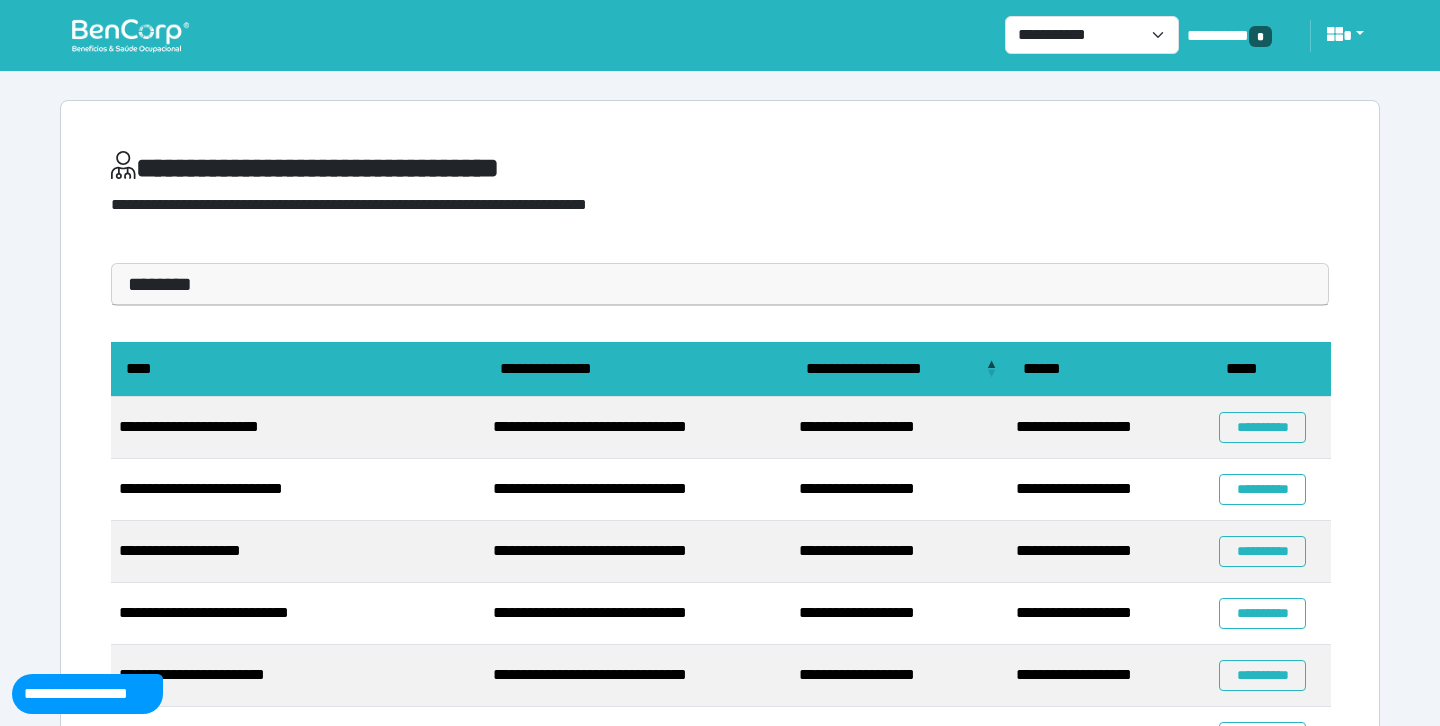 scroll, scrollTop: 64, scrollLeft: 0, axis: vertical 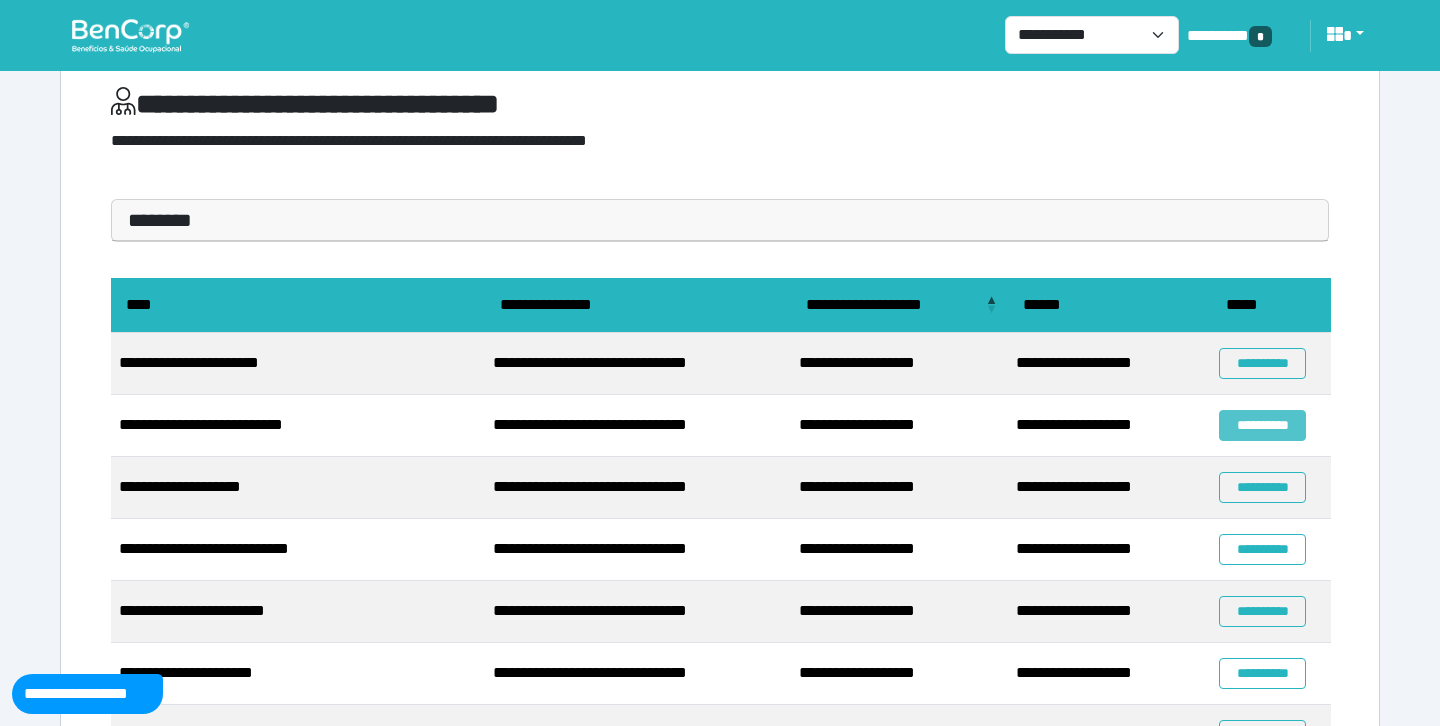 click on "**********" at bounding box center (1262, 425) 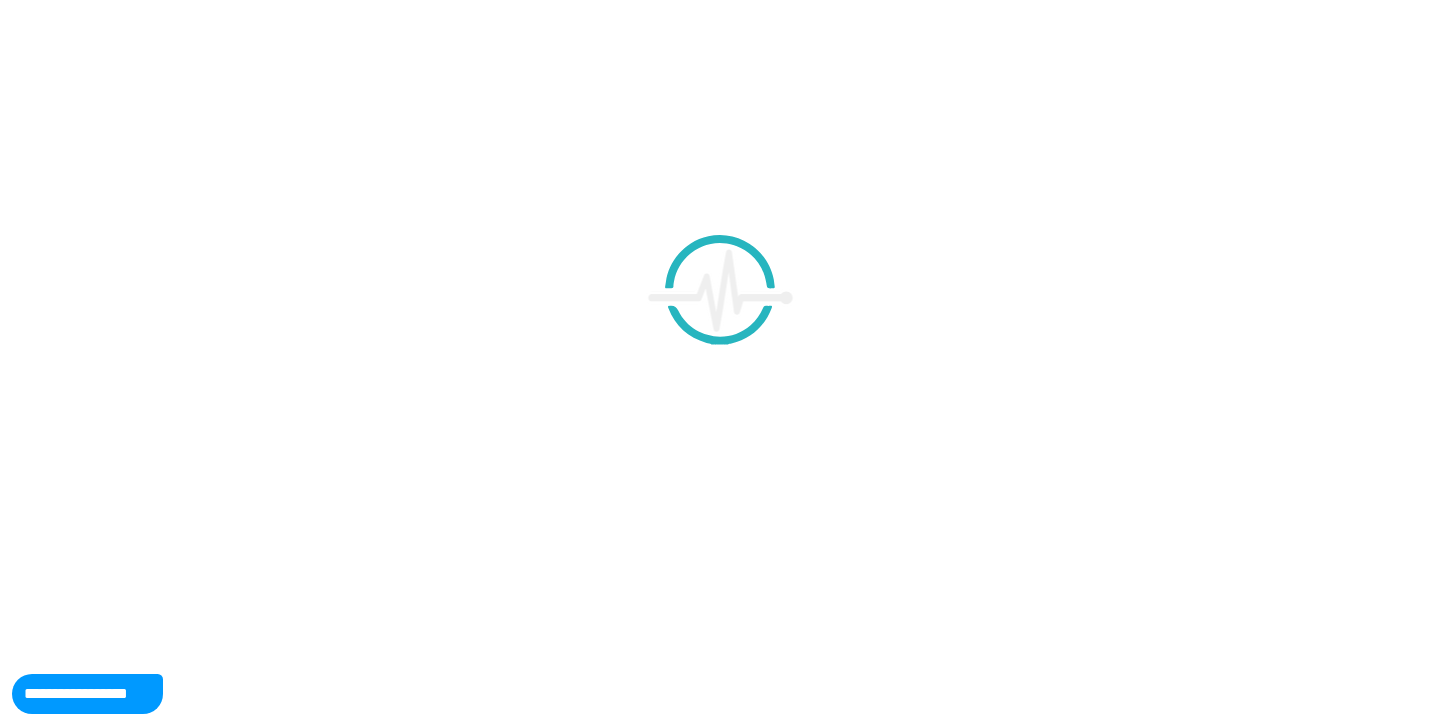 scroll, scrollTop: 0, scrollLeft: 0, axis: both 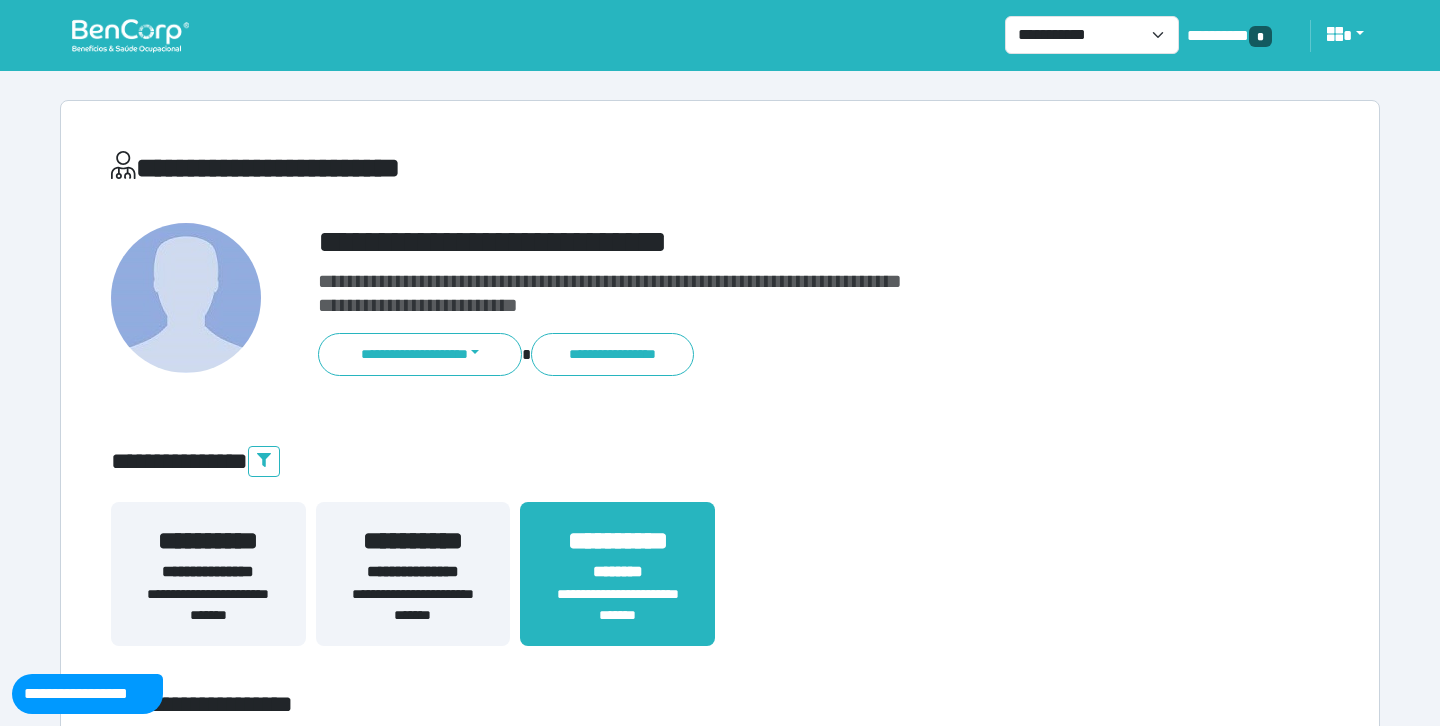 click on "**********" at bounding box center (413, 572) 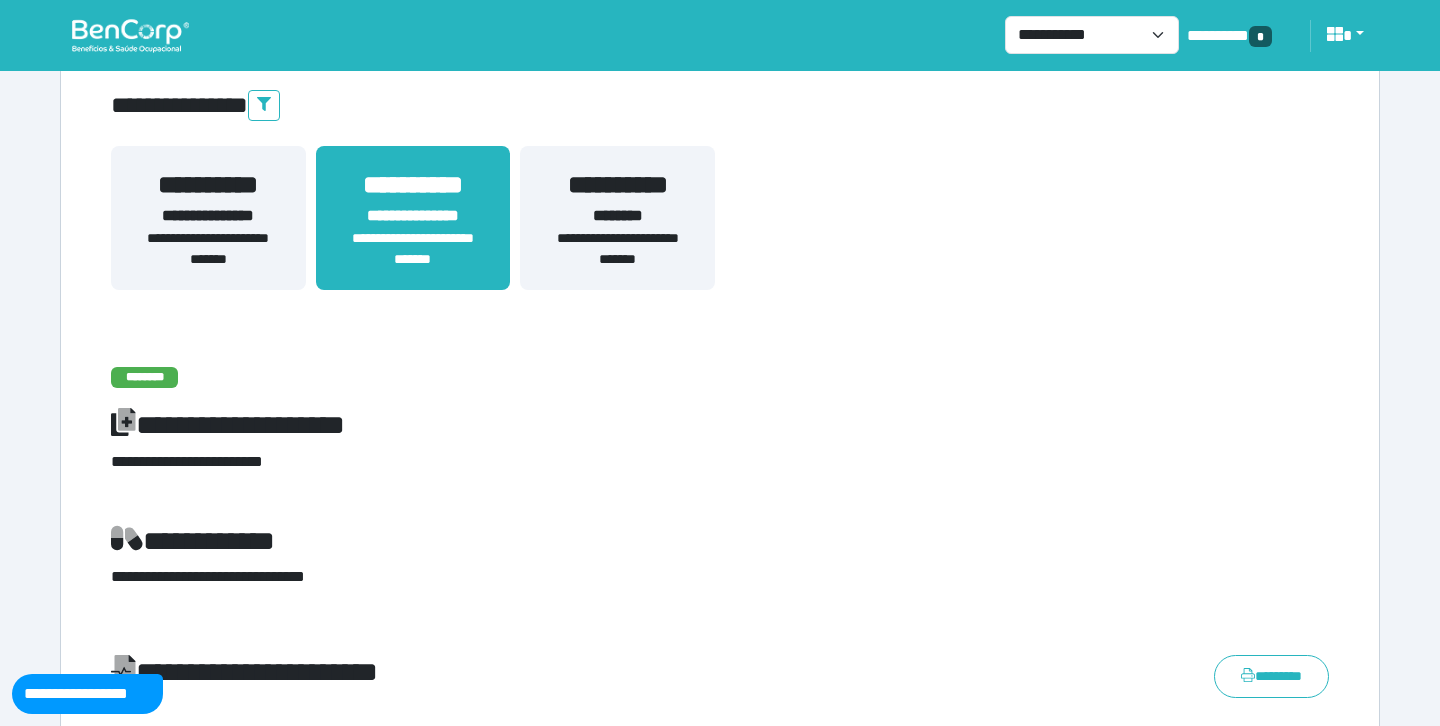 scroll, scrollTop: 335, scrollLeft: 0, axis: vertical 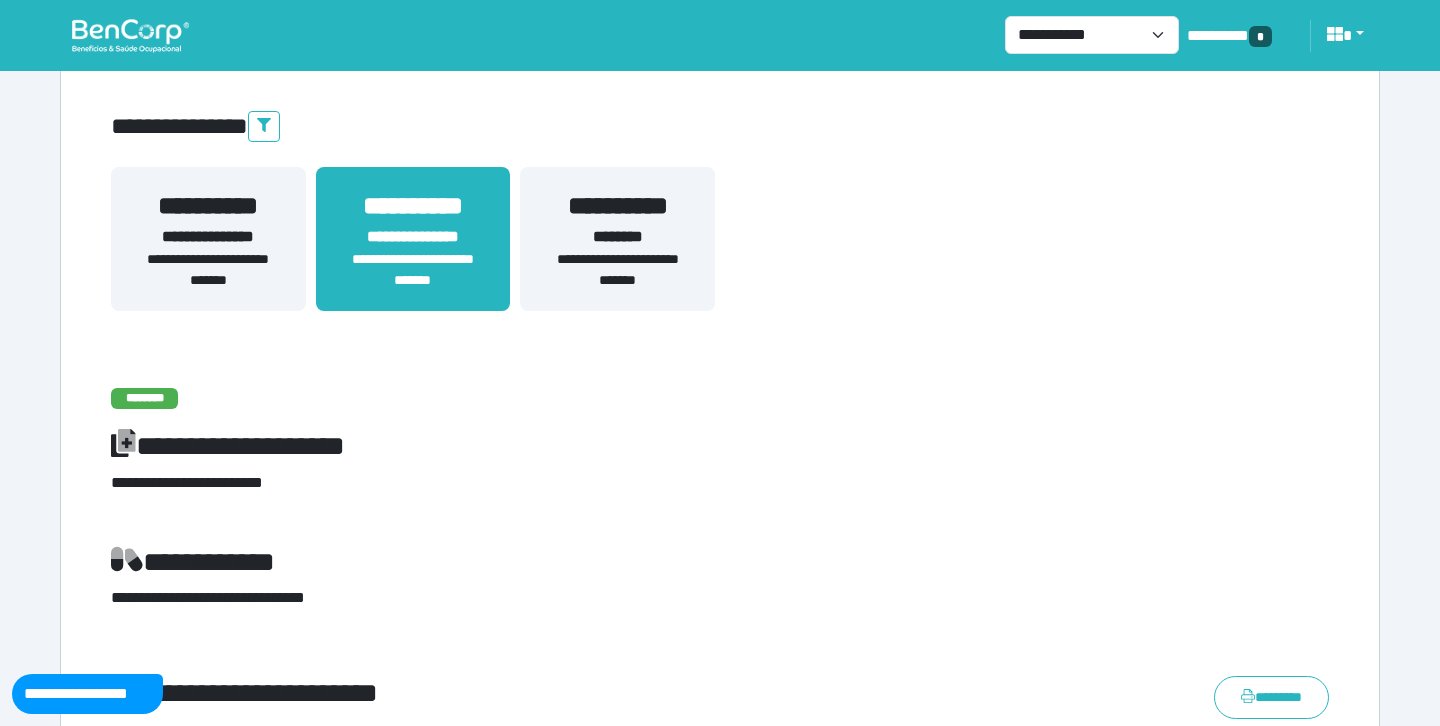 click on "**********" at bounding box center [208, 270] 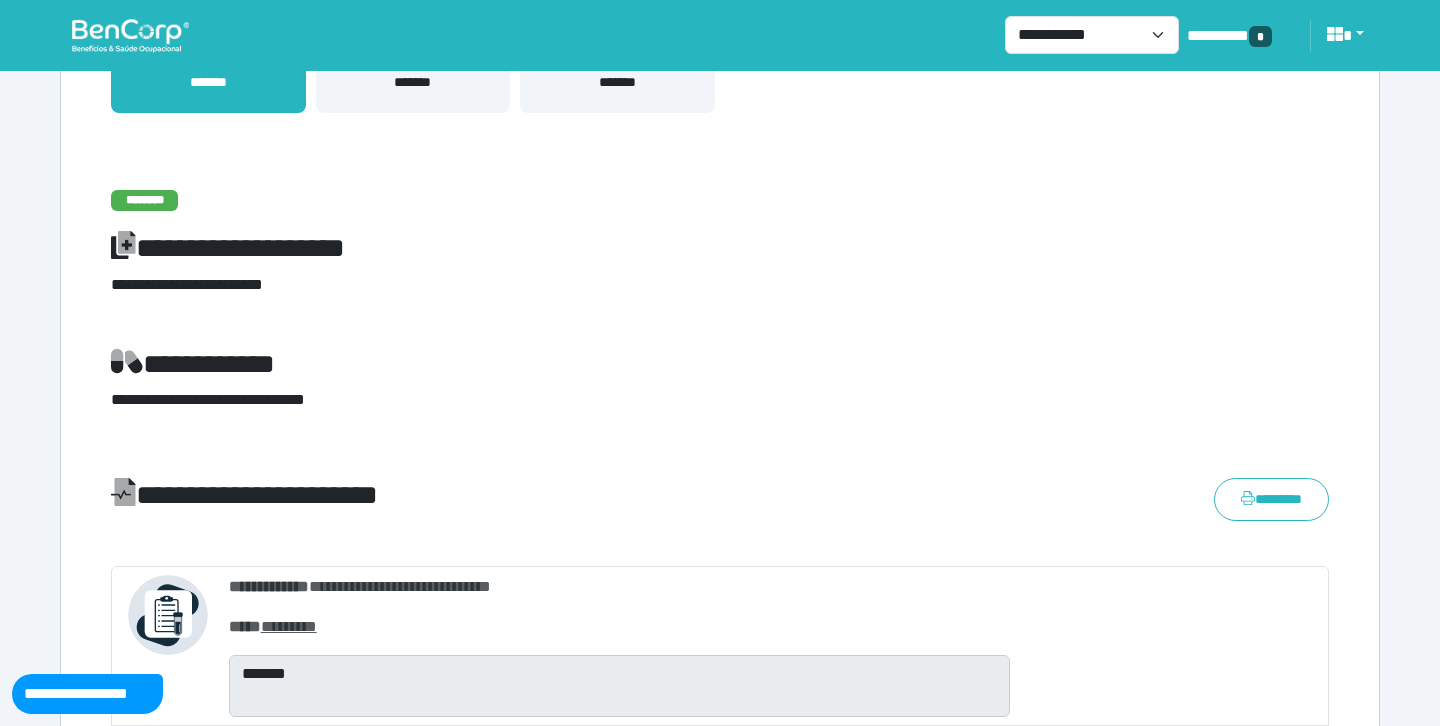 scroll, scrollTop: 0, scrollLeft: 0, axis: both 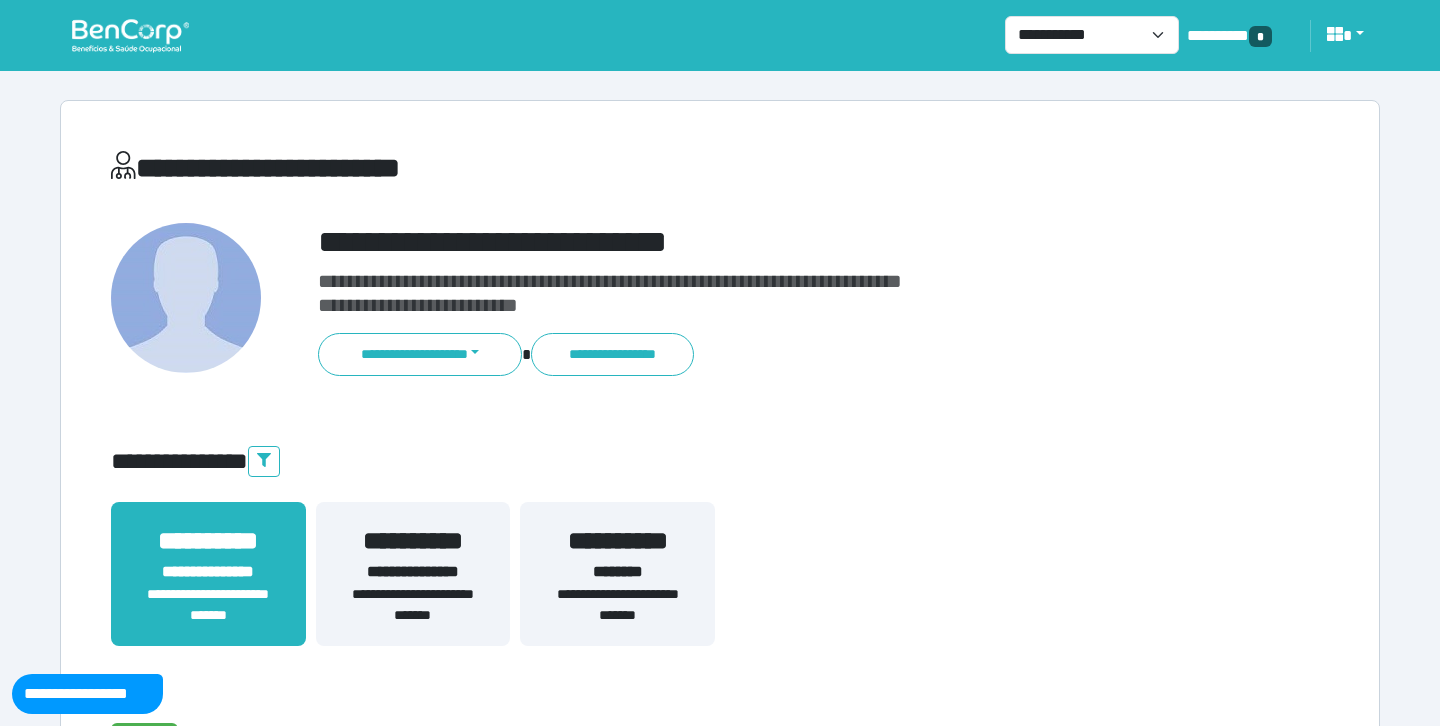 click on "**********" at bounding box center (617, 605) 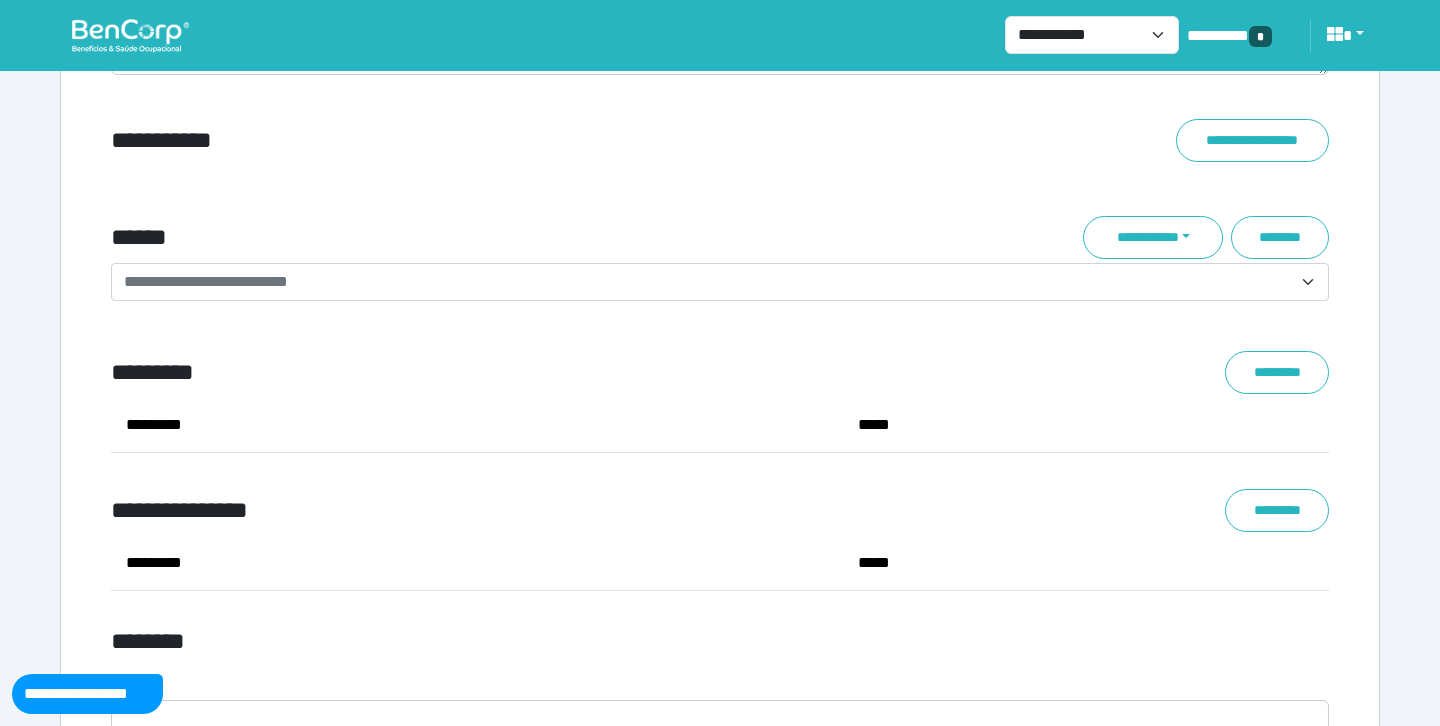 scroll, scrollTop: 7118, scrollLeft: 0, axis: vertical 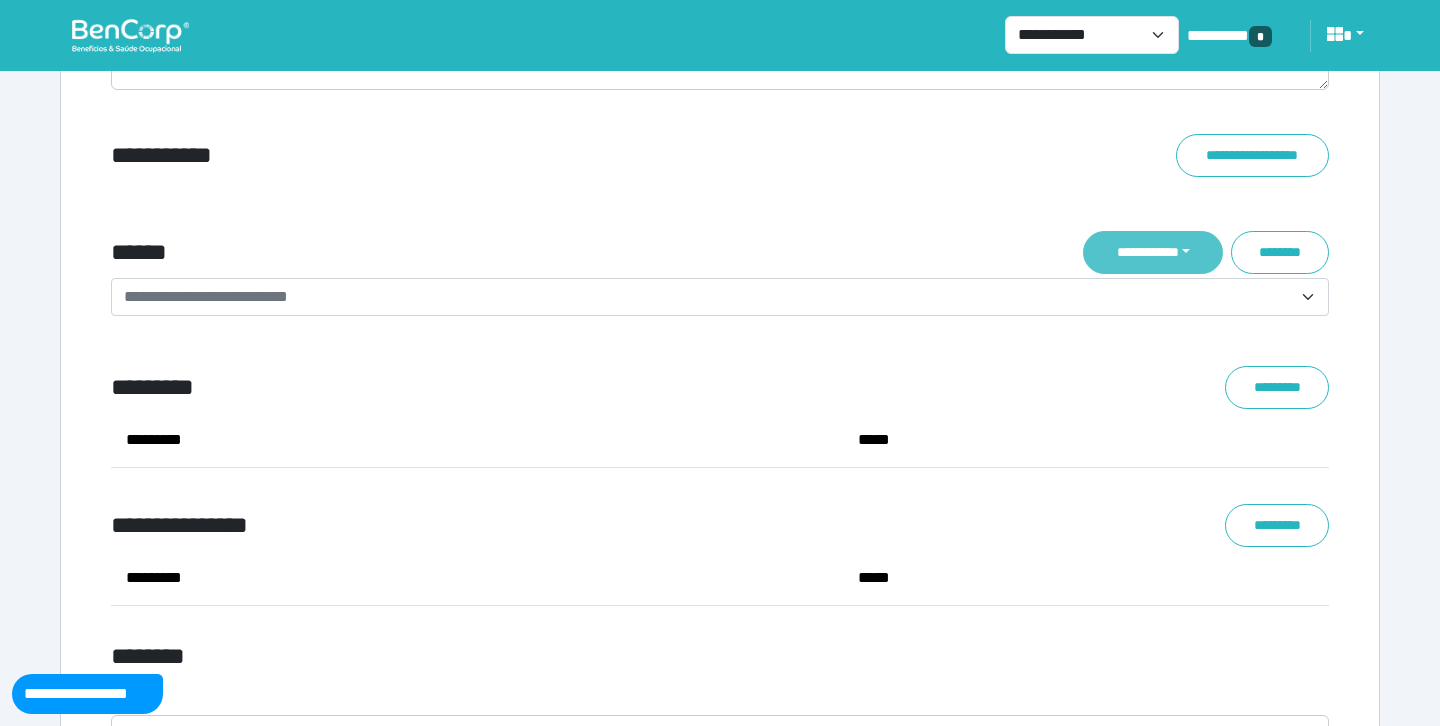 click on "**********" at bounding box center [1153, 252] 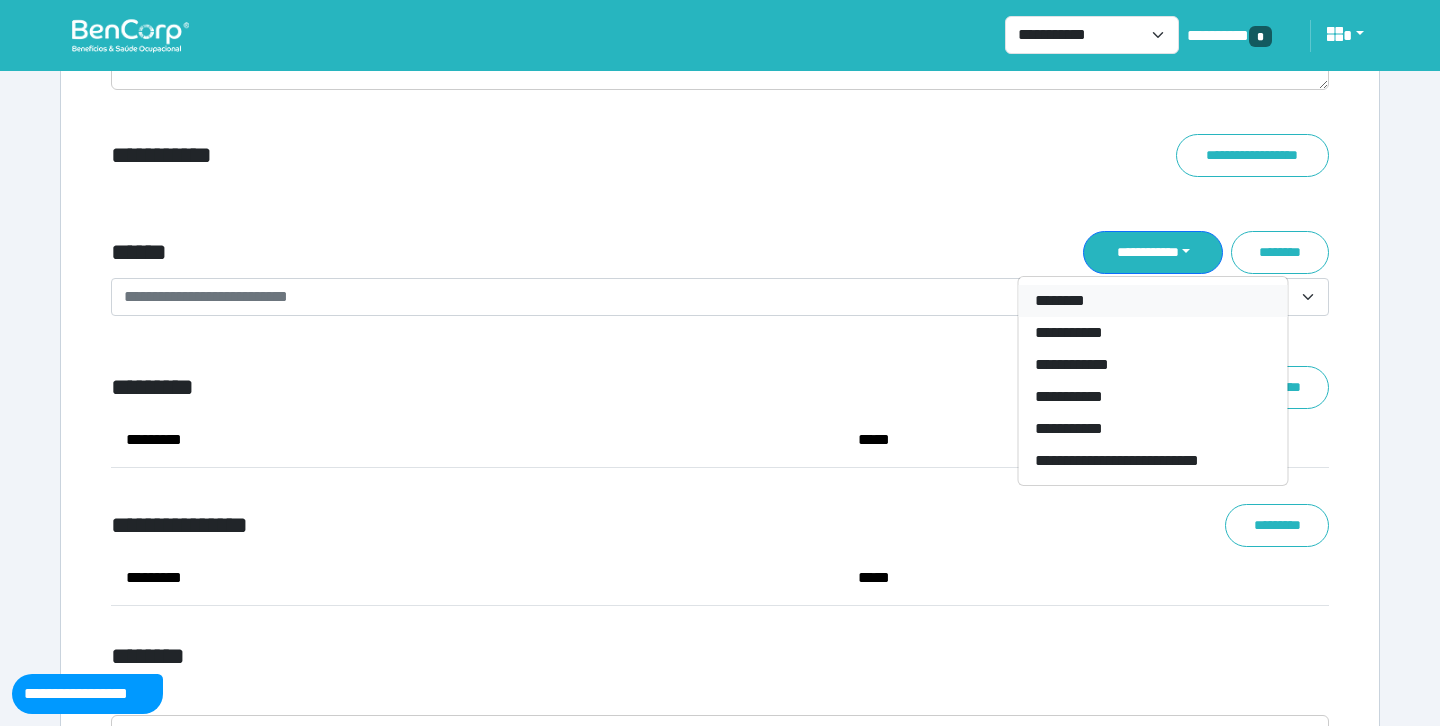 click on "********" at bounding box center [1153, 301] 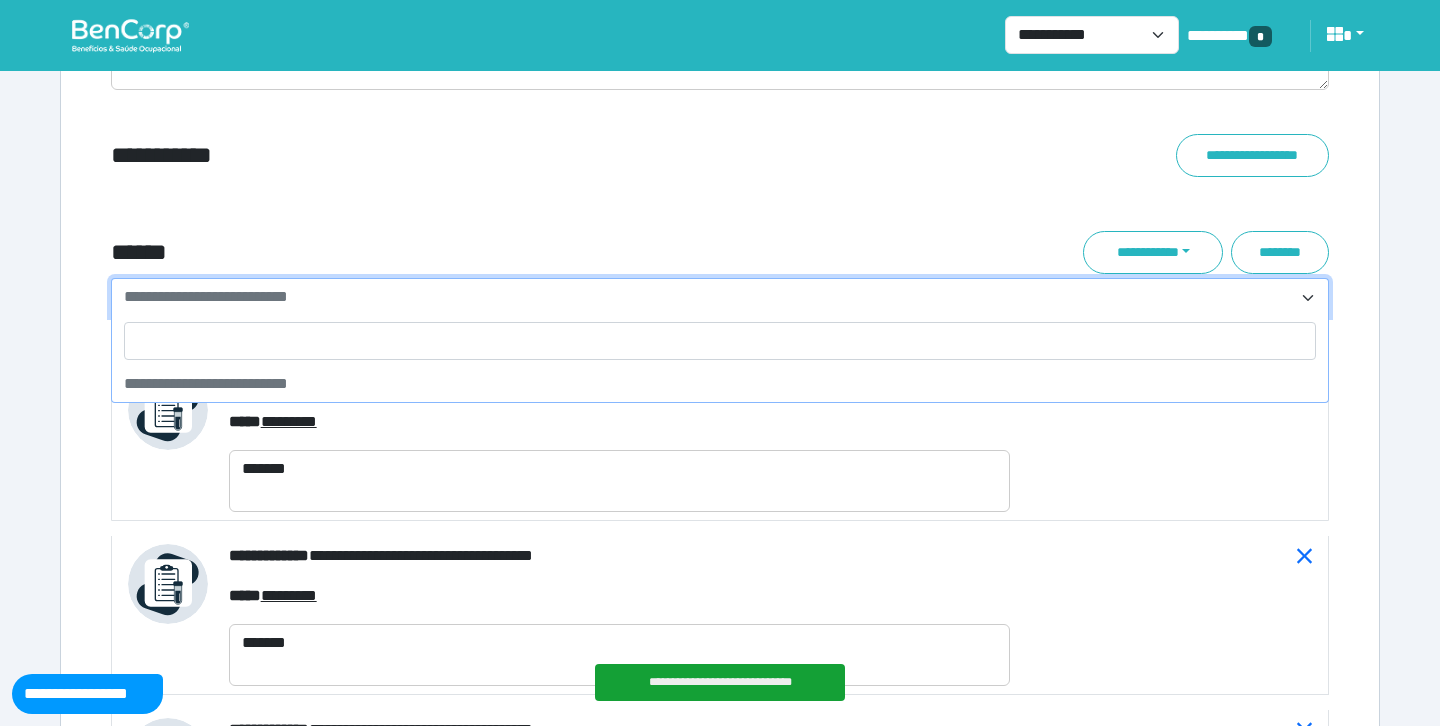 click on "**********" at bounding box center [708, 297] 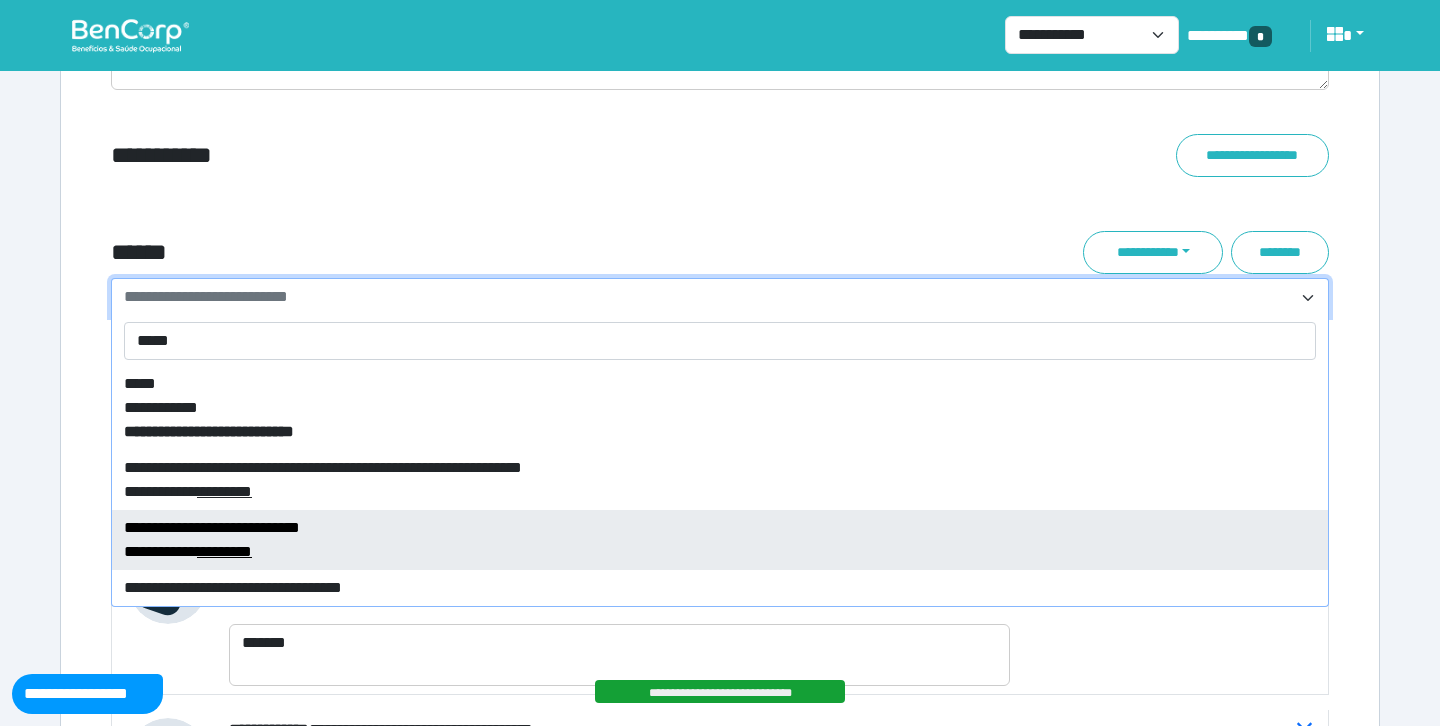 type on "*****" 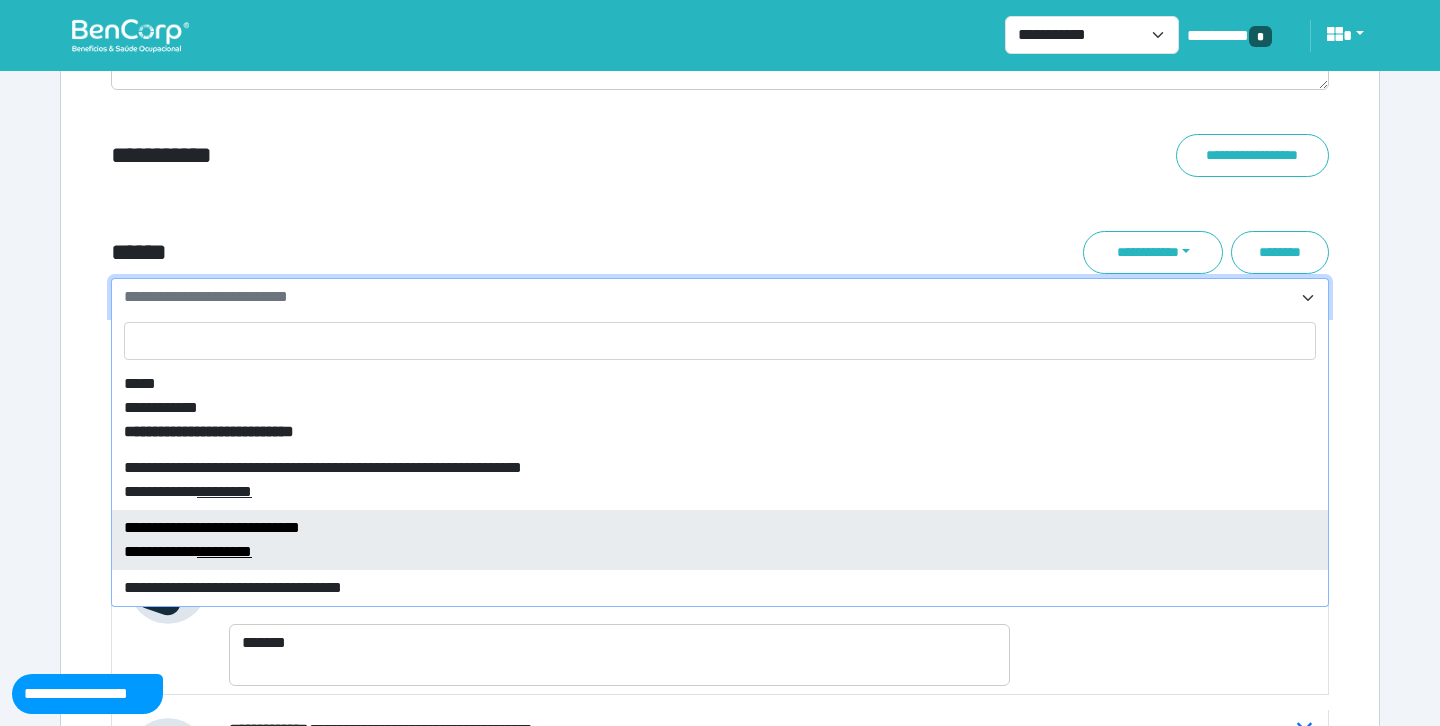 select on "****" 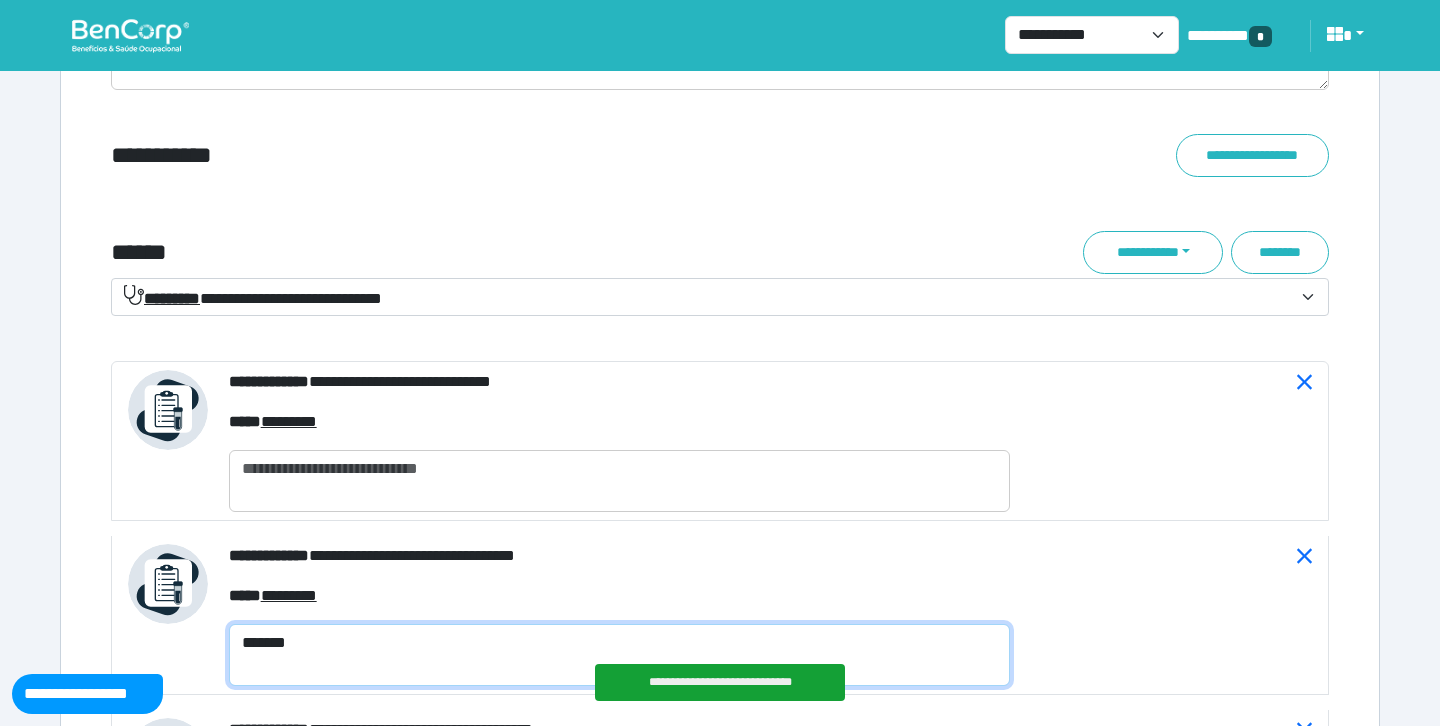 drag, startPoint x: 320, startPoint y: 653, endPoint x: 214, endPoint y: 647, distance: 106.16968 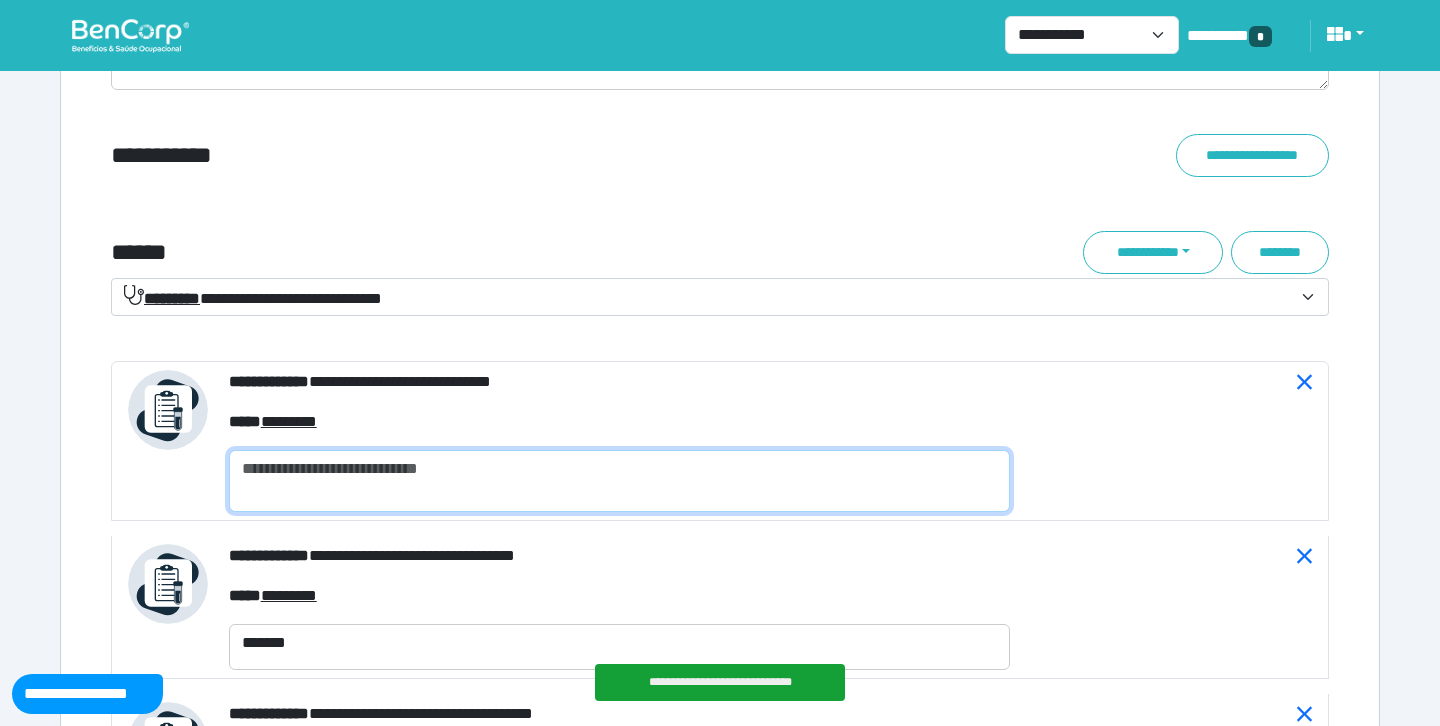 click at bounding box center (619, 481) 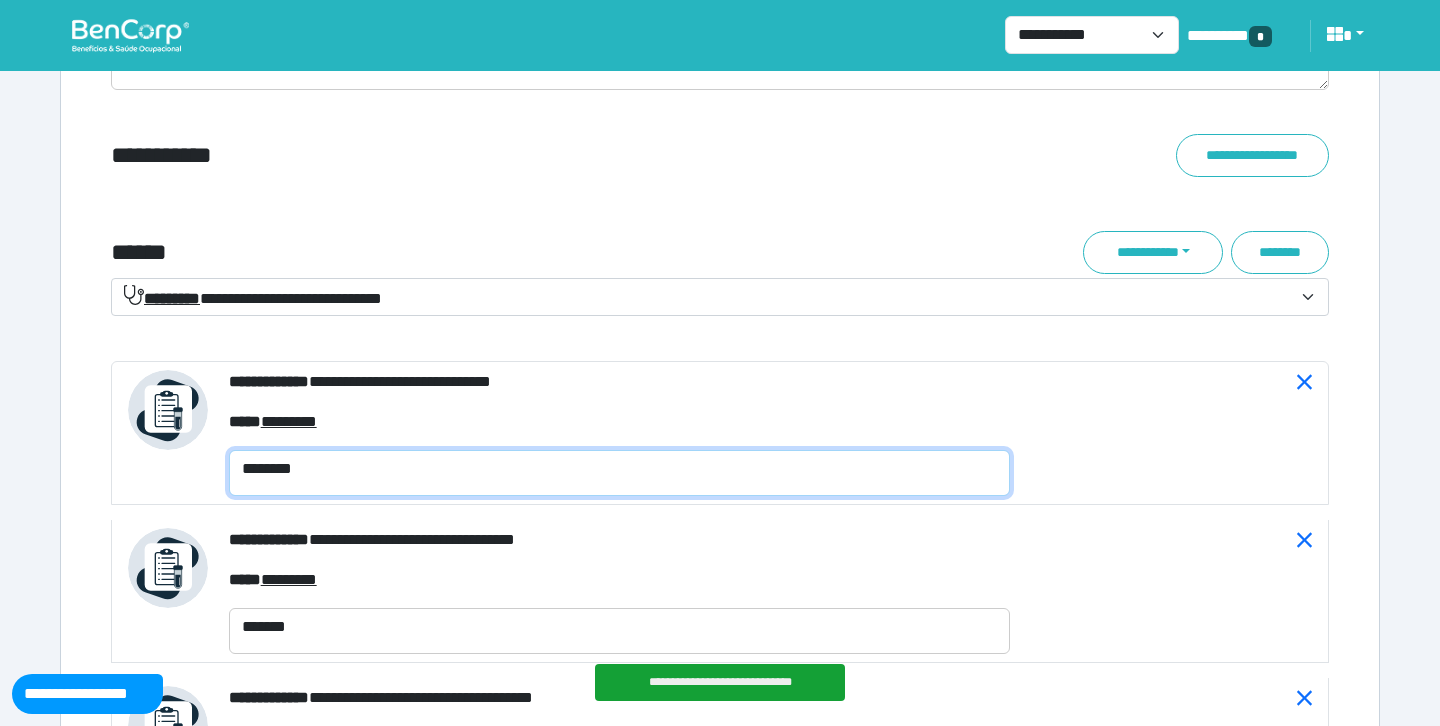 scroll, scrollTop: 0, scrollLeft: 0, axis: both 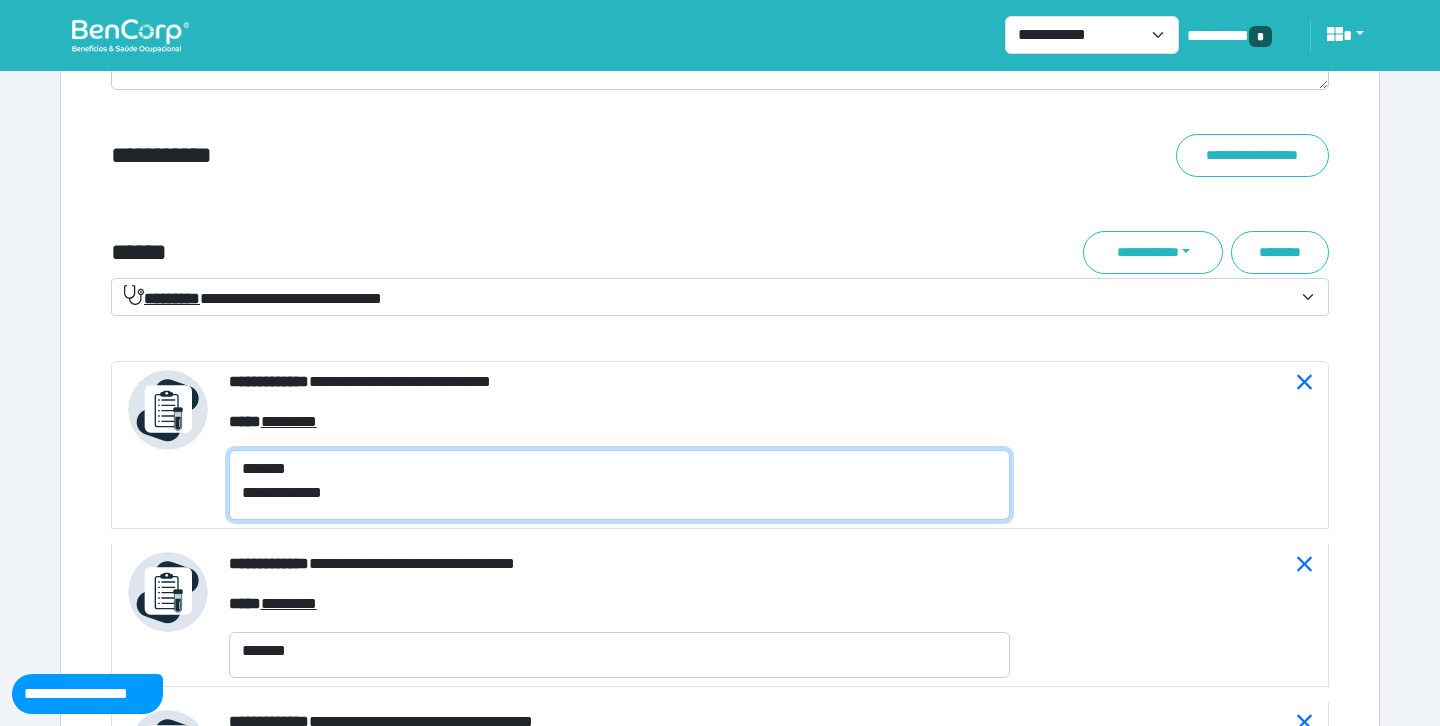 click on "**********" at bounding box center (619, 485) 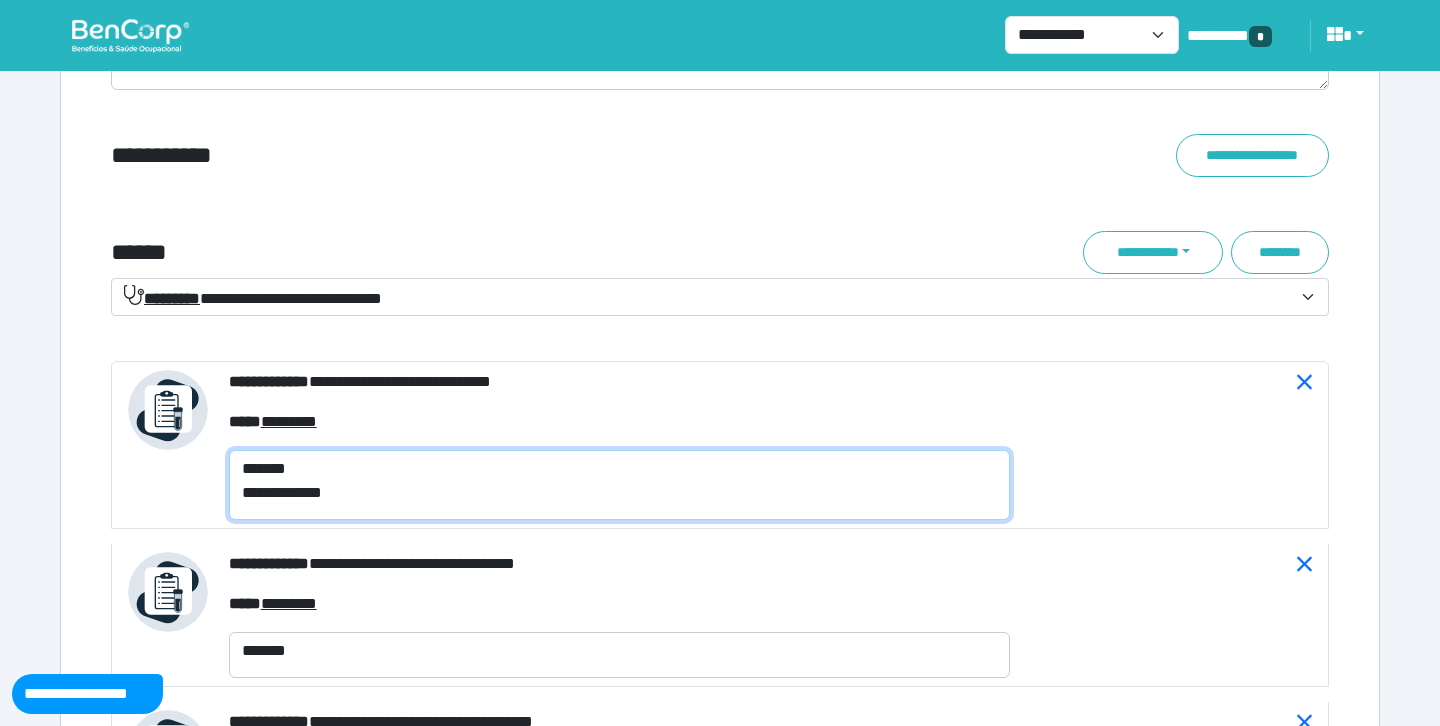 type on "**********" 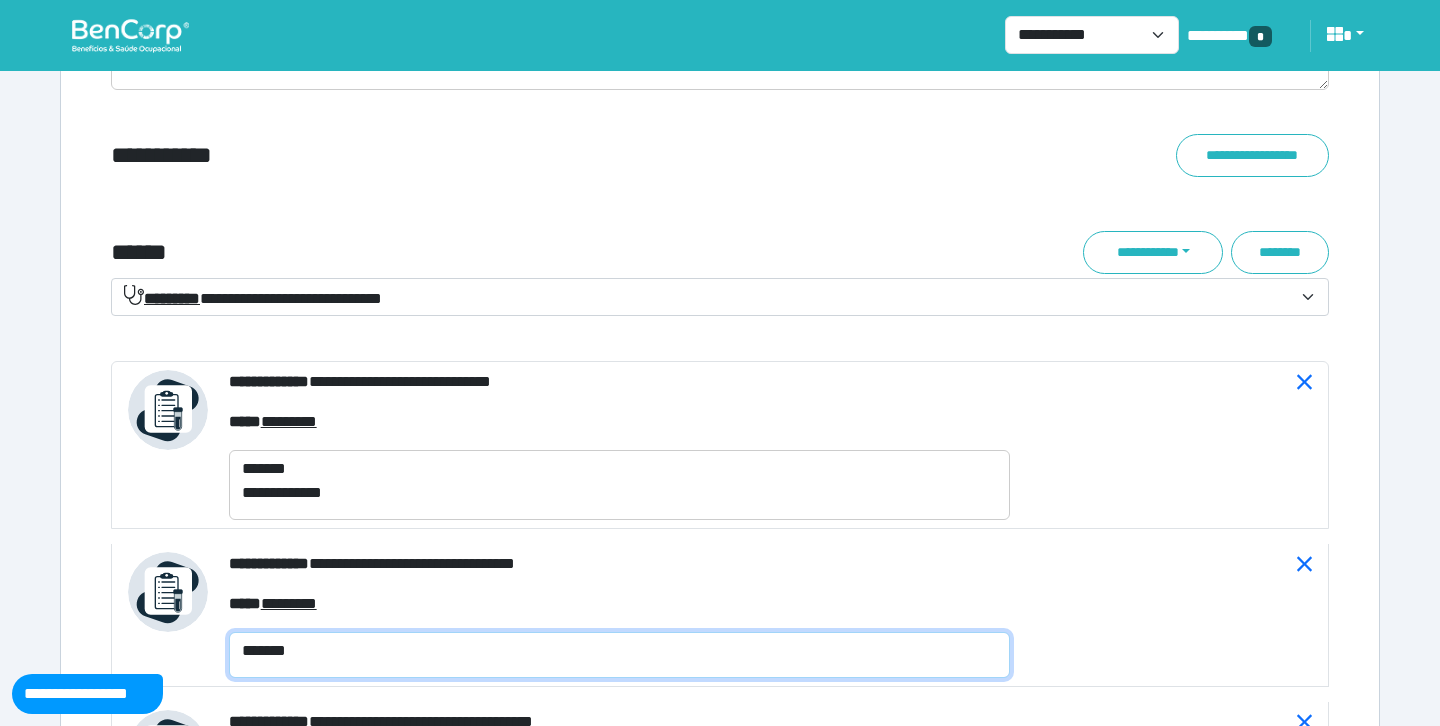 click on "*******" at bounding box center (619, 655) 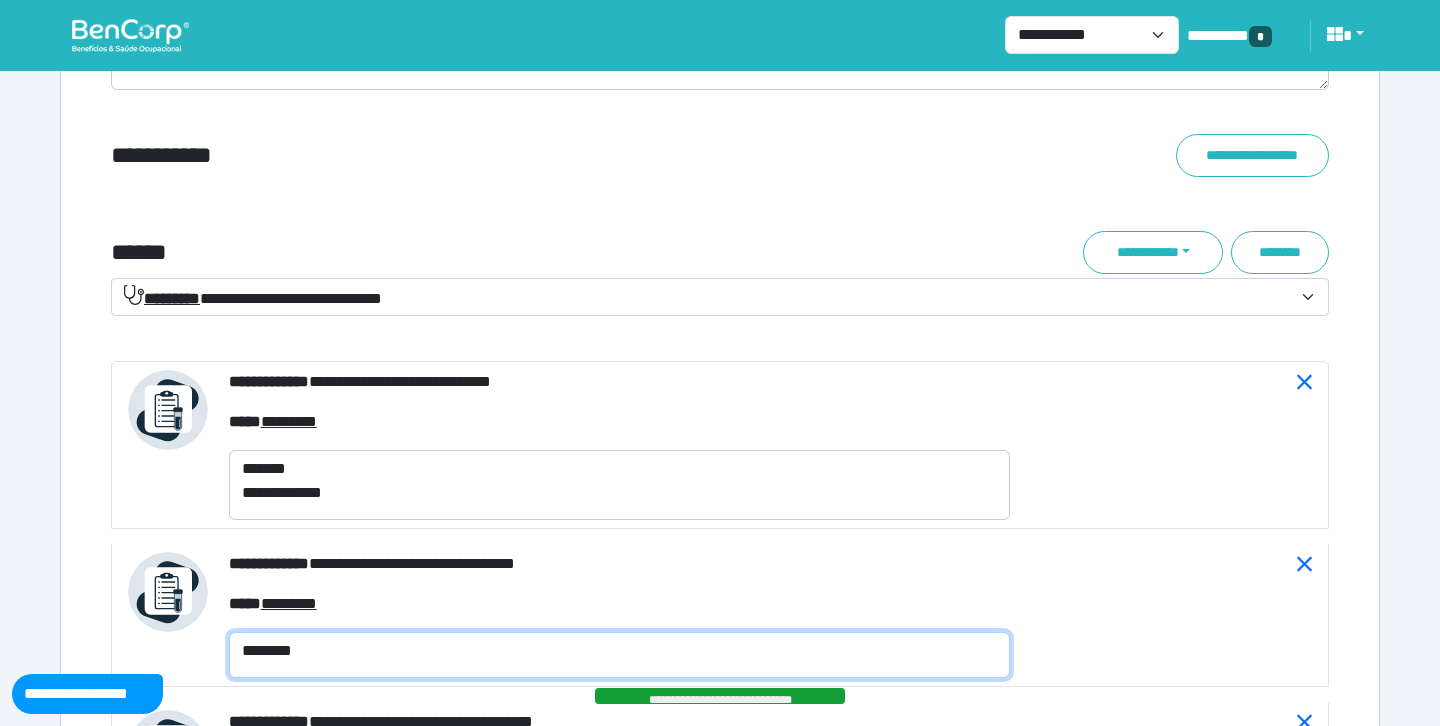 scroll, scrollTop: 0, scrollLeft: 0, axis: both 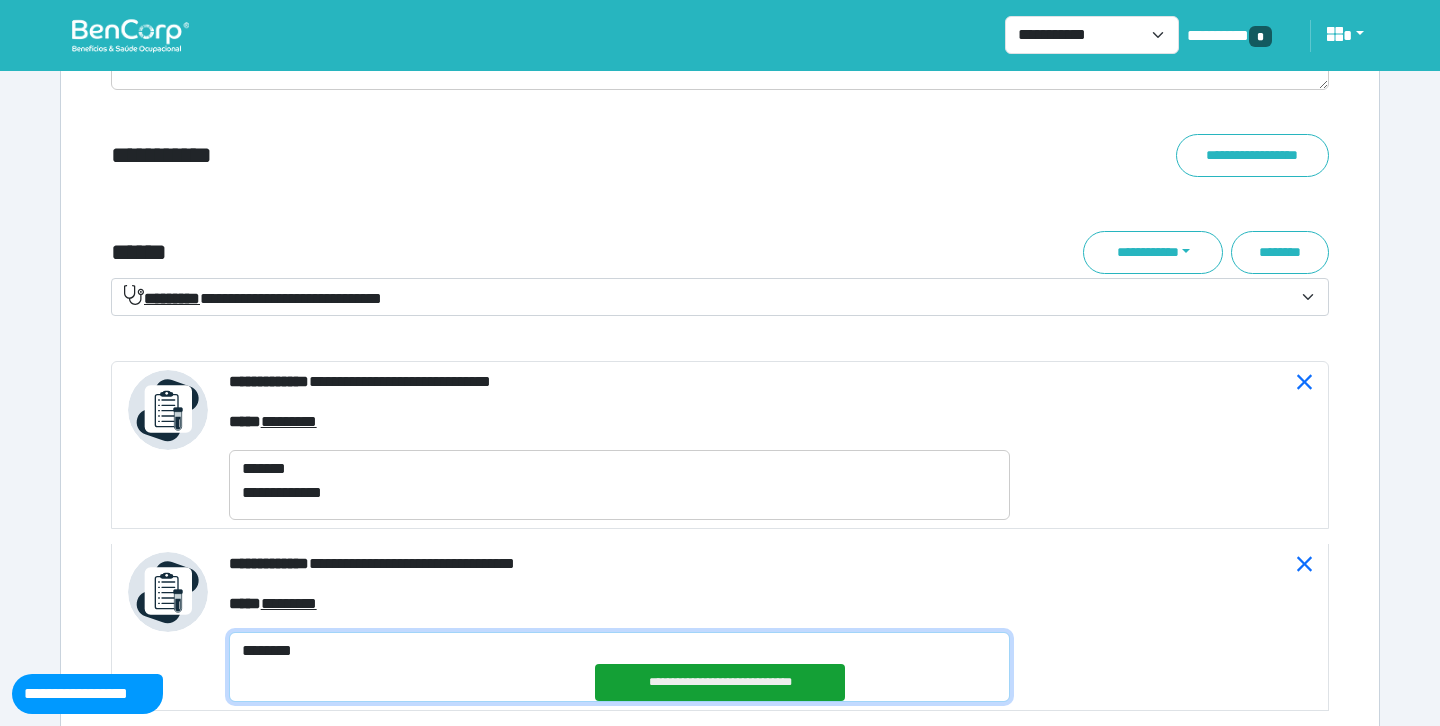 paste on "**********" 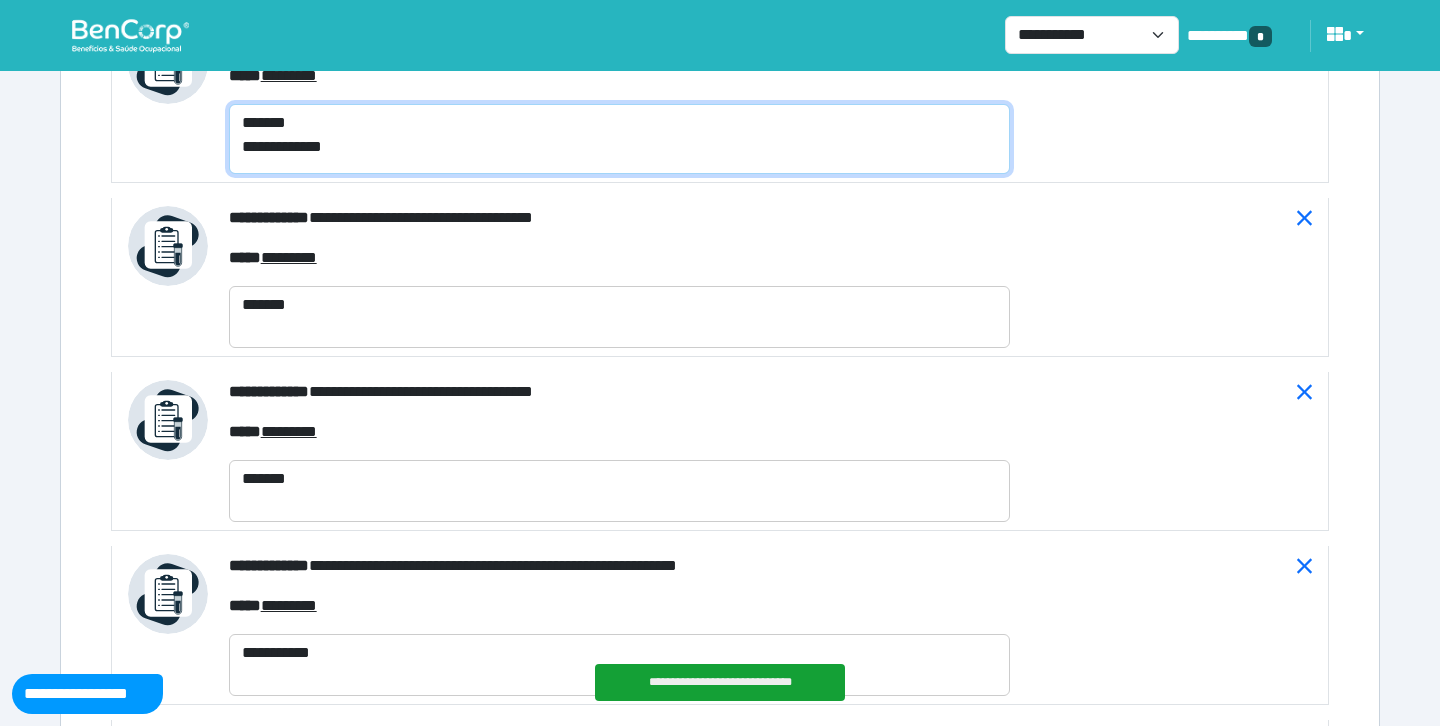 scroll, scrollTop: 7687, scrollLeft: 0, axis: vertical 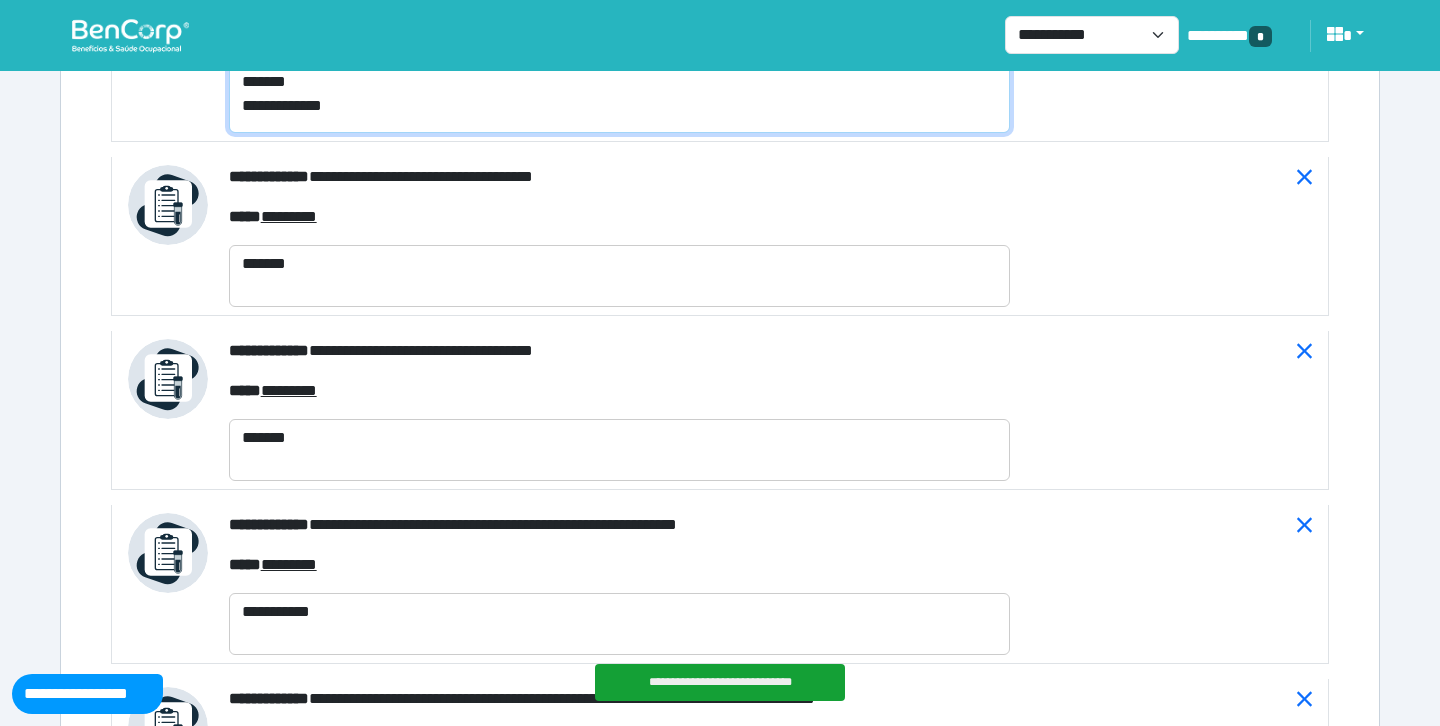type on "**********" 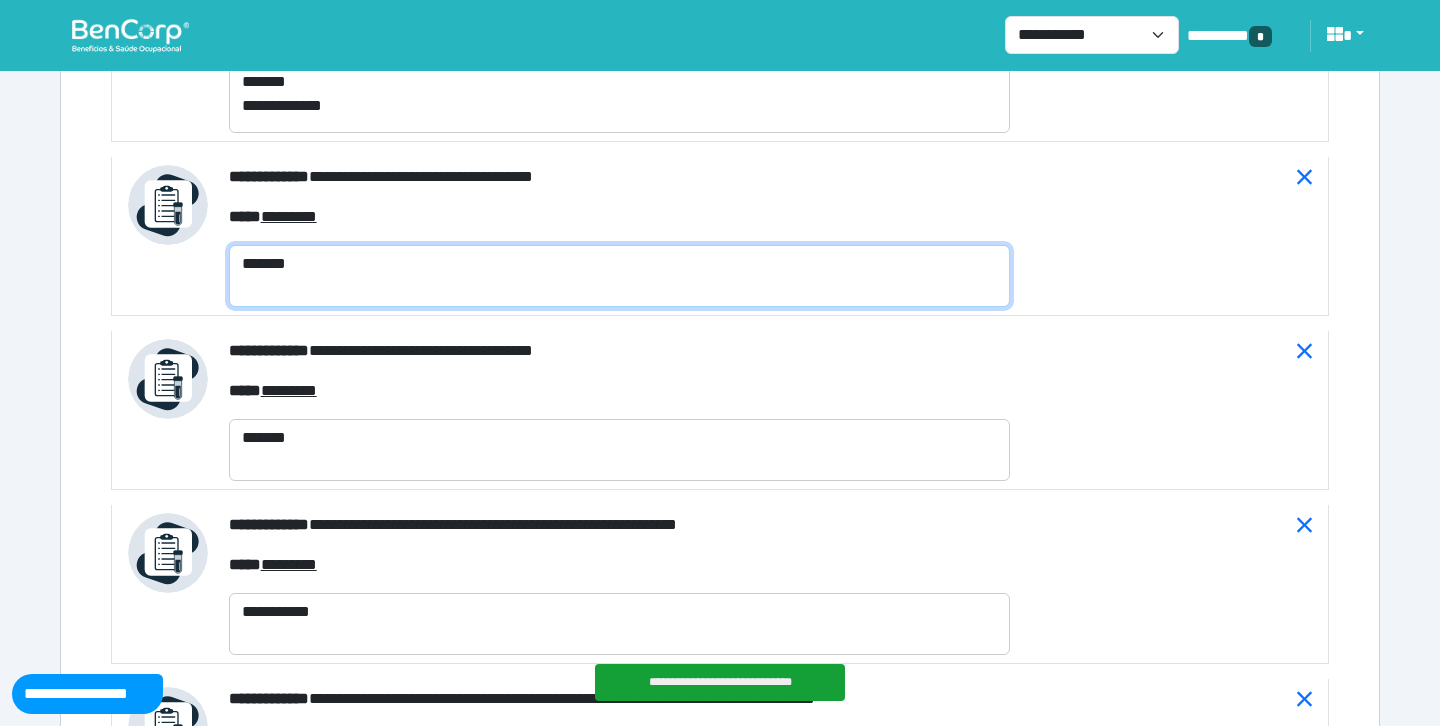 click on "*******" at bounding box center [619, 276] 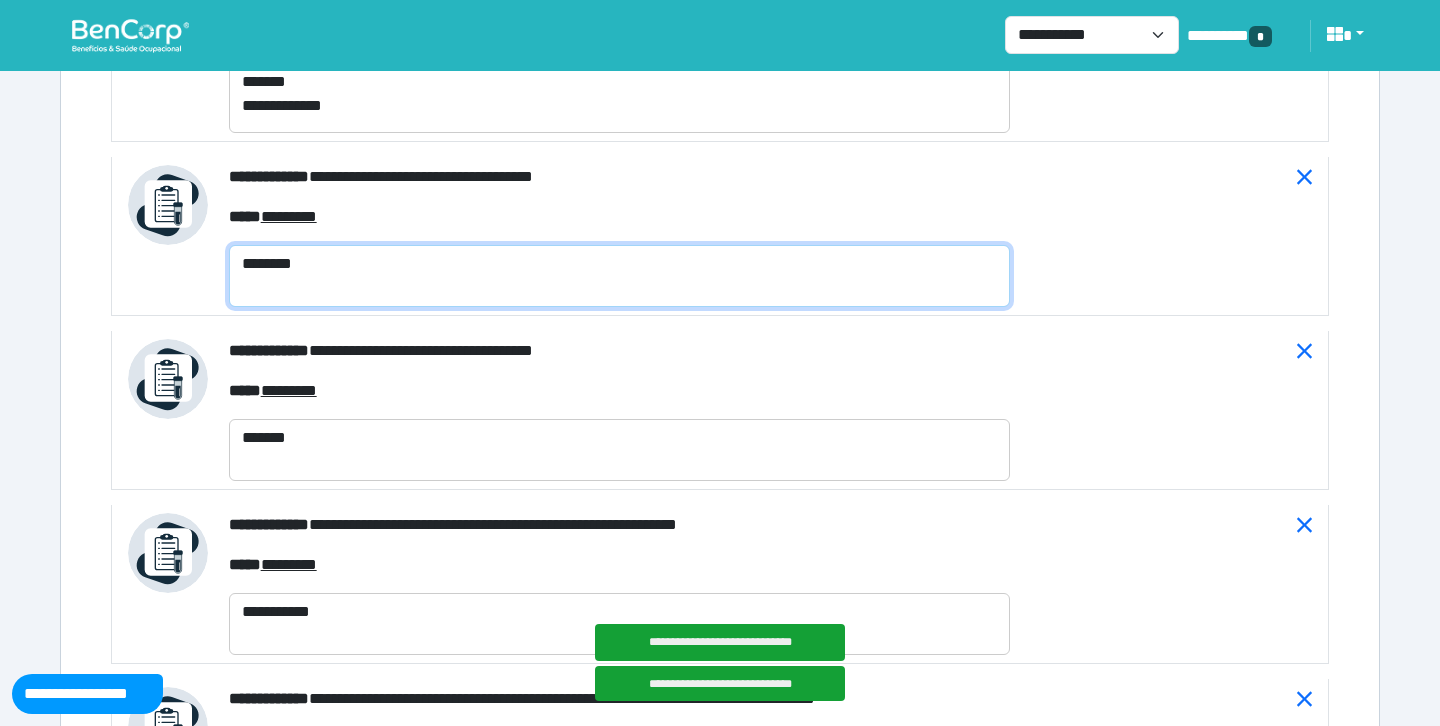 paste on "**********" 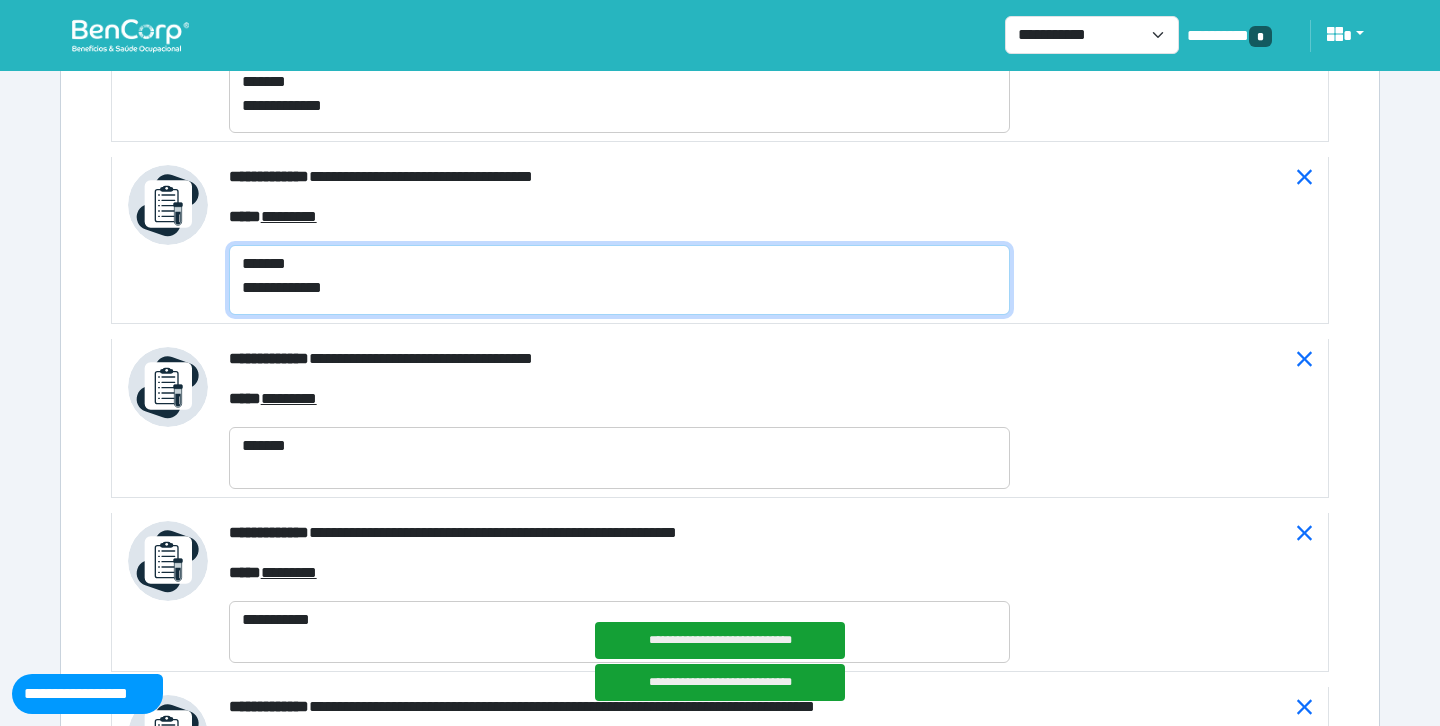 type on "**********" 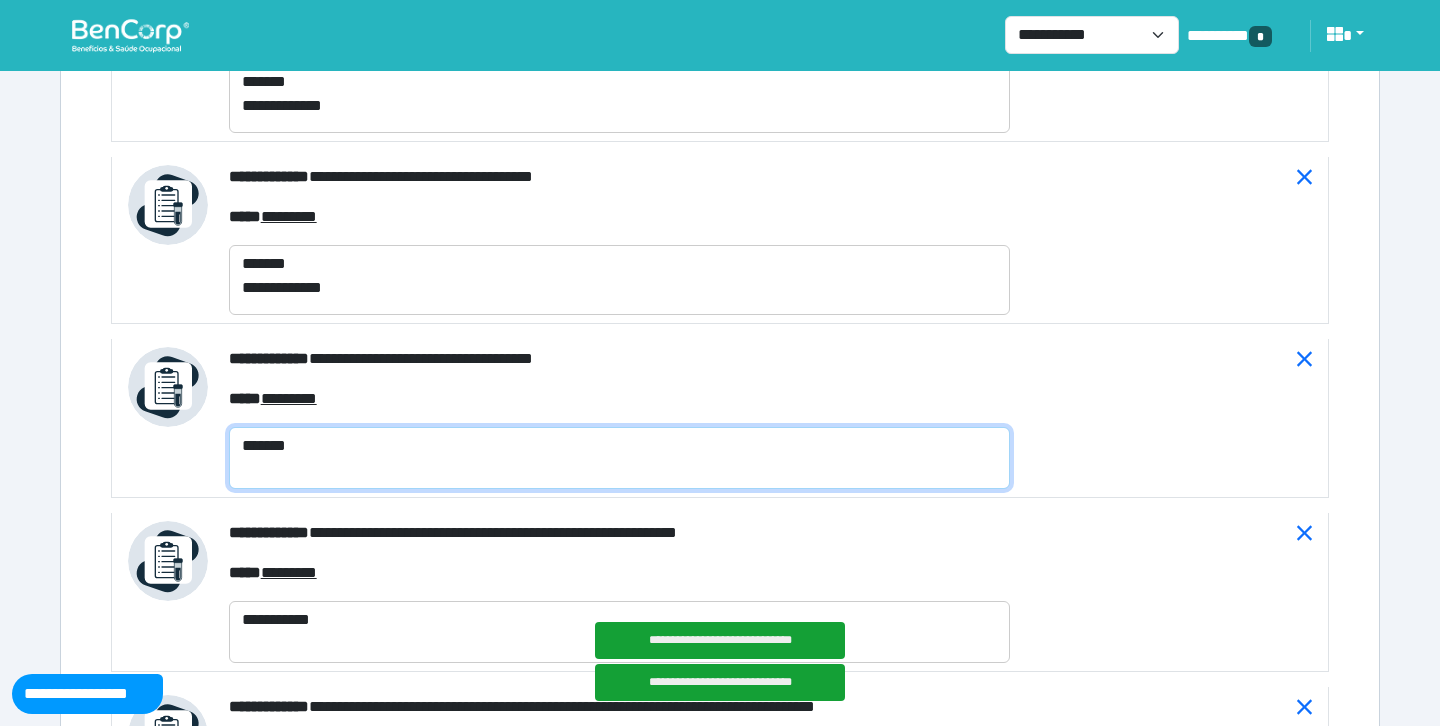 click on "*******" at bounding box center (619, 458) 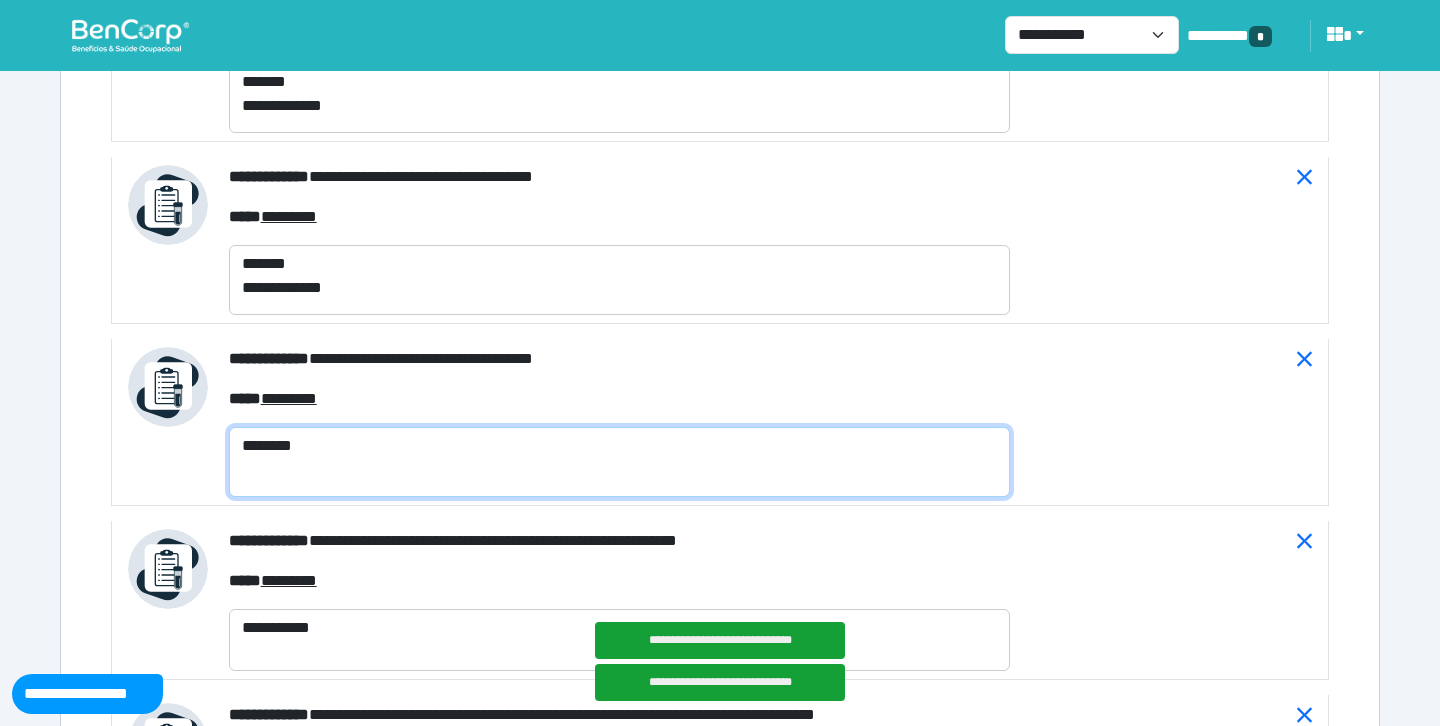 paste on "**********" 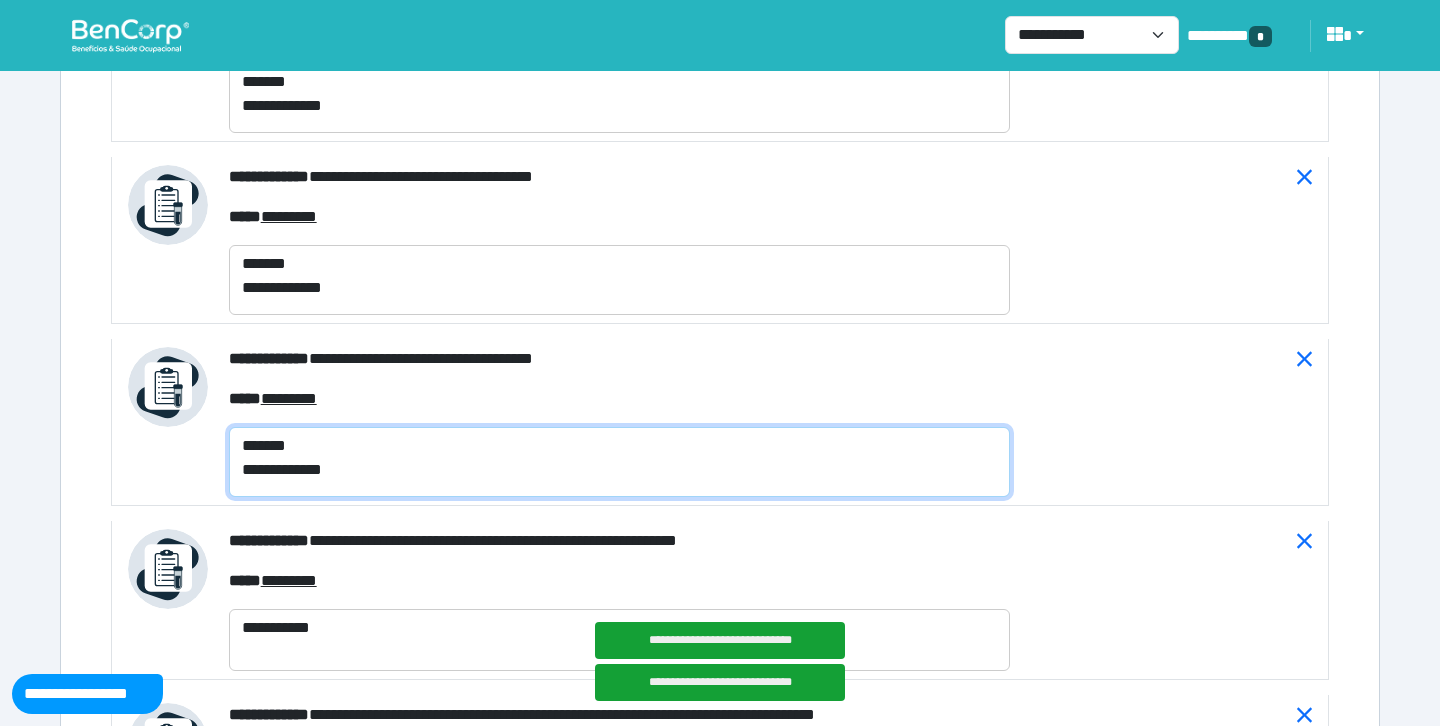 type on "**********" 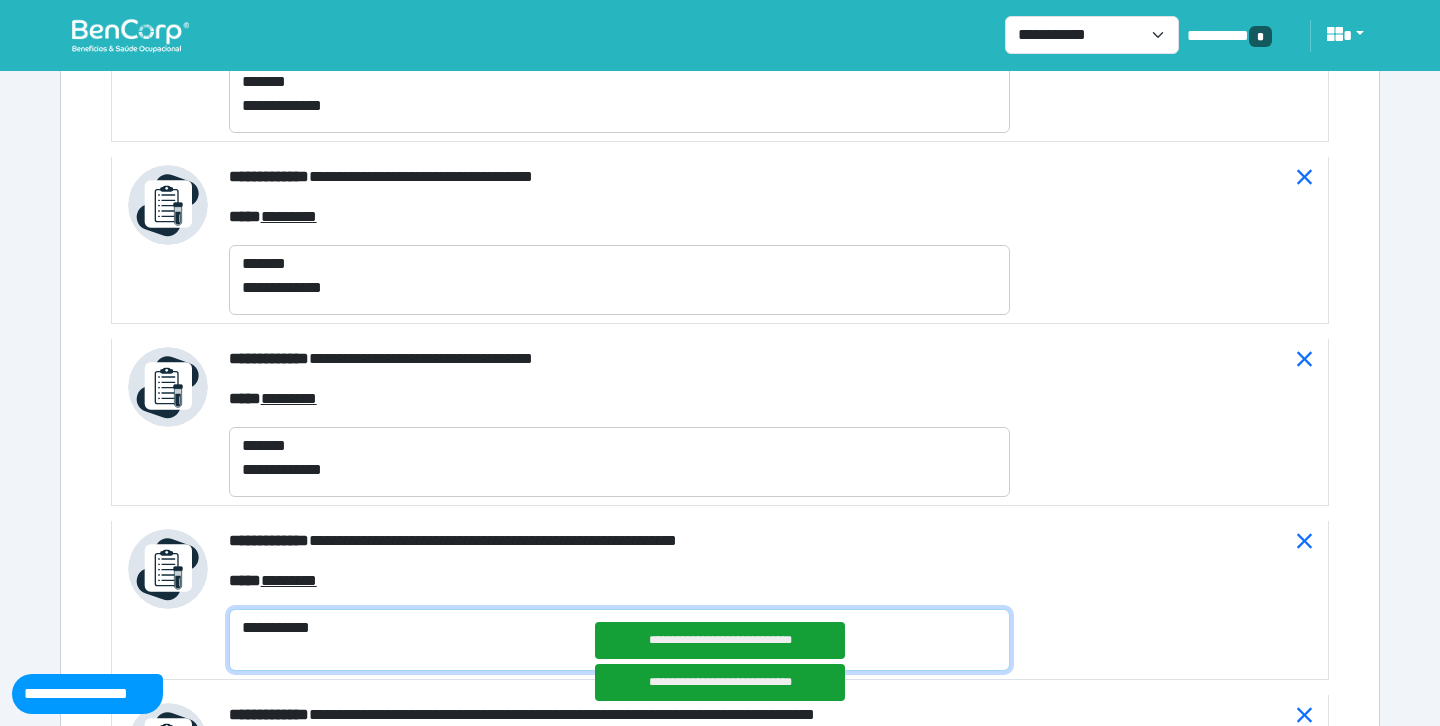 click on "**********" at bounding box center [619, 640] 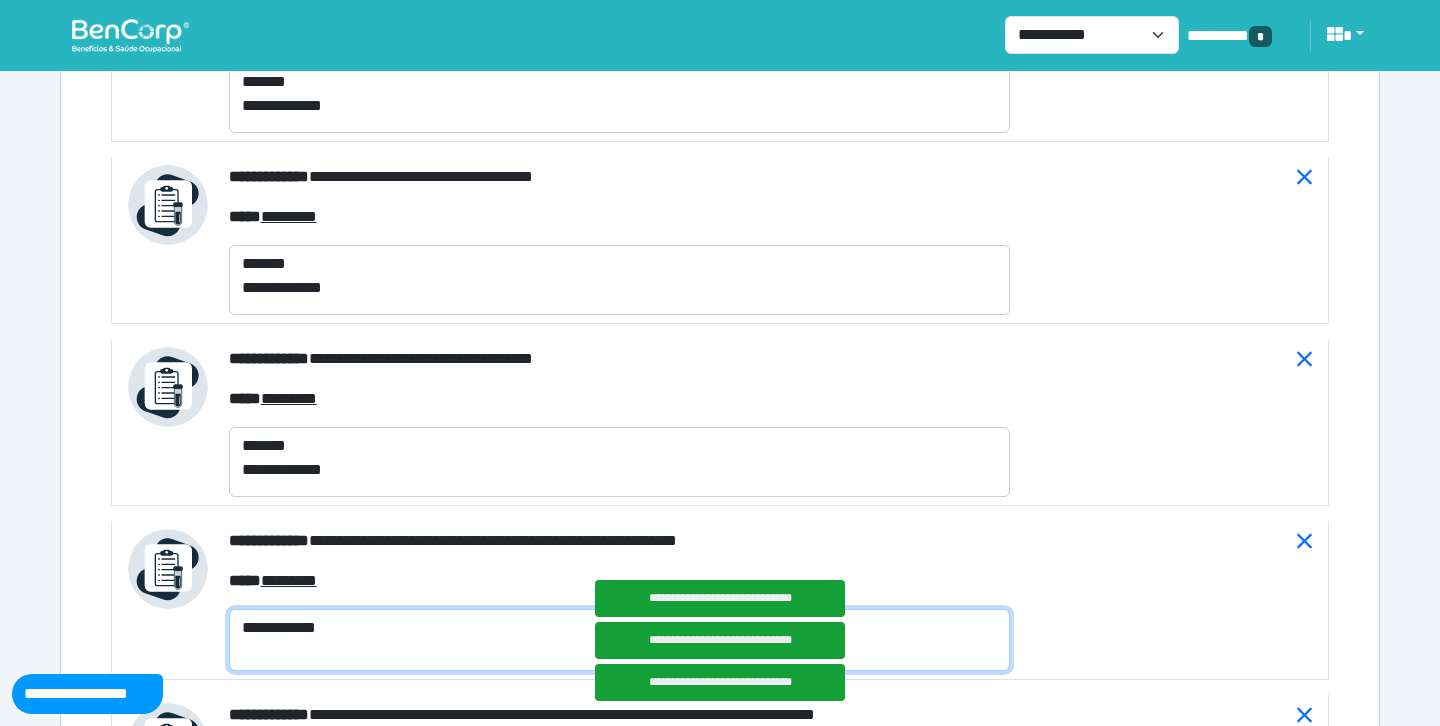 paste on "**********" 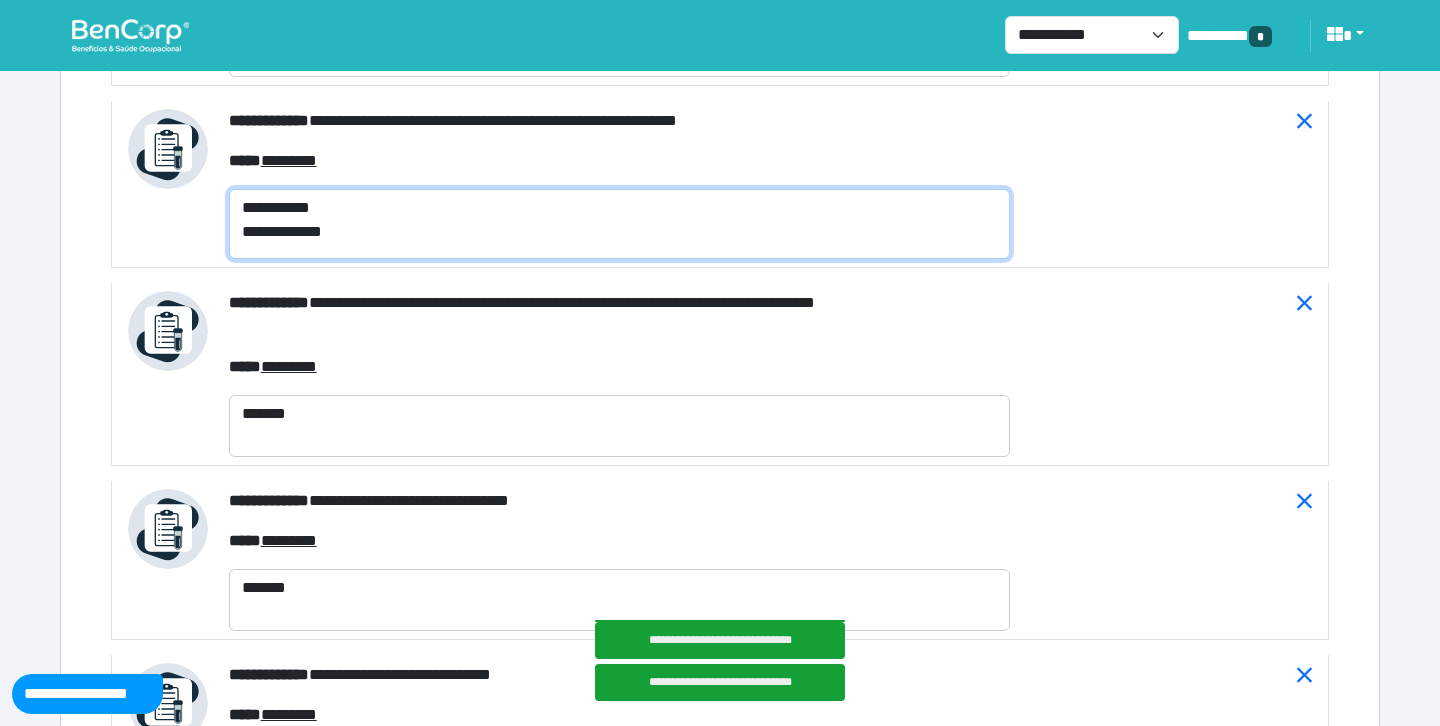 scroll, scrollTop: 8211, scrollLeft: 0, axis: vertical 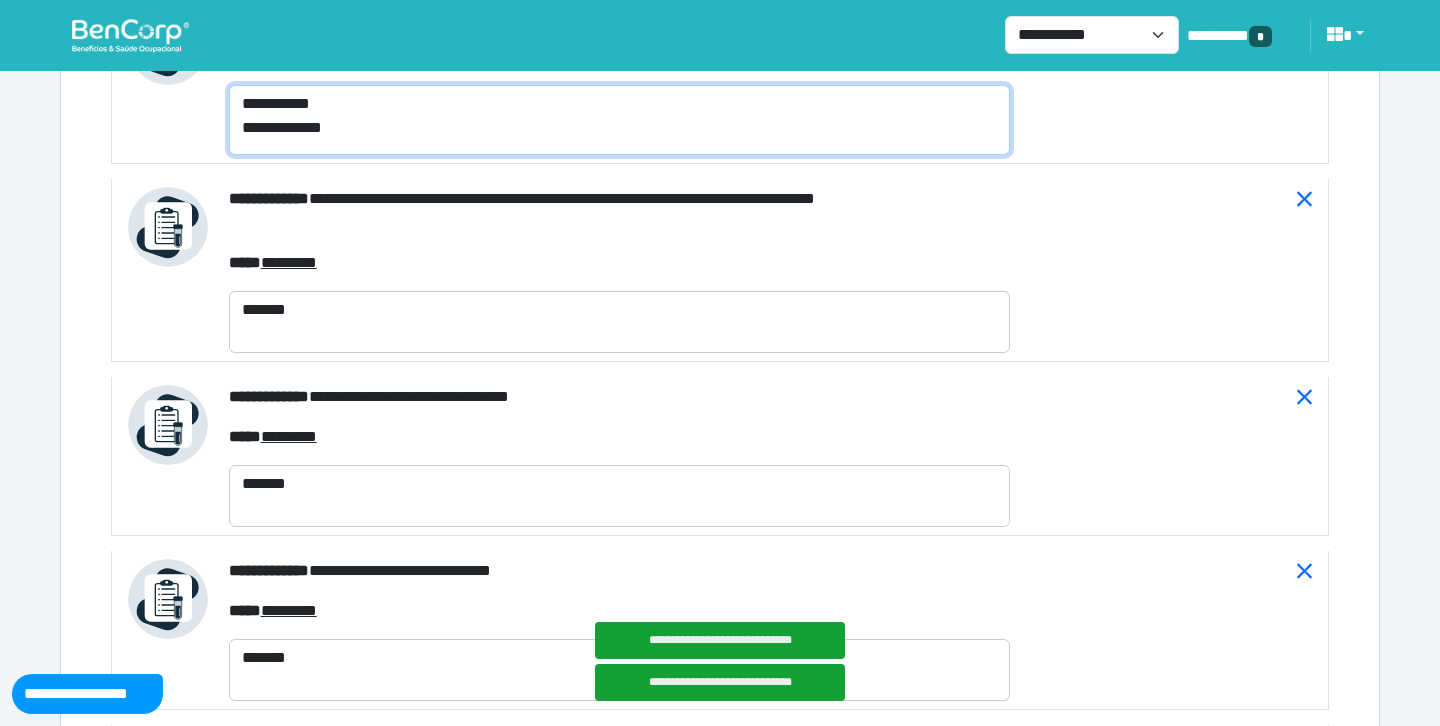 type on "**********" 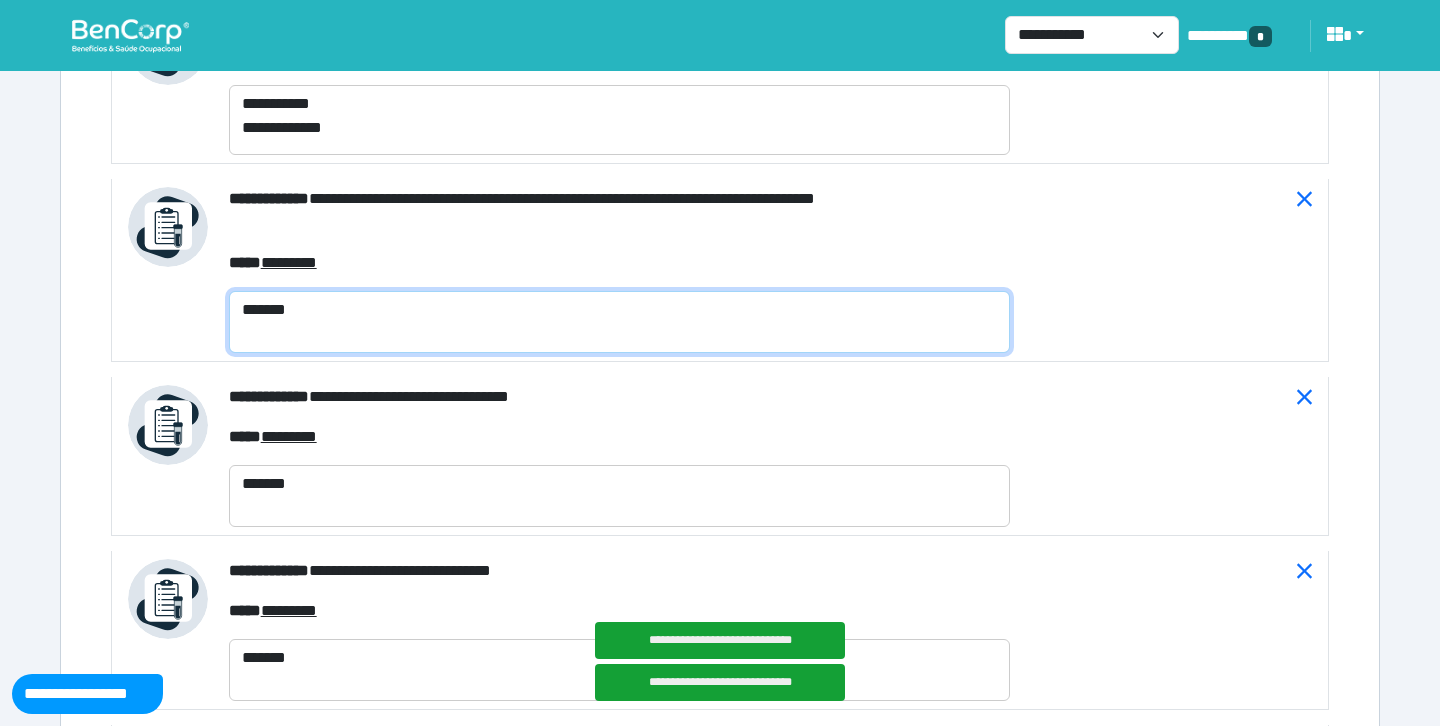 click on "*******" at bounding box center [619, 322] 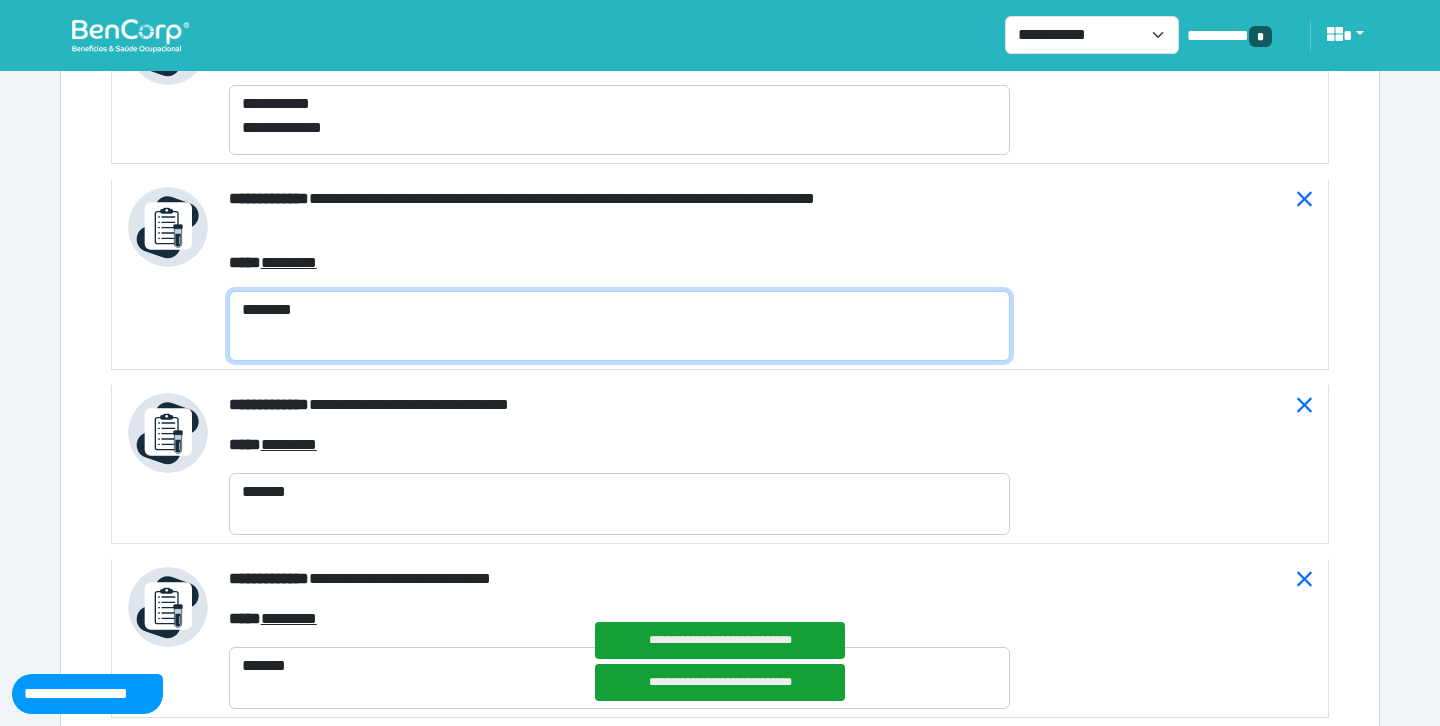 paste on "**********" 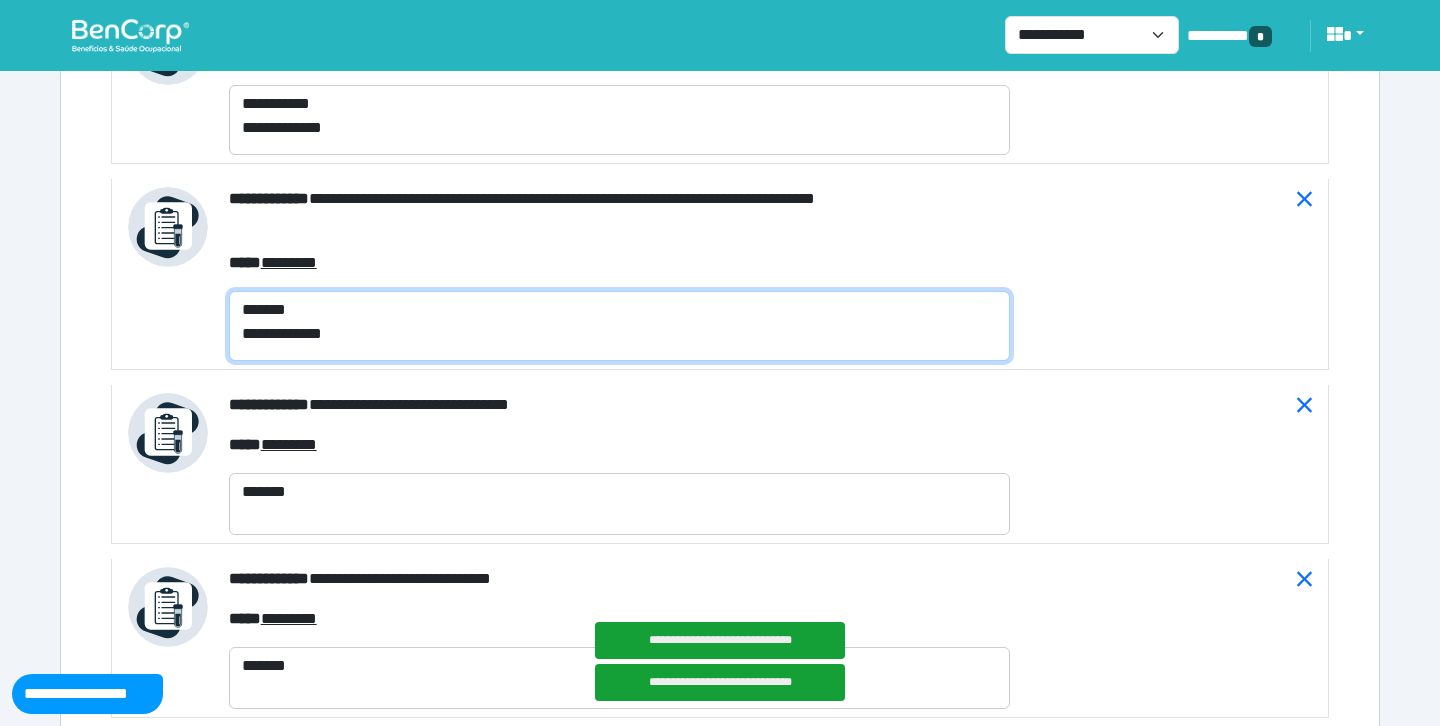 type on "**********" 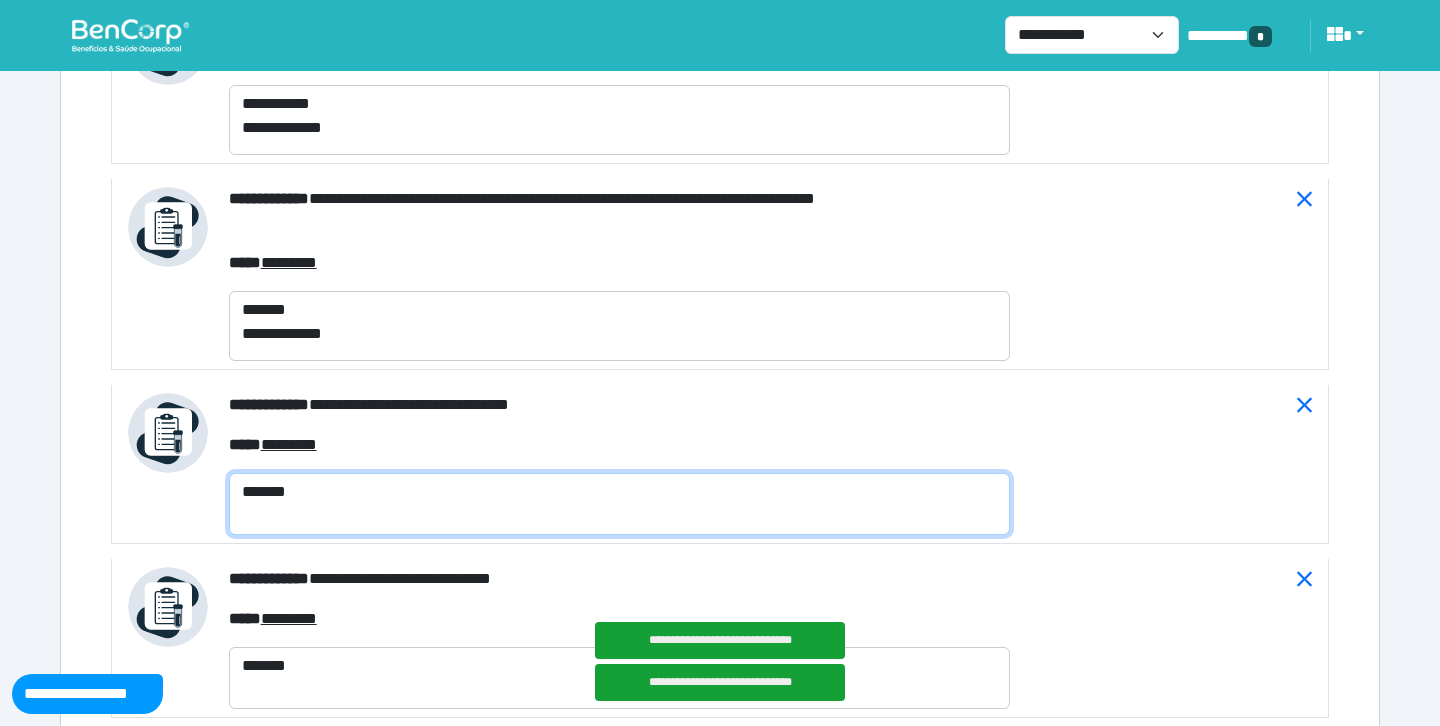 click on "*******" at bounding box center [619, 504] 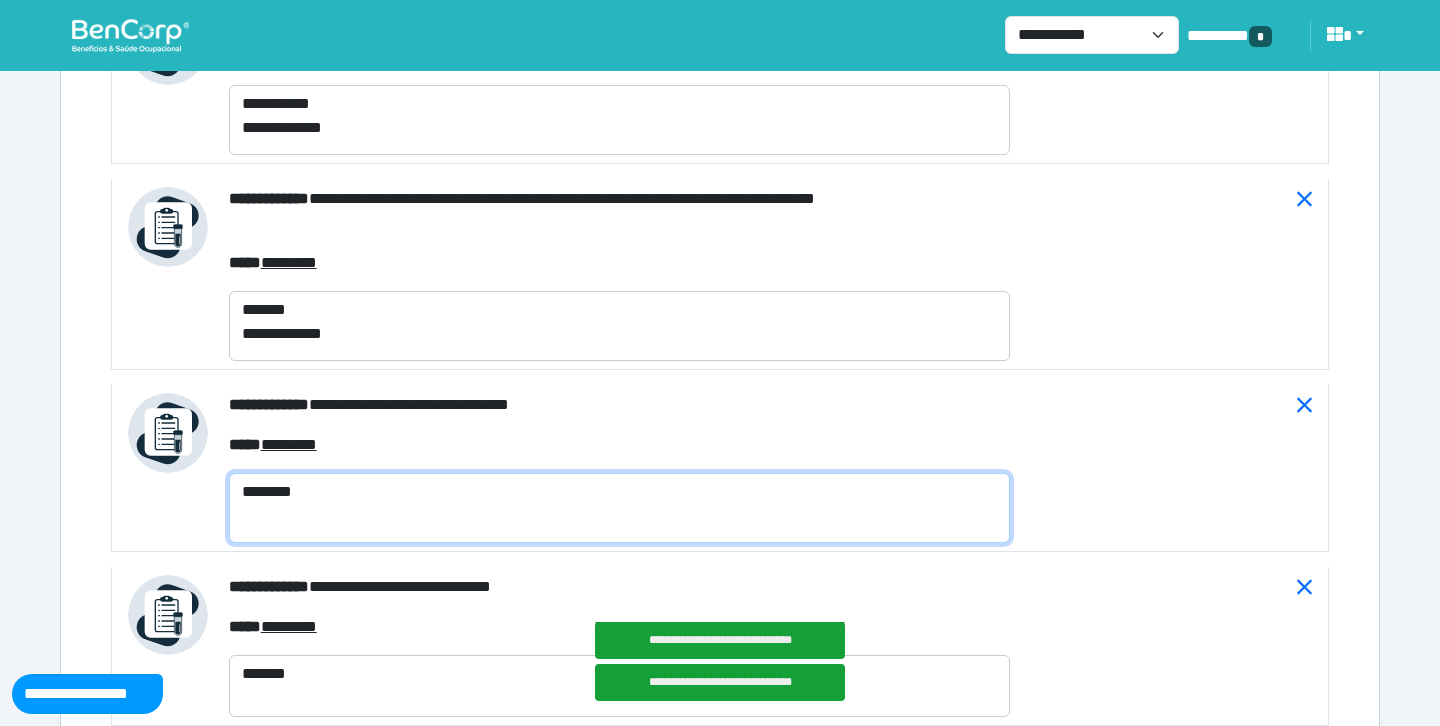 paste on "**********" 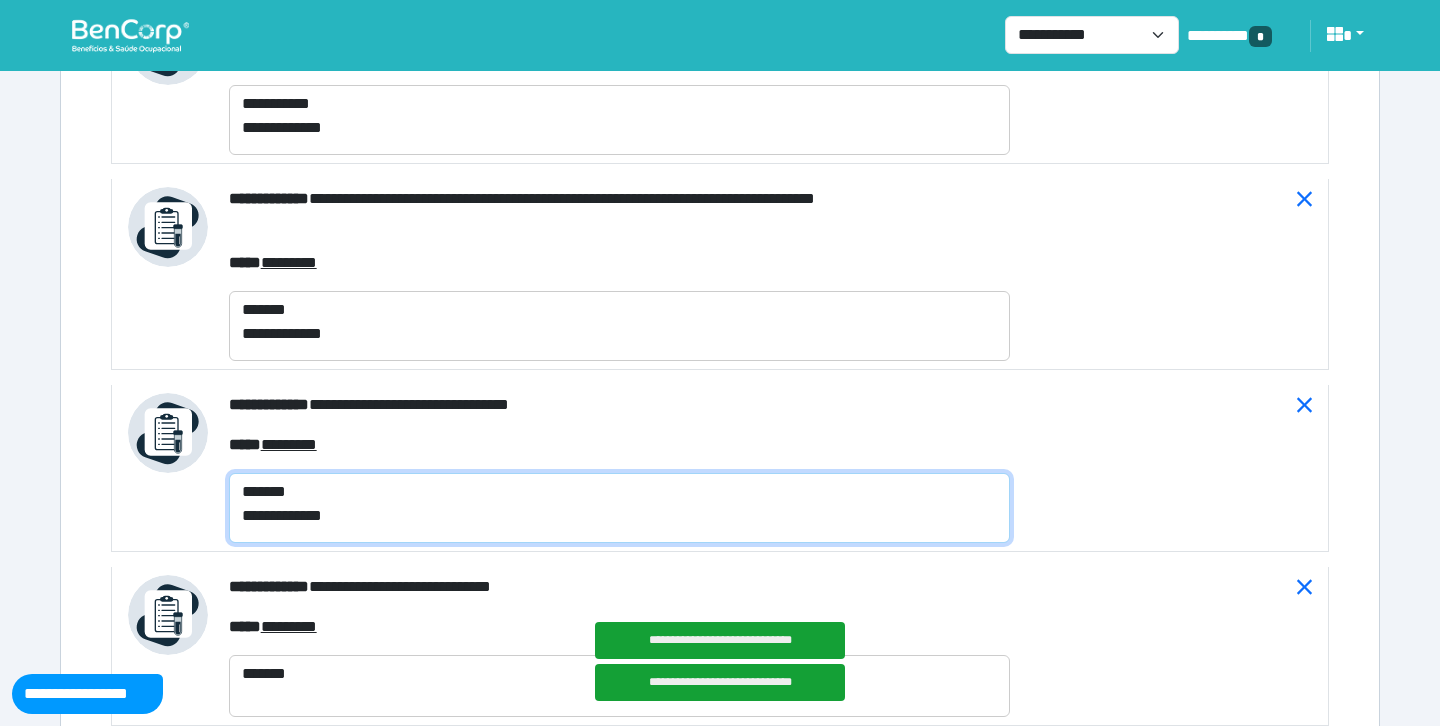 type on "**********" 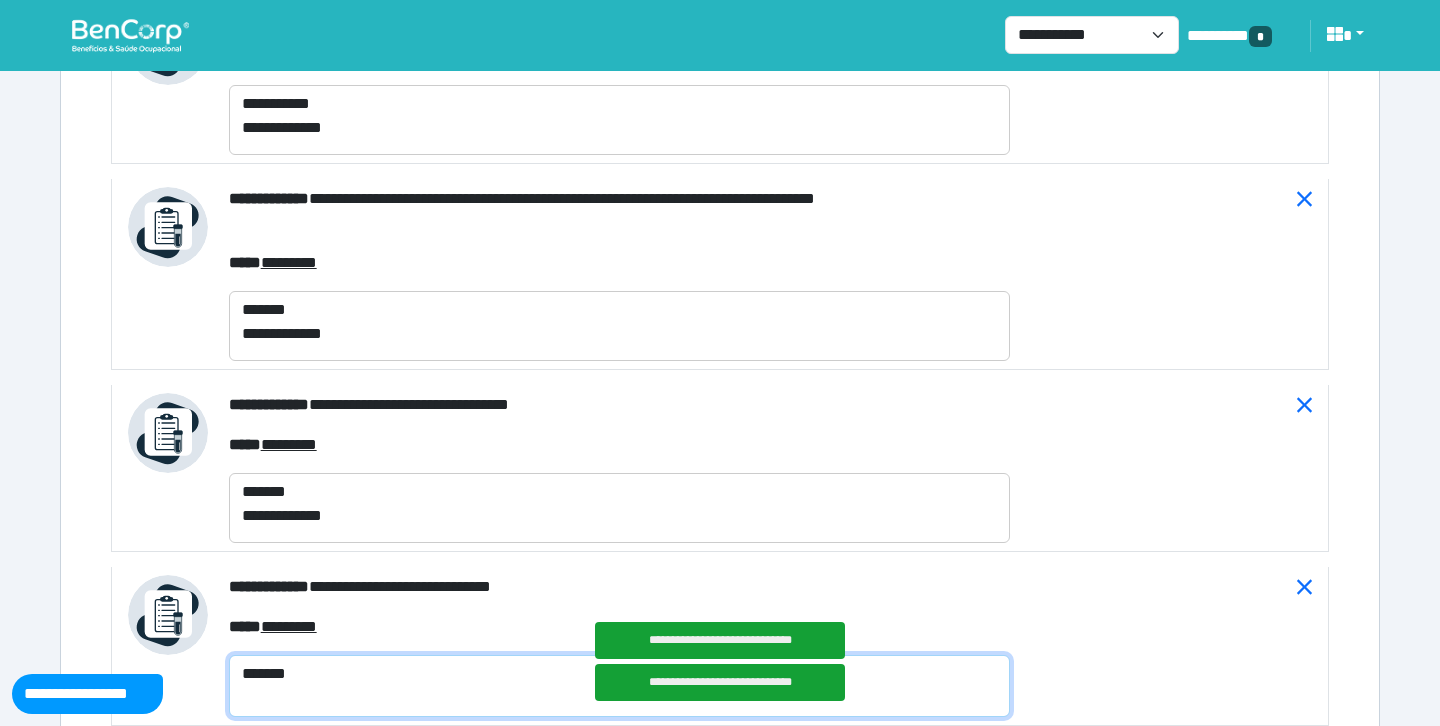 click on "*******" at bounding box center [619, 686] 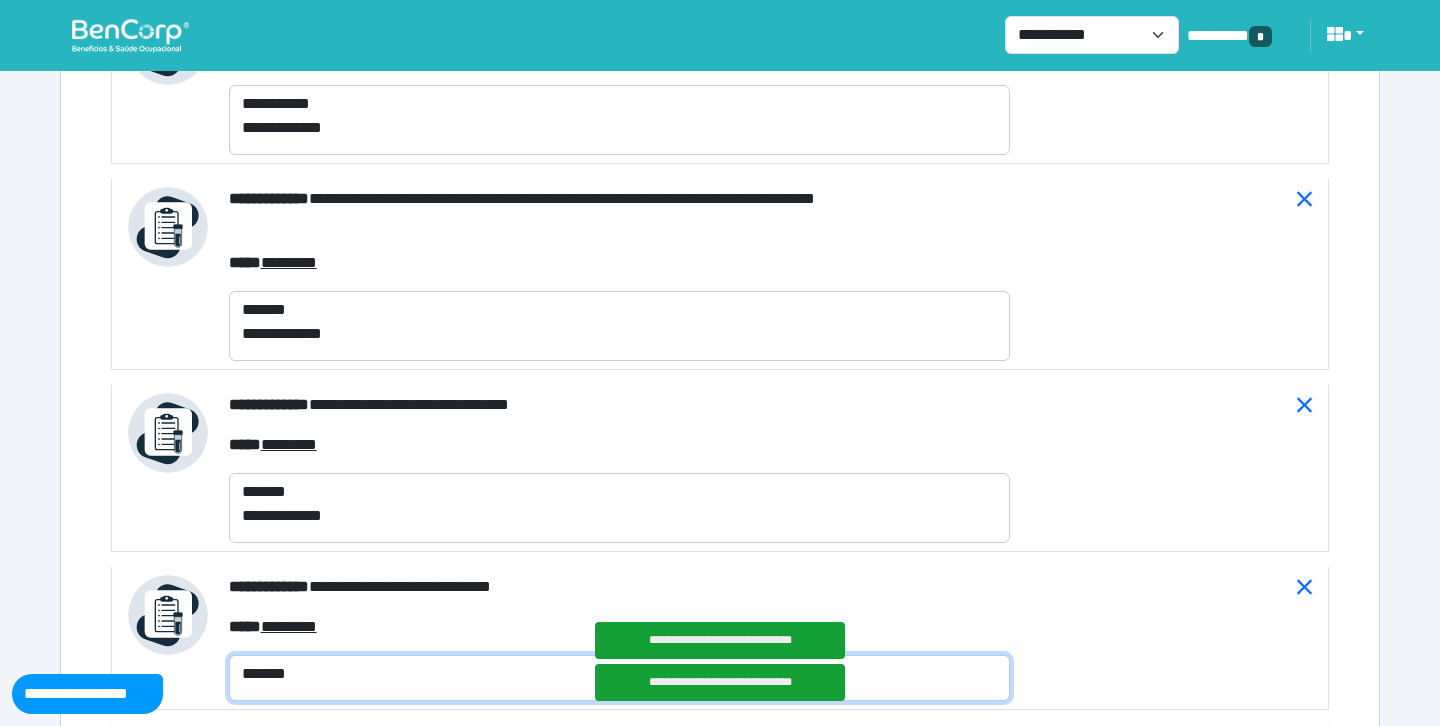 paste on "**********" 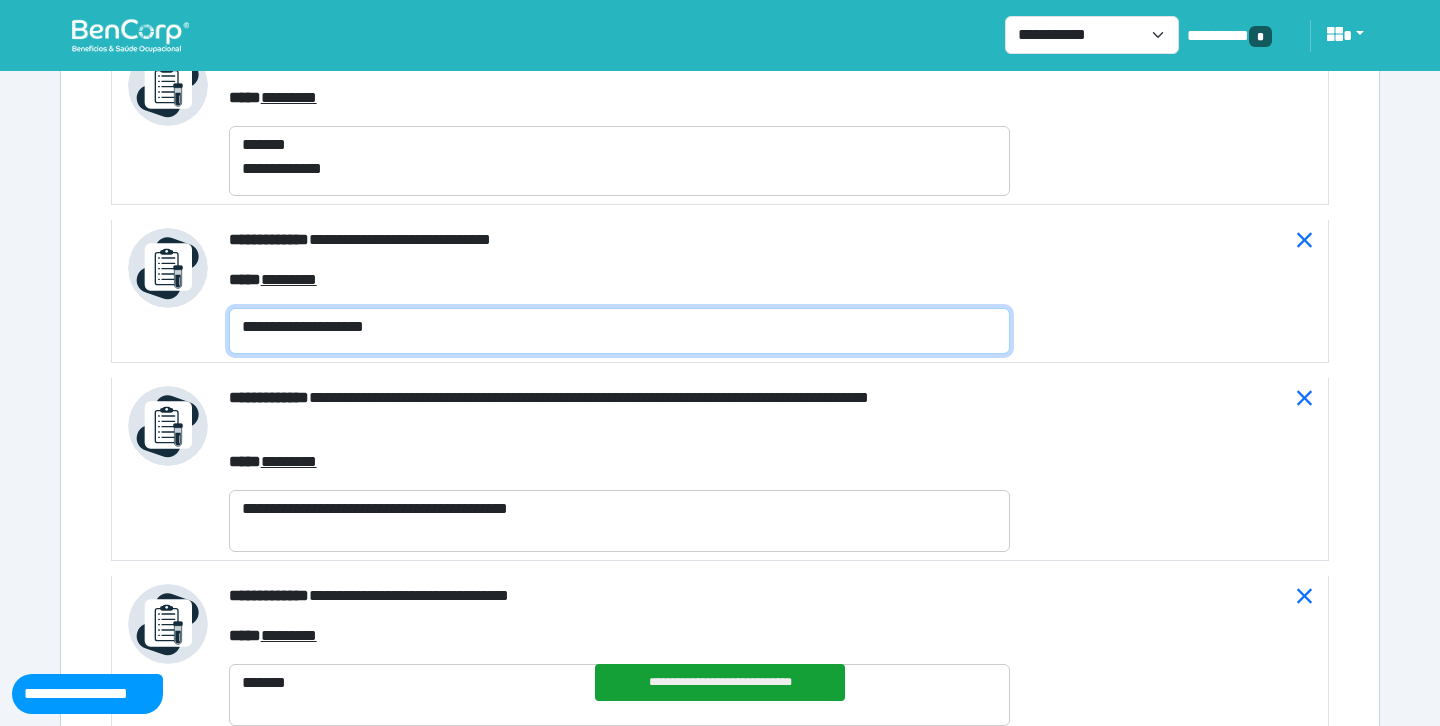 scroll, scrollTop: 8588, scrollLeft: 0, axis: vertical 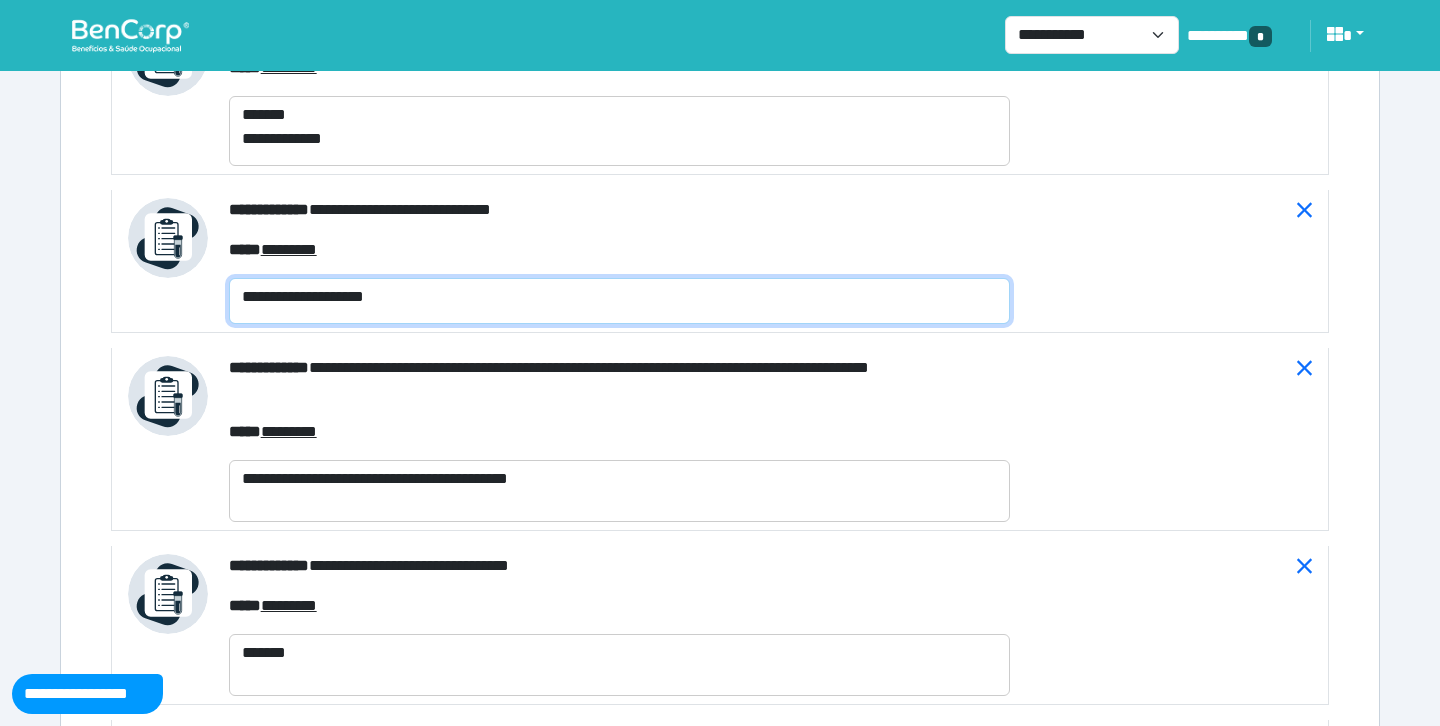type on "**********" 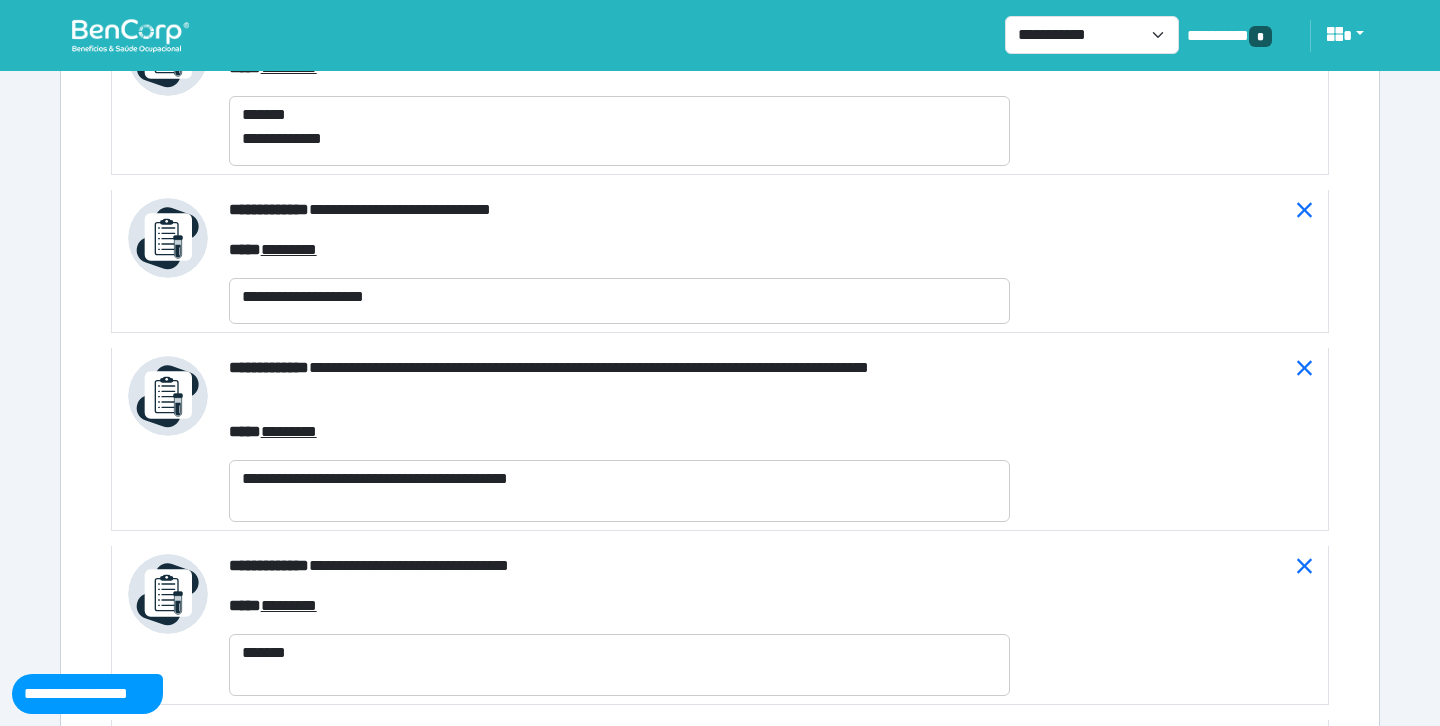 click on "**********" at bounding box center (619, 439) 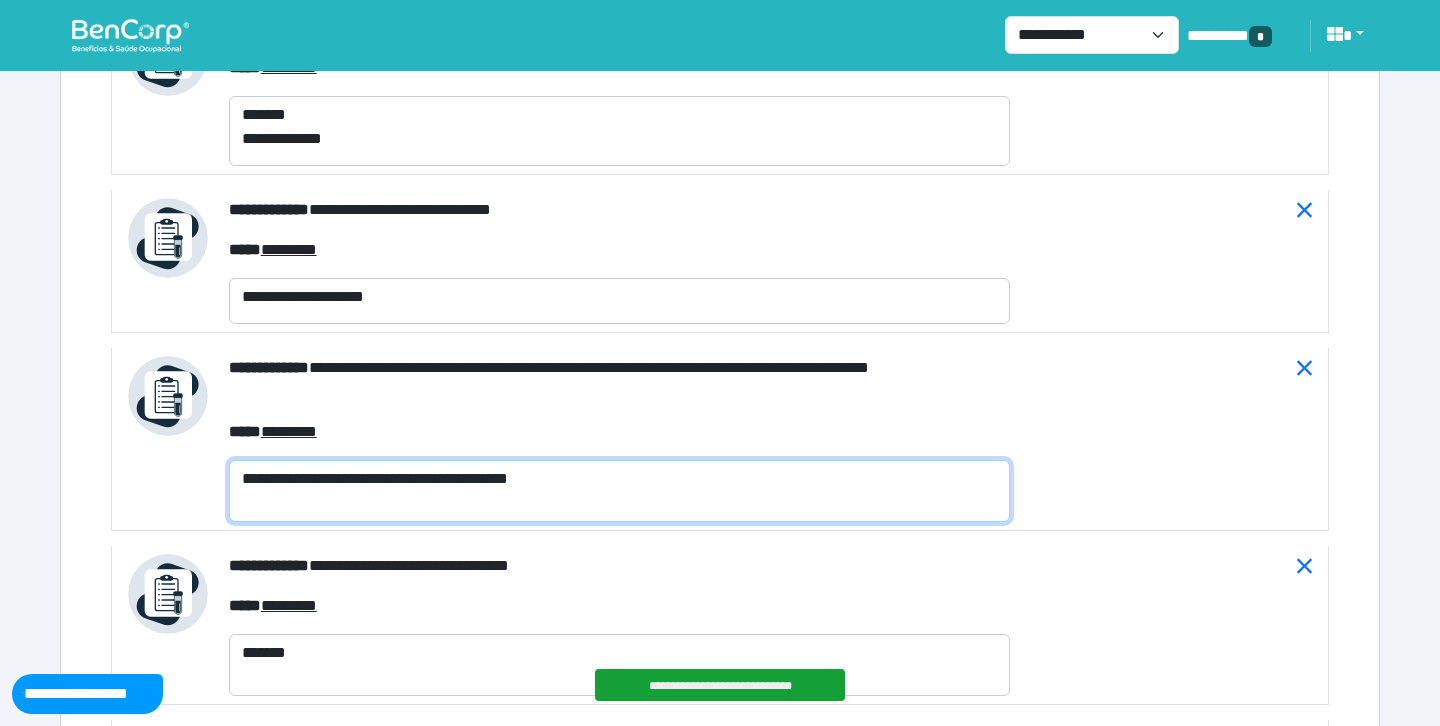 click on "**********" at bounding box center [619, 491] 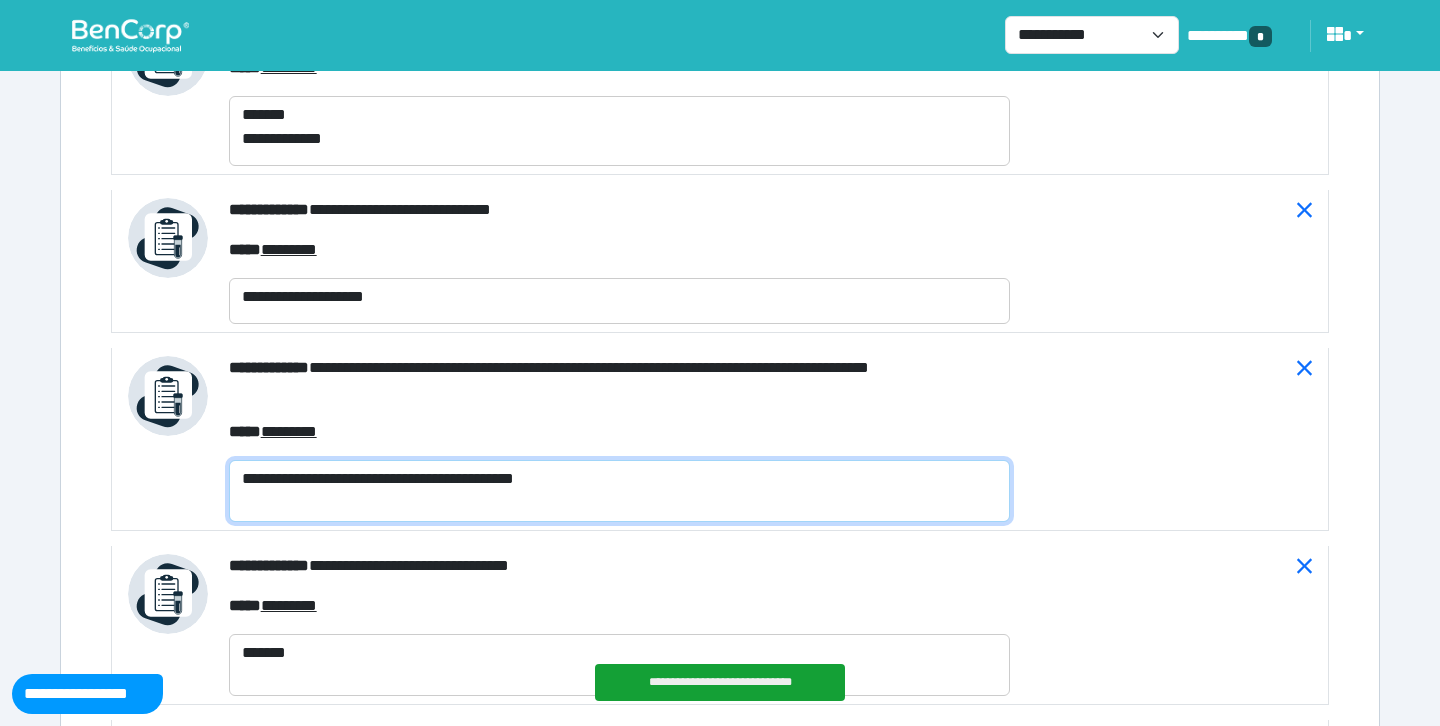 paste on "**********" 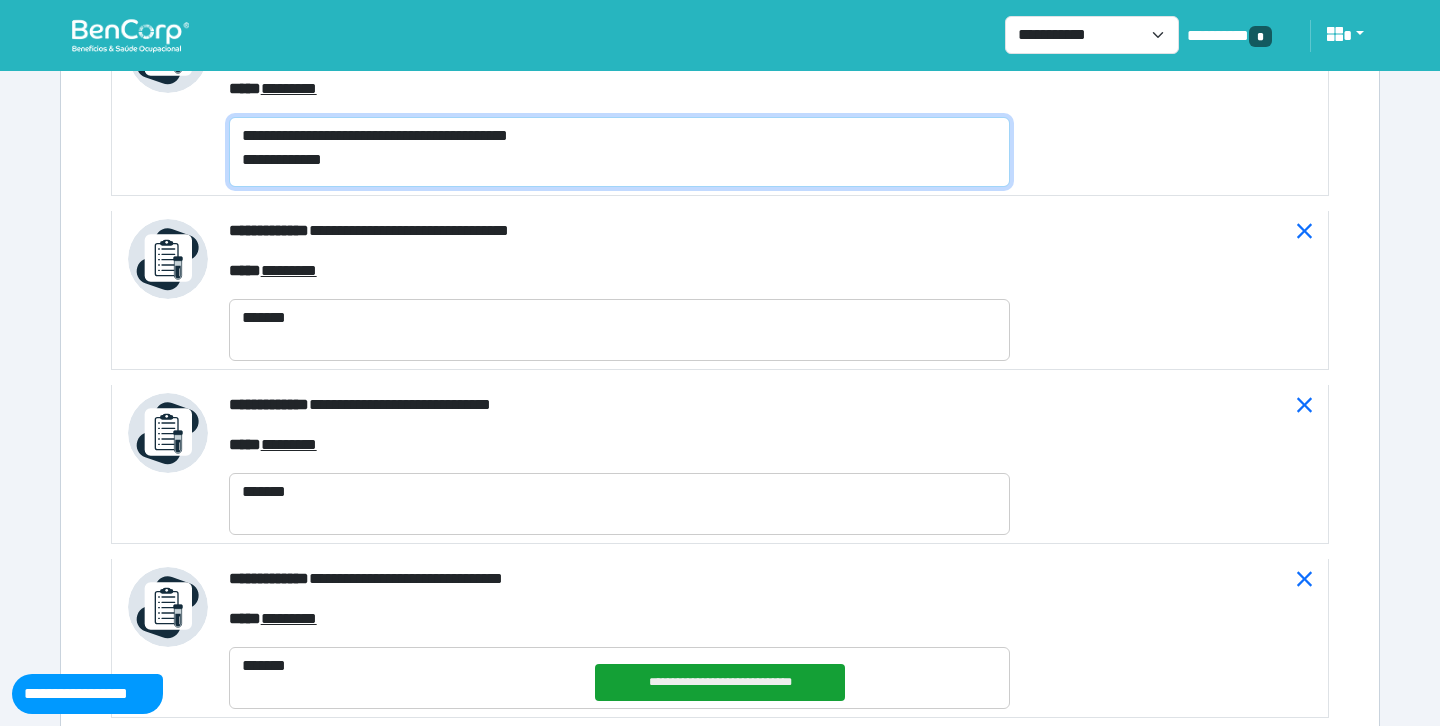 scroll, scrollTop: 9018, scrollLeft: 0, axis: vertical 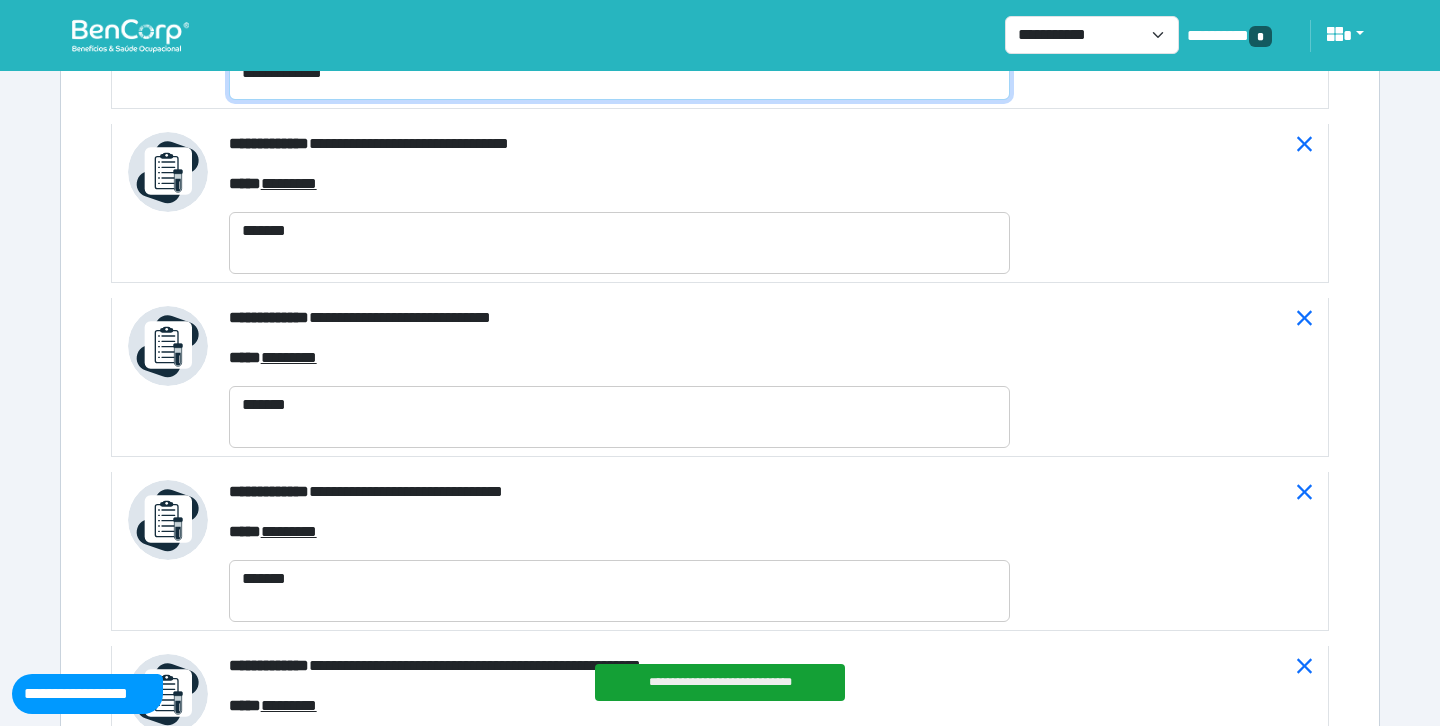 type on "**********" 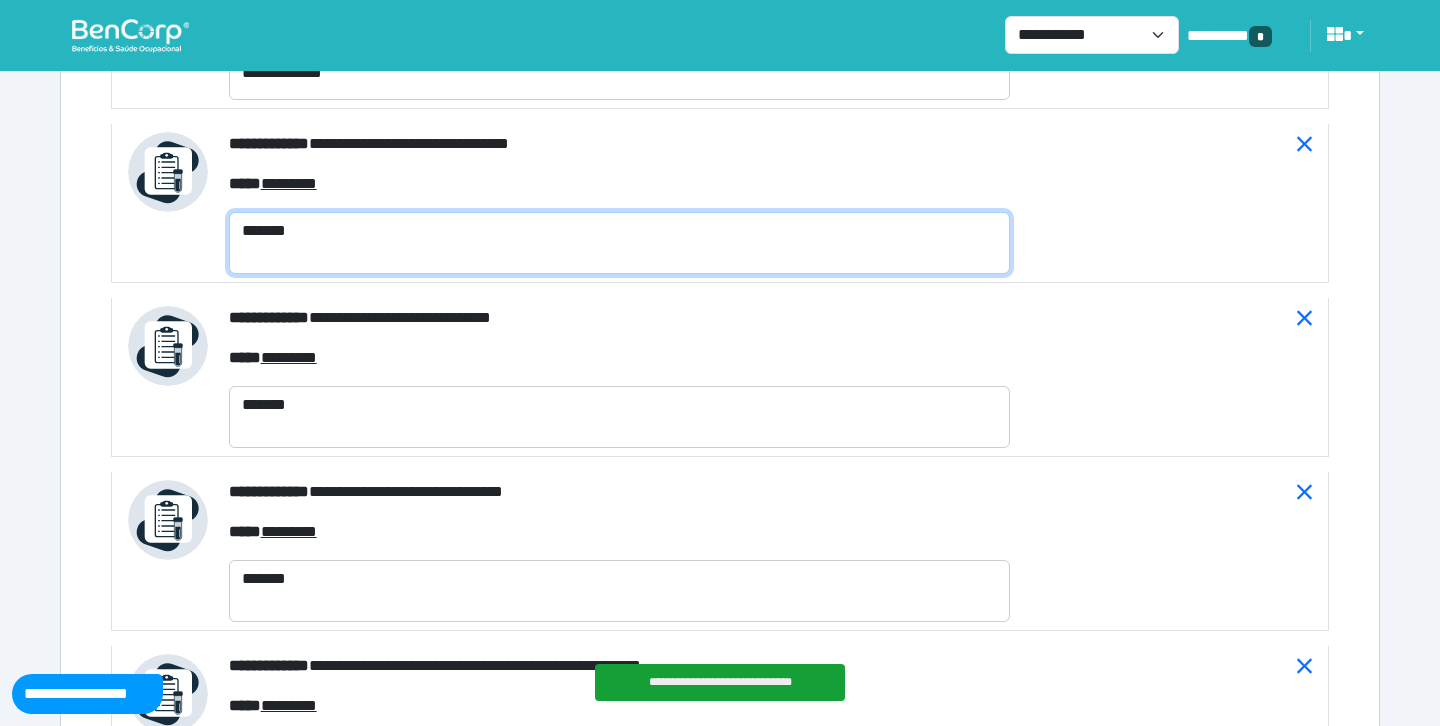 click on "*******" at bounding box center [619, 243] 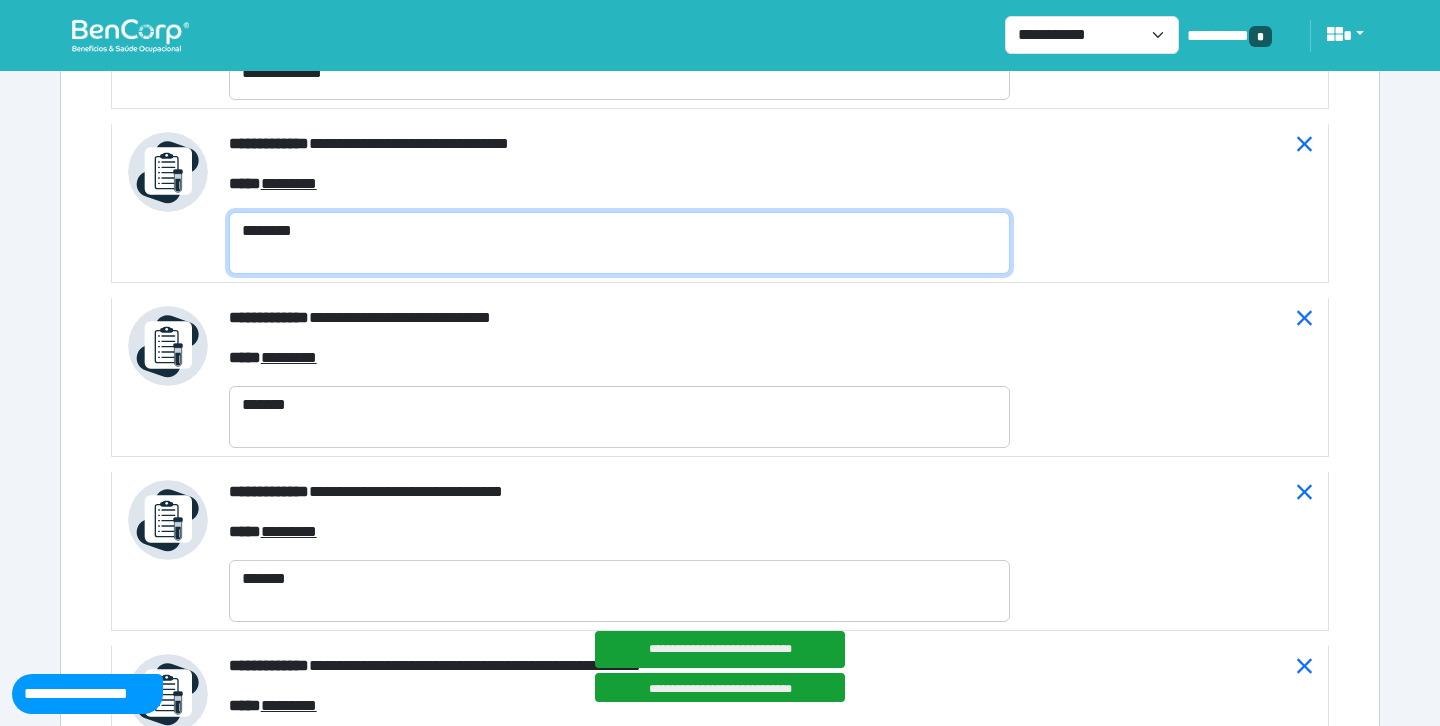 paste on "**********" 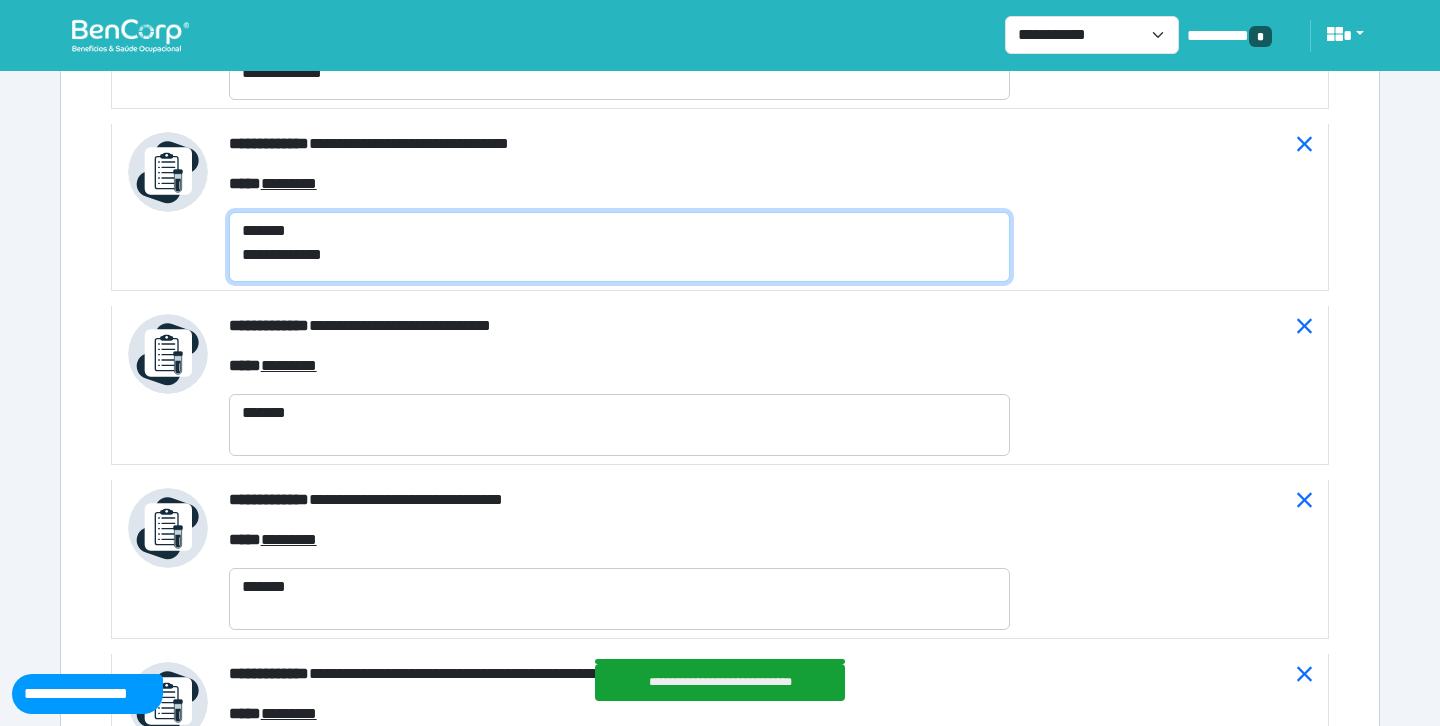 type on "**********" 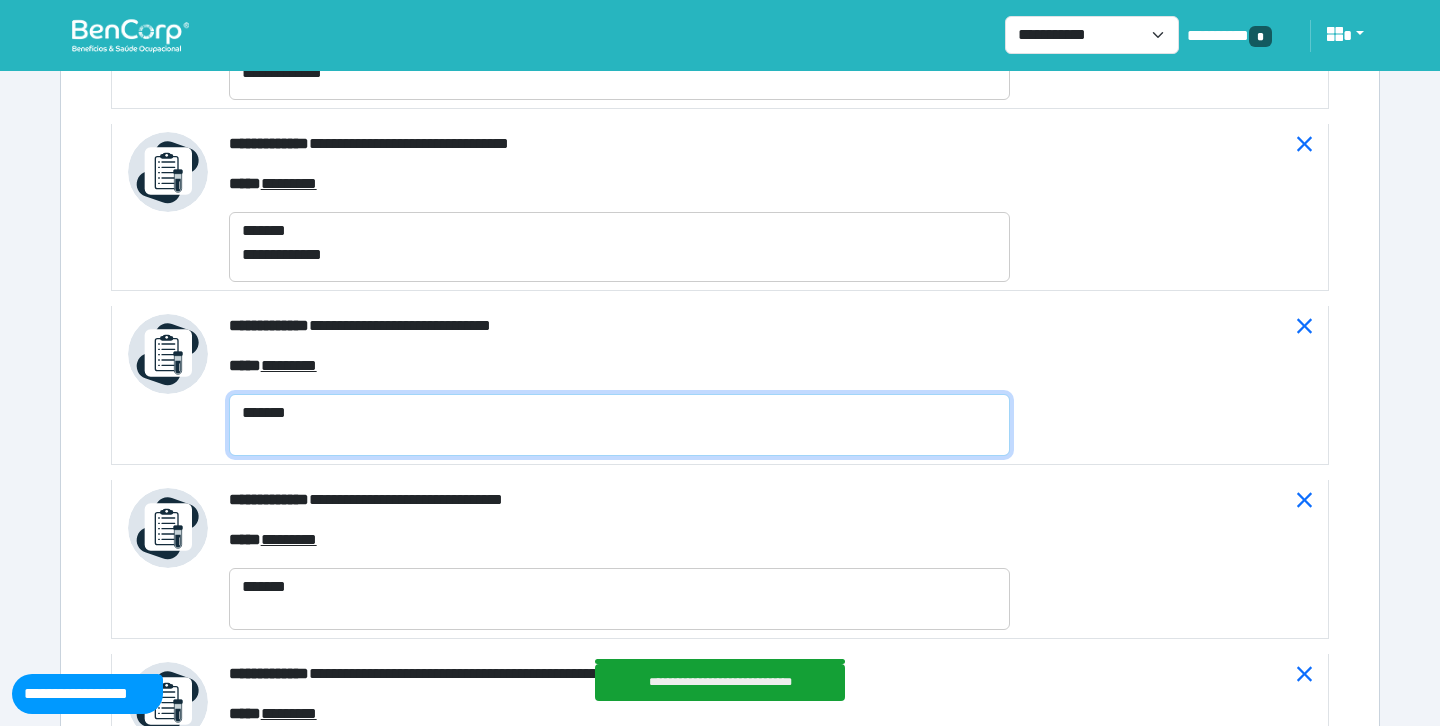 click on "*******" at bounding box center (619, 425) 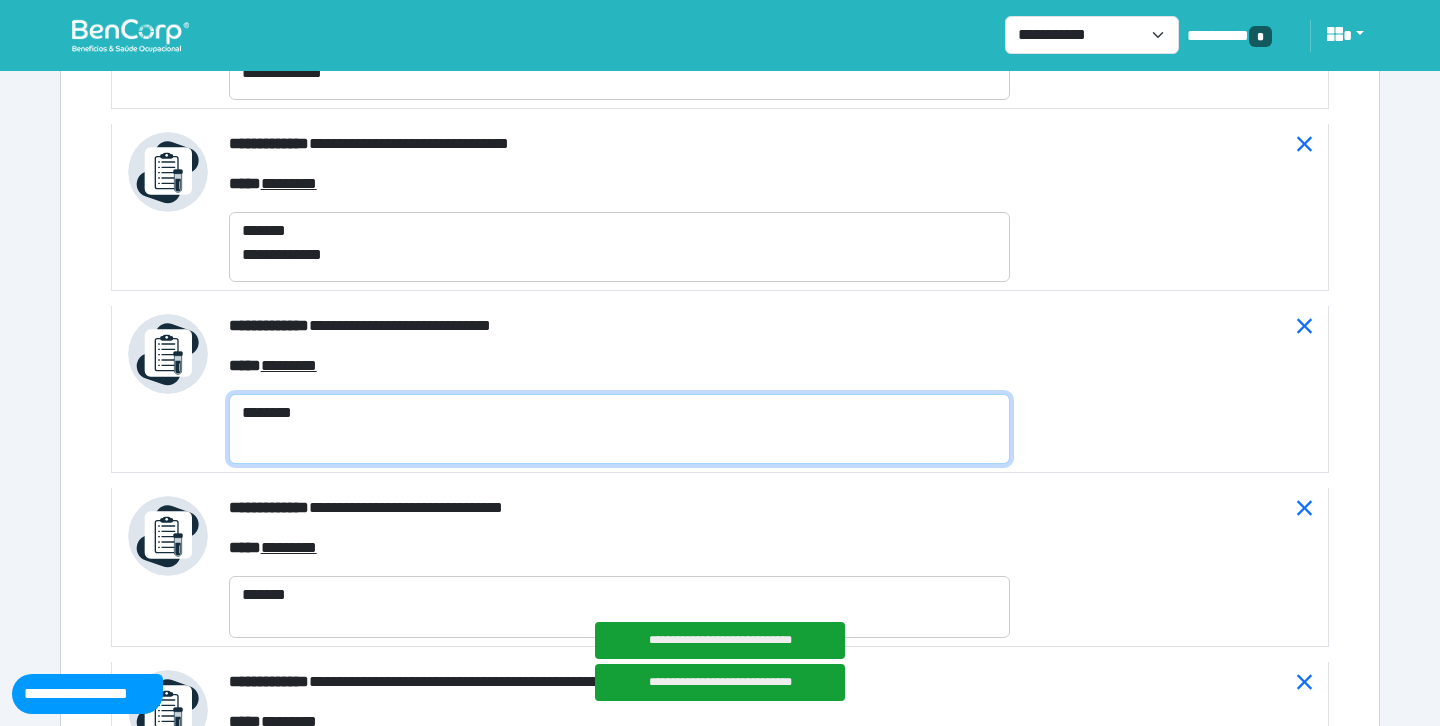paste on "**********" 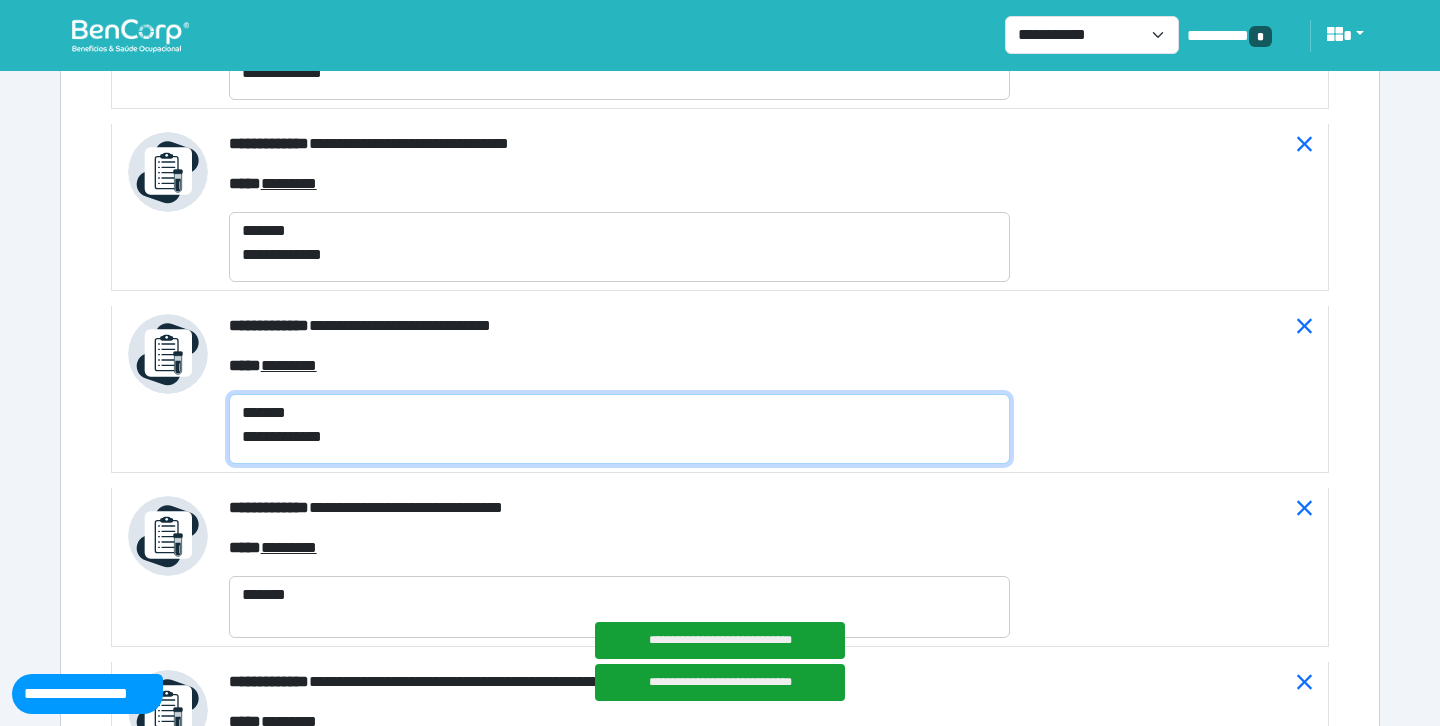 type on "**********" 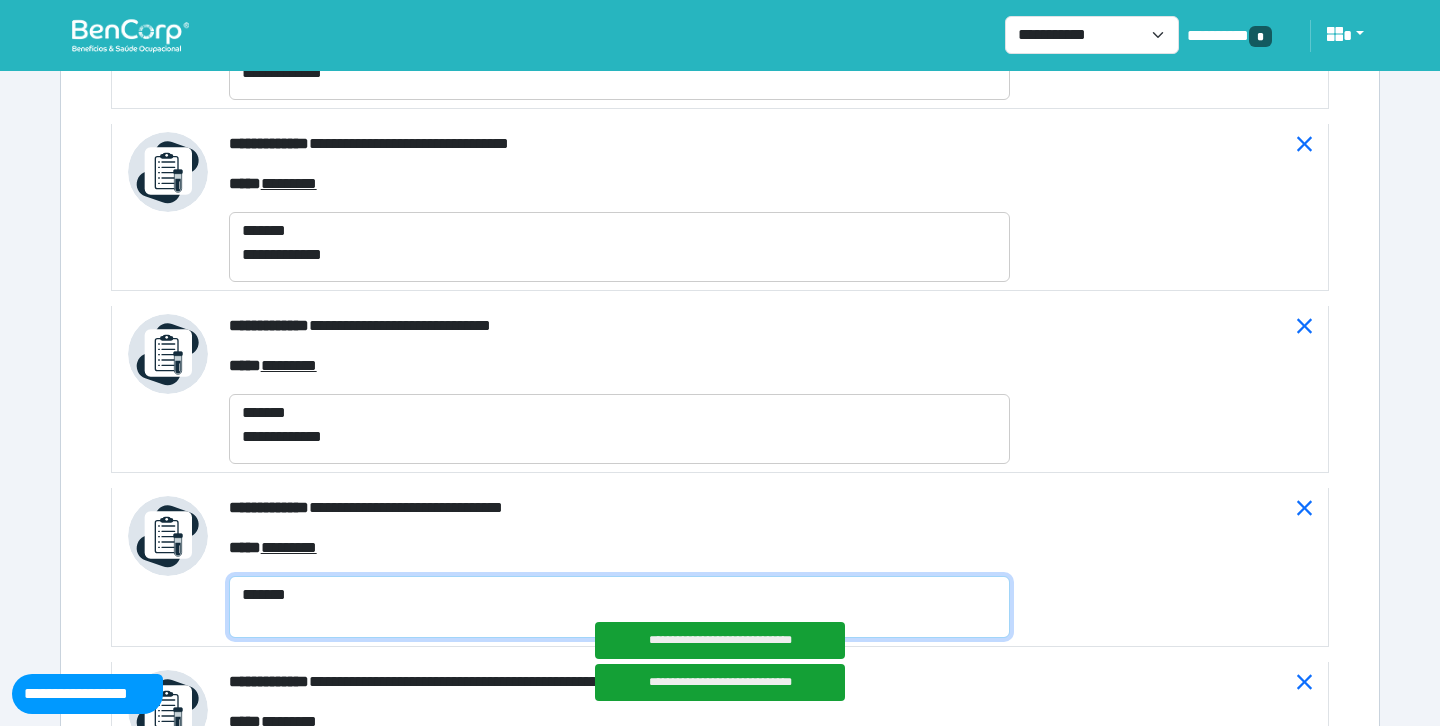 click on "*******" at bounding box center (619, 607) 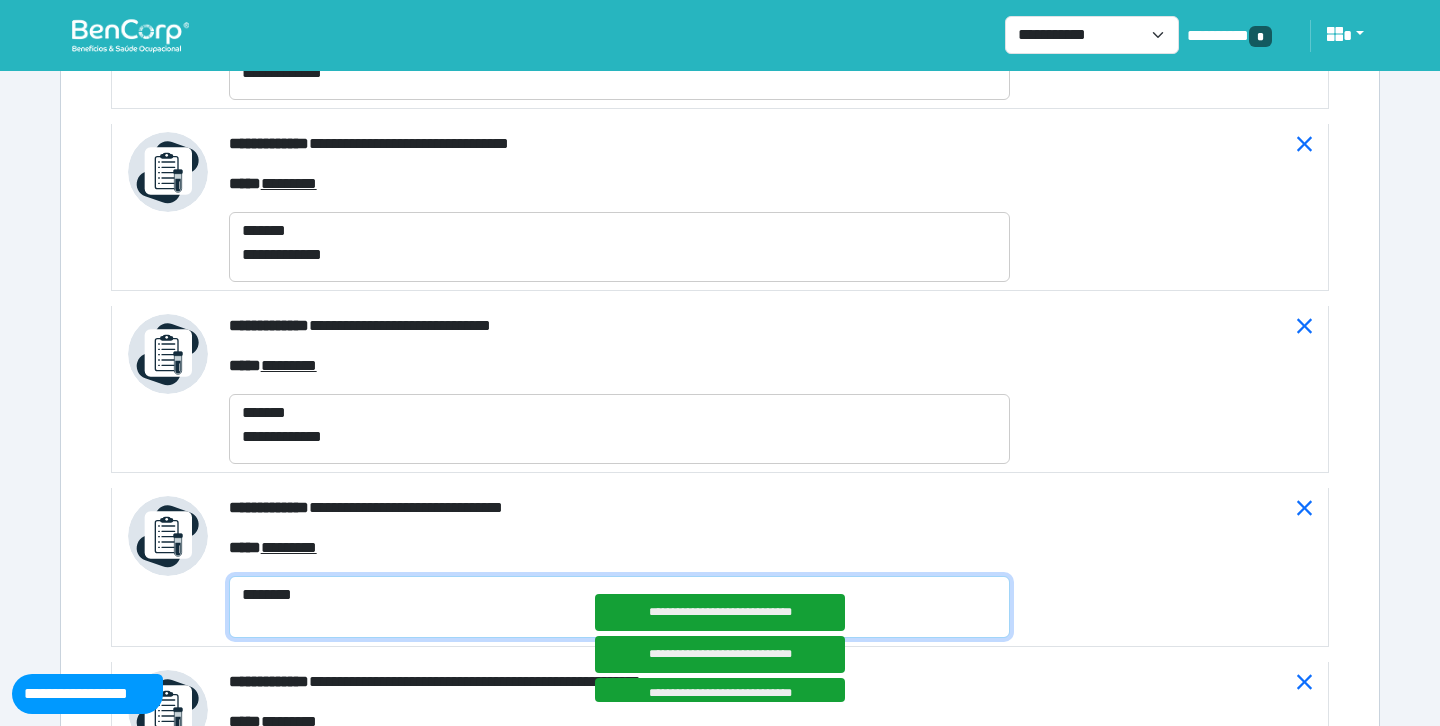 paste on "**********" 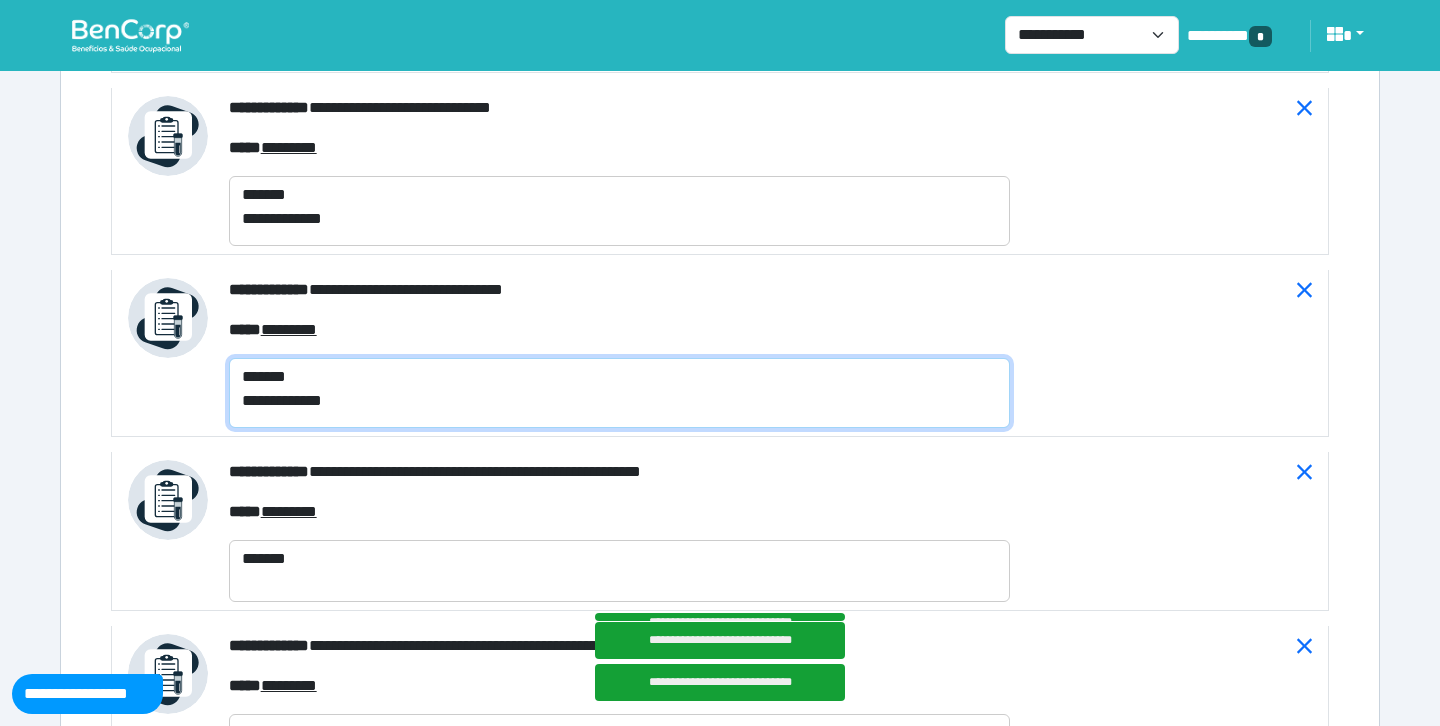 scroll, scrollTop: 9323, scrollLeft: 0, axis: vertical 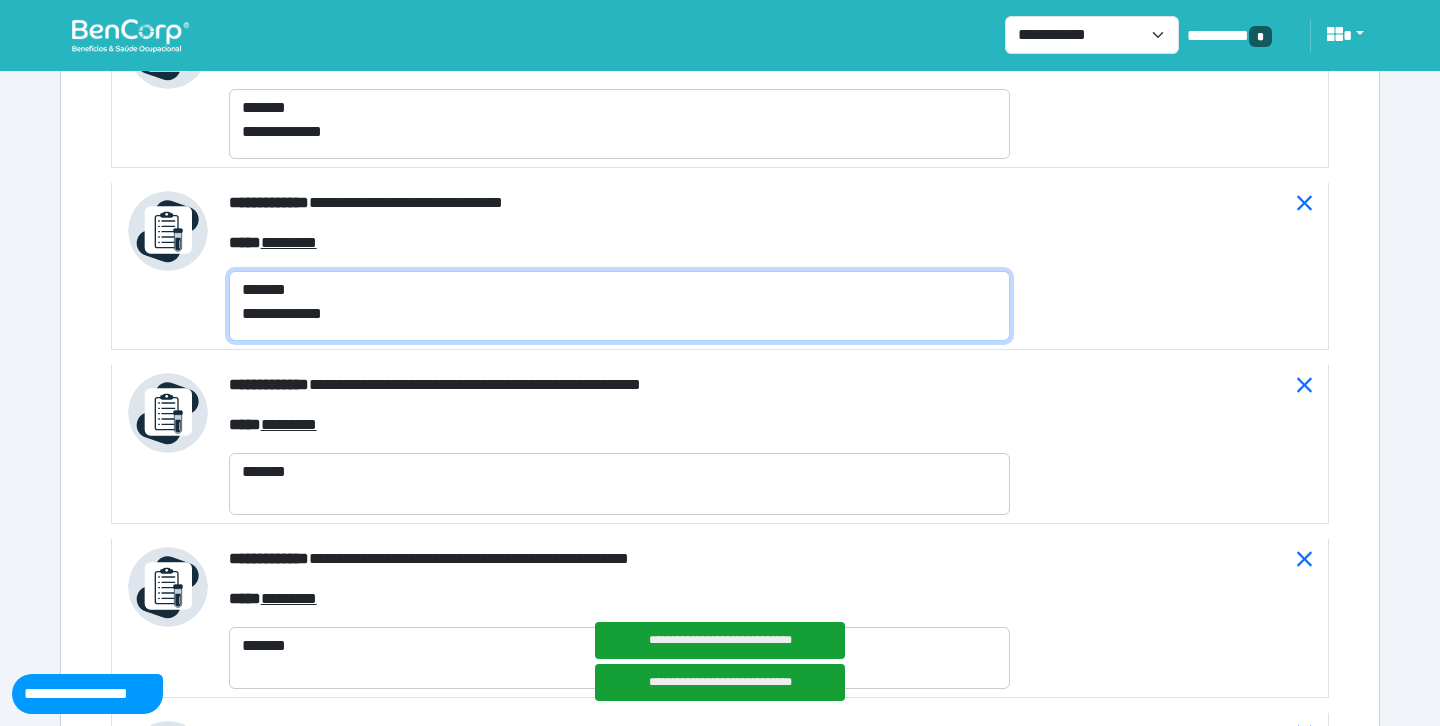 type on "**********" 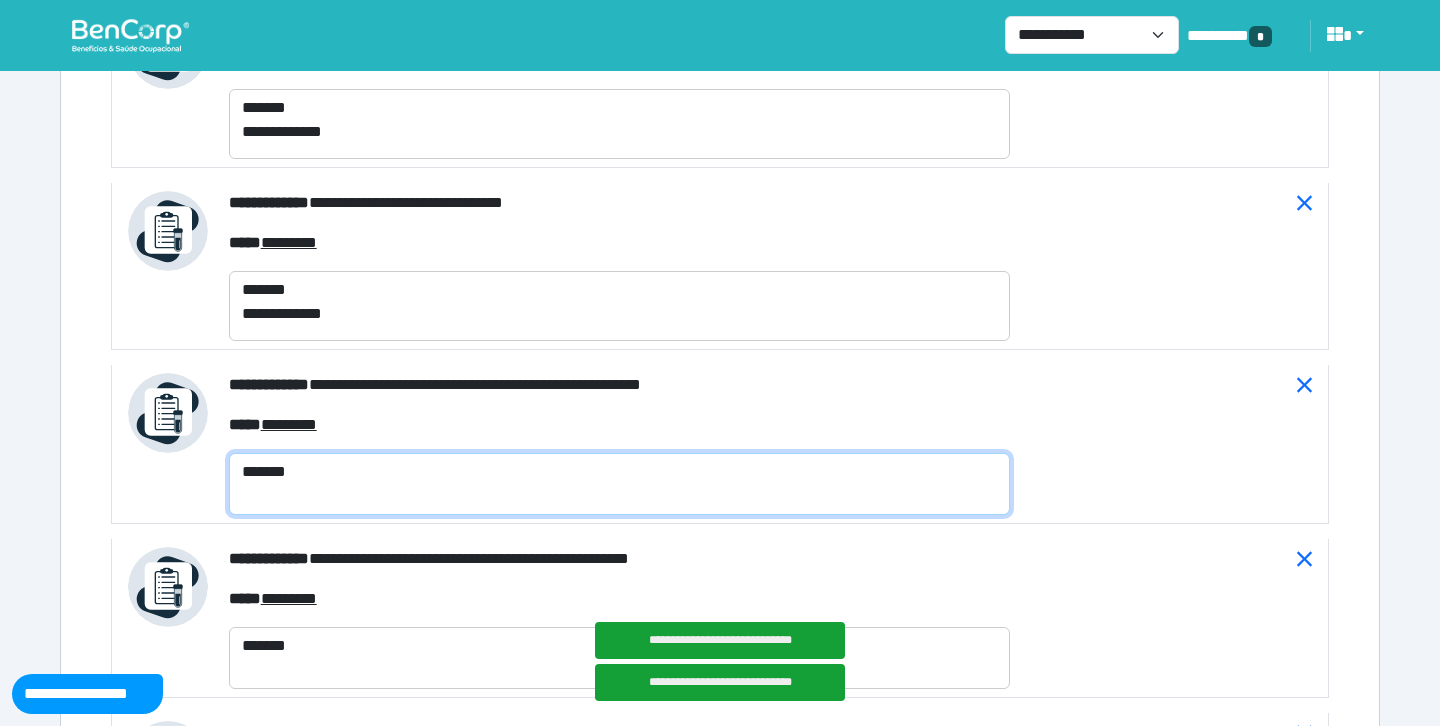 click on "*******" at bounding box center [619, 484] 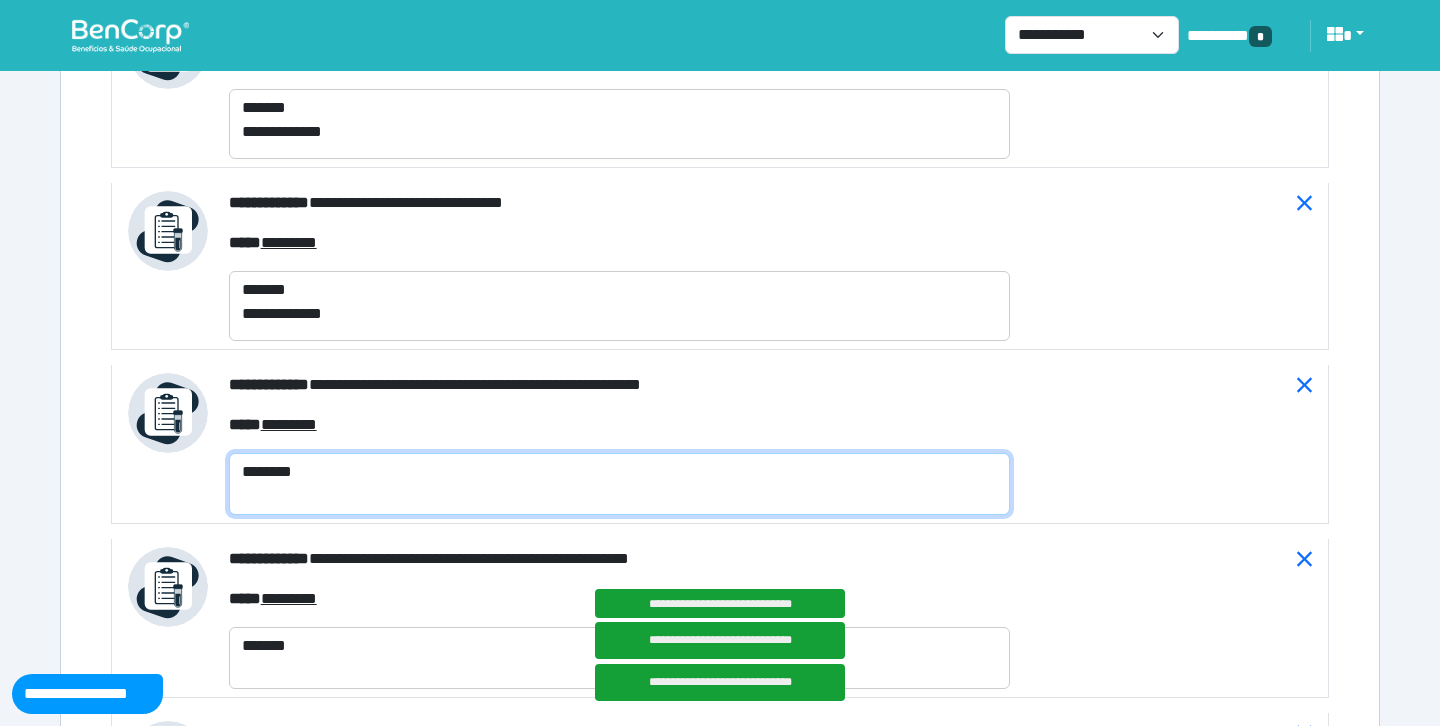 paste on "**********" 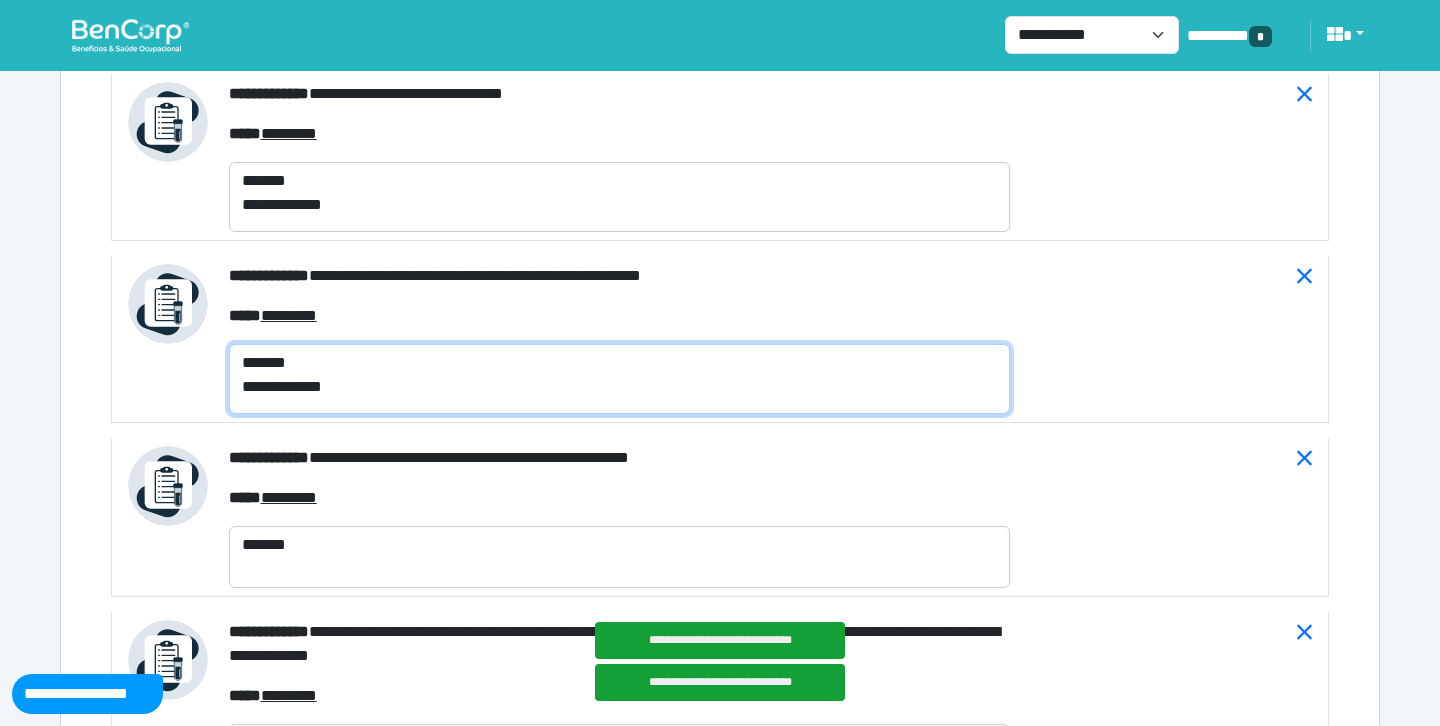 scroll, scrollTop: 9666, scrollLeft: 0, axis: vertical 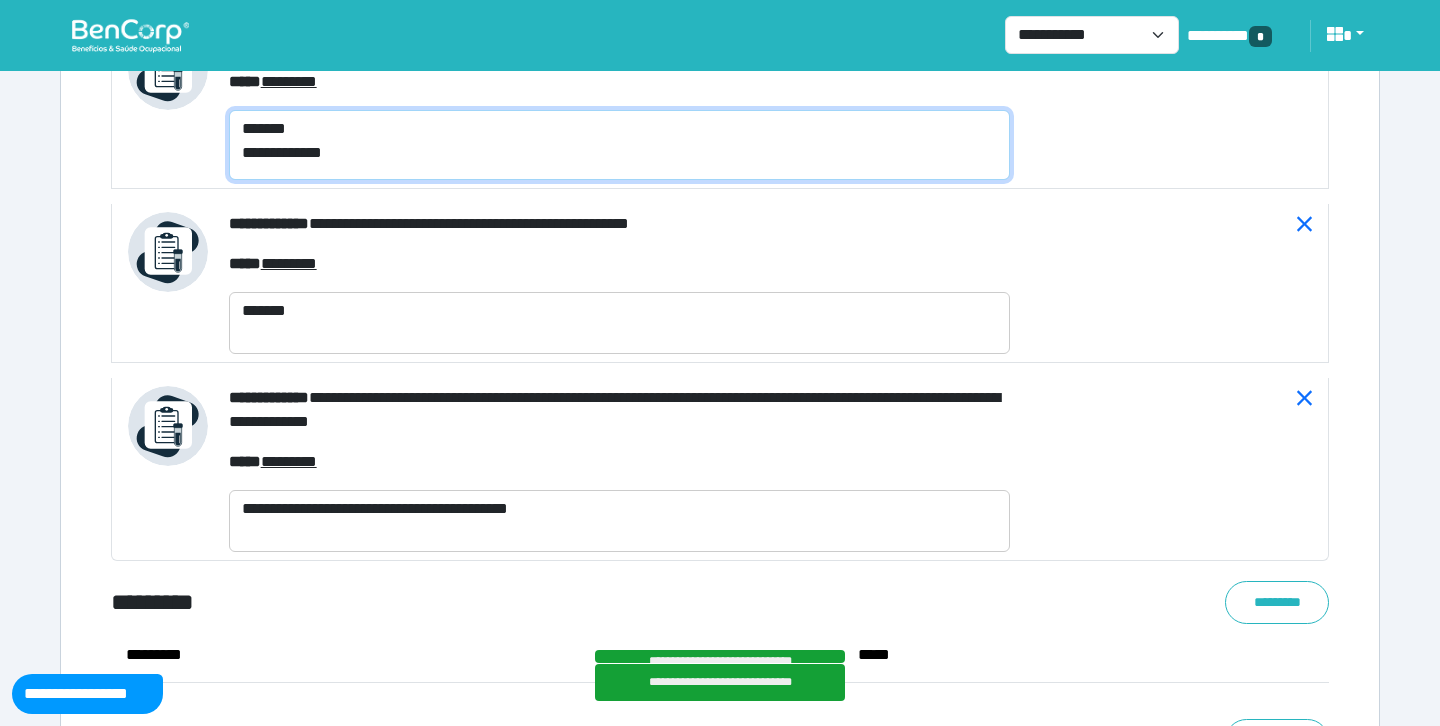 type on "**********" 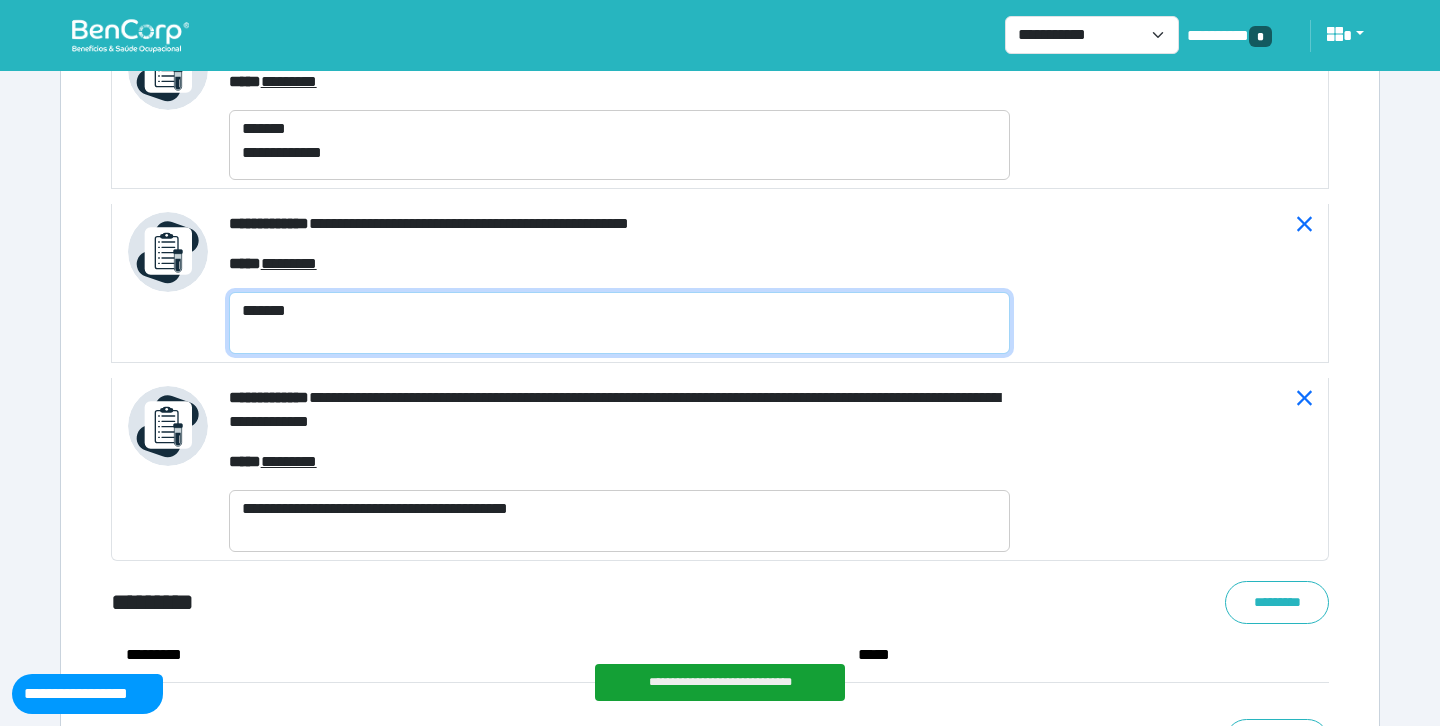 click on "*******" at bounding box center [619, 323] 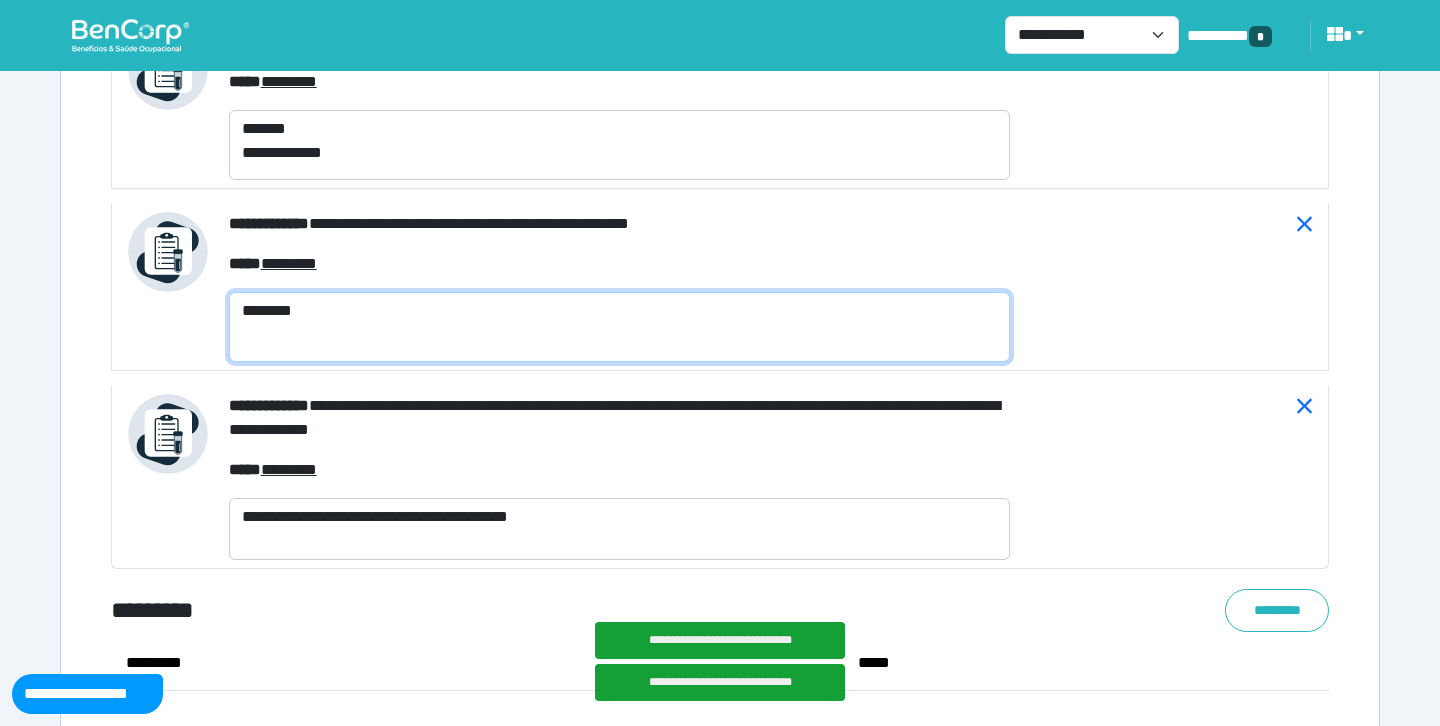 paste on "**********" 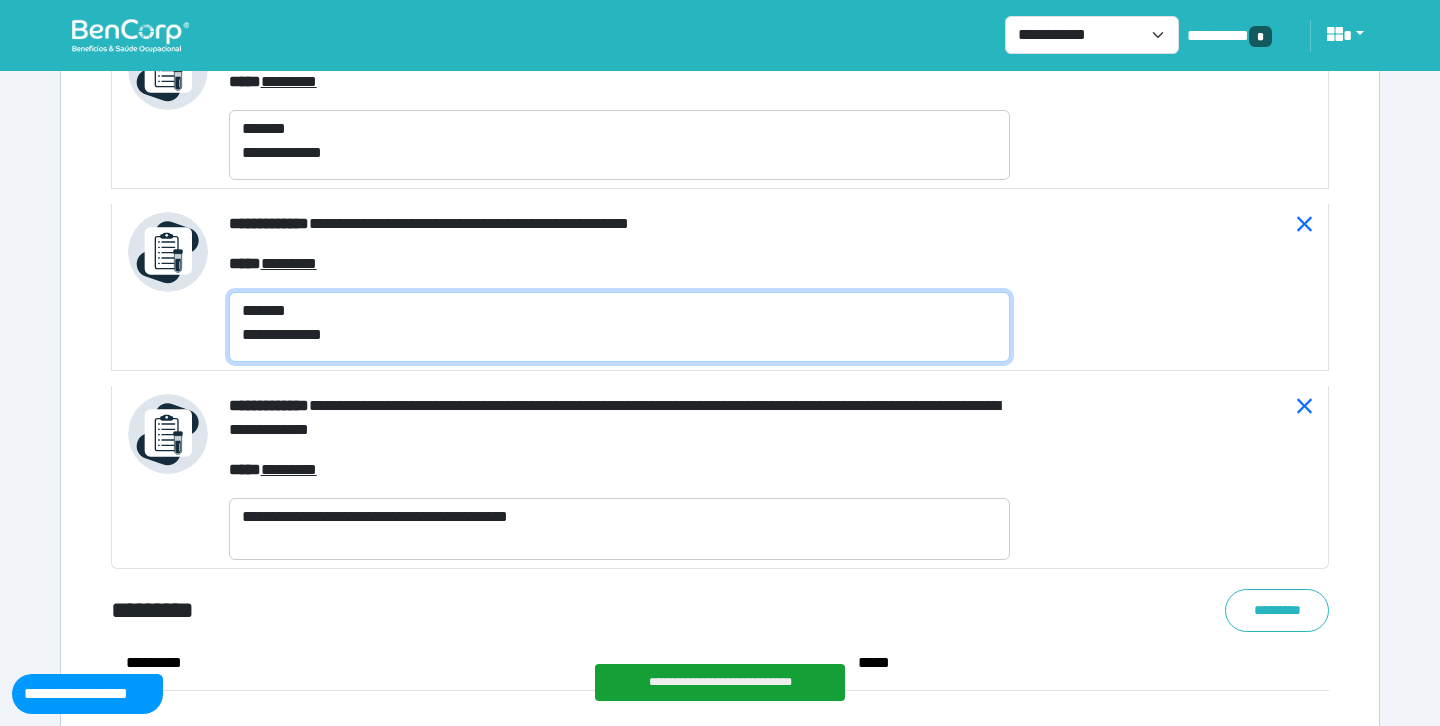 type on "**********" 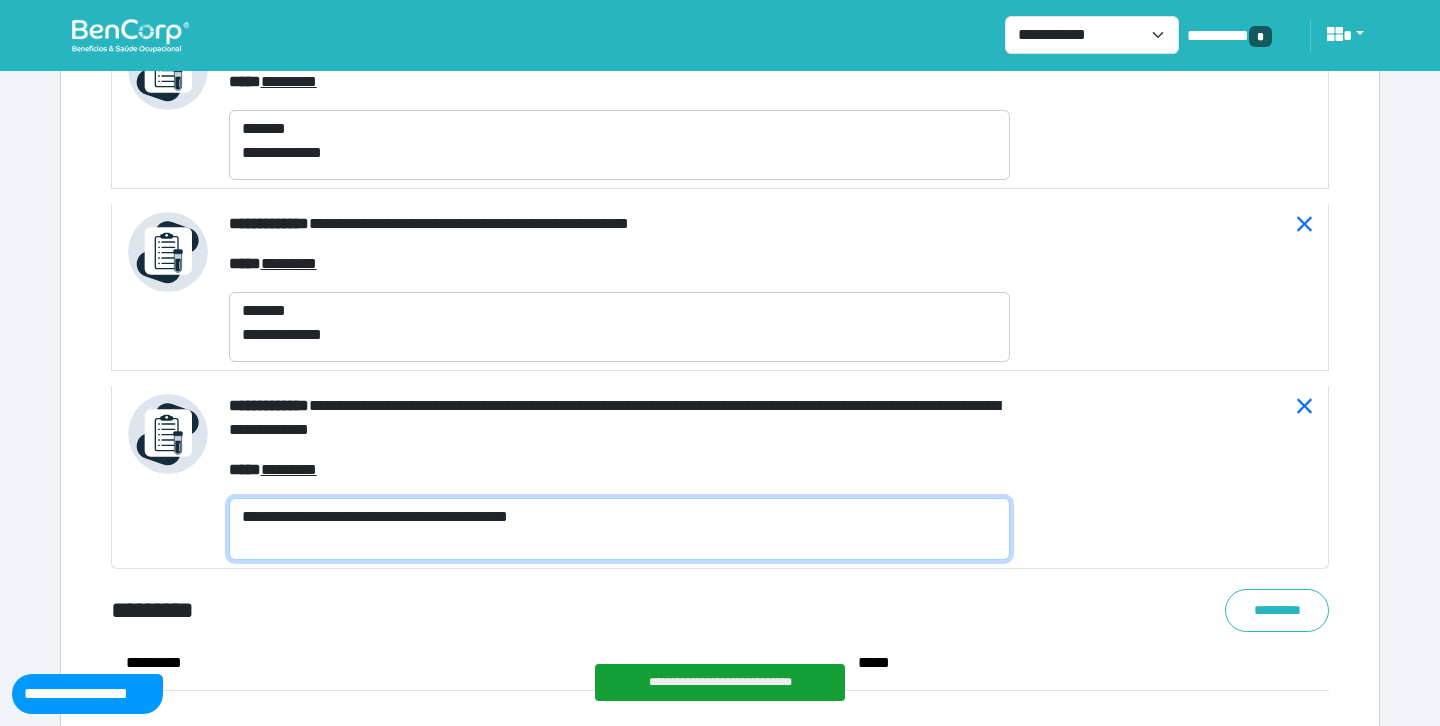 click on "**********" at bounding box center (619, 529) 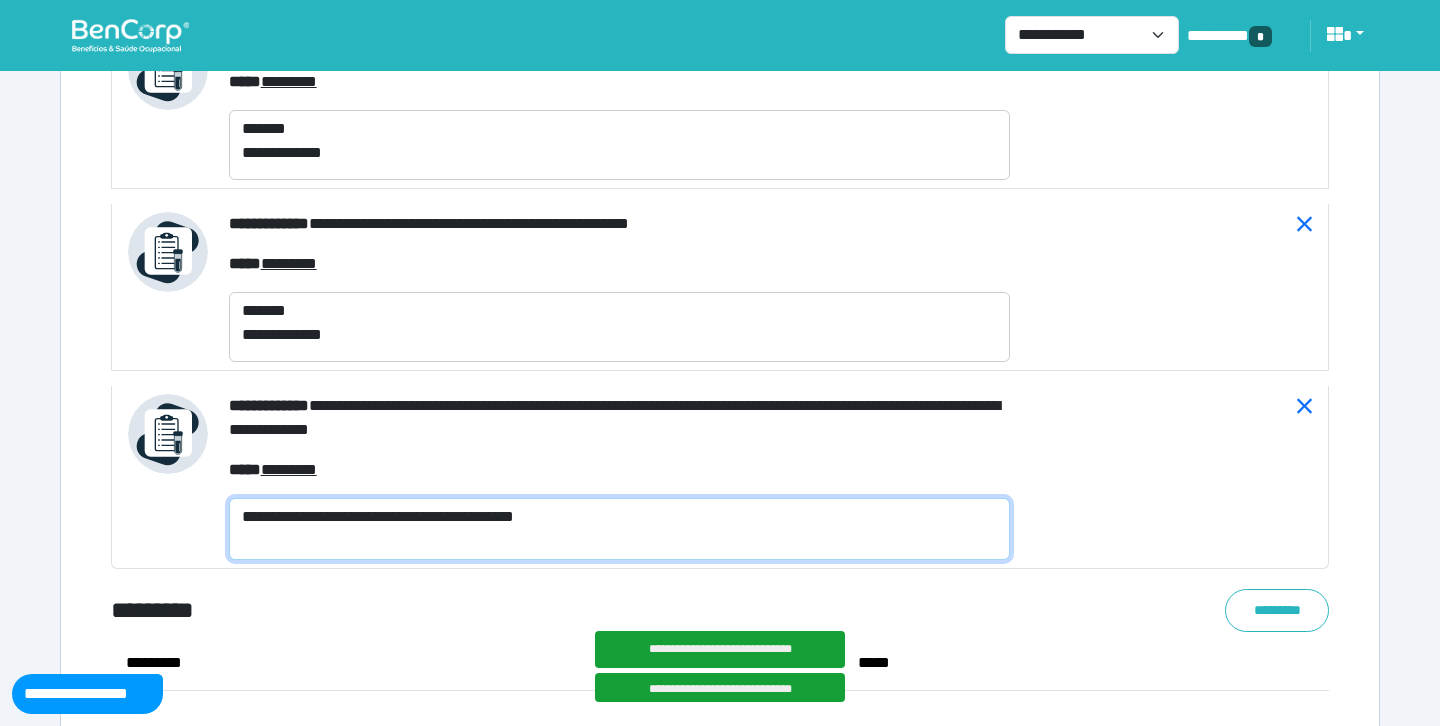 paste on "**********" 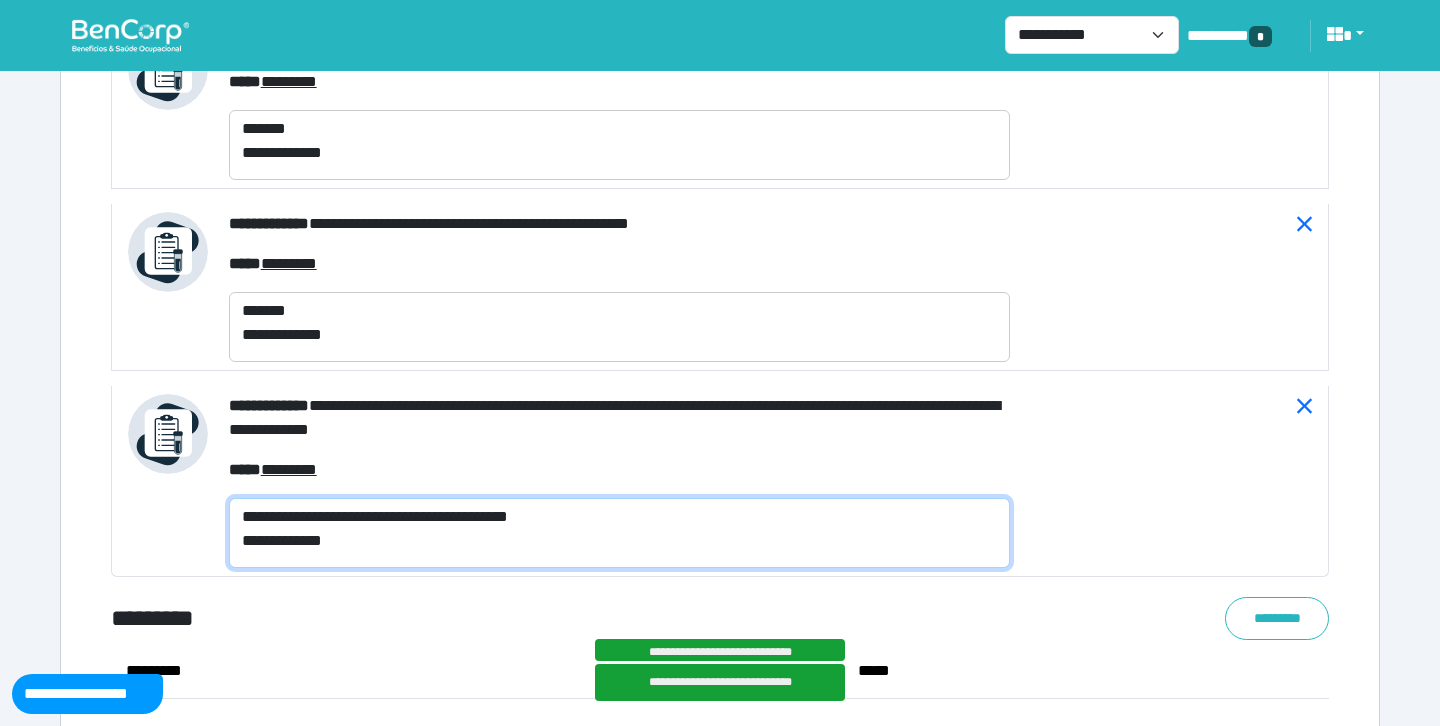 scroll, scrollTop: 10492, scrollLeft: 0, axis: vertical 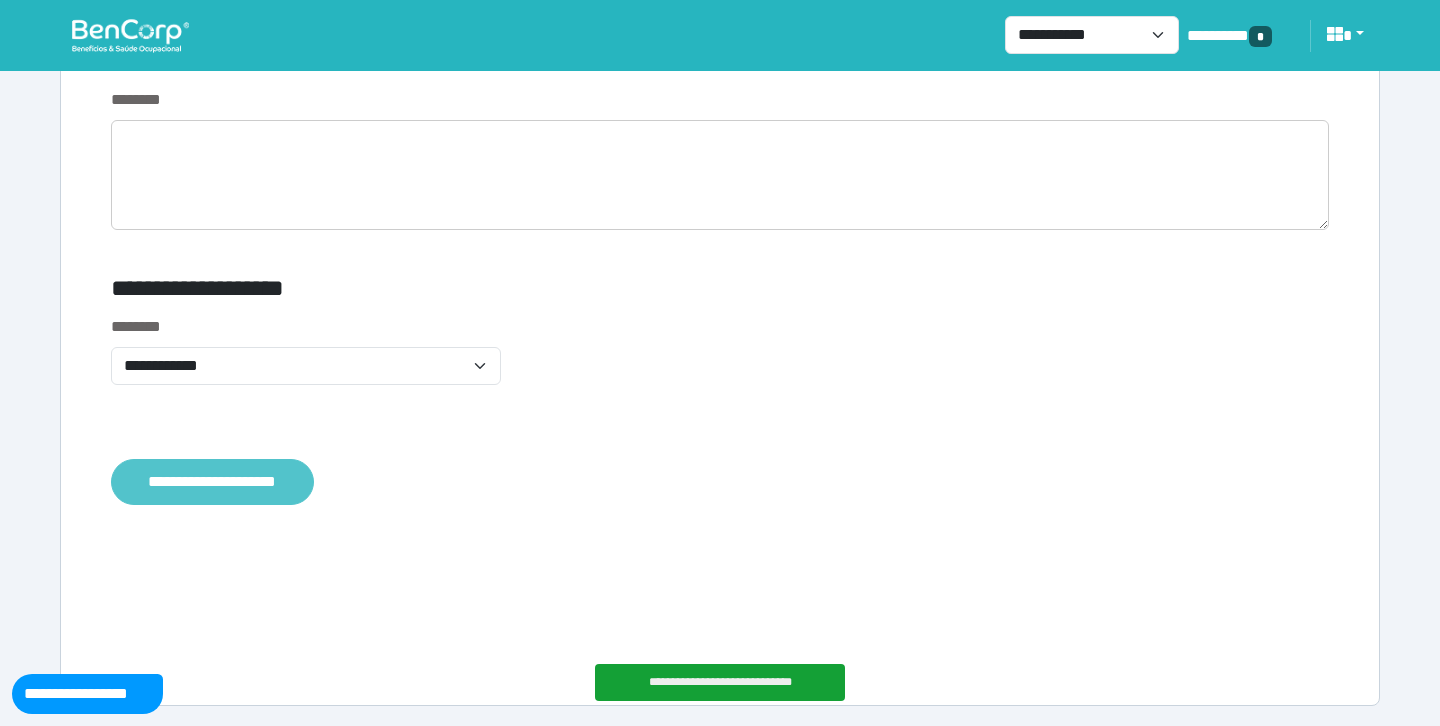 type on "**********" 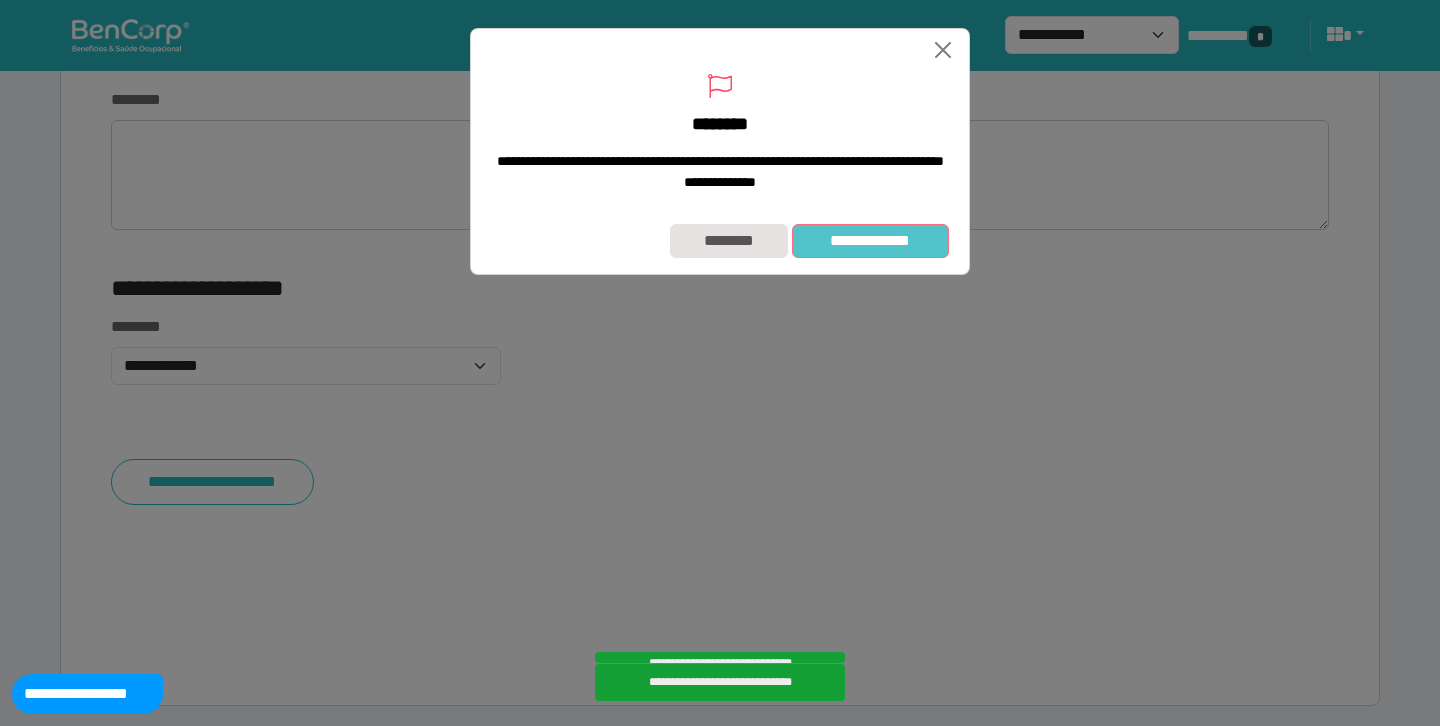 click on "**********" at bounding box center [870, 241] 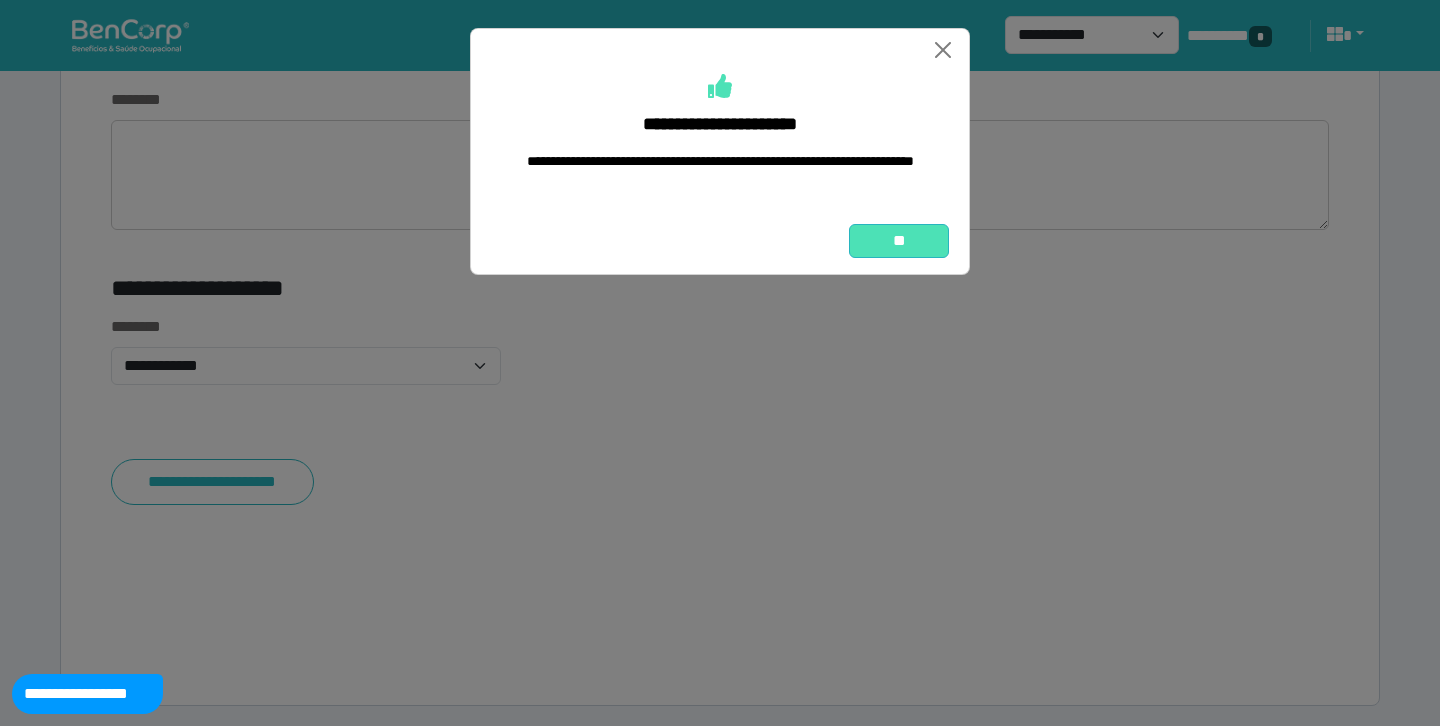 click on "**" at bounding box center [899, 241] 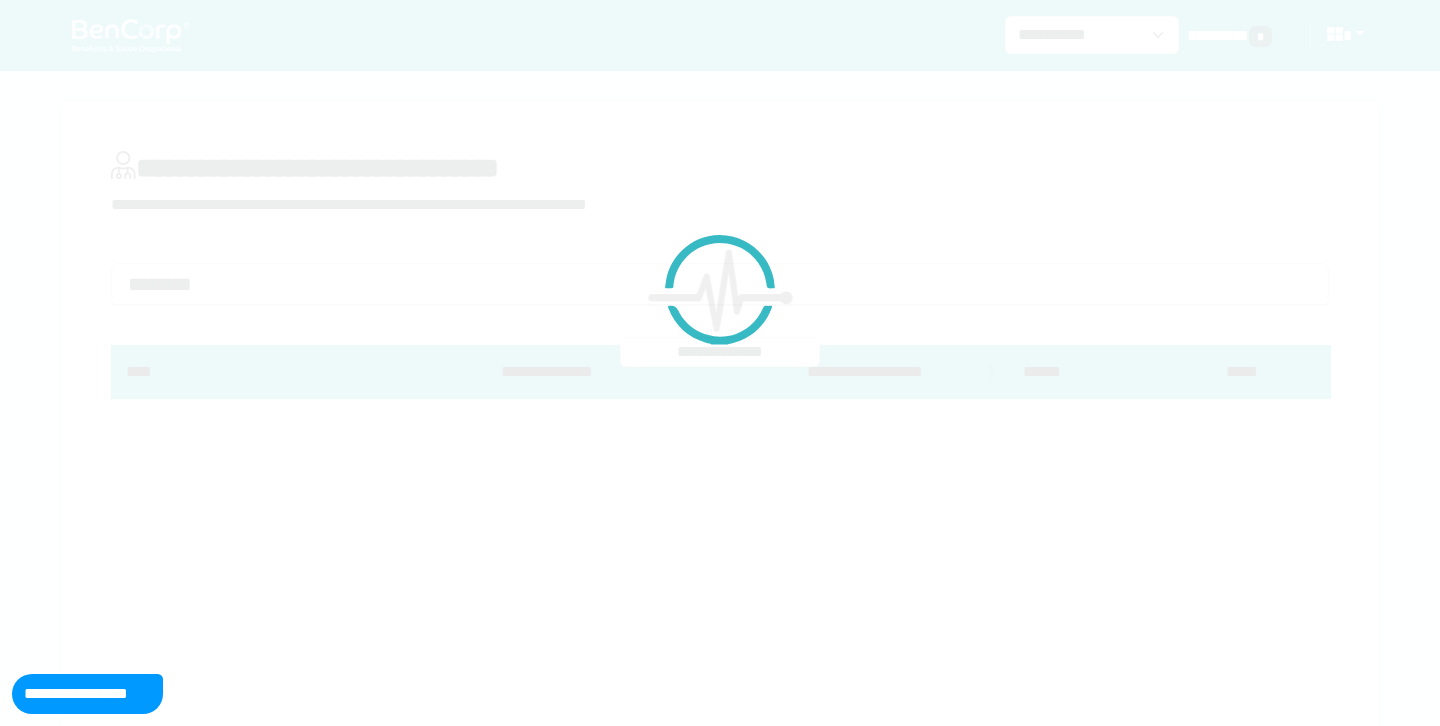 scroll, scrollTop: 0, scrollLeft: 0, axis: both 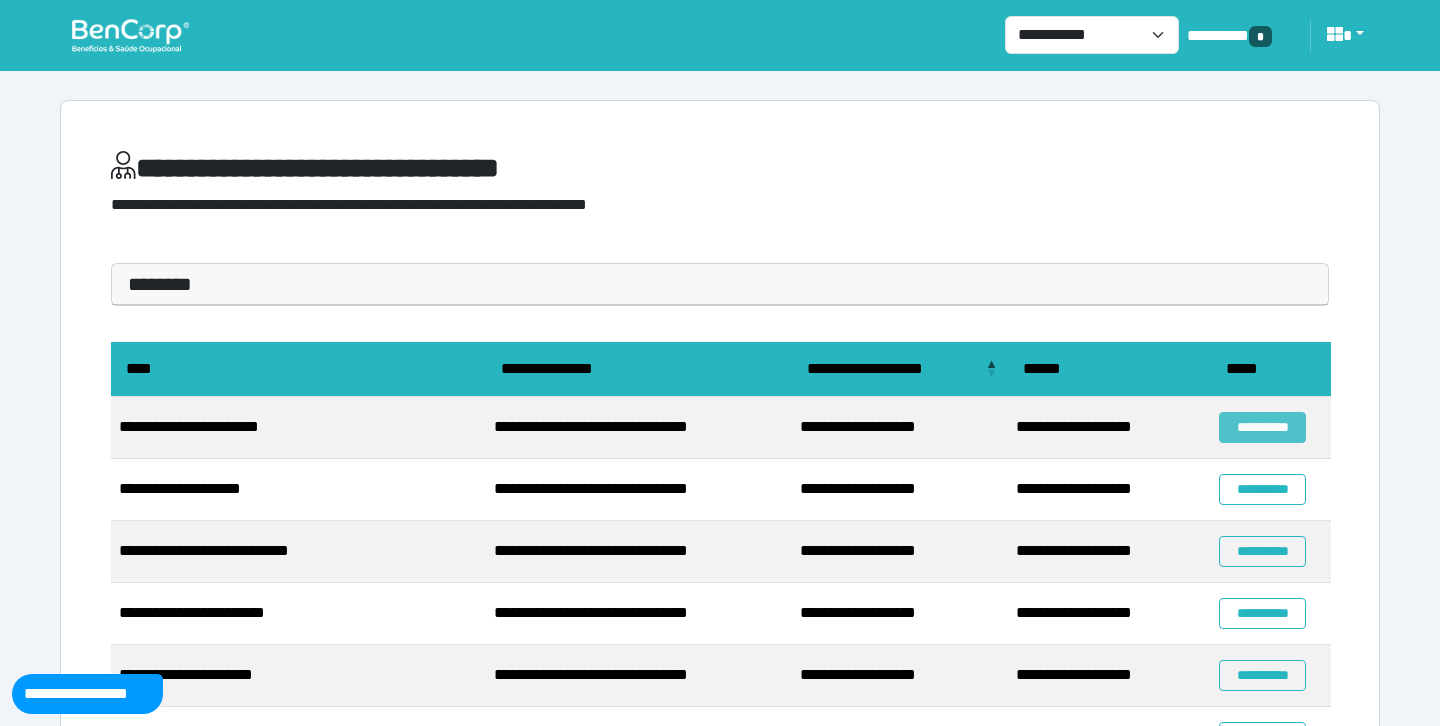 click on "**********" at bounding box center [1262, 427] 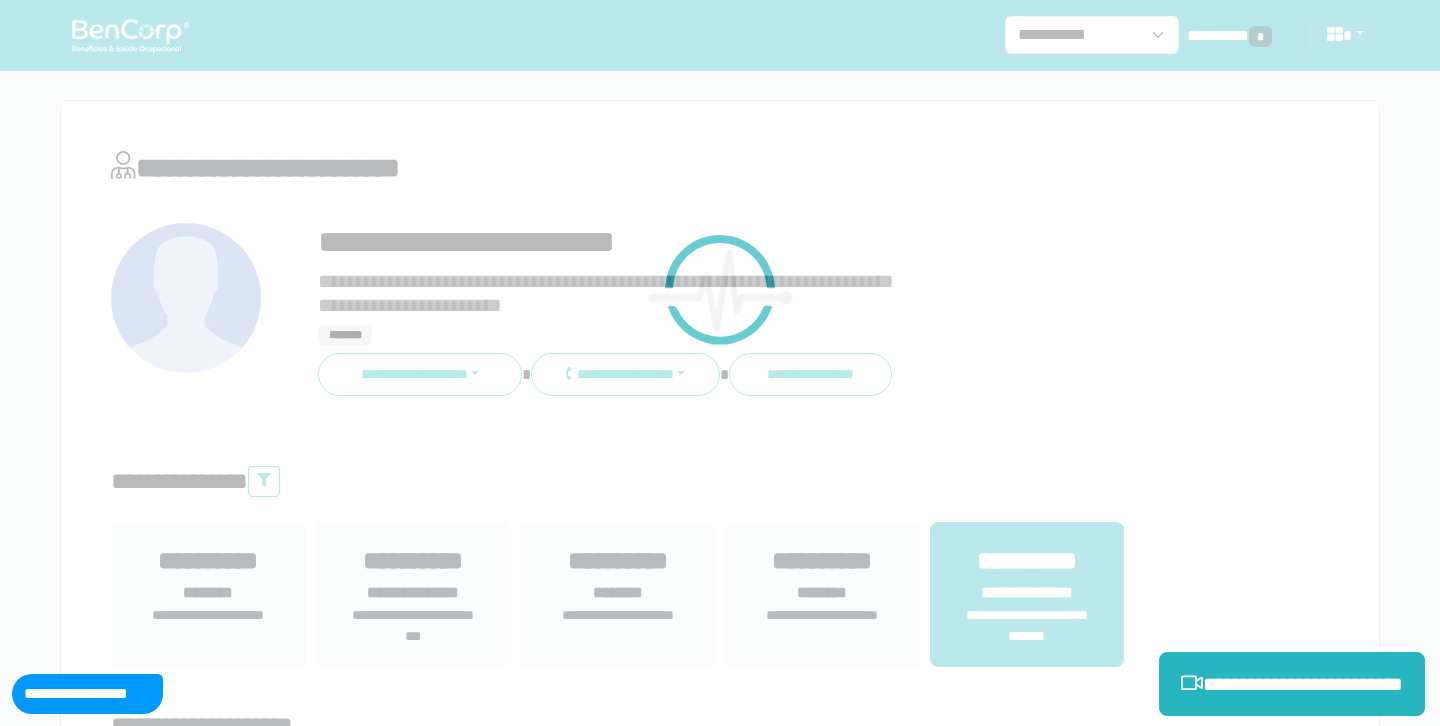 scroll, scrollTop: 0, scrollLeft: 0, axis: both 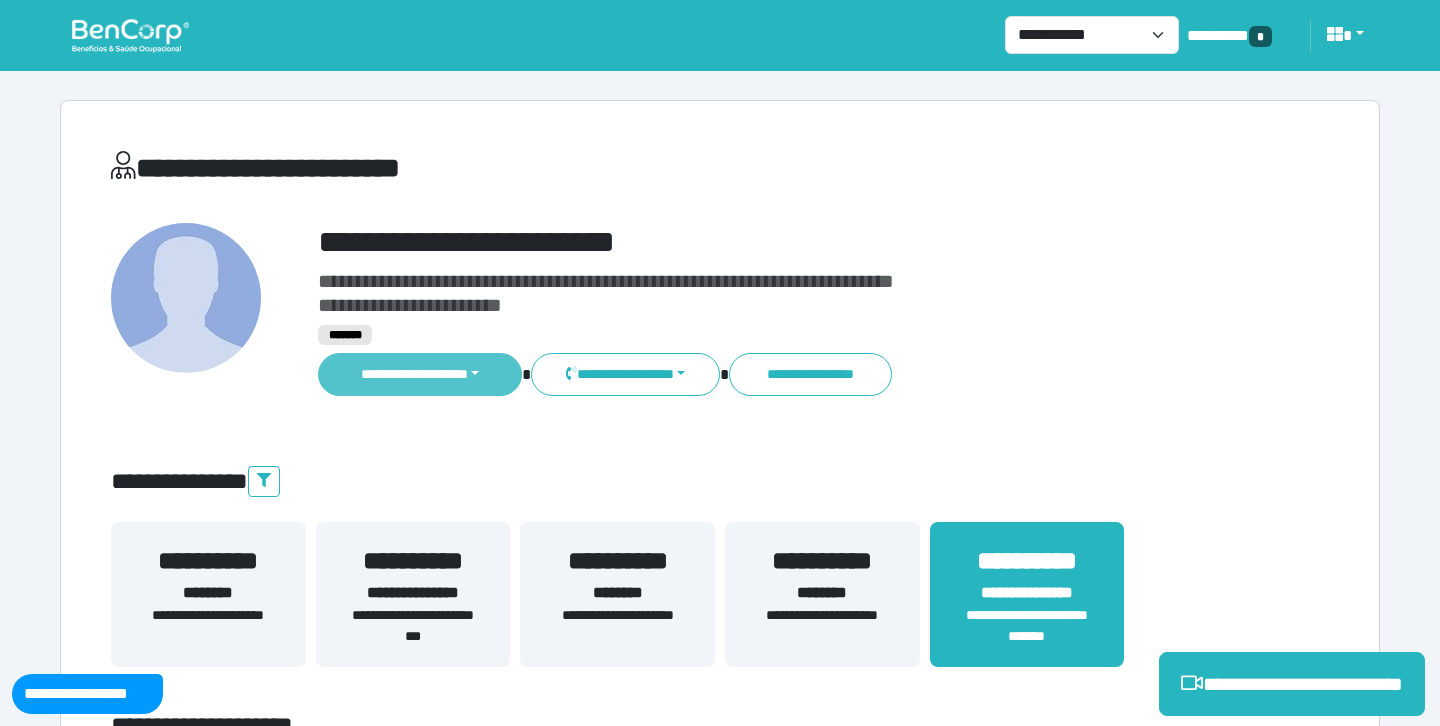 click on "**********" at bounding box center (420, 374) 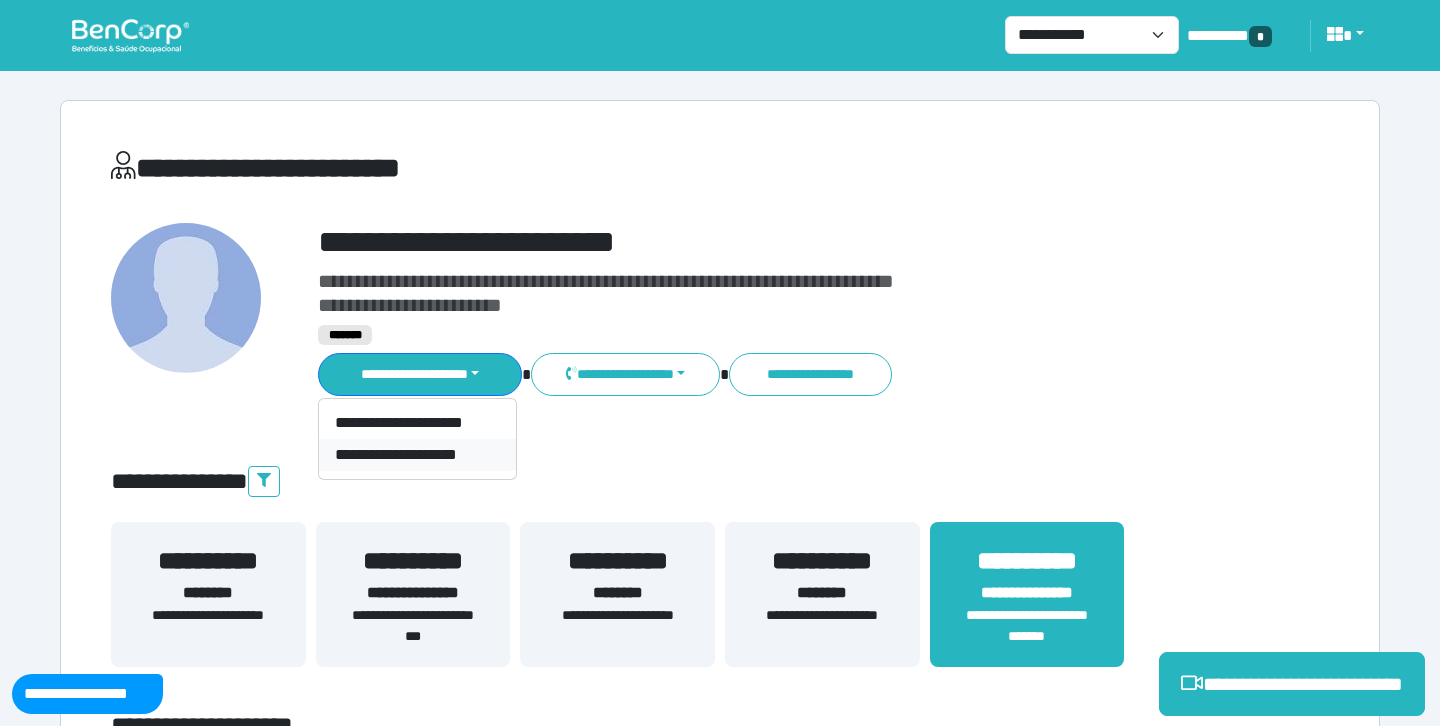 click on "**********" at bounding box center (417, 455) 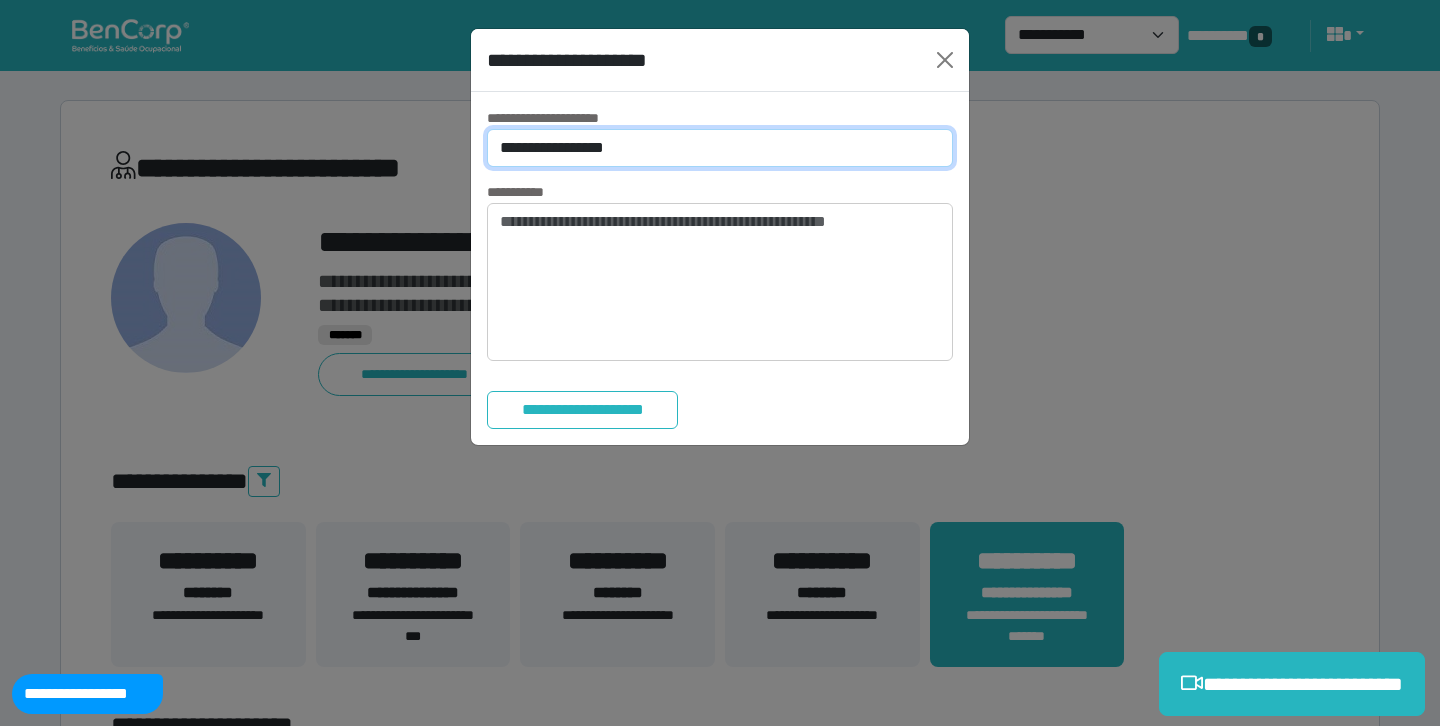 click on "**********" at bounding box center [720, 148] 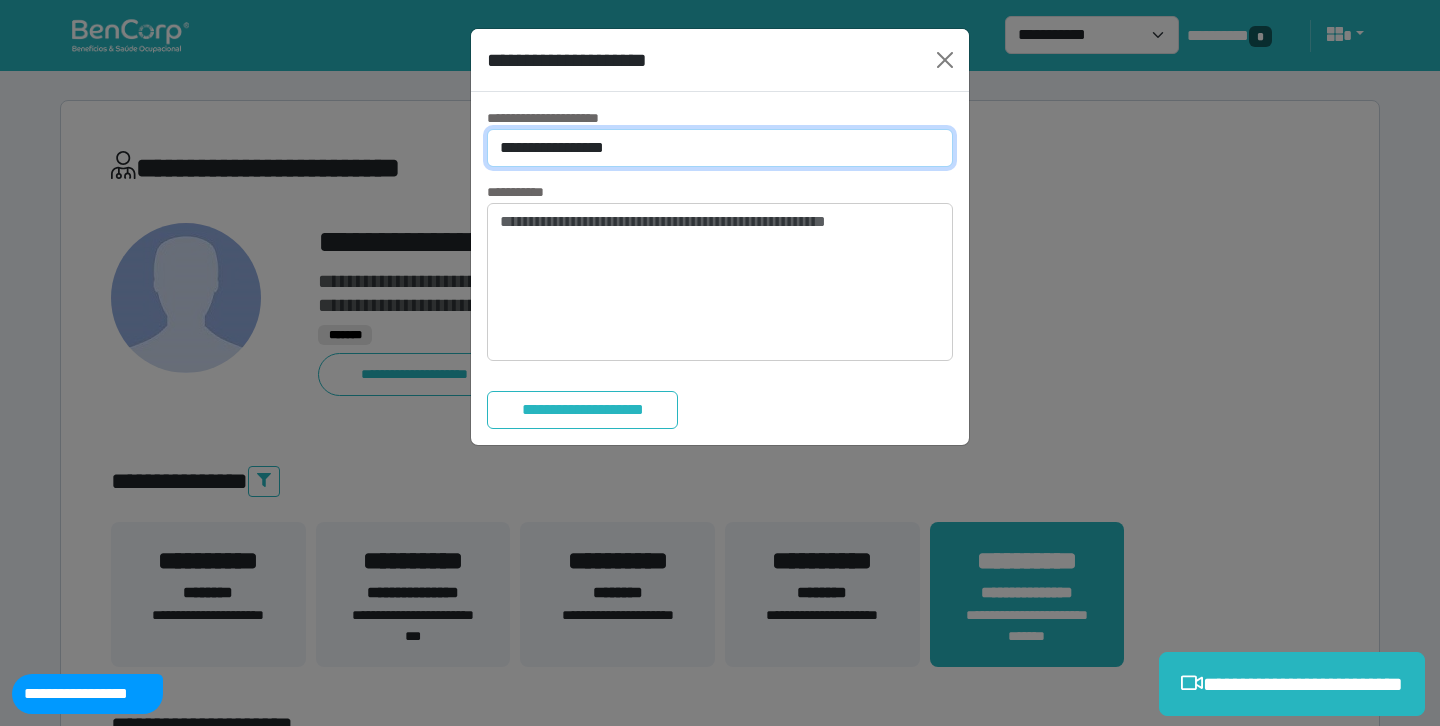 select on "*" 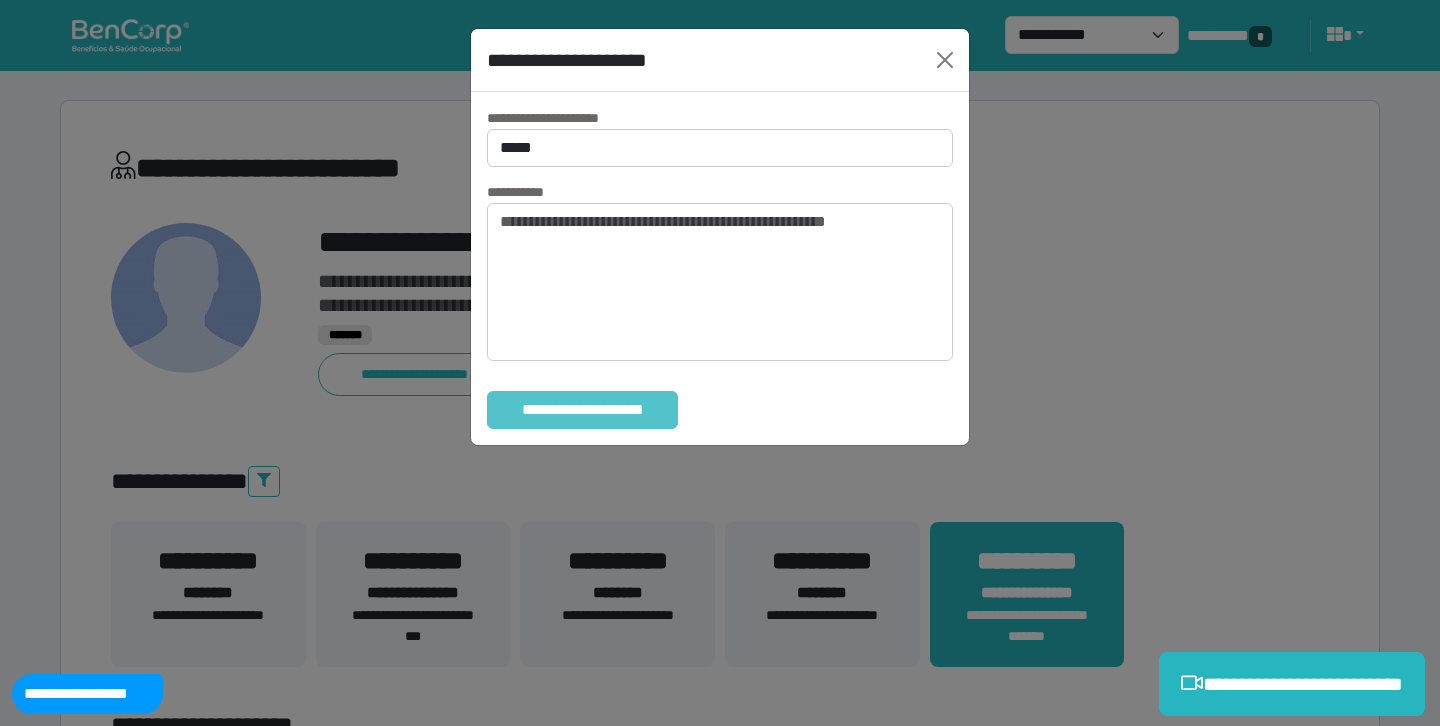 click on "**********" at bounding box center [582, 410] 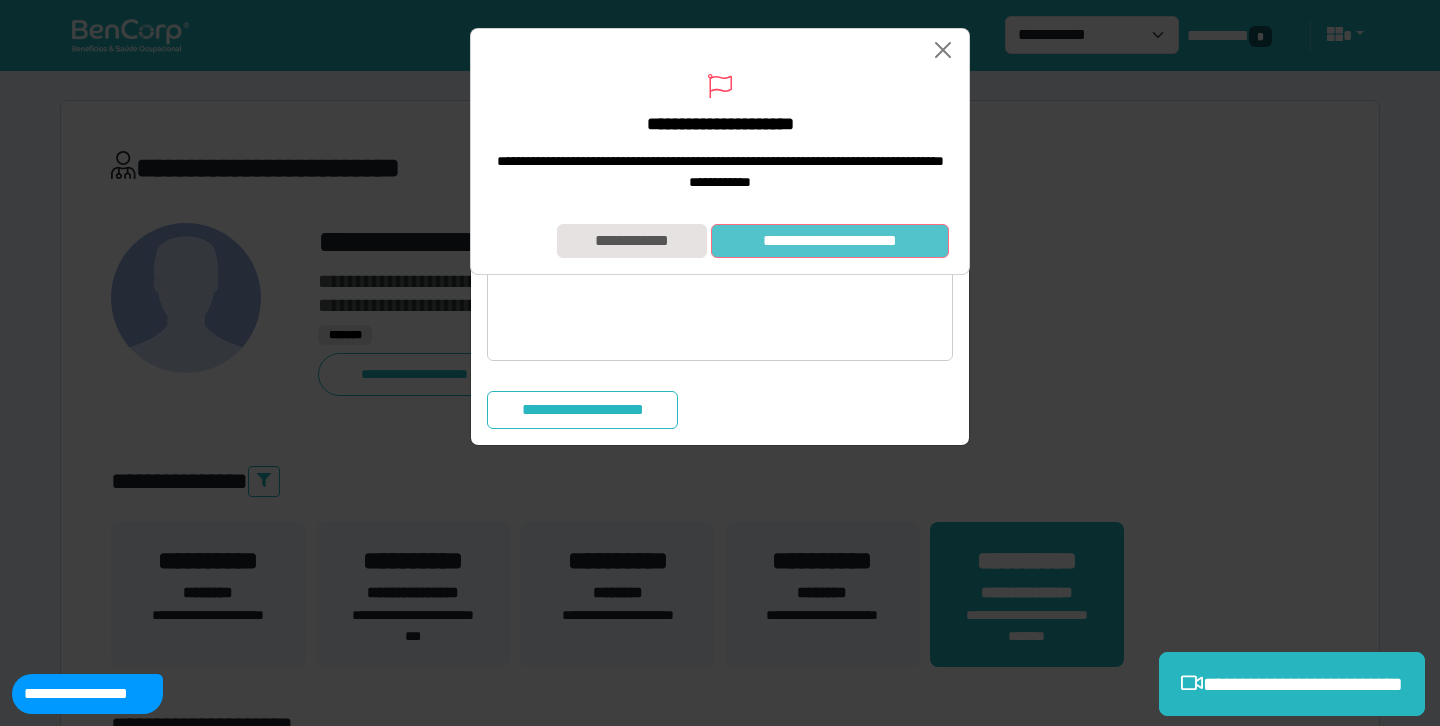 click on "**********" at bounding box center (830, 241) 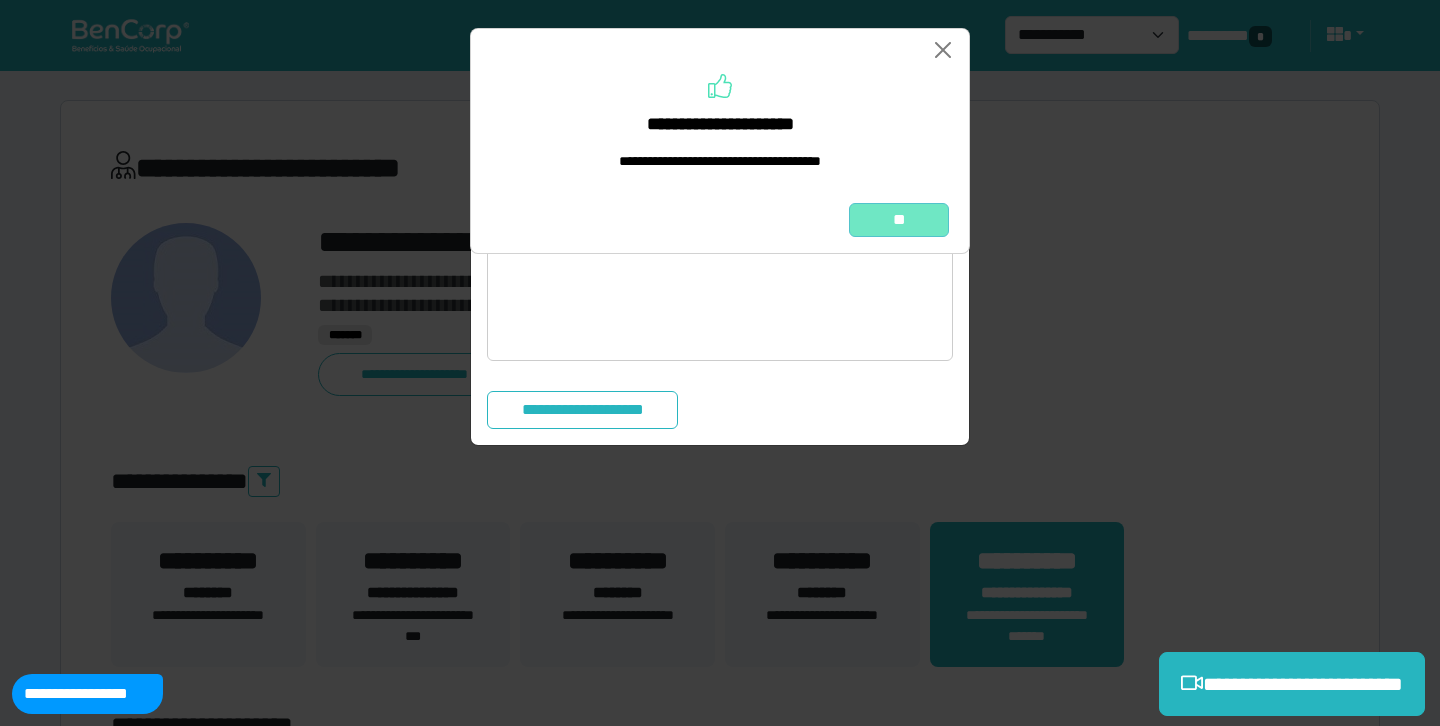 click on "**" at bounding box center (899, 220) 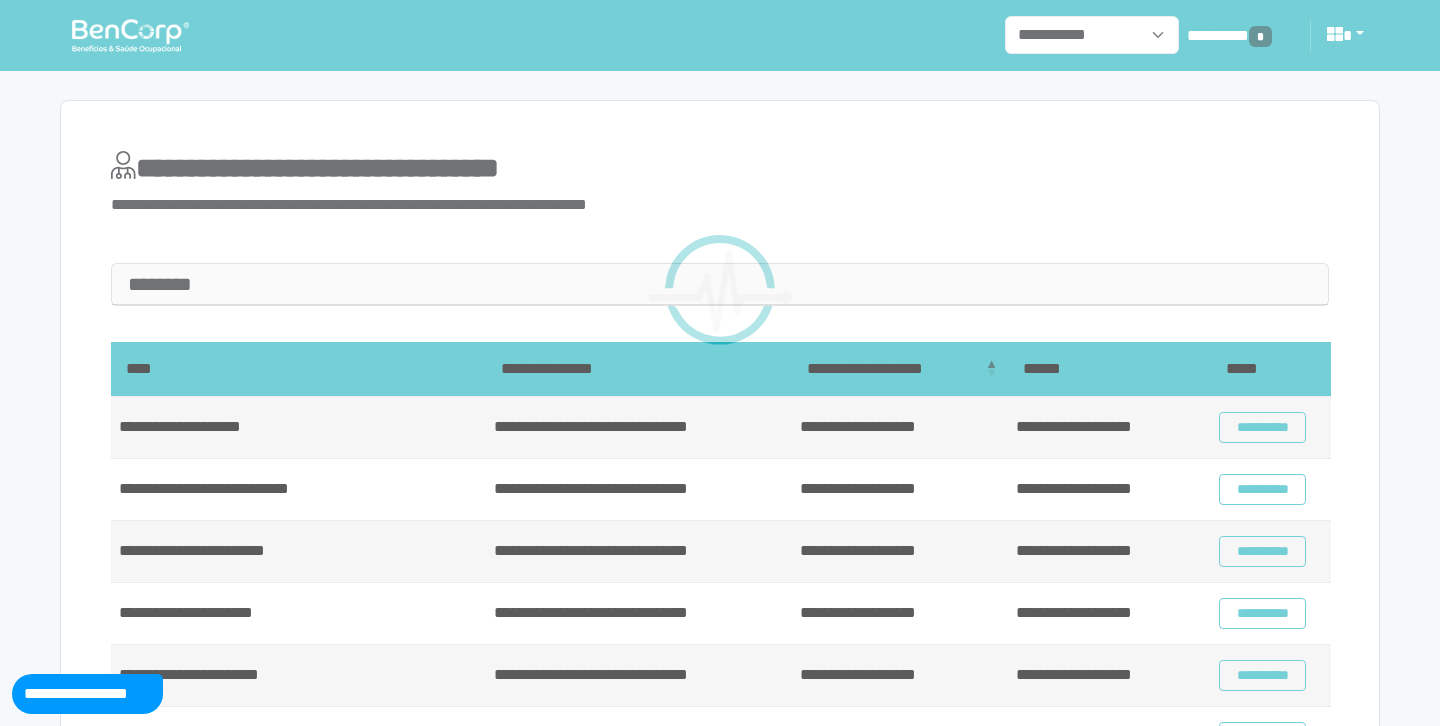 scroll, scrollTop: 0, scrollLeft: 0, axis: both 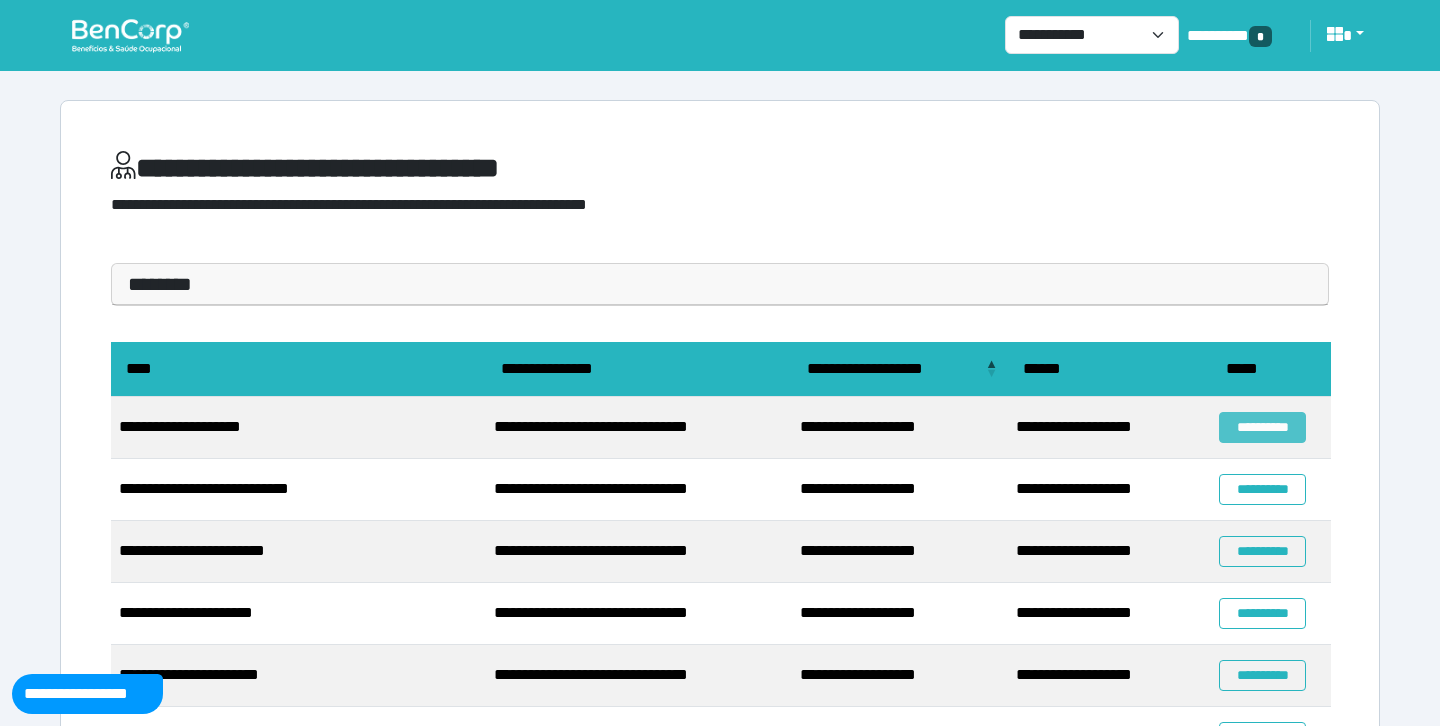 click on "**********" at bounding box center [1262, 427] 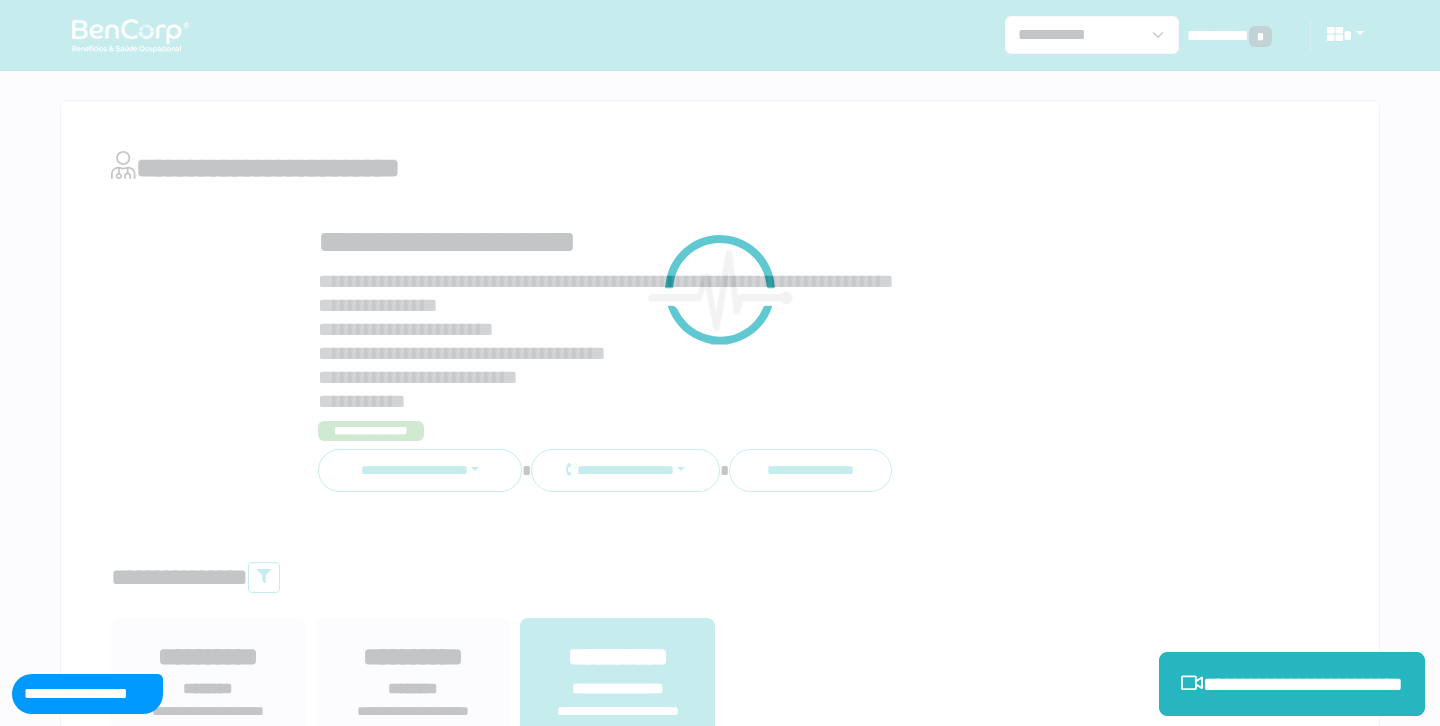 scroll, scrollTop: 0, scrollLeft: 0, axis: both 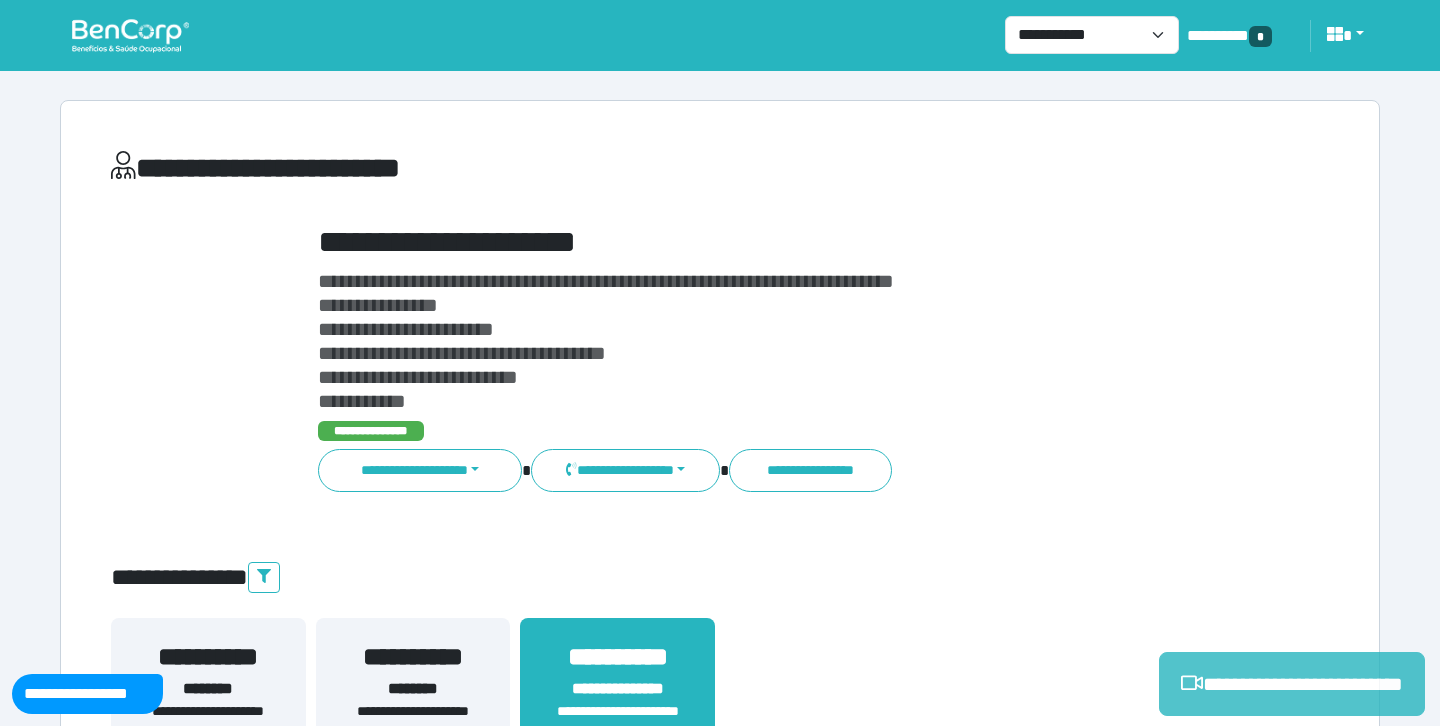 click on "**********" at bounding box center [1292, 684] 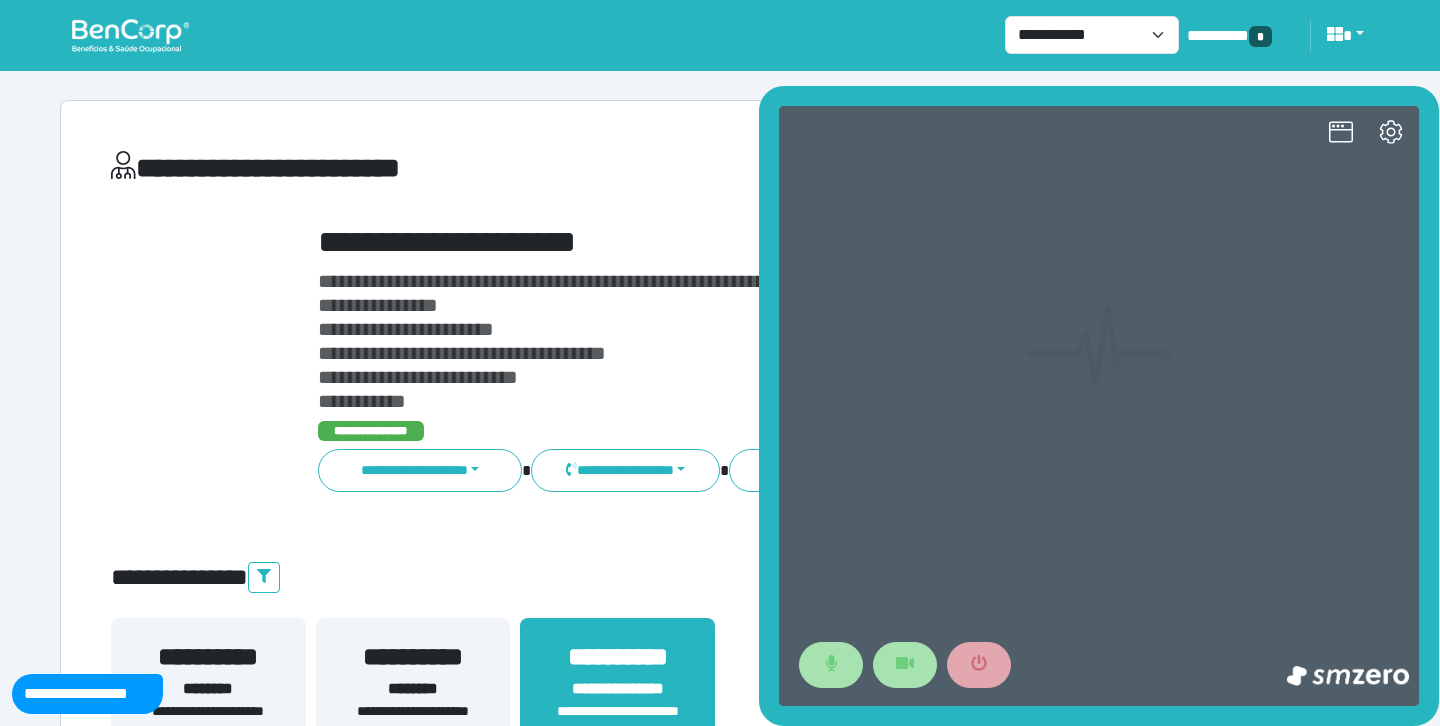 scroll, scrollTop: 0, scrollLeft: 0, axis: both 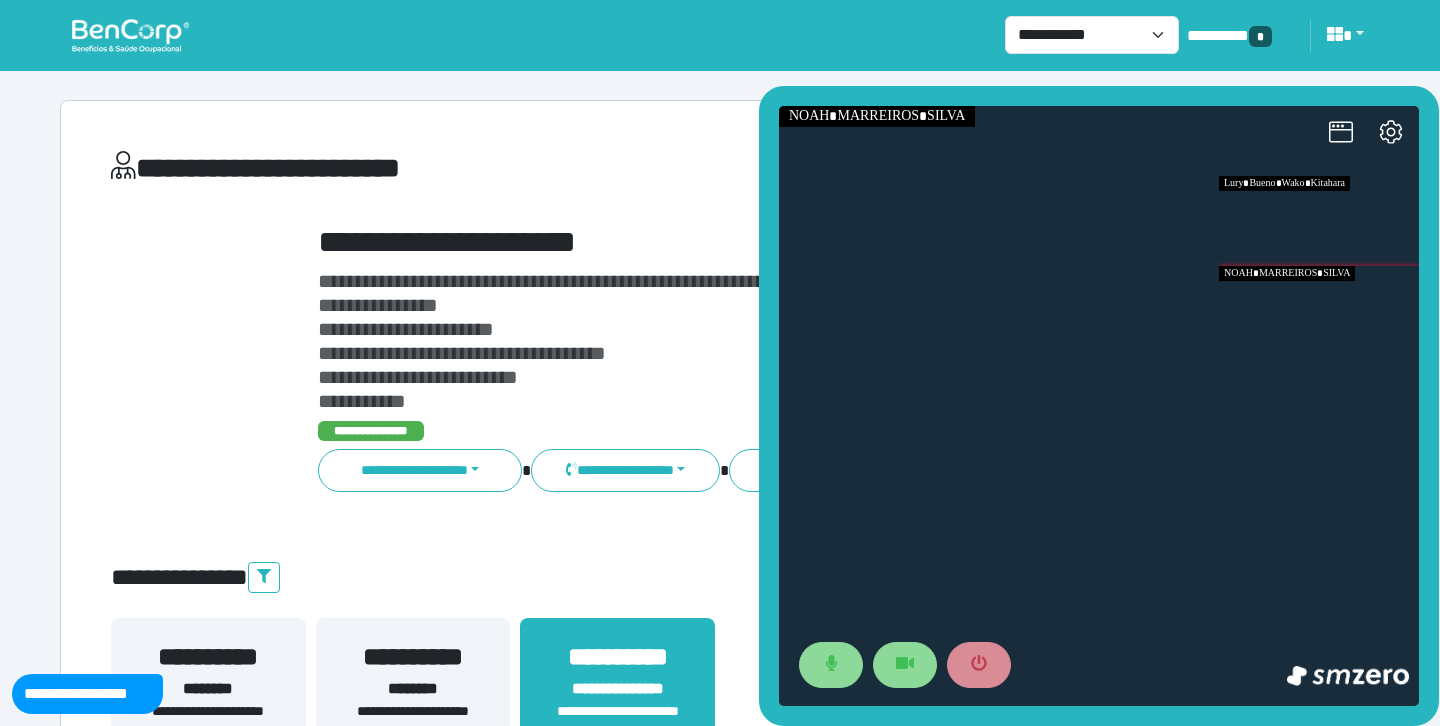 click at bounding box center (1319, 311) 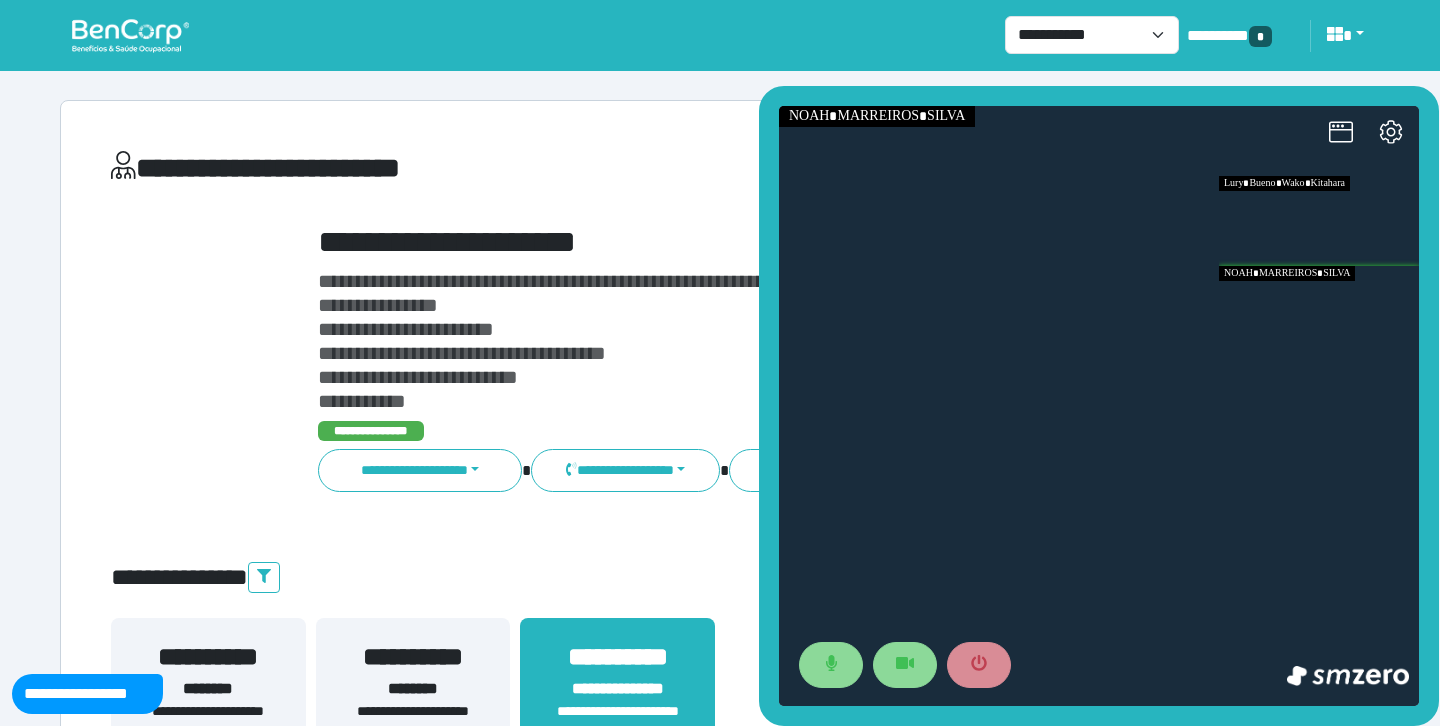 click at bounding box center [1319, 221] 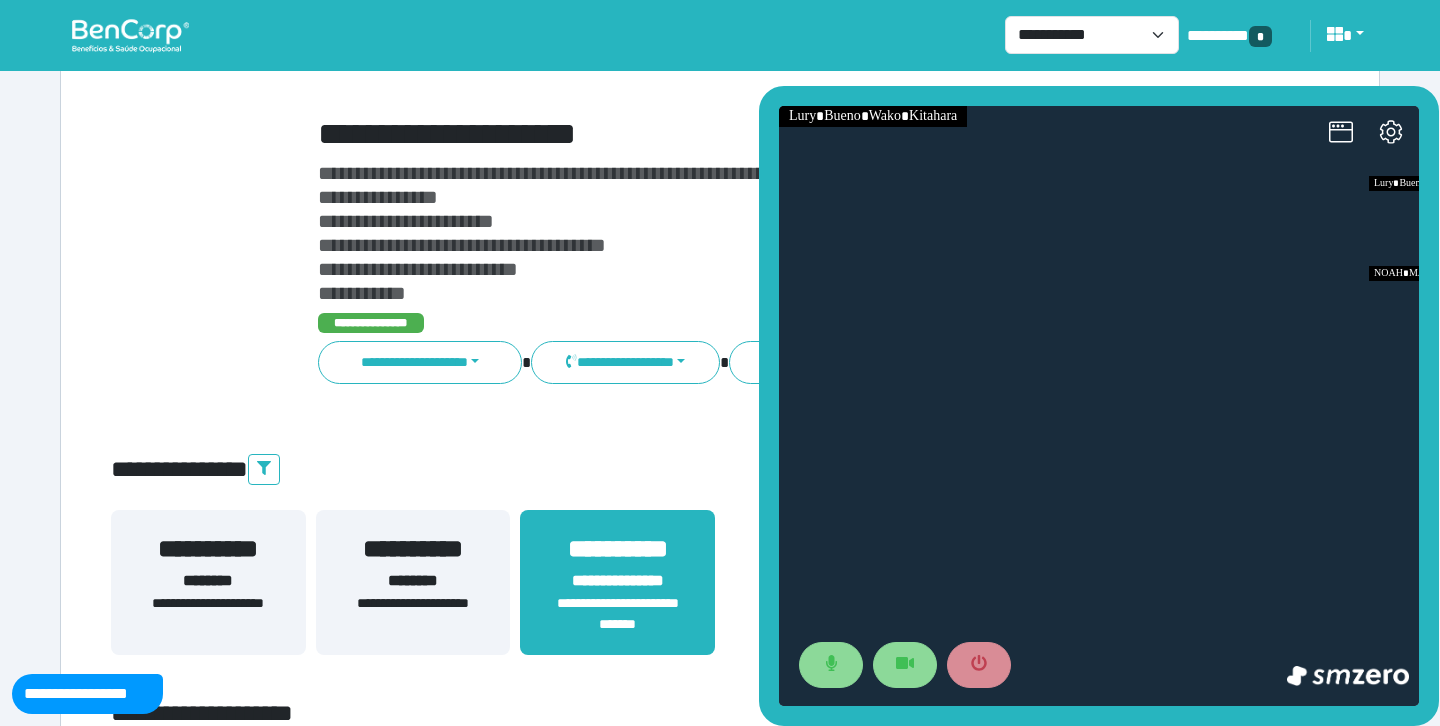 scroll, scrollTop: 138, scrollLeft: 0, axis: vertical 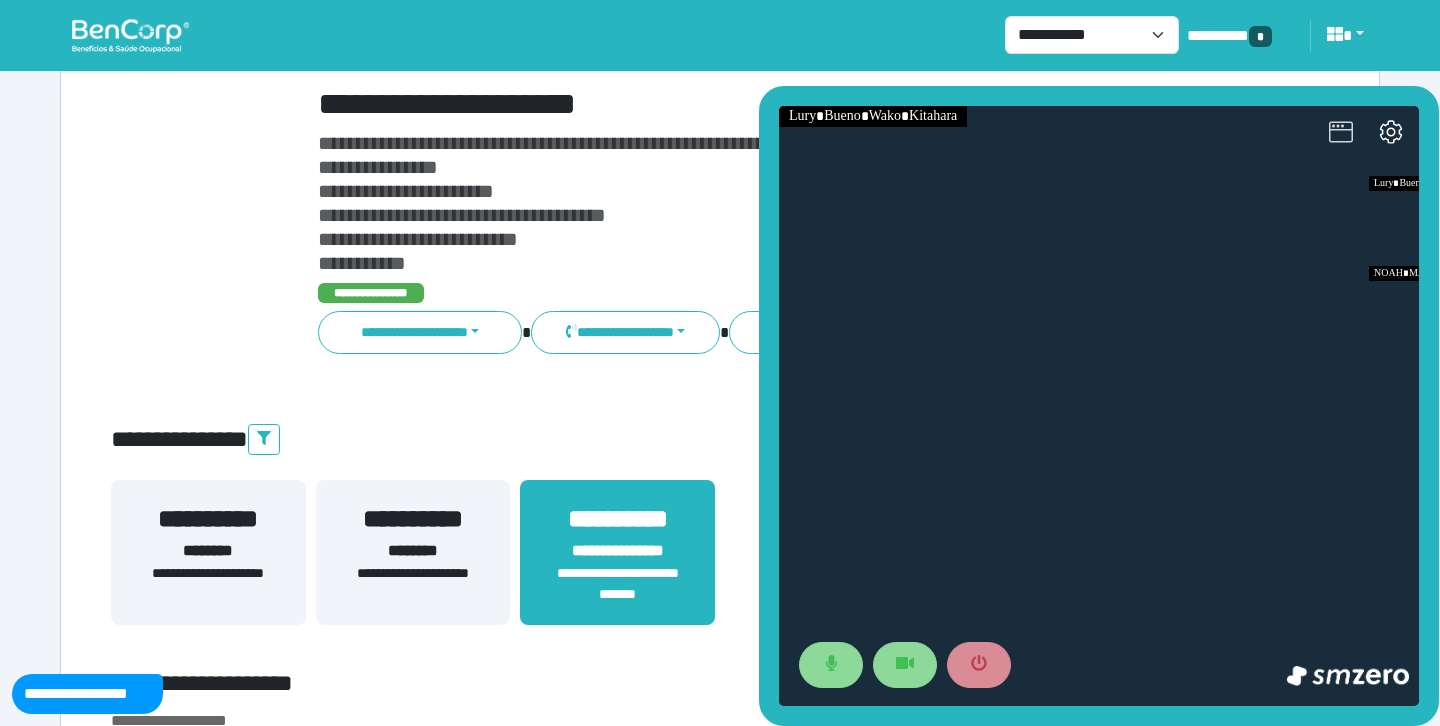 click 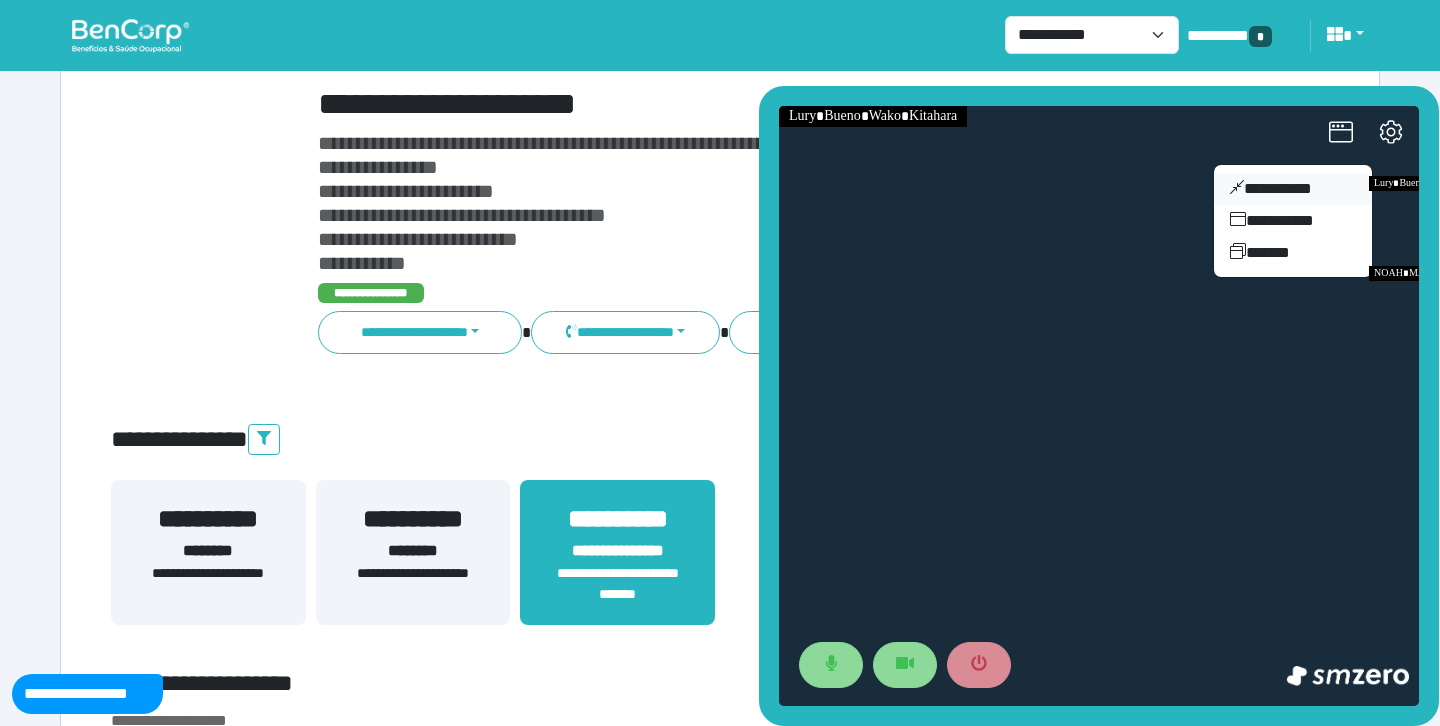 click on "**********" at bounding box center (1293, 189) 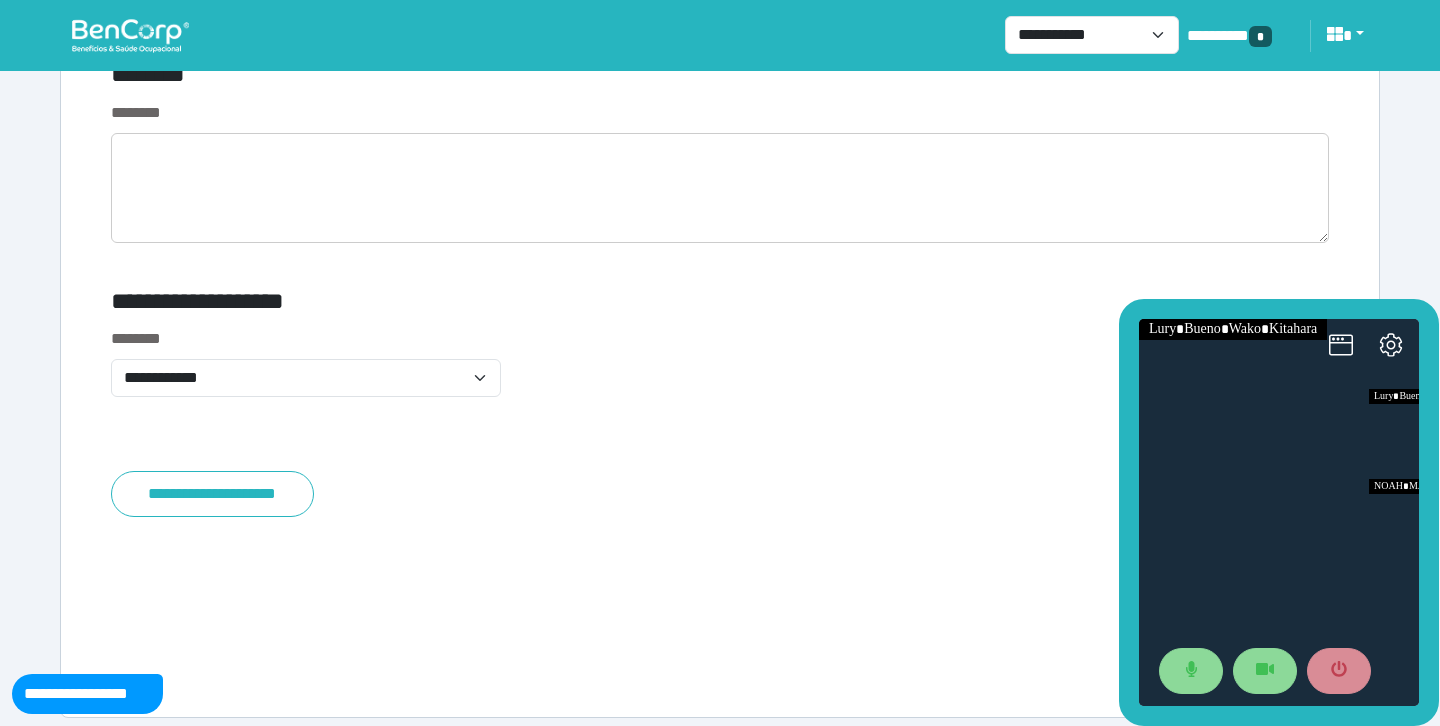 scroll, scrollTop: 7829, scrollLeft: 0, axis: vertical 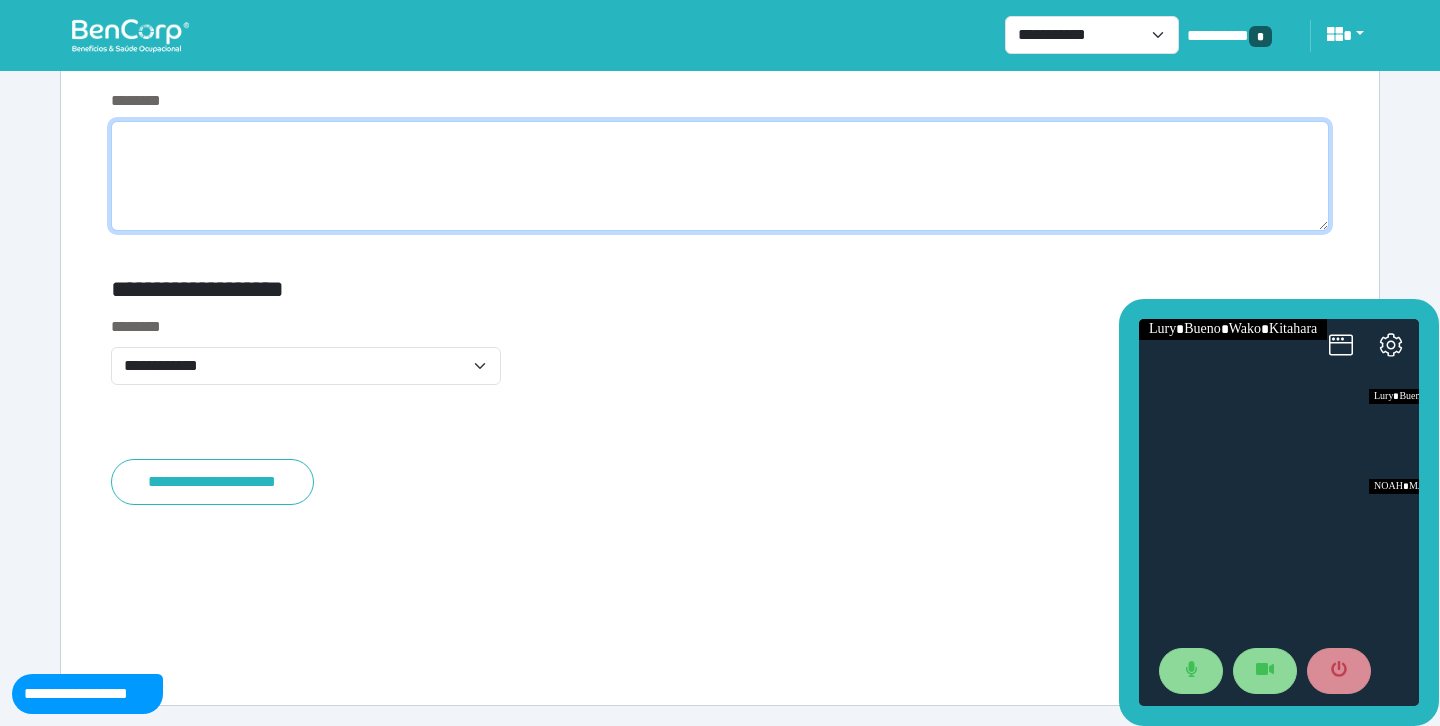 click at bounding box center [720, 176] 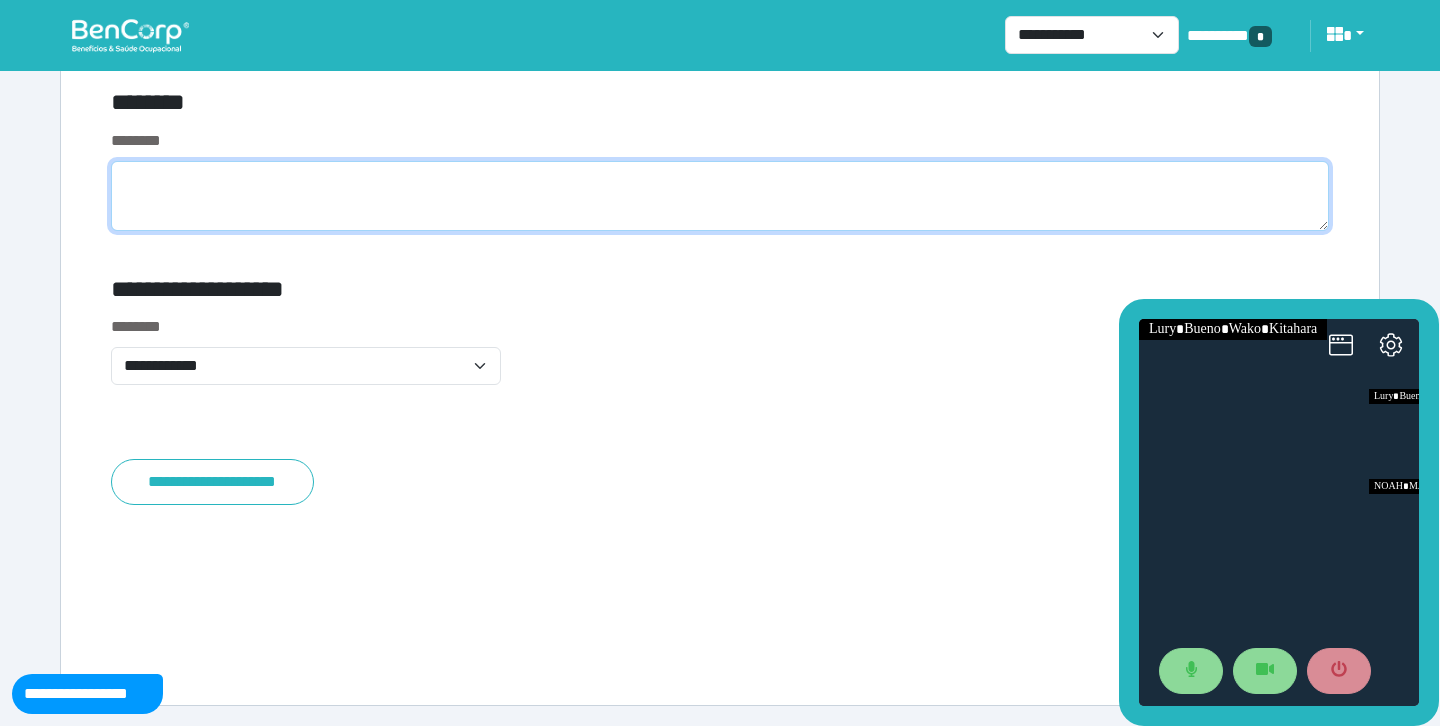 scroll, scrollTop: 7789, scrollLeft: 0, axis: vertical 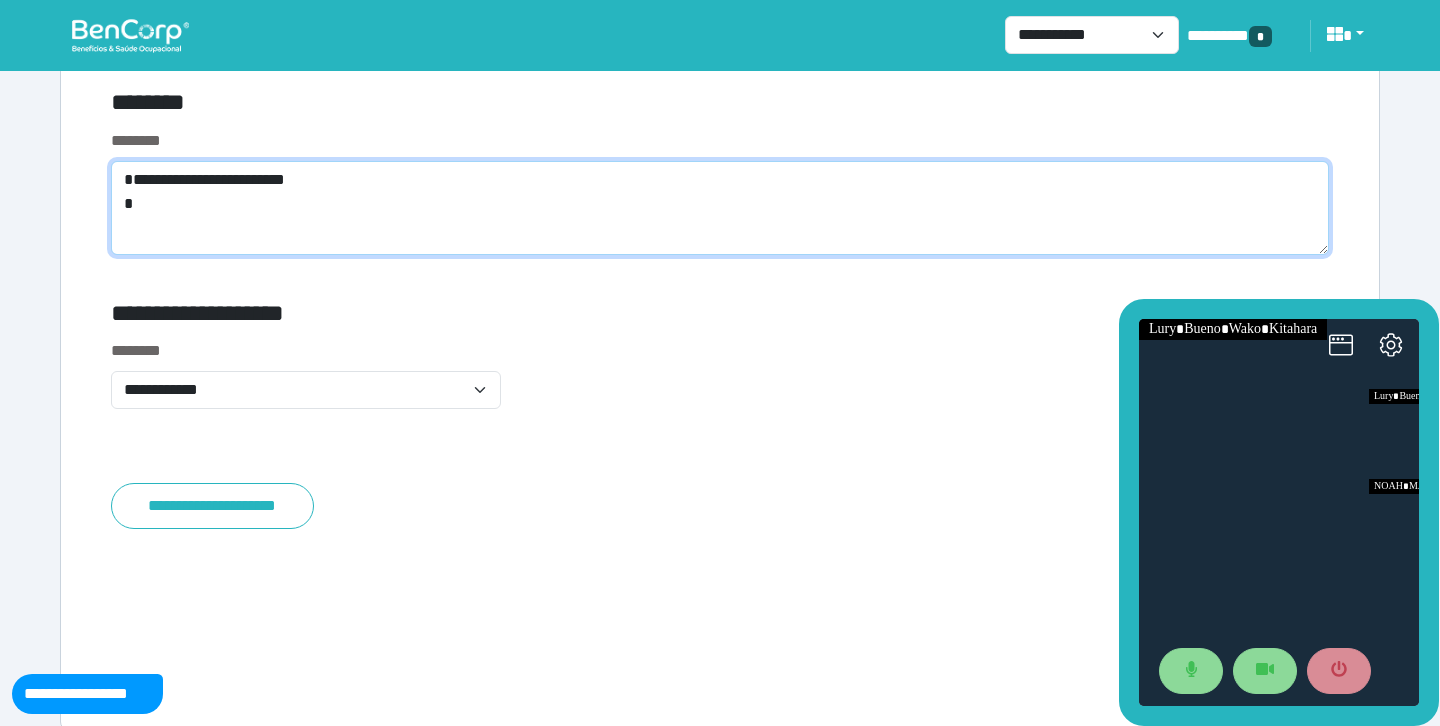 click on "**********" at bounding box center (720, 208) 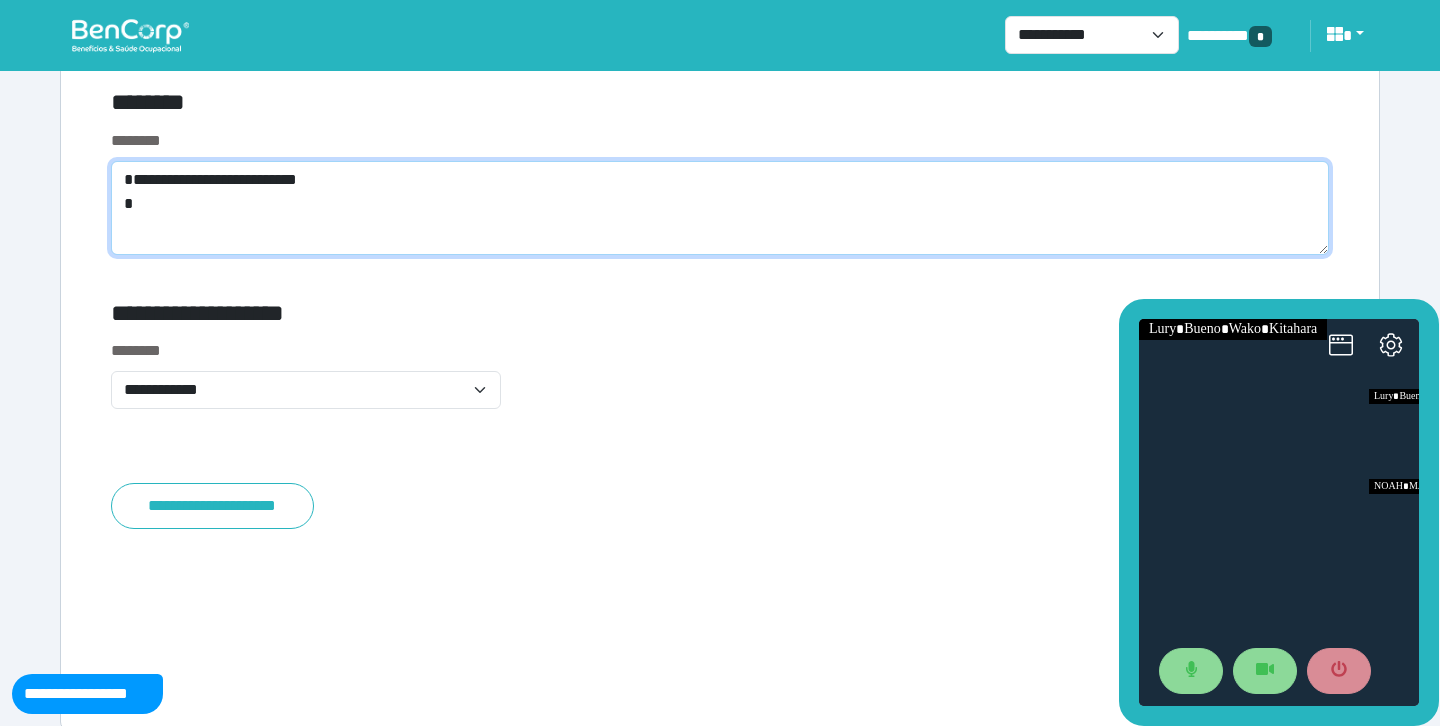 click on "**********" at bounding box center (720, 208) 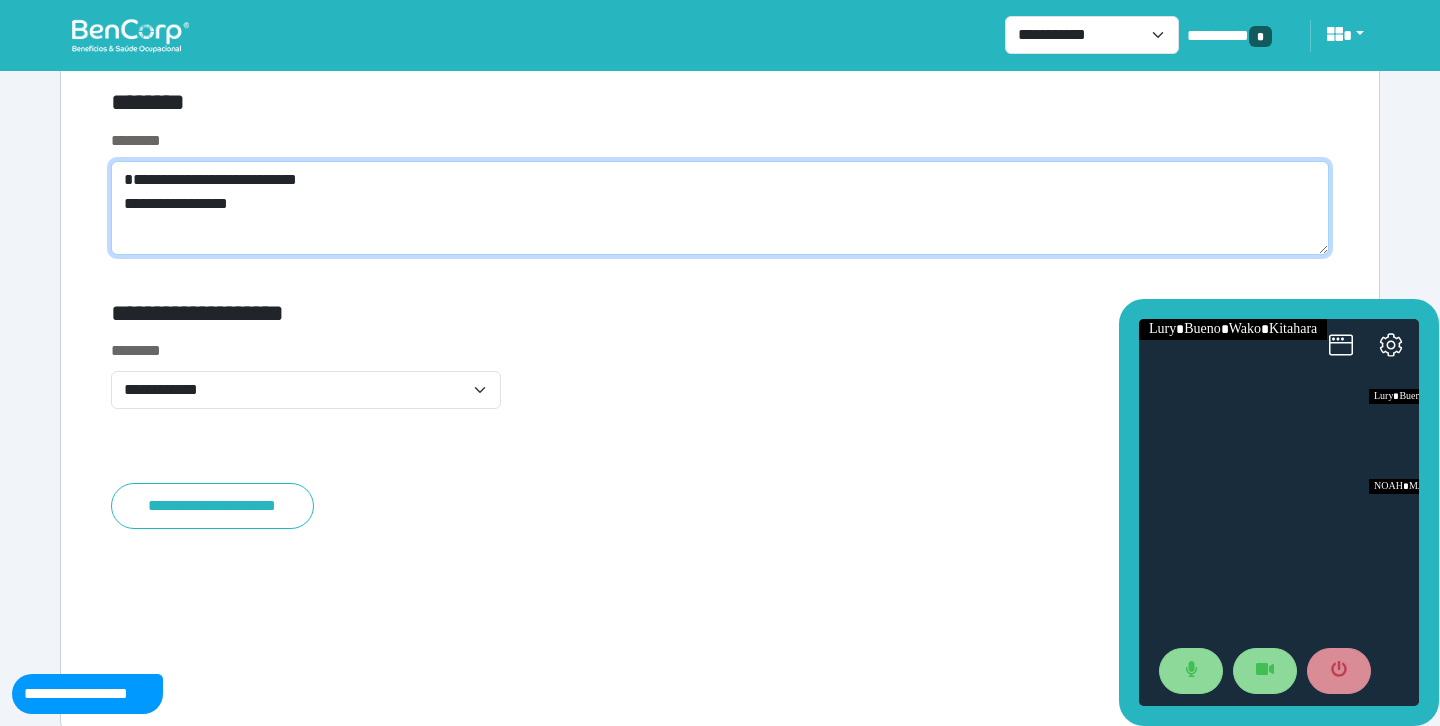 scroll, scrollTop: 0, scrollLeft: 0, axis: both 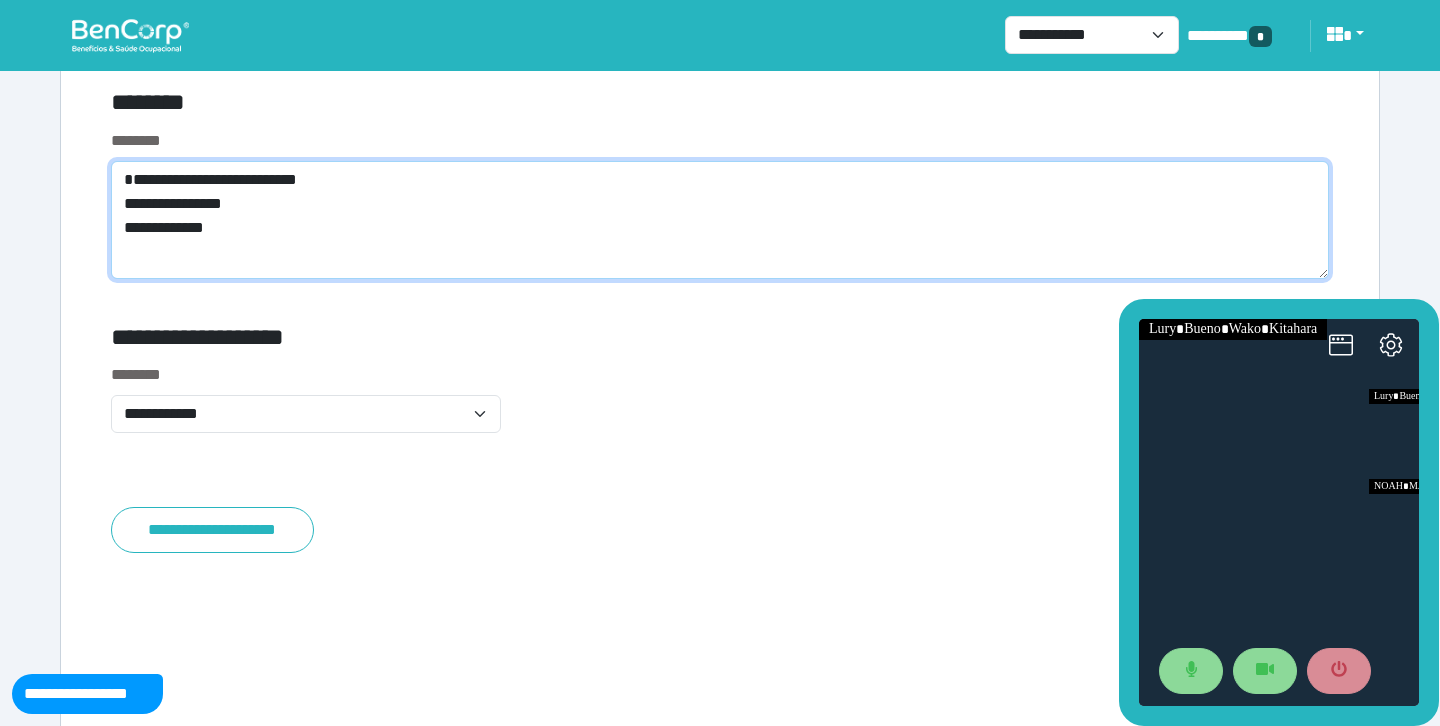 click on "**********" at bounding box center [720, 220] 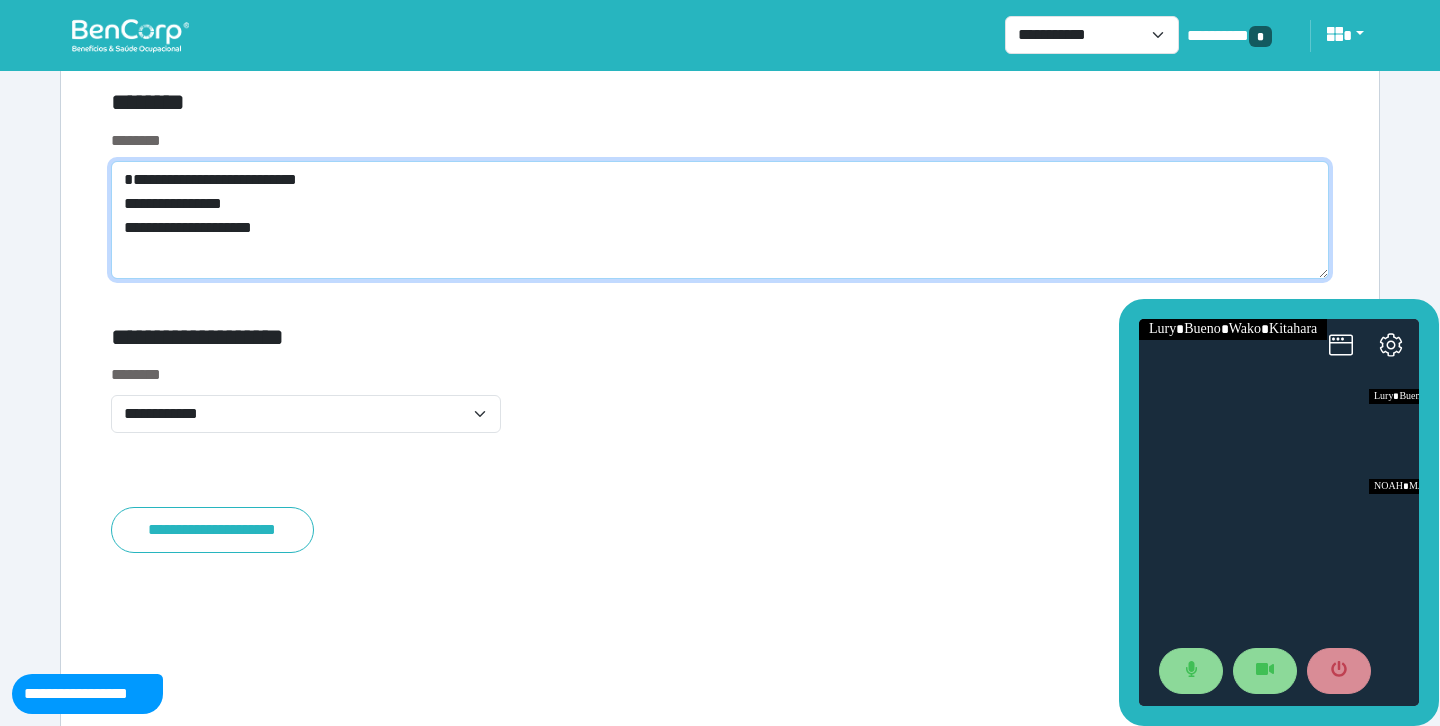 click on "**********" at bounding box center [720, 220] 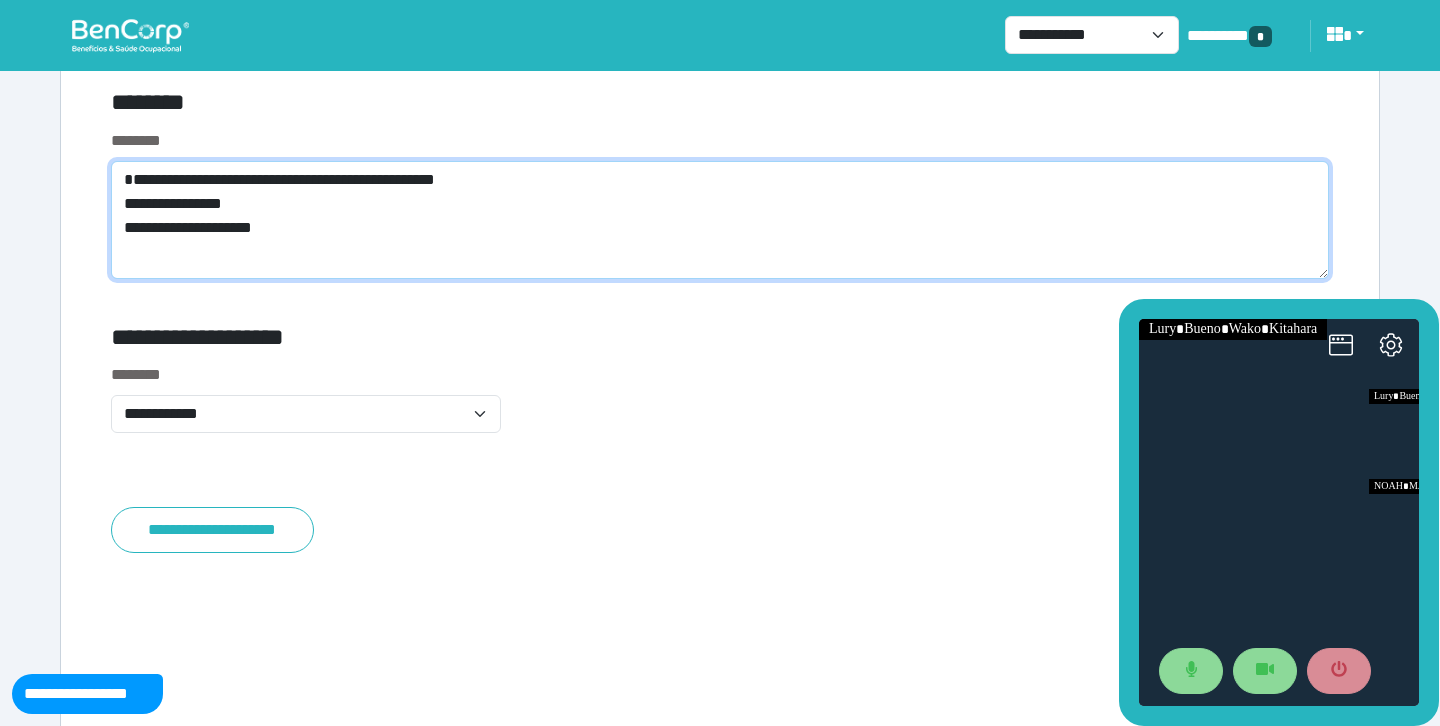 click on "**********" at bounding box center (720, 220) 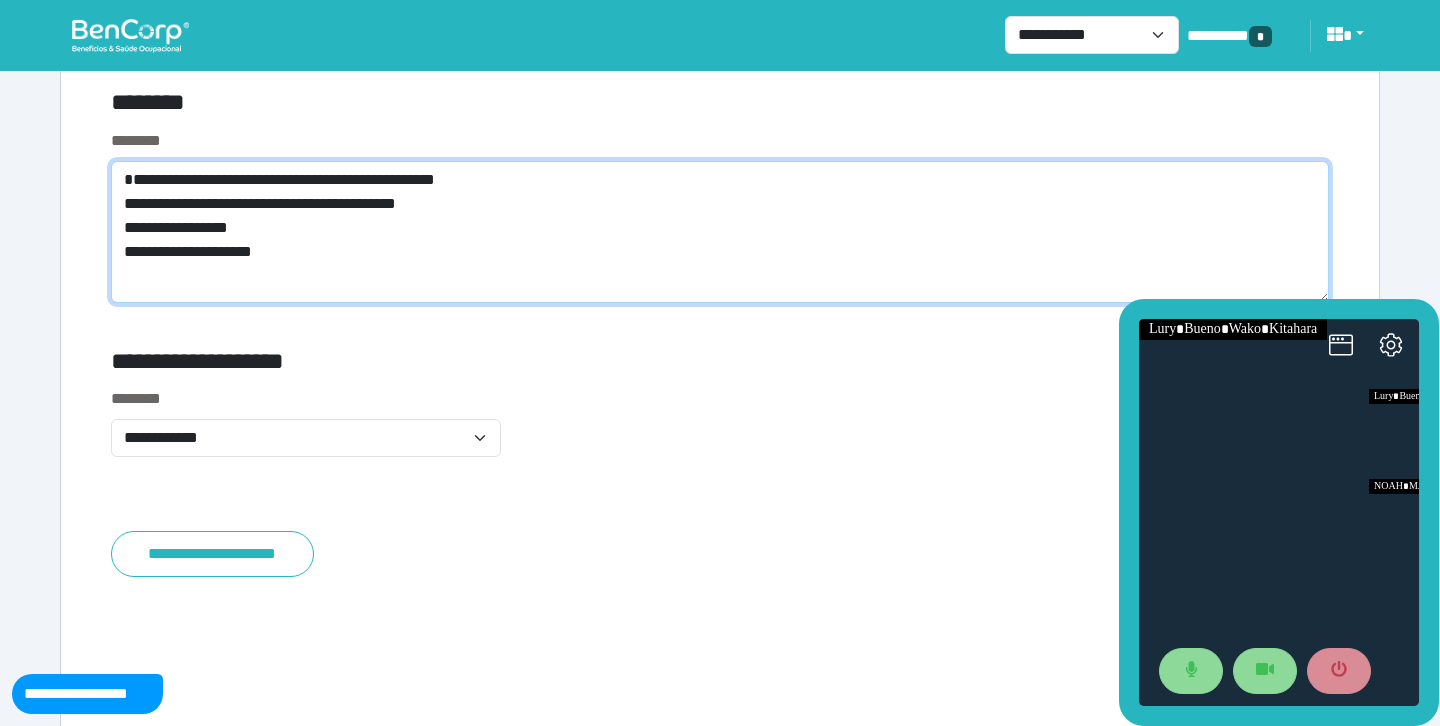 click on "**********" at bounding box center [720, 232] 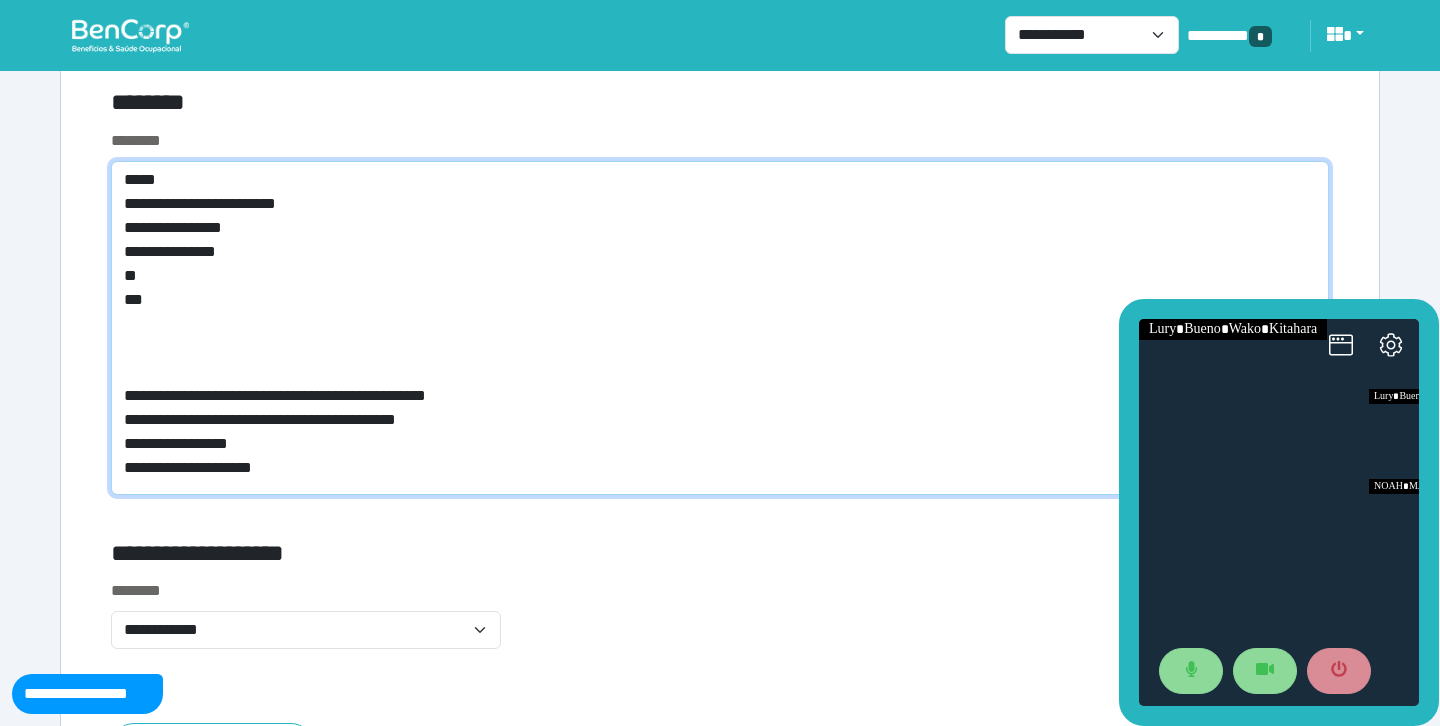 click on "**********" at bounding box center (720, 328) 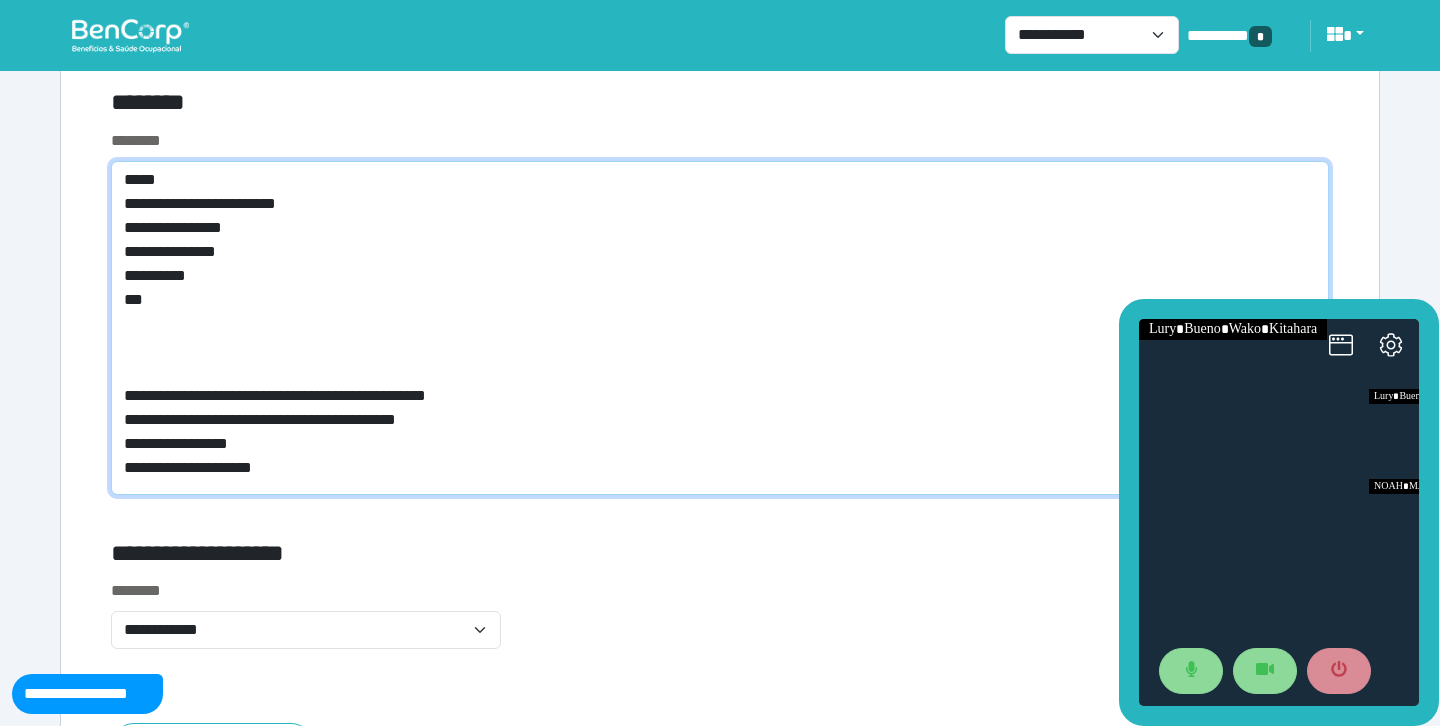 click on "**********" at bounding box center (720, 328) 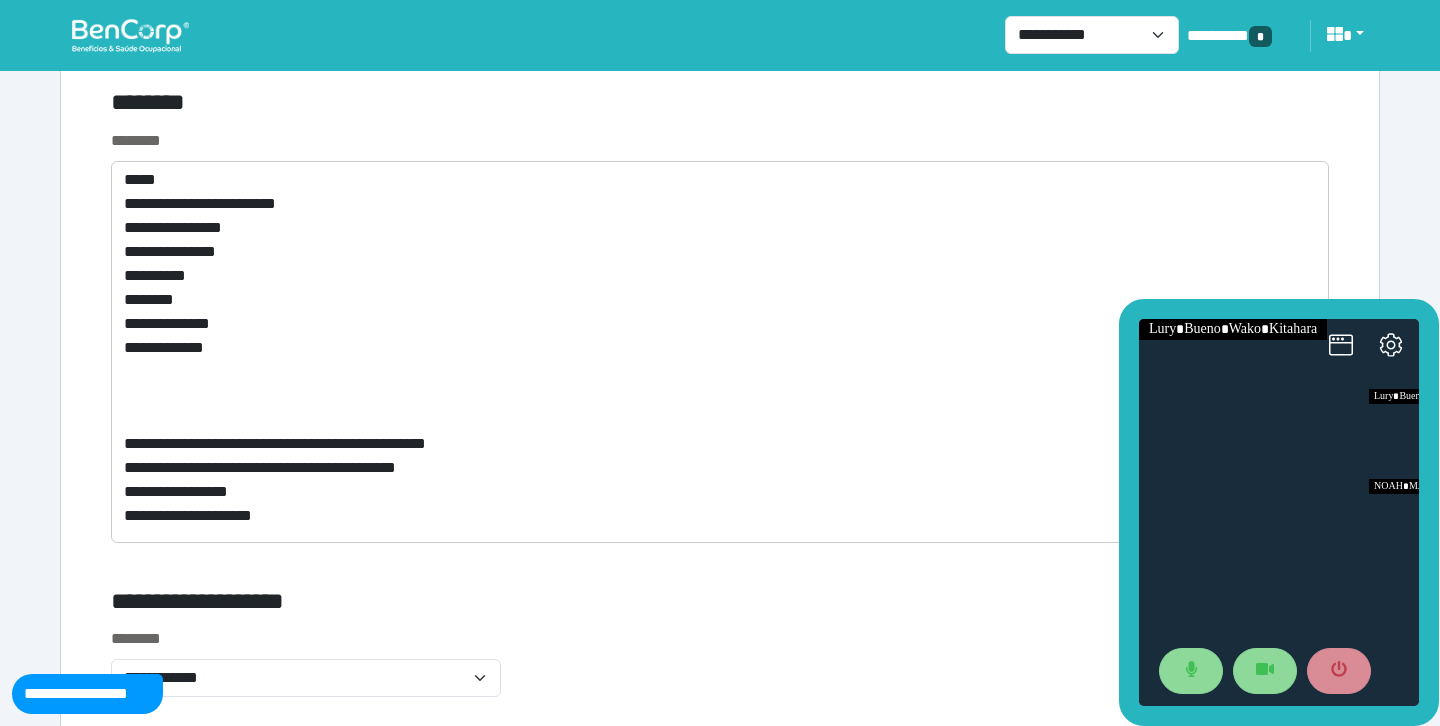 click on "**********" at bounding box center (720, 336) 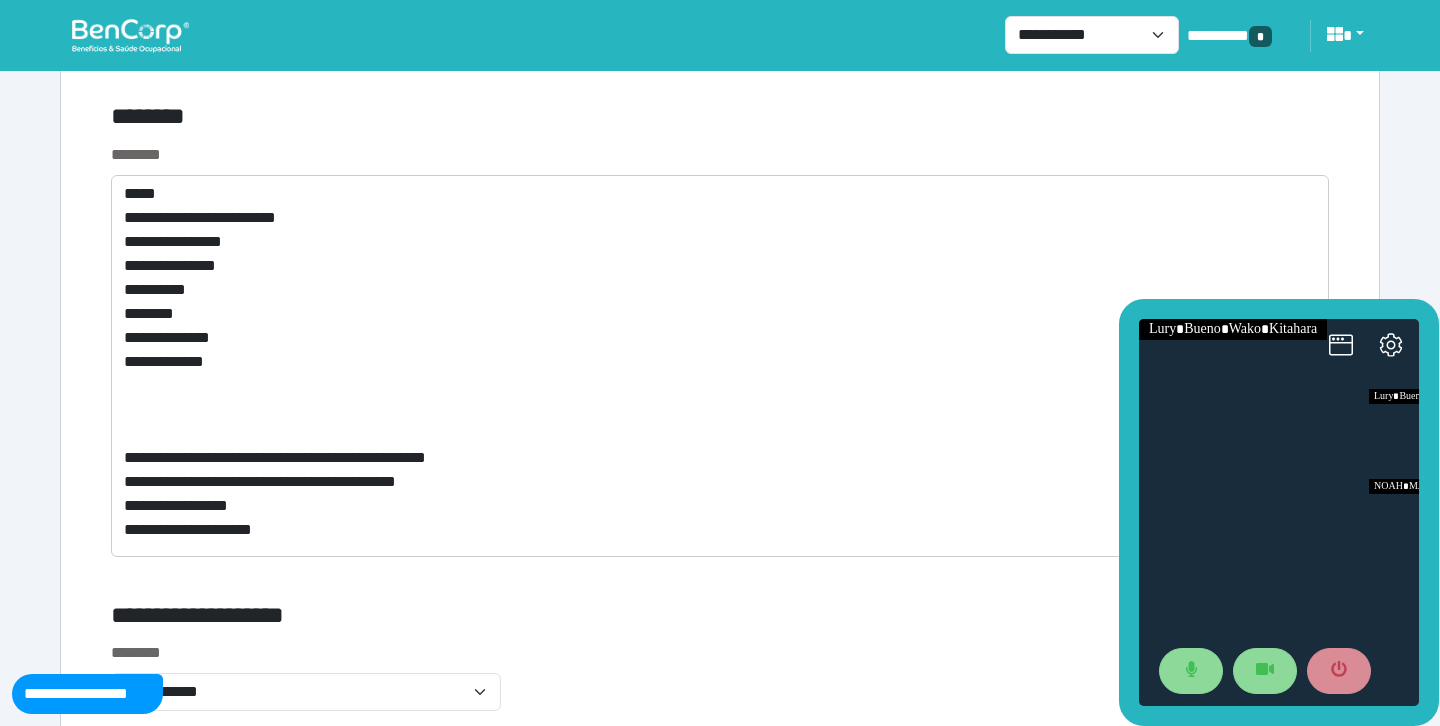 scroll, scrollTop: 7802, scrollLeft: 0, axis: vertical 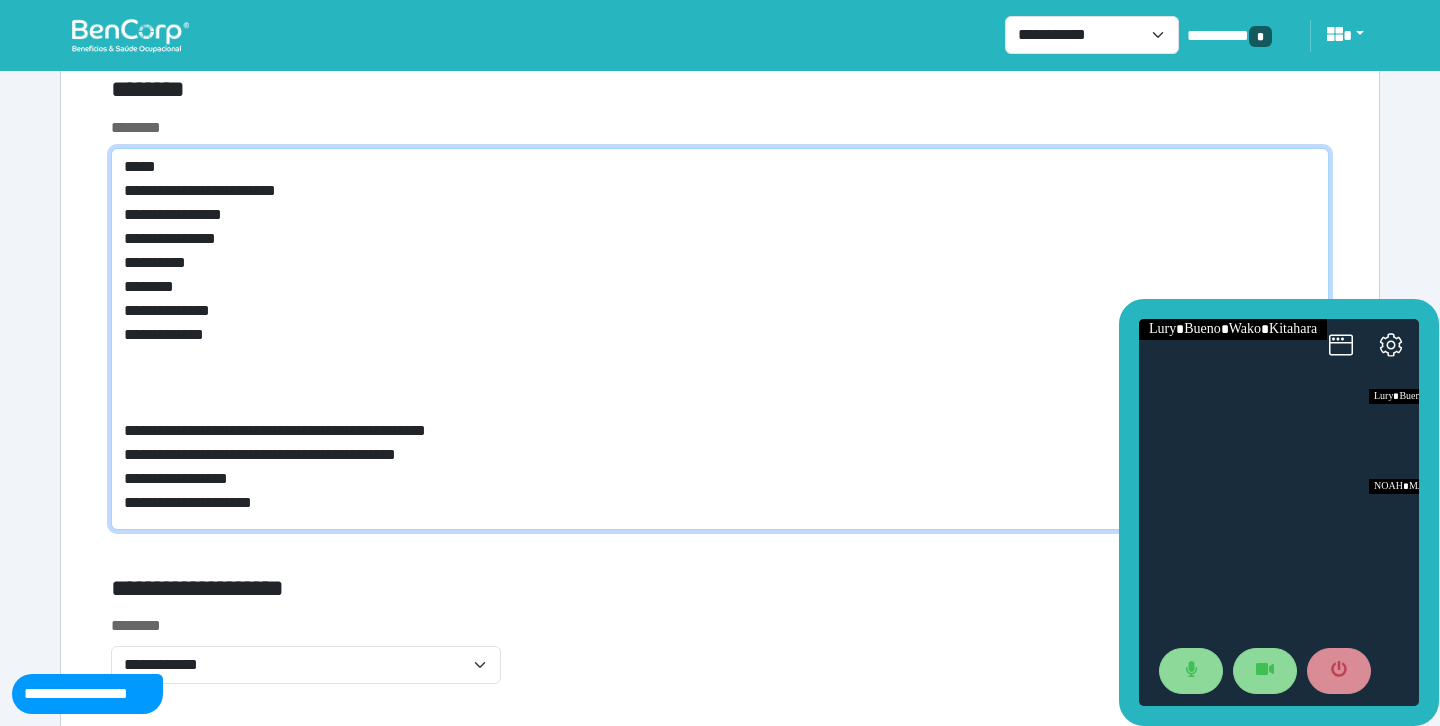 click on "**********" at bounding box center (720, 339) 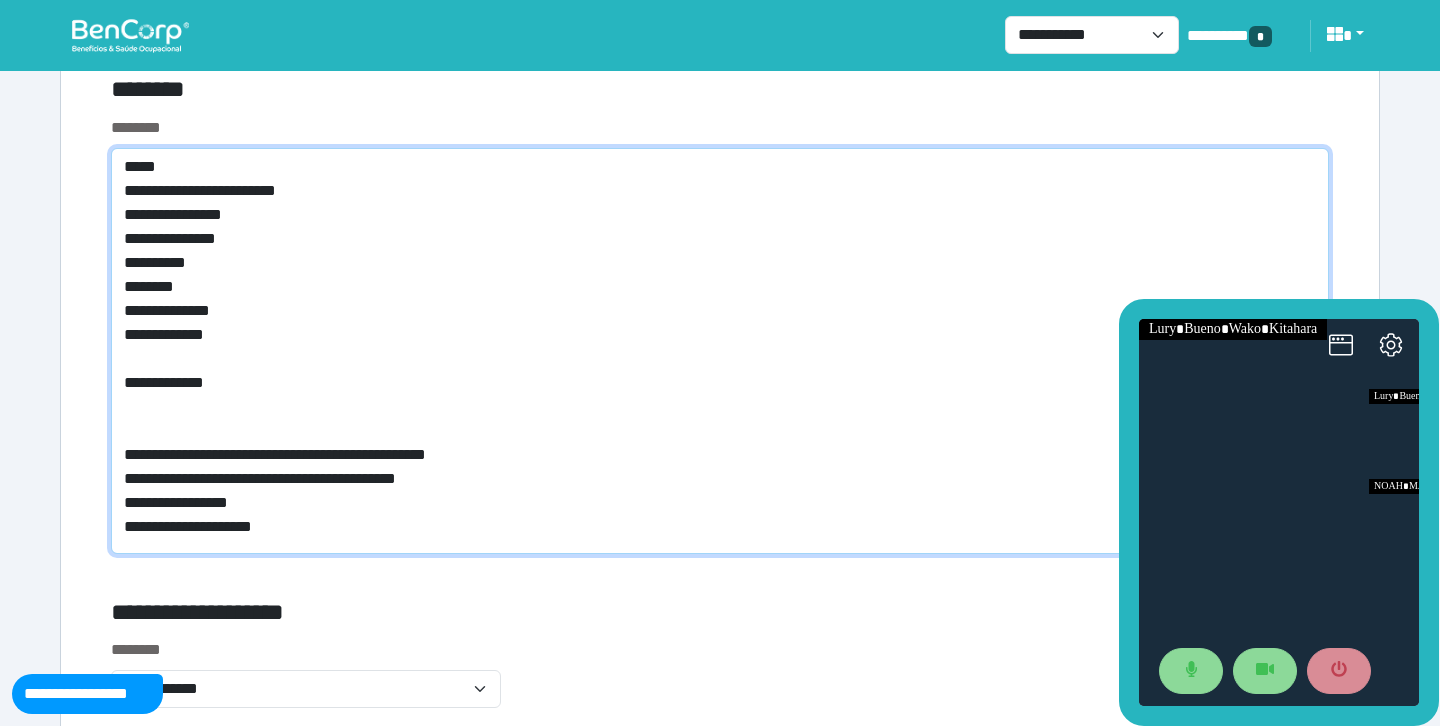 click on "**********" at bounding box center [720, 351] 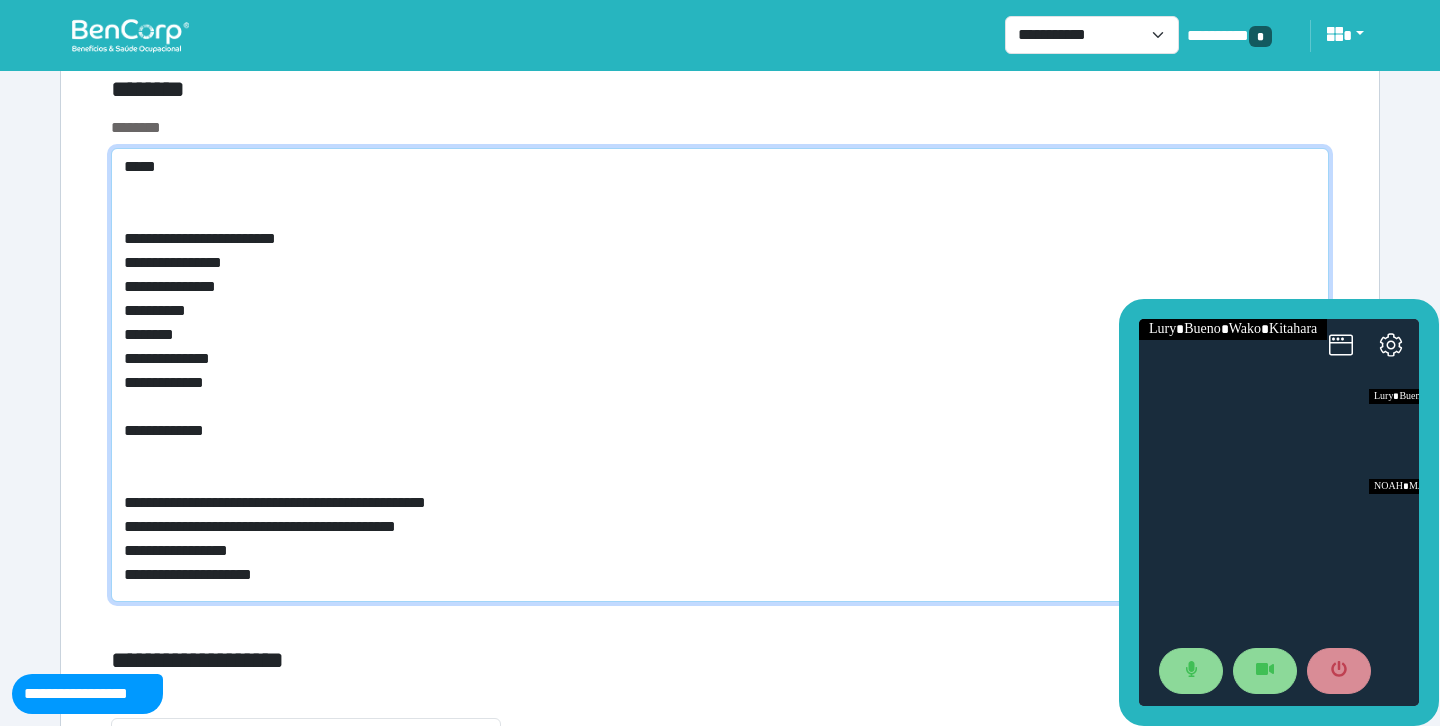click on "**********" at bounding box center (720, 375) 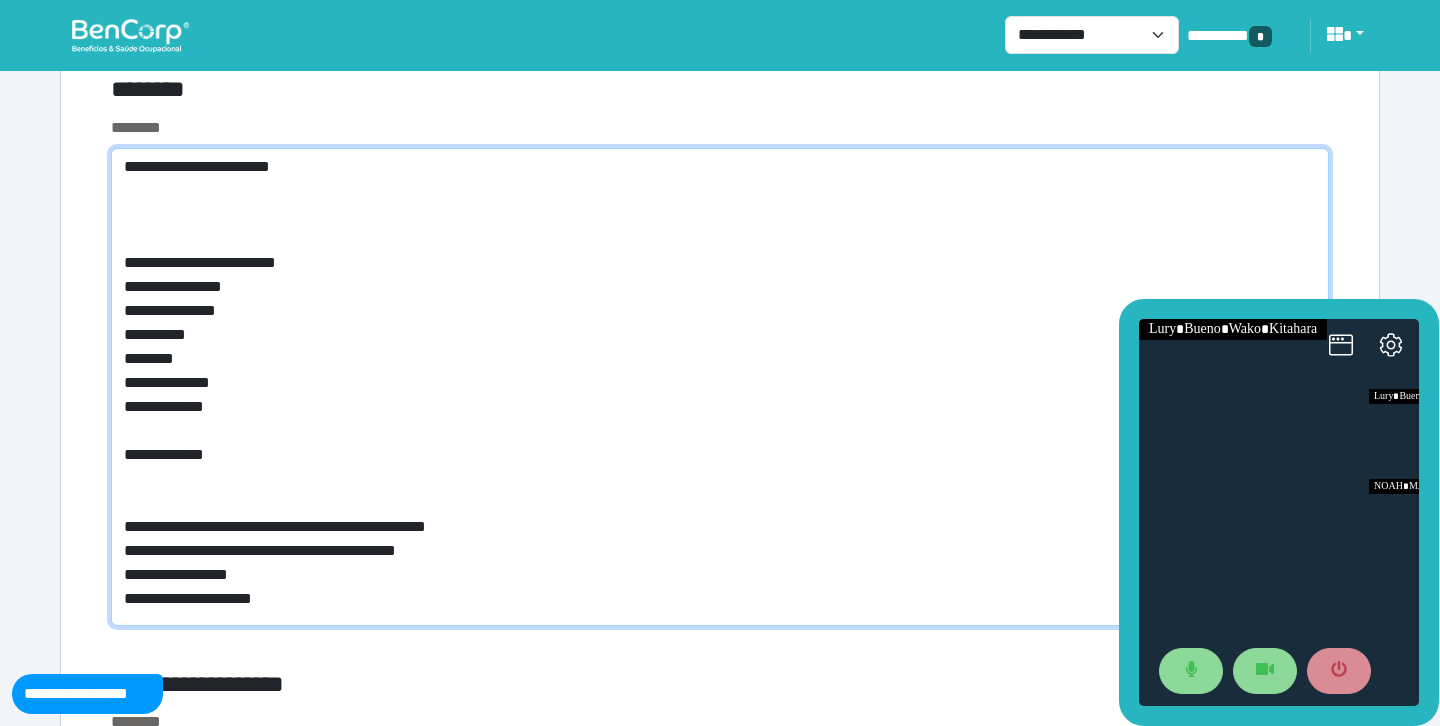 click on "**********" at bounding box center (720, 387) 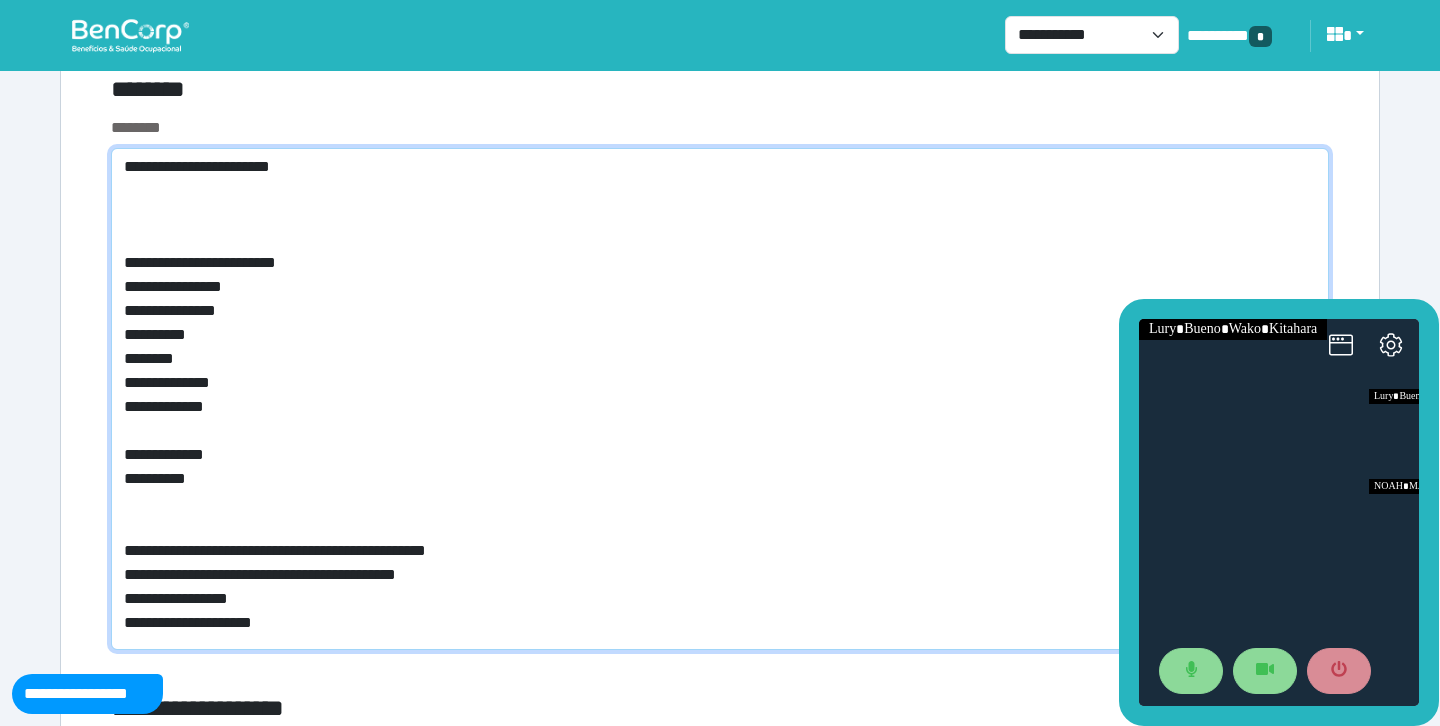 click on "**********" at bounding box center [720, 399] 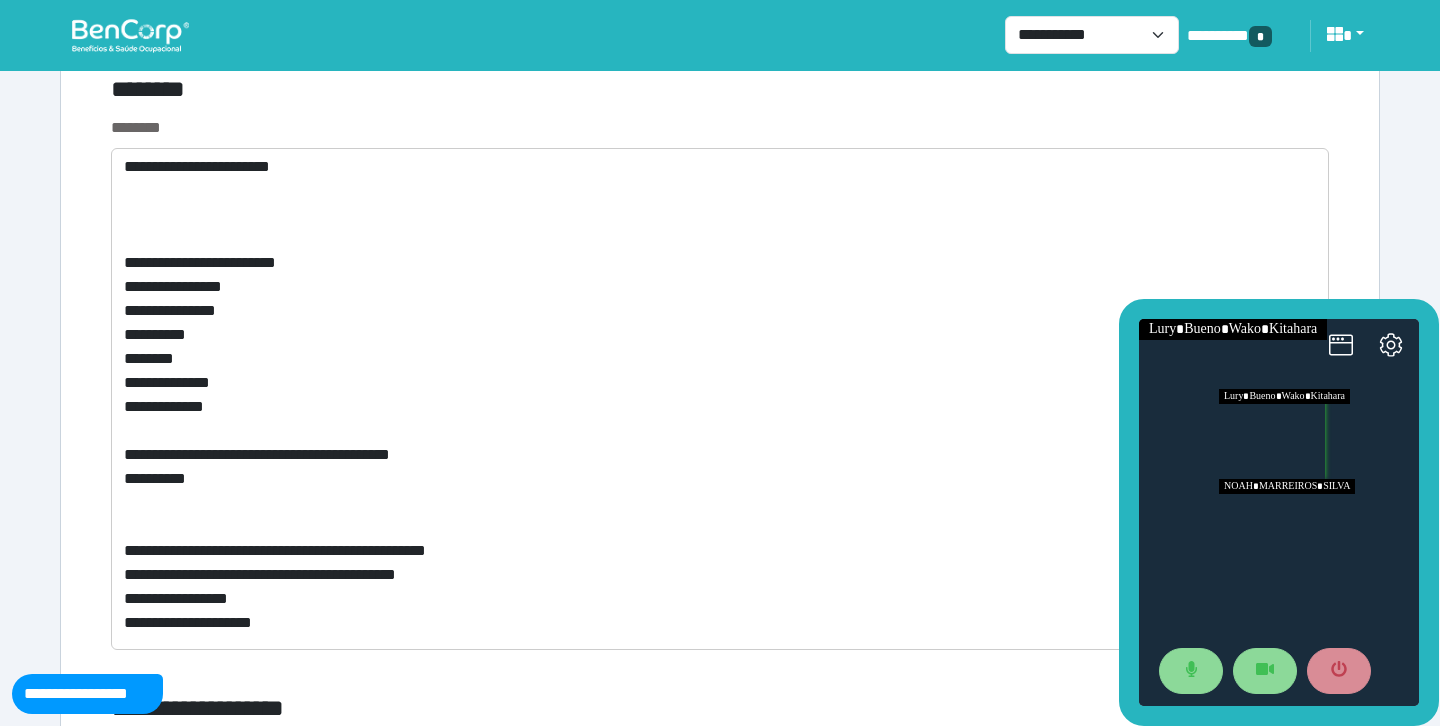 click at bounding box center [1319, 434] 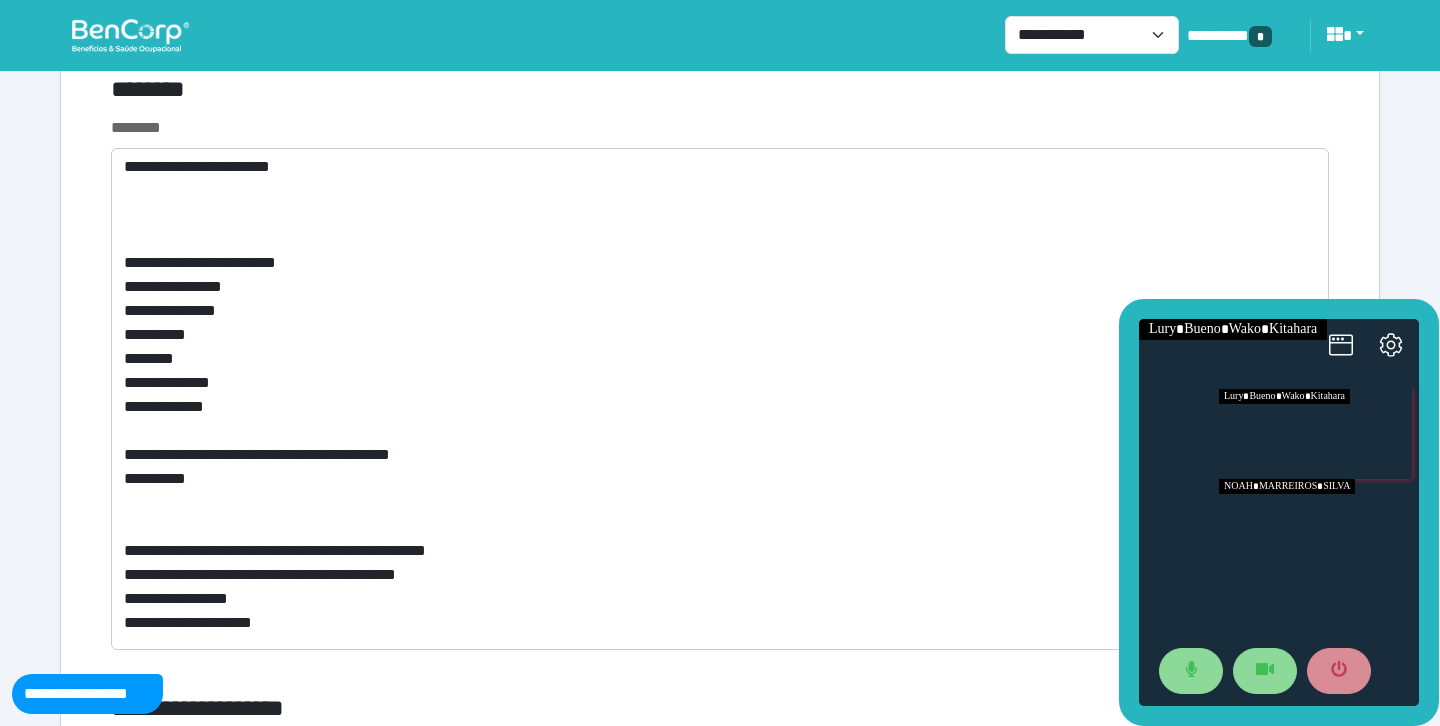 click at bounding box center (1319, 524) 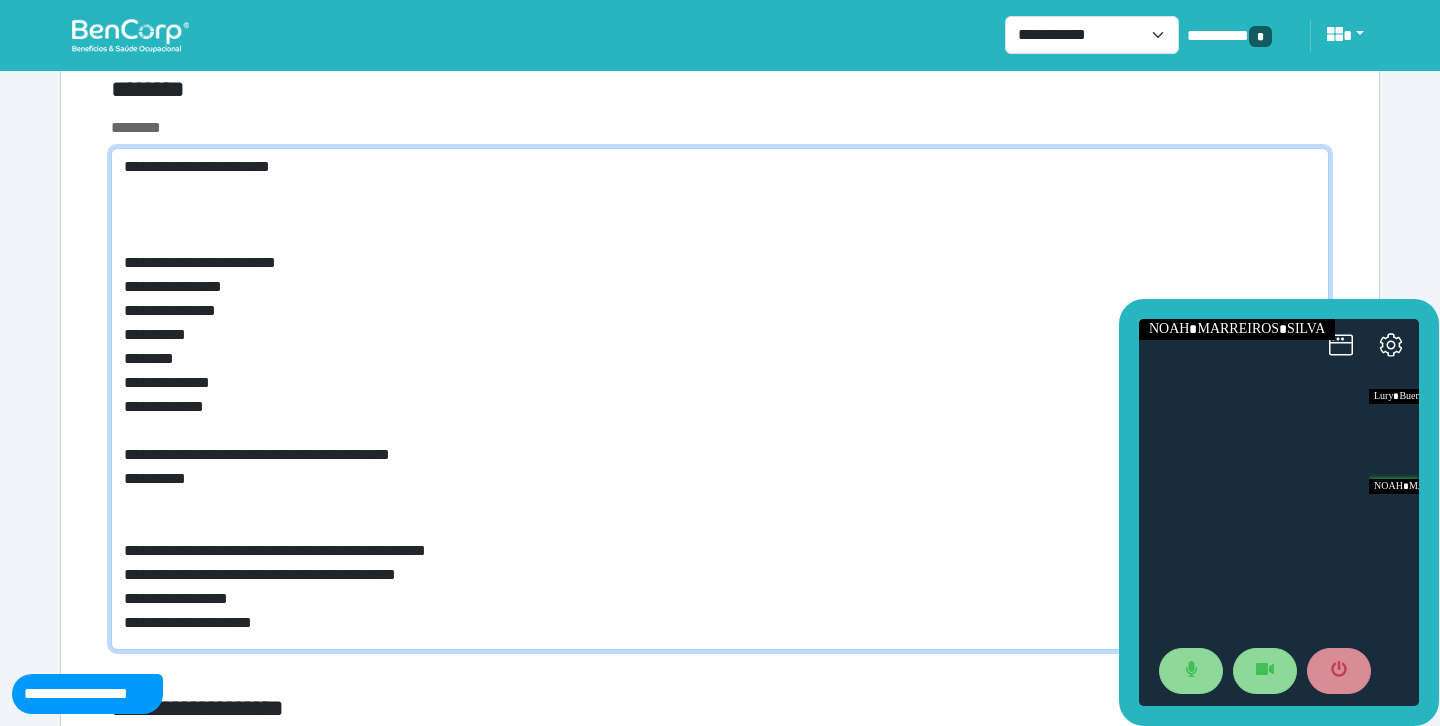 click on "**********" at bounding box center [720, 399] 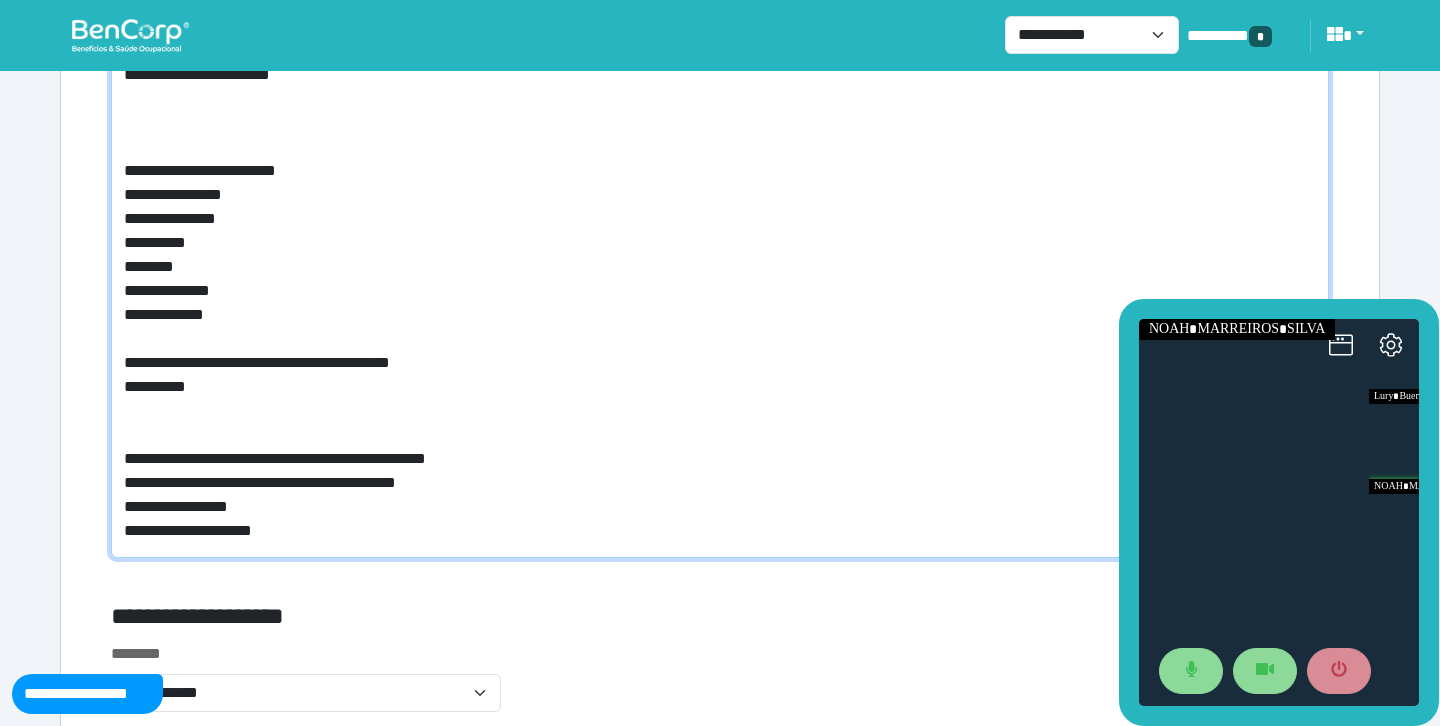 scroll, scrollTop: 7895, scrollLeft: 0, axis: vertical 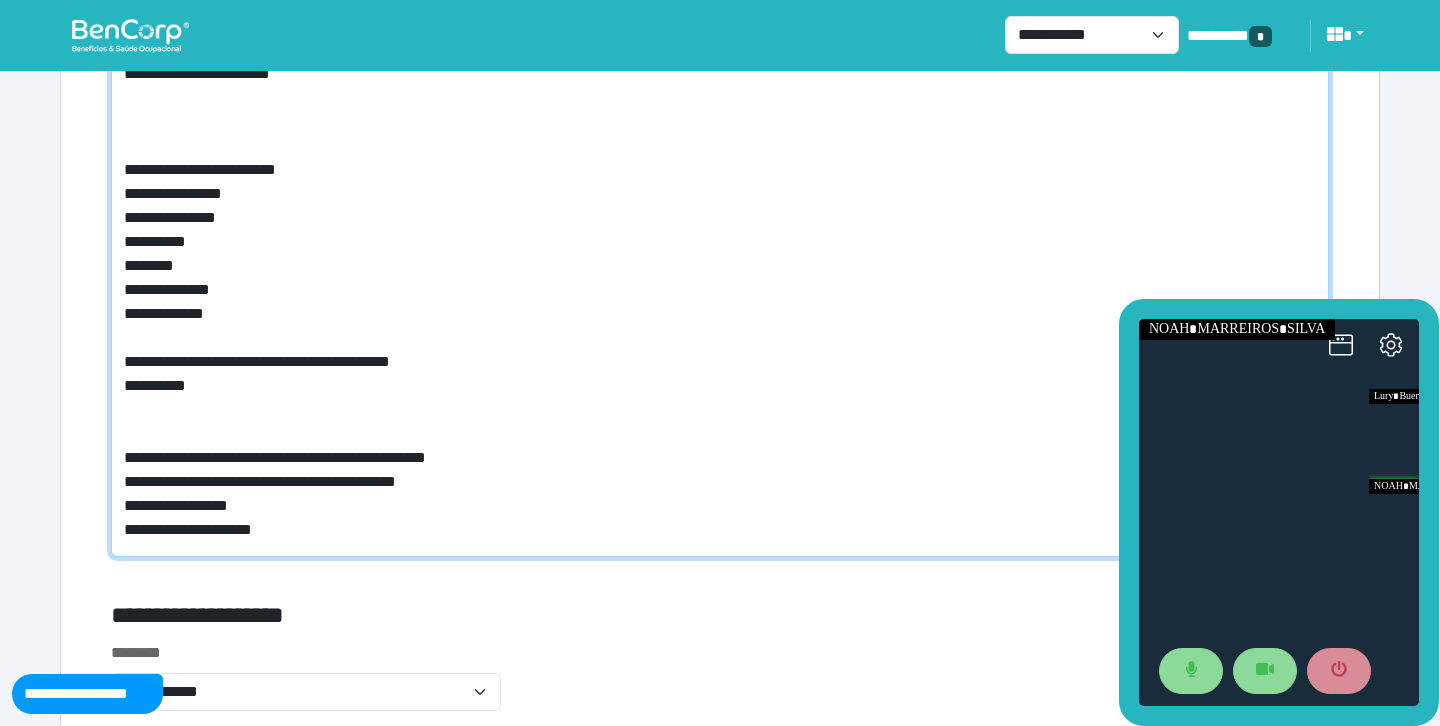 click on "**********" at bounding box center (720, 306) 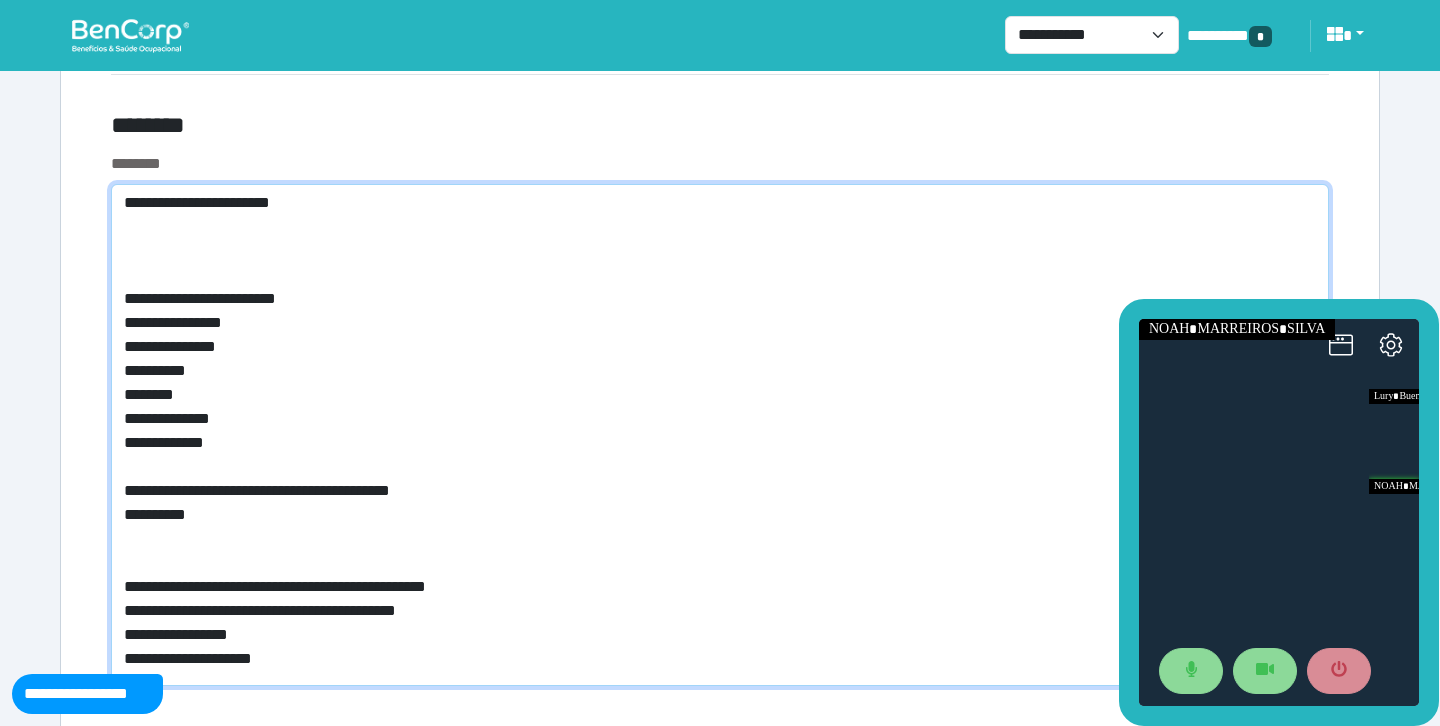 scroll, scrollTop: 7768, scrollLeft: 0, axis: vertical 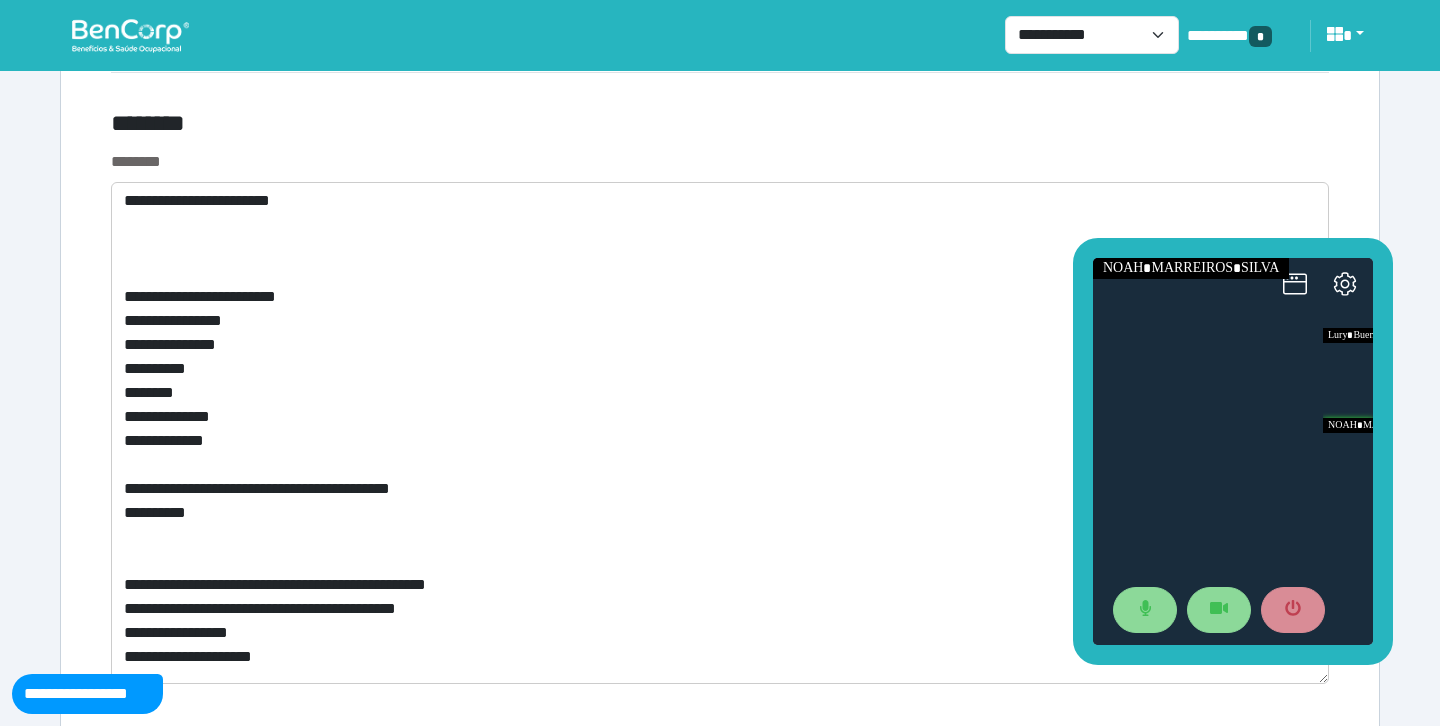 drag, startPoint x: 1130, startPoint y: 426, endPoint x: 1080, endPoint y: 361, distance: 82.006096 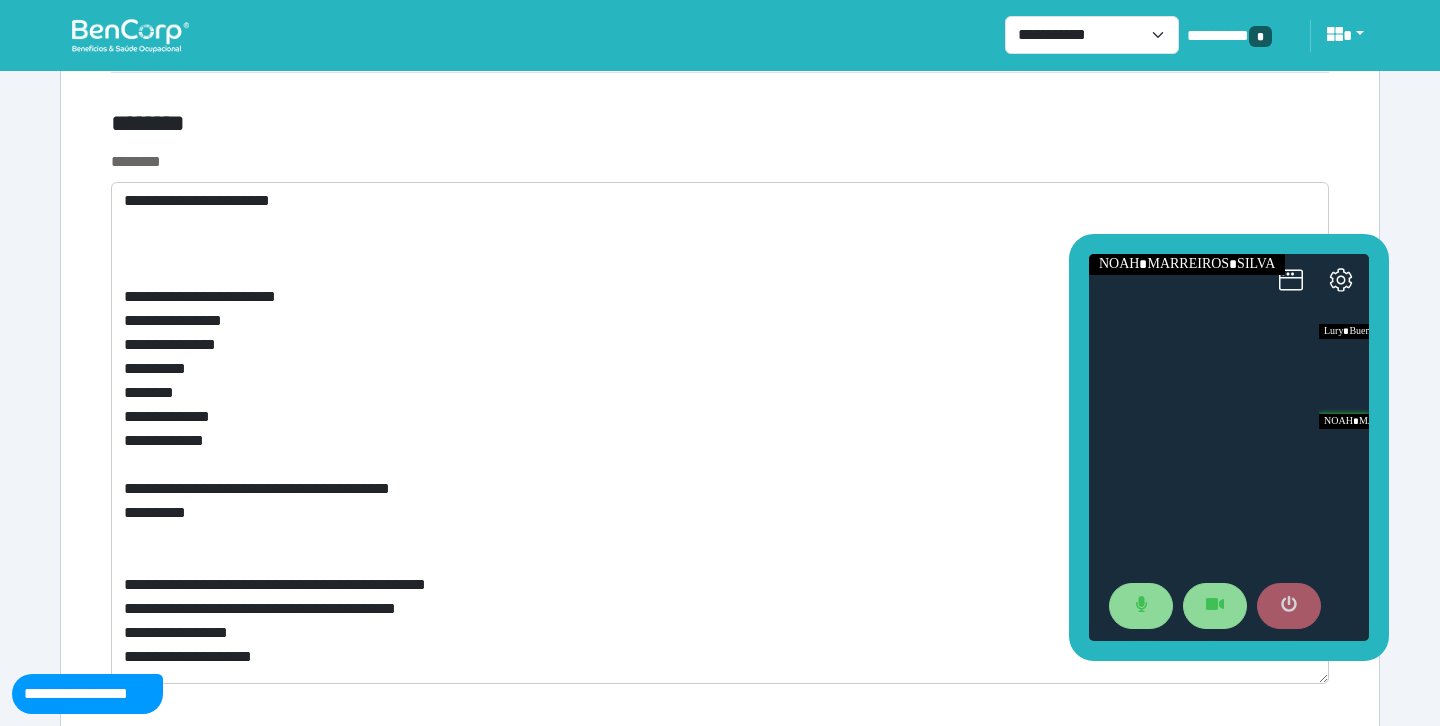 click at bounding box center [1289, 606] 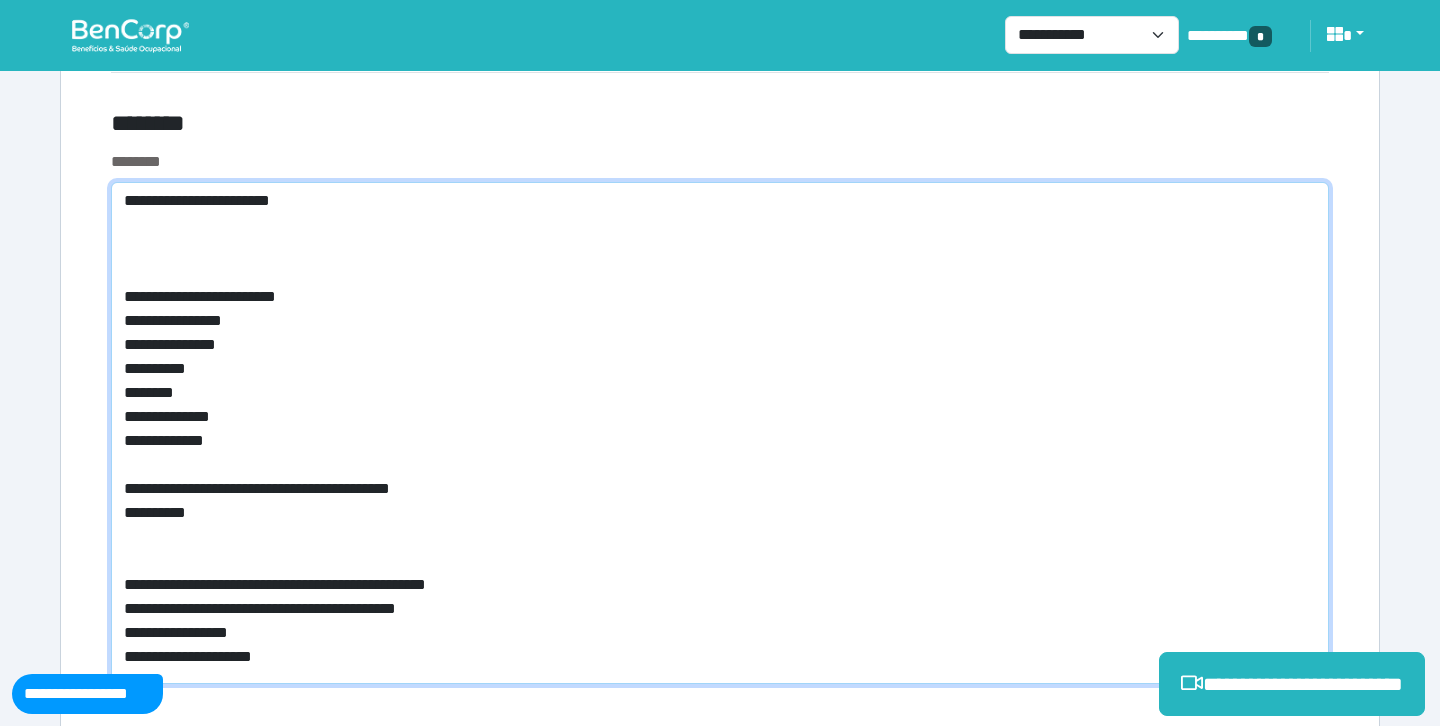 click on "**********" at bounding box center (720, 433) 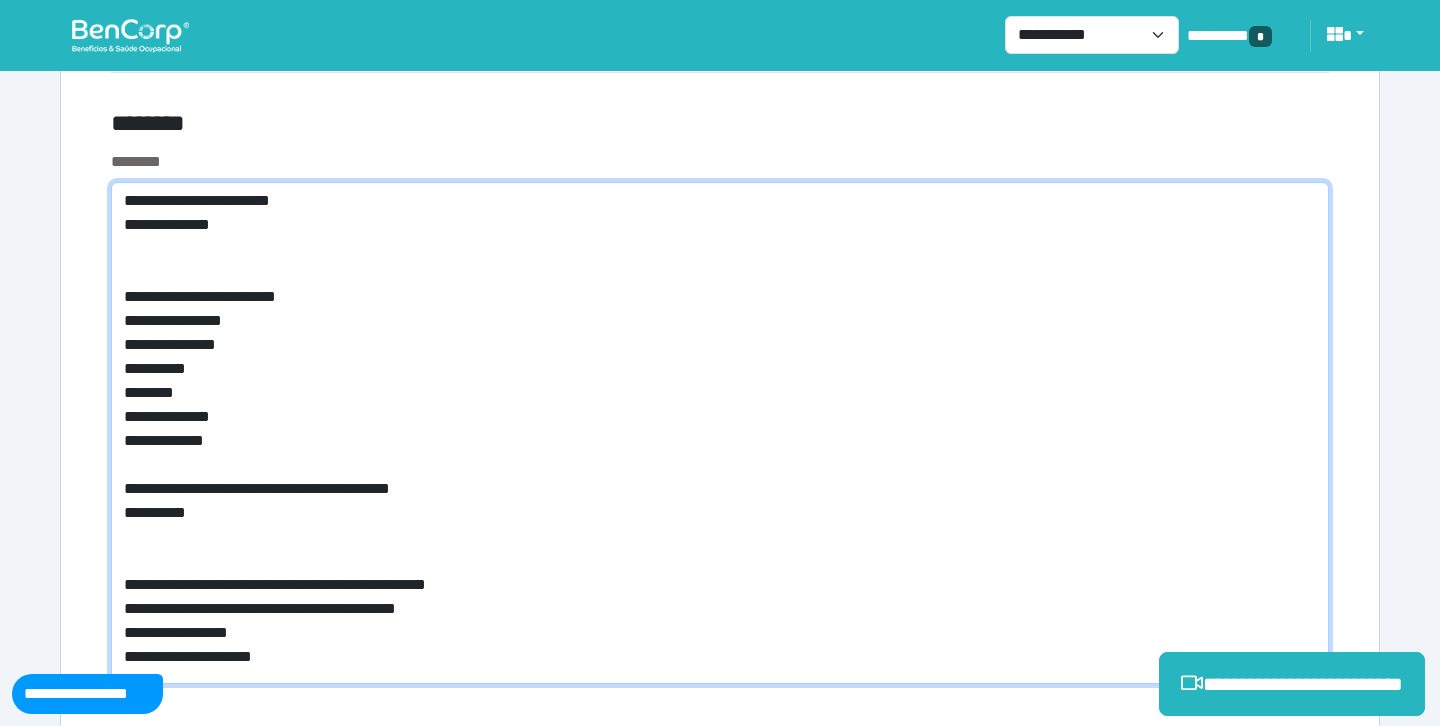 drag, startPoint x: 416, startPoint y: 227, endPoint x: 404, endPoint y: 226, distance: 12.0415945 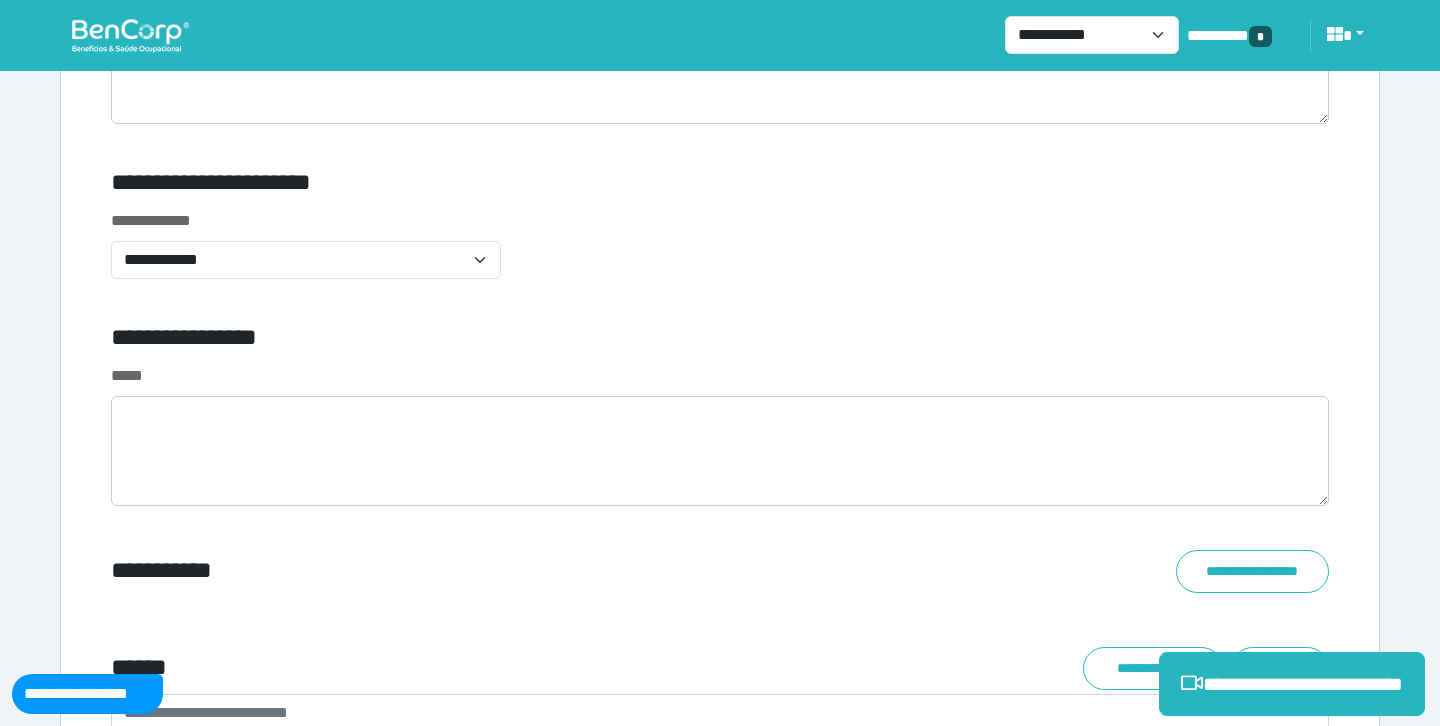scroll, scrollTop: 6824, scrollLeft: 0, axis: vertical 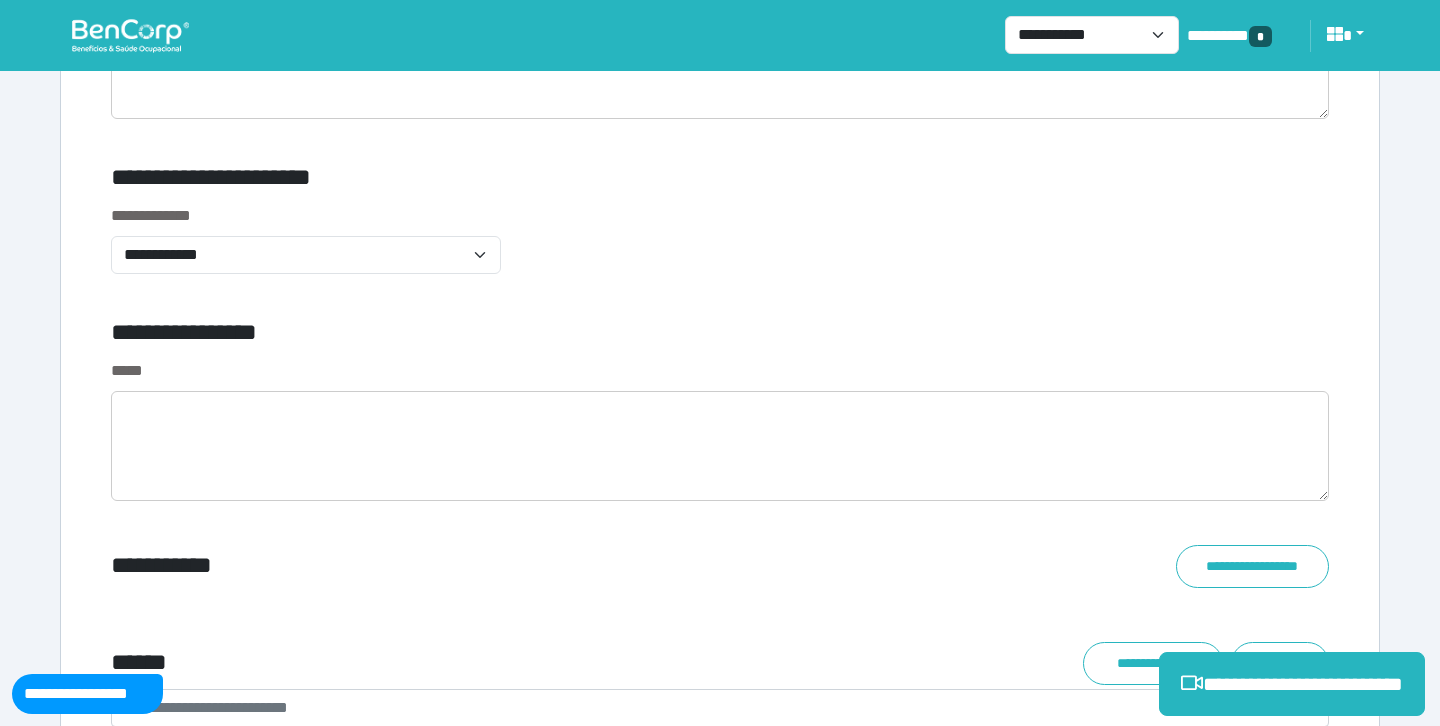 type on "**********" 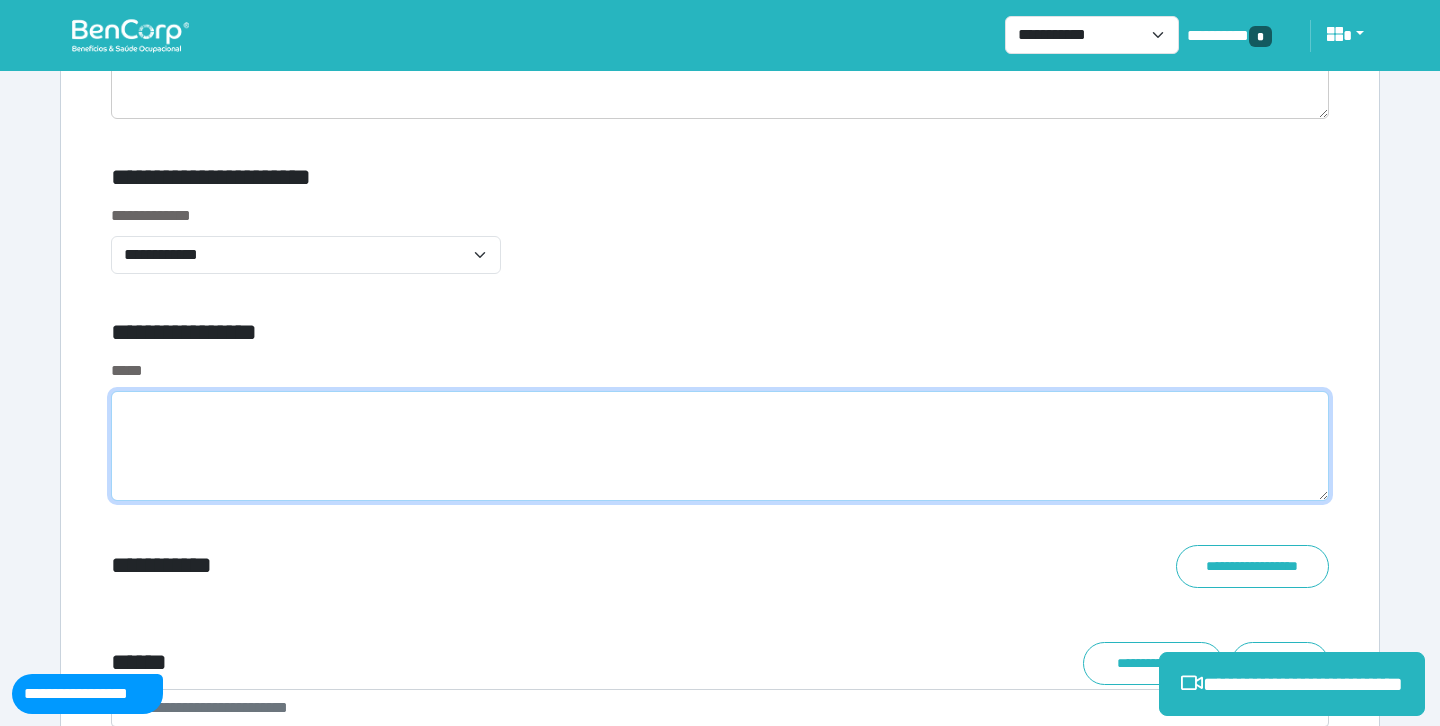 click at bounding box center (720, 446) 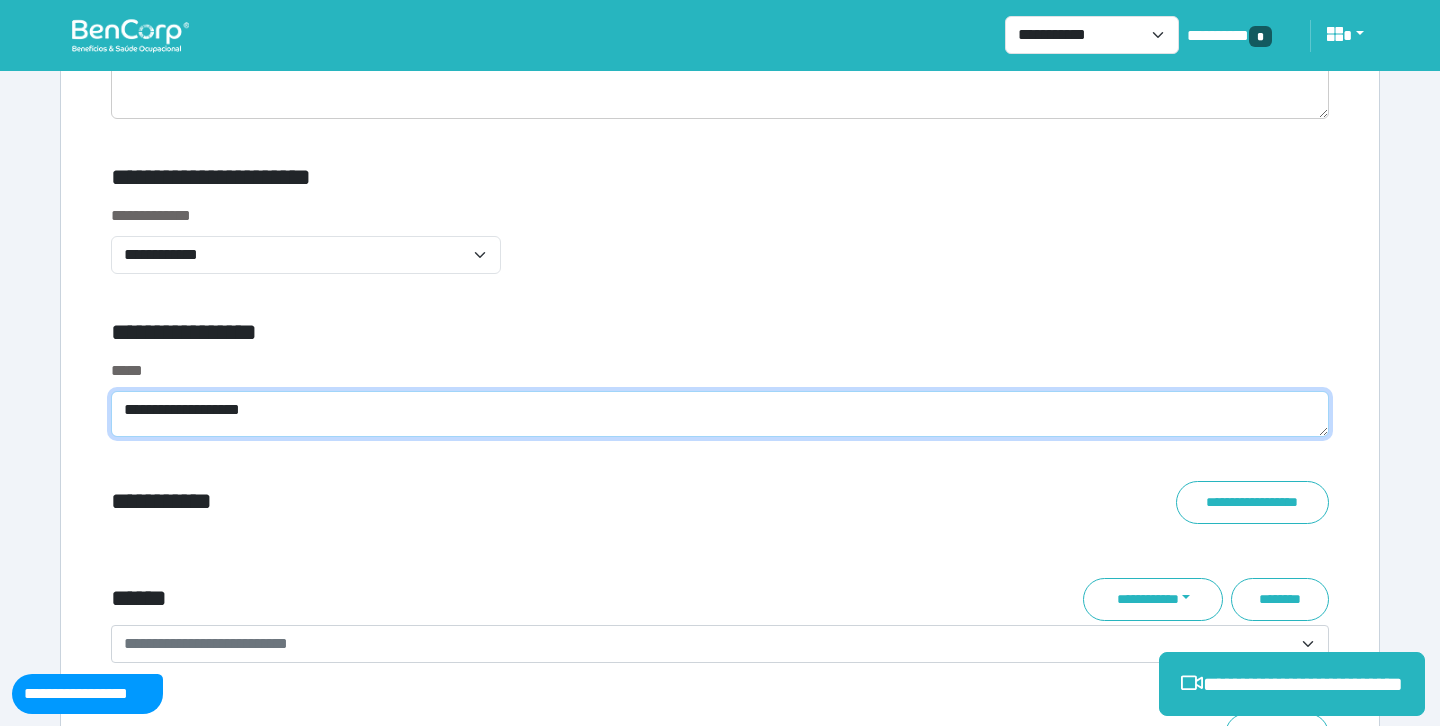type on "**********" 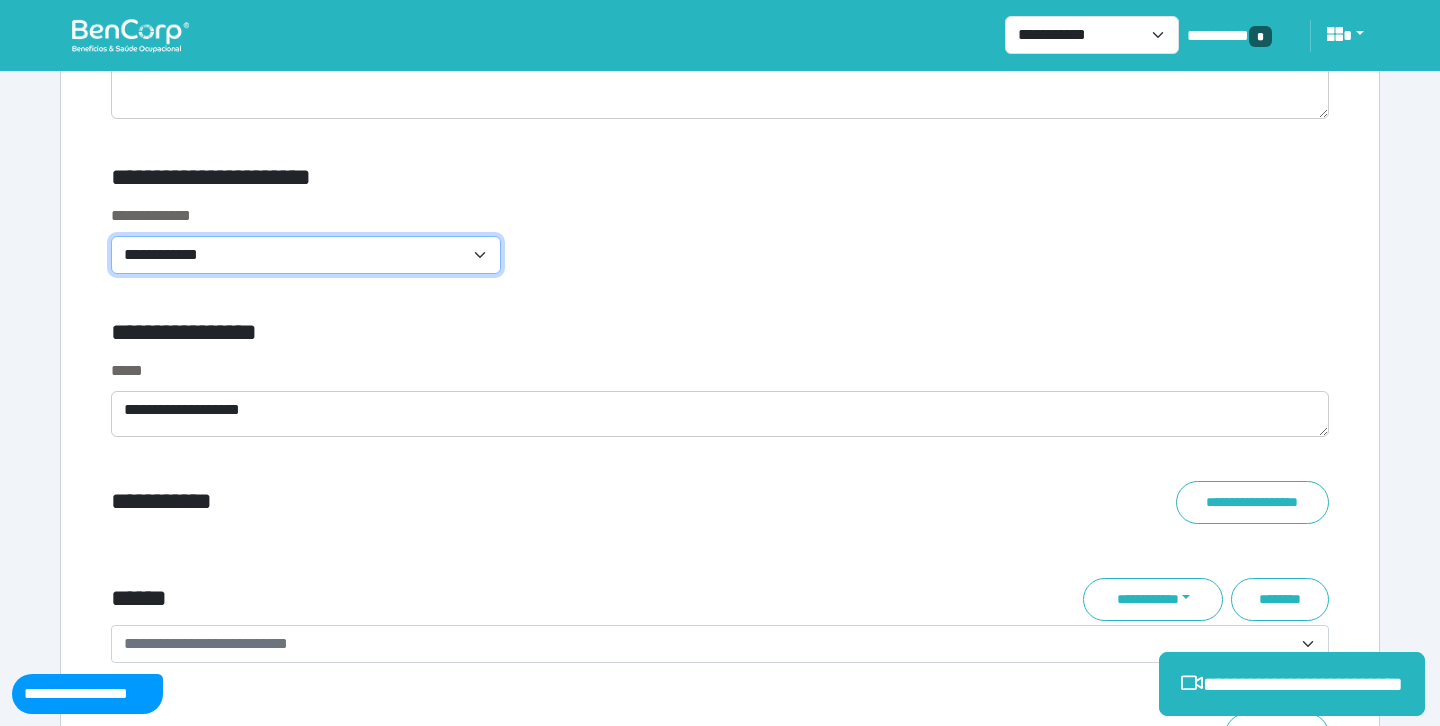 click on "**********" at bounding box center [306, 255] 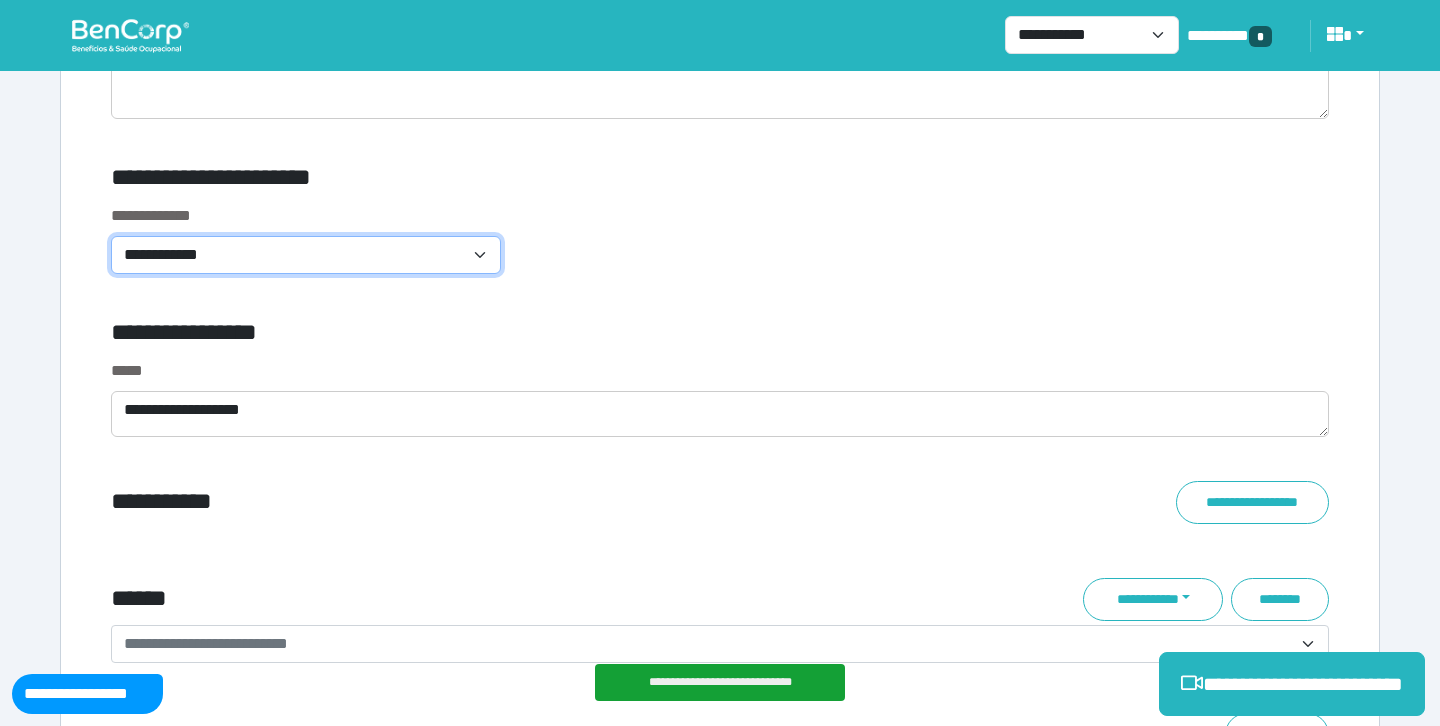 select on "**********" 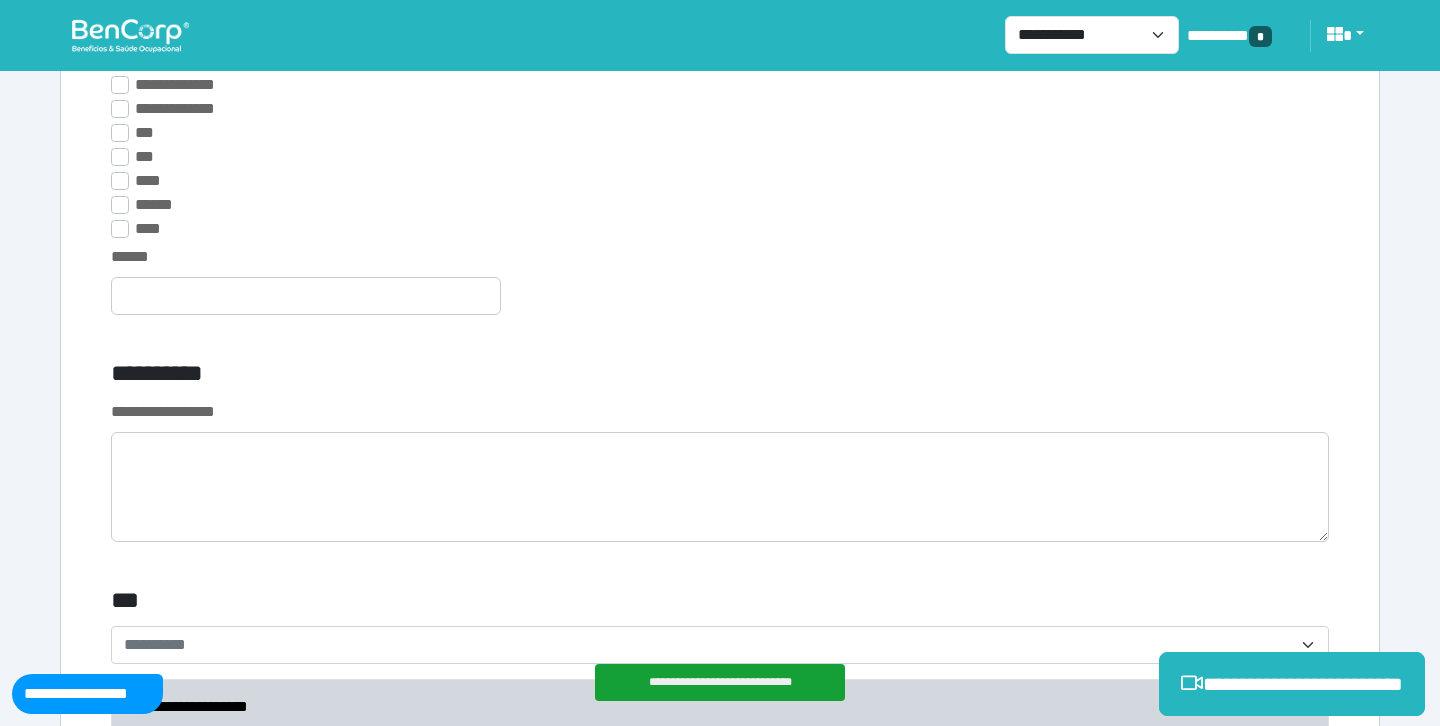scroll, scrollTop: 5563, scrollLeft: 0, axis: vertical 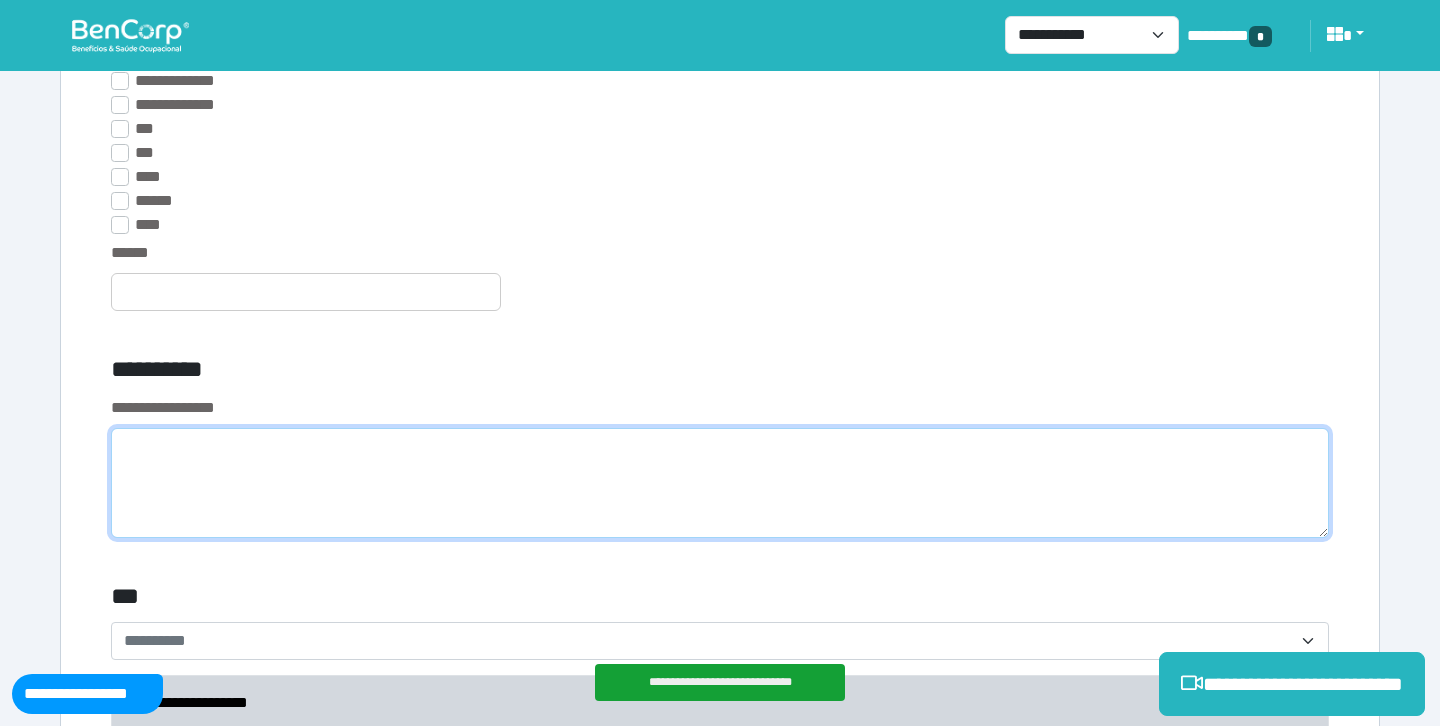click at bounding box center [720, 483] 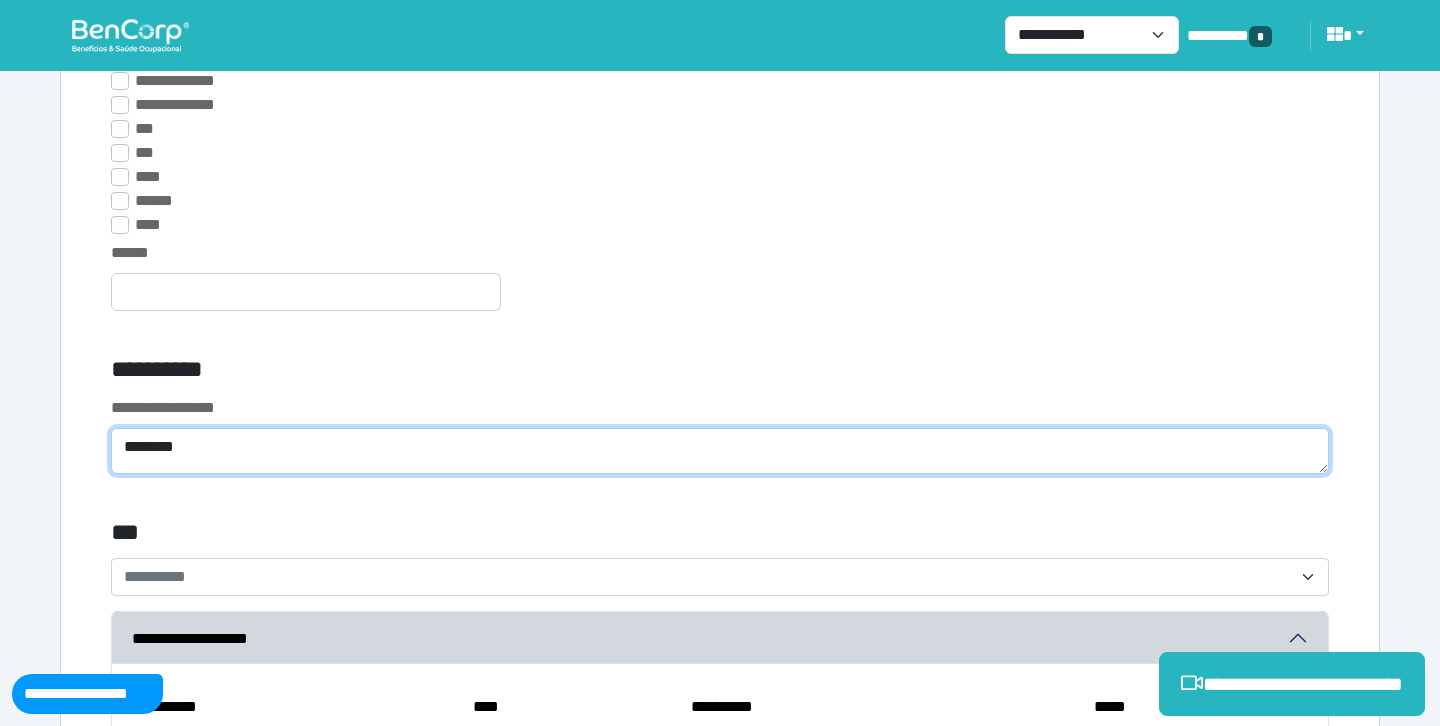 scroll, scrollTop: 0, scrollLeft: 0, axis: both 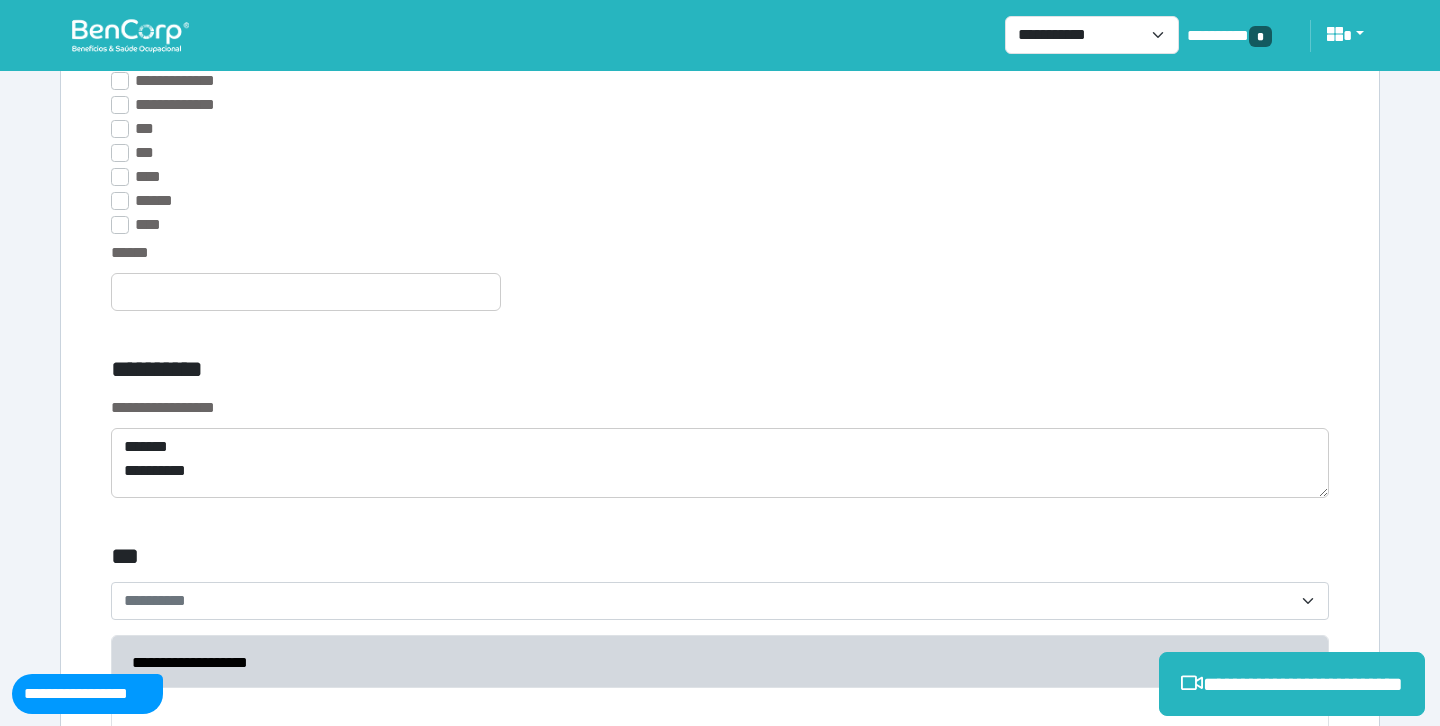 click on "**********" at bounding box center [513, 373] 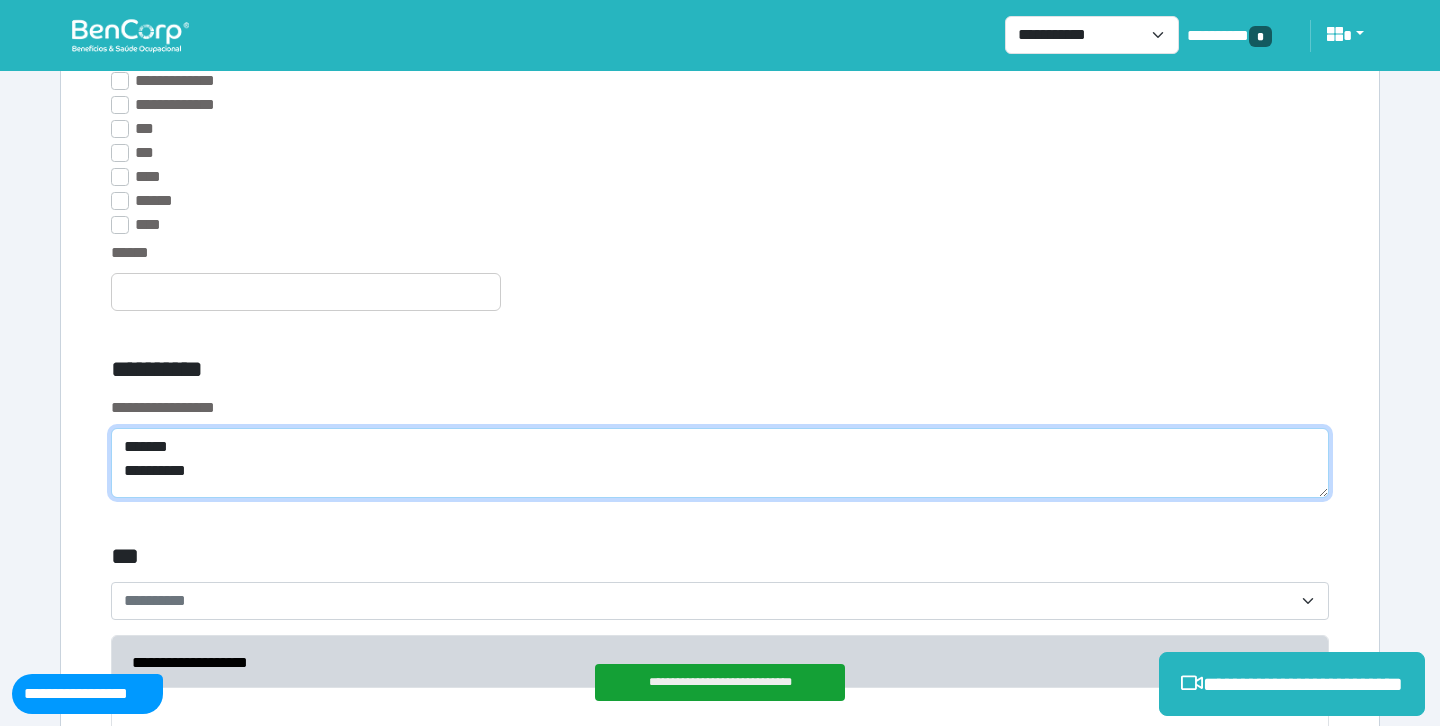 click on "**********" at bounding box center [720, 463] 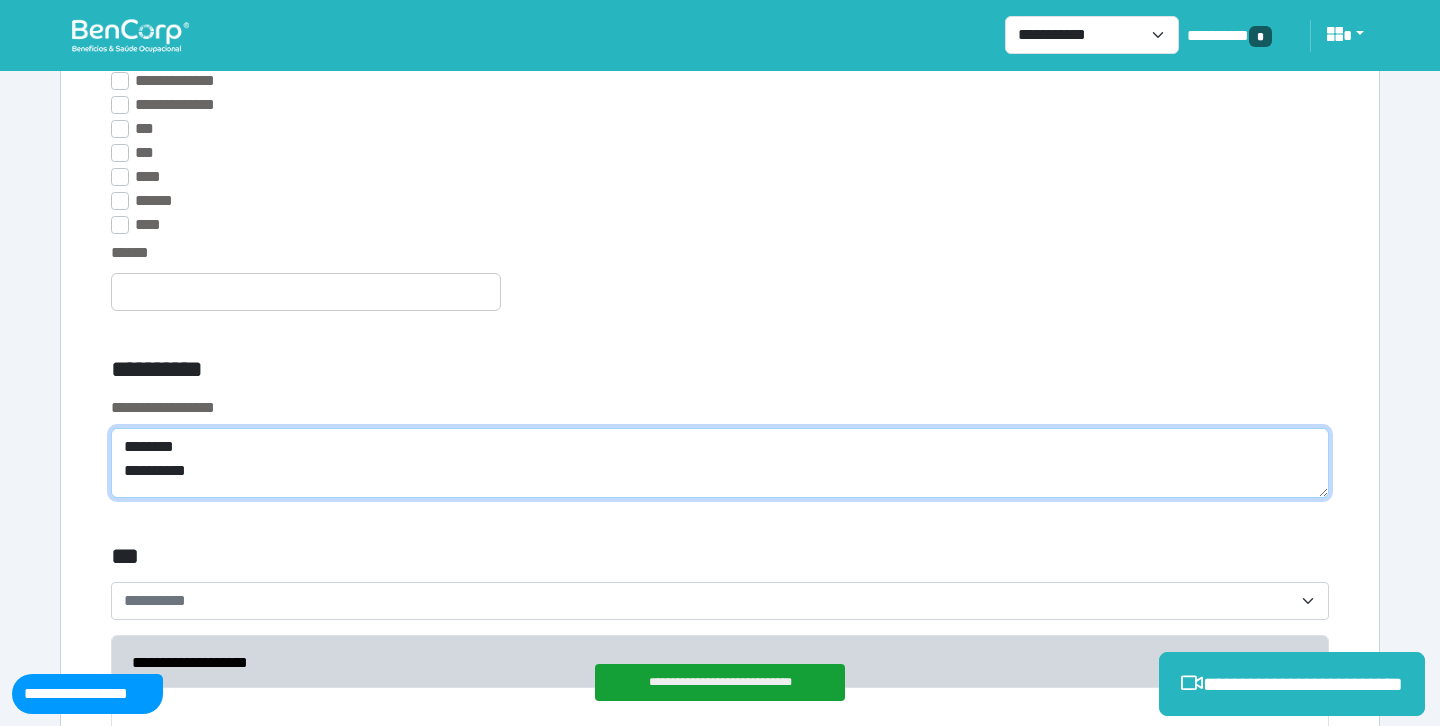 type on "**********" 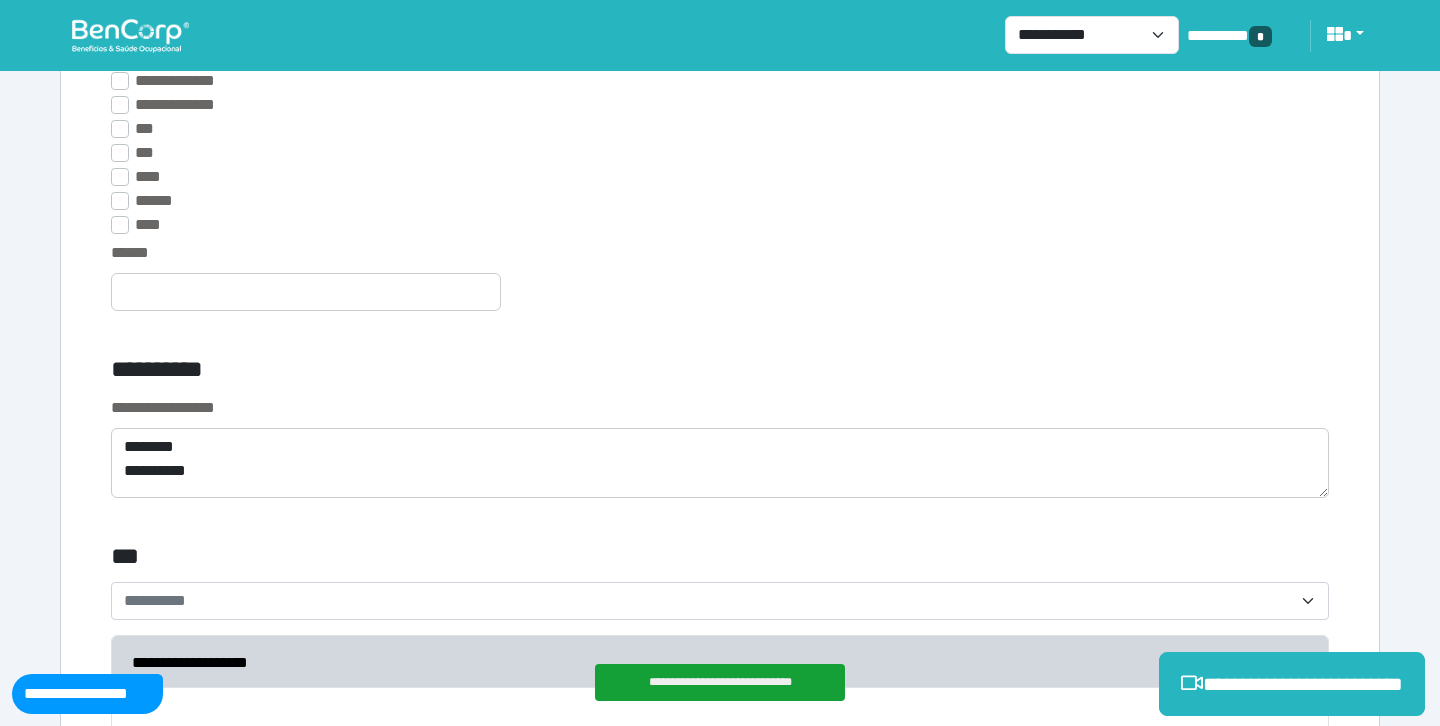 click on "**********" at bounding box center (720, 438) 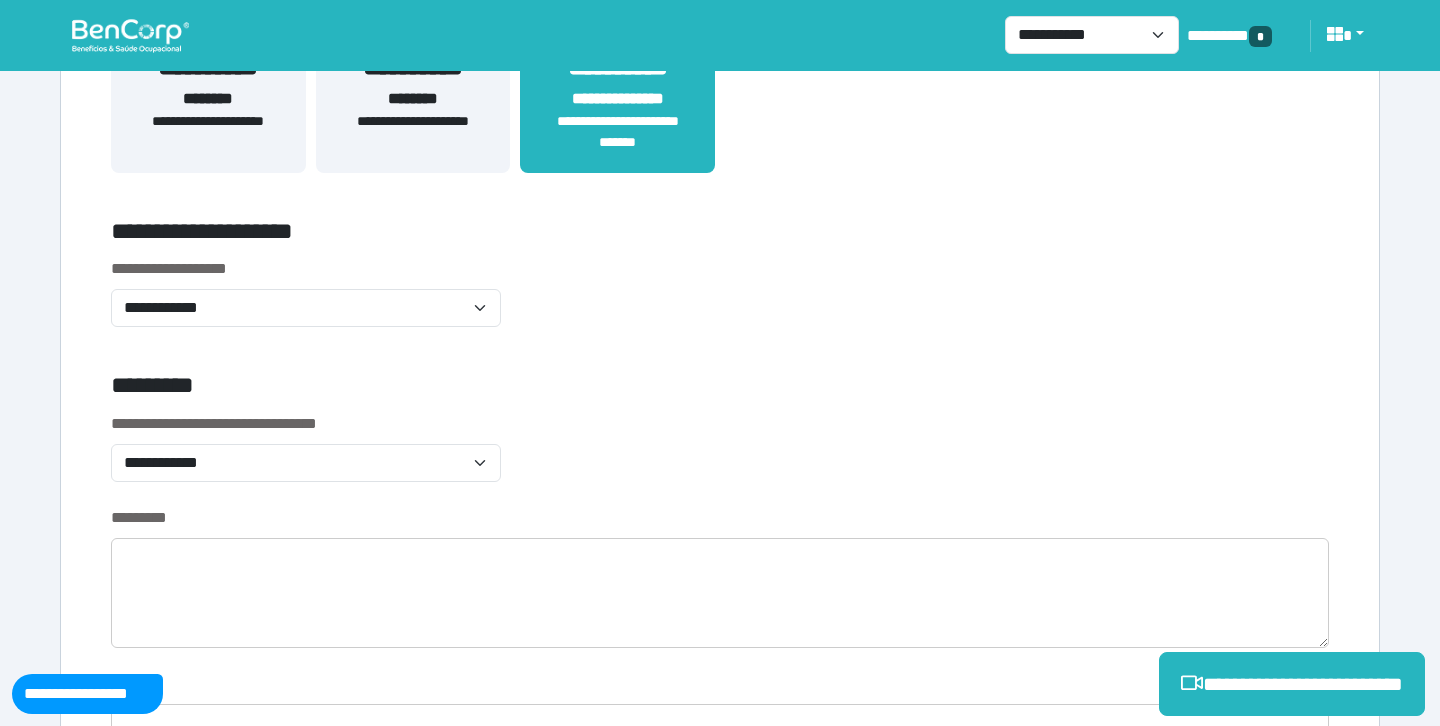 scroll, scrollTop: 584, scrollLeft: 0, axis: vertical 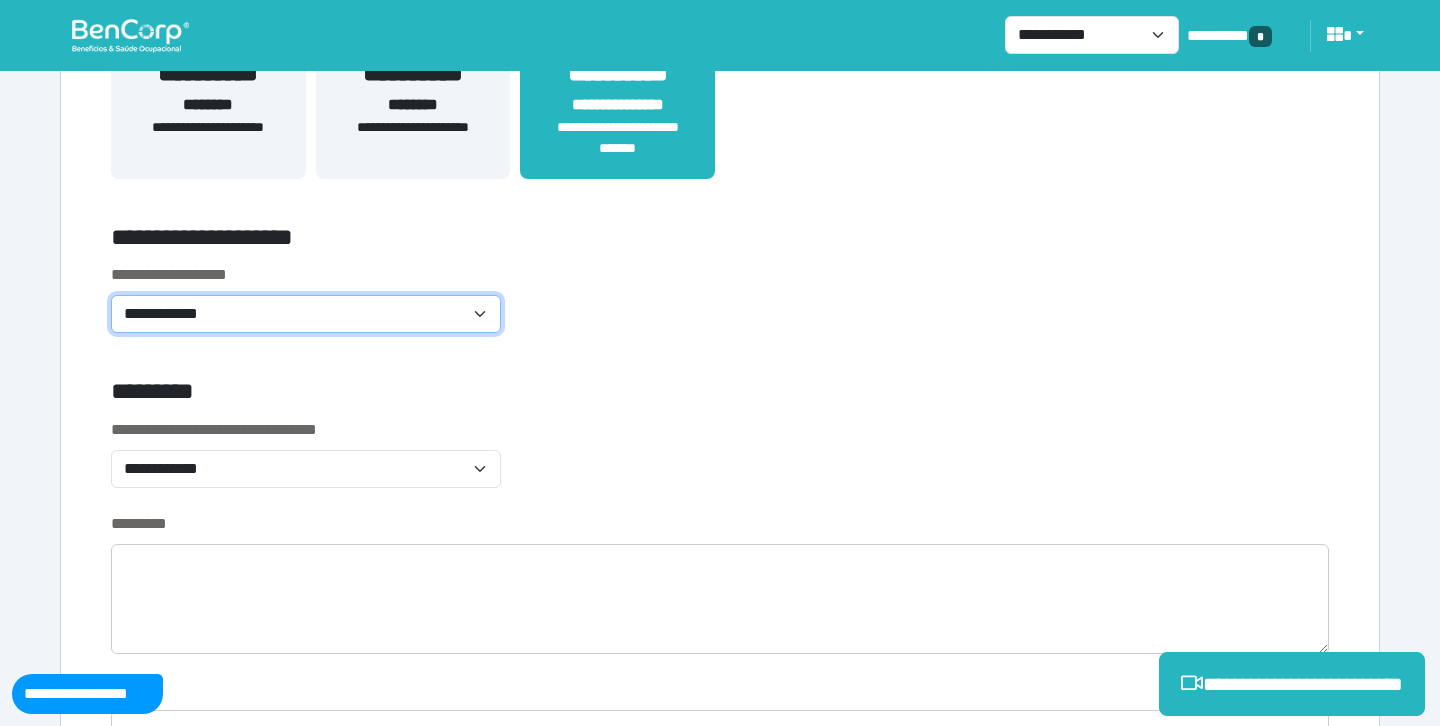 click on "**********" at bounding box center (306, 314) 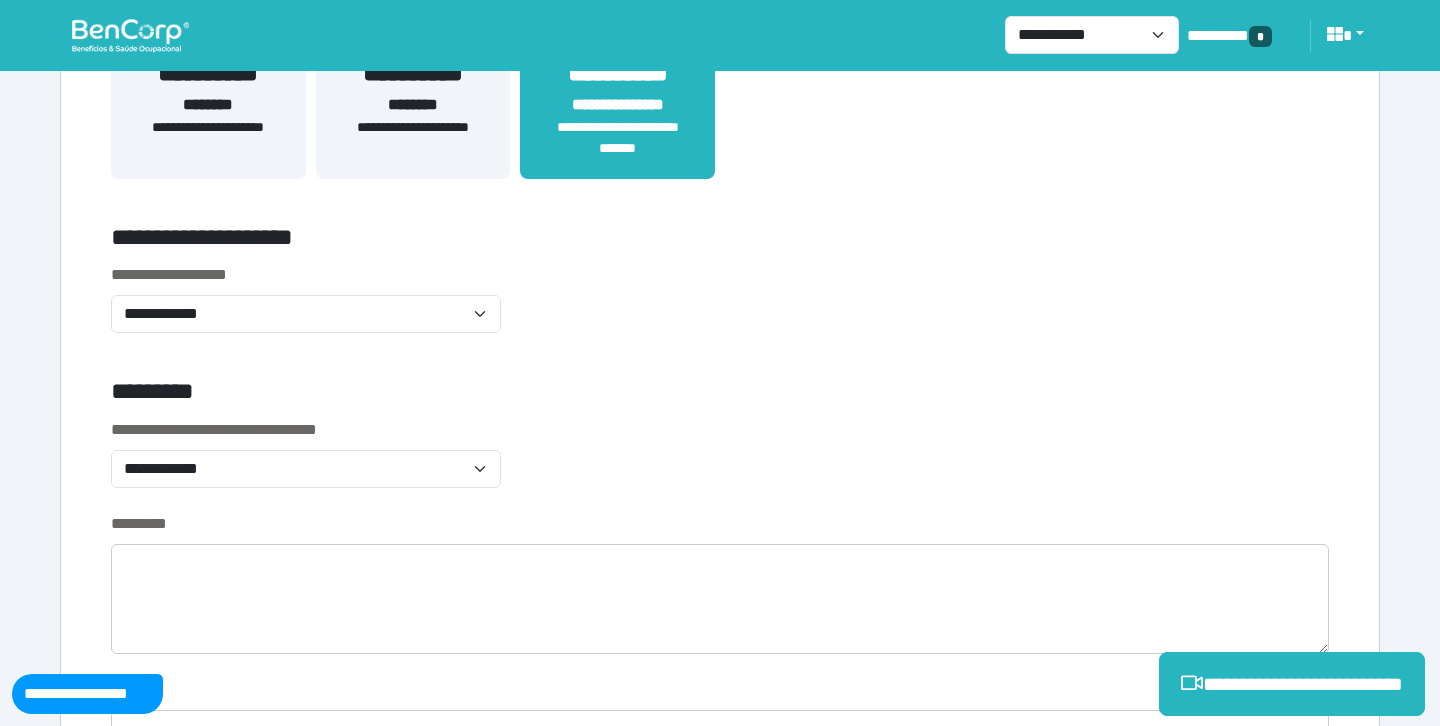 click on "**********" at bounding box center (720, 310) 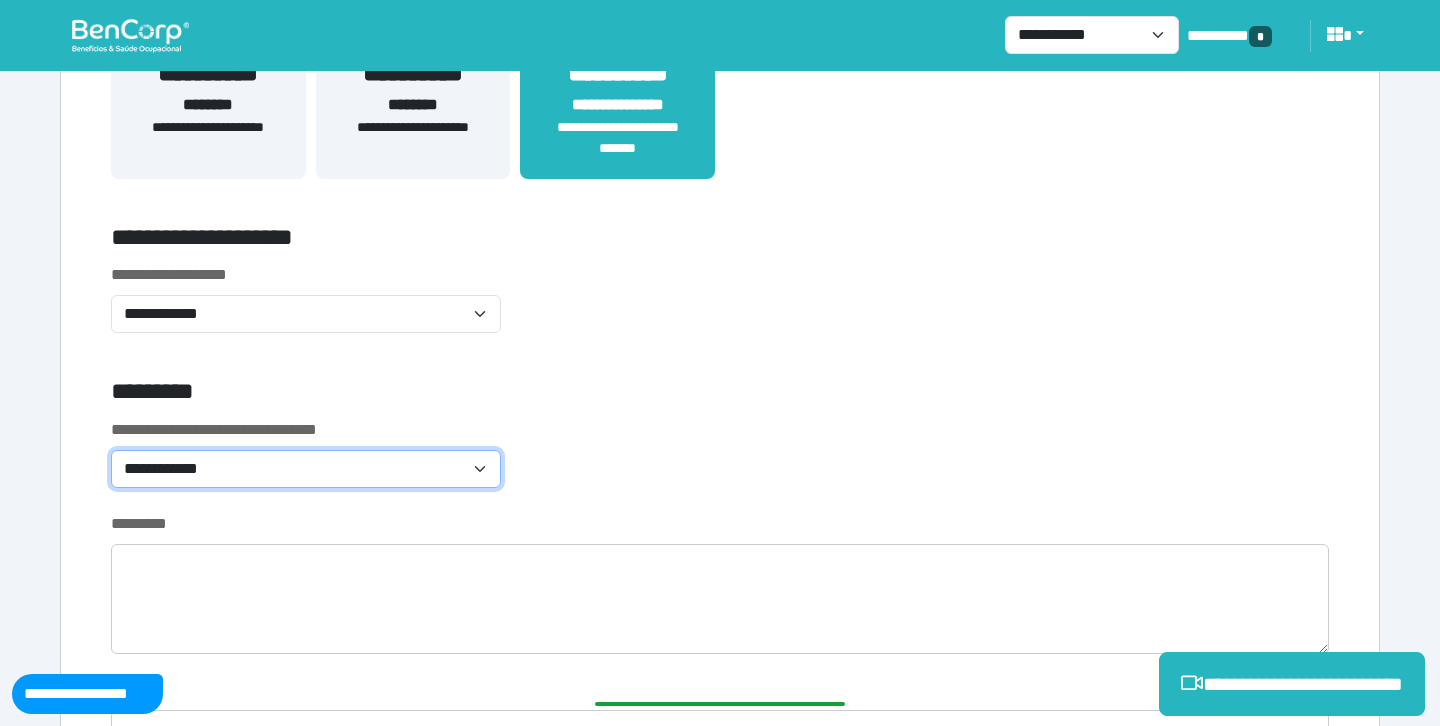 click on "**********" at bounding box center [306, 469] 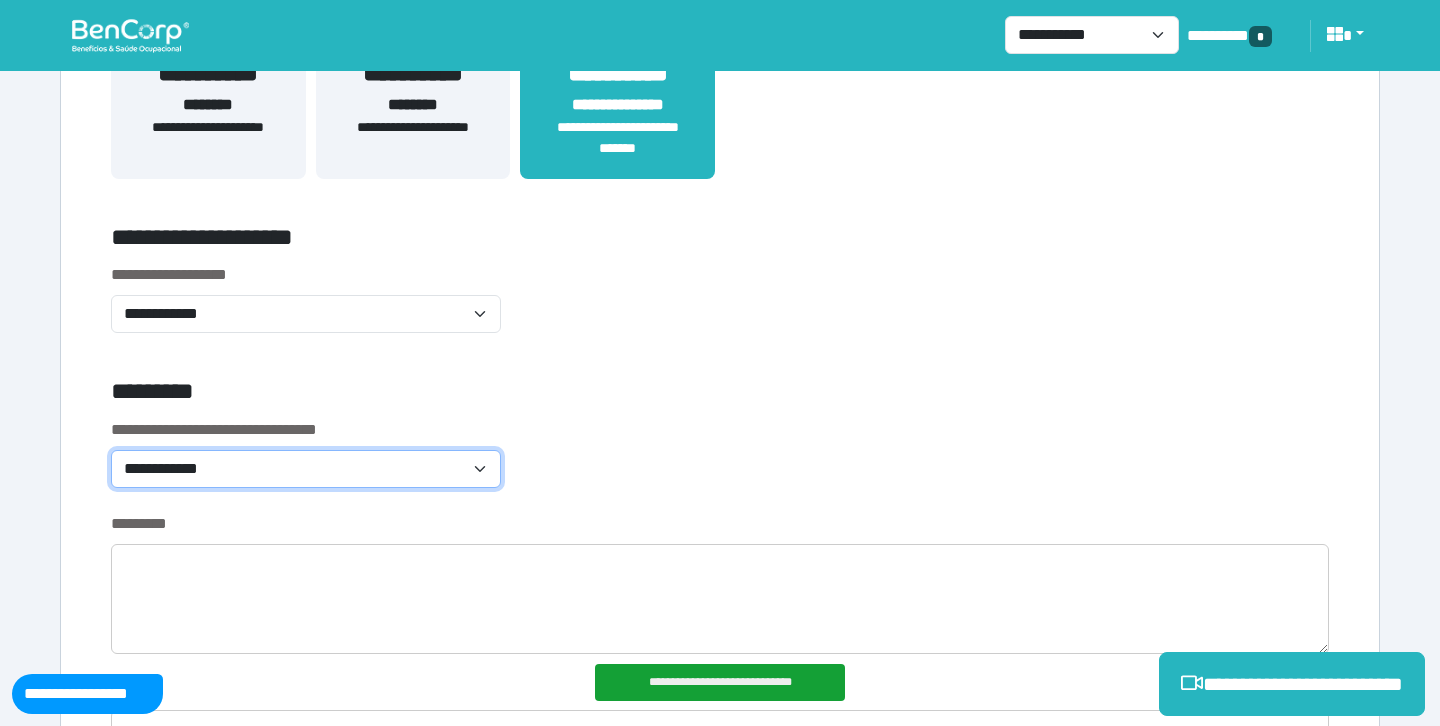 select on "*******" 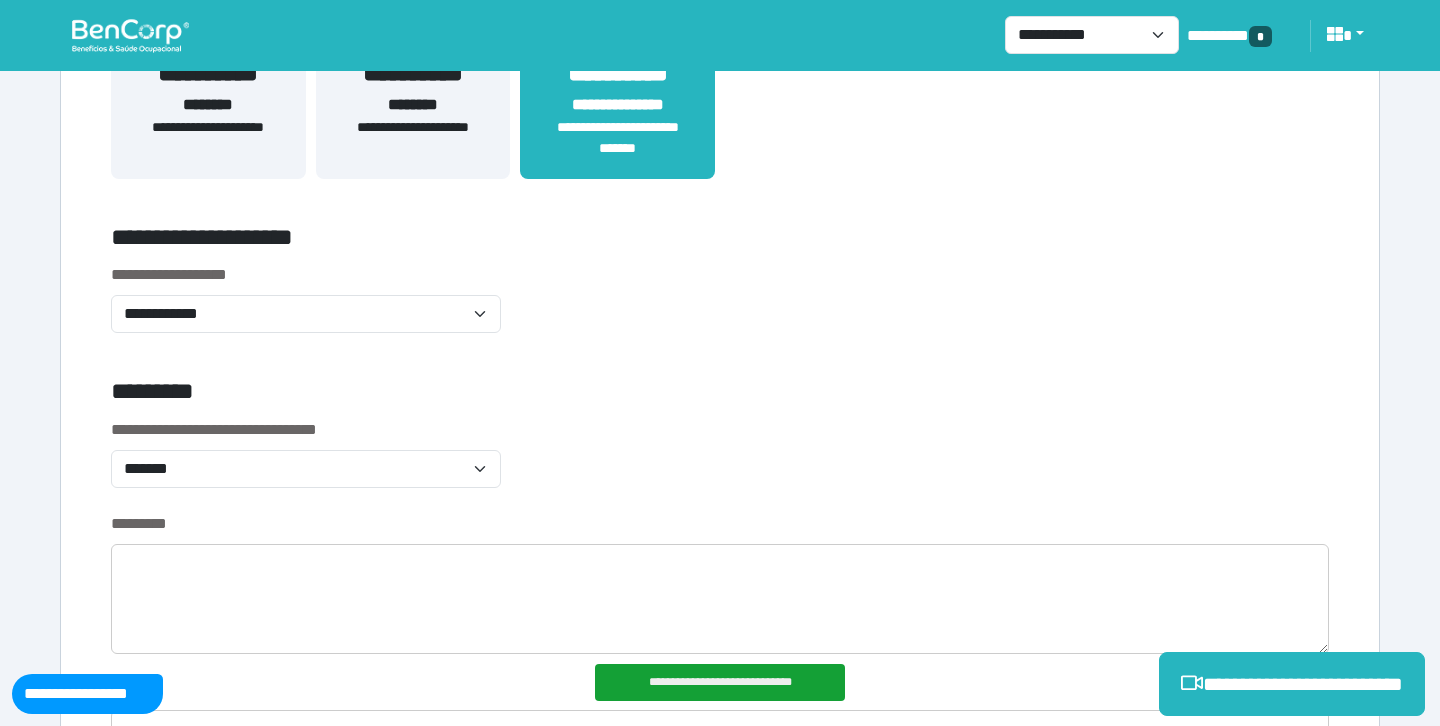 click on "**********" at bounding box center [720, 610] 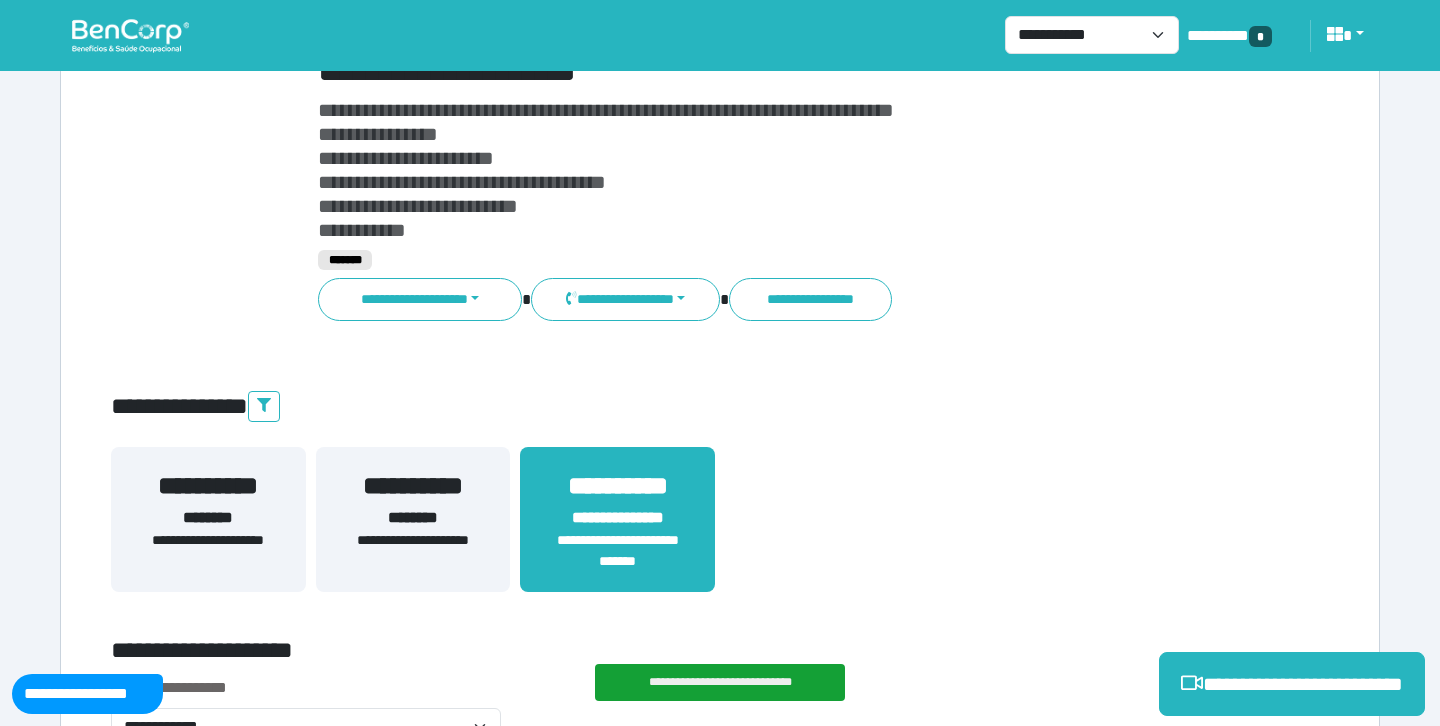 scroll, scrollTop: 0, scrollLeft: 0, axis: both 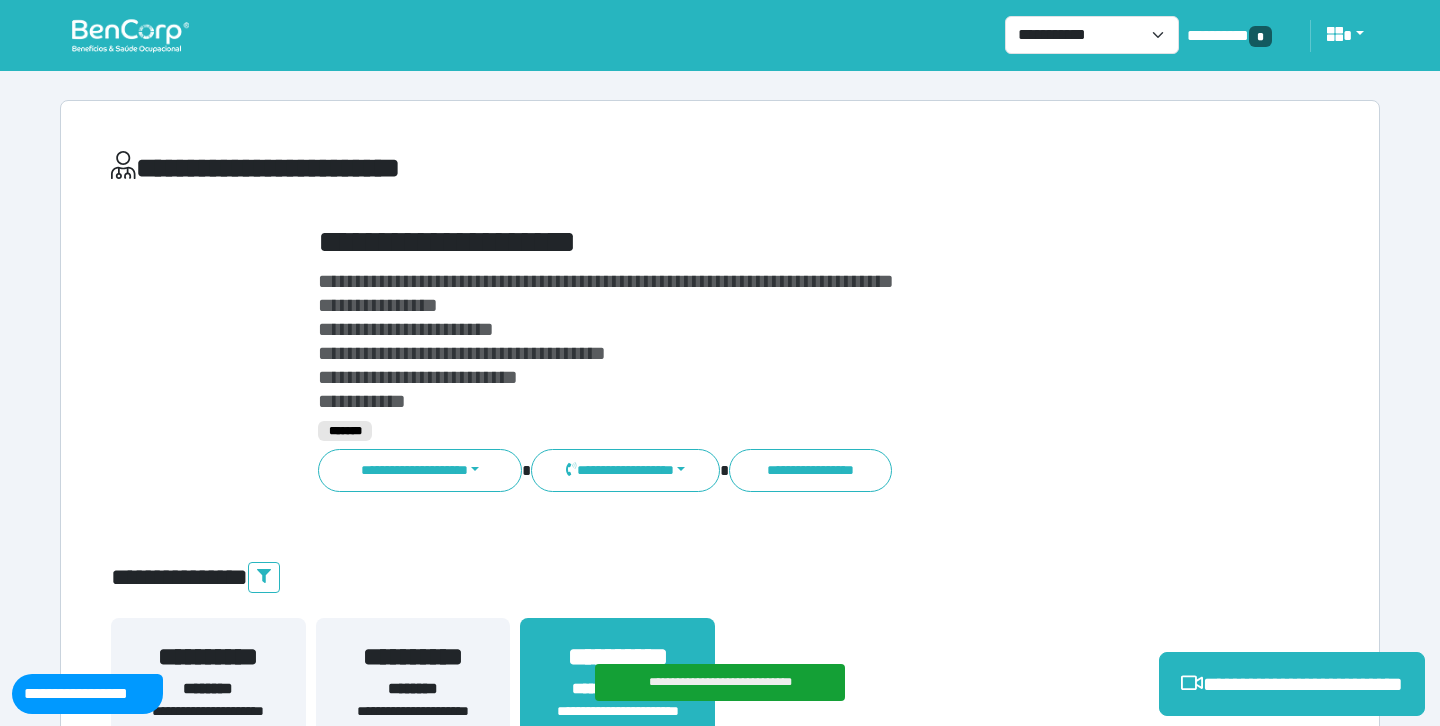 click on "**********" at bounding box center [772, 242] 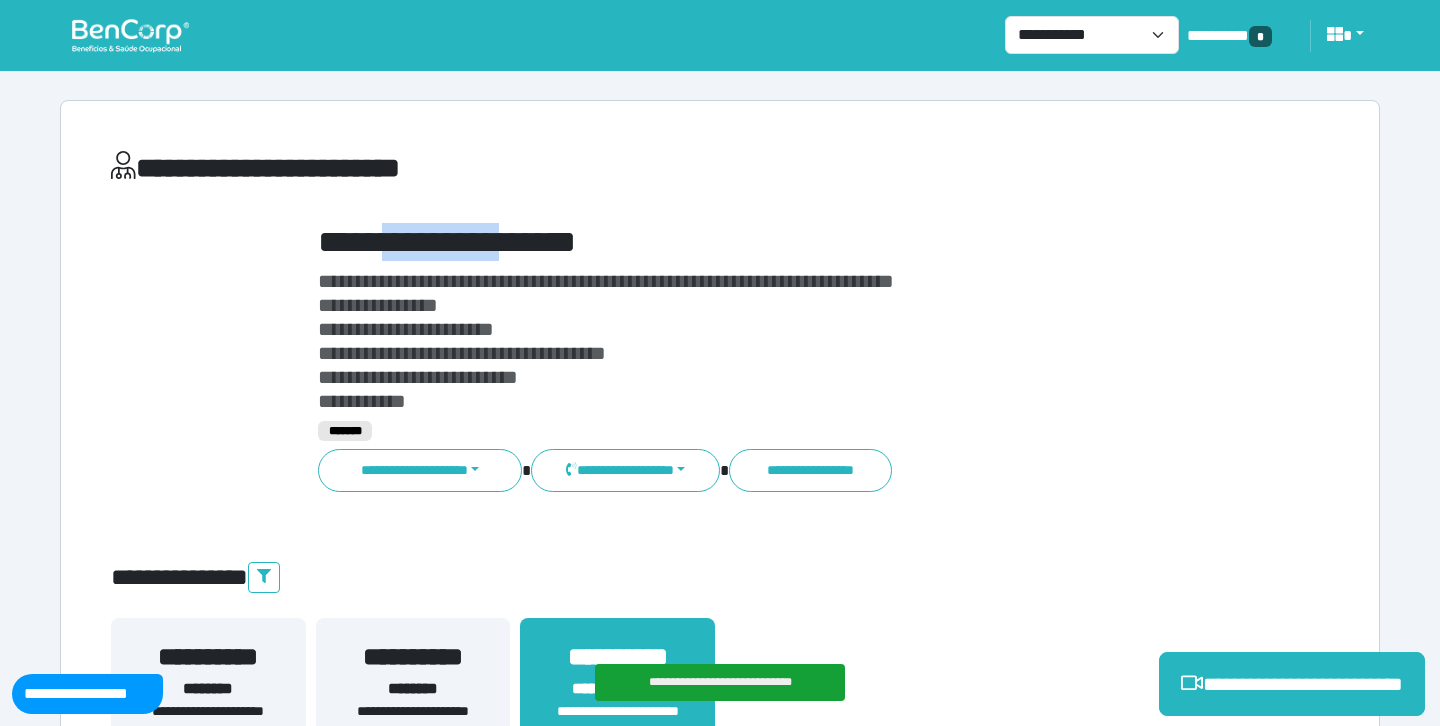 click on "**********" at bounding box center [772, 242] 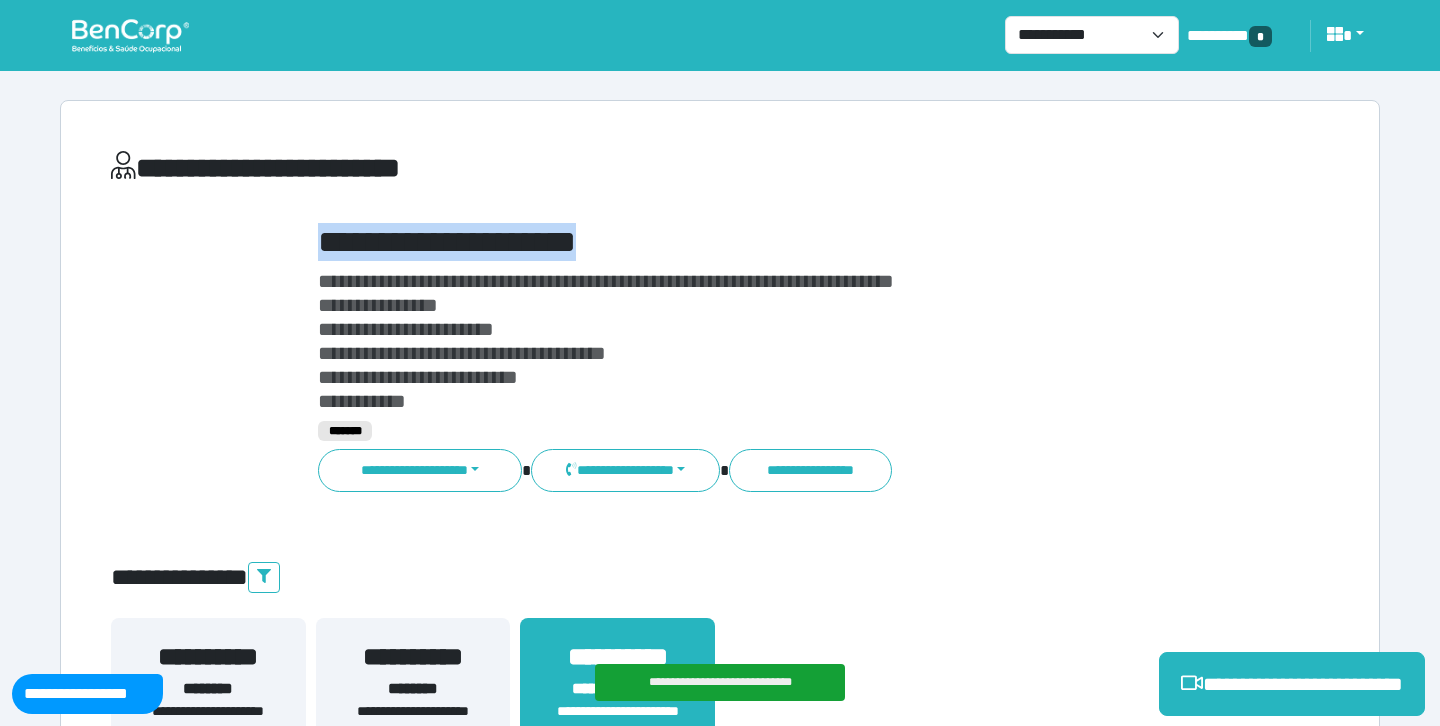 click on "**********" at bounding box center (772, 242) 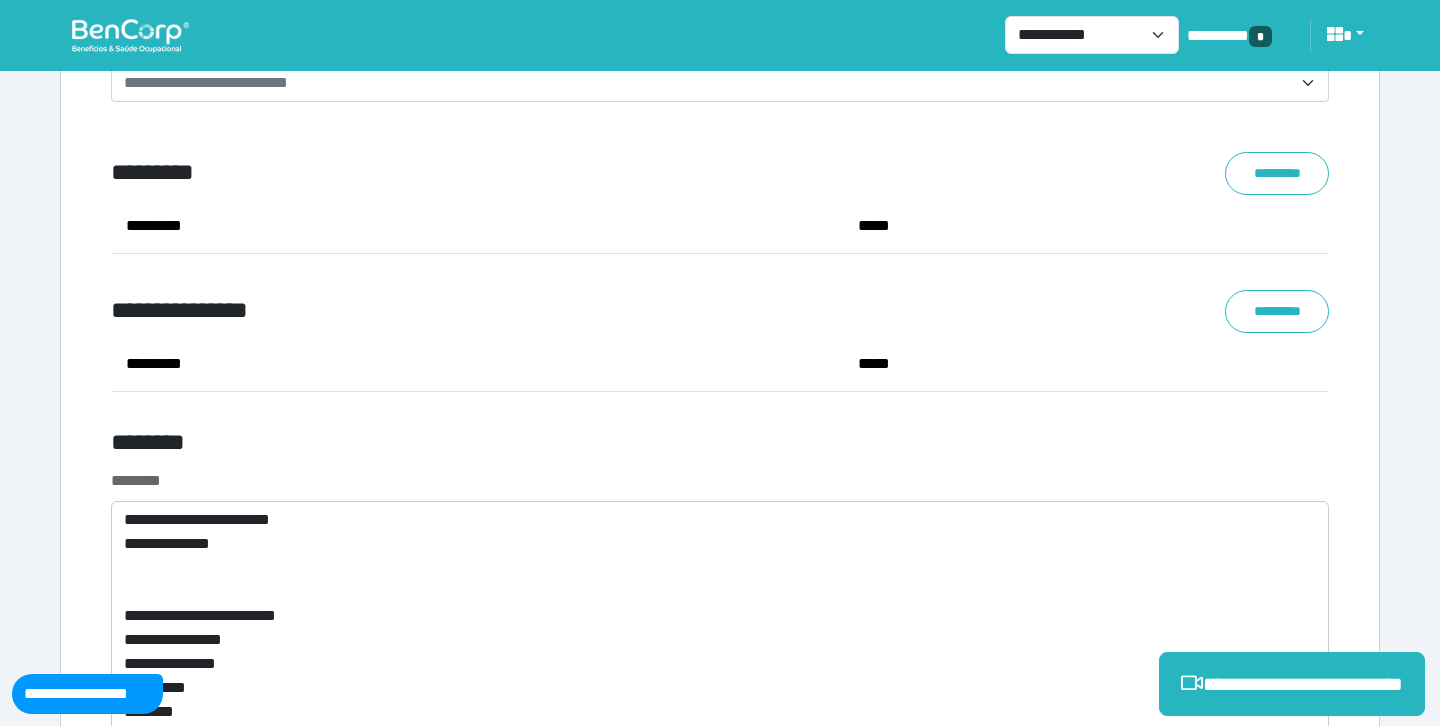 scroll, scrollTop: 7337, scrollLeft: 0, axis: vertical 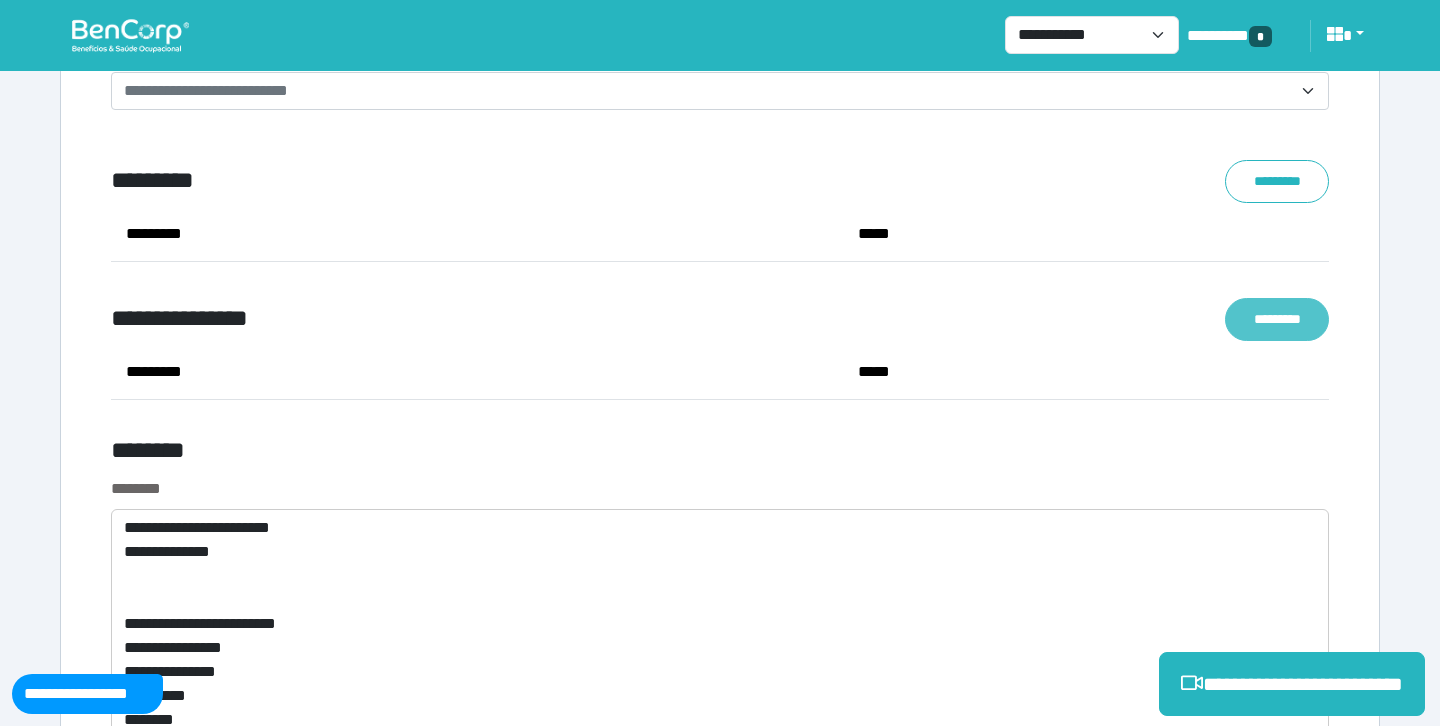 click on "*********" at bounding box center [1277, 319] 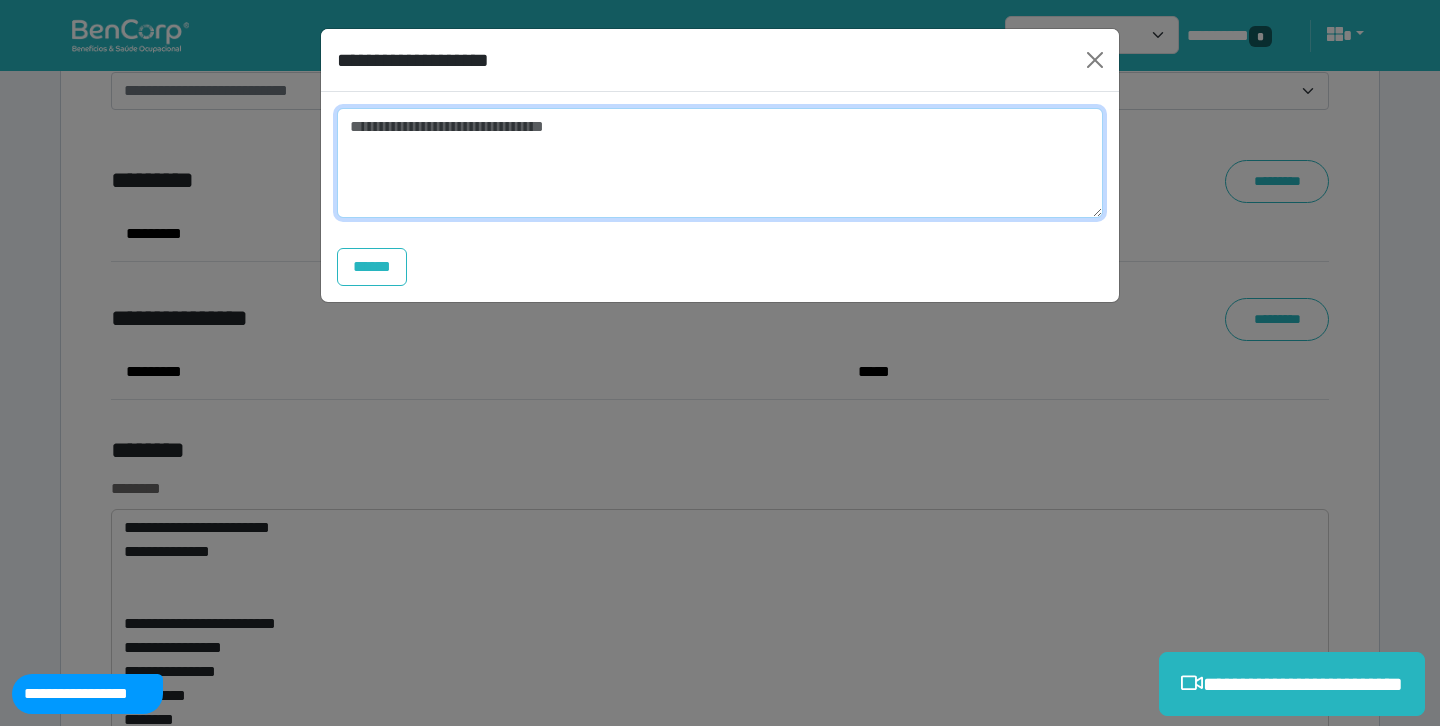 click at bounding box center [720, 163] 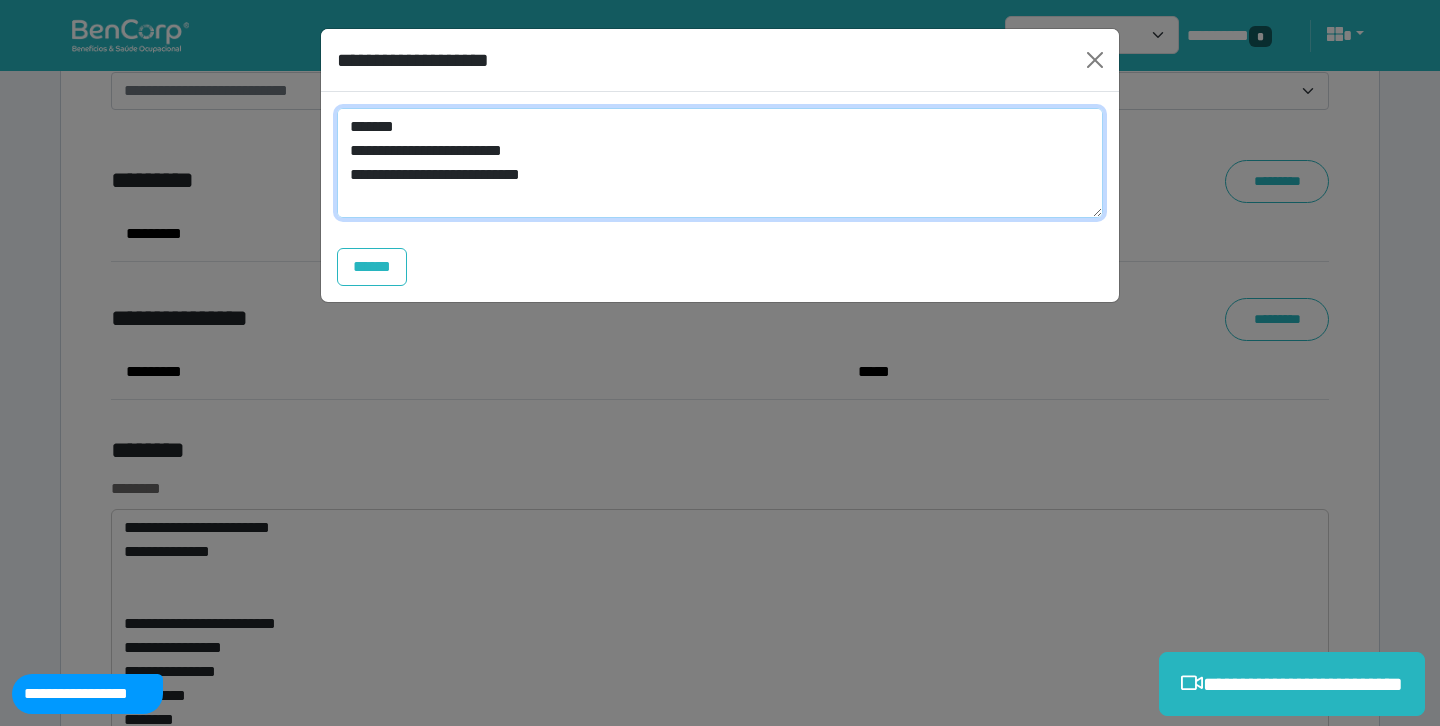 scroll, scrollTop: 0, scrollLeft: 0, axis: both 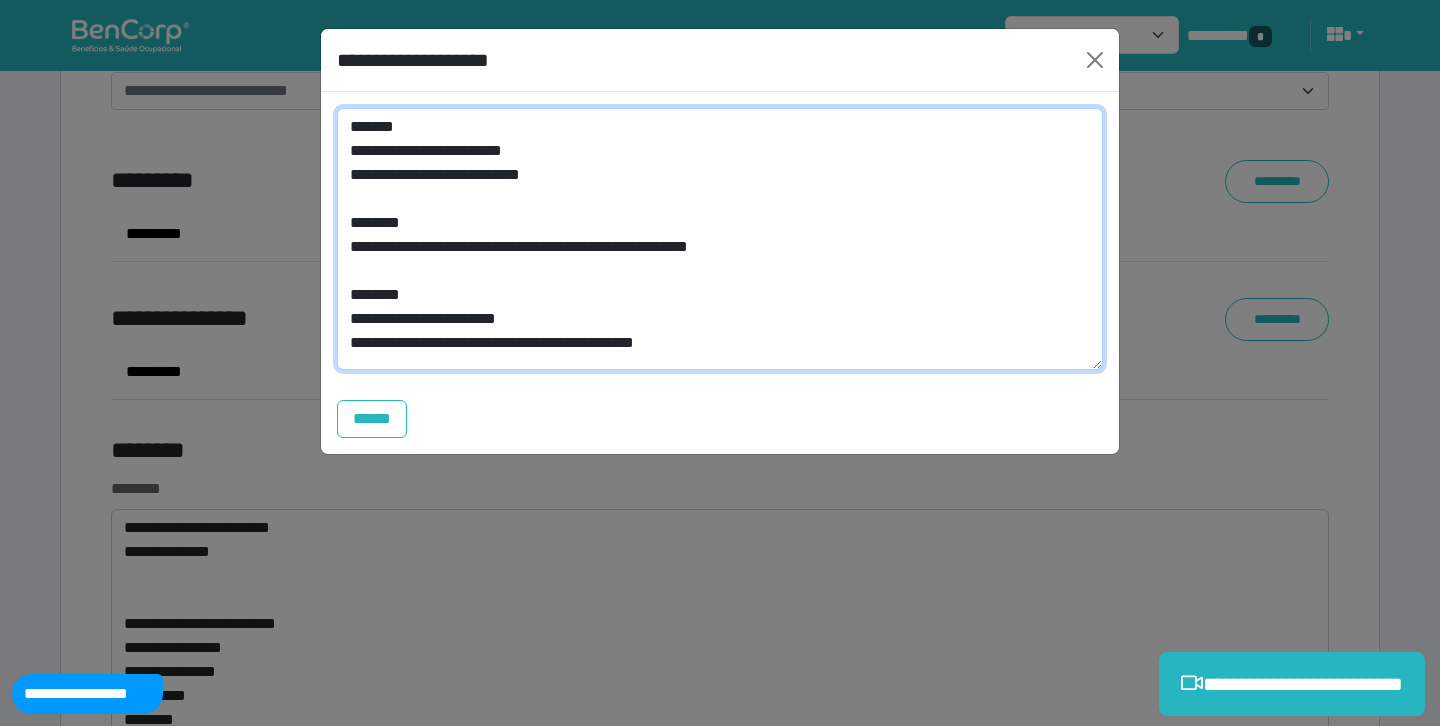 click on "**********" at bounding box center [720, 239] 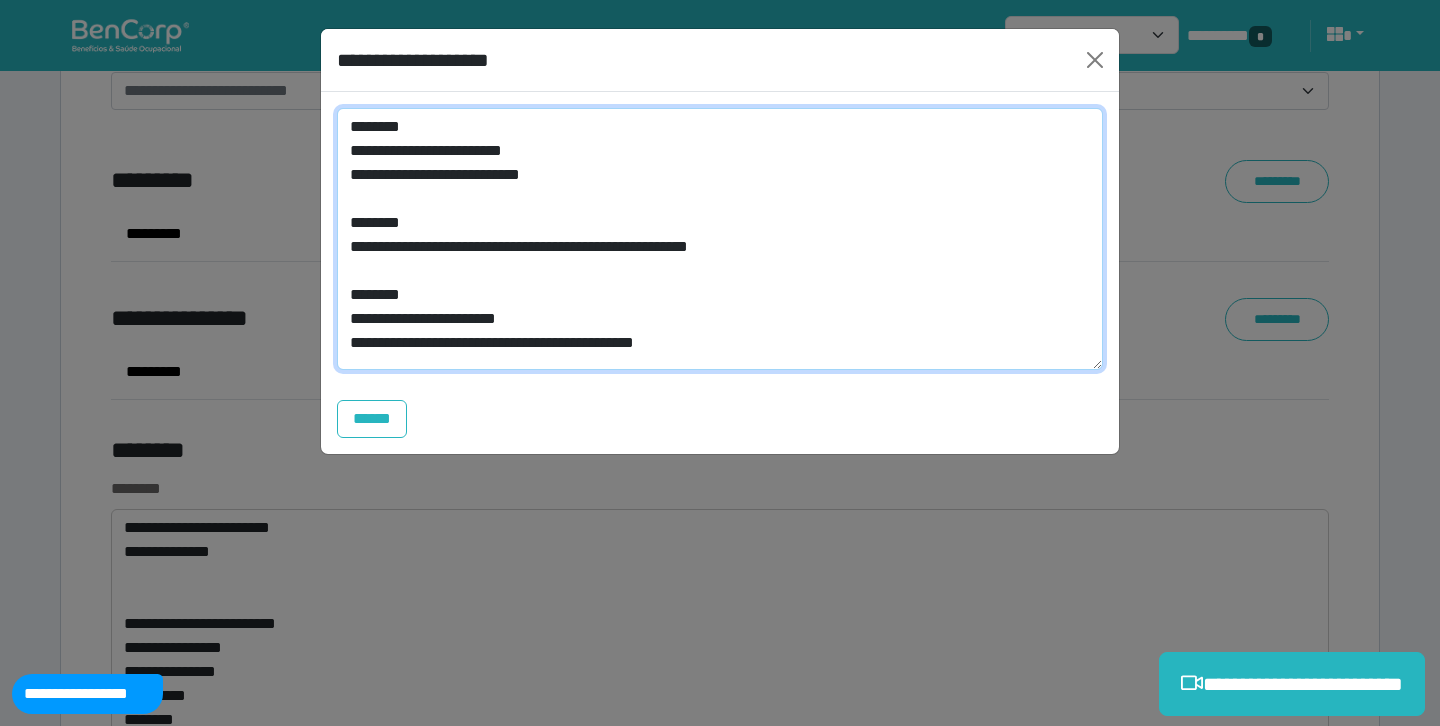 click on "**********" at bounding box center (720, 239) 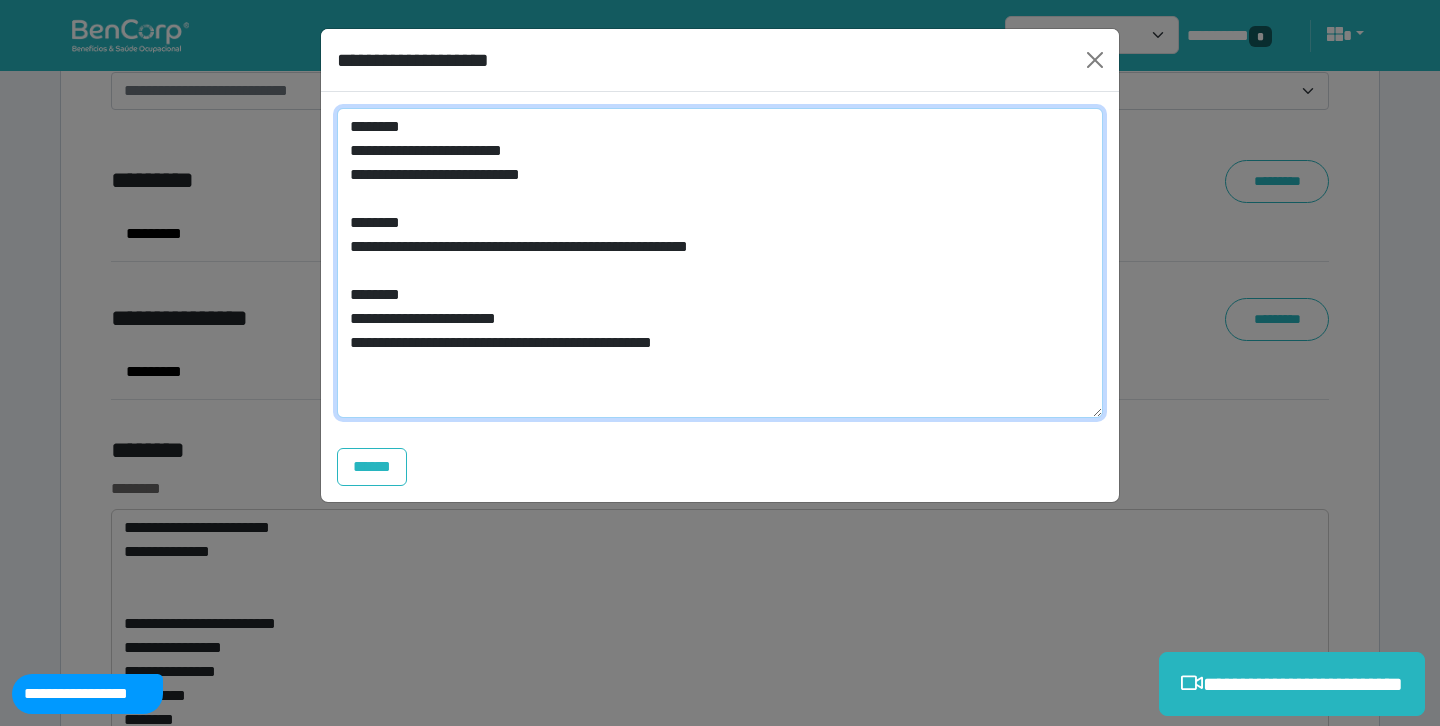scroll, scrollTop: 0, scrollLeft: 0, axis: both 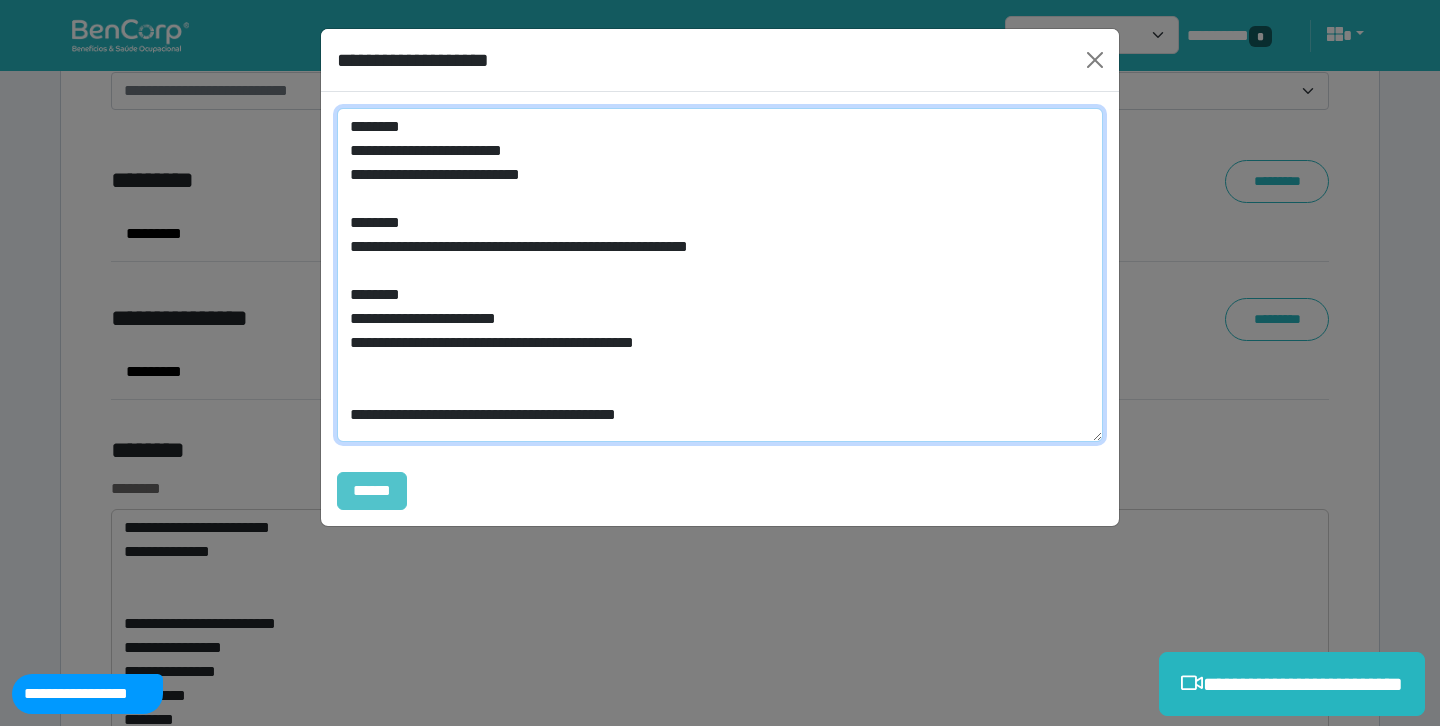 type on "**********" 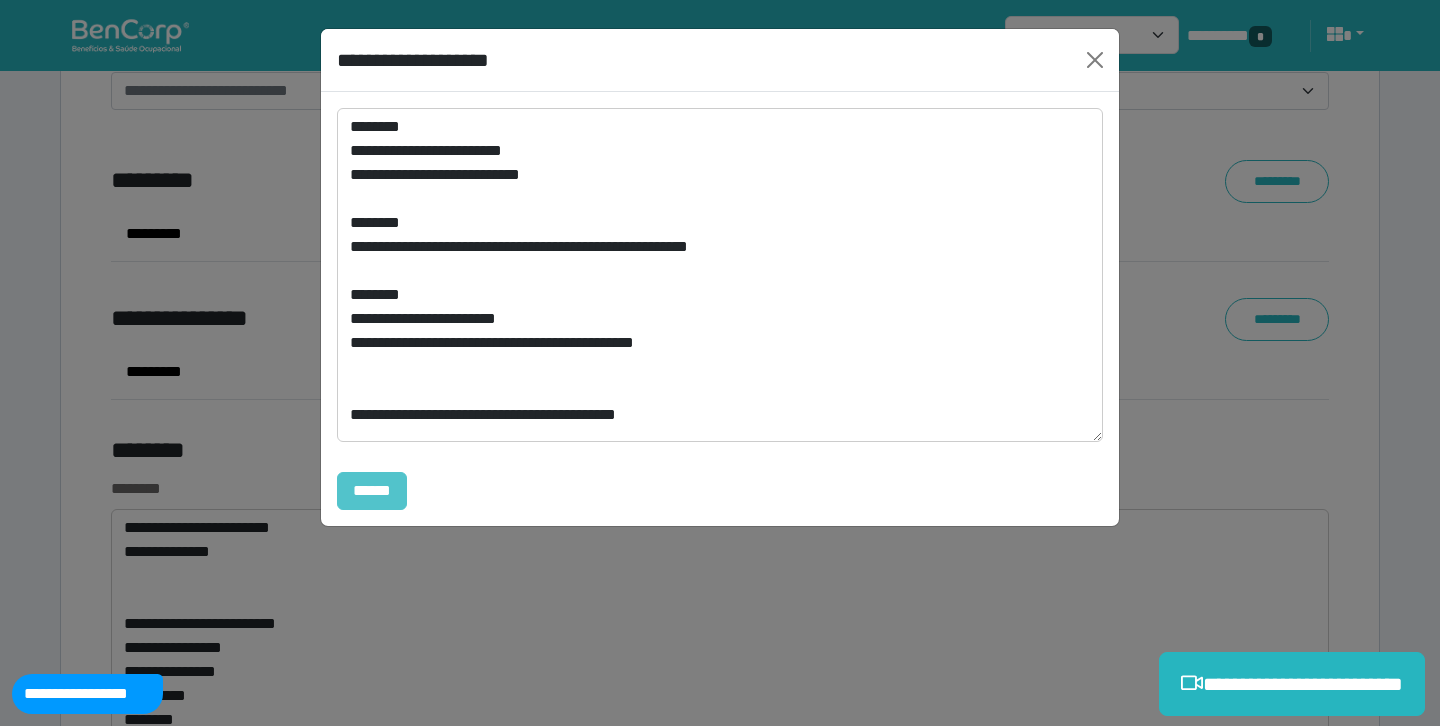 click on "******" at bounding box center [372, 491] 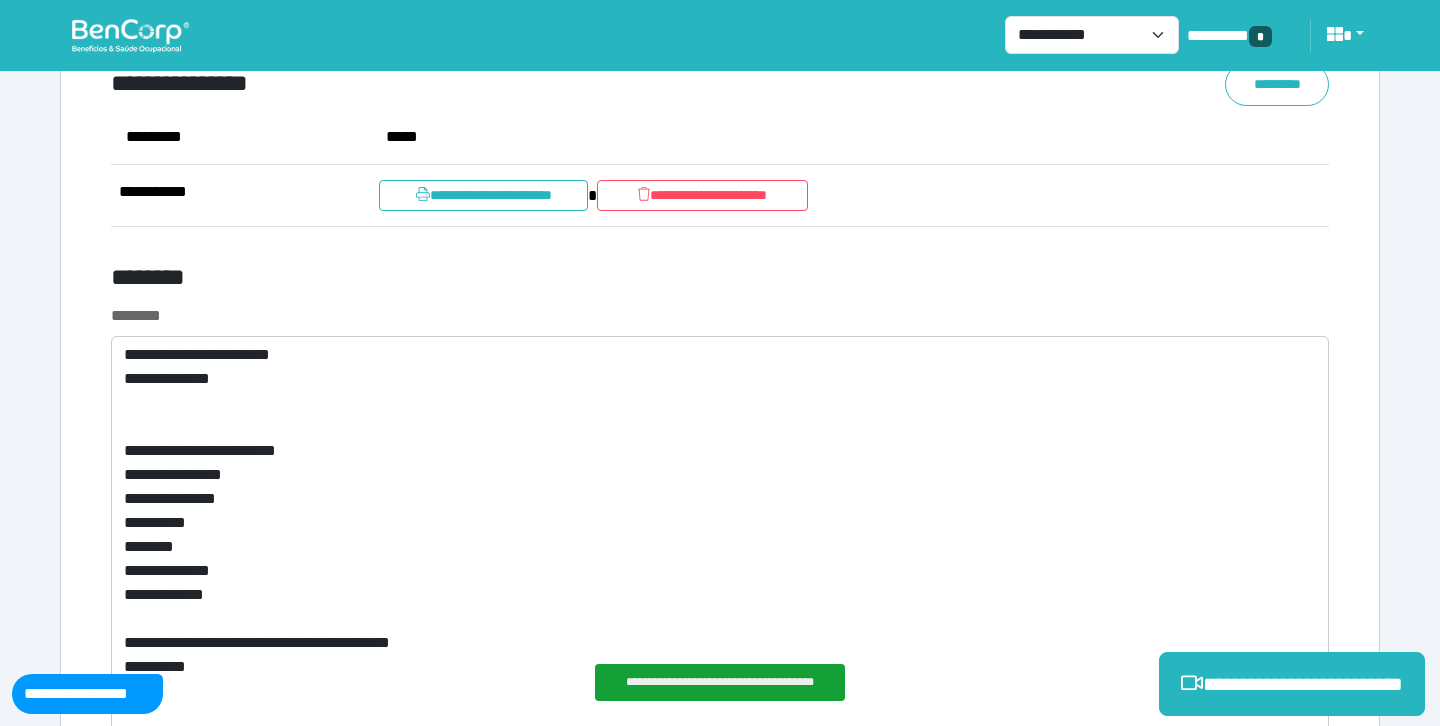 scroll, scrollTop: 8179, scrollLeft: 0, axis: vertical 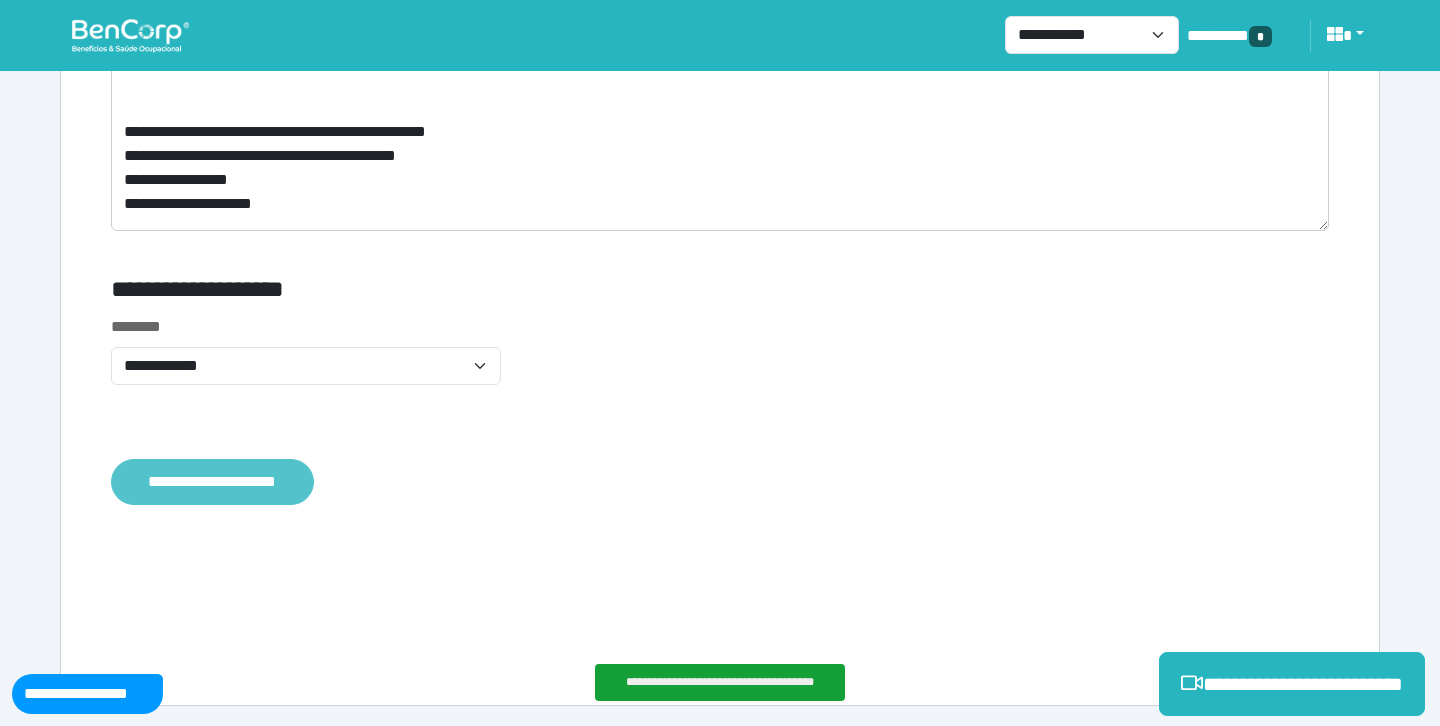 click on "**********" at bounding box center [212, 482] 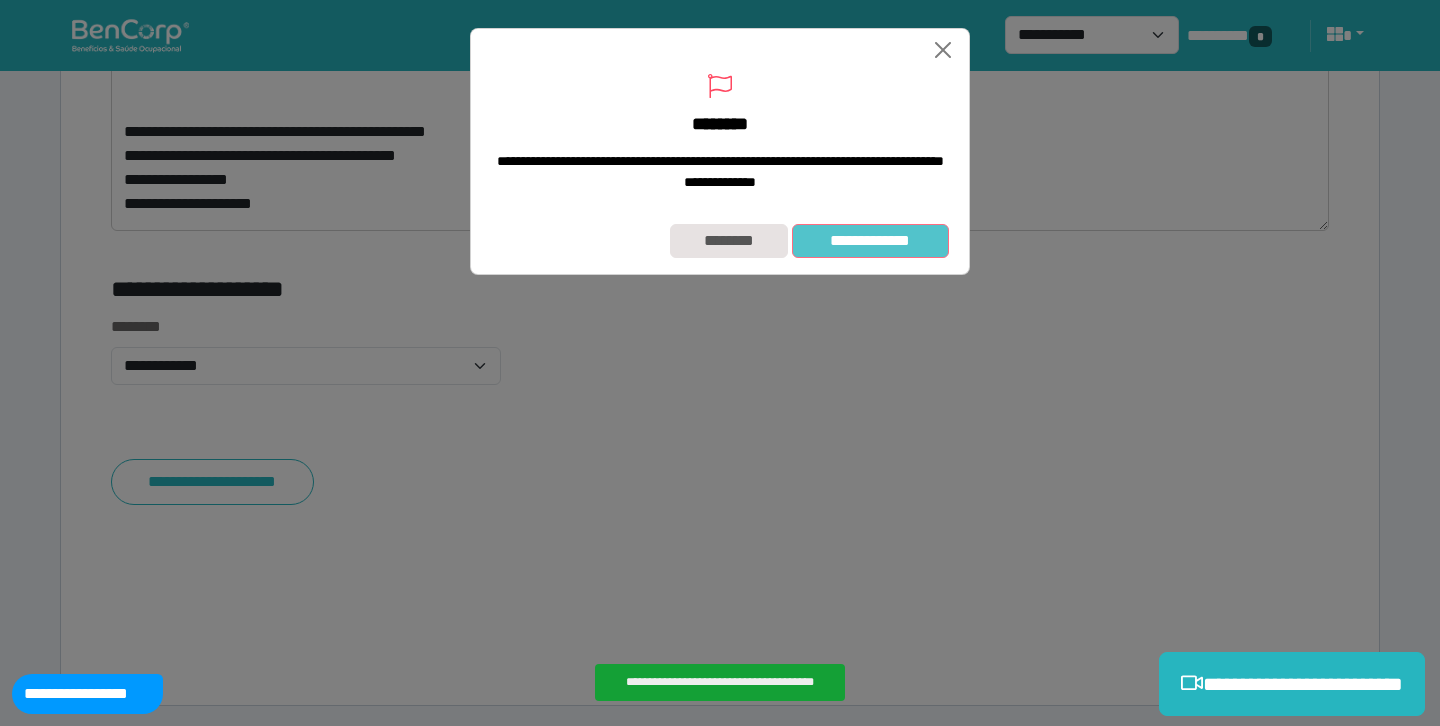 click on "**********" at bounding box center [870, 241] 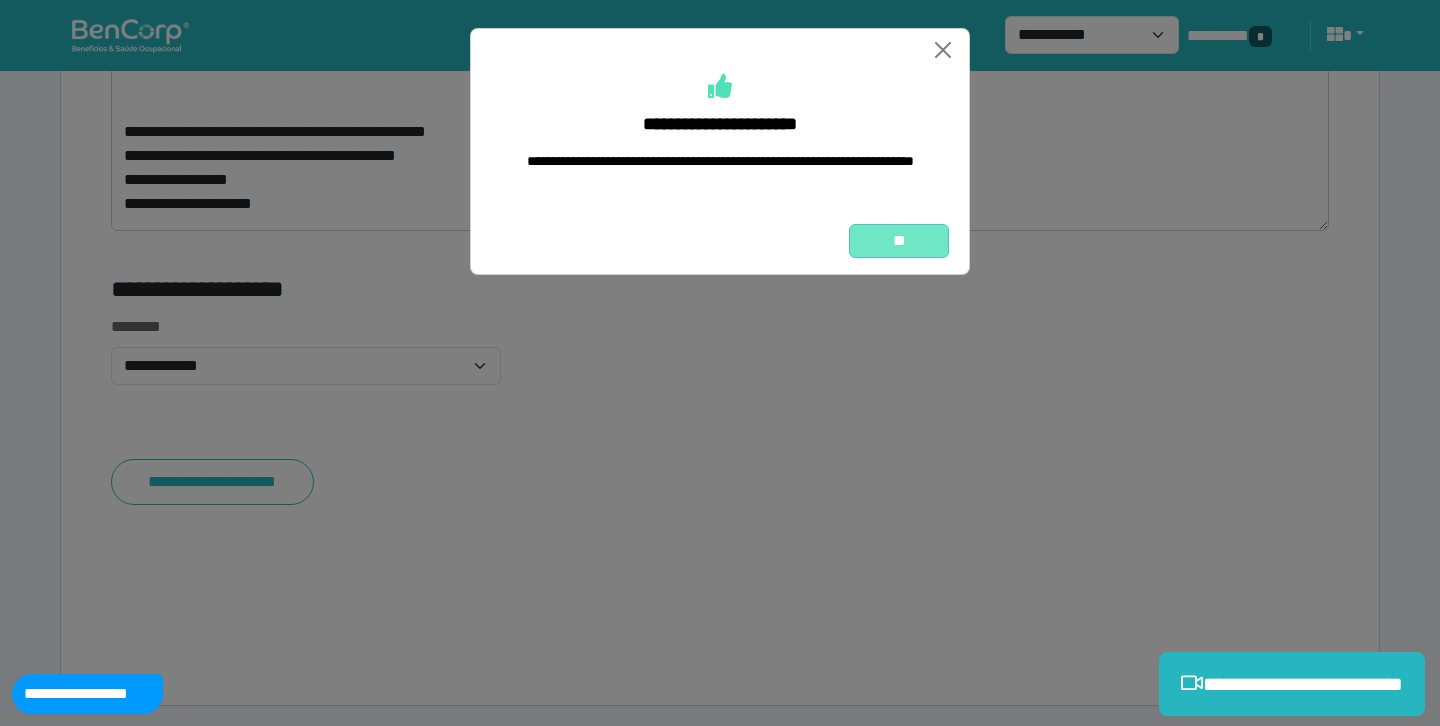 click on "**" at bounding box center [899, 241] 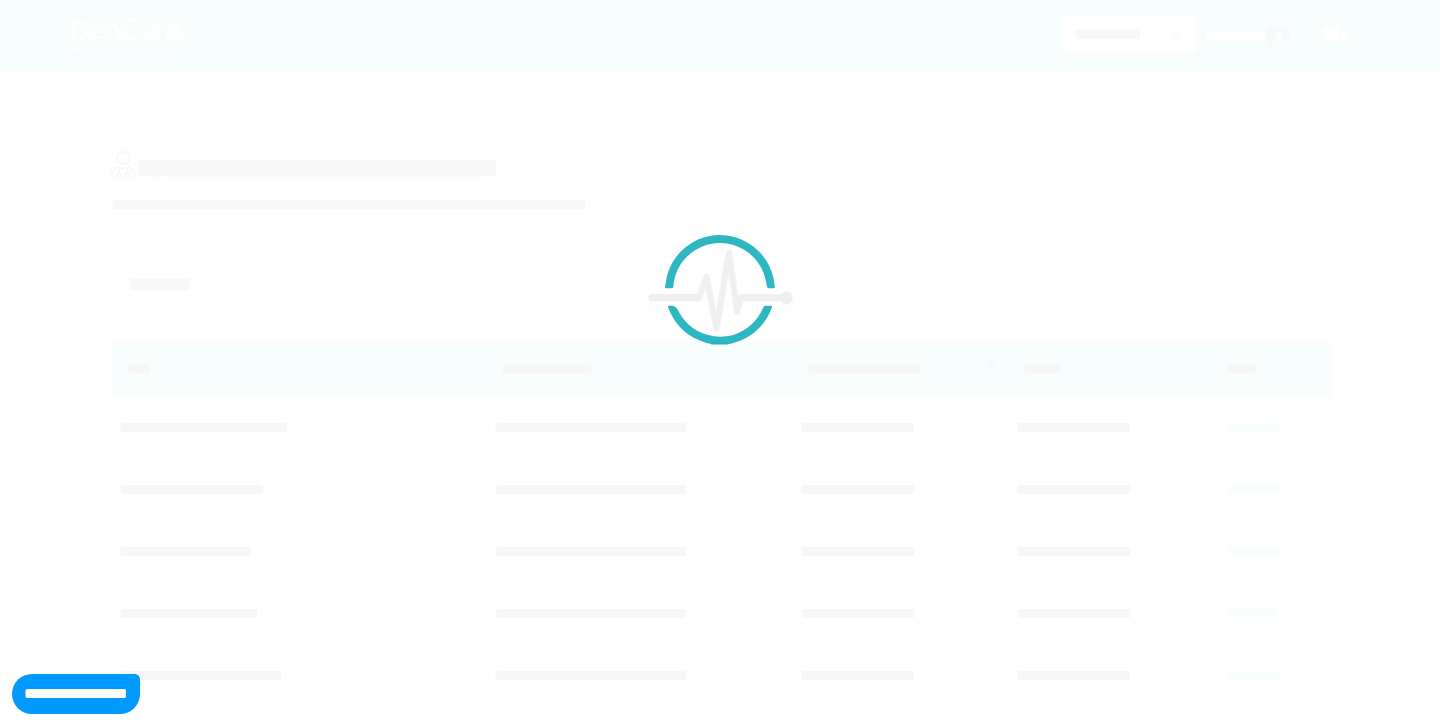 scroll, scrollTop: 0, scrollLeft: 0, axis: both 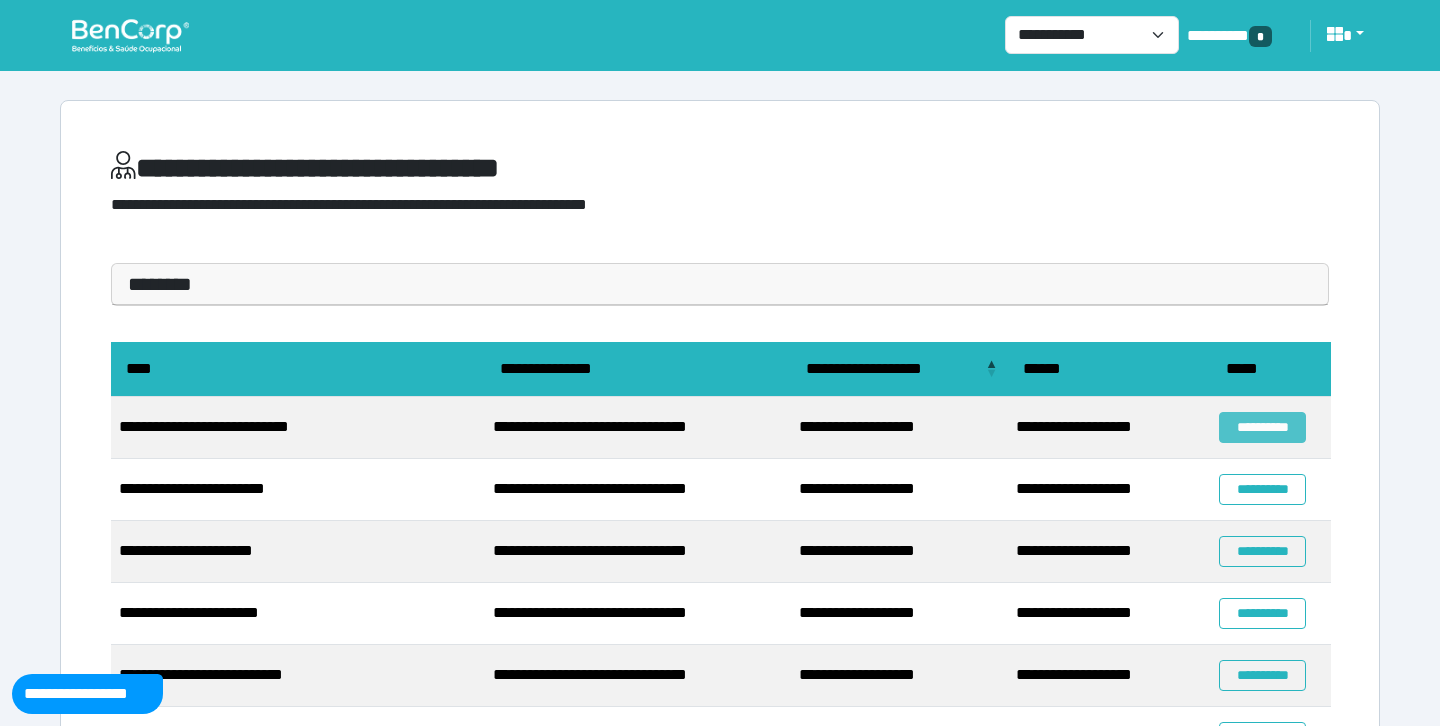 click on "**********" at bounding box center (1262, 427) 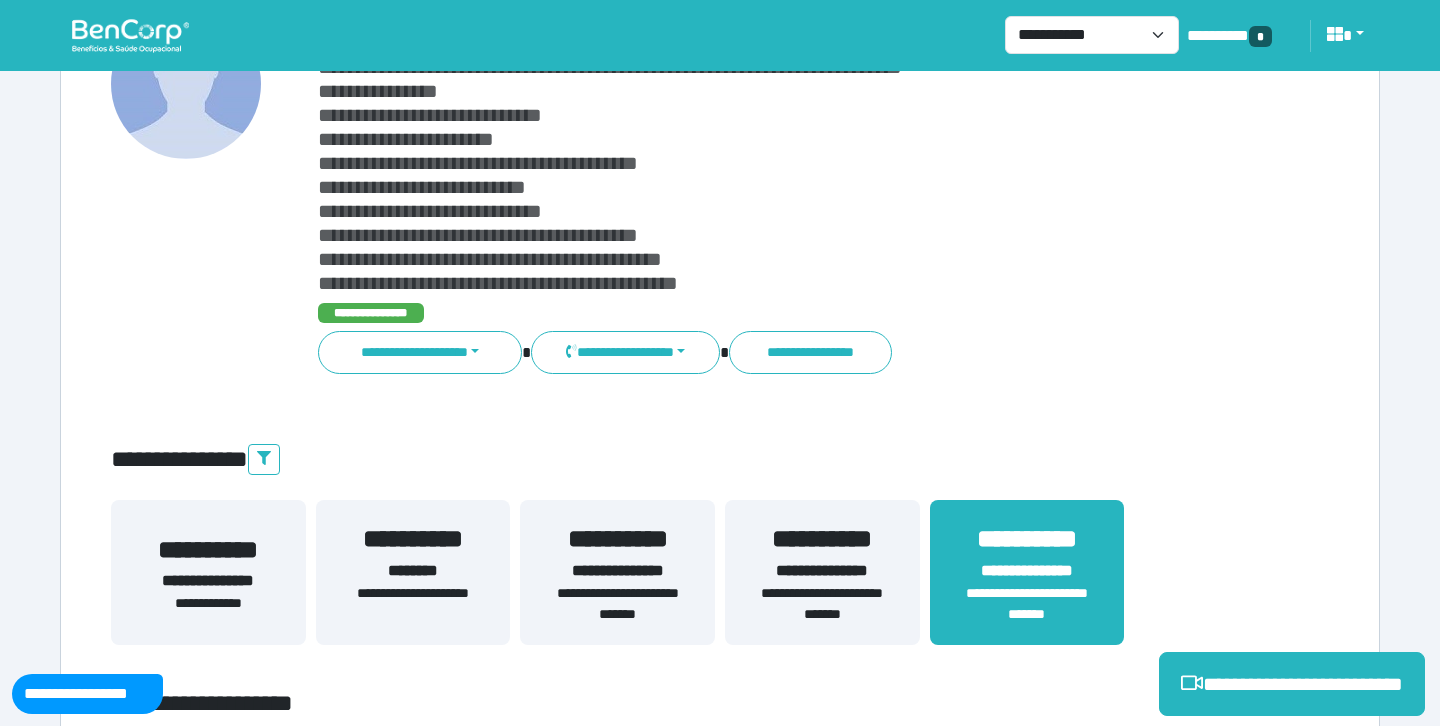 scroll, scrollTop: 222, scrollLeft: 0, axis: vertical 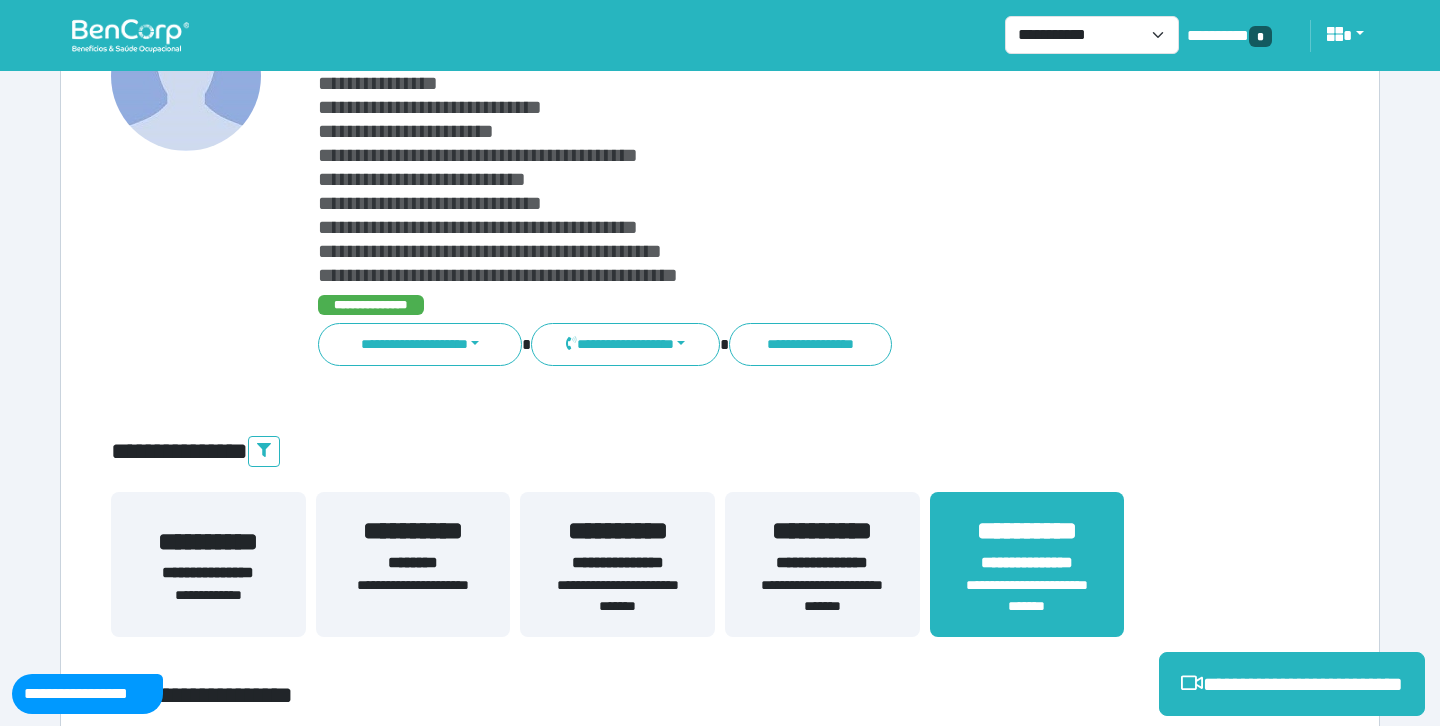 click on "**********" at bounding box center [822, 596] 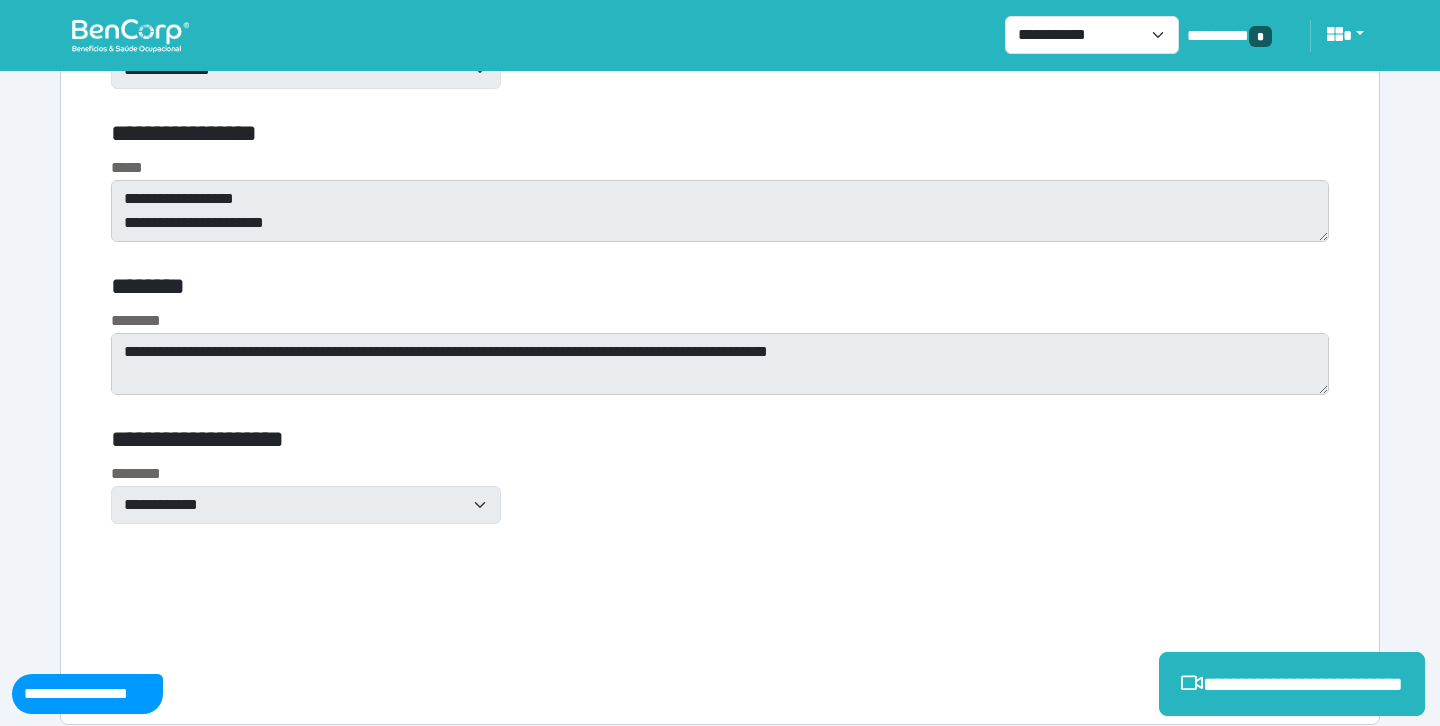 scroll, scrollTop: 9002, scrollLeft: 0, axis: vertical 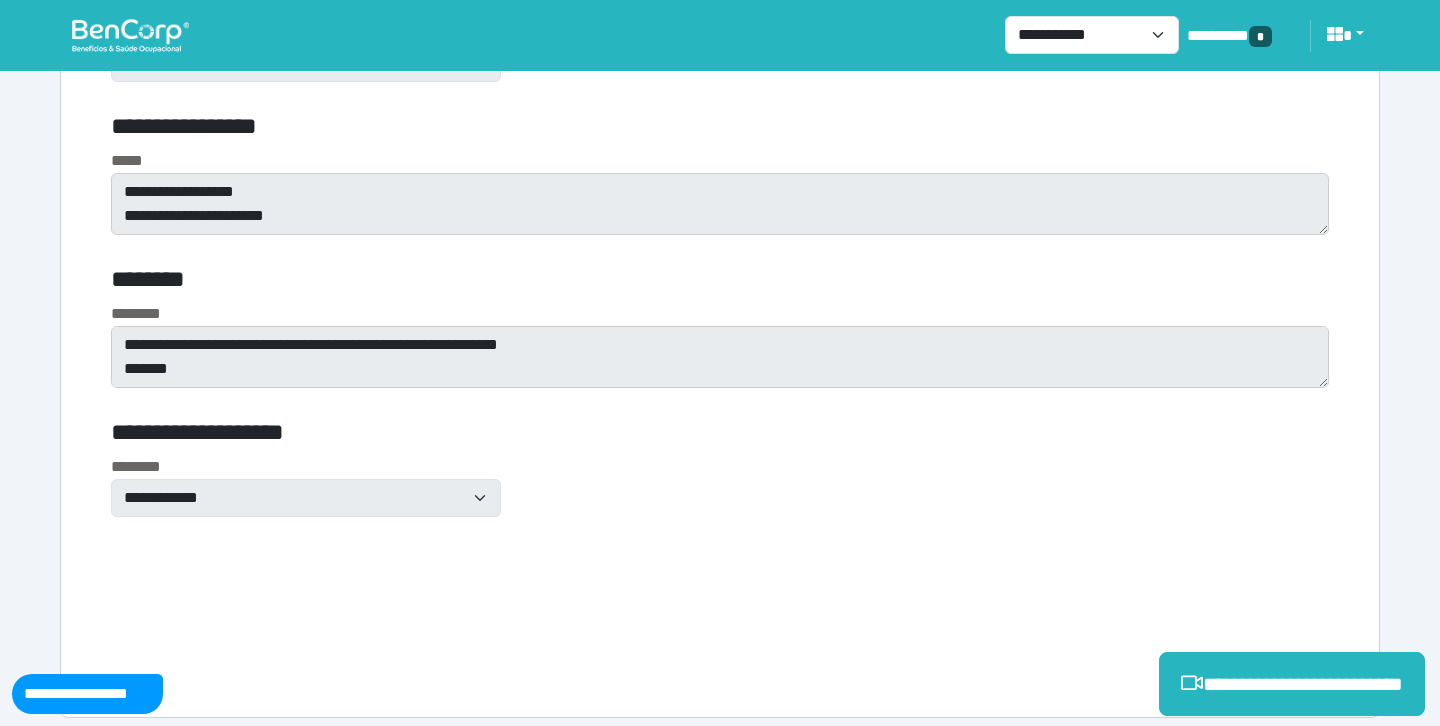 click on "**********" at bounding box center (720, -1721) 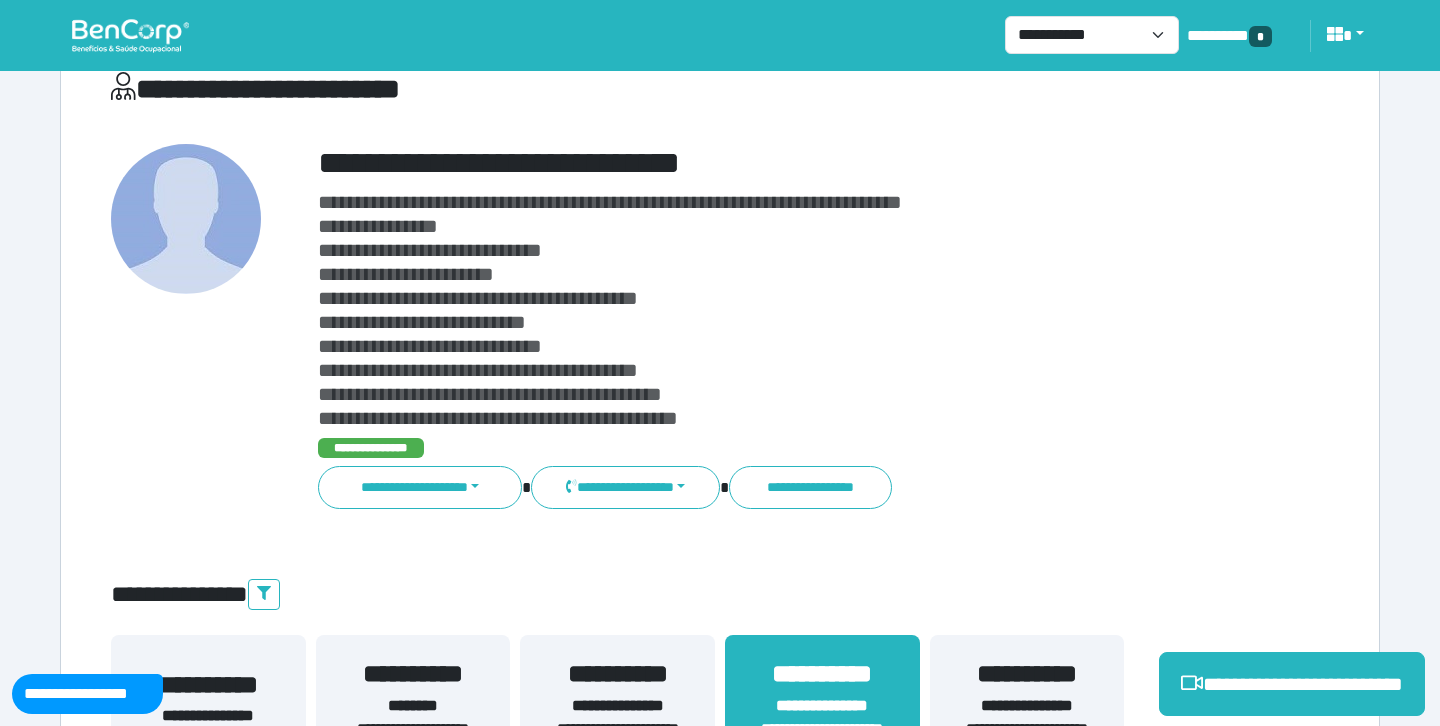 scroll, scrollTop: 226, scrollLeft: 0, axis: vertical 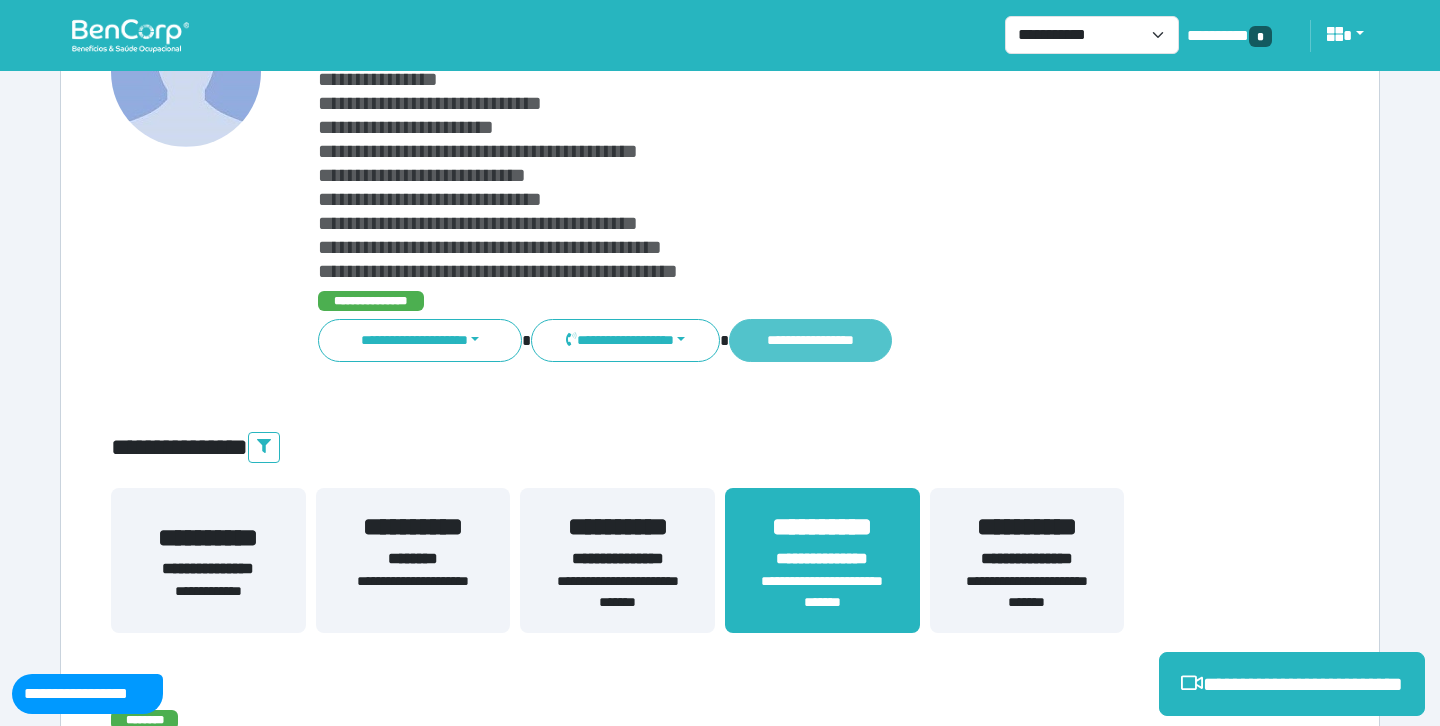 click on "**********" at bounding box center [810, 340] 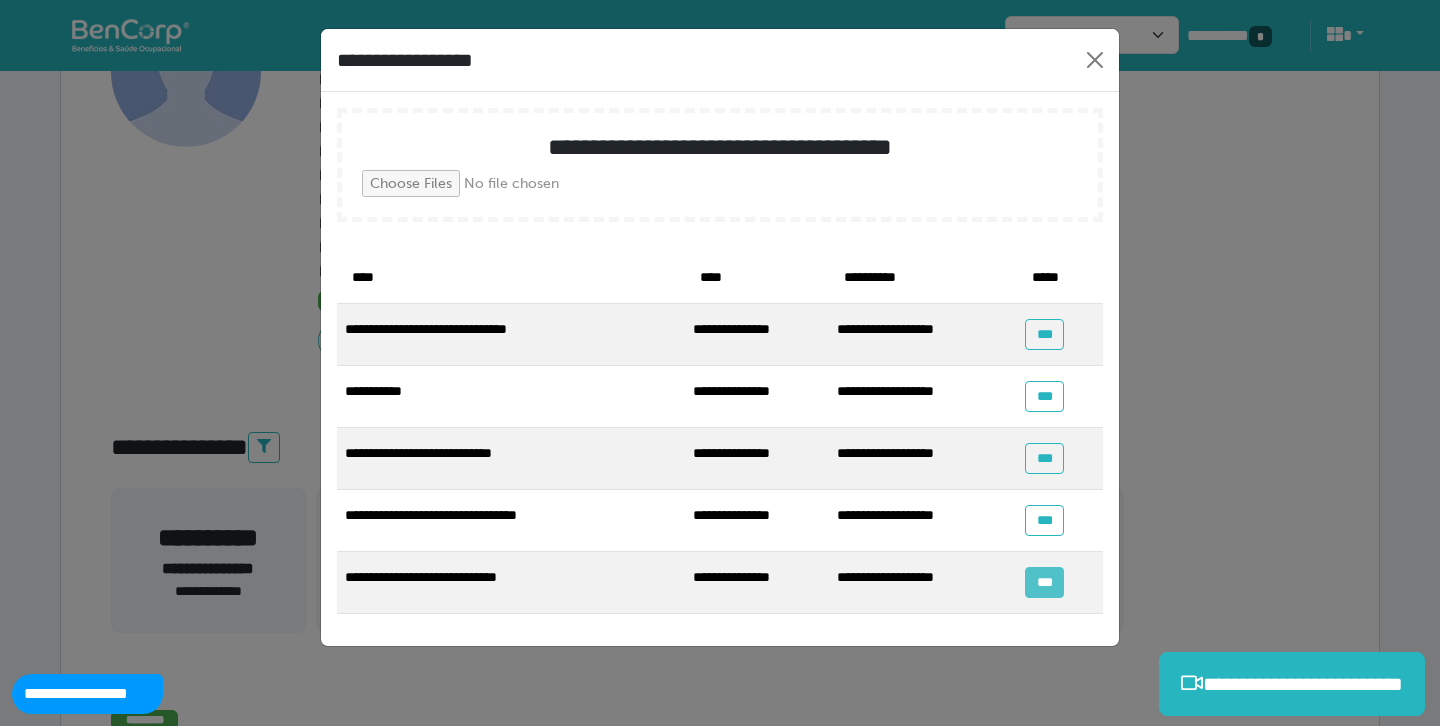 click on "***" at bounding box center [1044, 582] 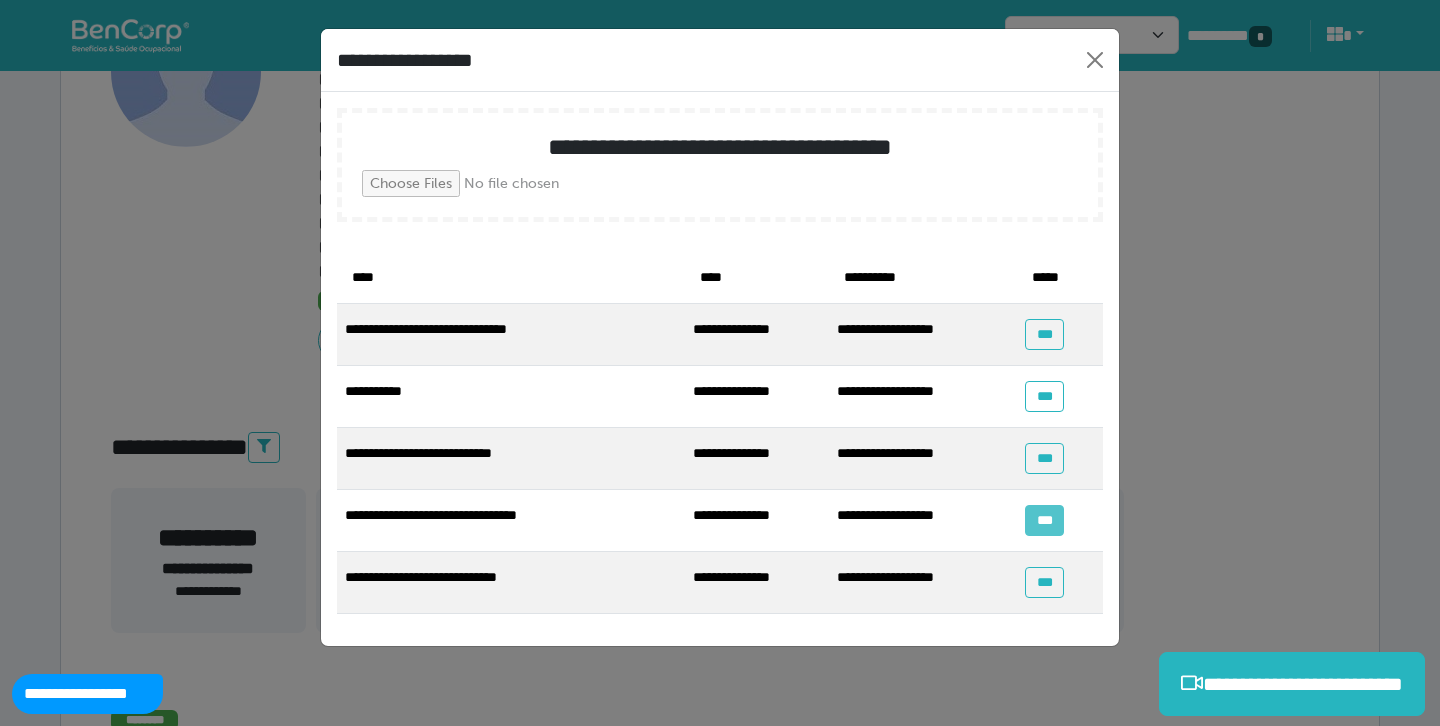 click on "***" at bounding box center (1044, 520) 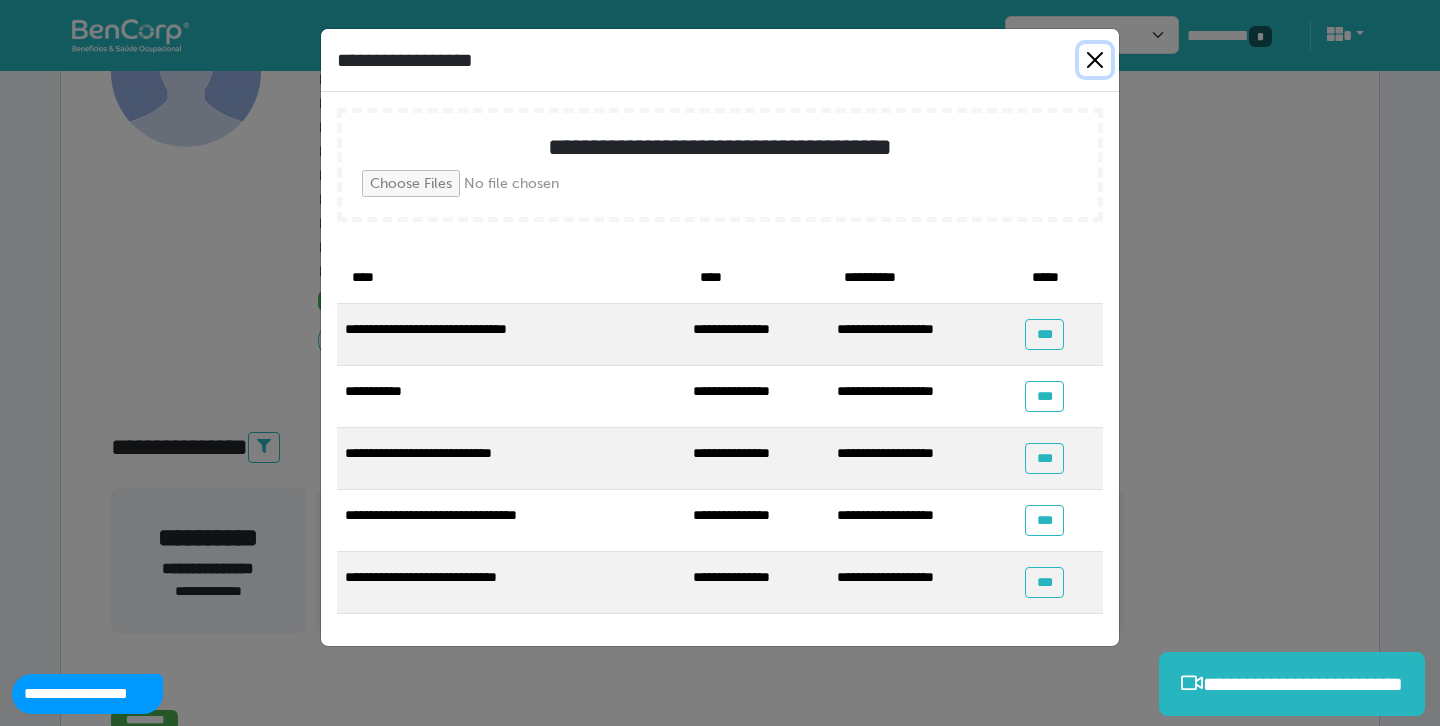 click at bounding box center [1095, 60] 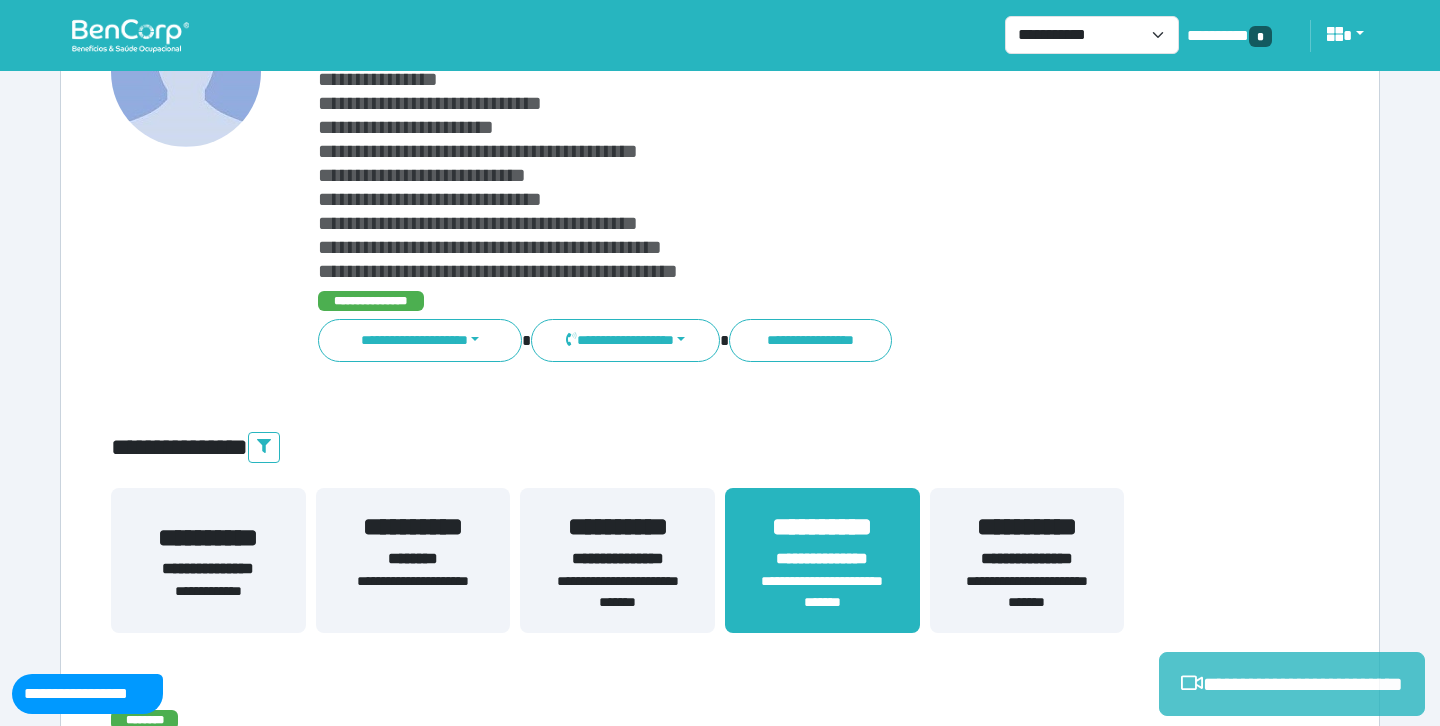 click on "**********" at bounding box center (1292, 684) 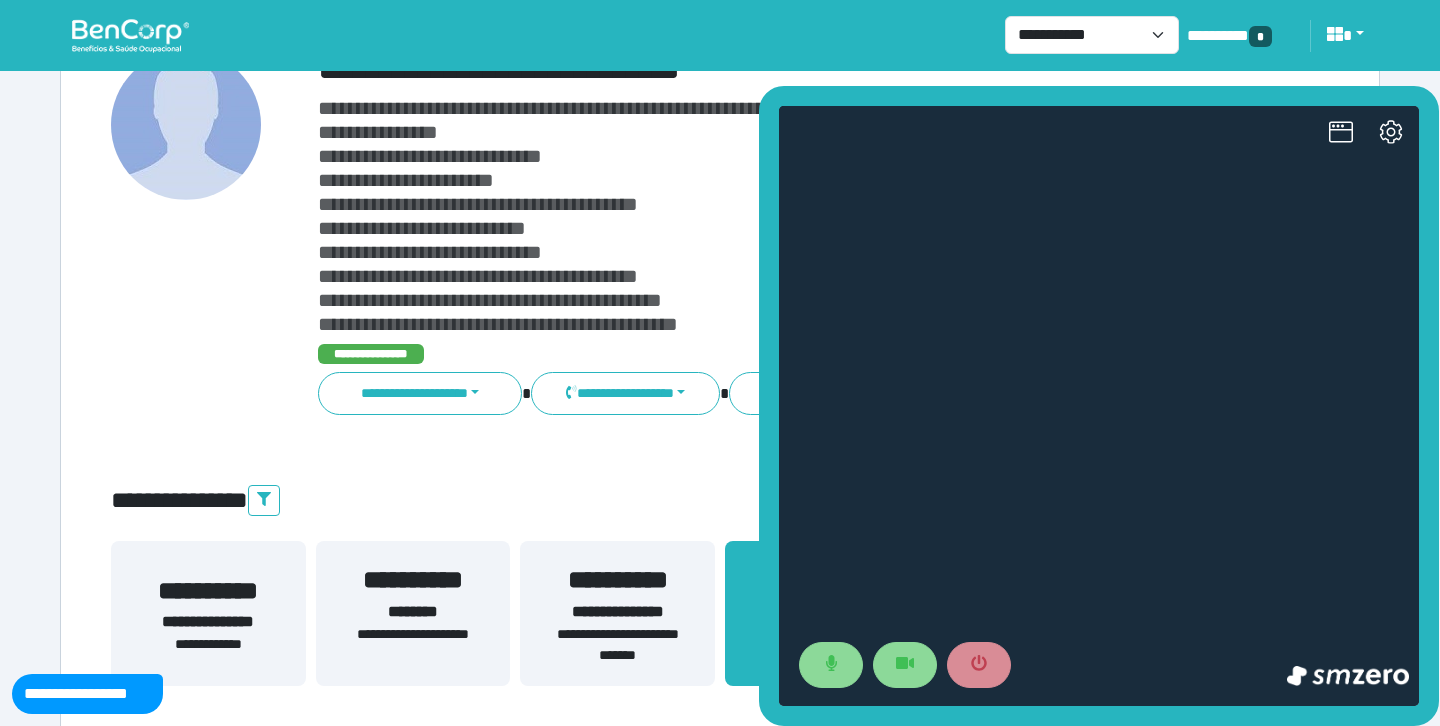 scroll, scrollTop: 158, scrollLeft: 0, axis: vertical 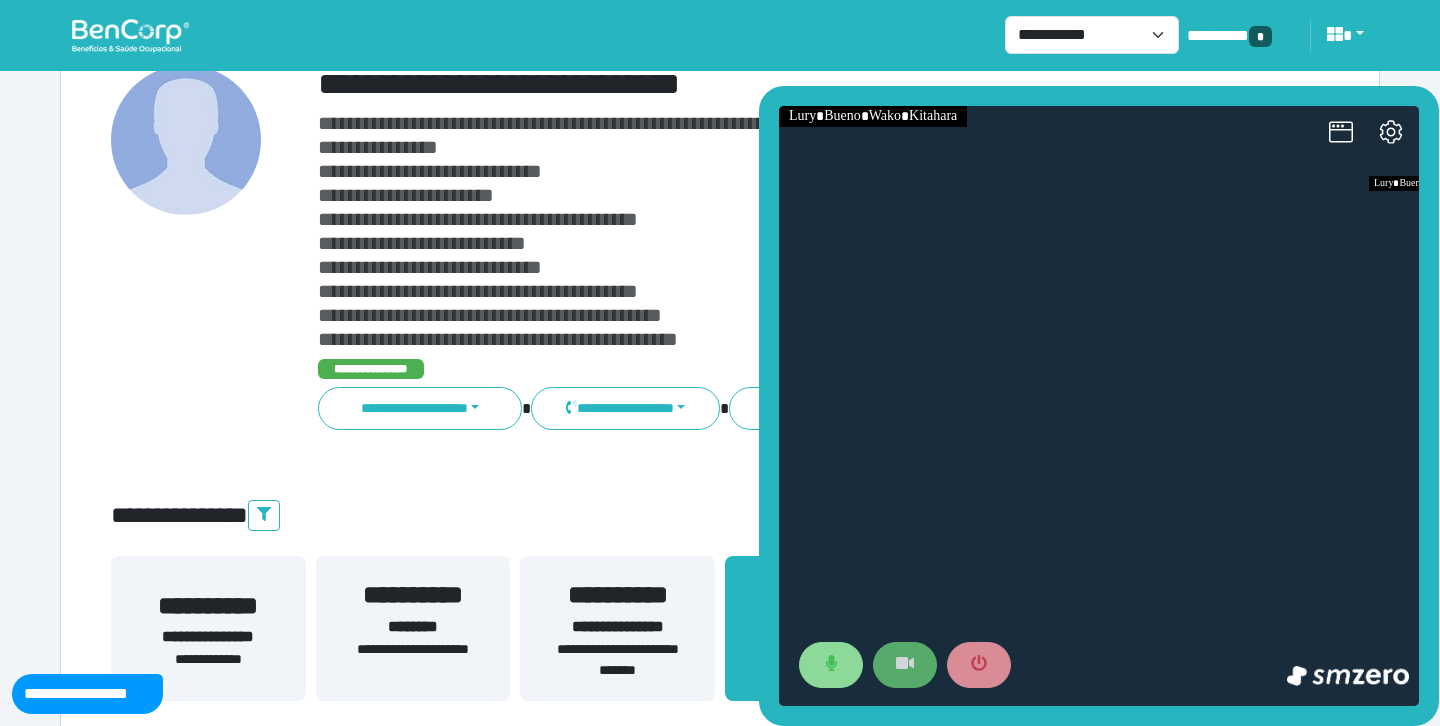 click at bounding box center [905, 665] 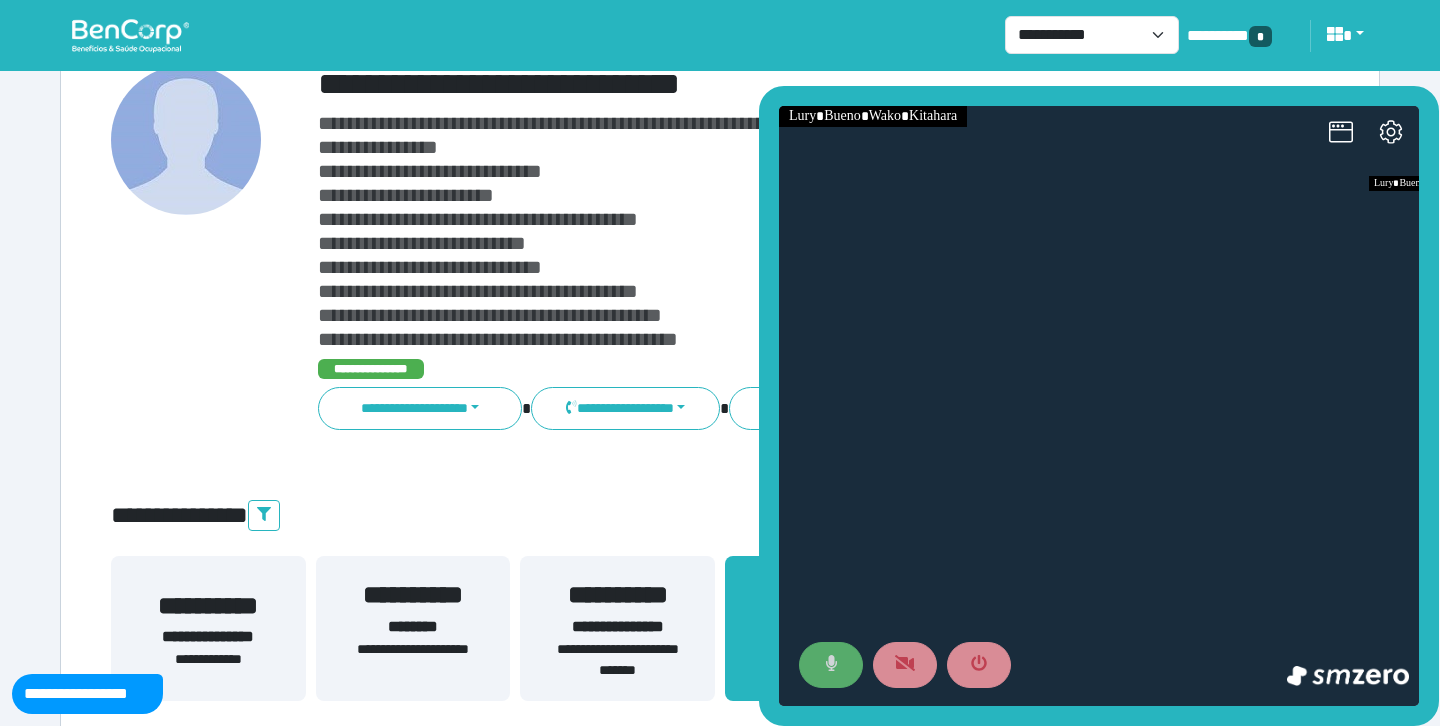 click at bounding box center (831, 665) 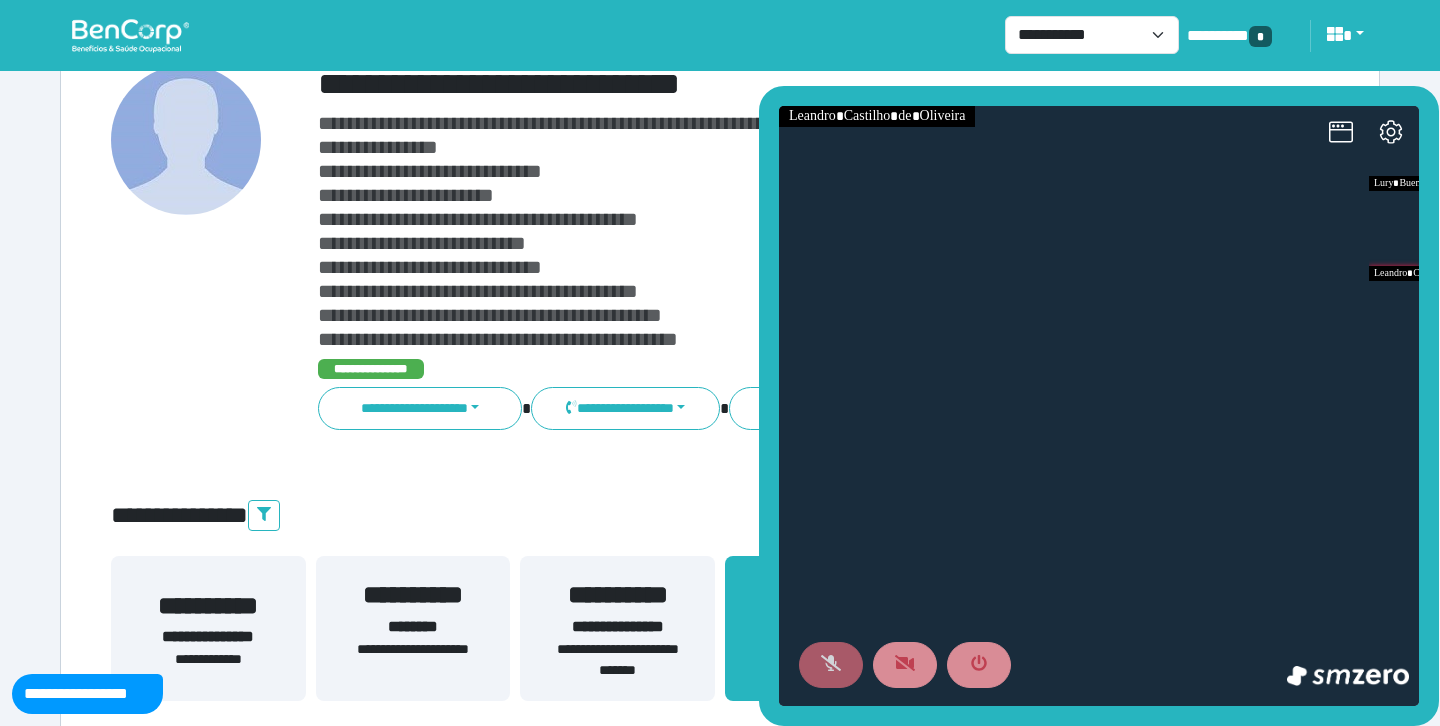 click at bounding box center [831, 665] 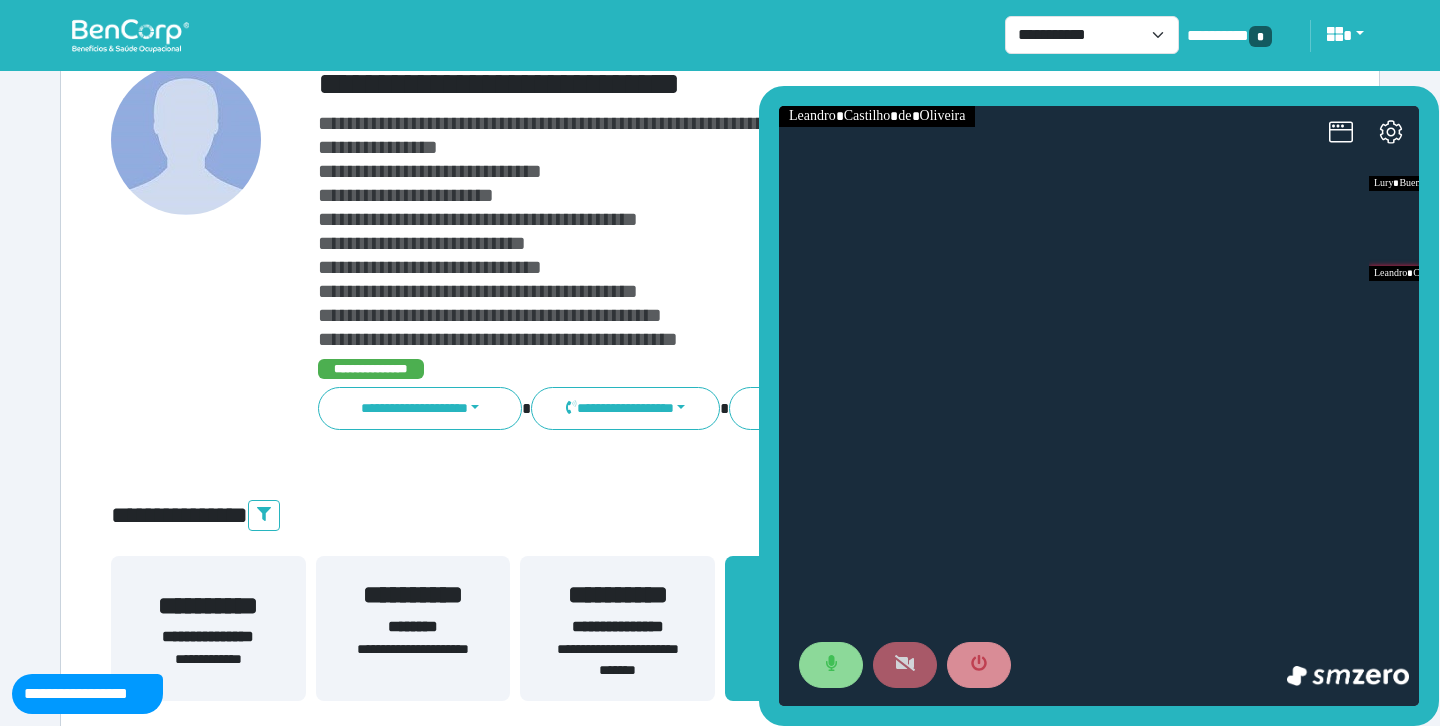 click 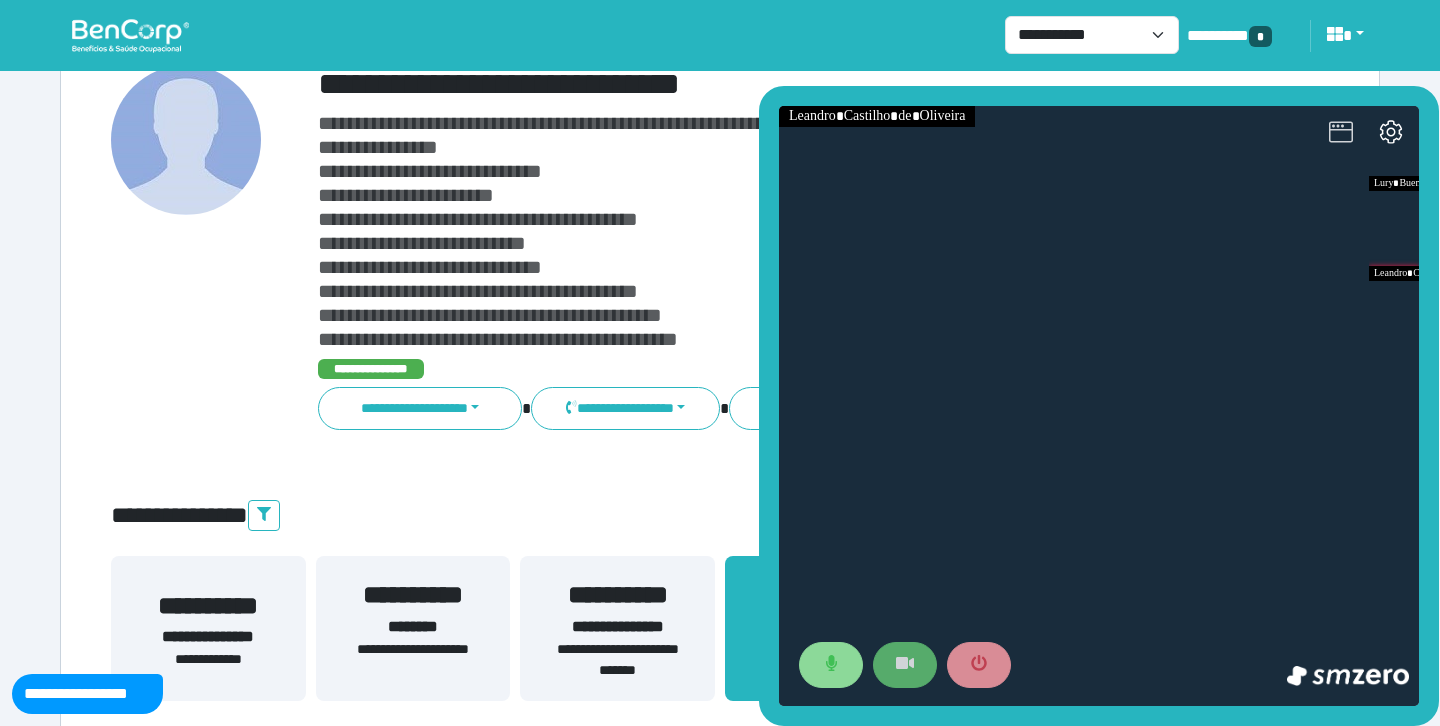 click 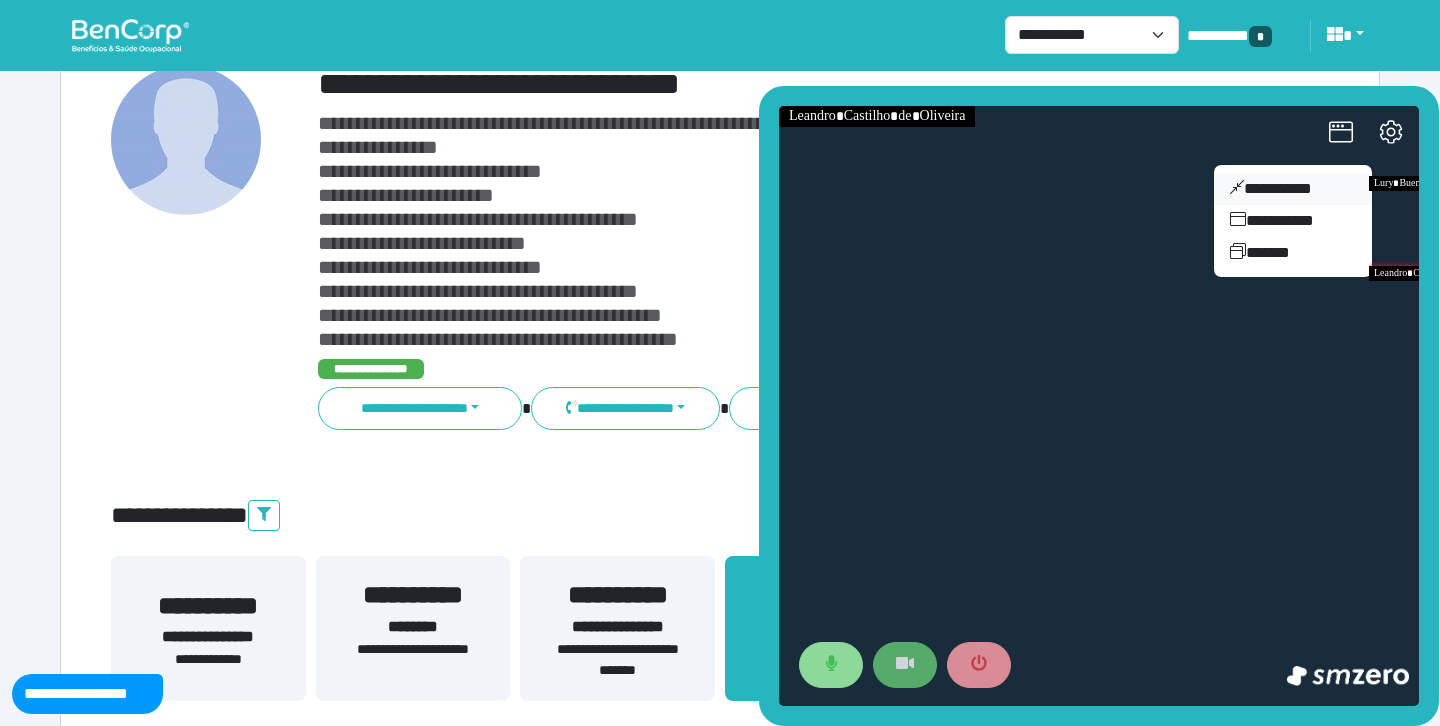 click on "**********" at bounding box center [1293, 189] 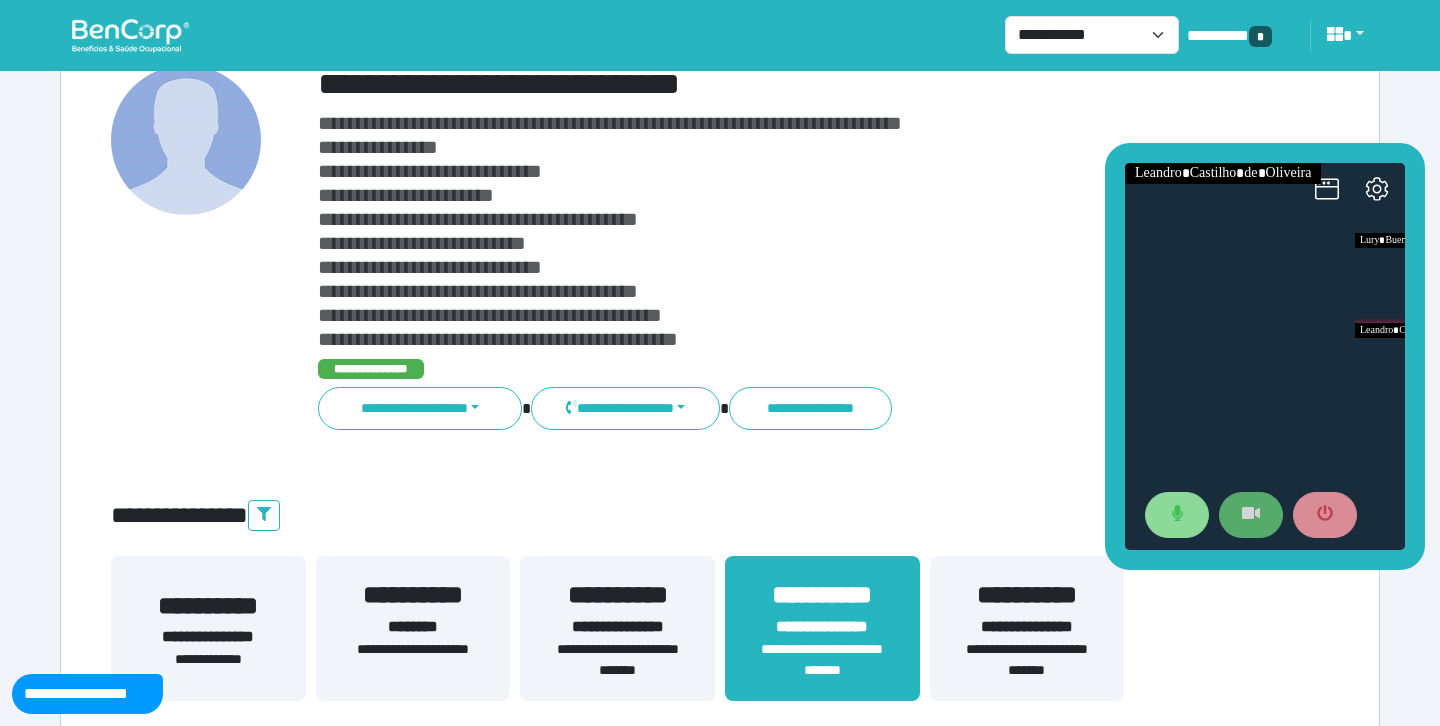 drag, startPoint x: 1238, startPoint y: 310, endPoint x: 1215, endPoint y: 136, distance: 175.51353 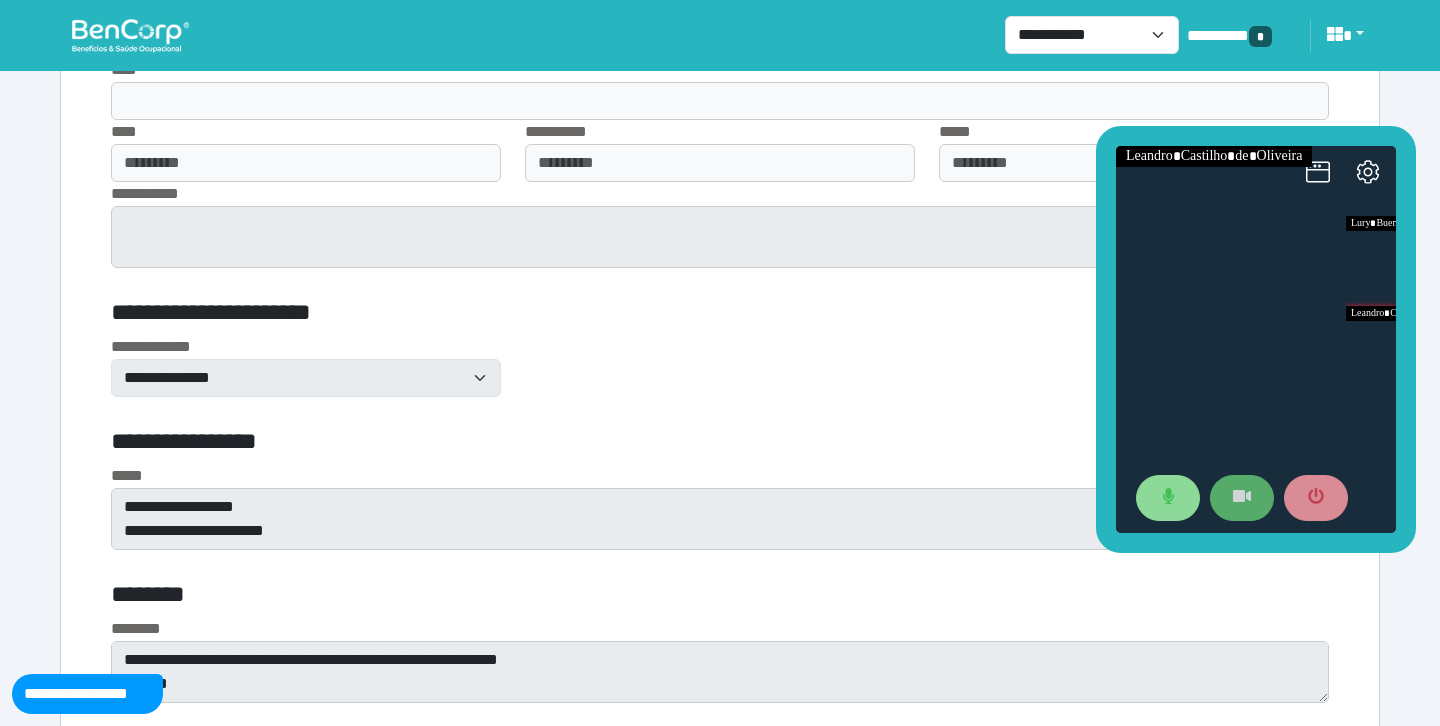 scroll, scrollTop: 9013, scrollLeft: 0, axis: vertical 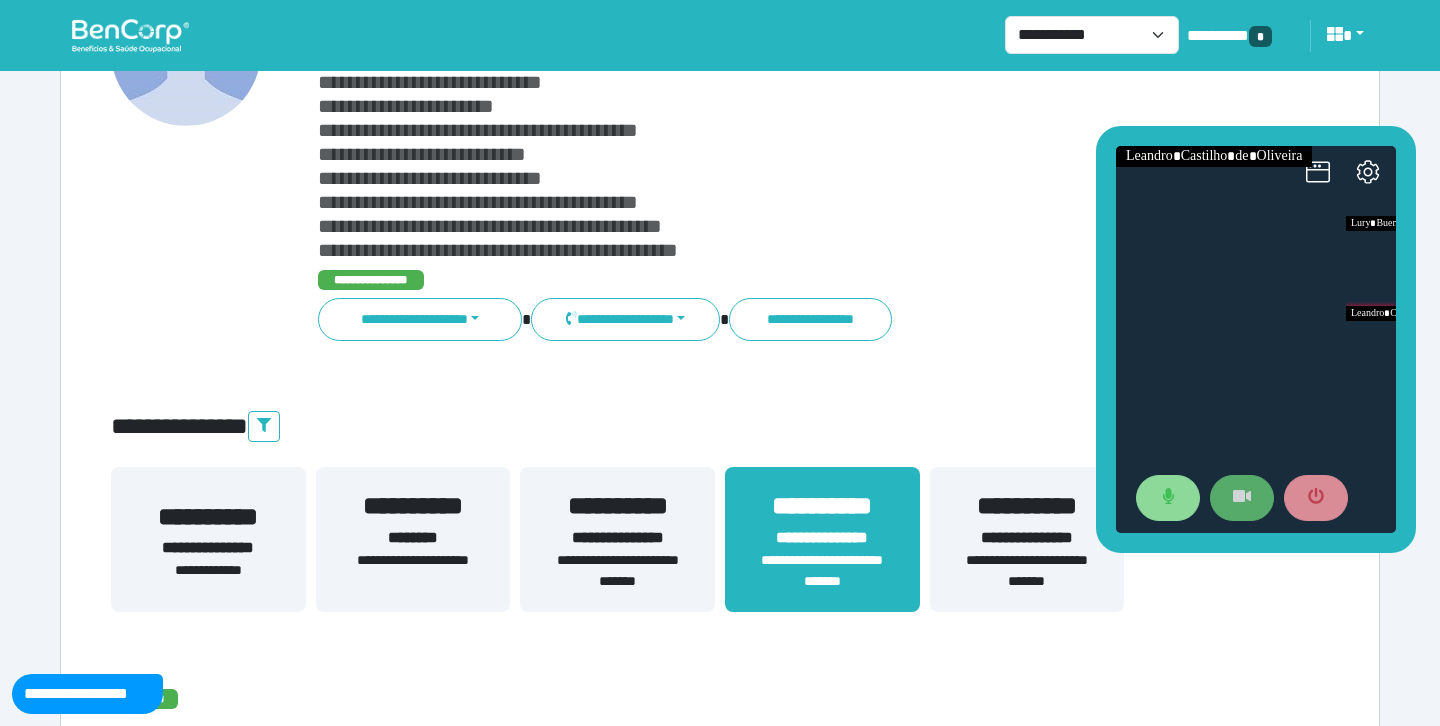 click on "**********" at bounding box center (1027, 571) 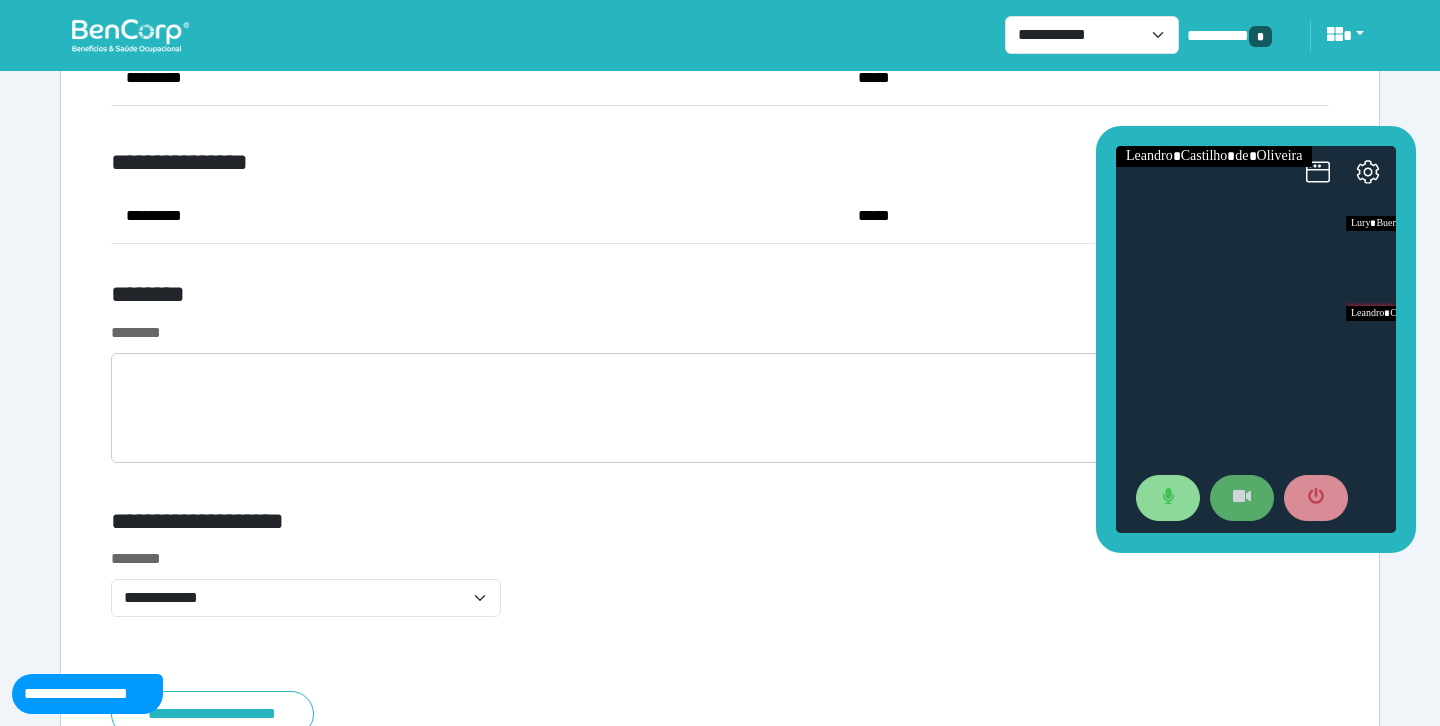 scroll, scrollTop: 7949, scrollLeft: 0, axis: vertical 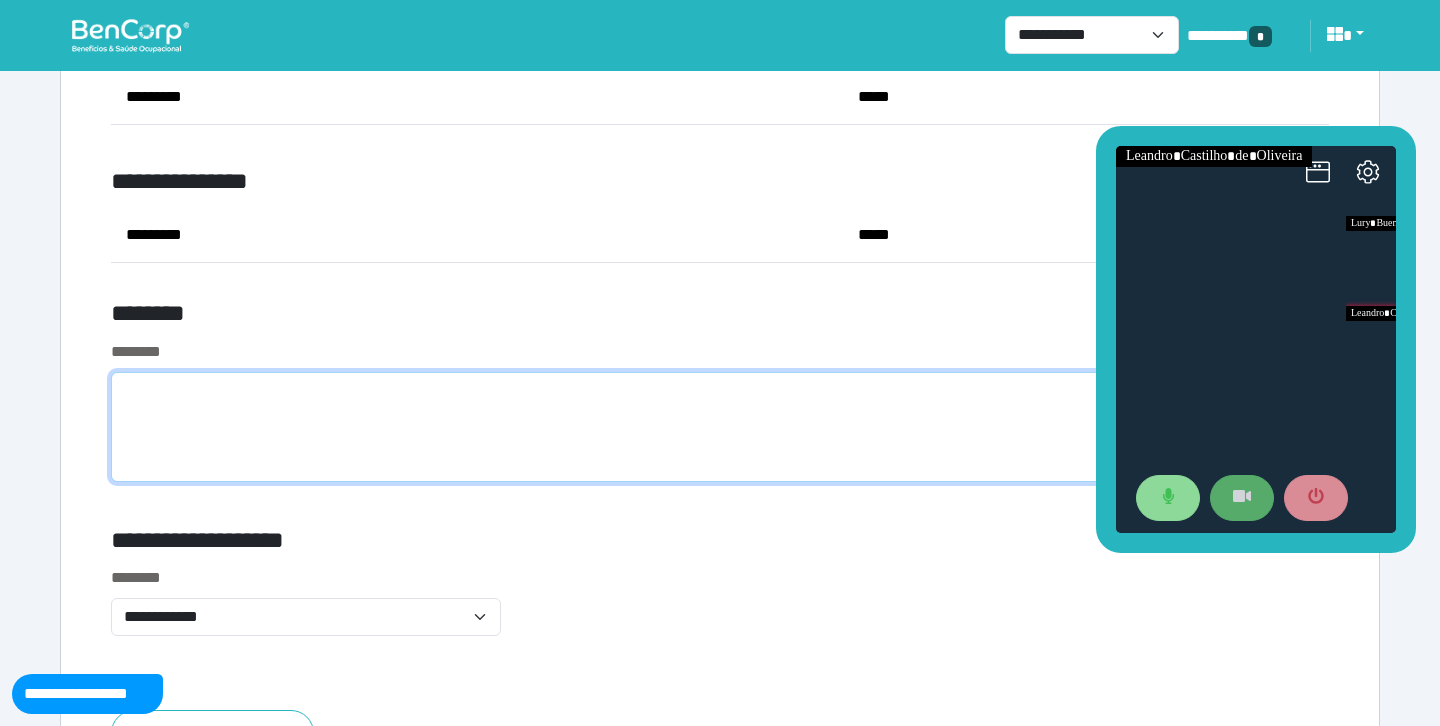 click at bounding box center [720, 427] 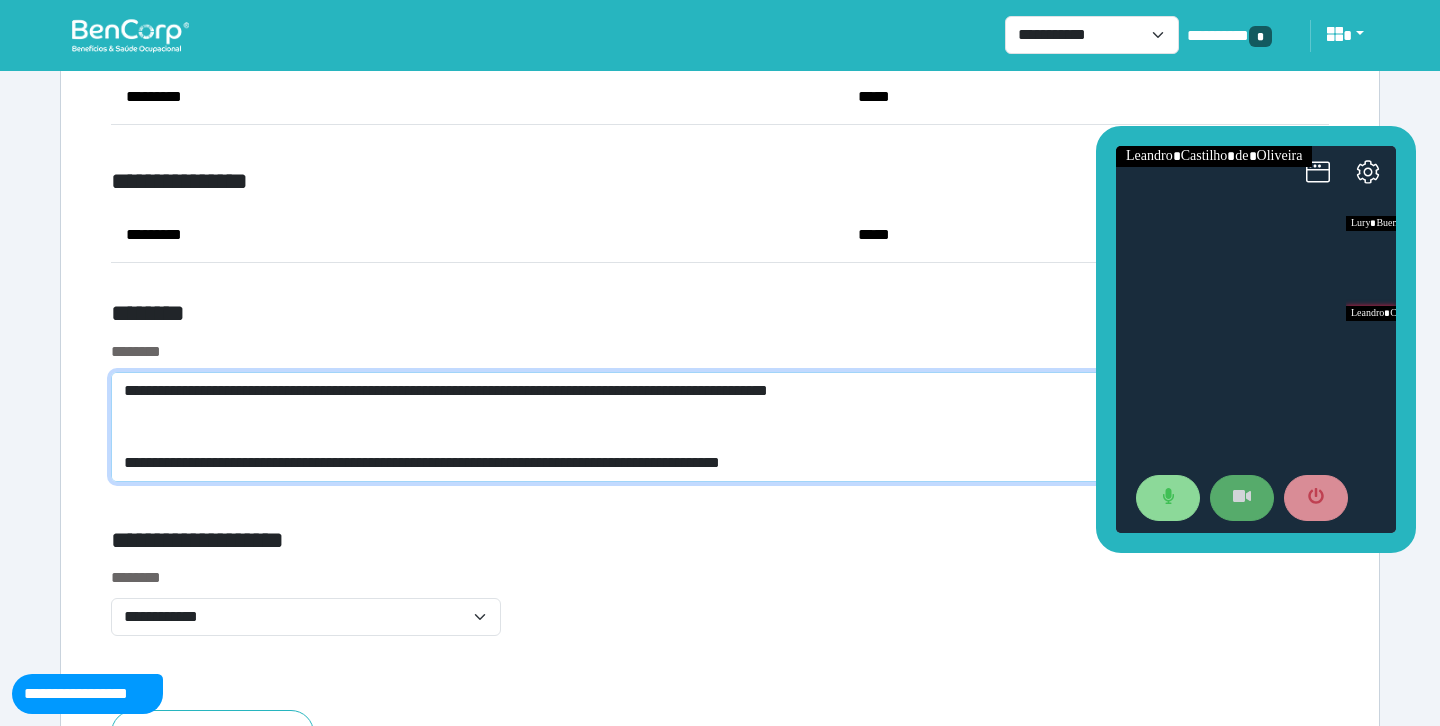 scroll, scrollTop: 0, scrollLeft: 0, axis: both 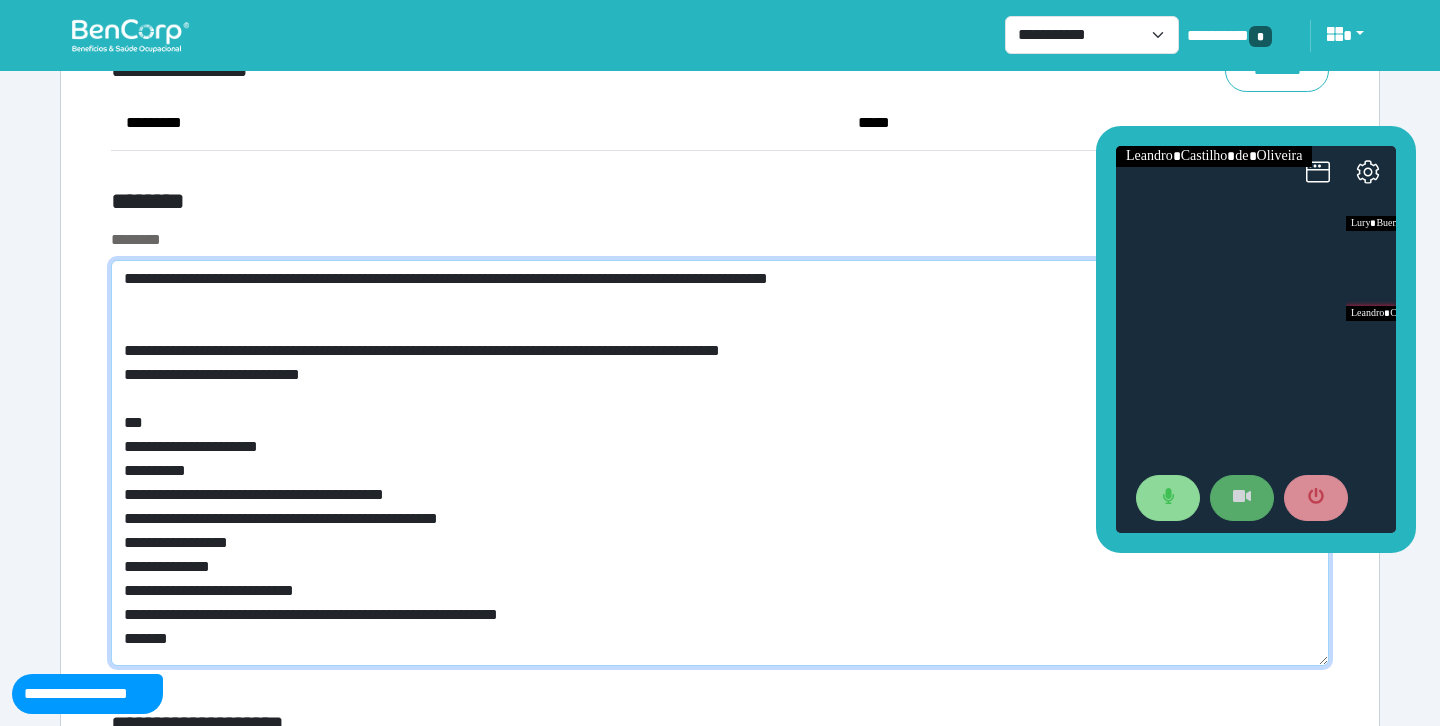 click on "**********" at bounding box center [720, 463] 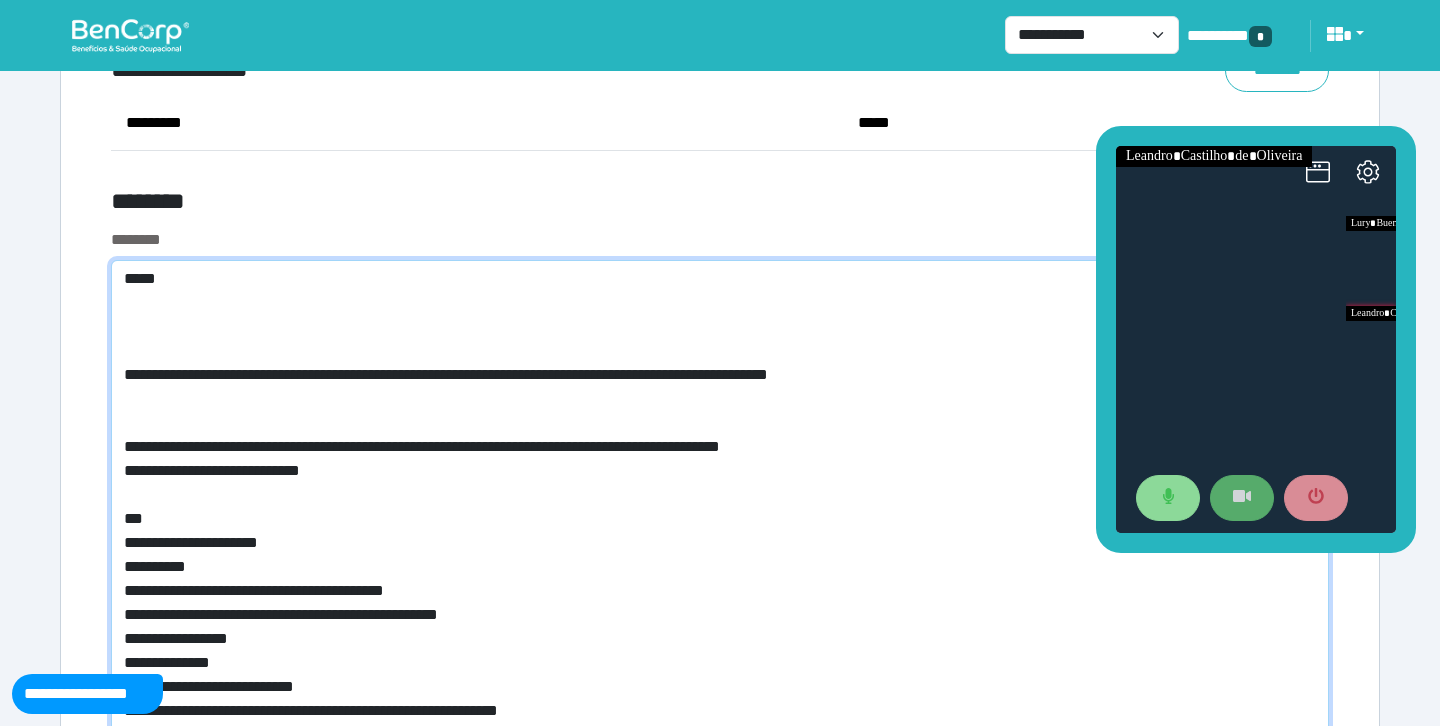 type on "**********" 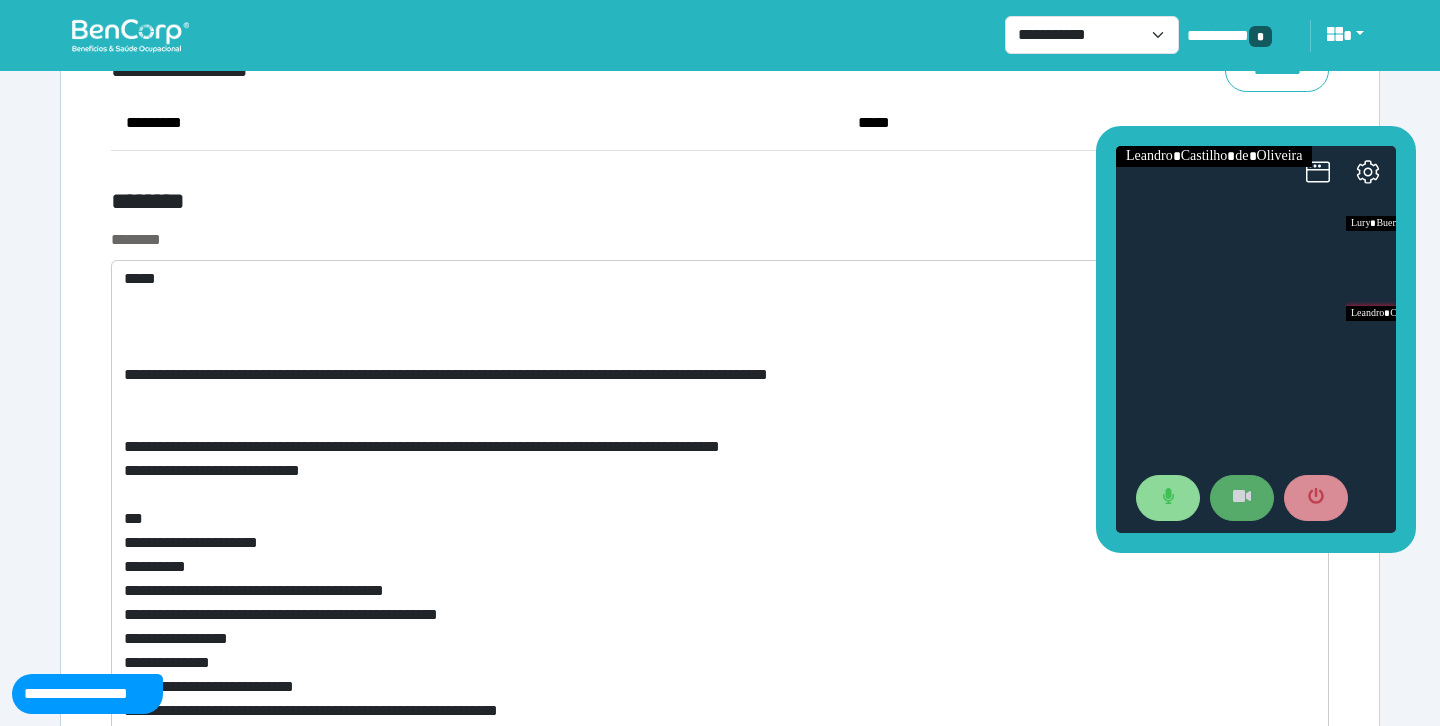click on "********" at bounding box center (513, 205) 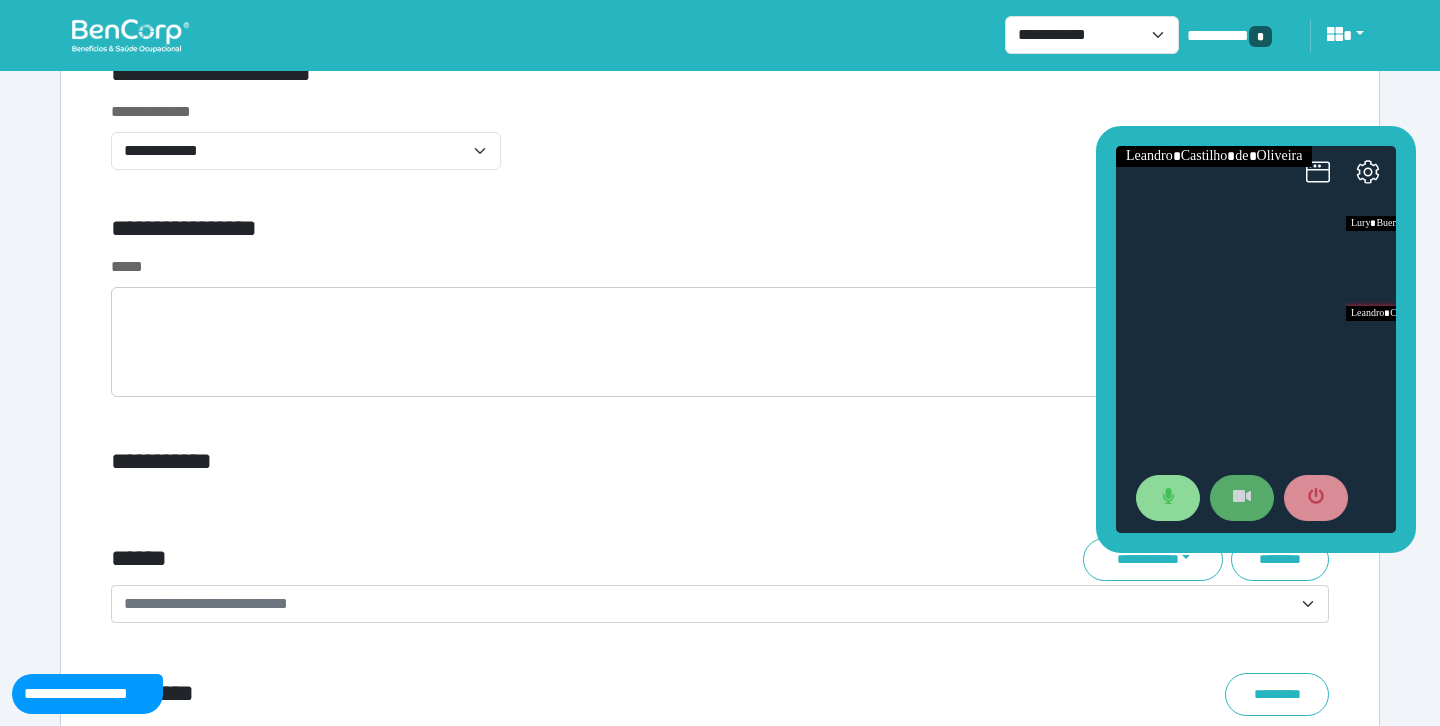 scroll, scrollTop: 7258, scrollLeft: 0, axis: vertical 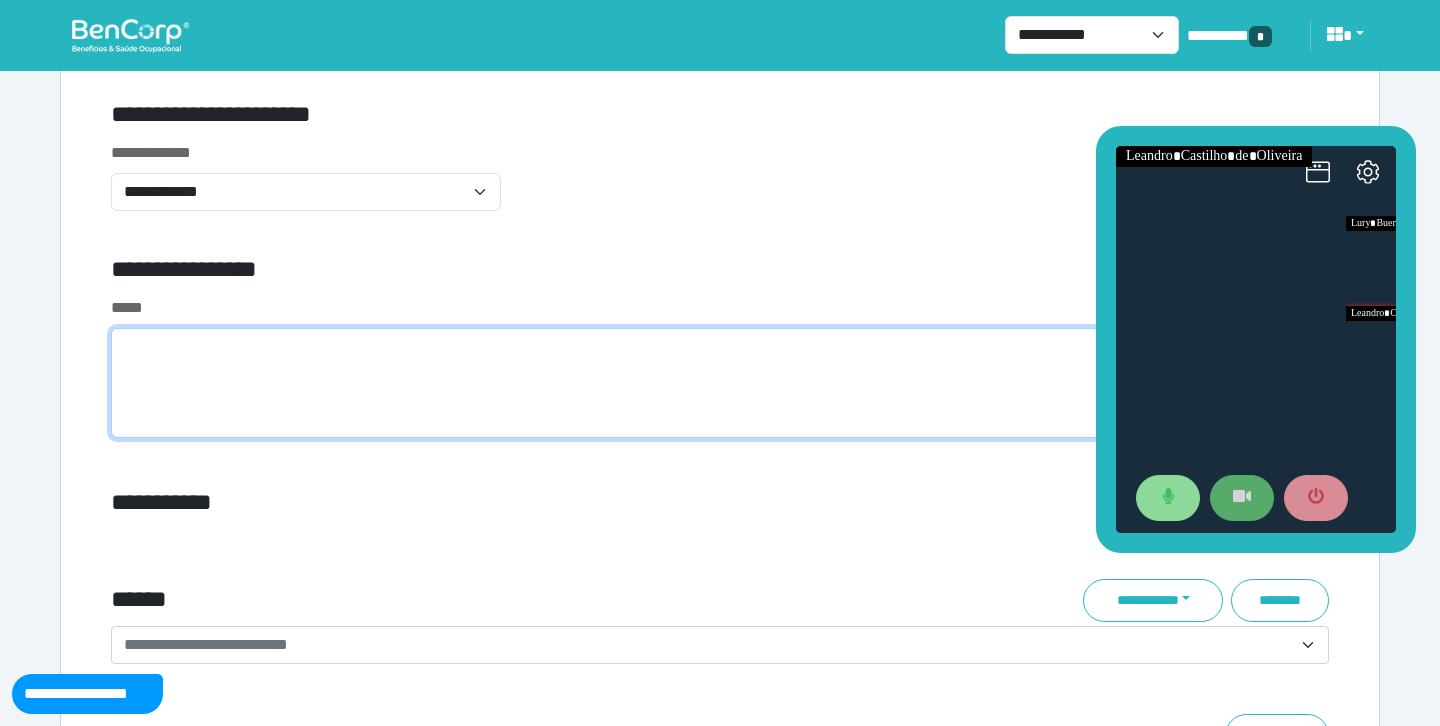 click at bounding box center [720, 383] 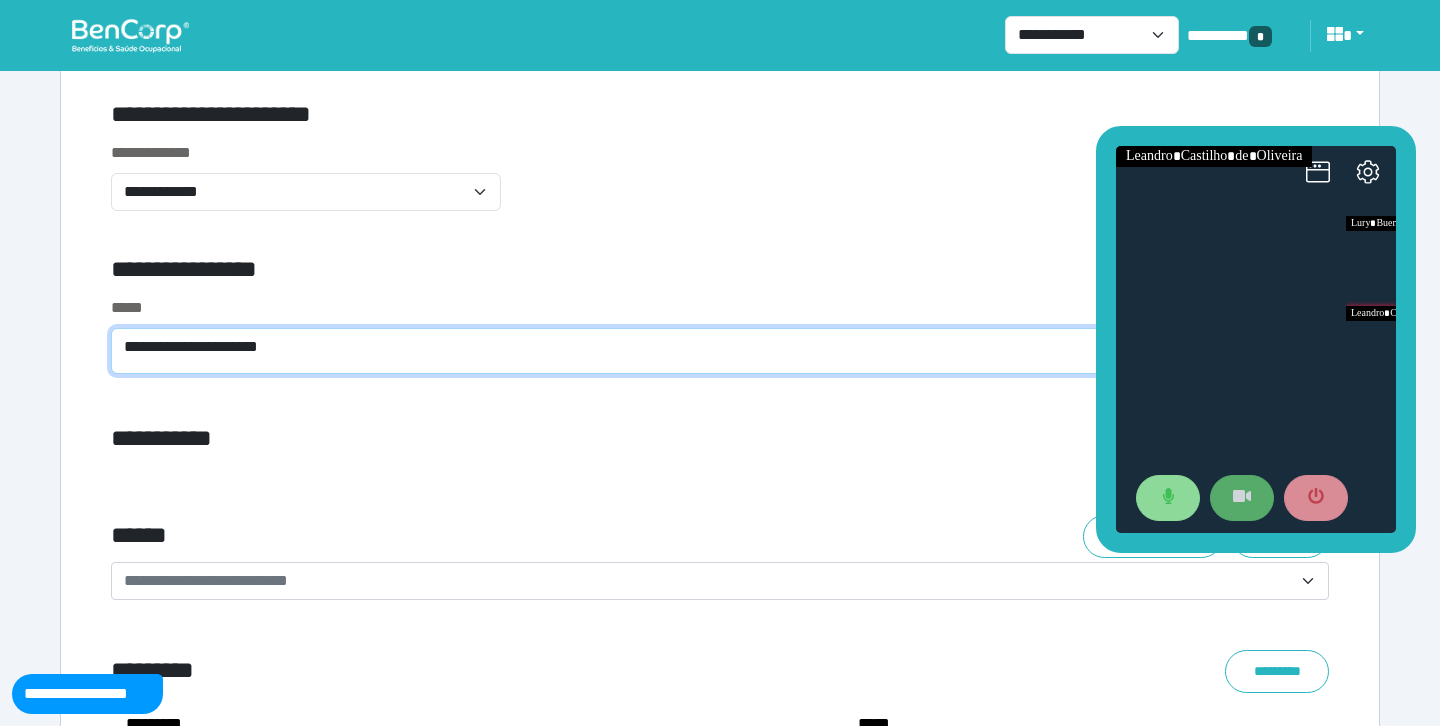 type on "**********" 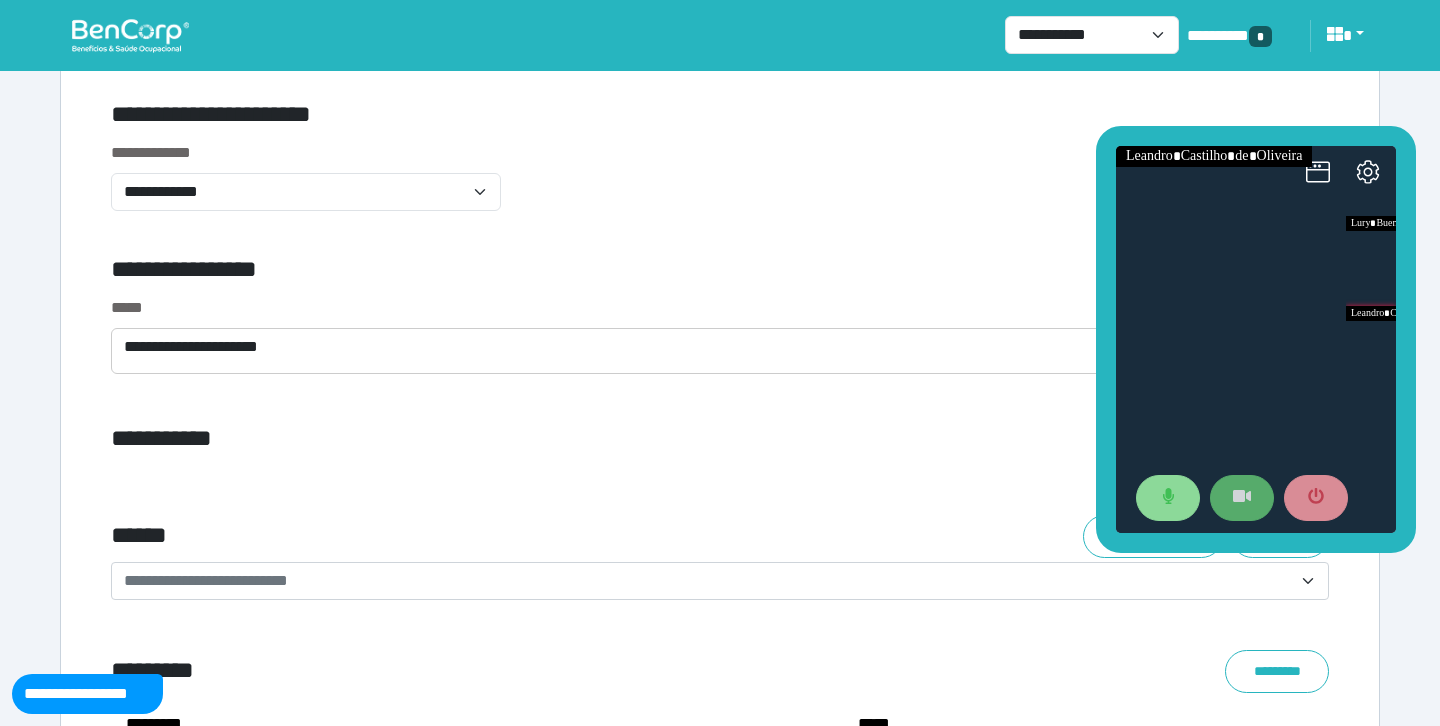 click on "**********" at bounding box center (720, -2290) 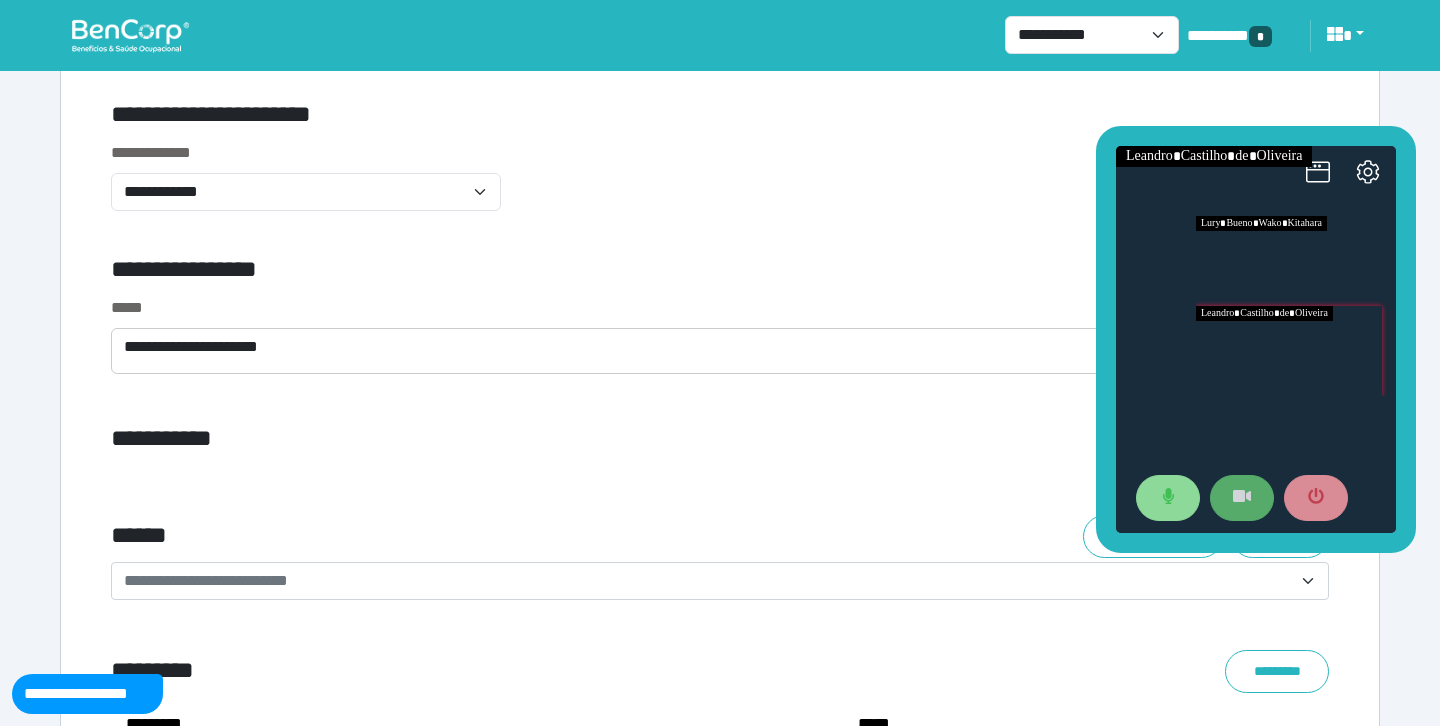 click at bounding box center [1296, 261] 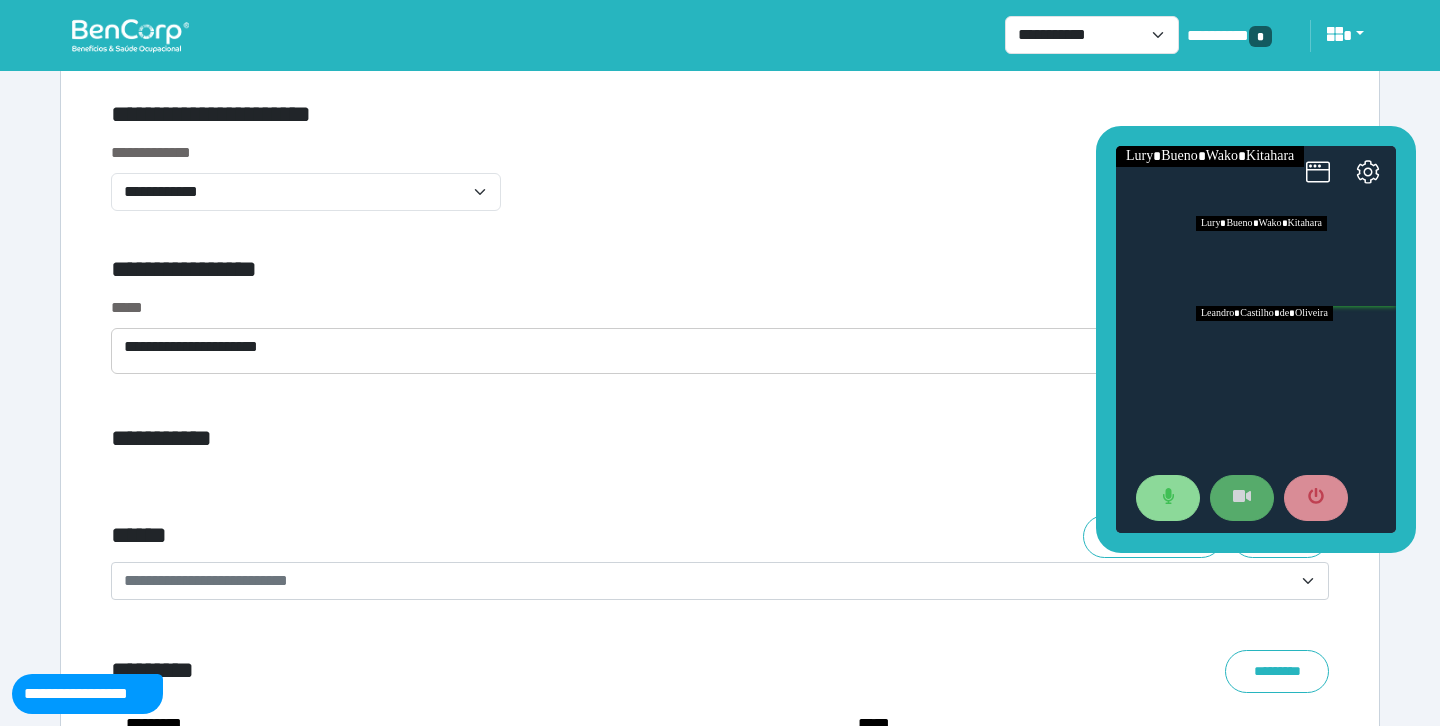 click at bounding box center [1296, 351] 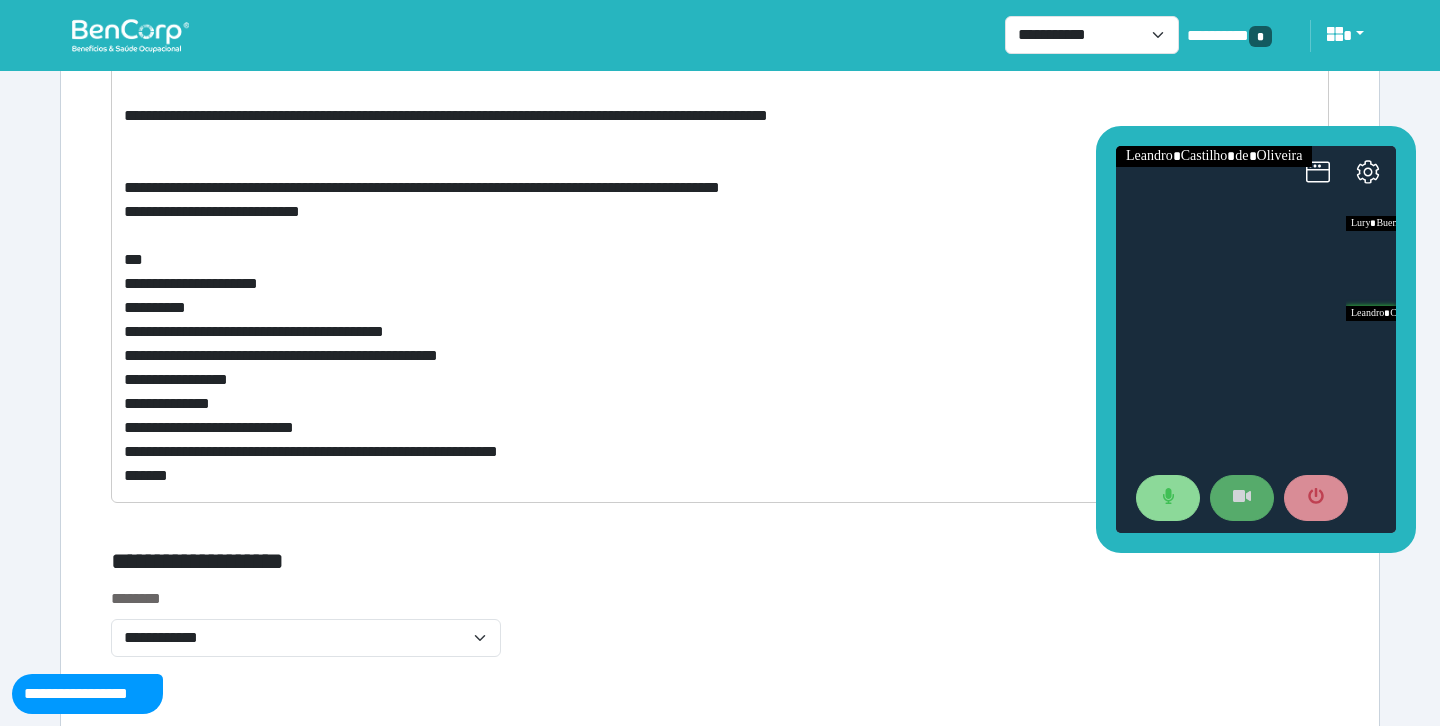 scroll, scrollTop: 8255, scrollLeft: 0, axis: vertical 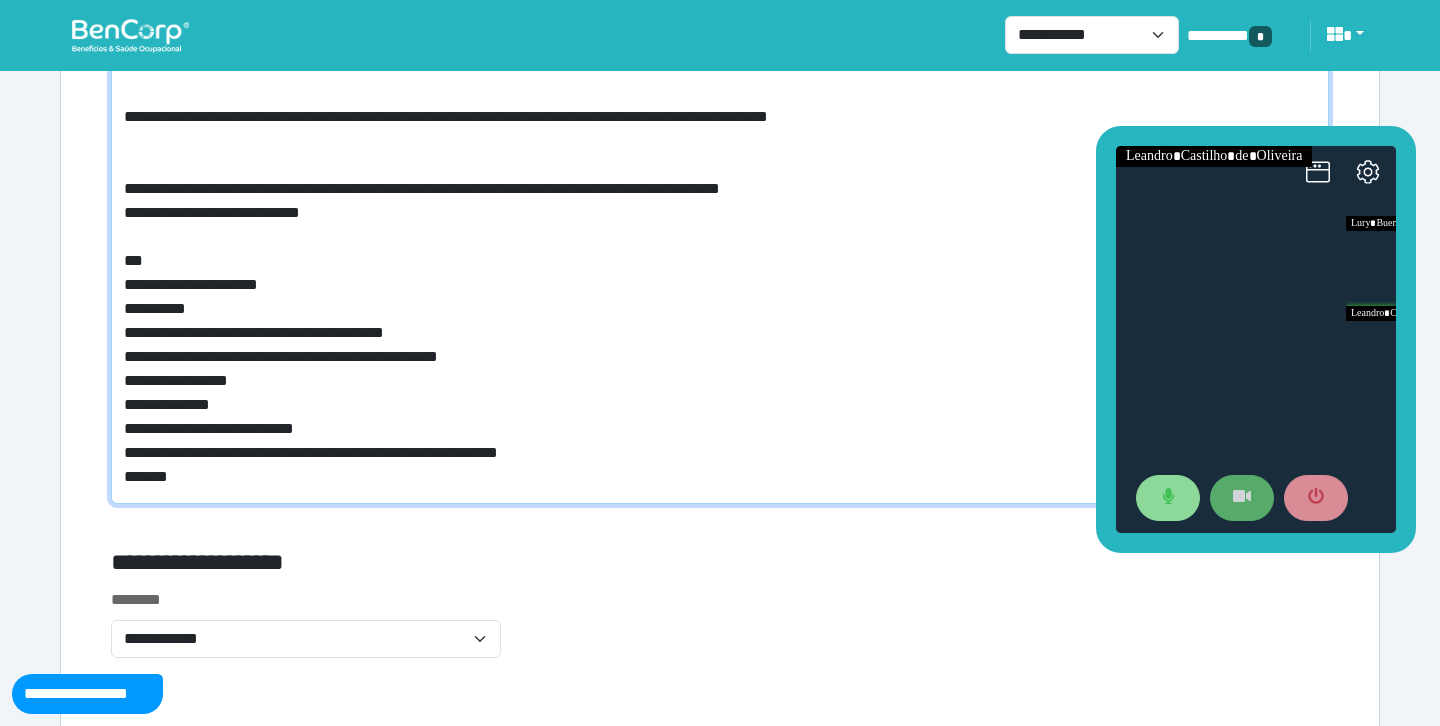 drag, startPoint x: 229, startPoint y: 456, endPoint x: 722, endPoint y: 449, distance: 493.04968 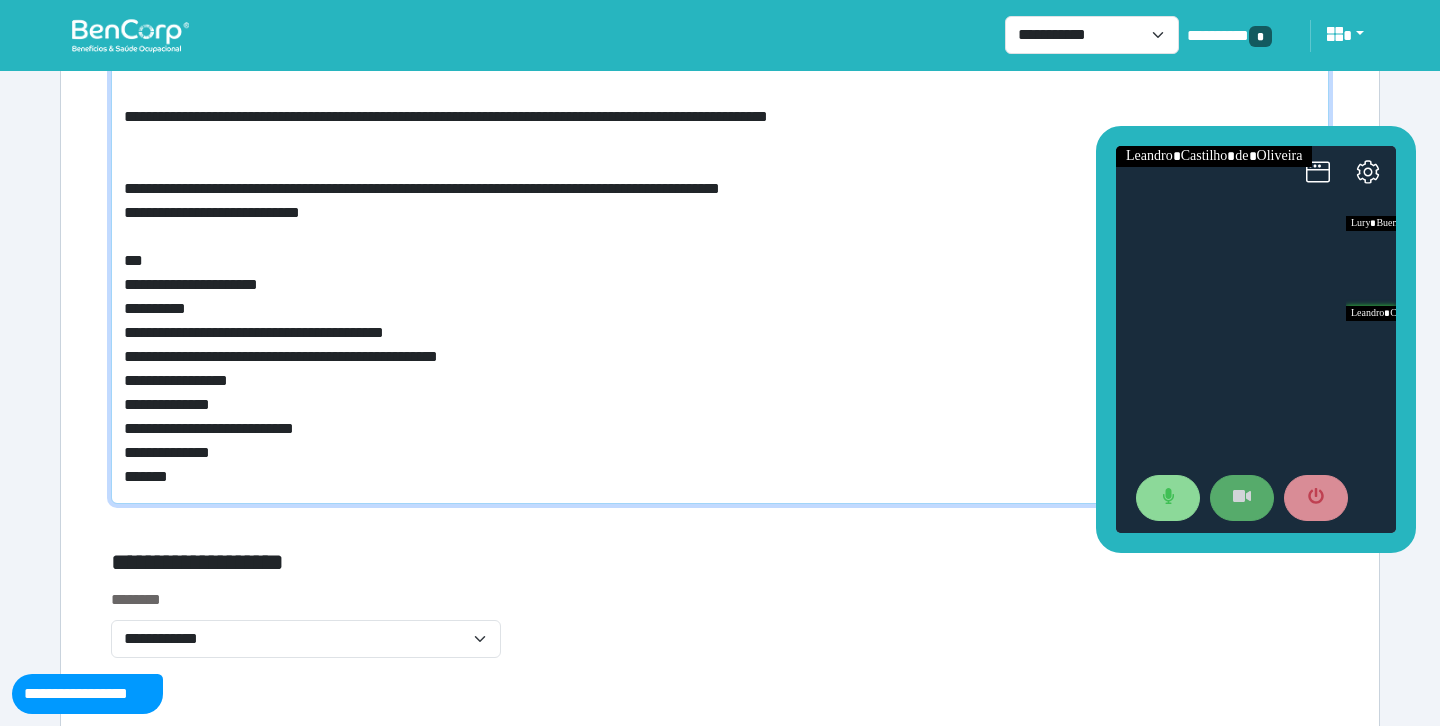 scroll, scrollTop: 8064, scrollLeft: 0, axis: vertical 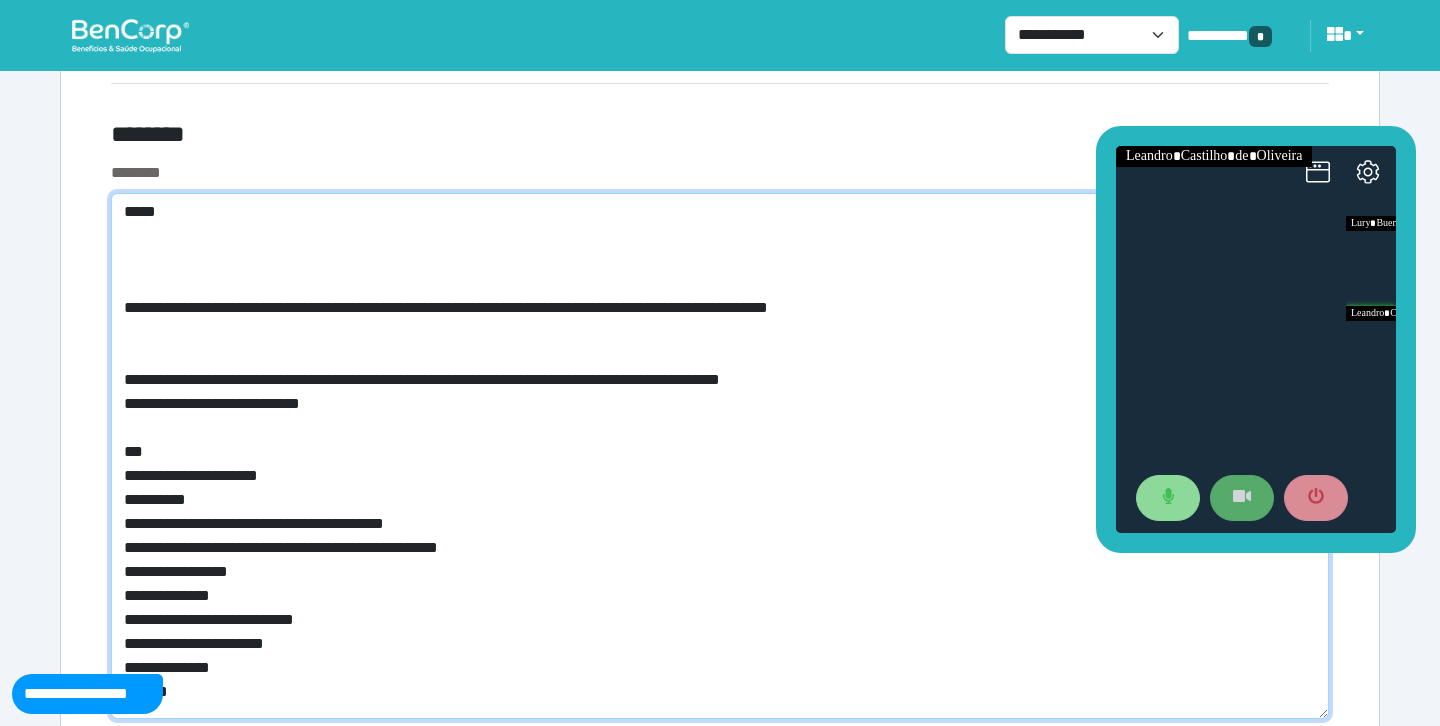 click on "**********" at bounding box center [720, 456] 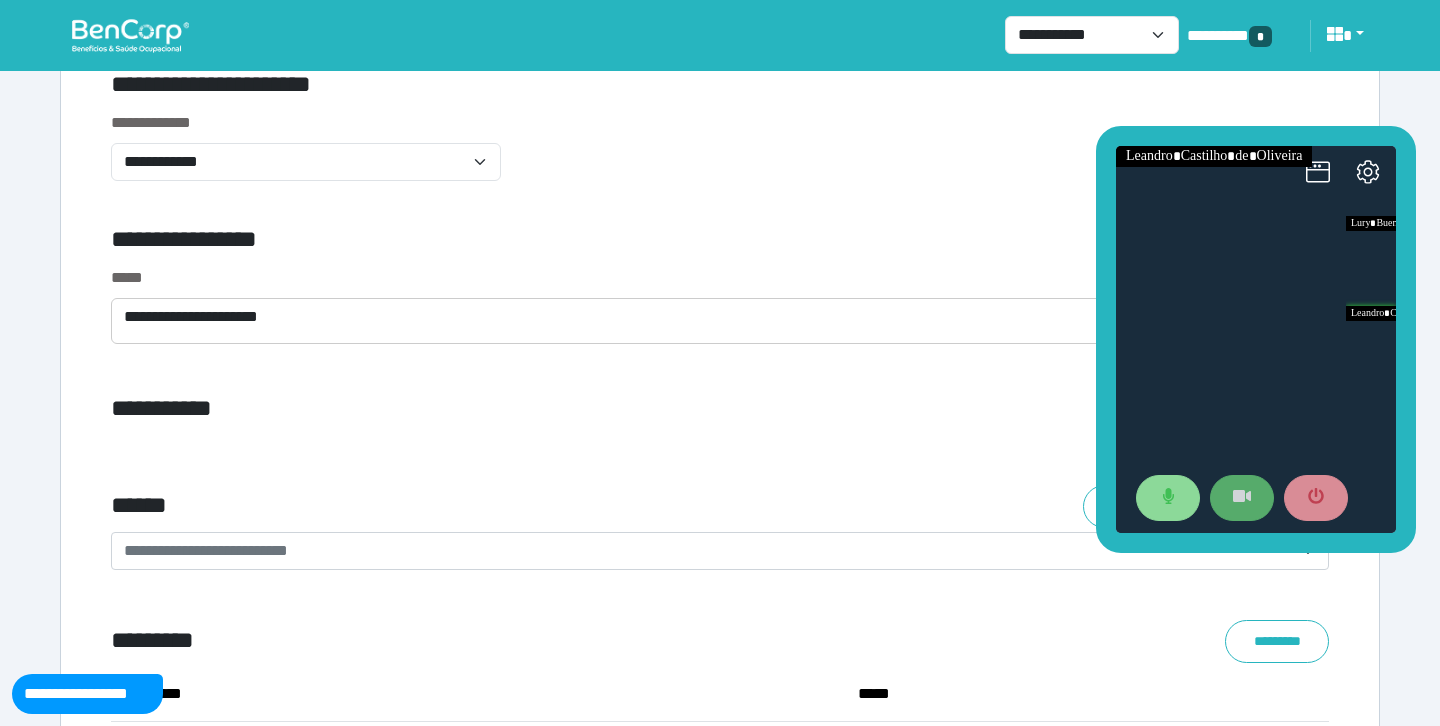scroll, scrollTop: 7289, scrollLeft: 0, axis: vertical 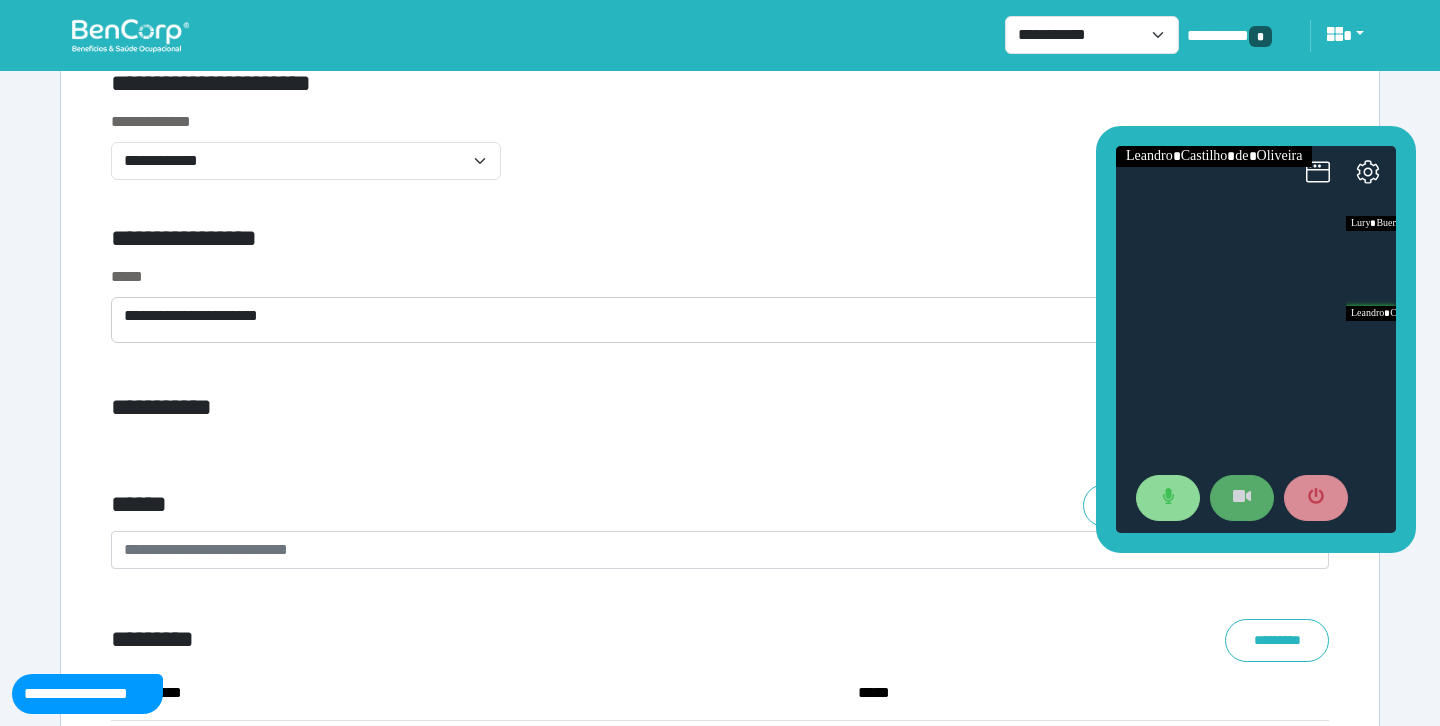 type on "**********" 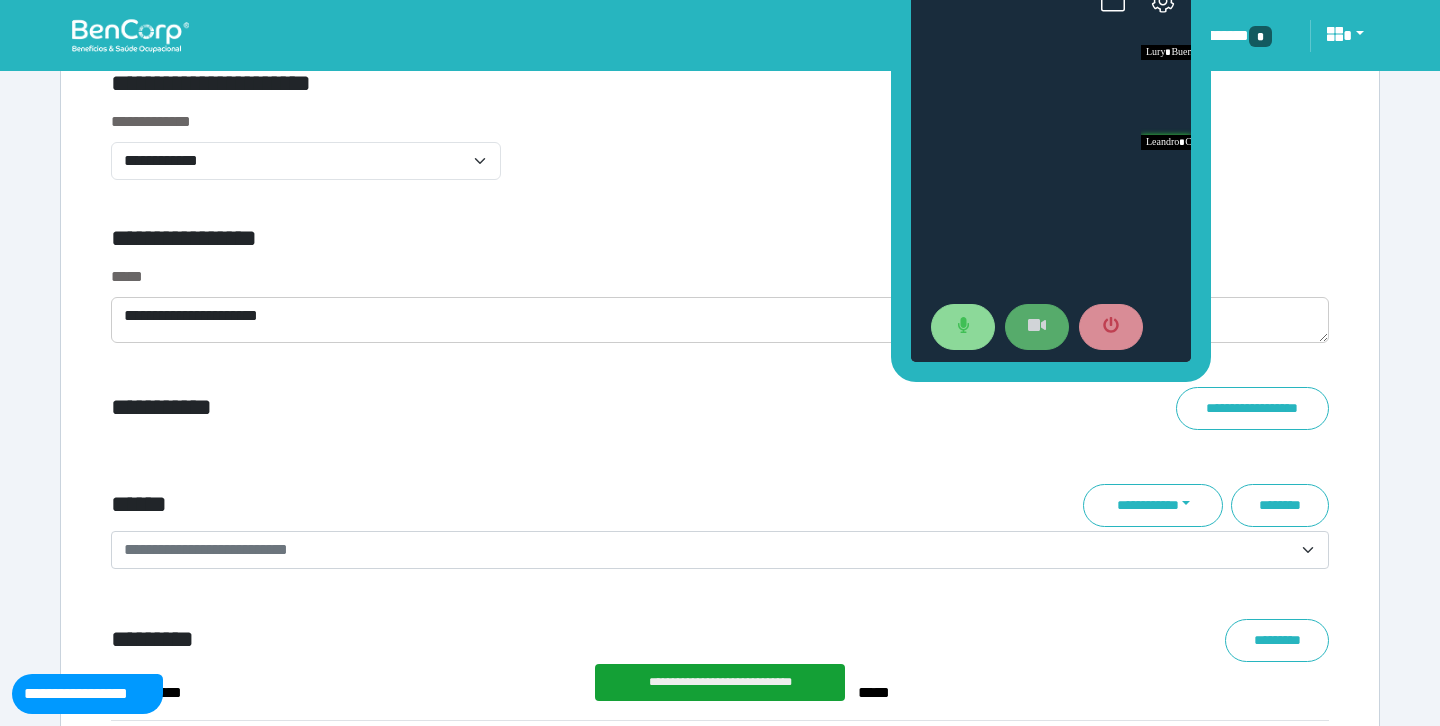 drag, startPoint x: 1106, startPoint y: 301, endPoint x: 900, endPoint y: 129, distance: 268.36542 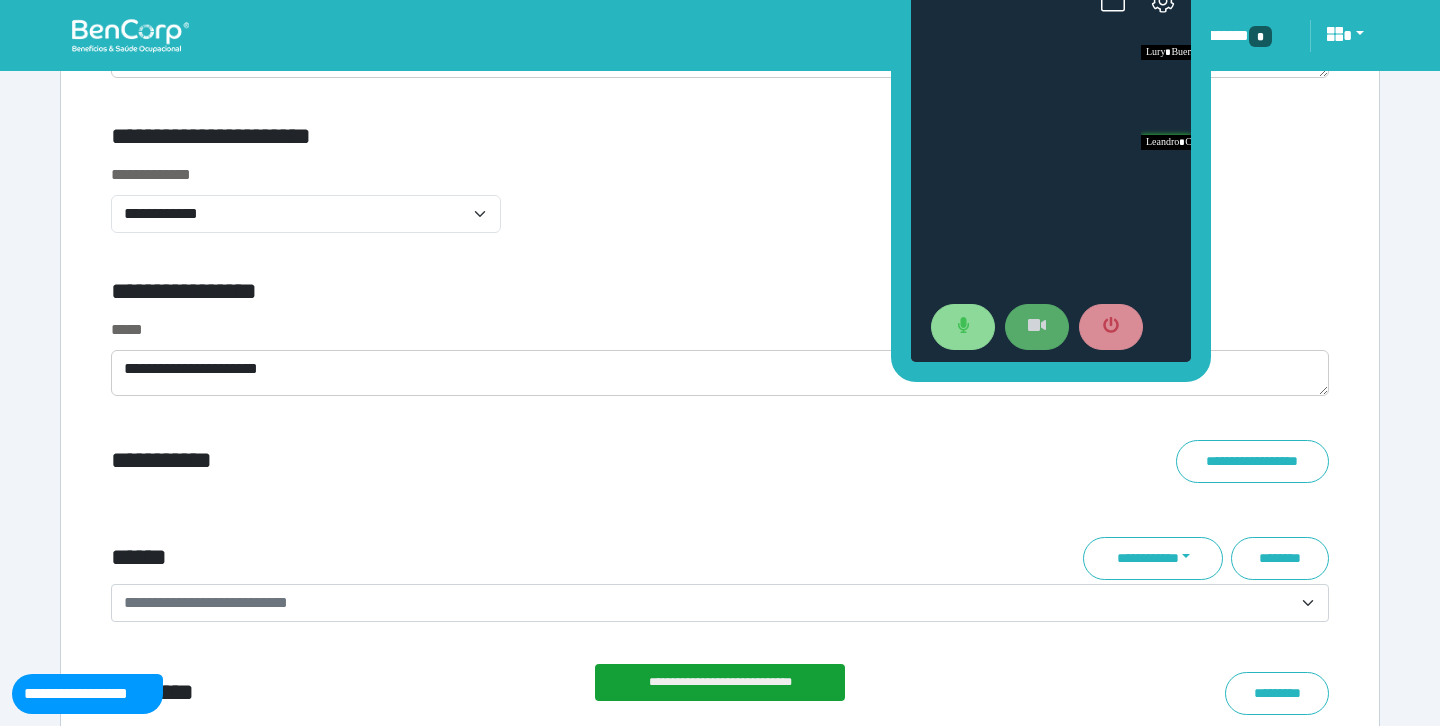 scroll, scrollTop: 7207, scrollLeft: 0, axis: vertical 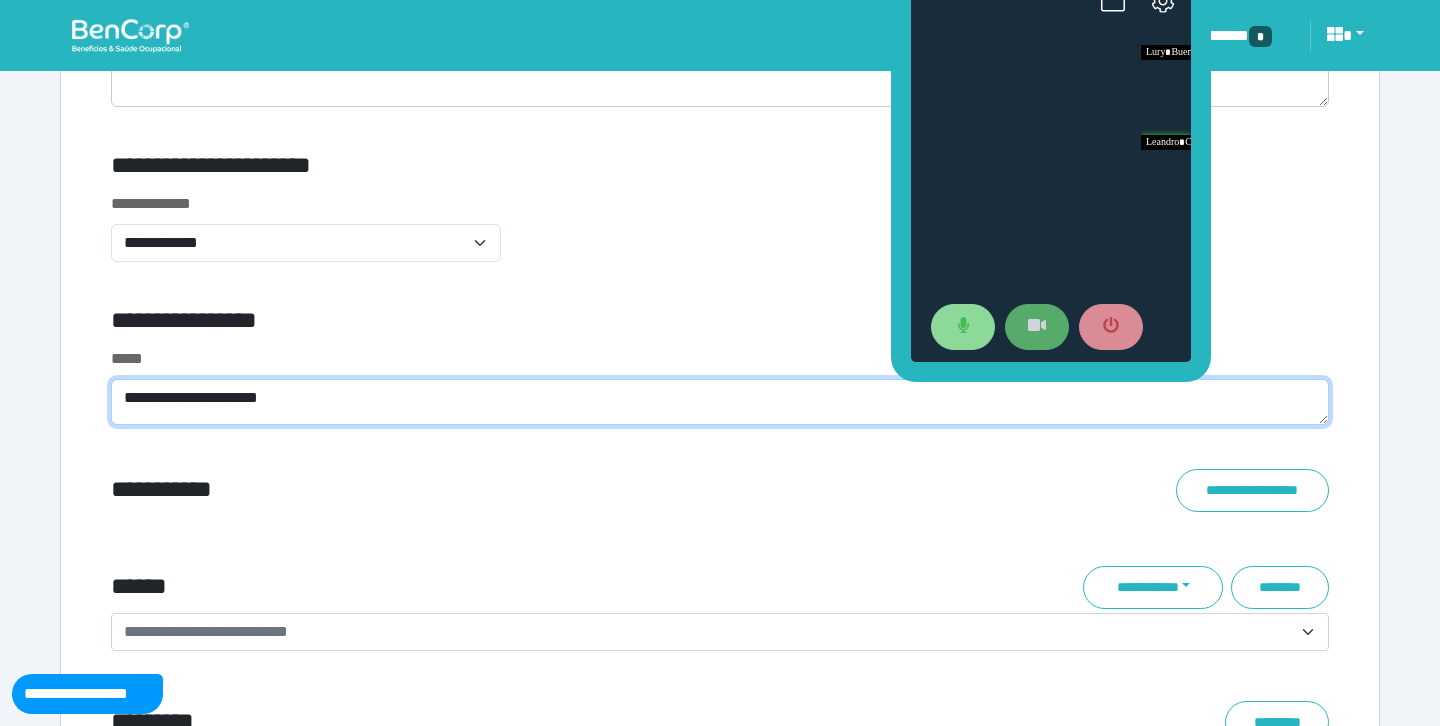 click on "**********" at bounding box center [720, 402] 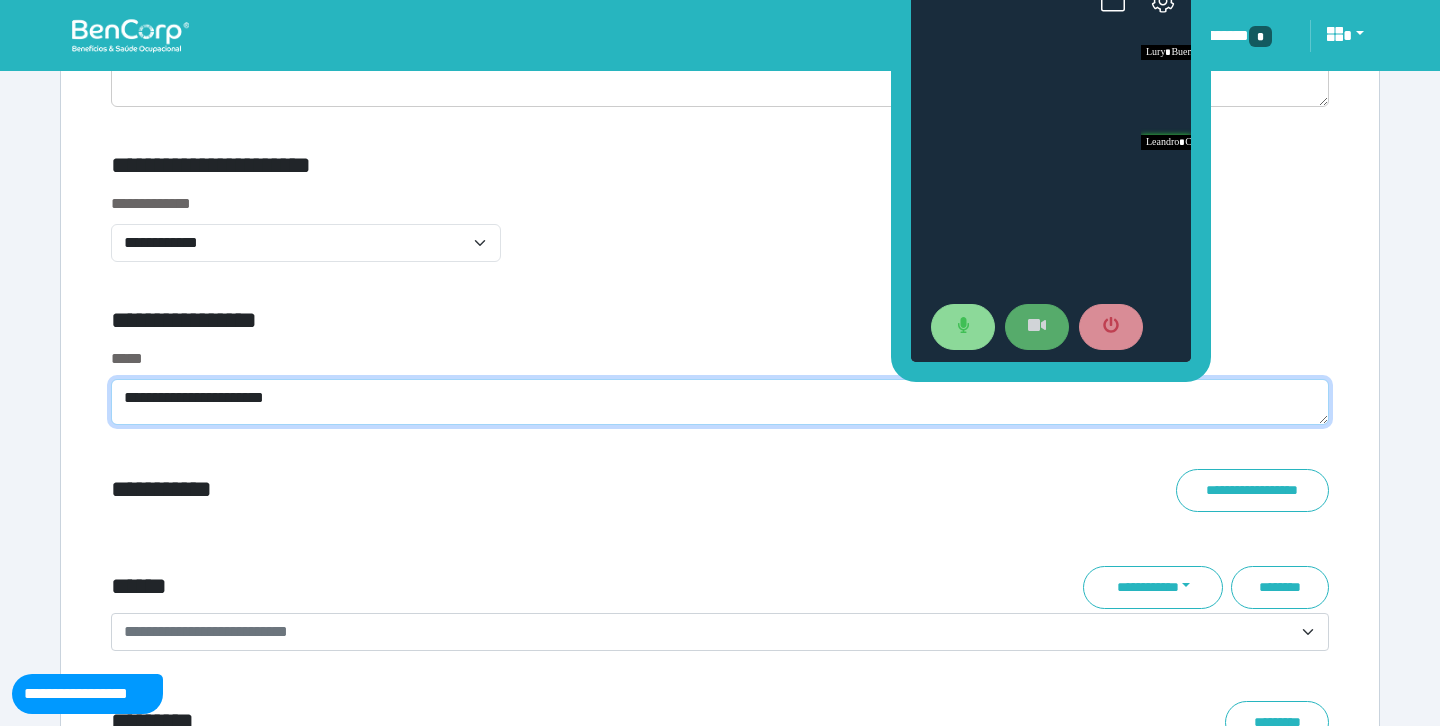 scroll, scrollTop: 0, scrollLeft: 0, axis: both 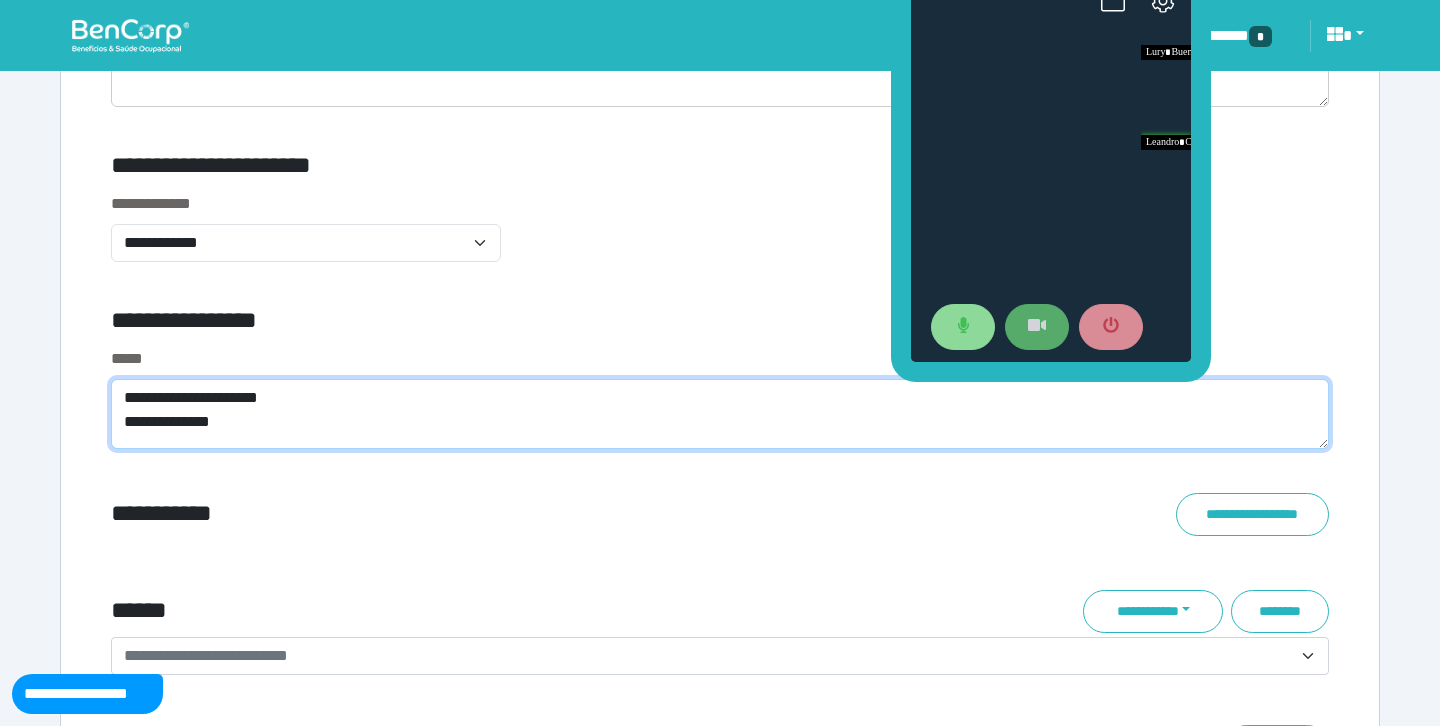 type on "**********" 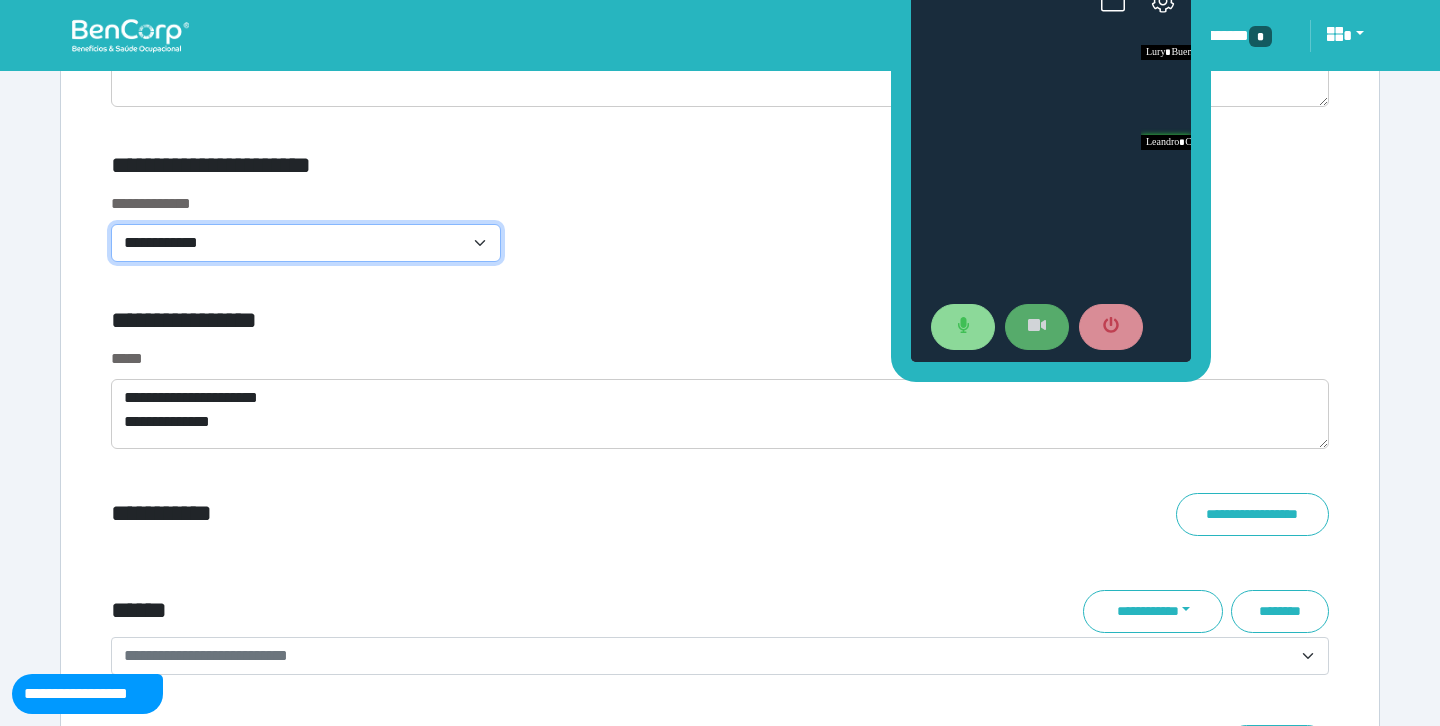 click on "**********" at bounding box center (306, 243) 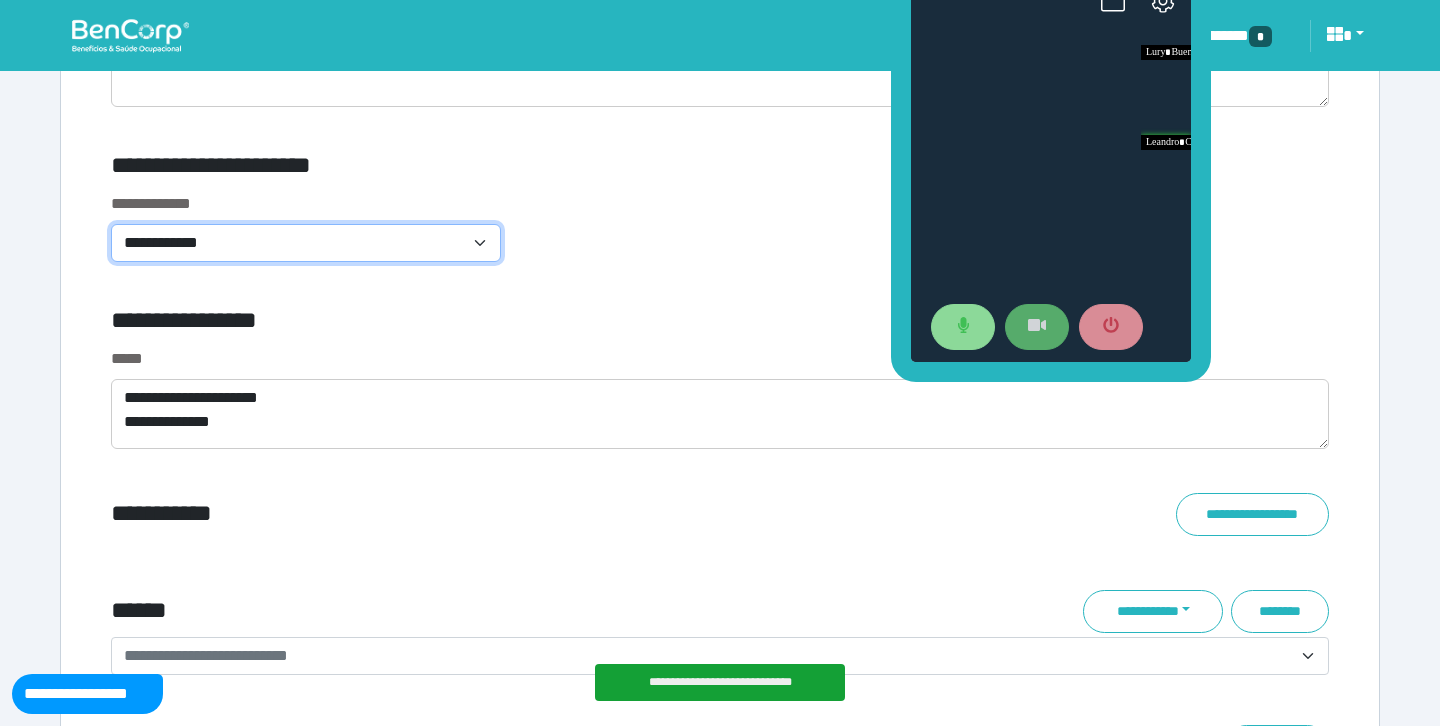 select on "**********" 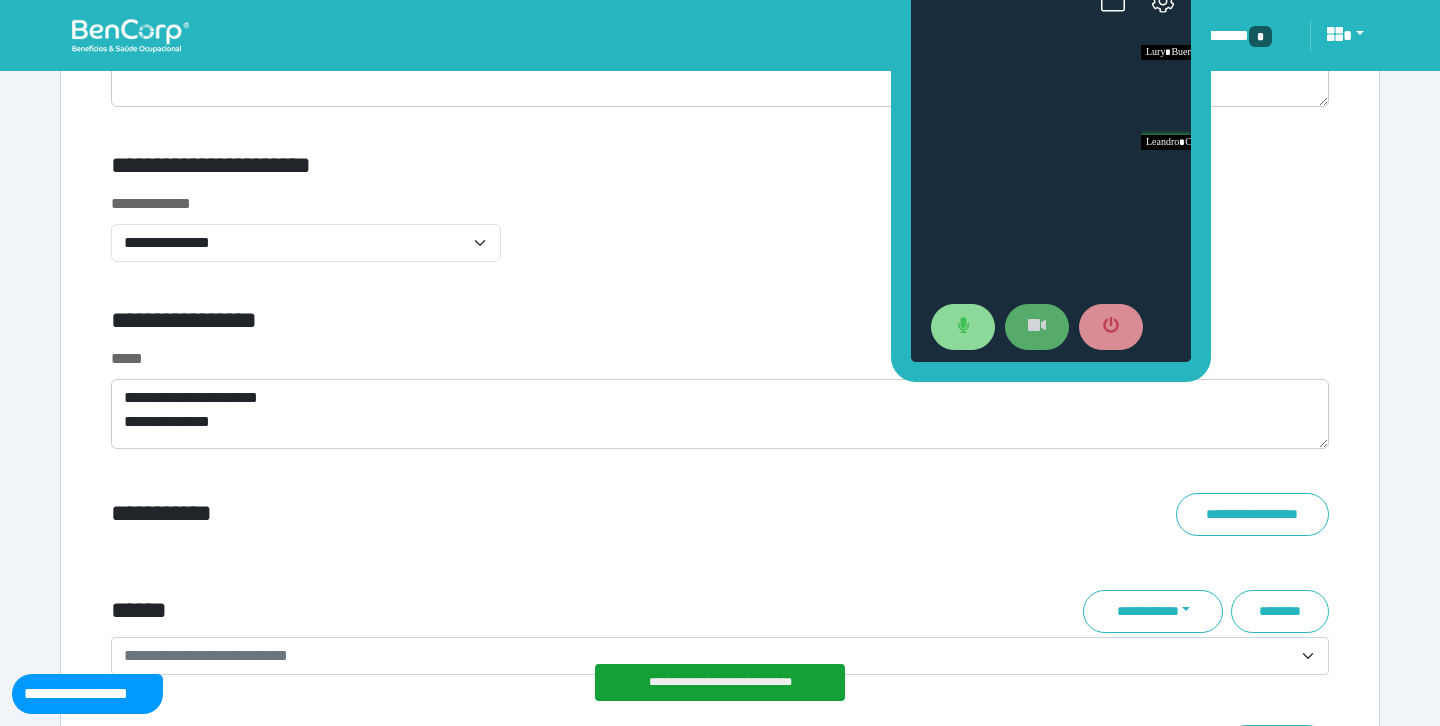 click on "**********" at bounding box center [720, 239] 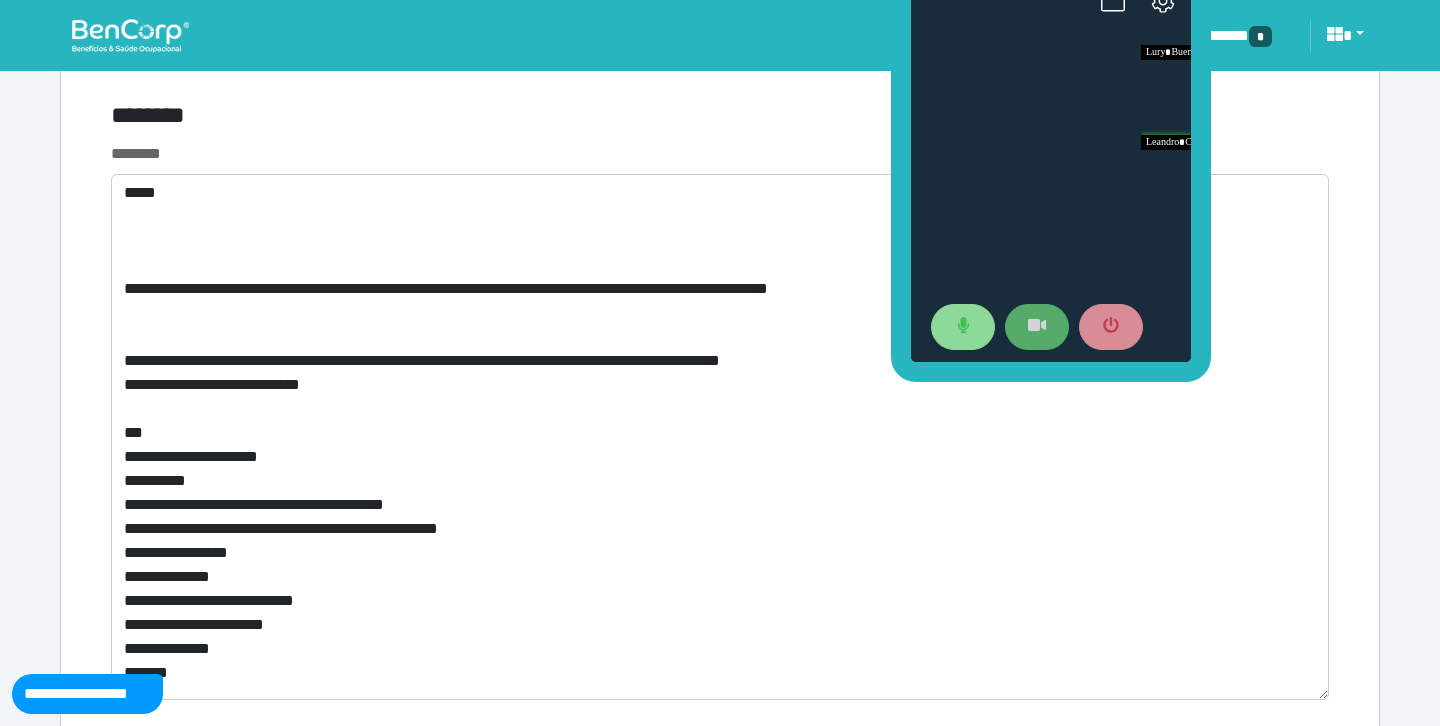 scroll, scrollTop: 8097, scrollLeft: 0, axis: vertical 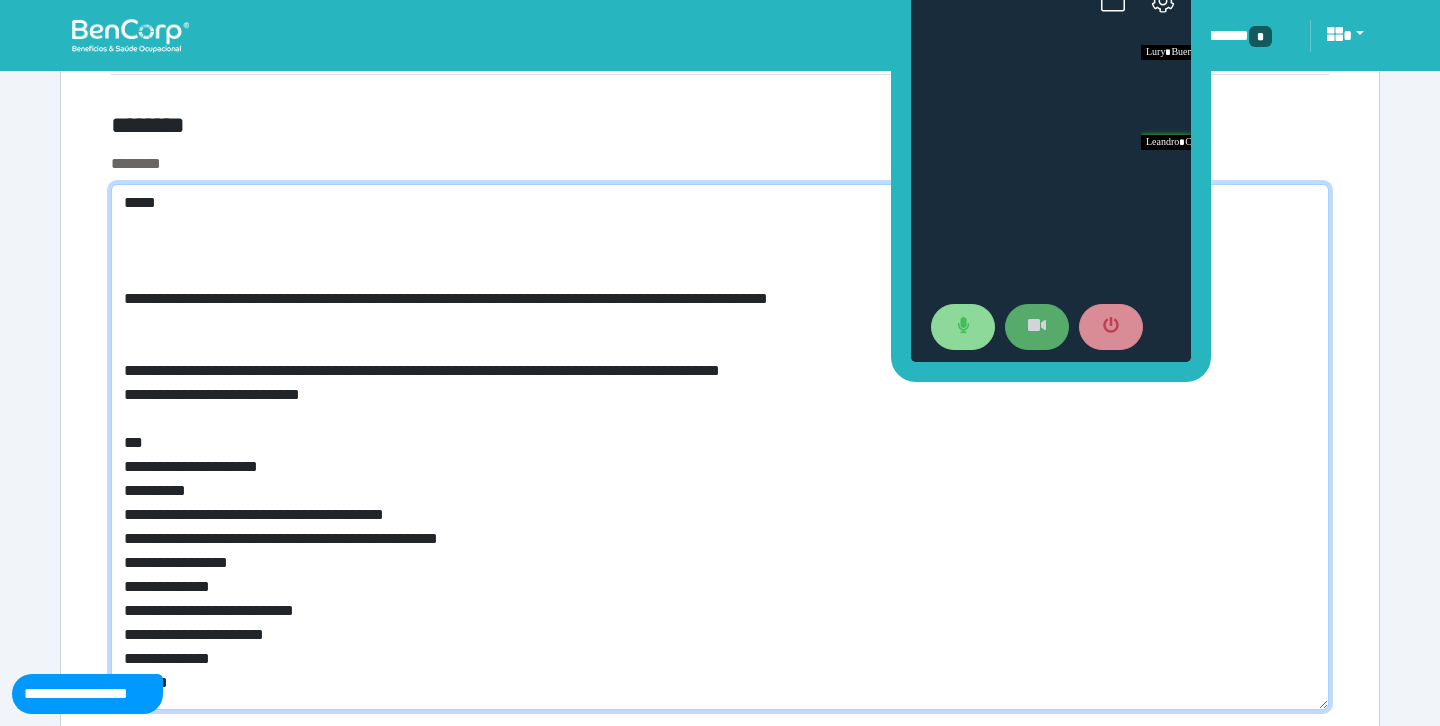 click on "**********" at bounding box center [720, 447] 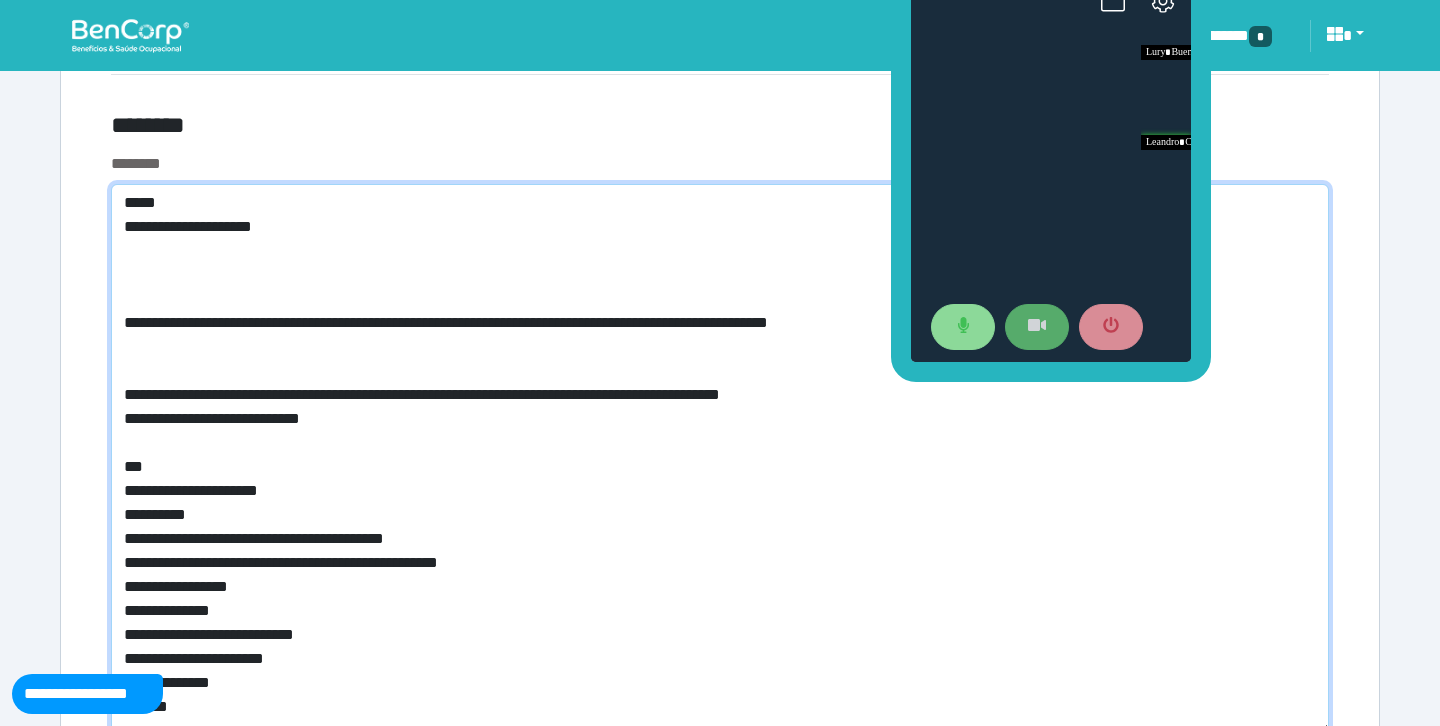 click on "**********" at bounding box center (720, 459) 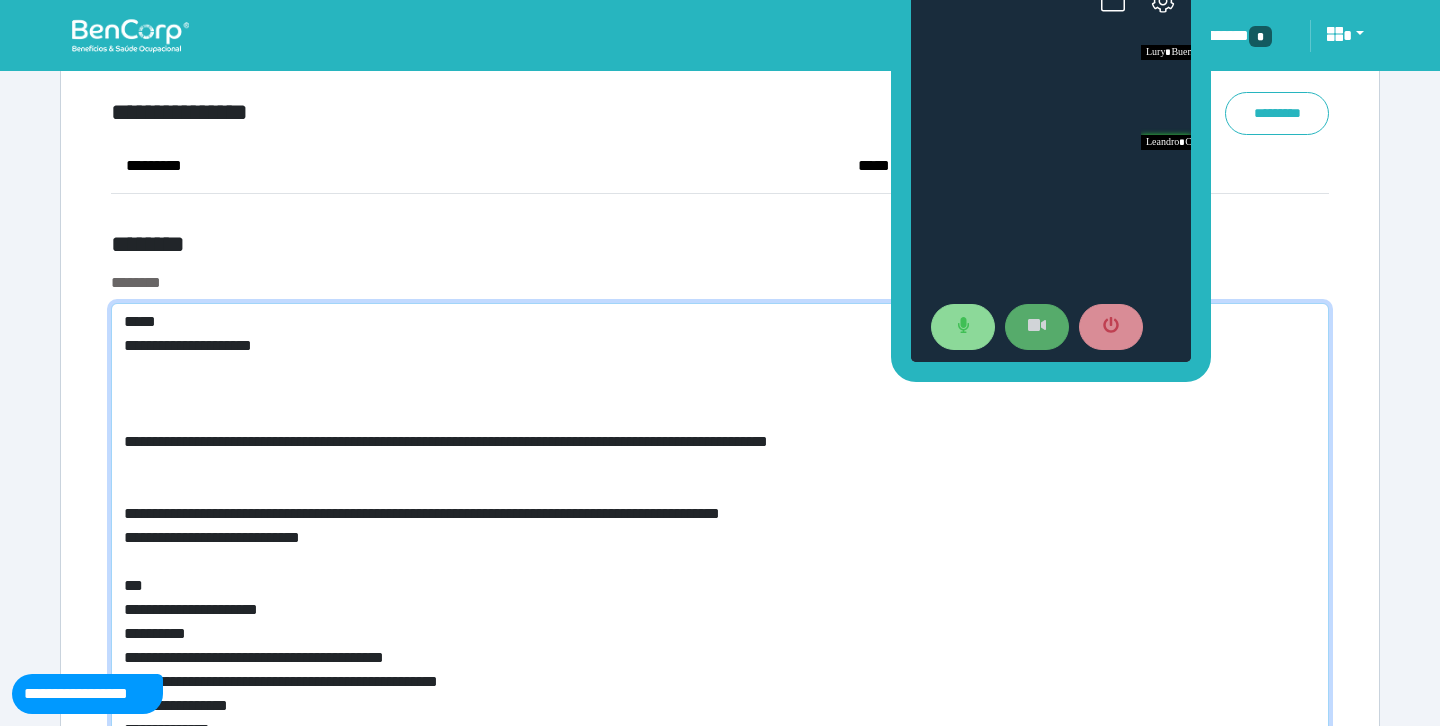 scroll, scrollTop: 7984, scrollLeft: 0, axis: vertical 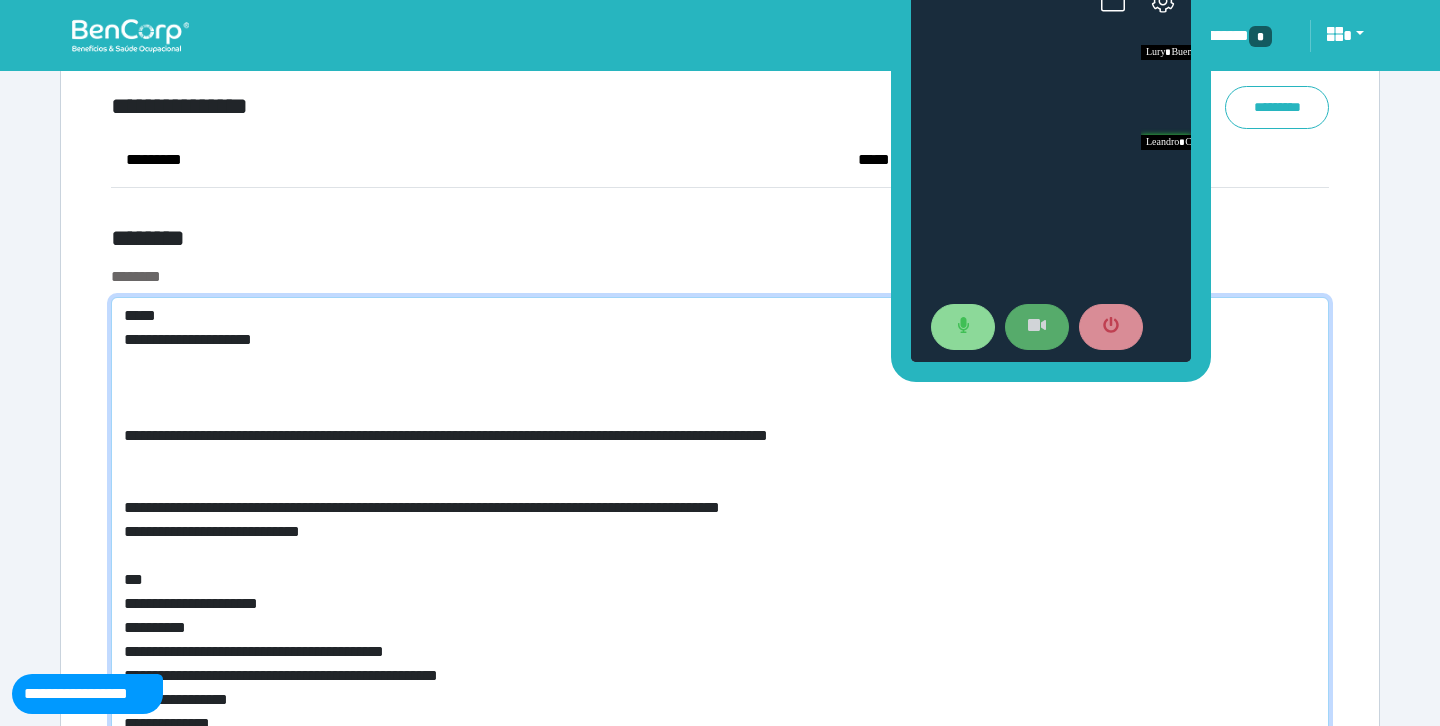 type on "**********" 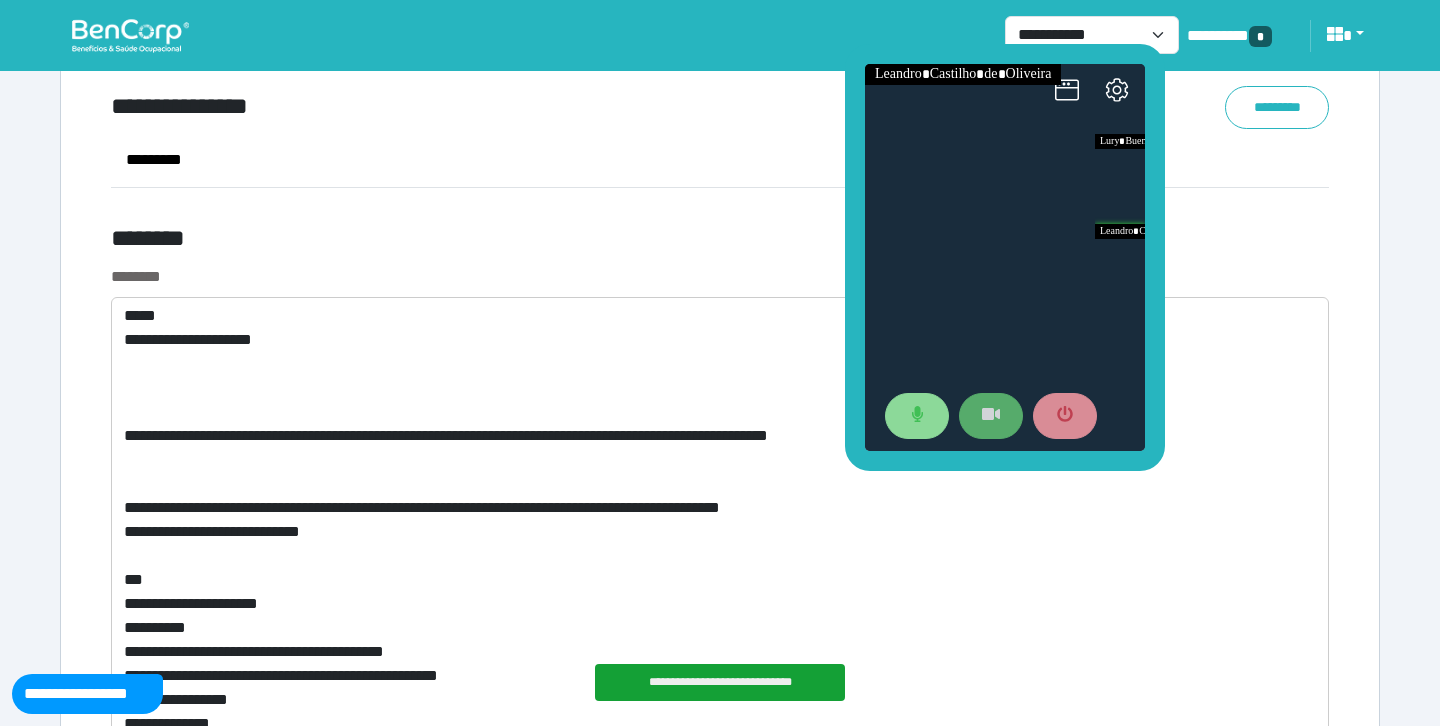 drag, startPoint x: 902, startPoint y: 150, endPoint x: 853, endPoint y: 239, distance: 101.597244 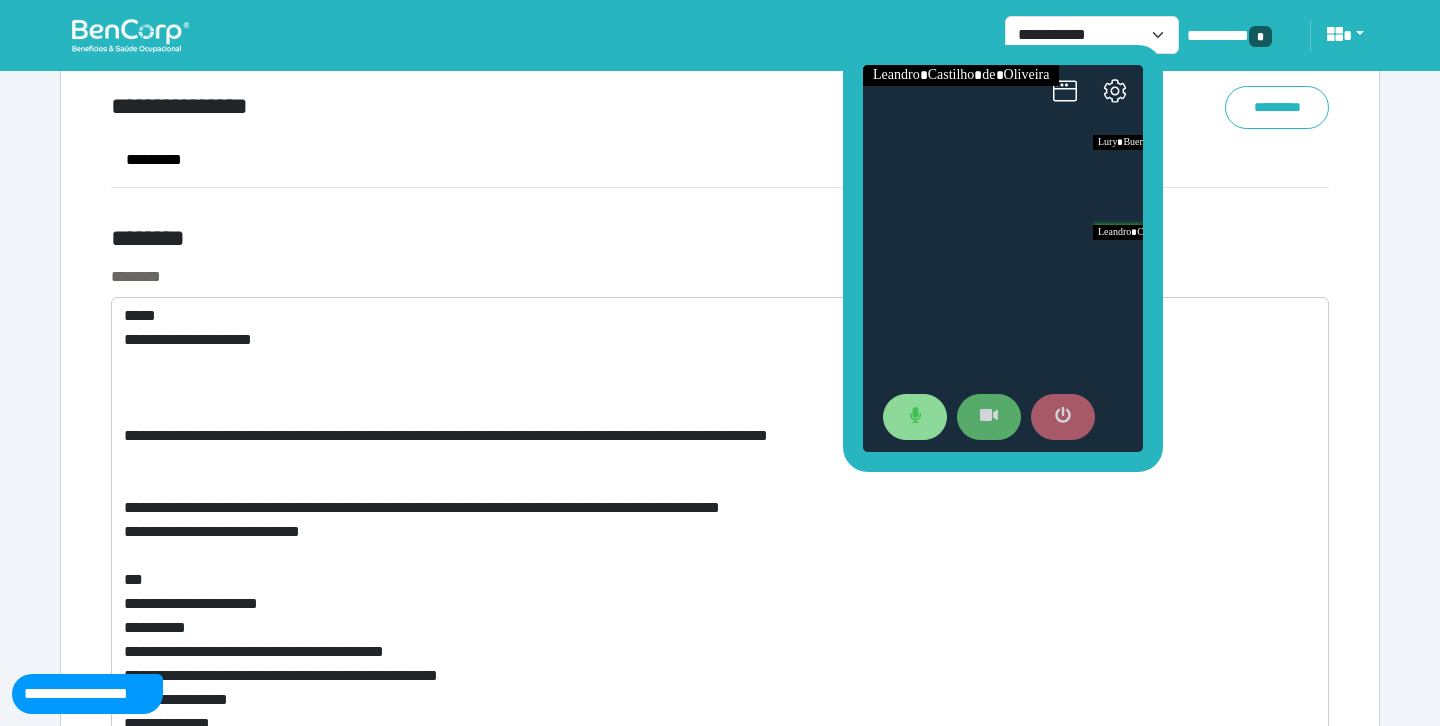 click at bounding box center [1063, 417] 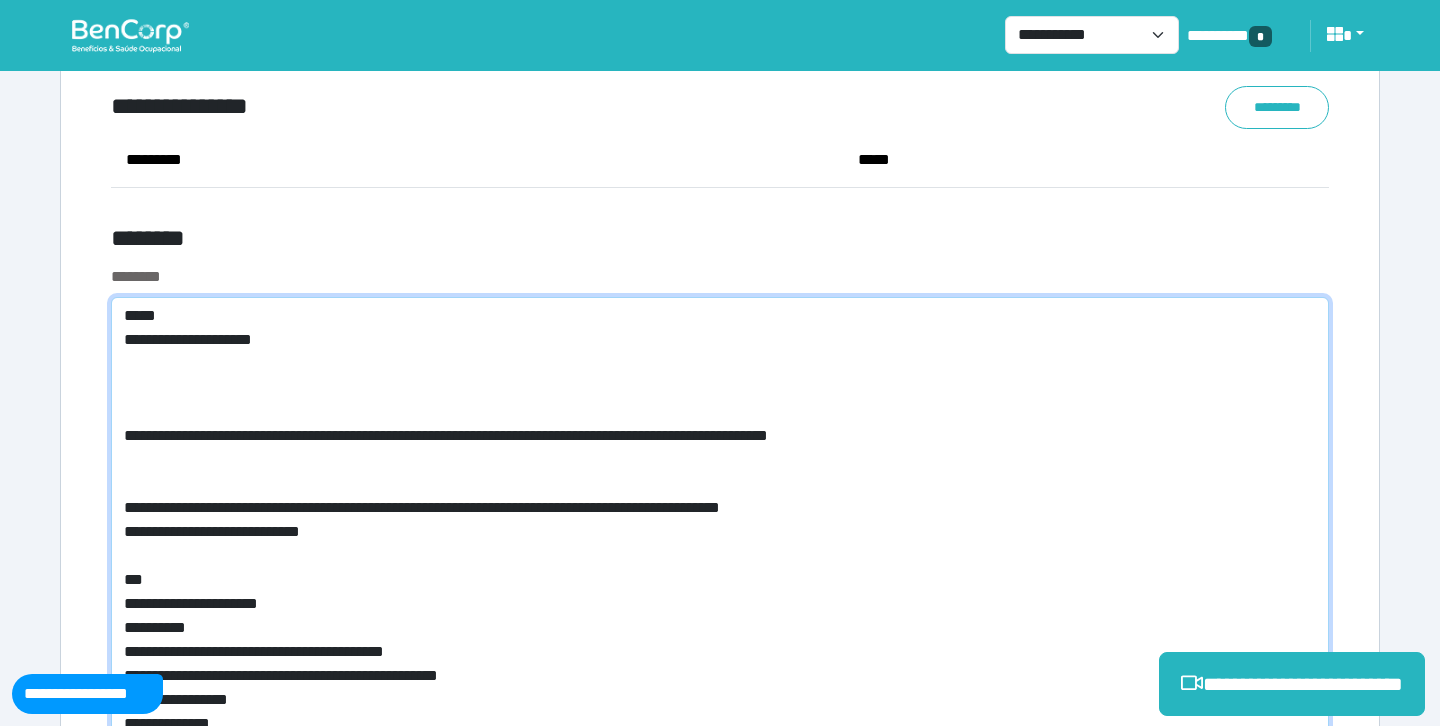 click on "**********" at bounding box center (720, 572) 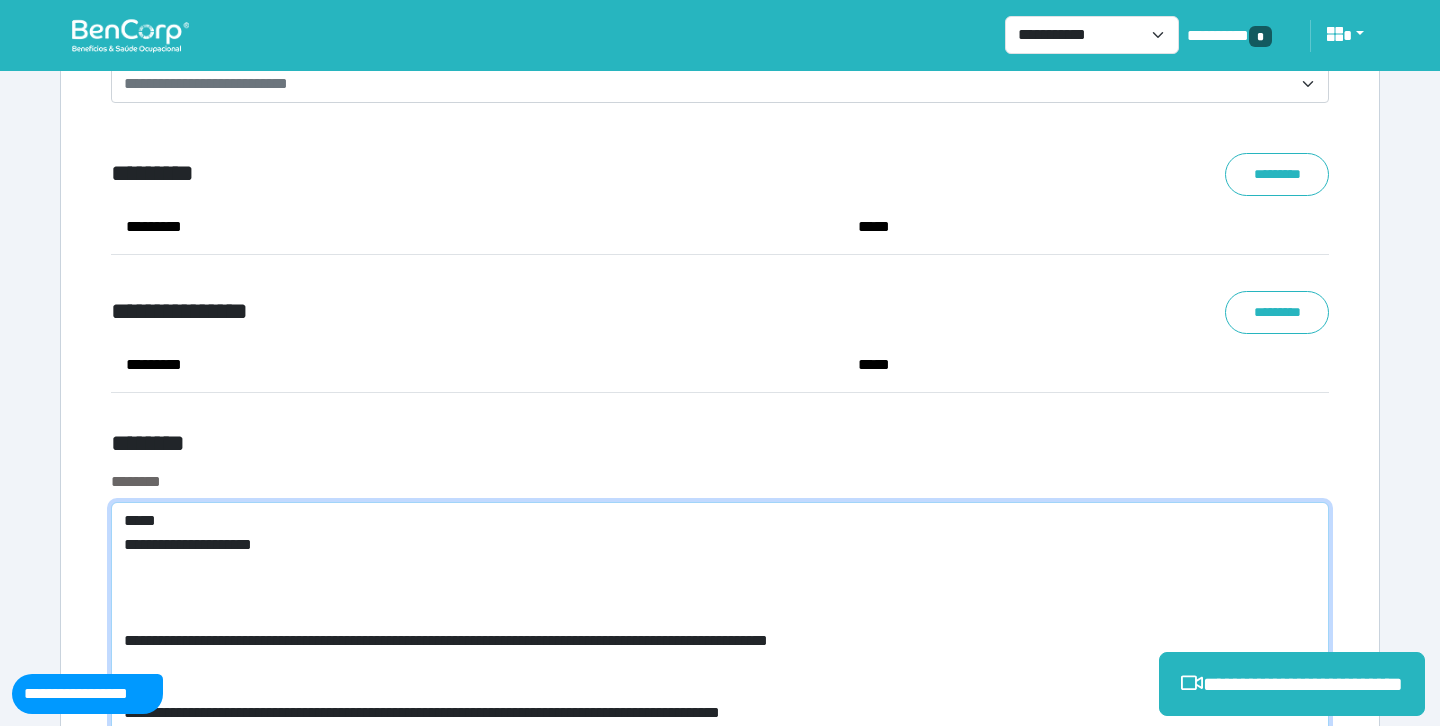 scroll, scrollTop: 7525, scrollLeft: 0, axis: vertical 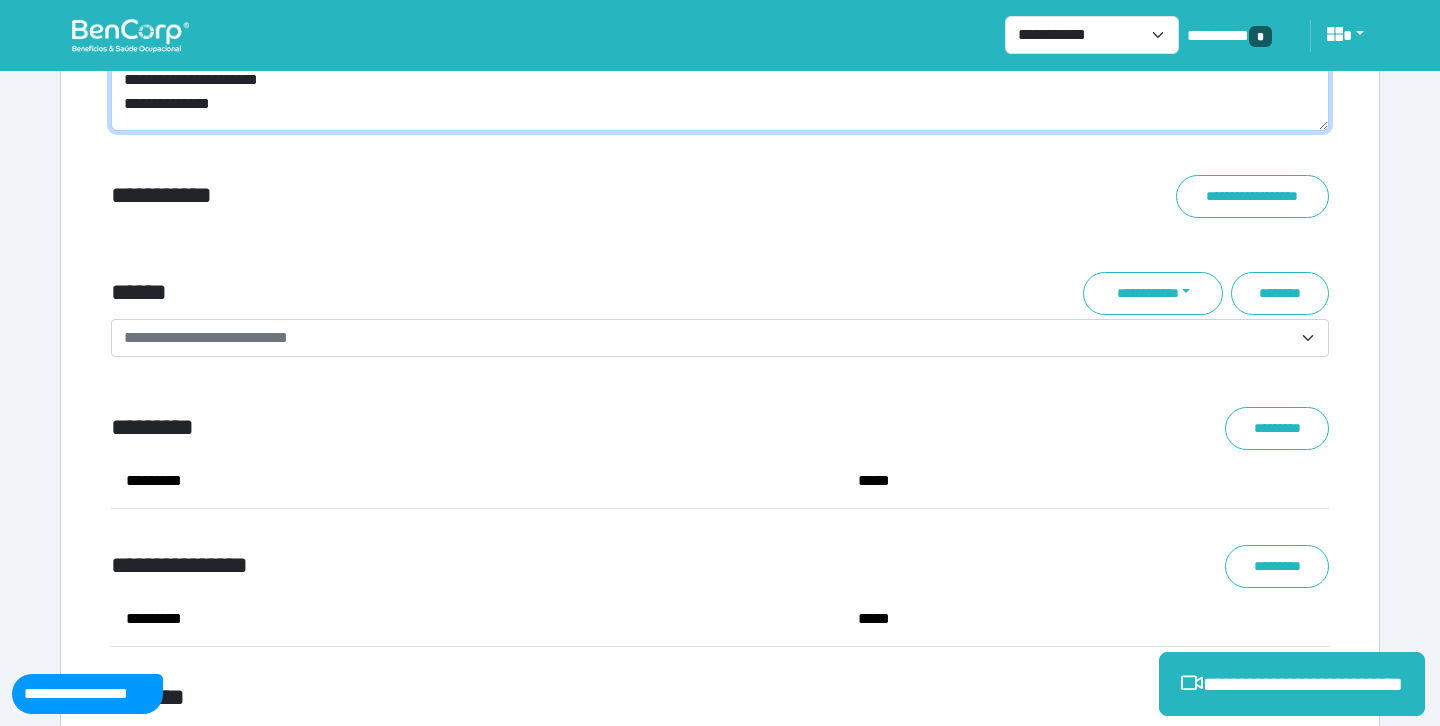 click on "**********" at bounding box center [720, 96] 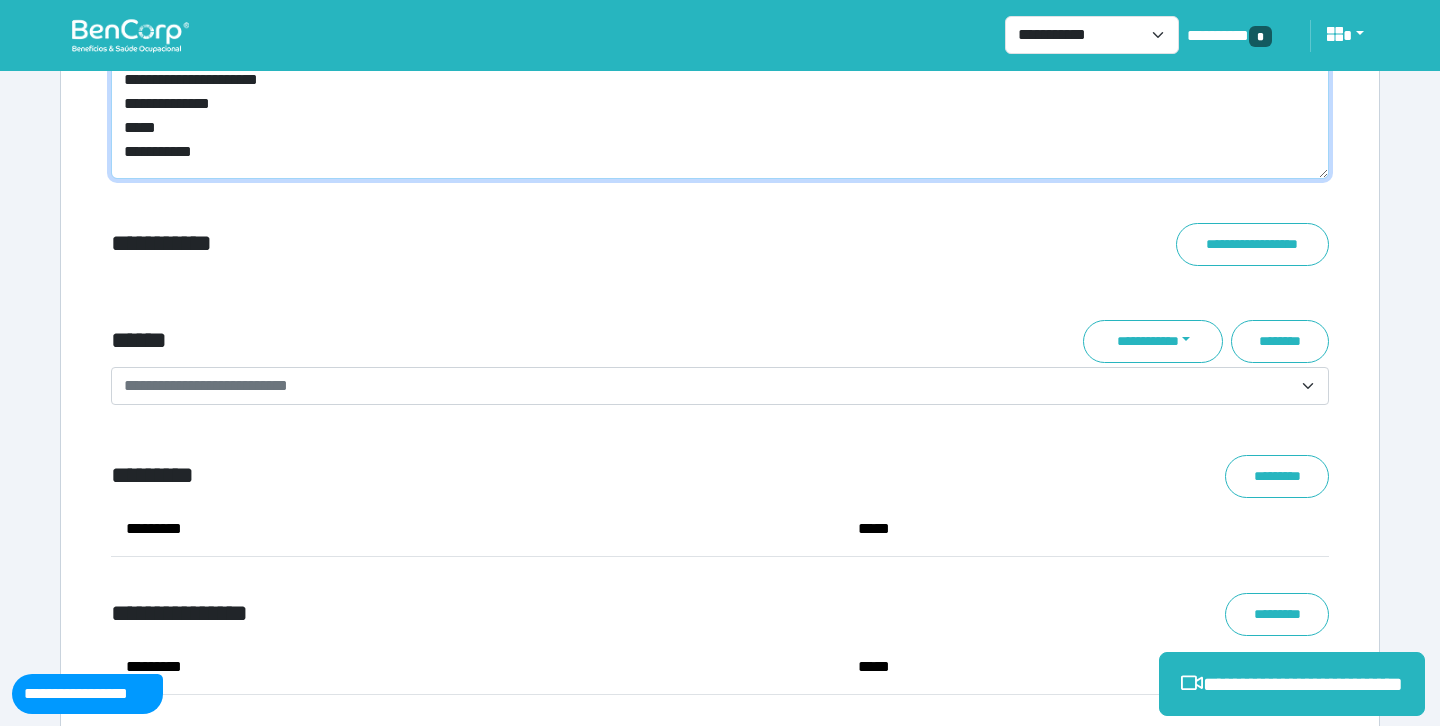 scroll, scrollTop: 0, scrollLeft: 0, axis: both 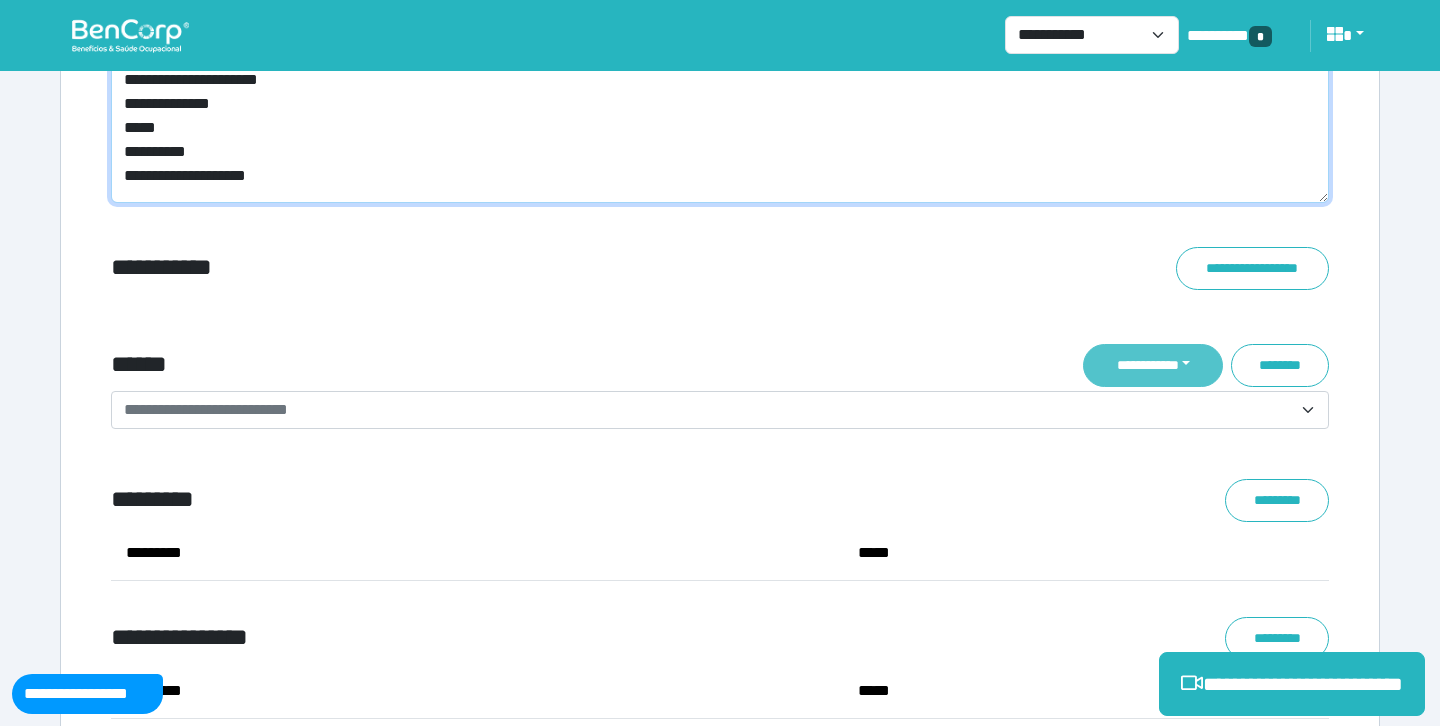type on "**********" 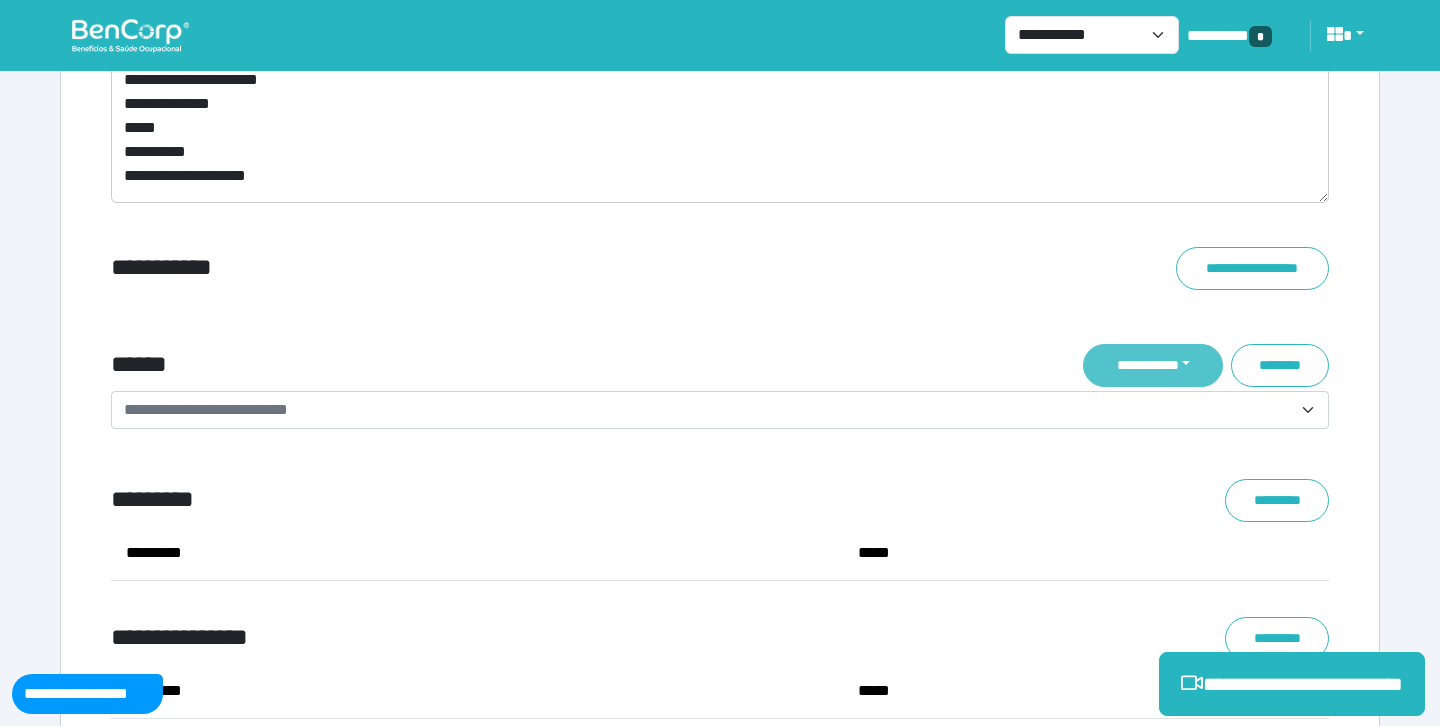 click on "**********" at bounding box center (1153, 365) 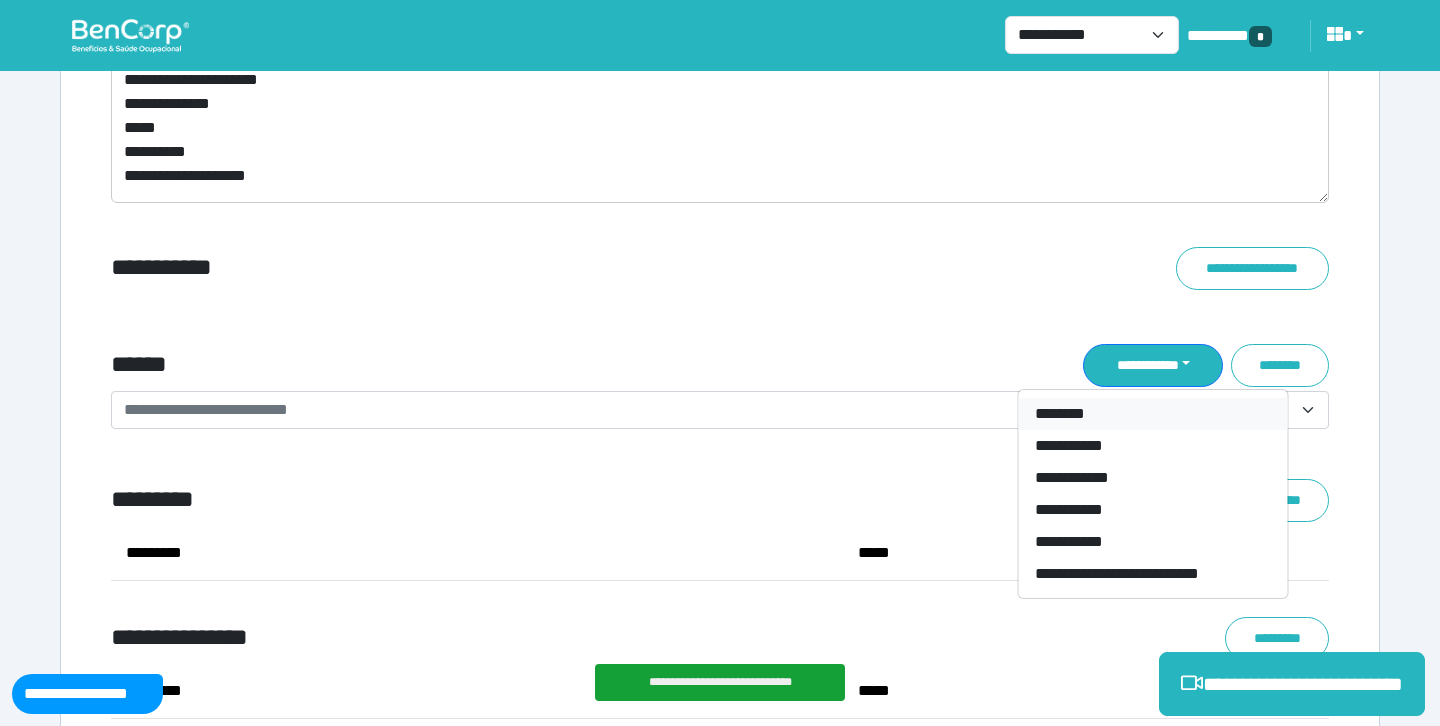 click on "********" at bounding box center (1153, 414) 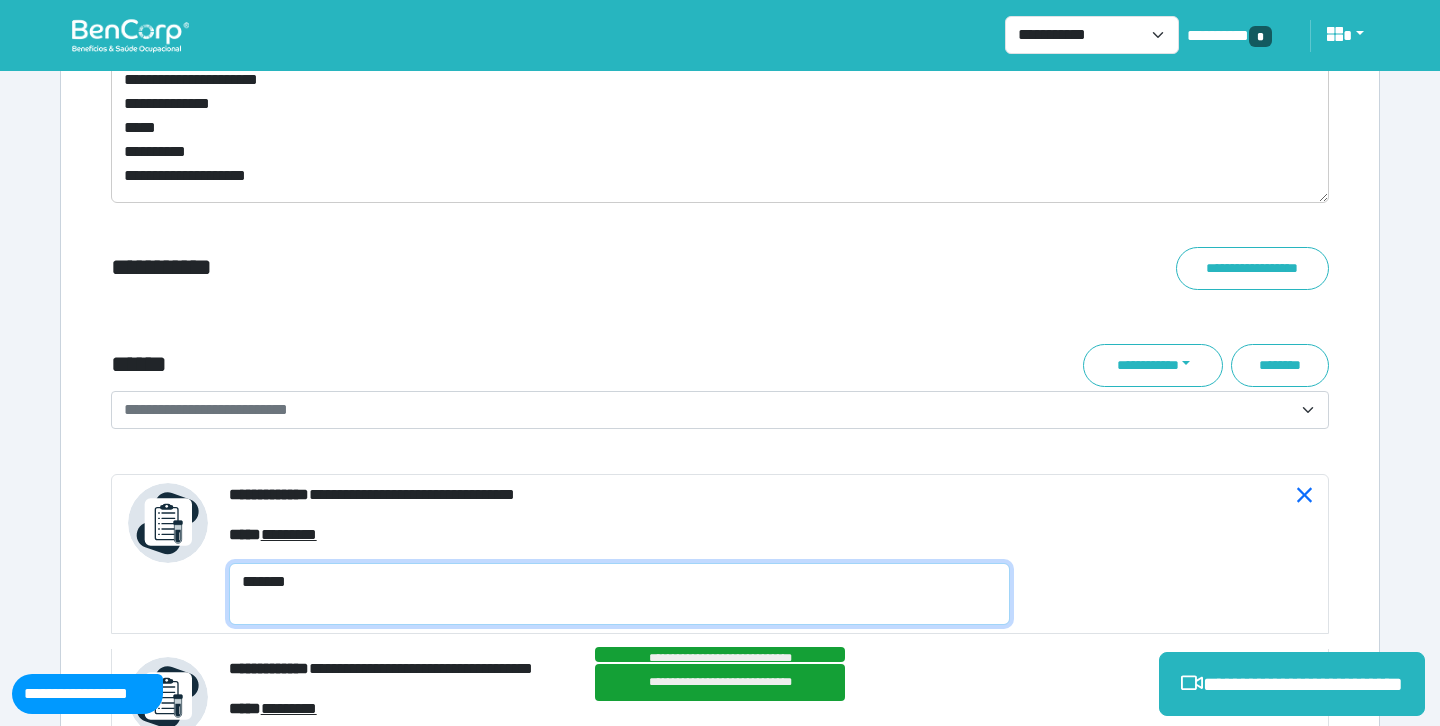 click on "*******" at bounding box center (619, 594) 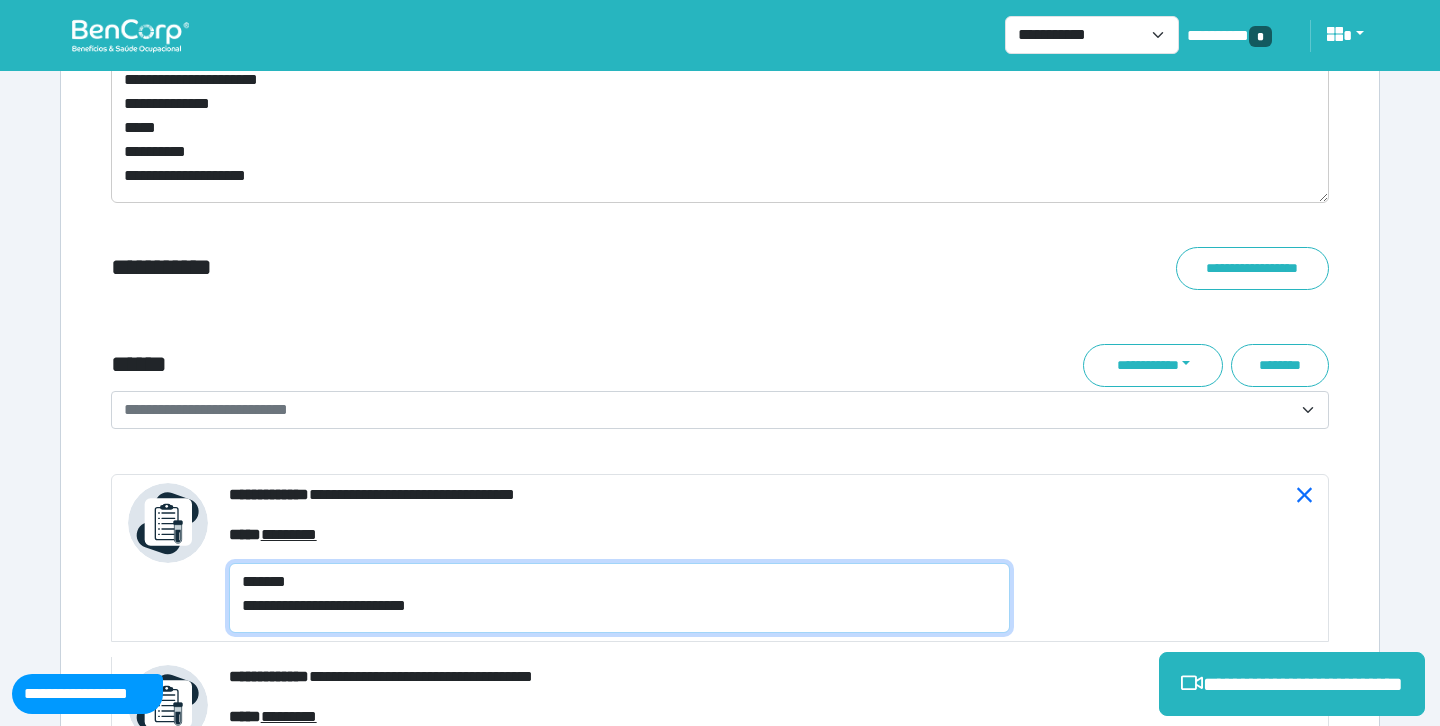 click on "*******" at bounding box center (619, 598) 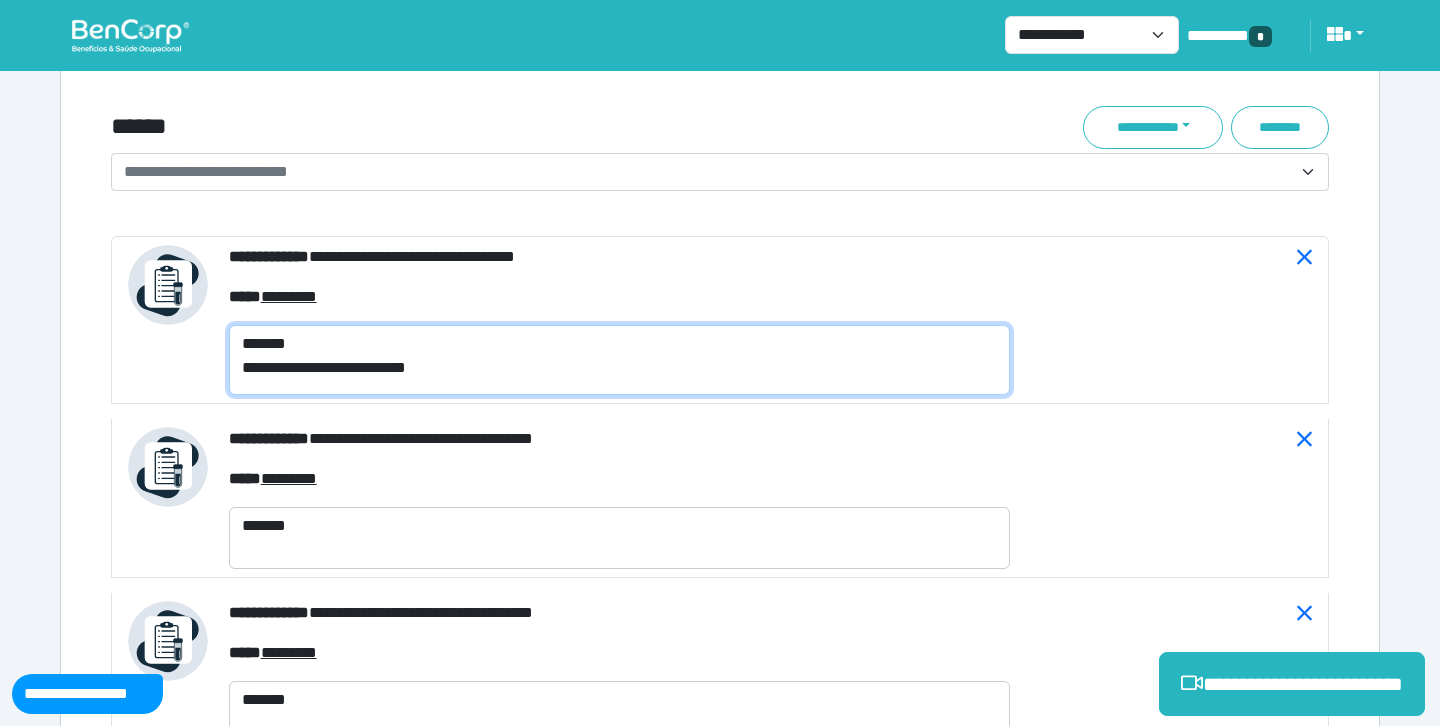 scroll, scrollTop: 7790, scrollLeft: 0, axis: vertical 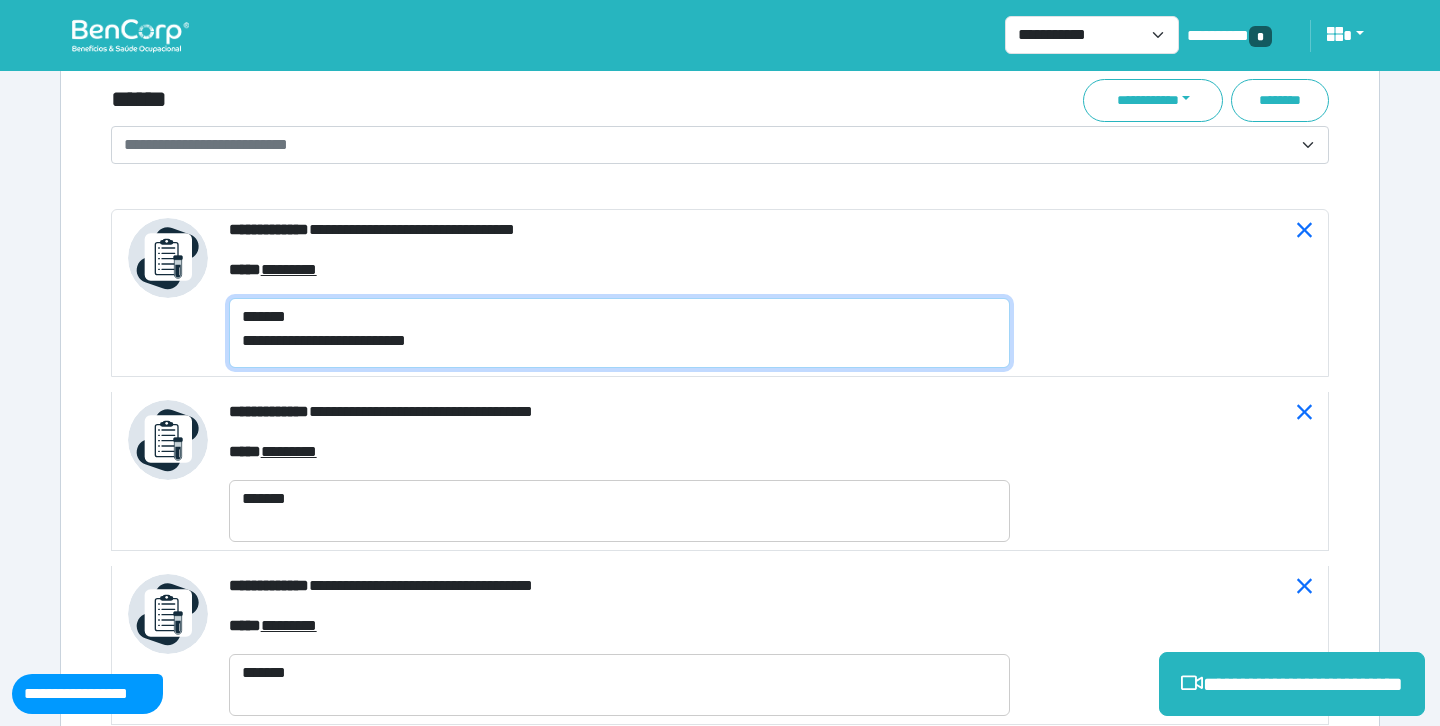 type on "**********" 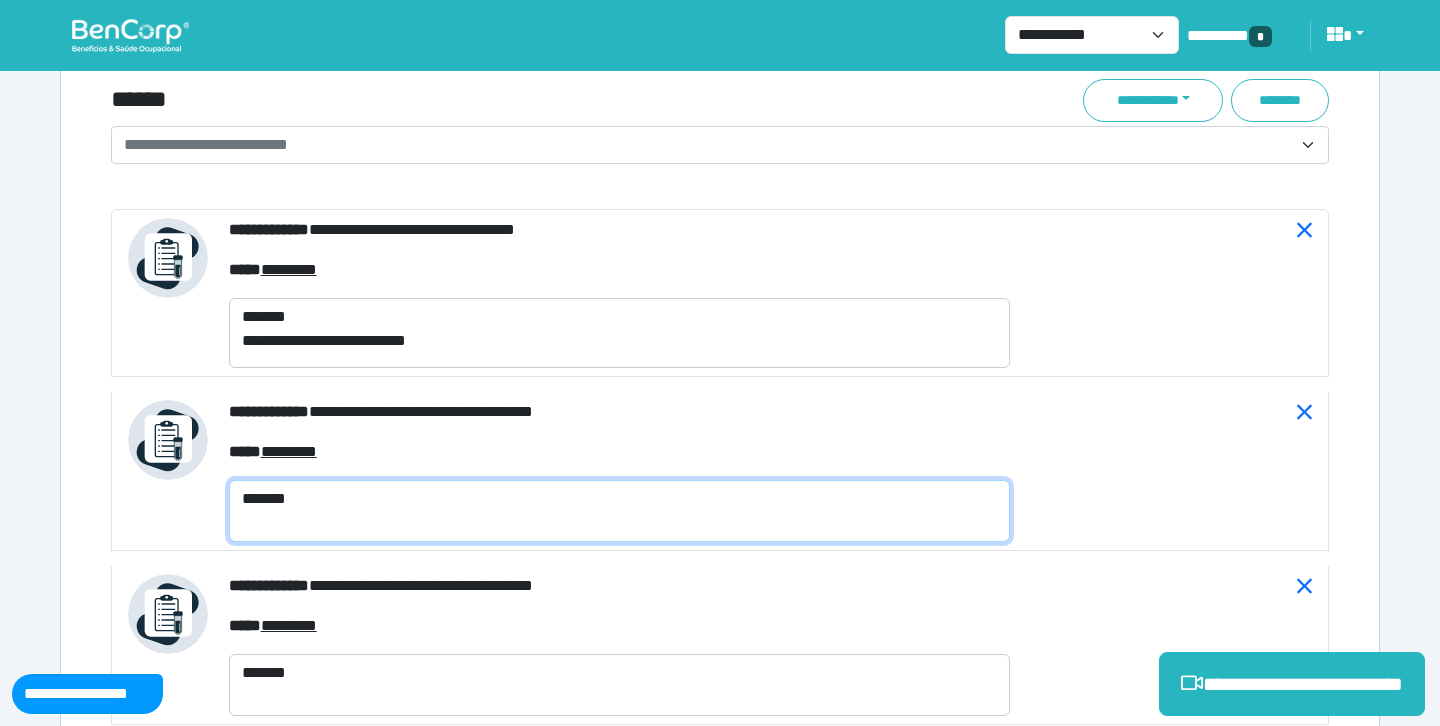 click on "*******" at bounding box center [619, 511] 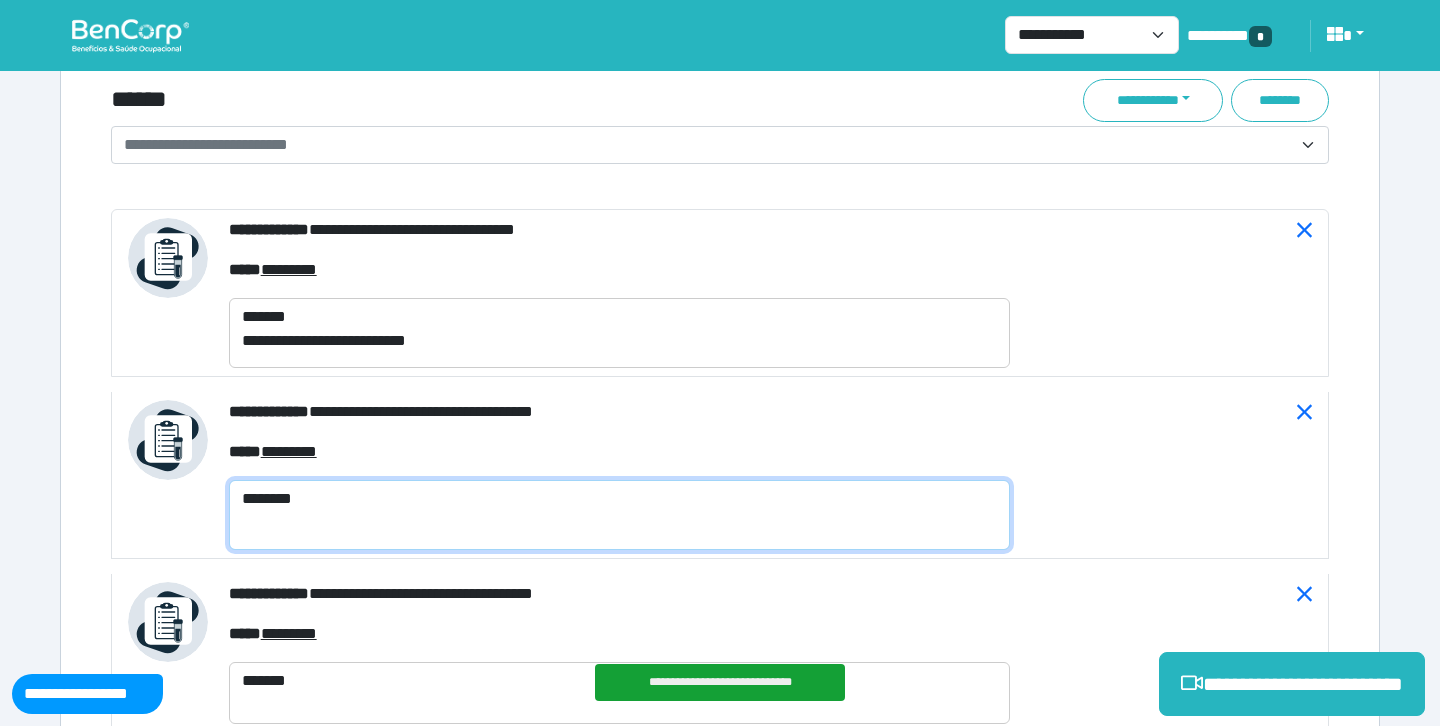paste on "**********" 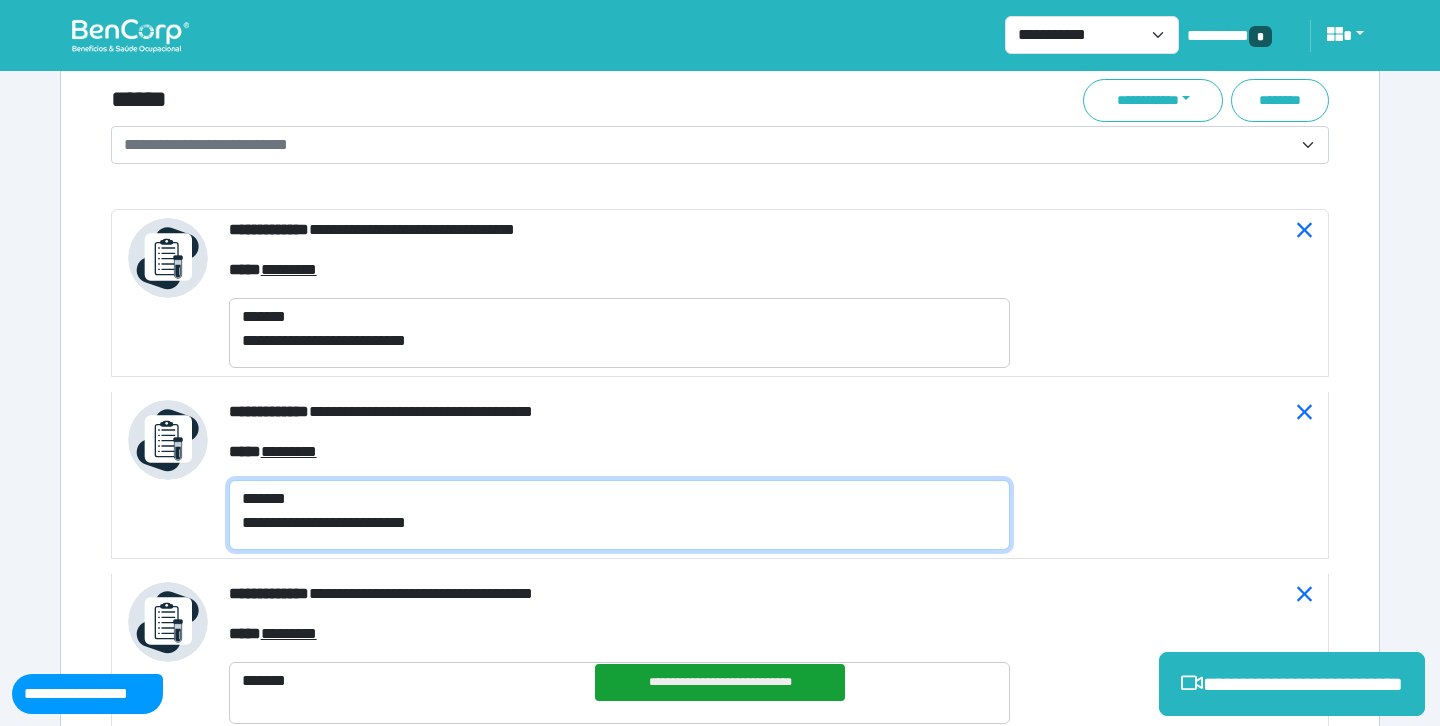 scroll, scrollTop: 8006, scrollLeft: 0, axis: vertical 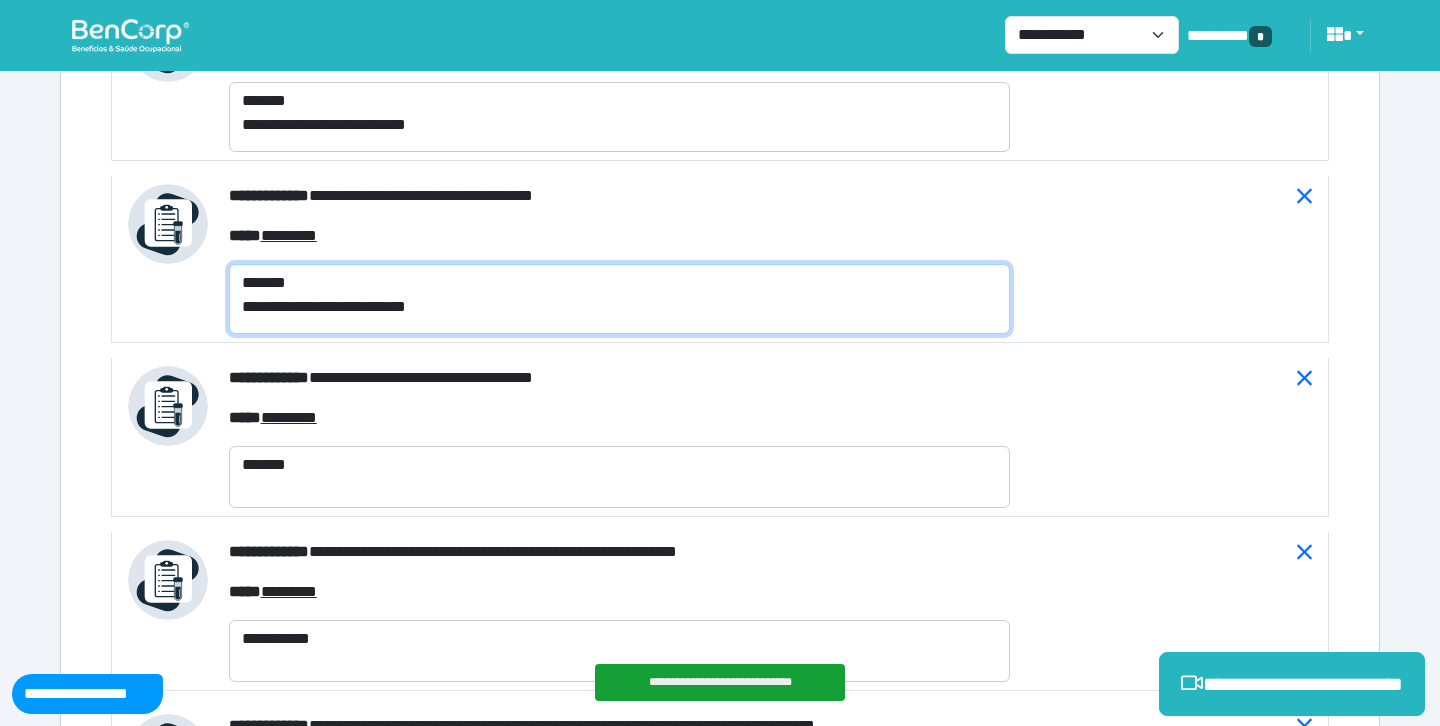 type on "**********" 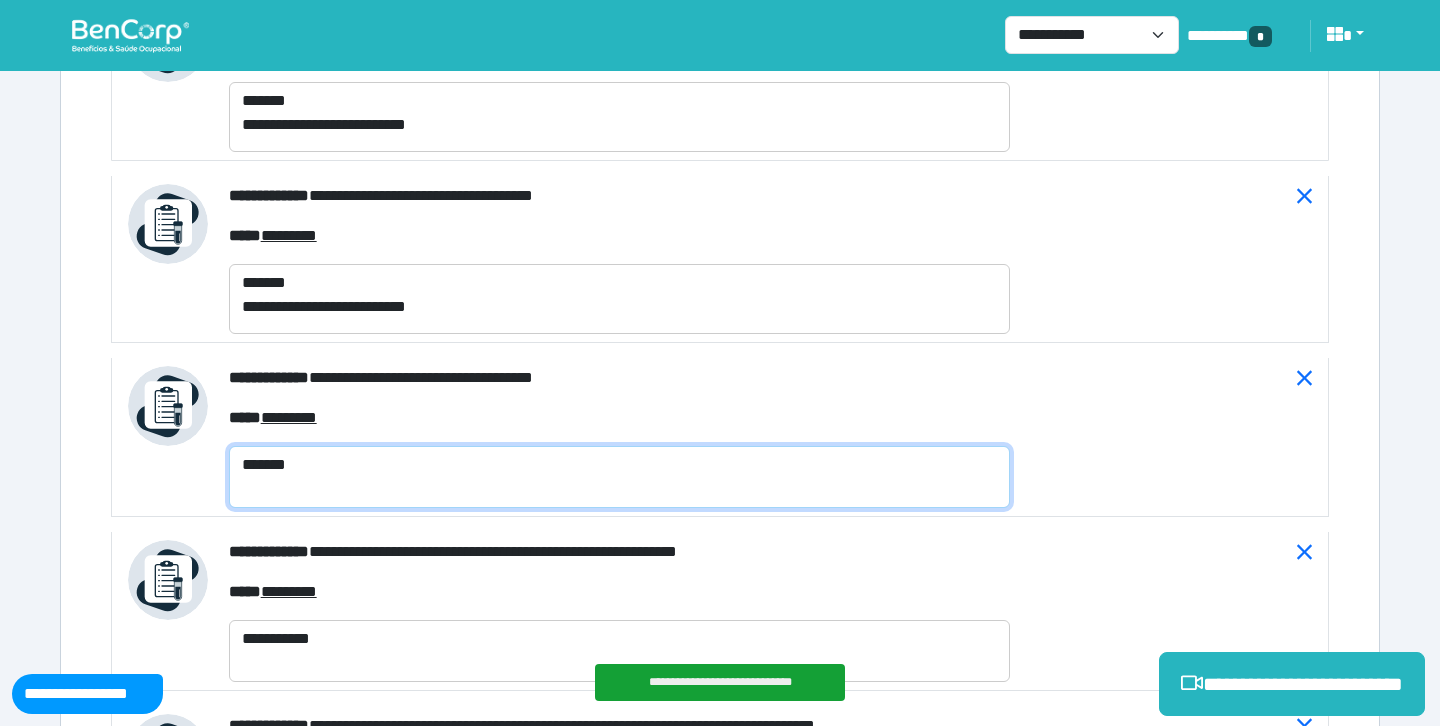 click on "*******" at bounding box center (619, 477) 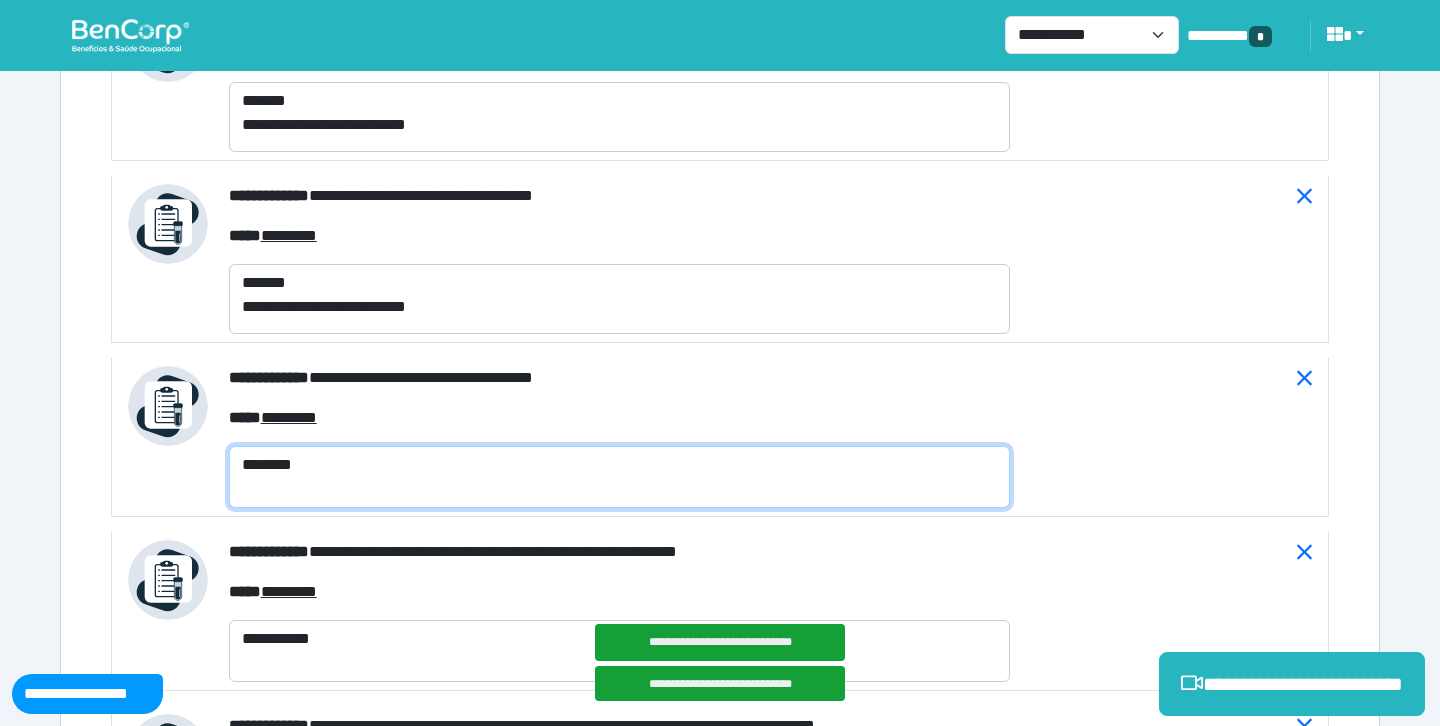 paste on "**********" 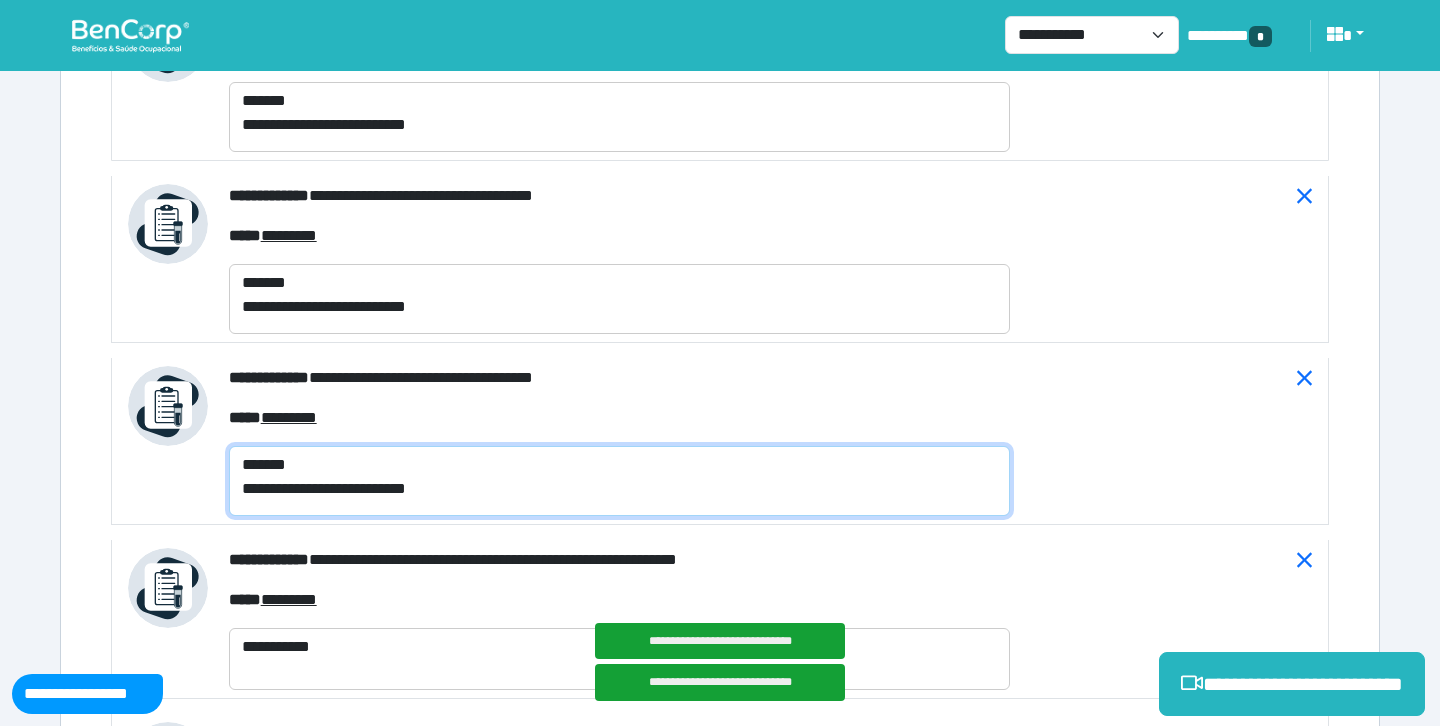 type on "**********" 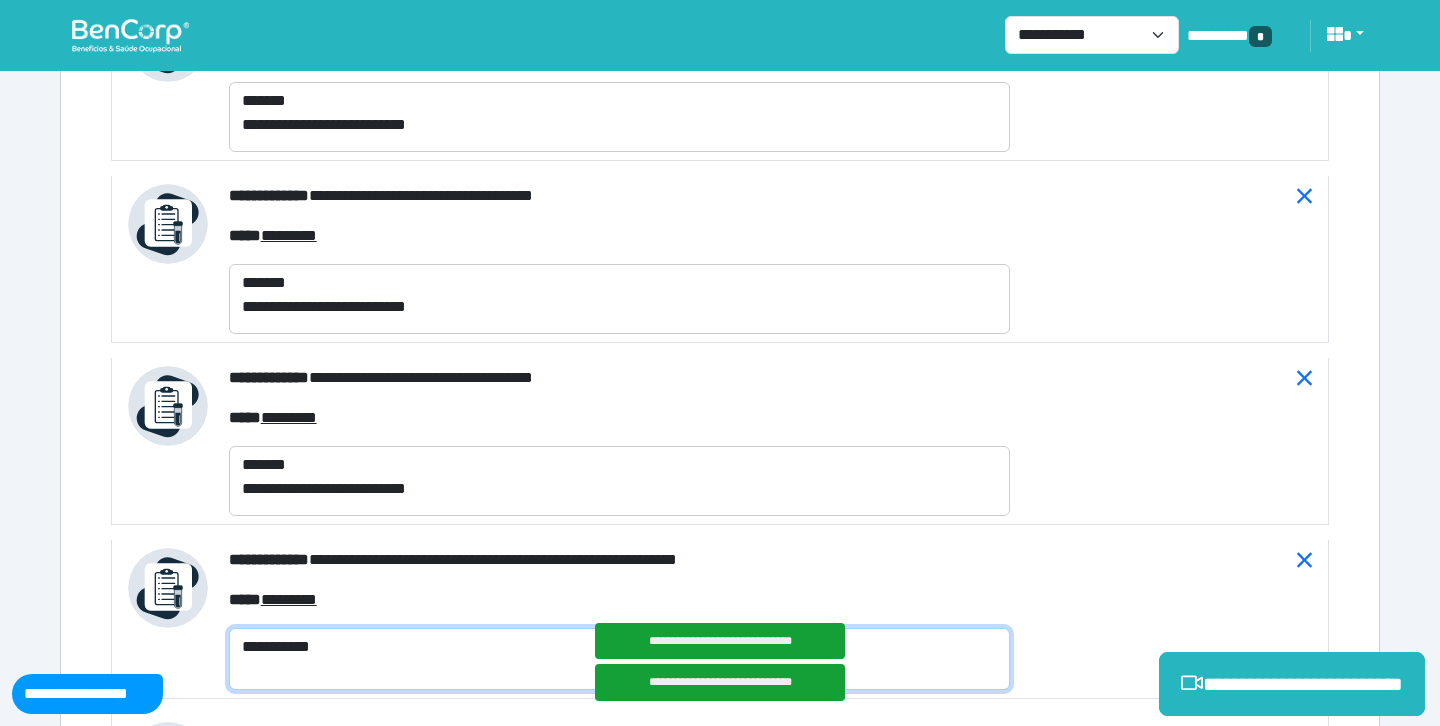 click on "**********" at bounding box center (619, 659) 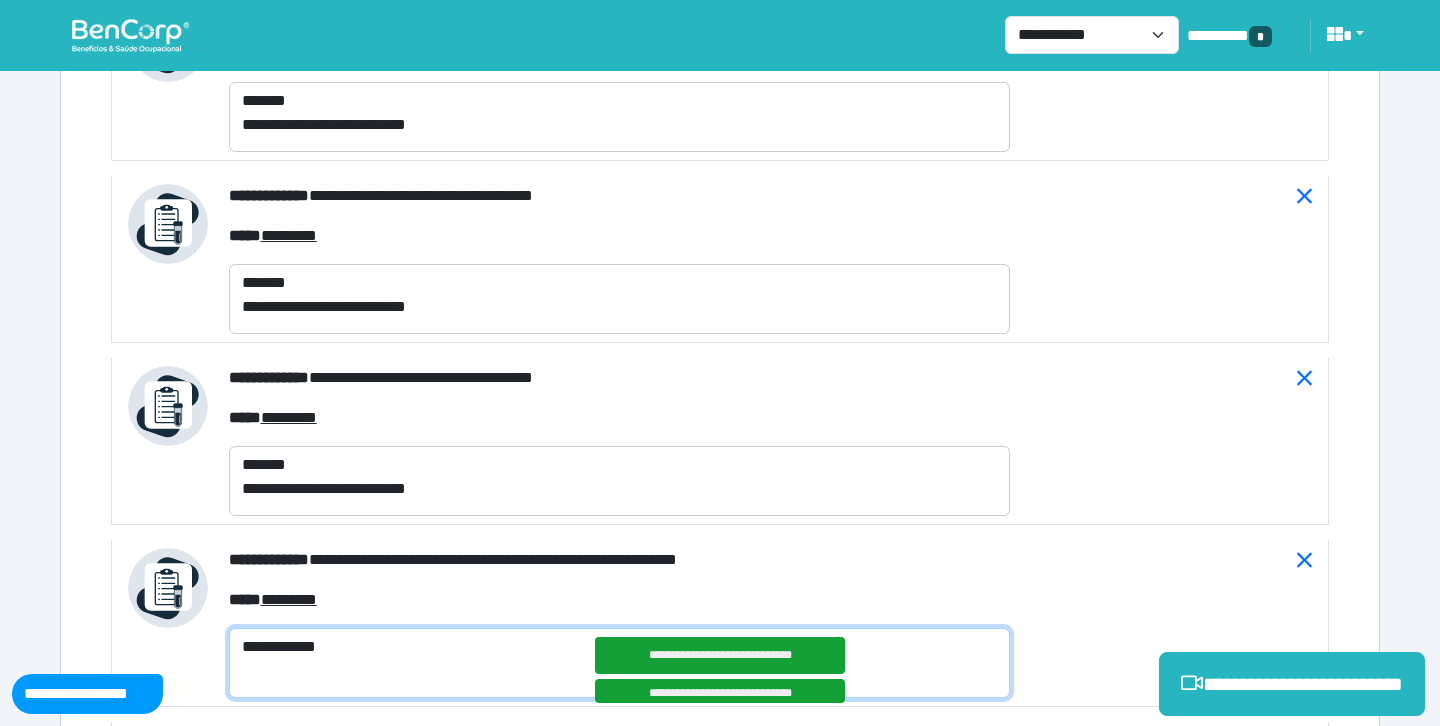 paste on "**********" 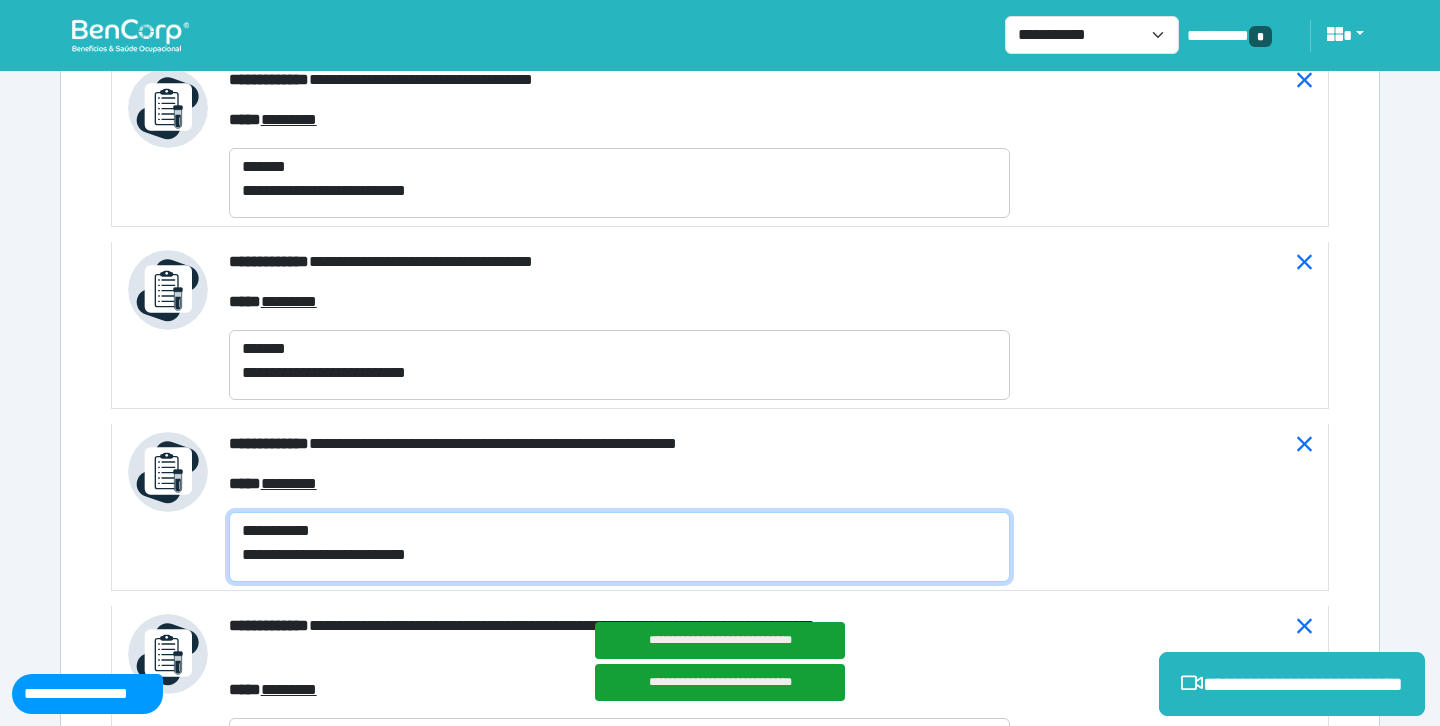 scroll, scrollTop: 8549, scrollLeft: 0, axis: vertical 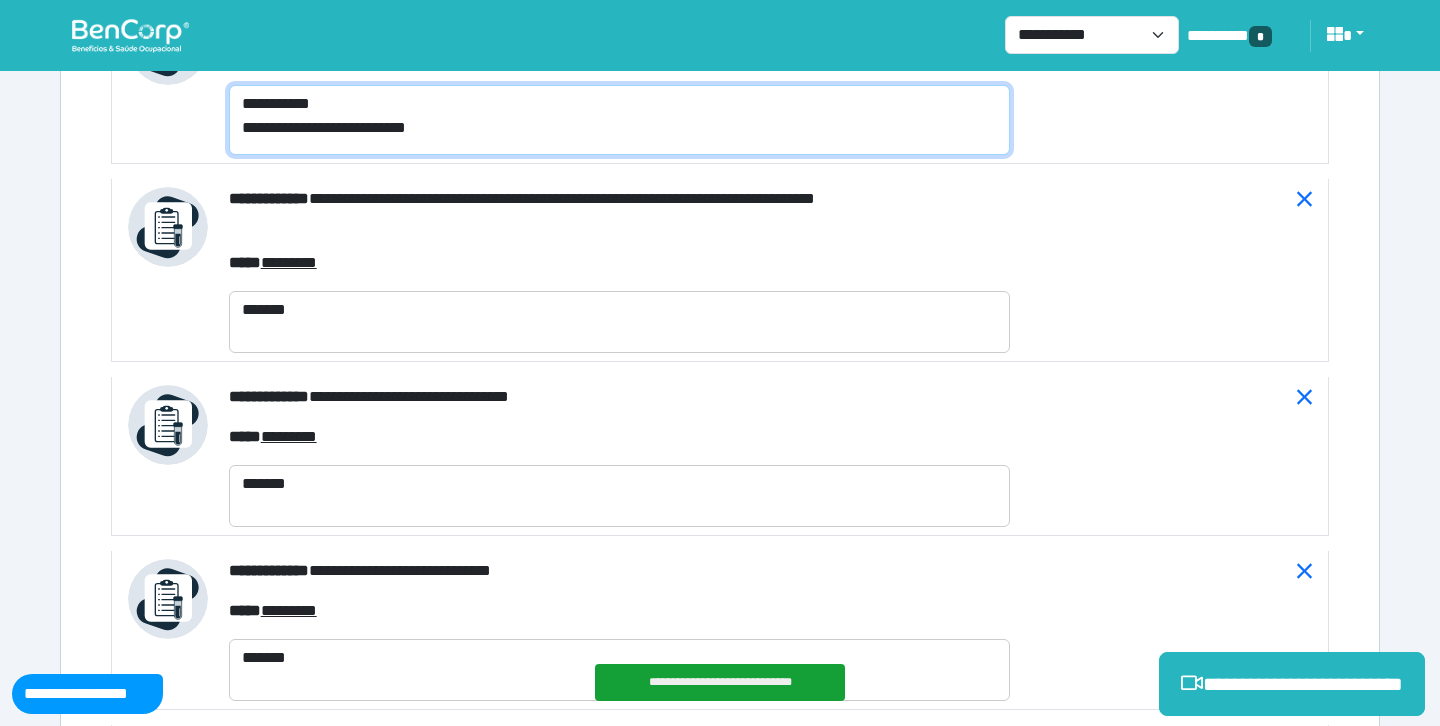 type on "**********" 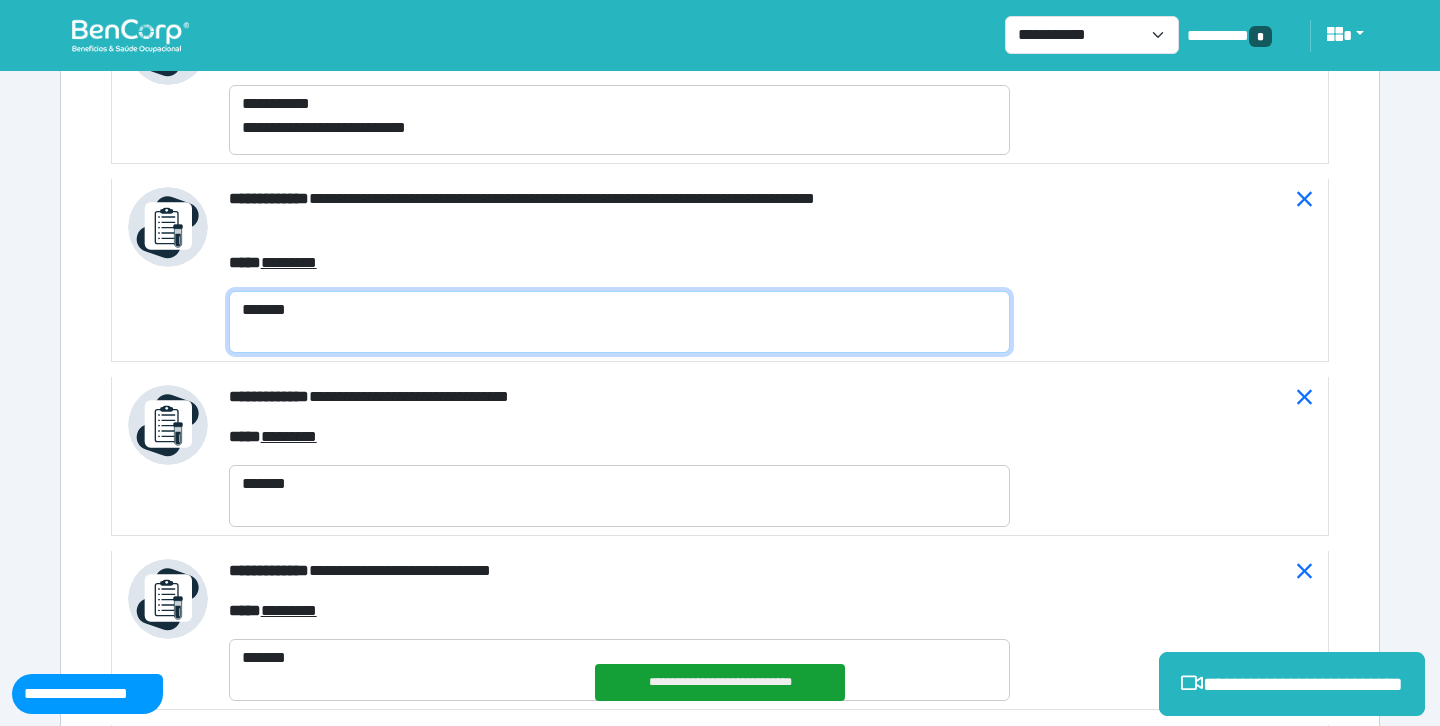 click on "*******" at bounding box center (619, 322) 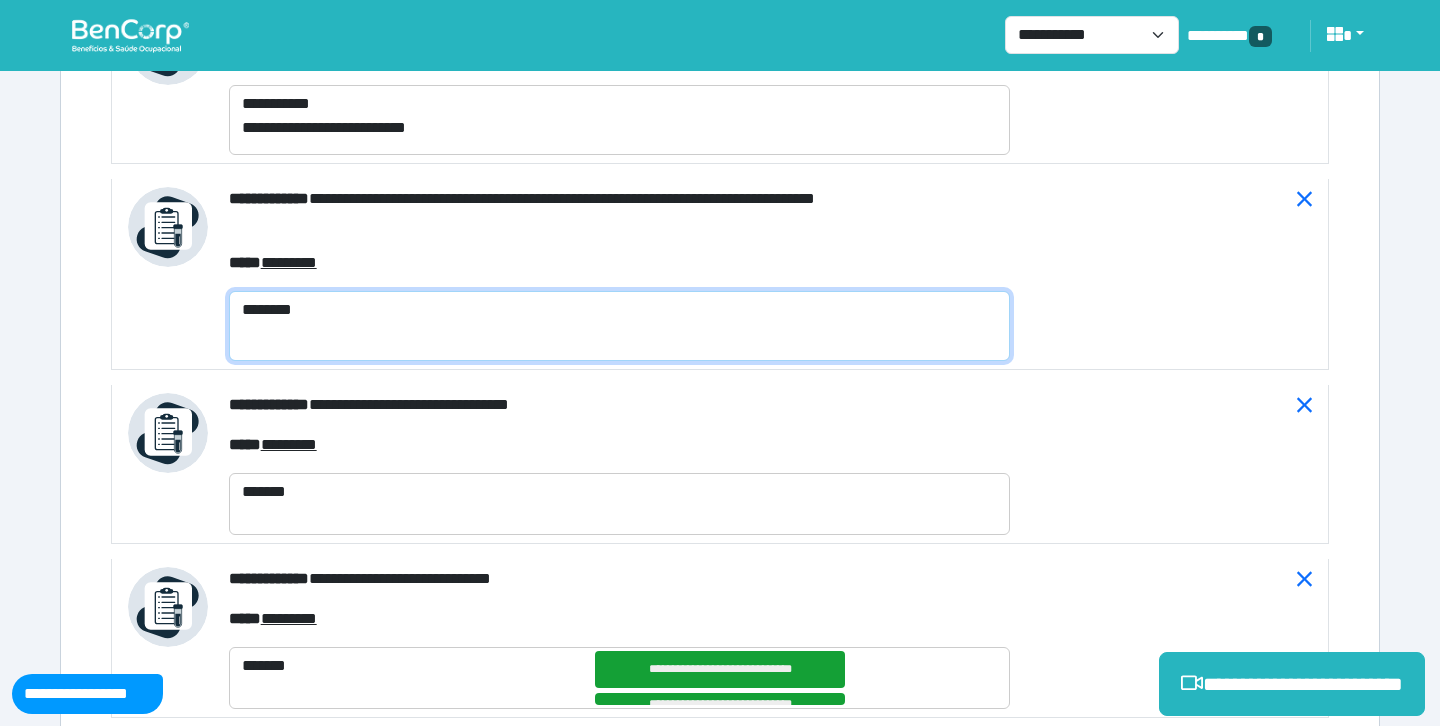 paste on "**********" 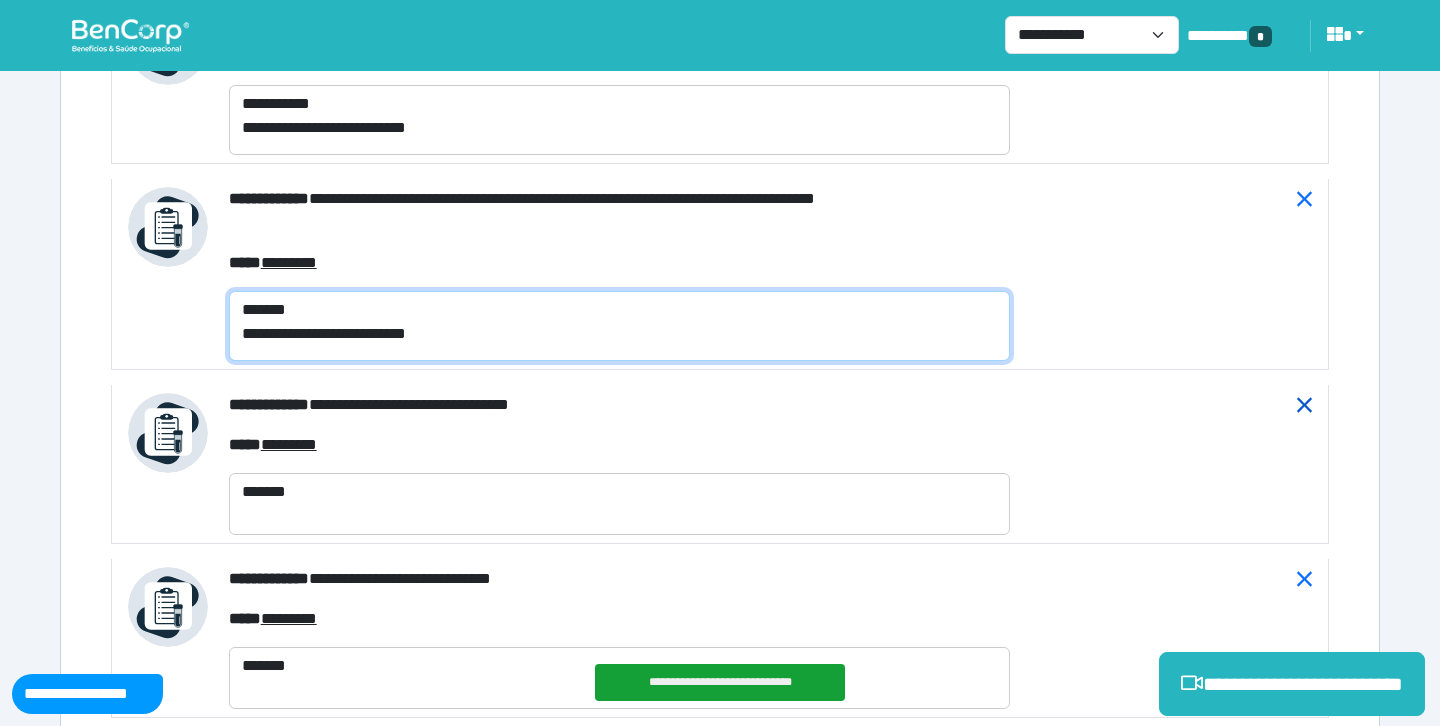 type on "**********" 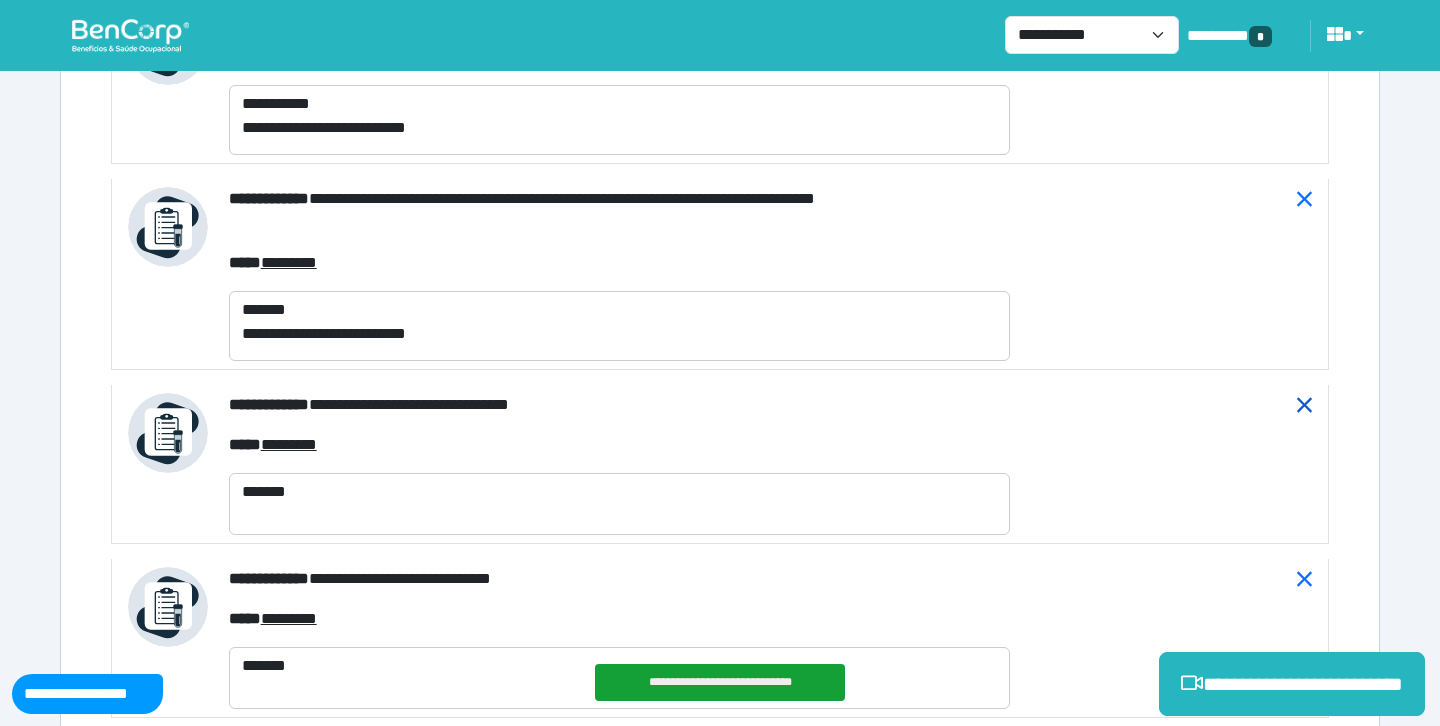 click 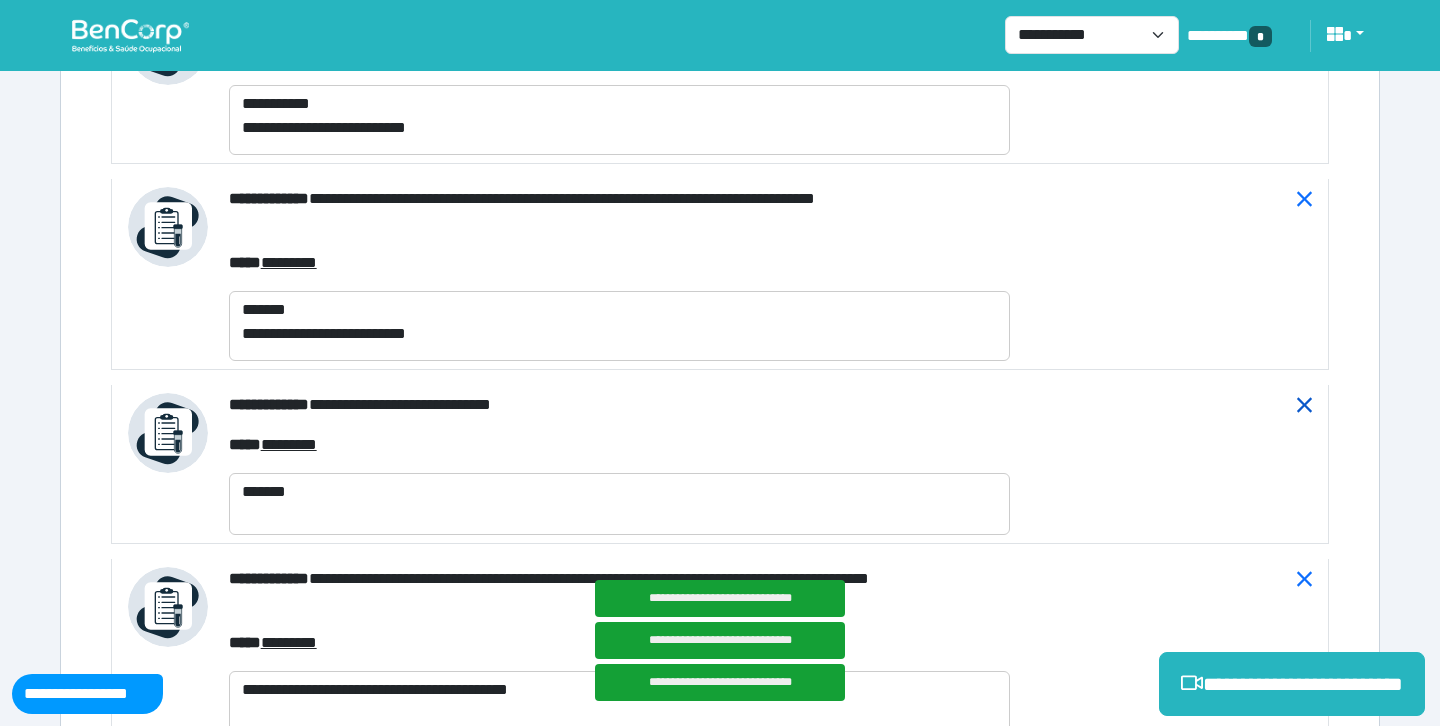 click 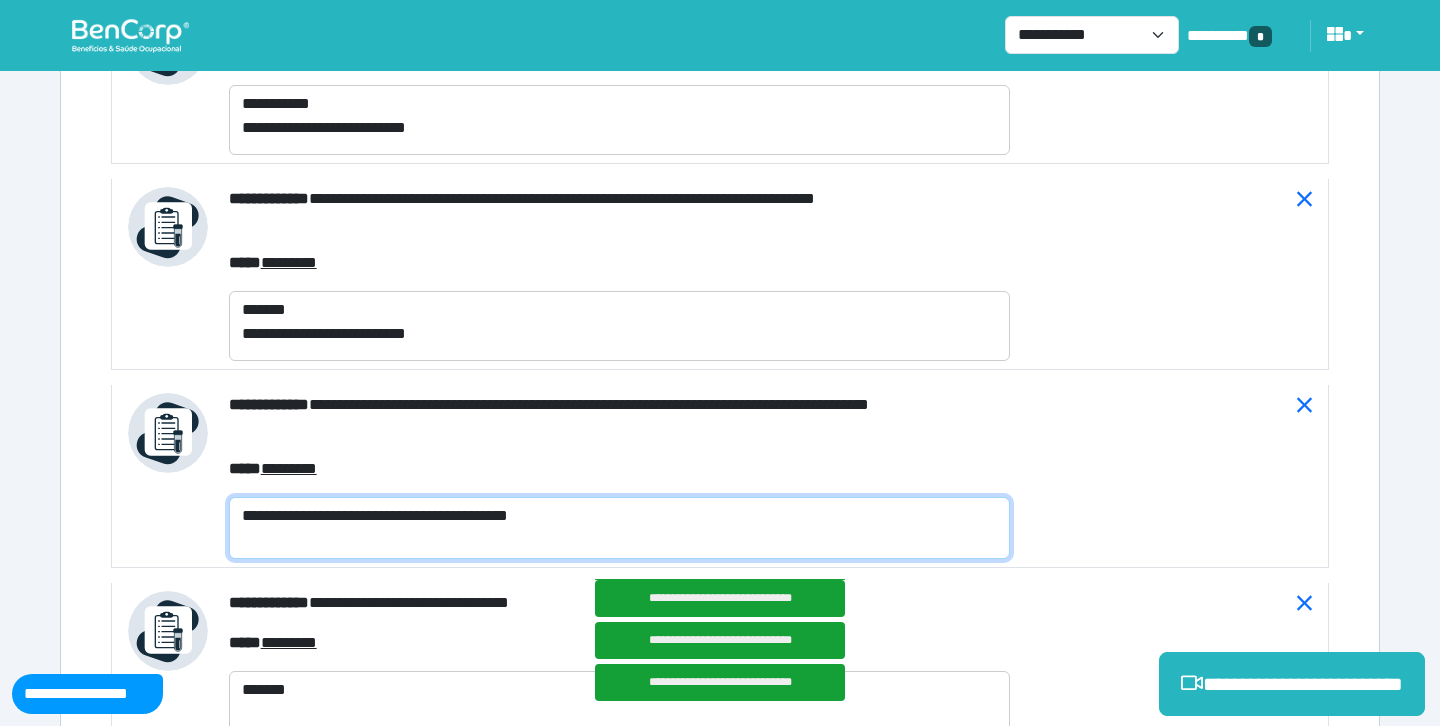 click on "**********" at bounding box center [619, 528] 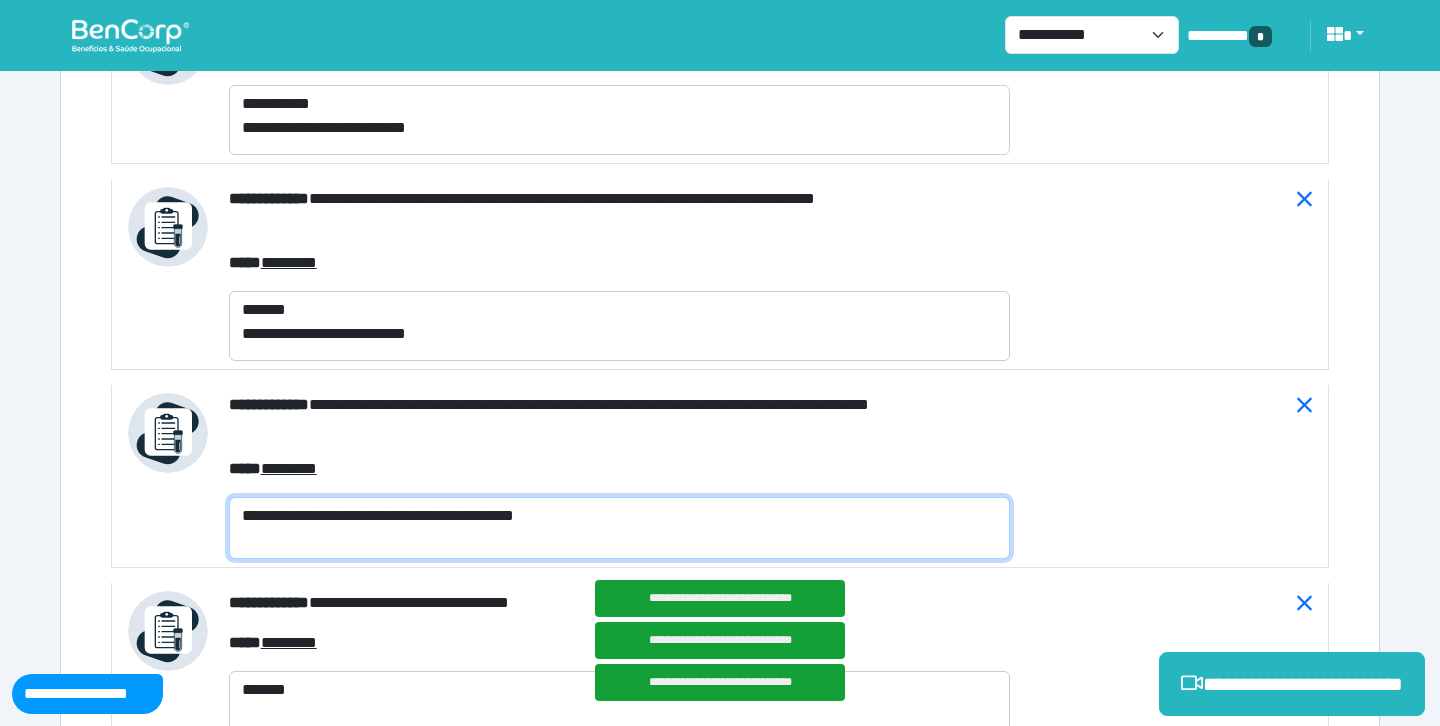 paste on "**********" 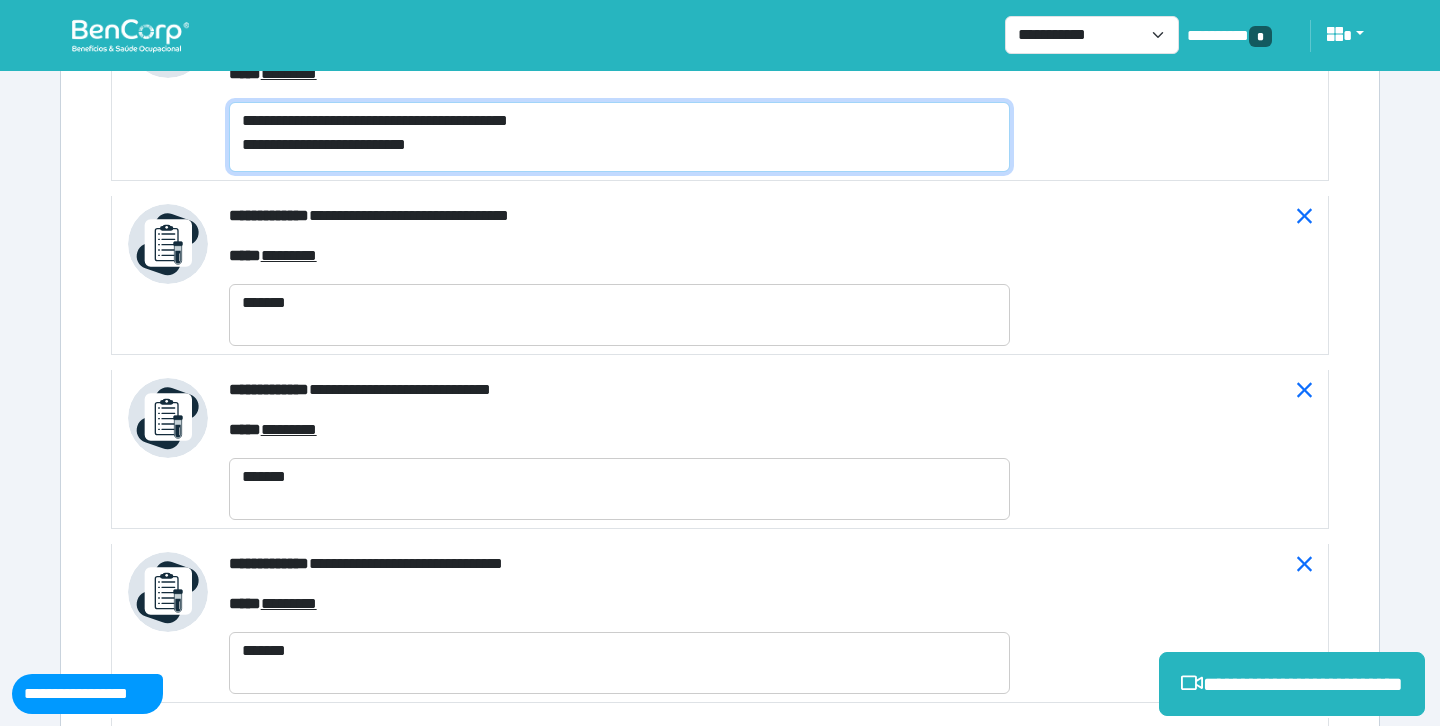 scroll, scrollTop: 8968, scrollLeft: 0, axis: vertical 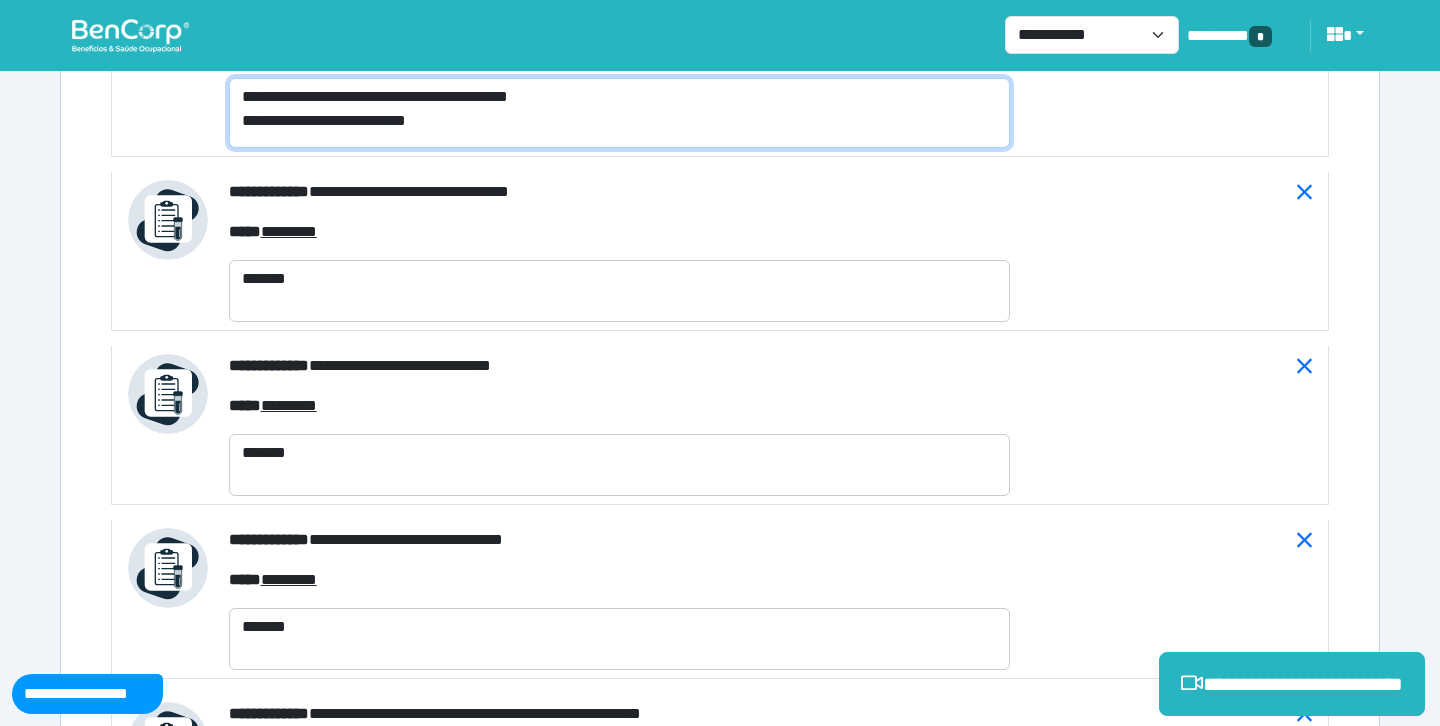 type on "**********" 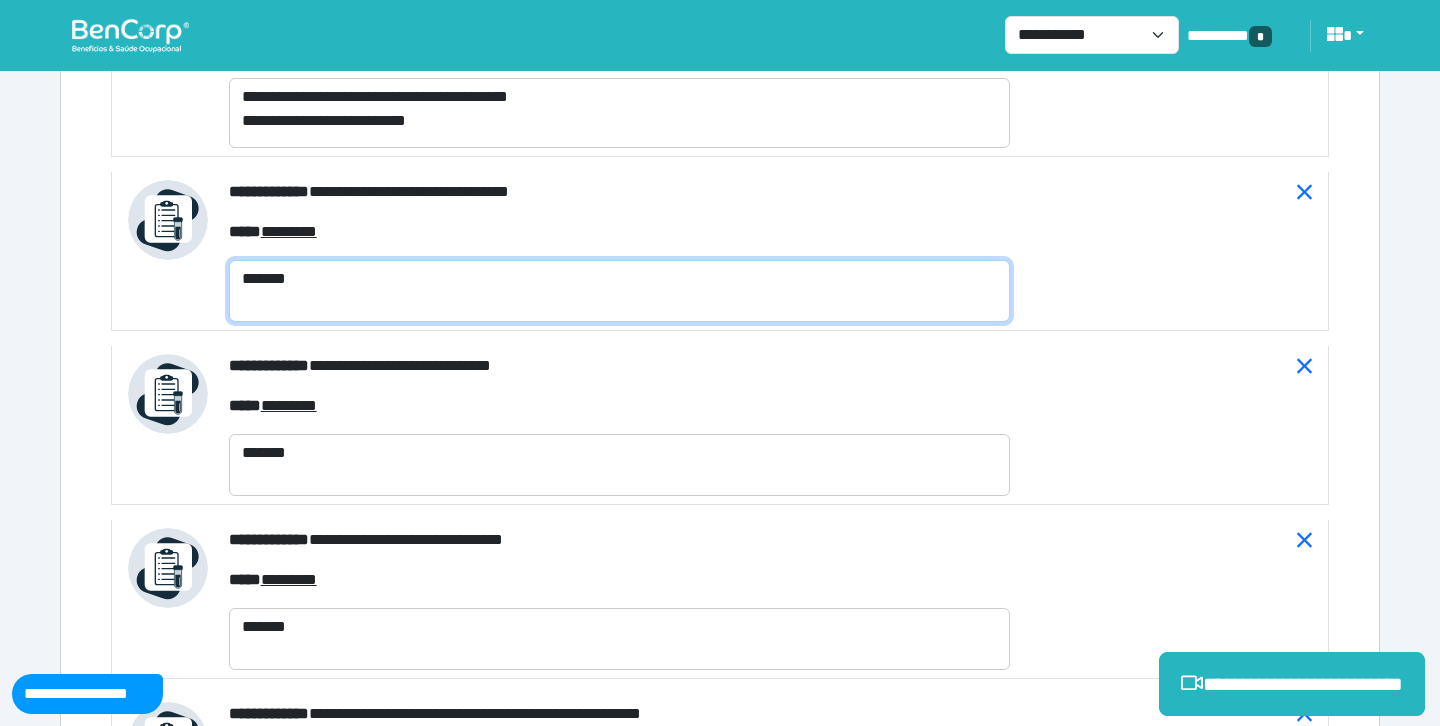 click on "*******" at bounding box center (619, 291) 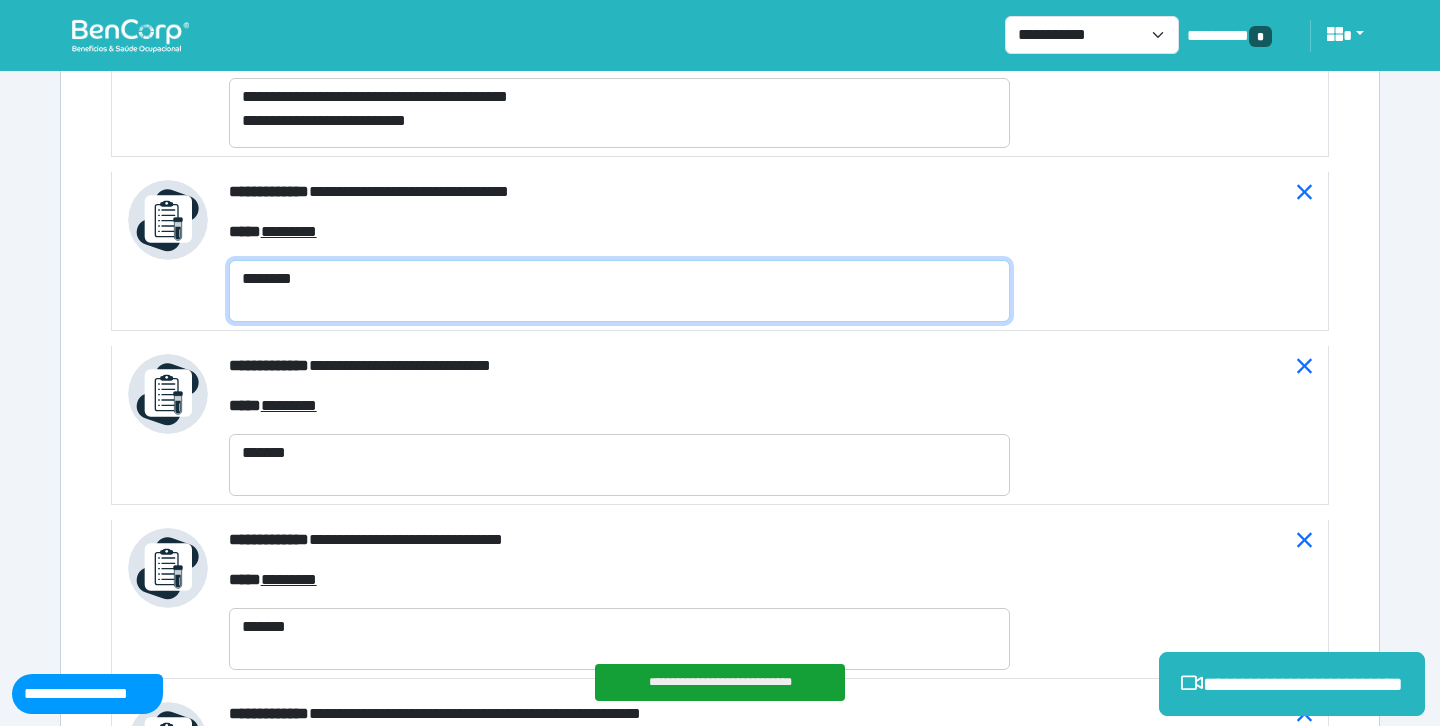 paste on "**********" 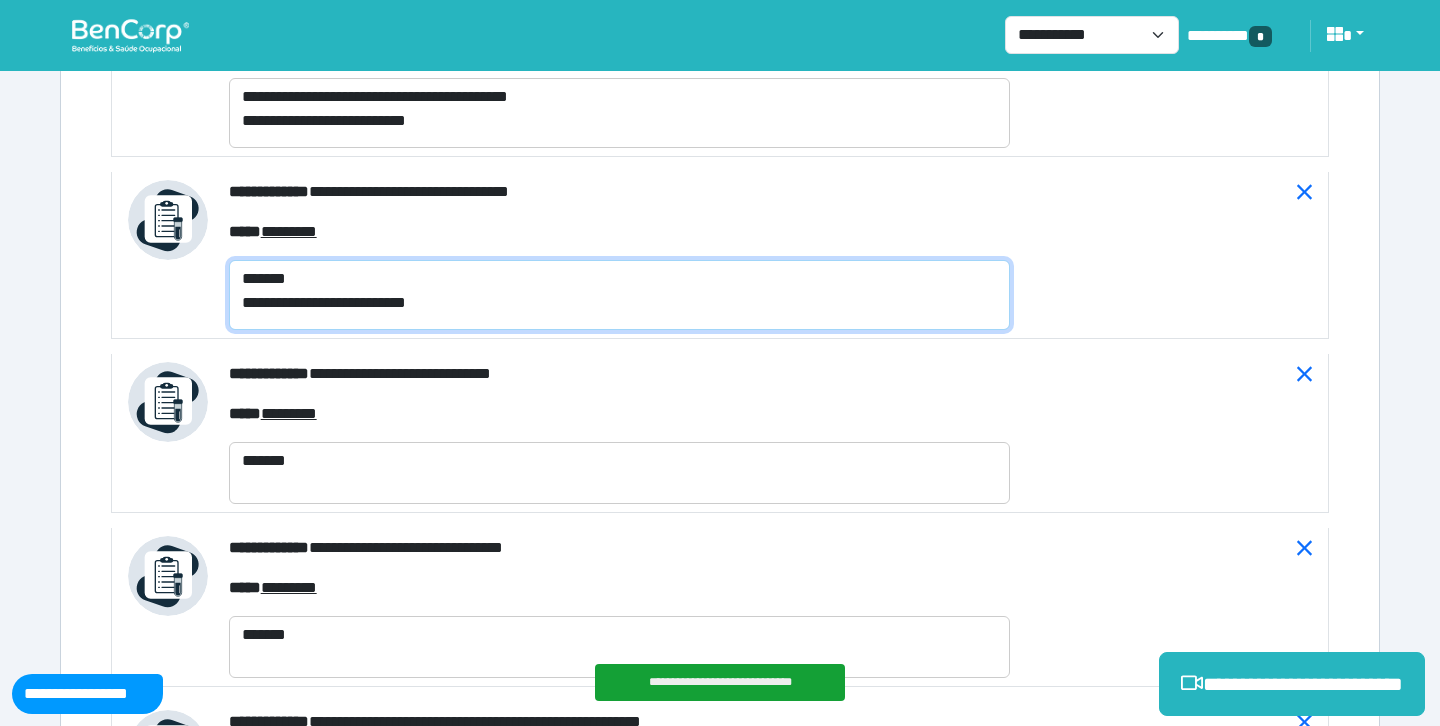 type on "**********" 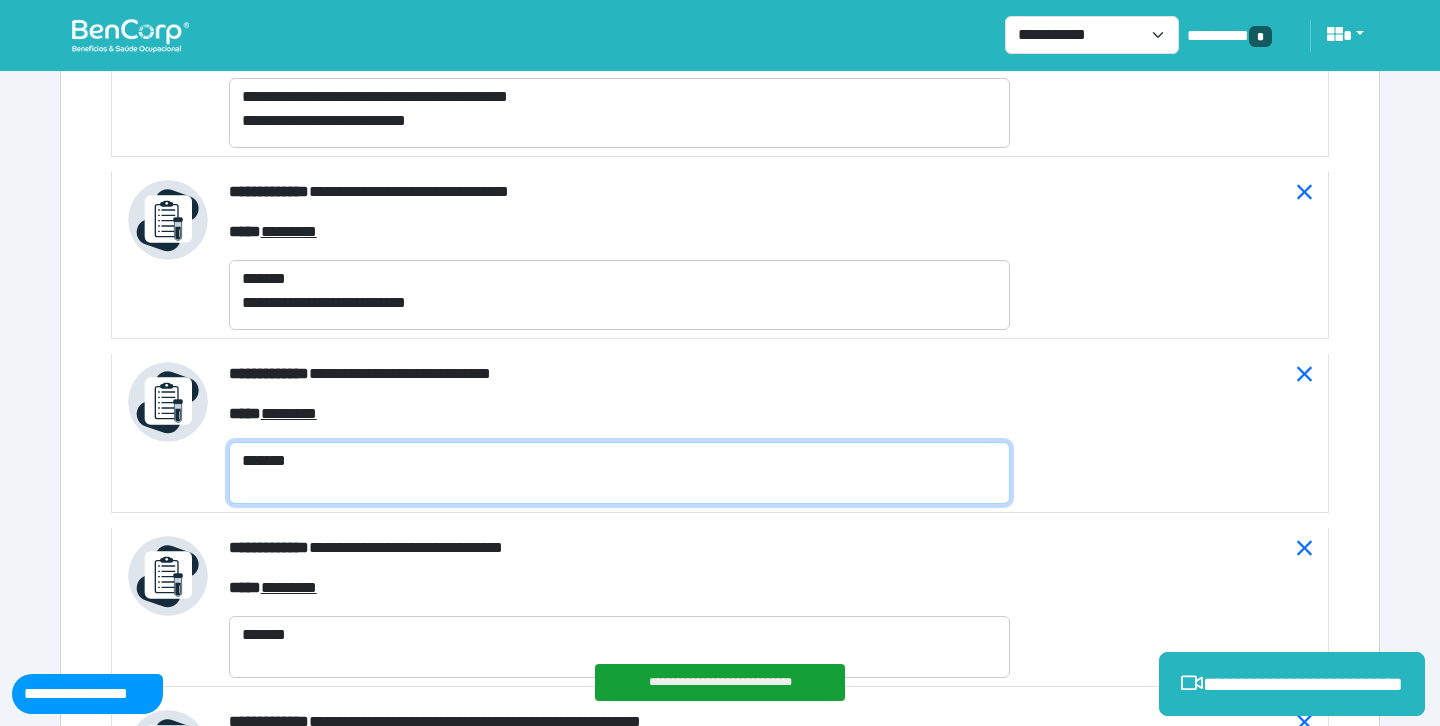 click on "*******" at bounding box center (619, 473) 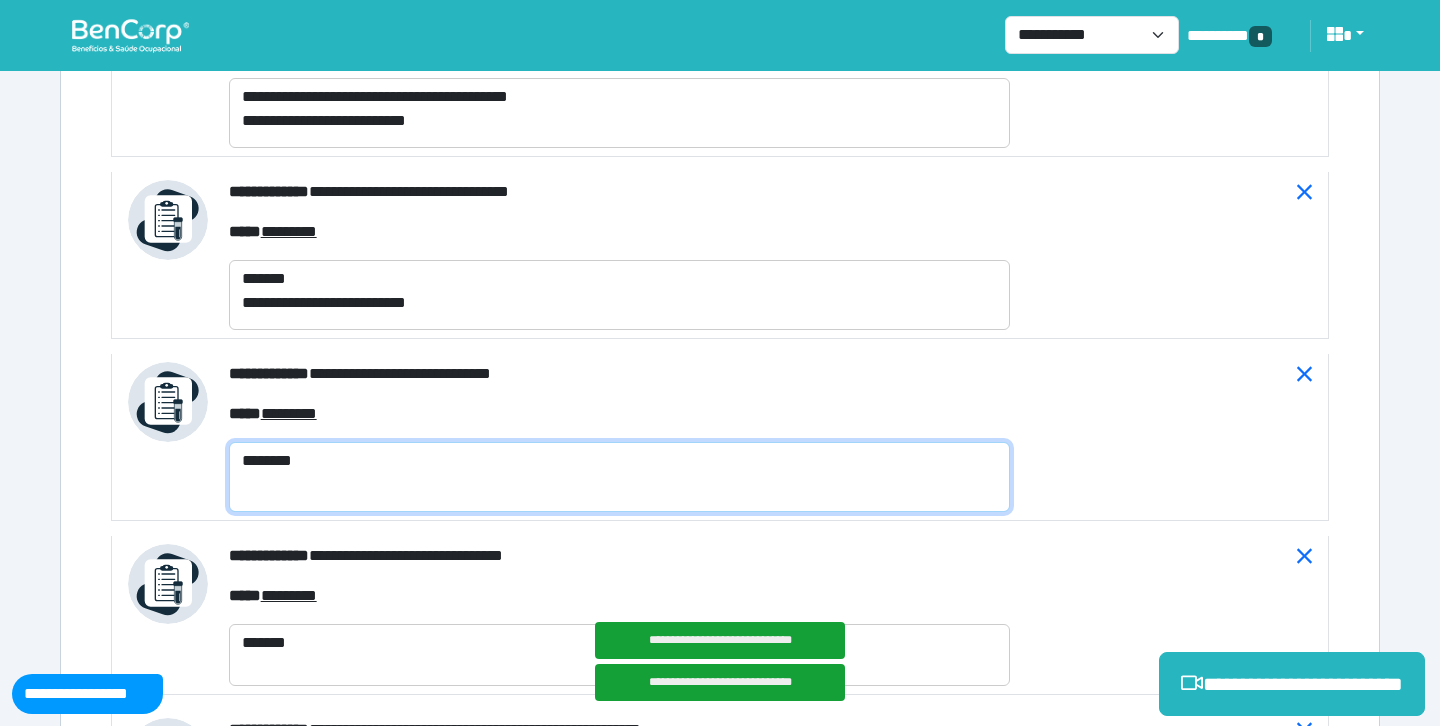 paste on "**********" 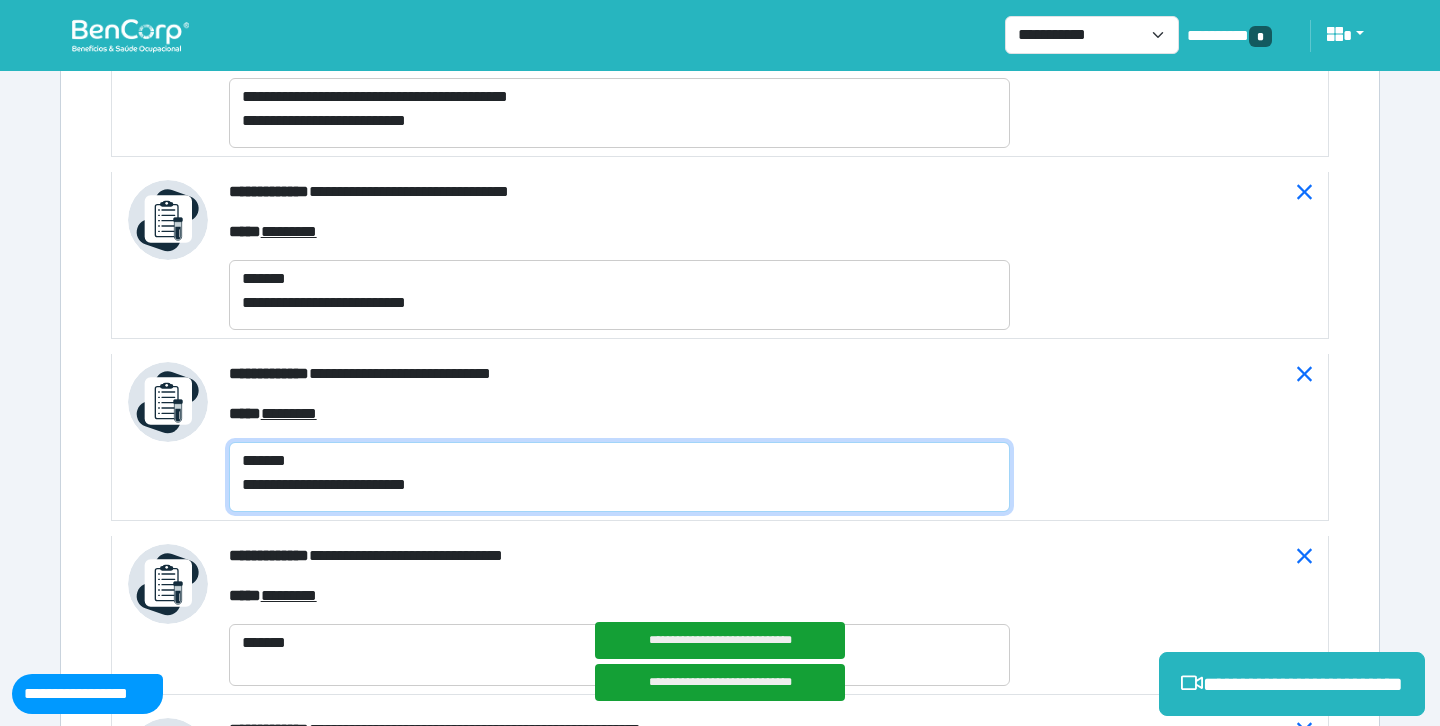 type on "**********" 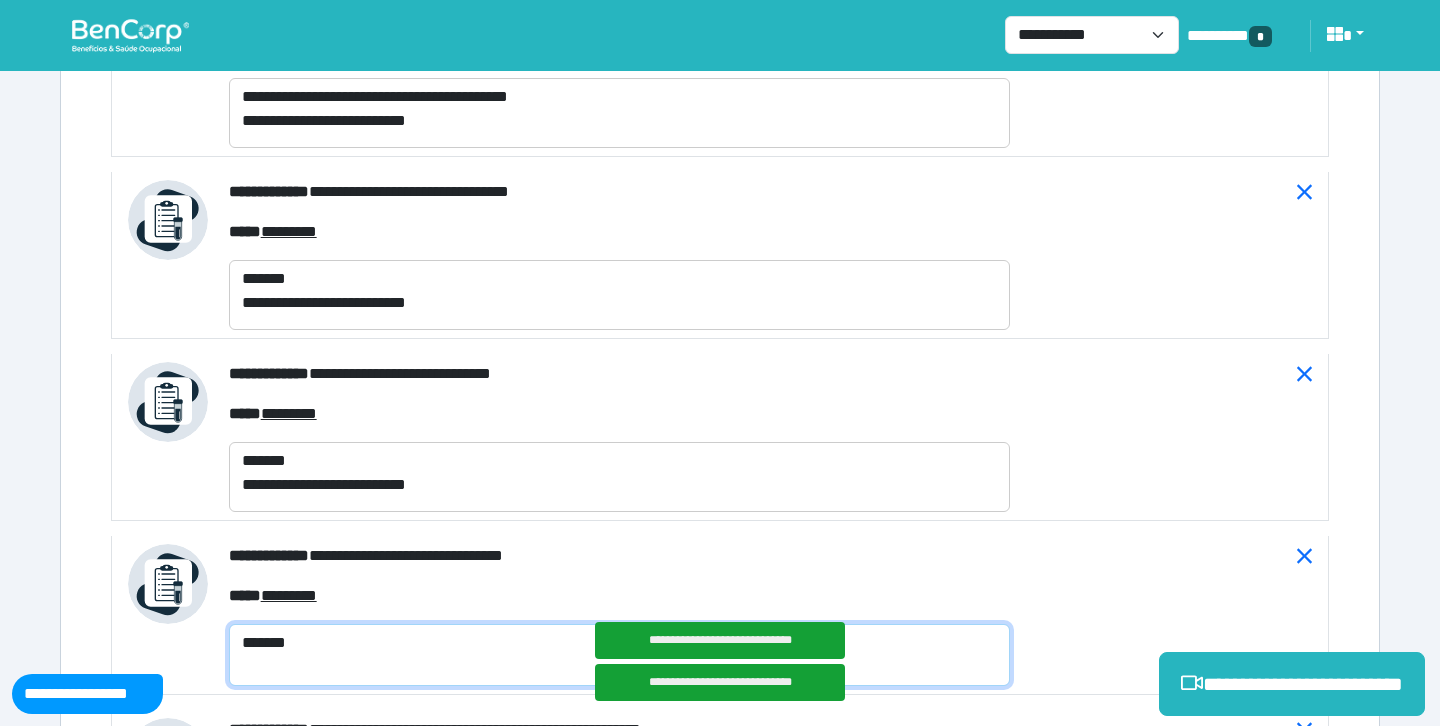 click on "*******" at bounding box center (619, 655) 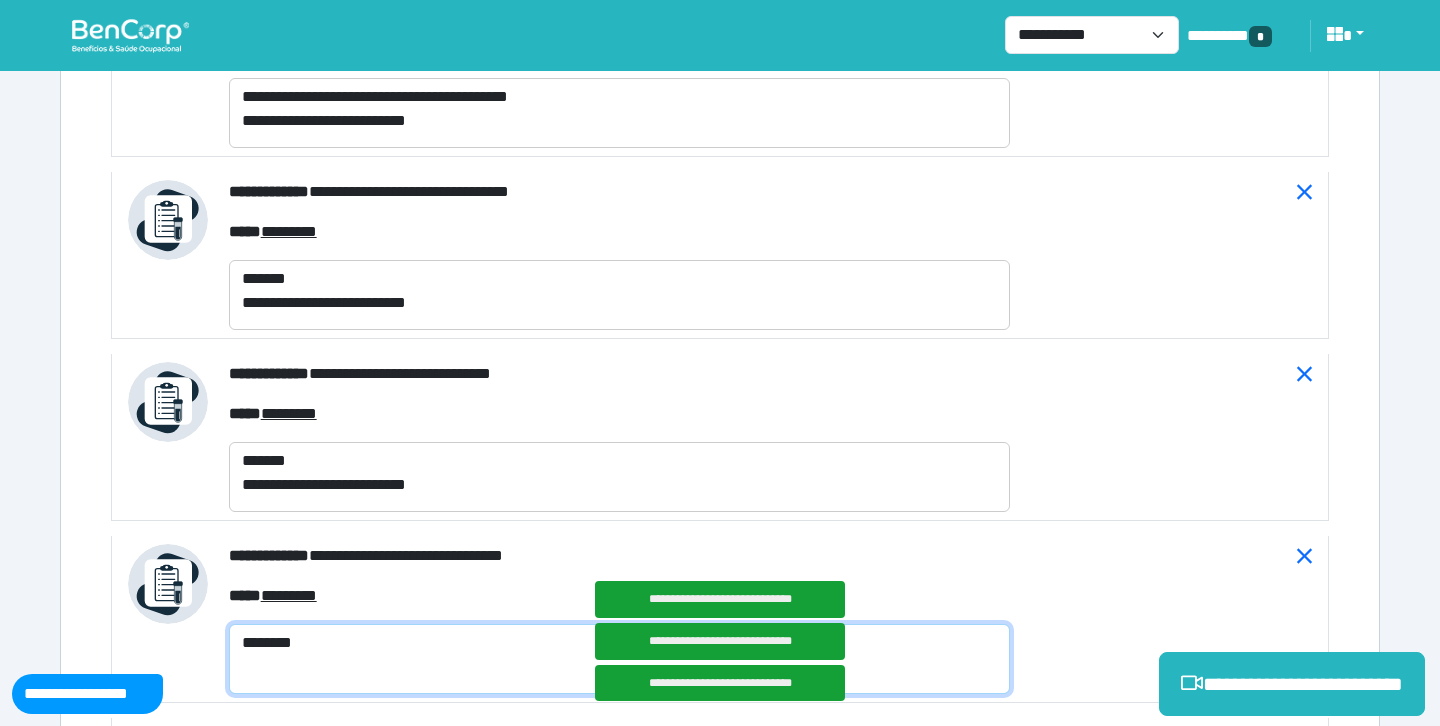paste on "**********" 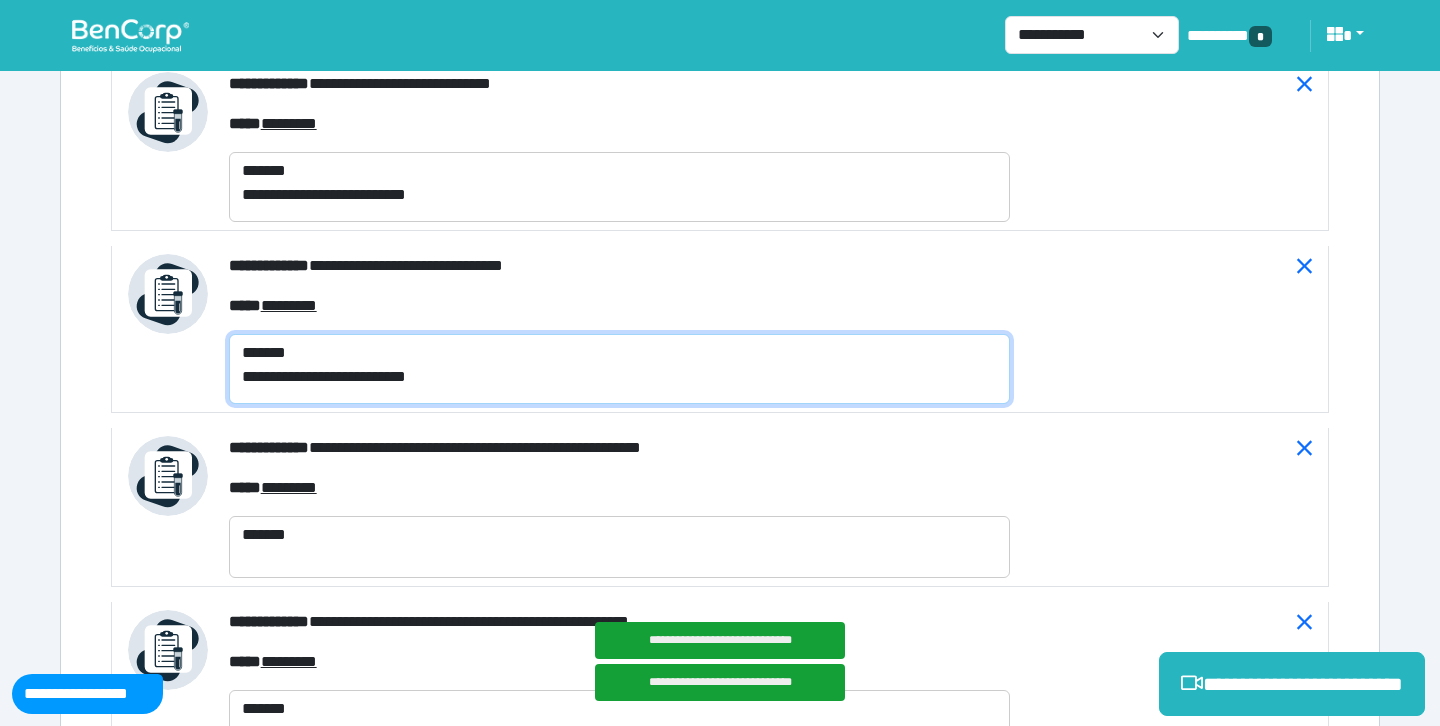 scroll, scrollTop: 9347, scrollLeft: 0, axis: vertical 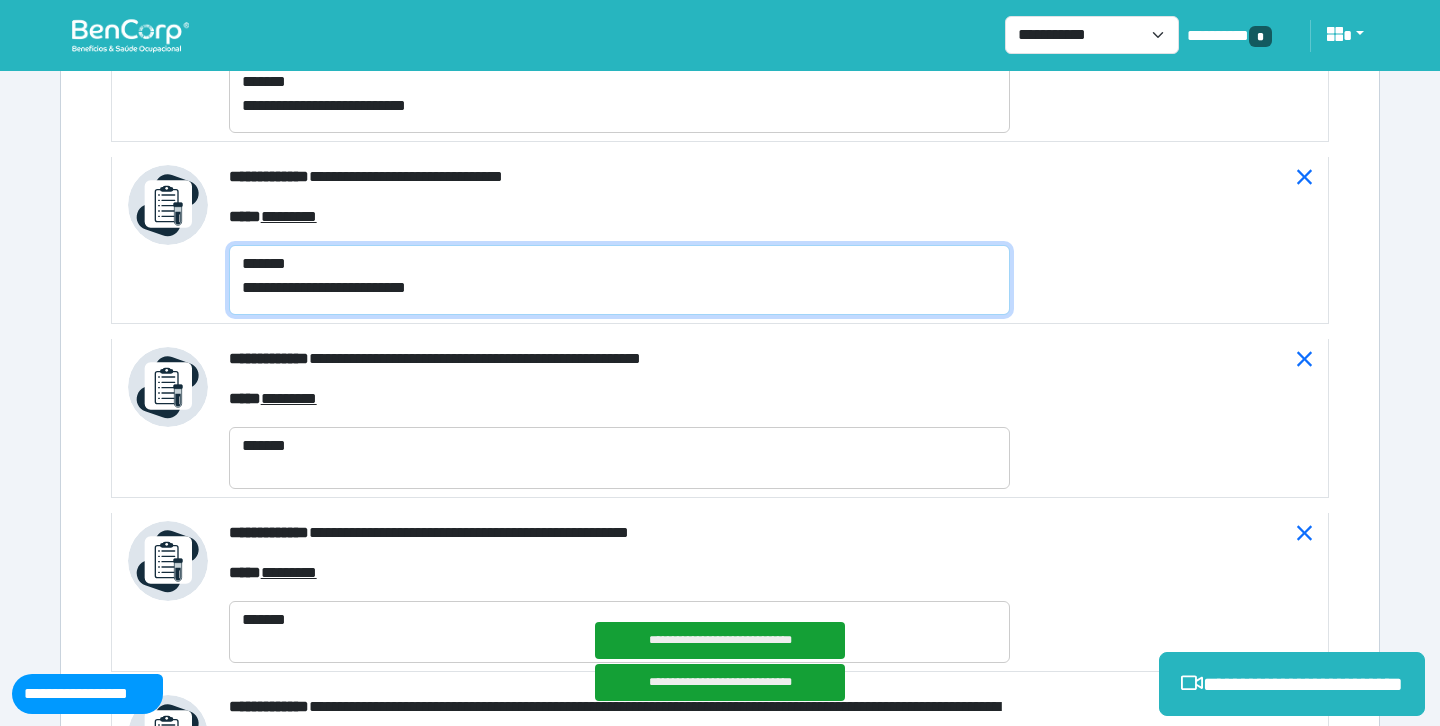 type on "**********" 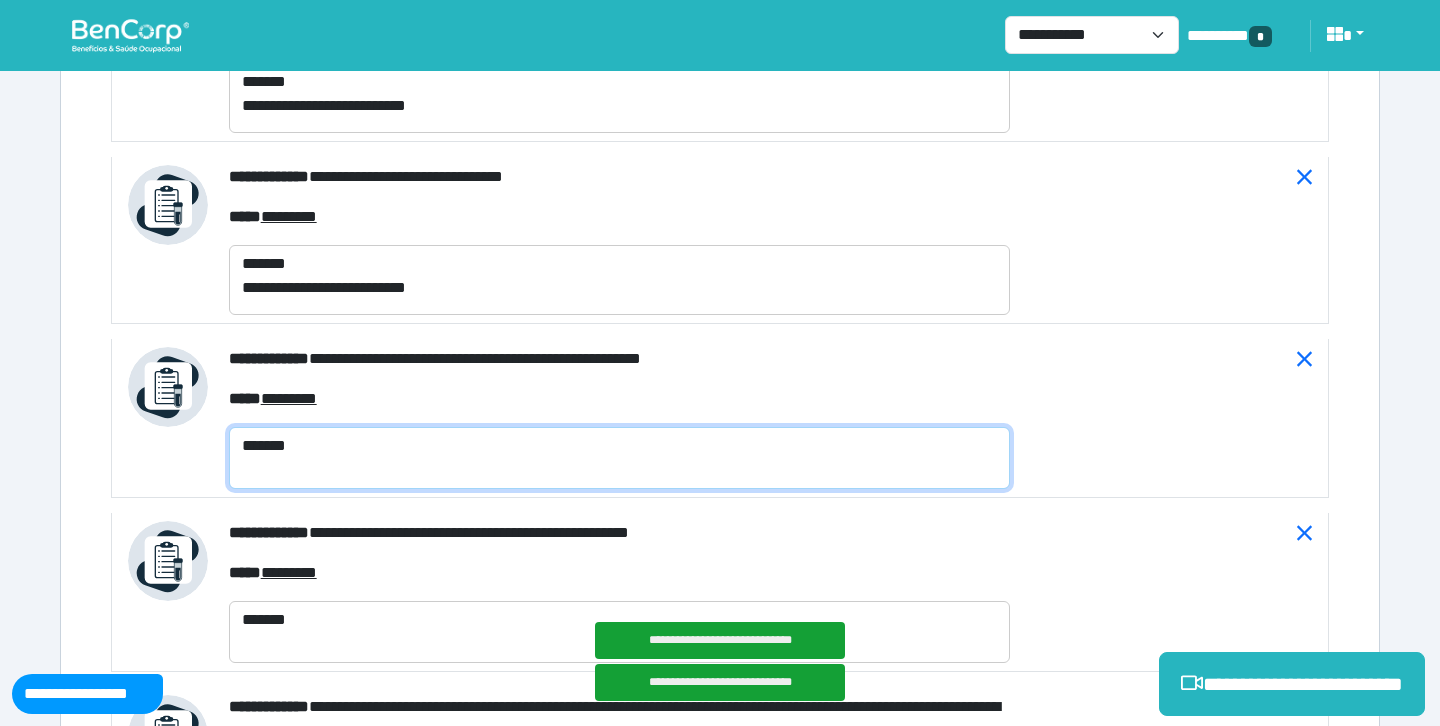 click on "*******" at bounding box center (619, 458) 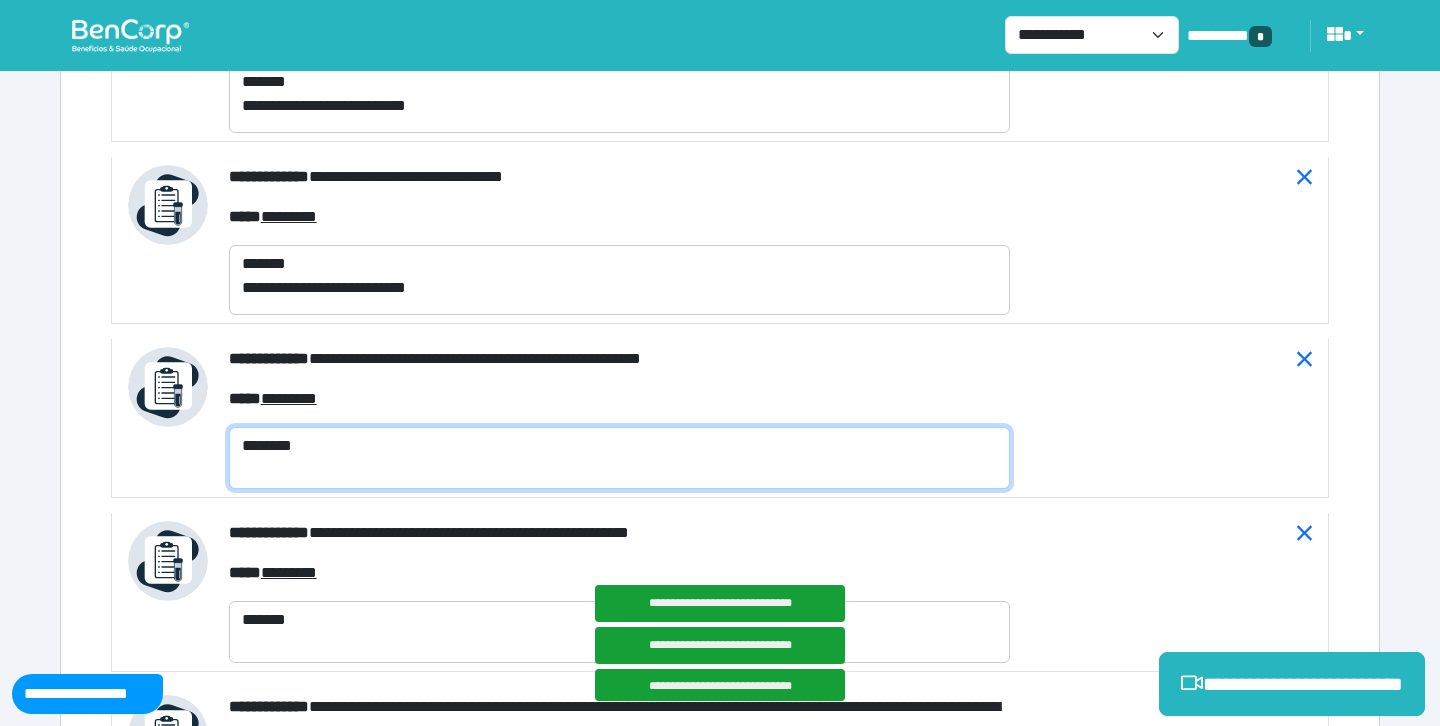 paste on "**********" 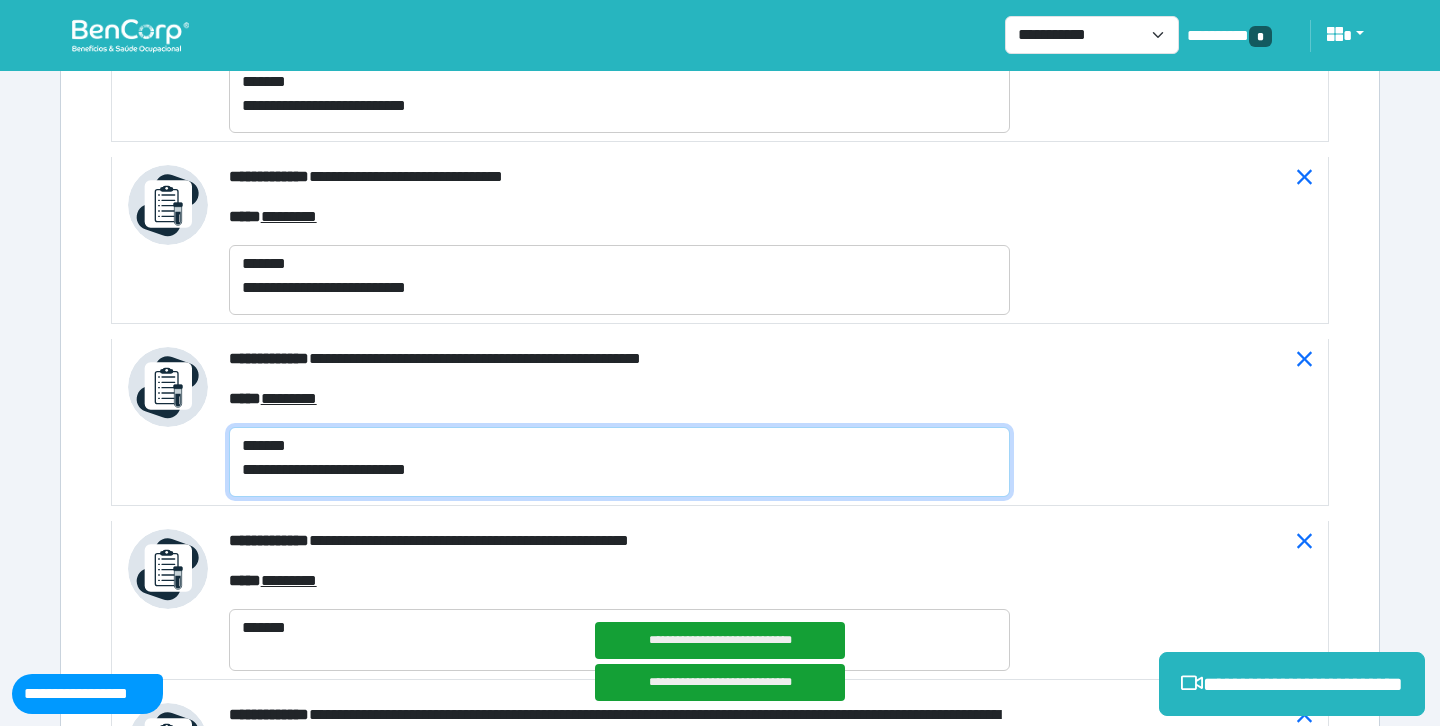 type on "**********" 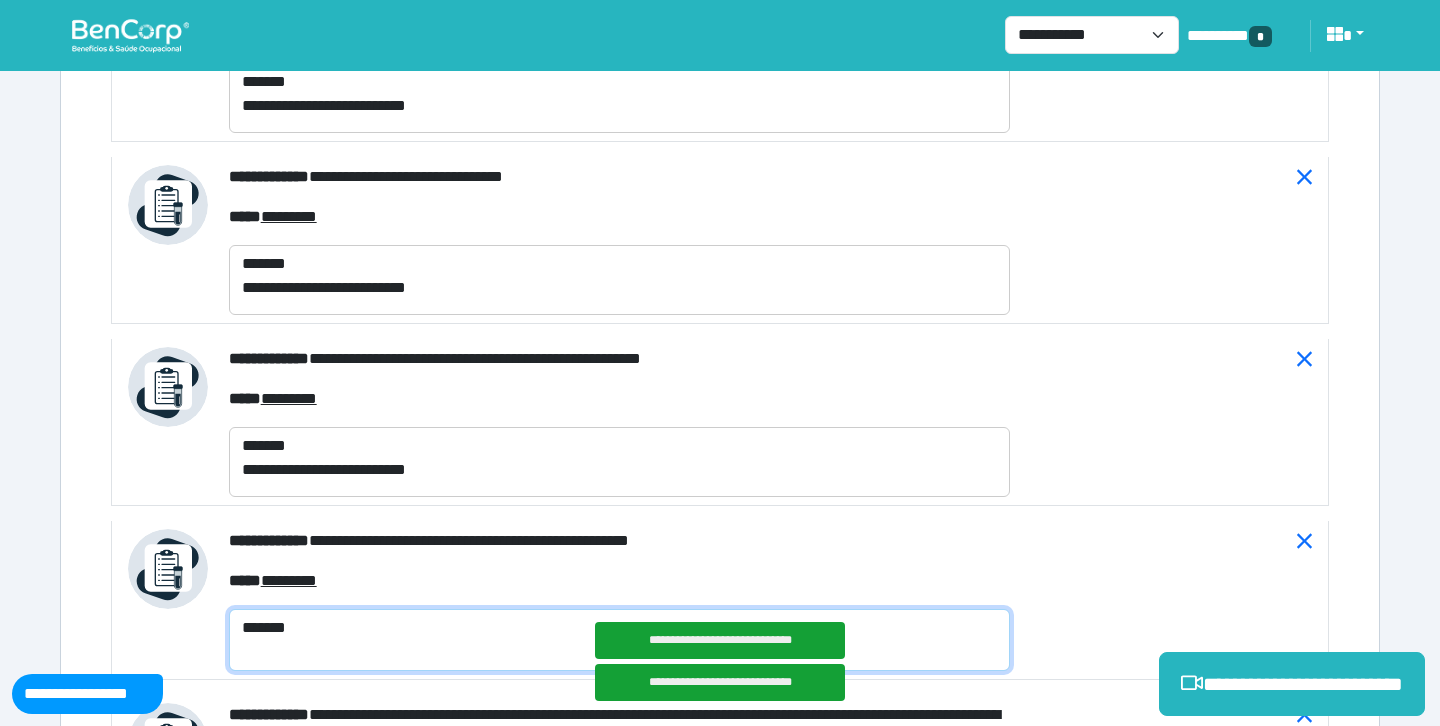 click on "*******" at bounding box center (619, 640) 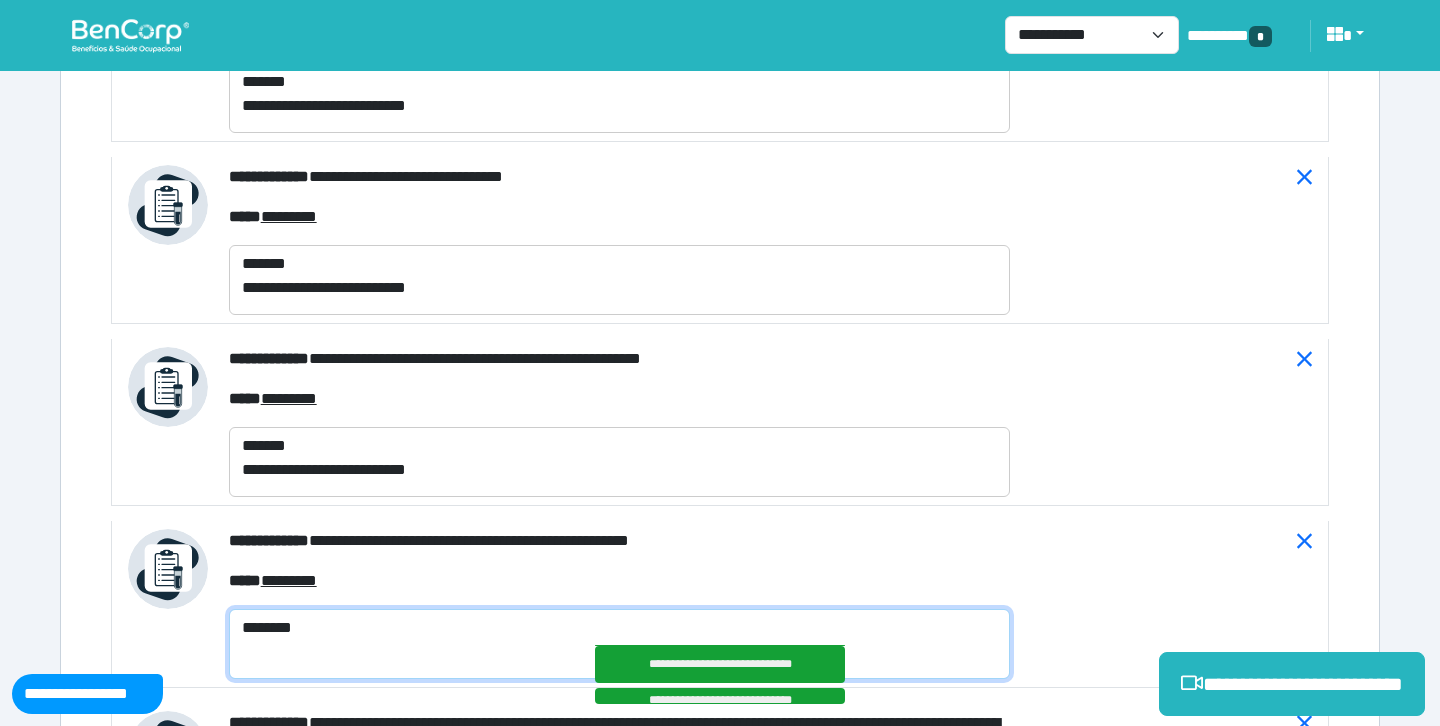 paste on "**********" 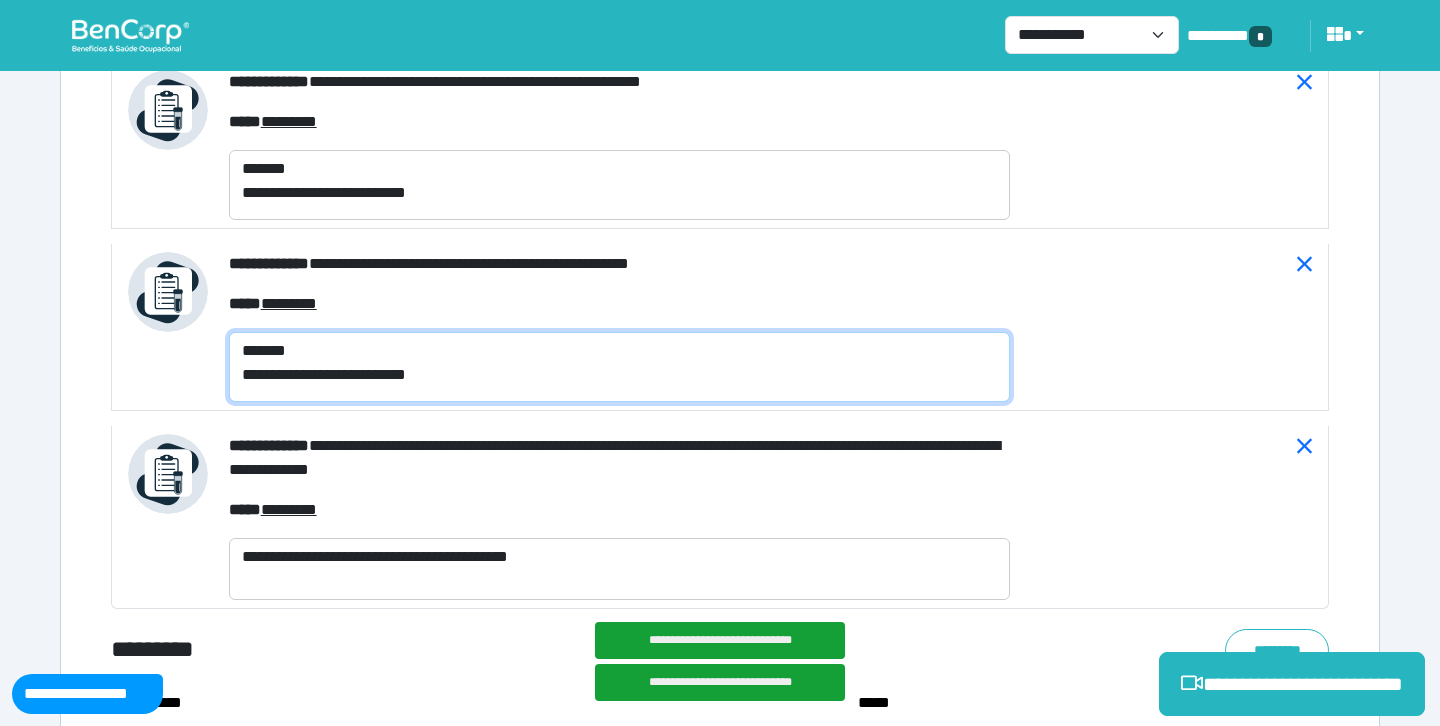 scroll, scrollTop: 9690, scrollLeft: 0, axis: vertical 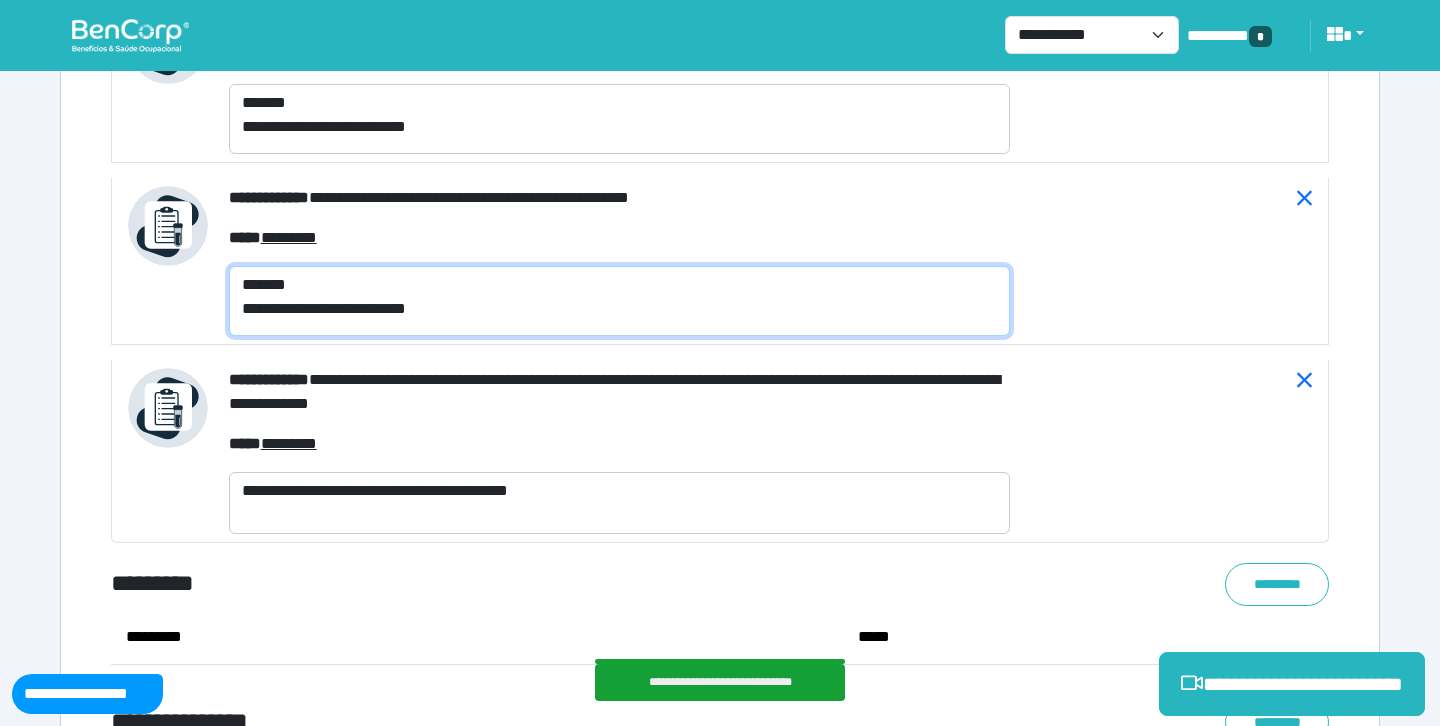 type on "**********" 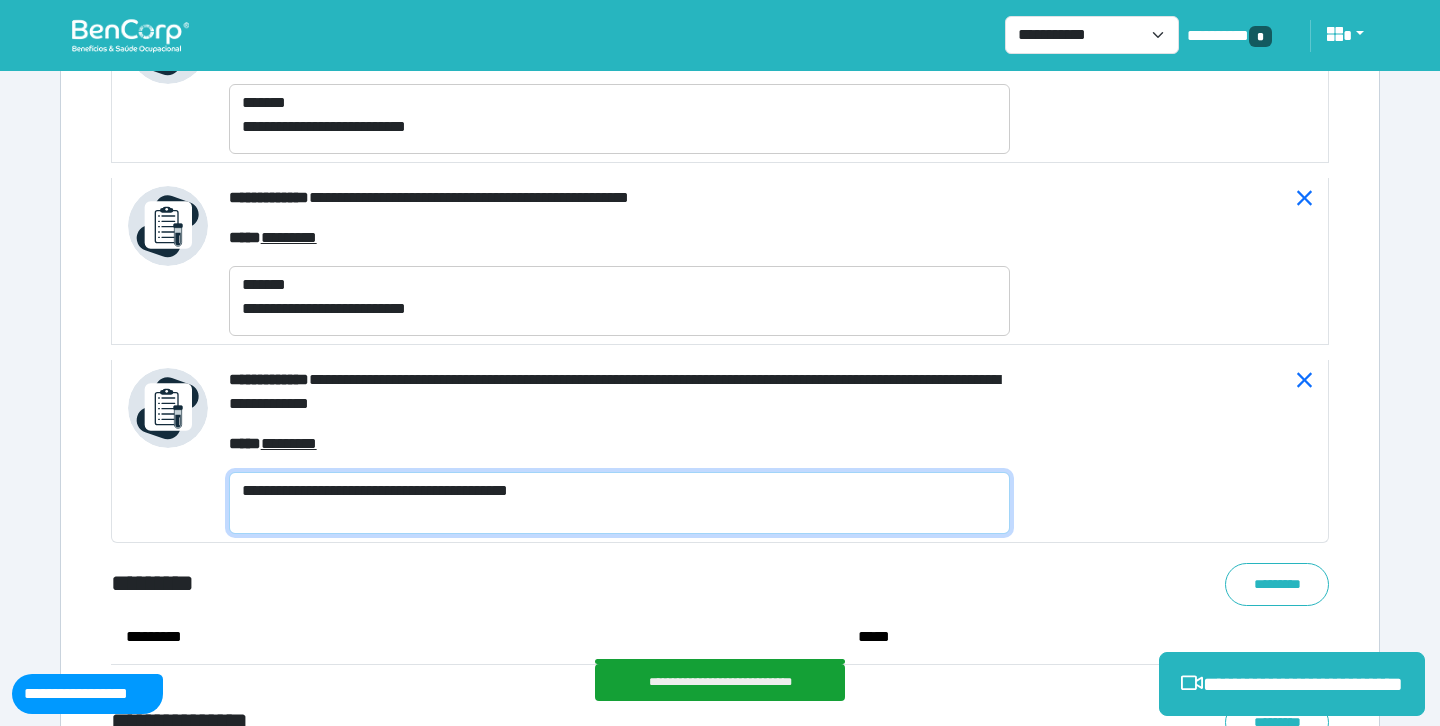 click on "**********" at bounding box center [619, 503] 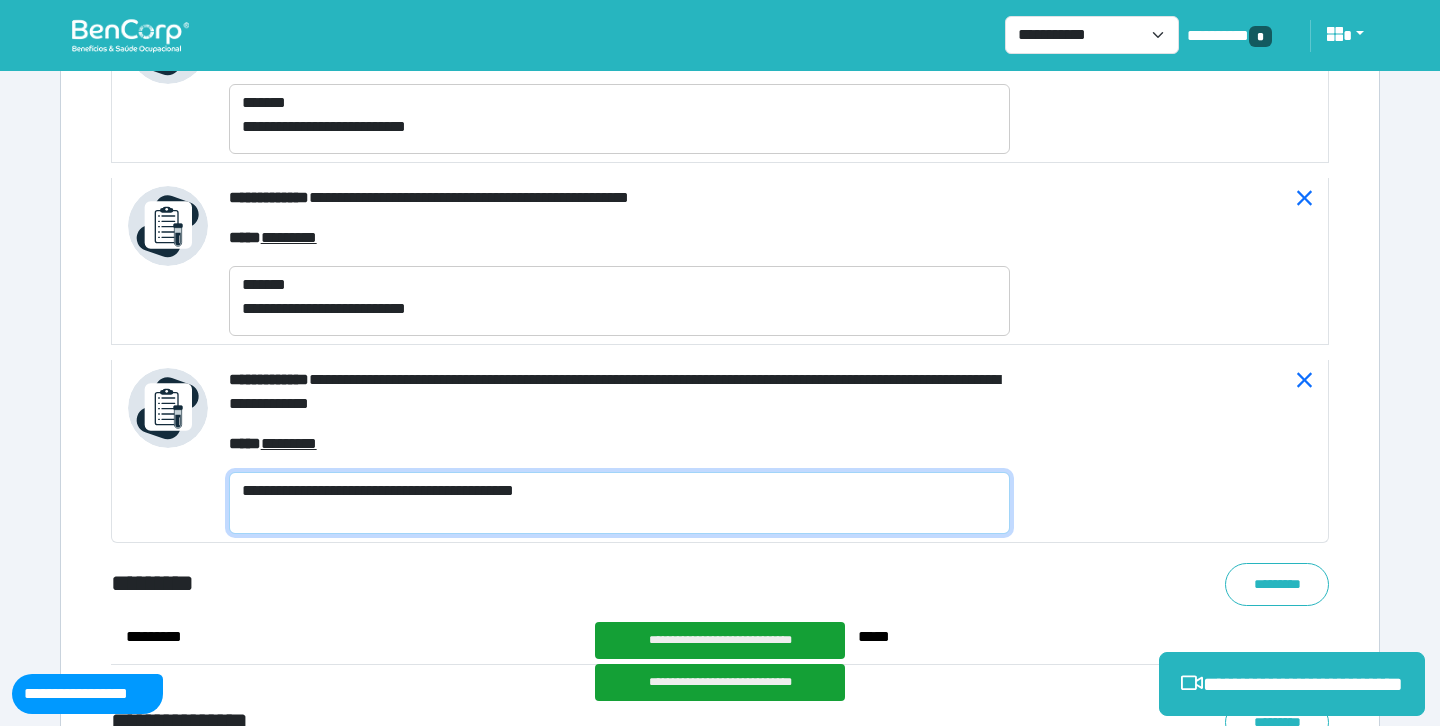 paste on "**********" 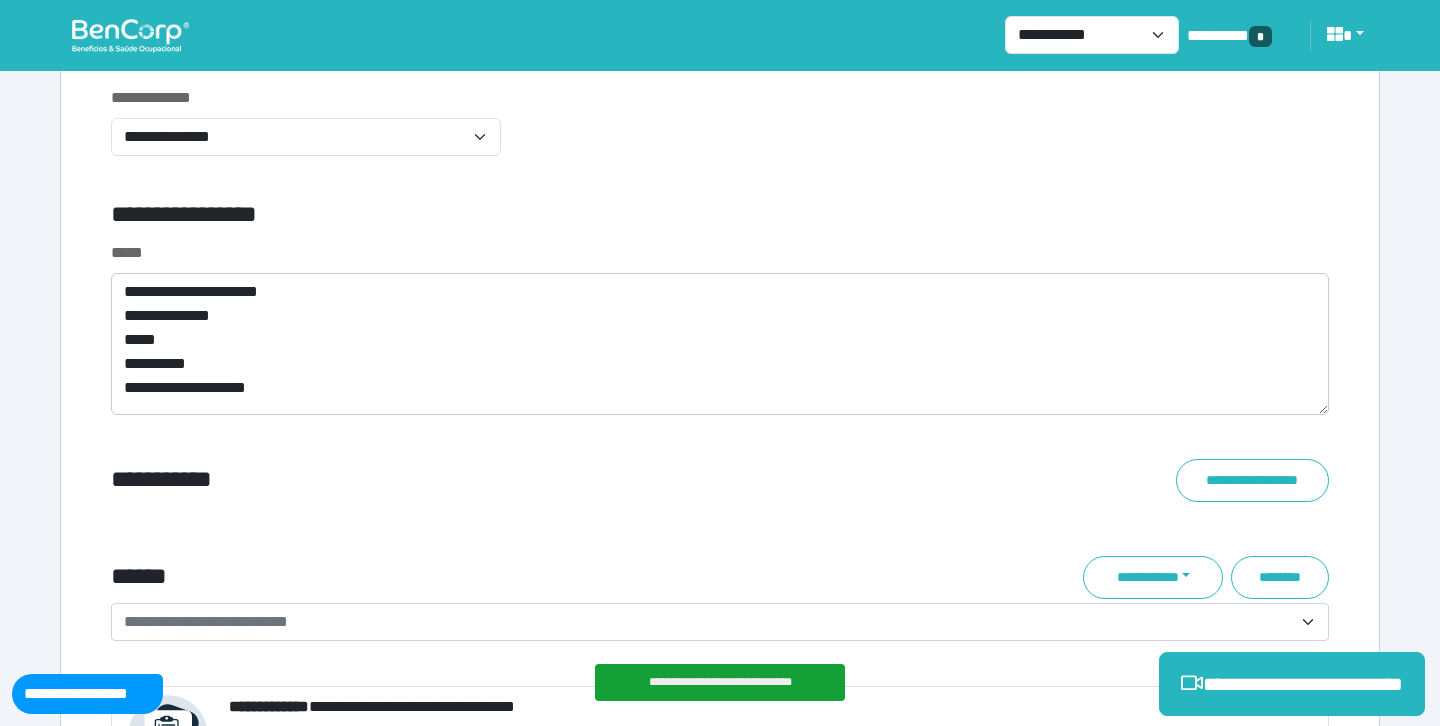 scroll, scrollTop: 7342, scrollLeft: 0, axis: vertical 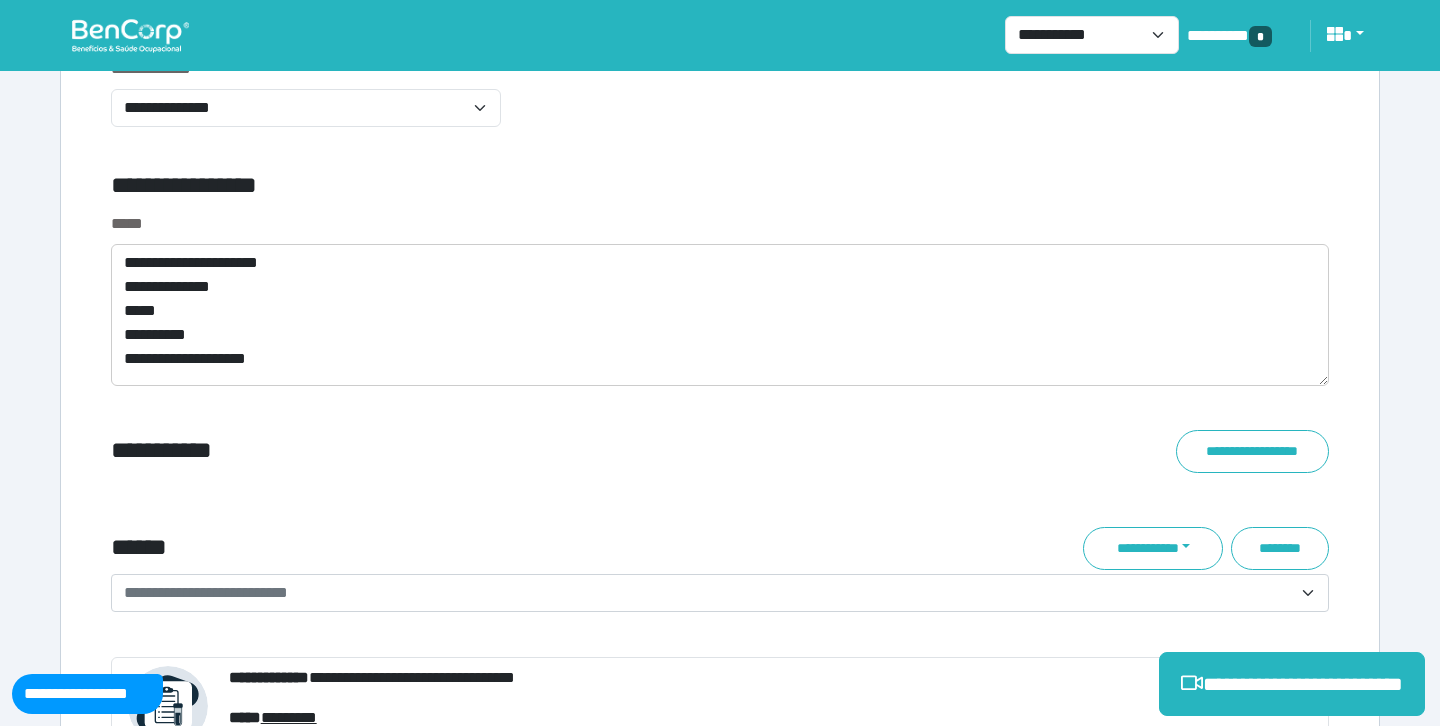 type on "**********" 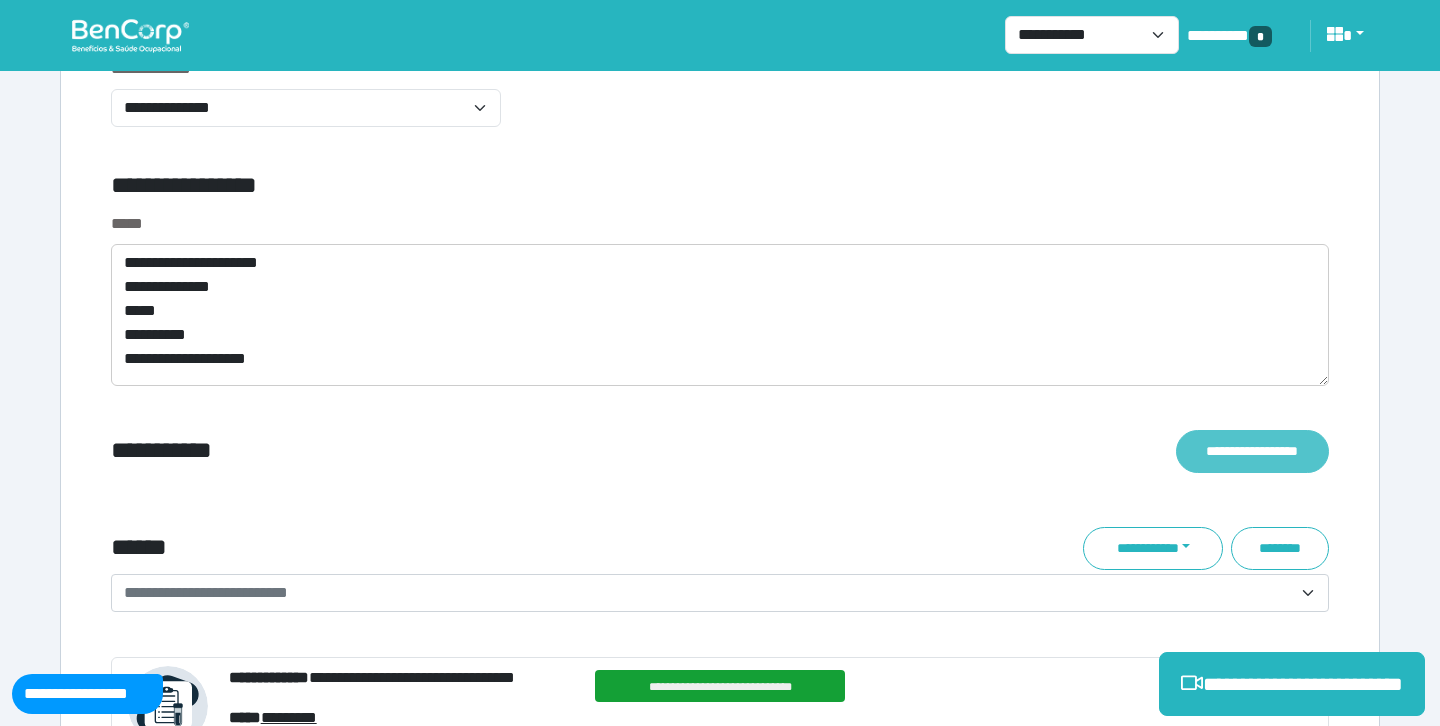 click on "**********" at bounding box center [1252, 451] 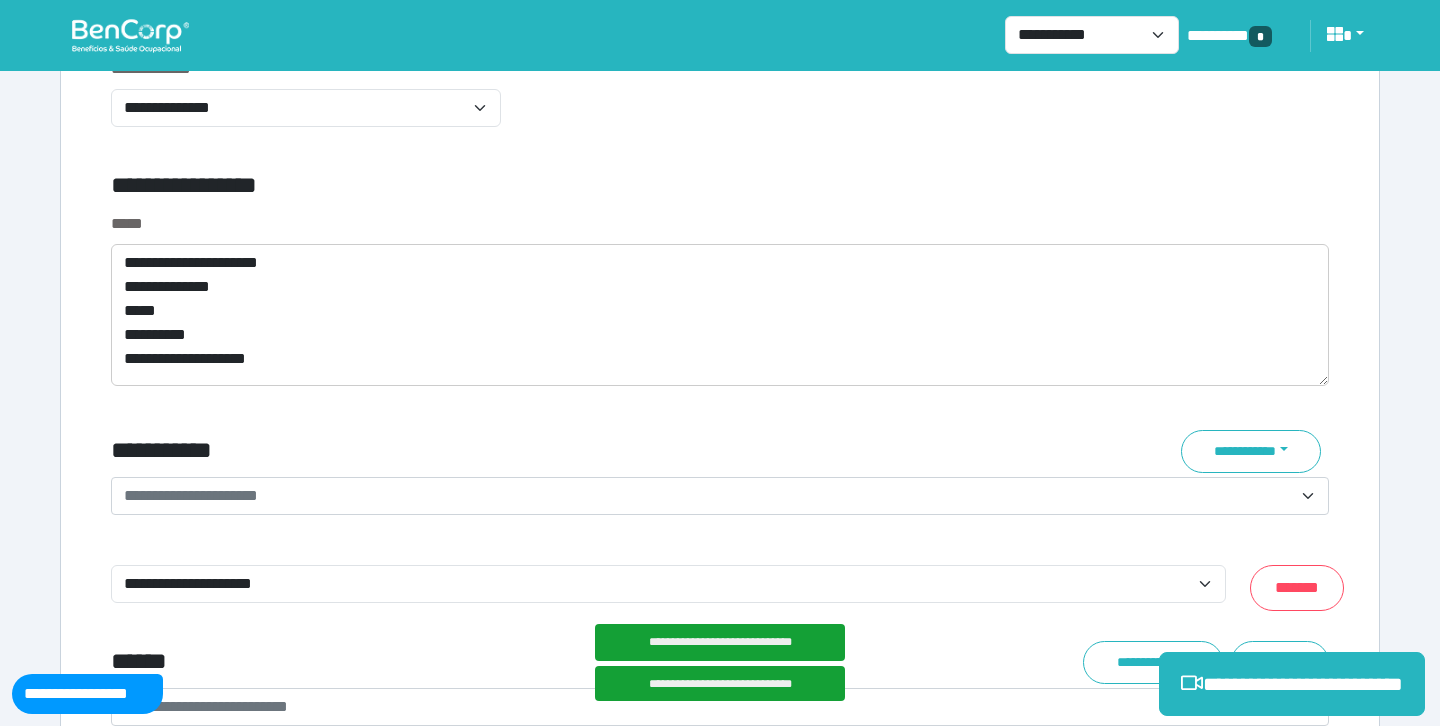 click on "**********" at bounding box center (708, 496) 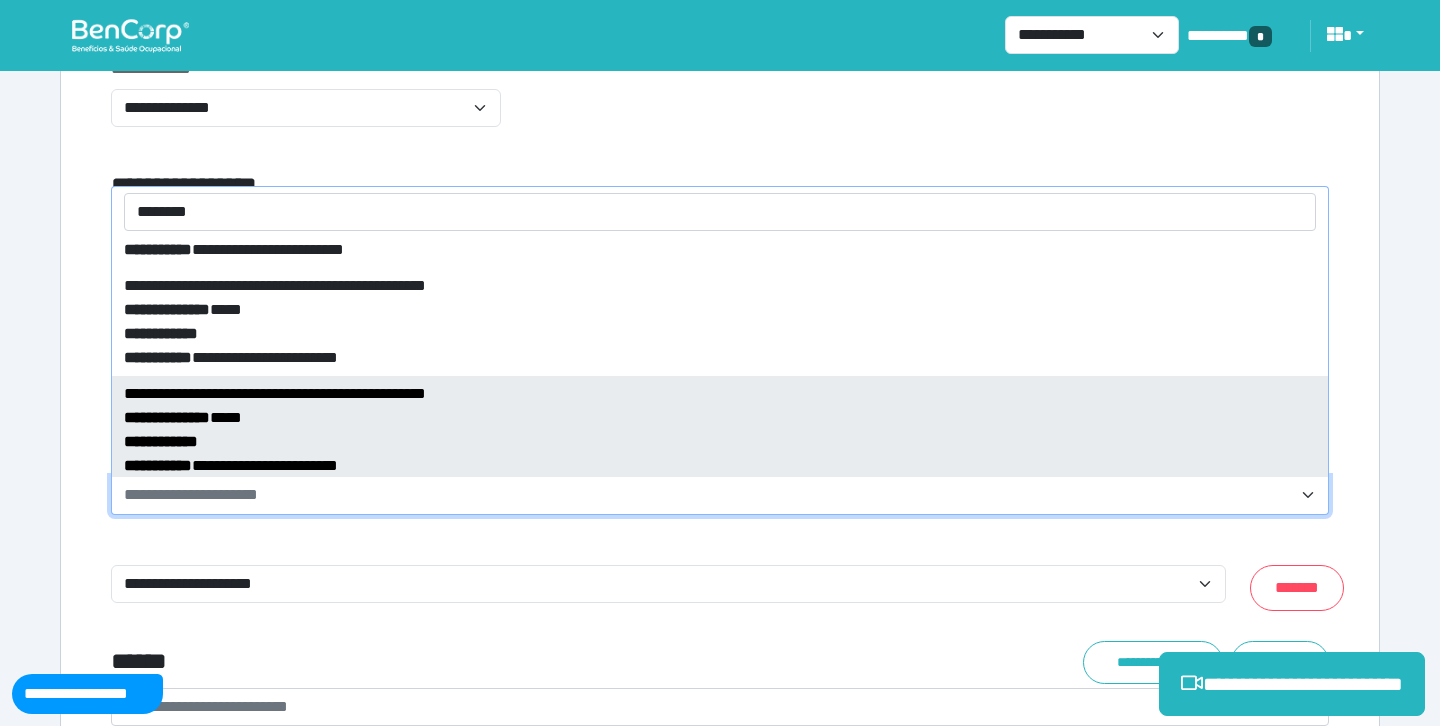 scroll, scrollTop: 385, scrollLeft: 0, axis: vertical 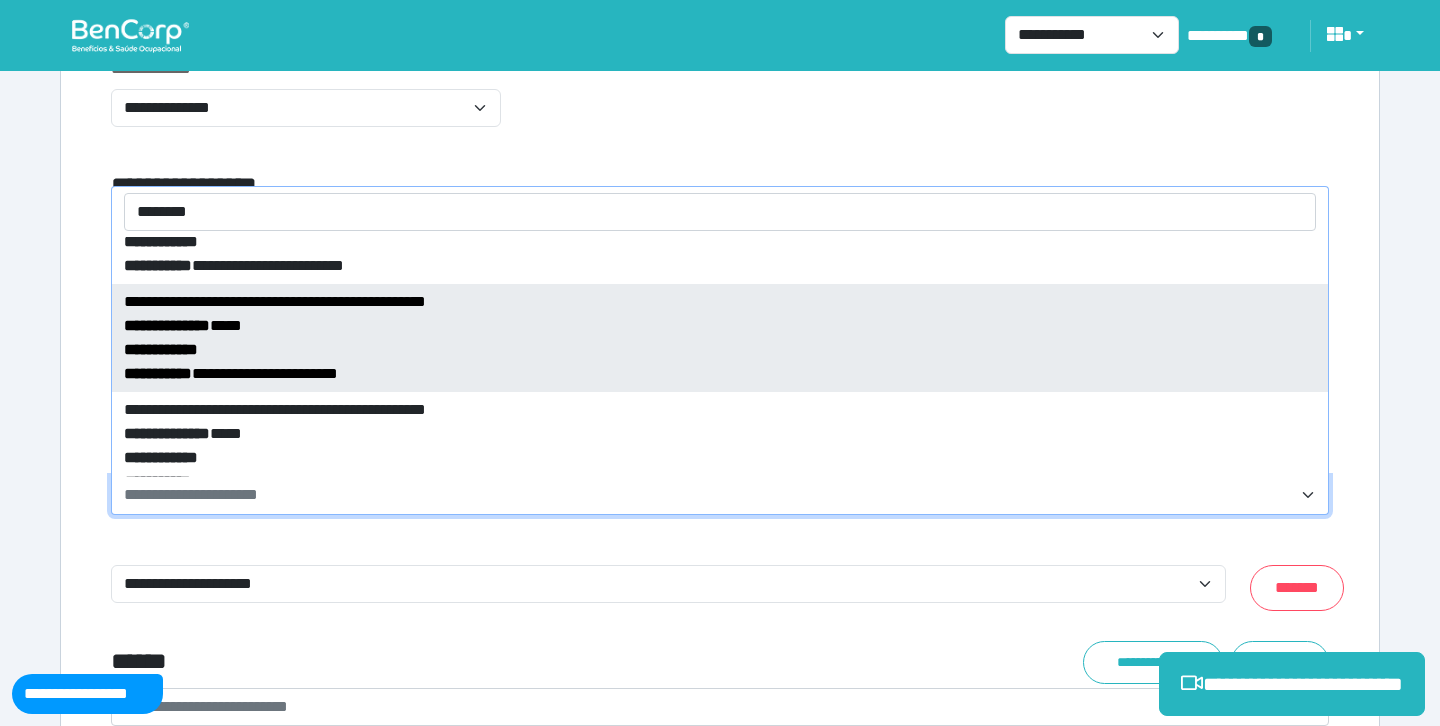 type on "********" 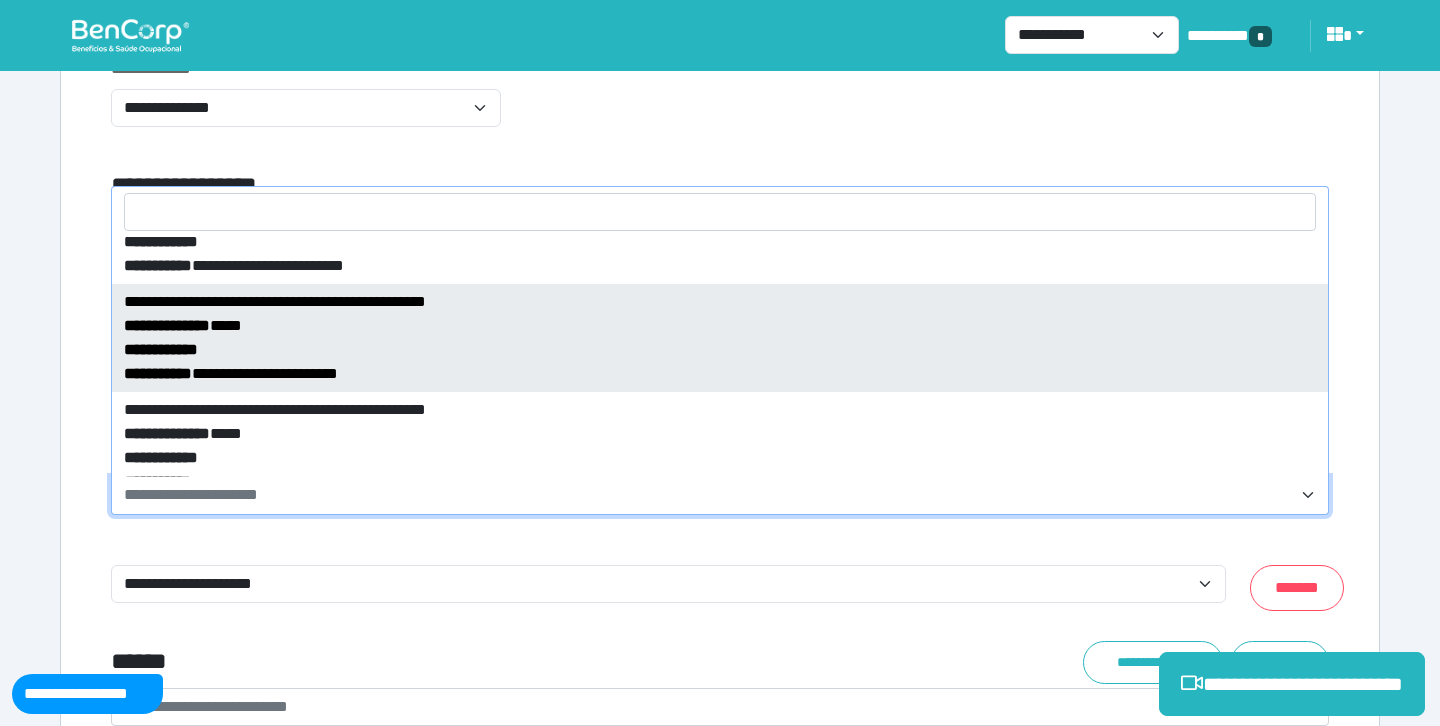 select on "*****" 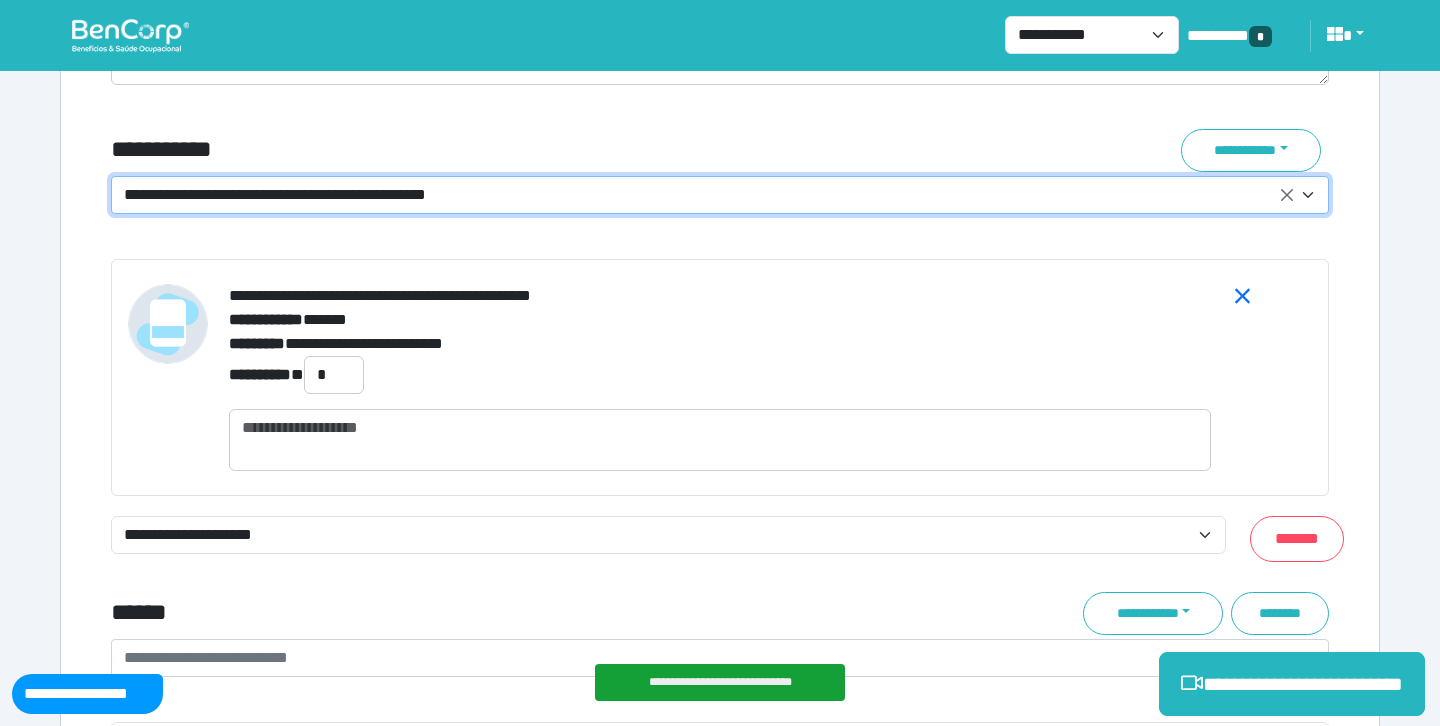 scroll, scrollTop: 7705, scrollLeft: 0, axis: vertical 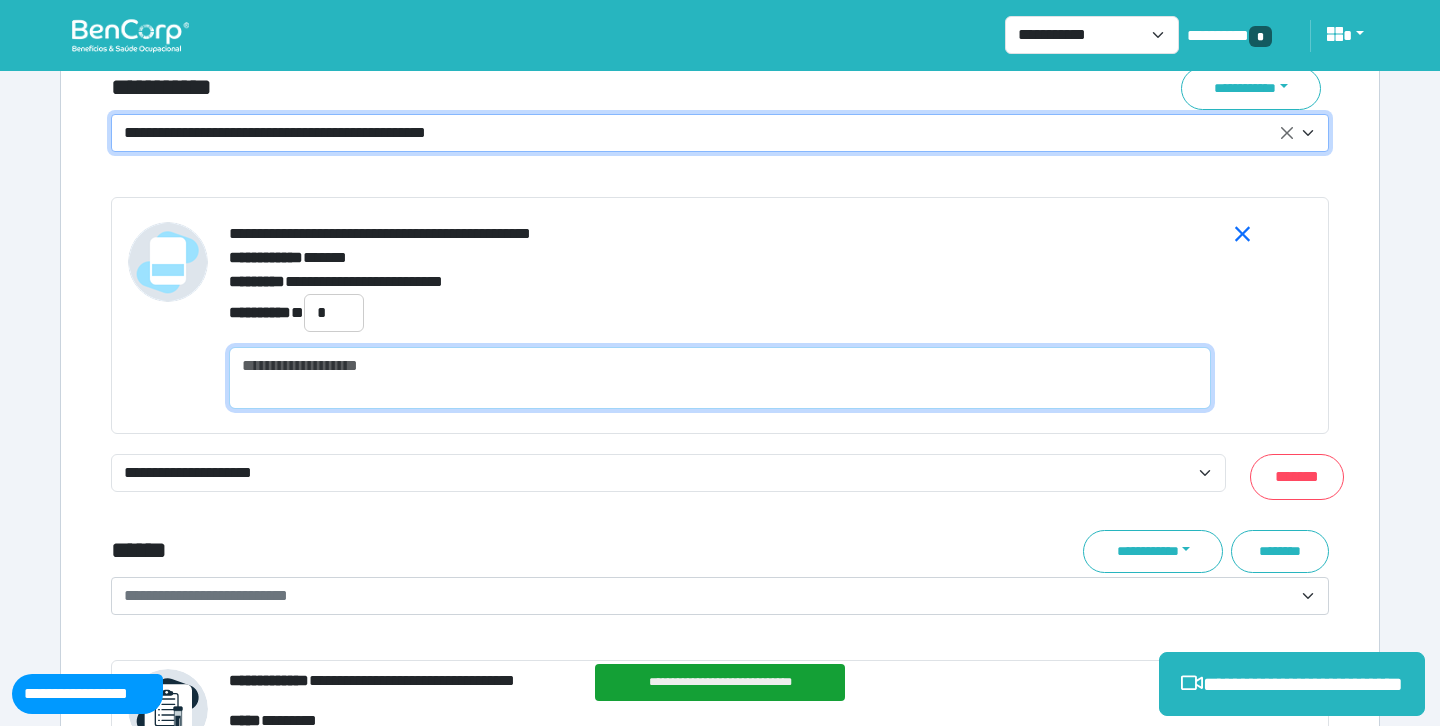 click at bounding box center [720, 378] 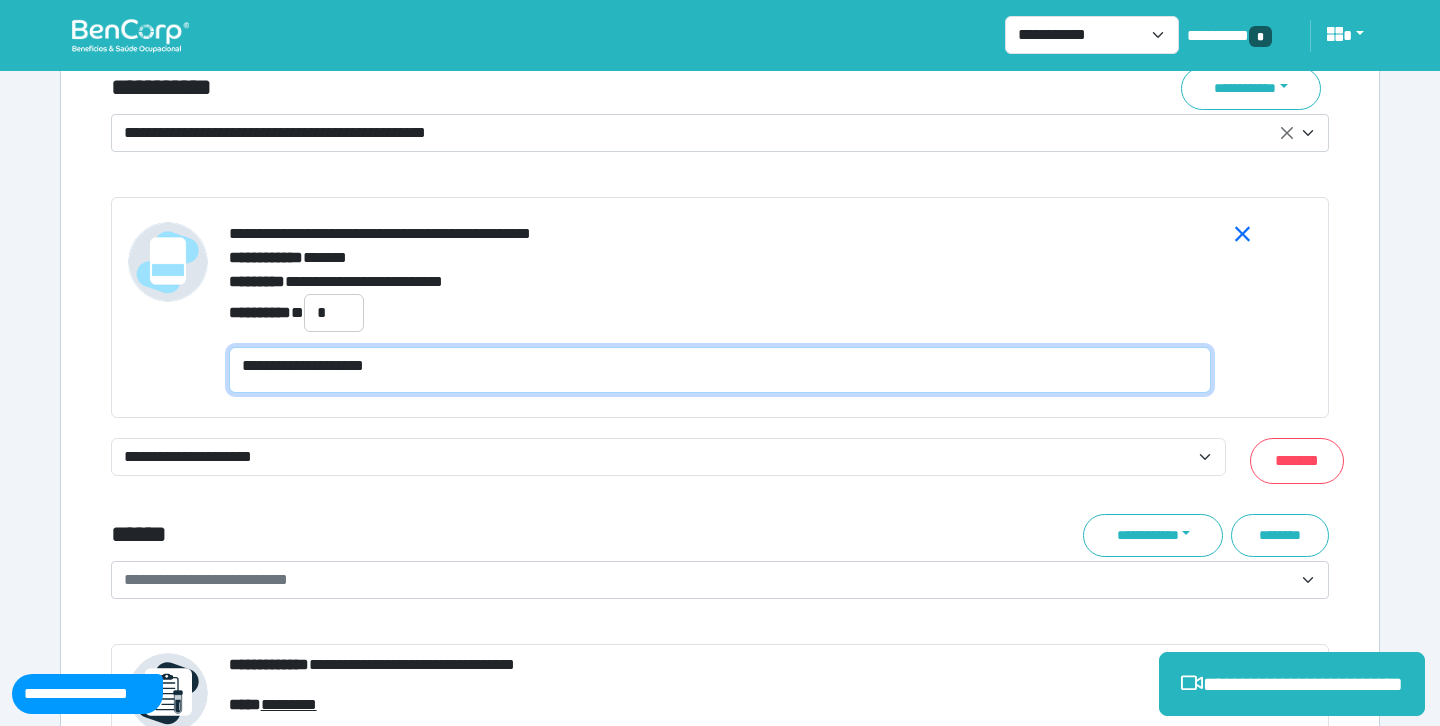 scroll, scrollTop: 0, scrollLeft: 0, axis: both 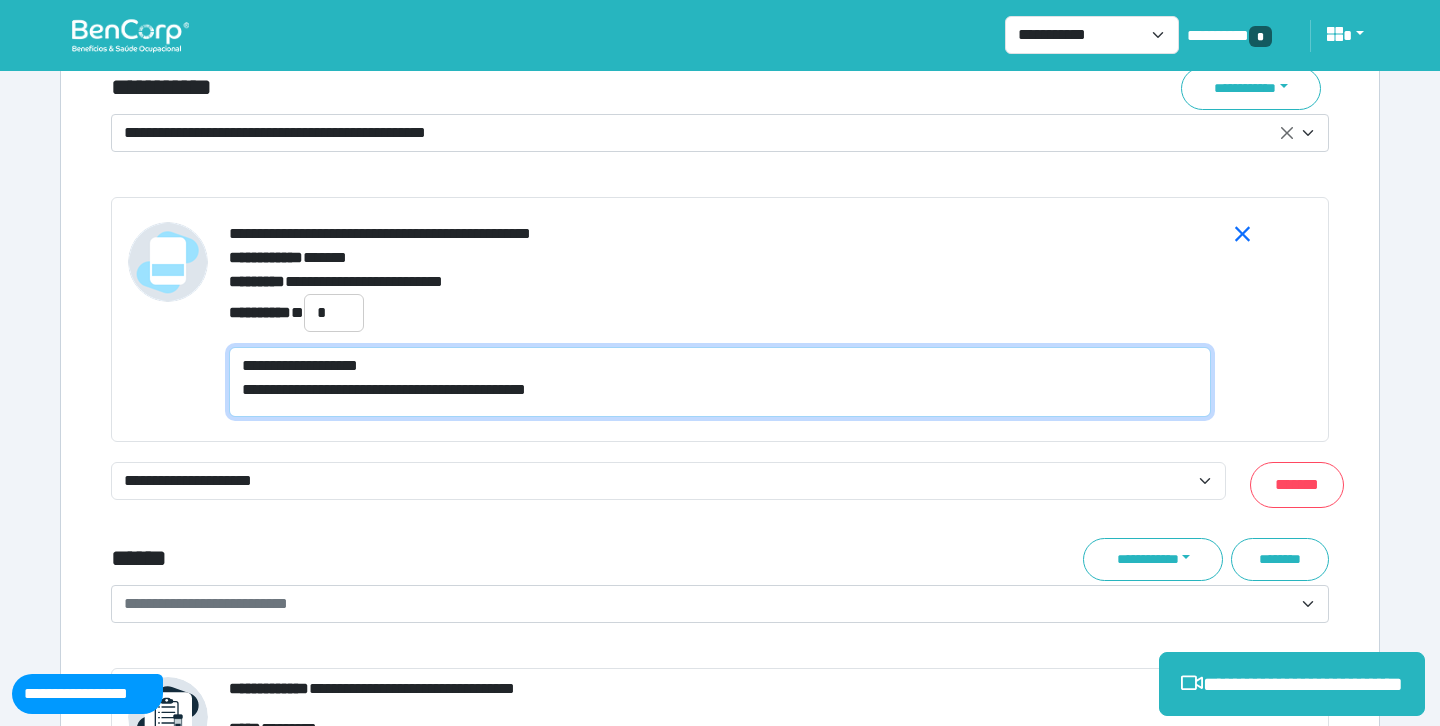 click on "**********" at bounding box center [720, 382] 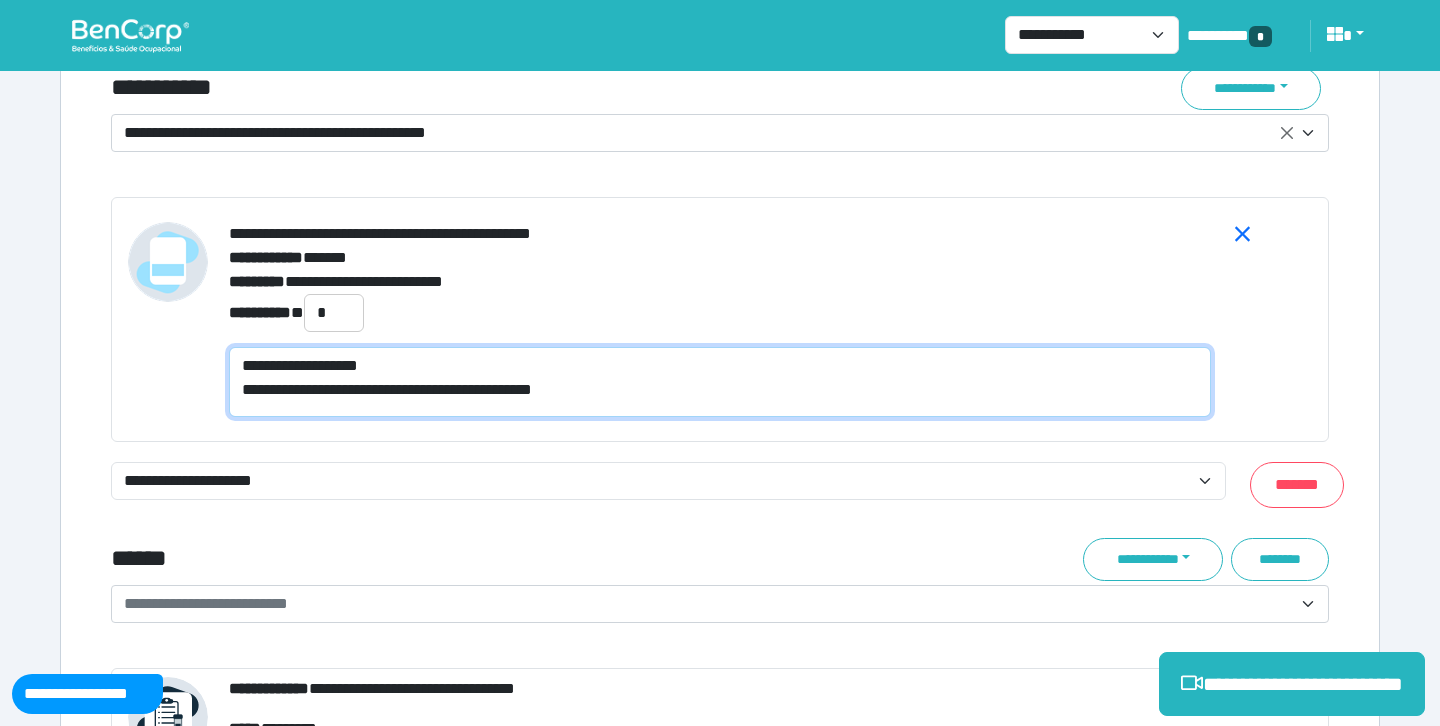 click on "**********" at bounding box center (720, 382) 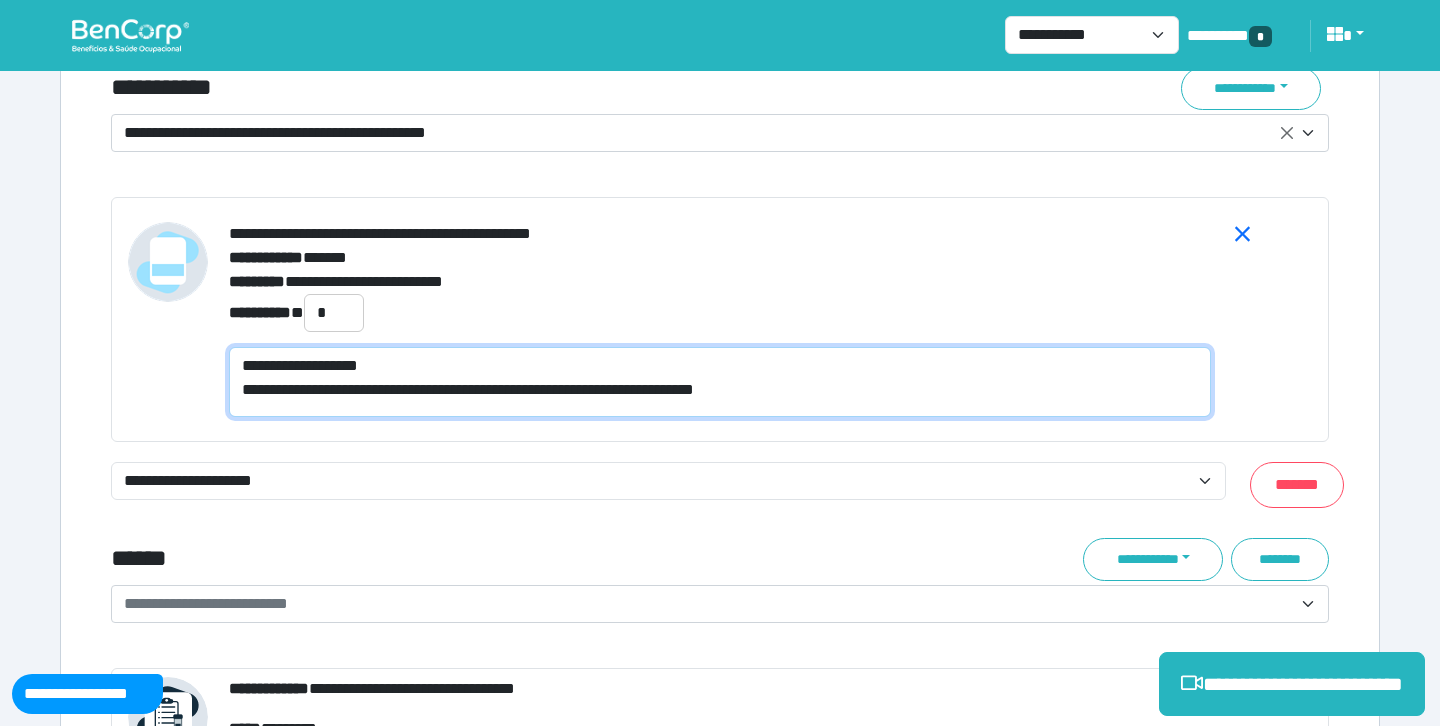 type on "**********" 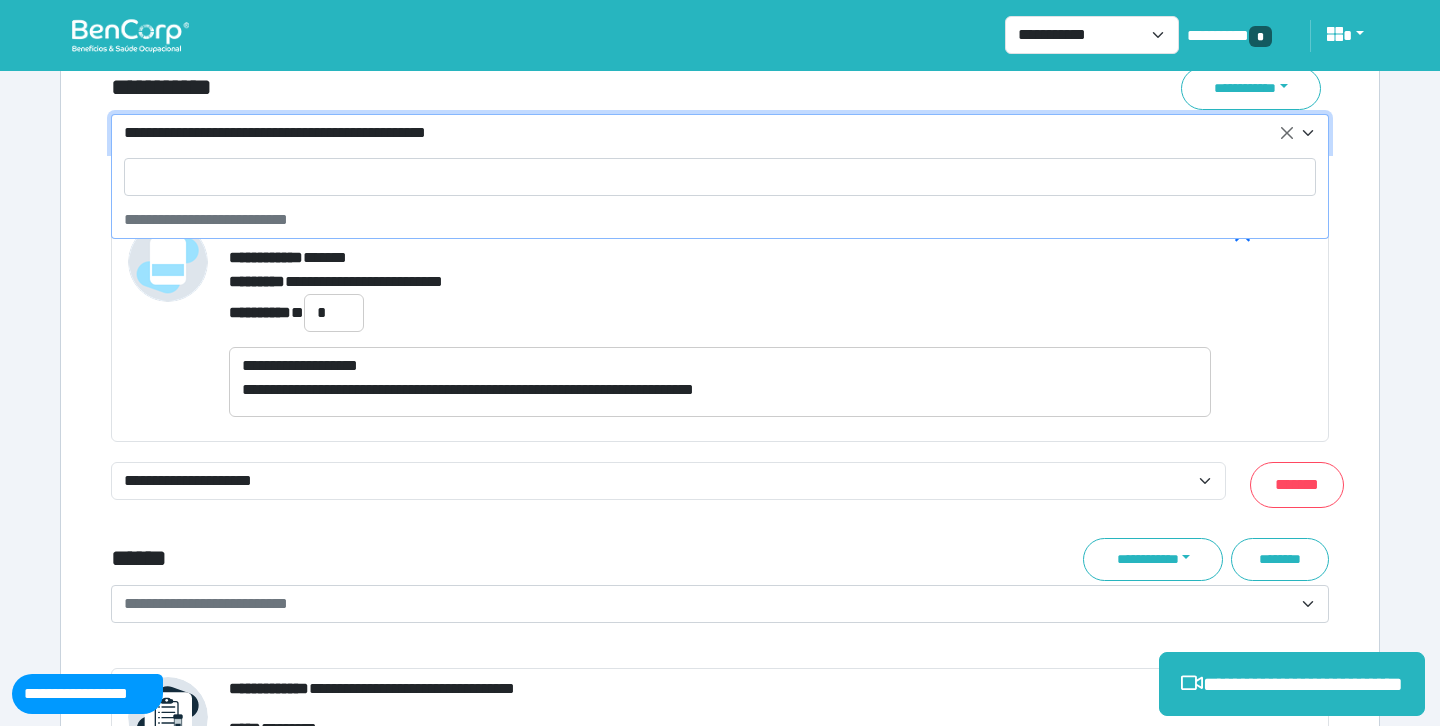 click on "**********" at bounding box center (708, 133) 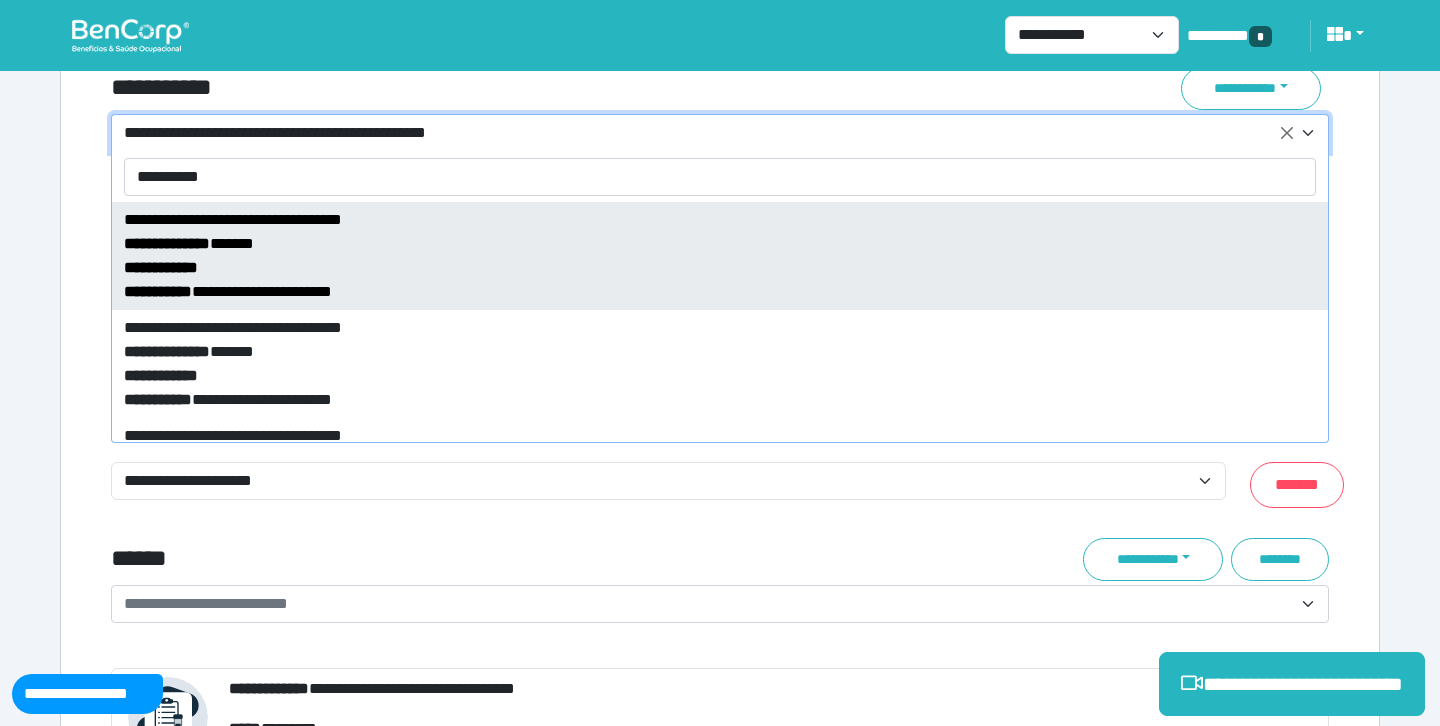 type on "**********" 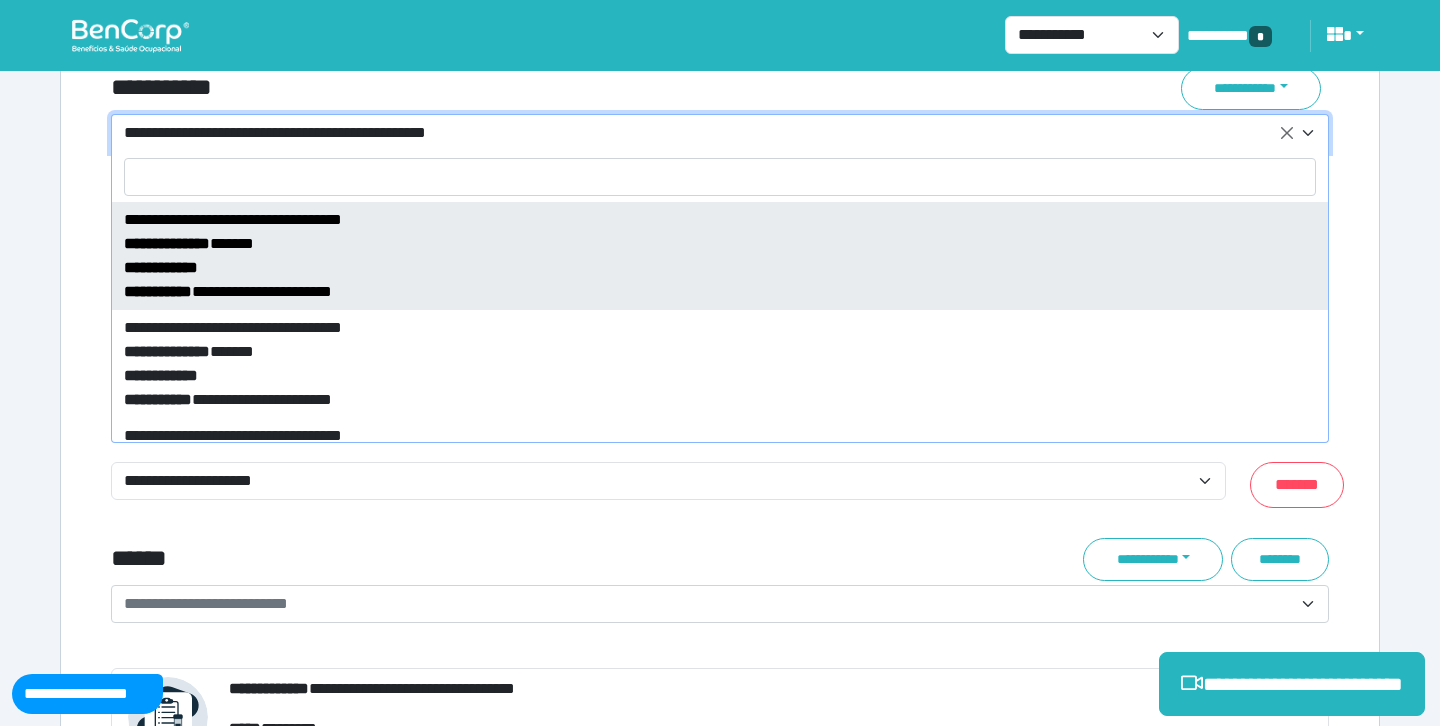 select on "*****" 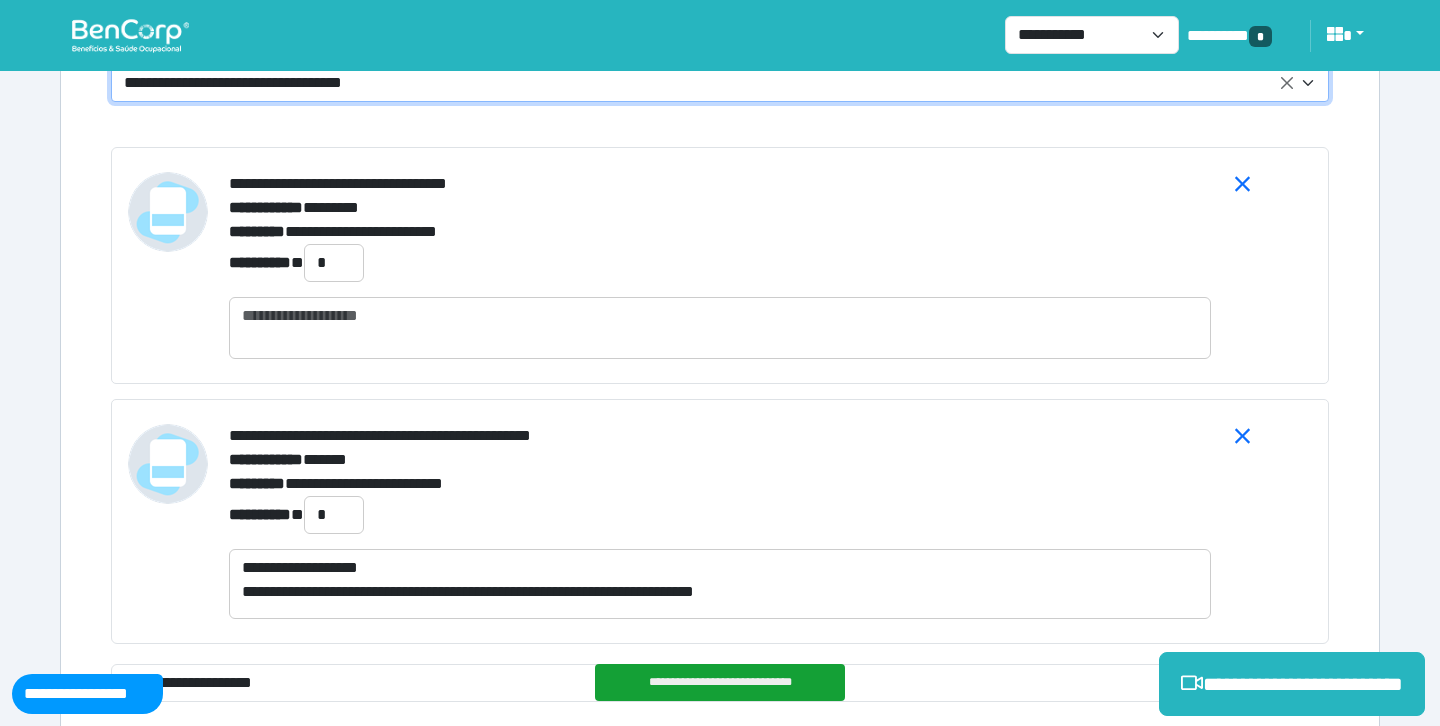 scroll, scrollTop: 7815, scrollLeft: 0, axis: vertical 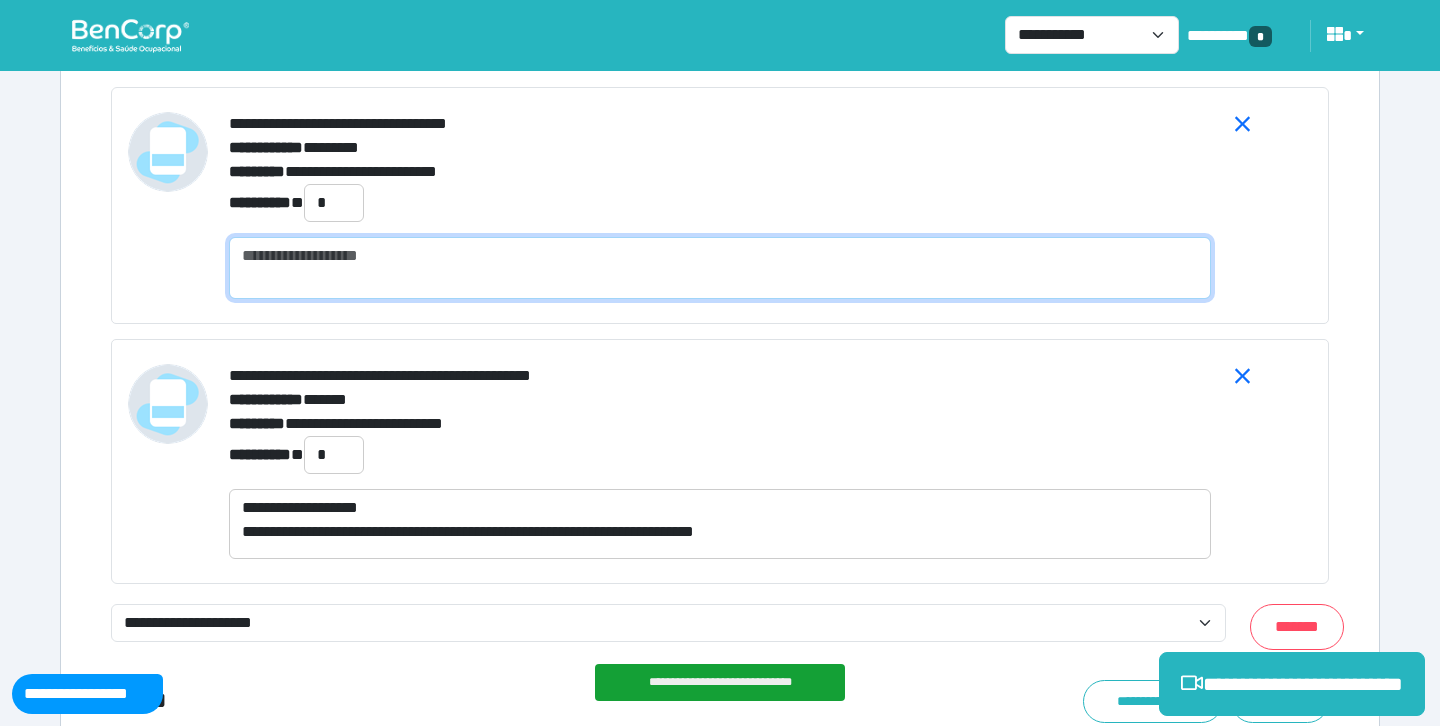 click at bounding box center (720, 268) 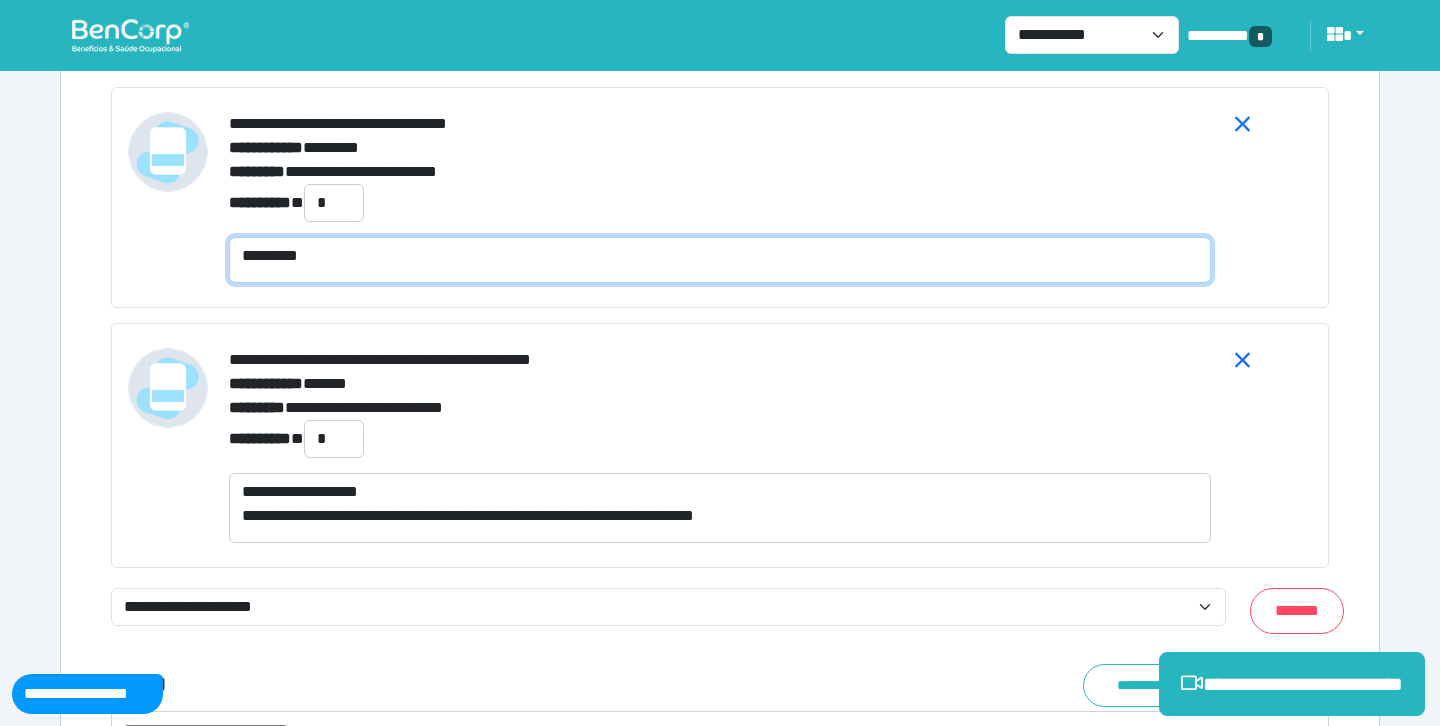 scroll, scrollTop: 0, scrollLeft: 0, axis: both 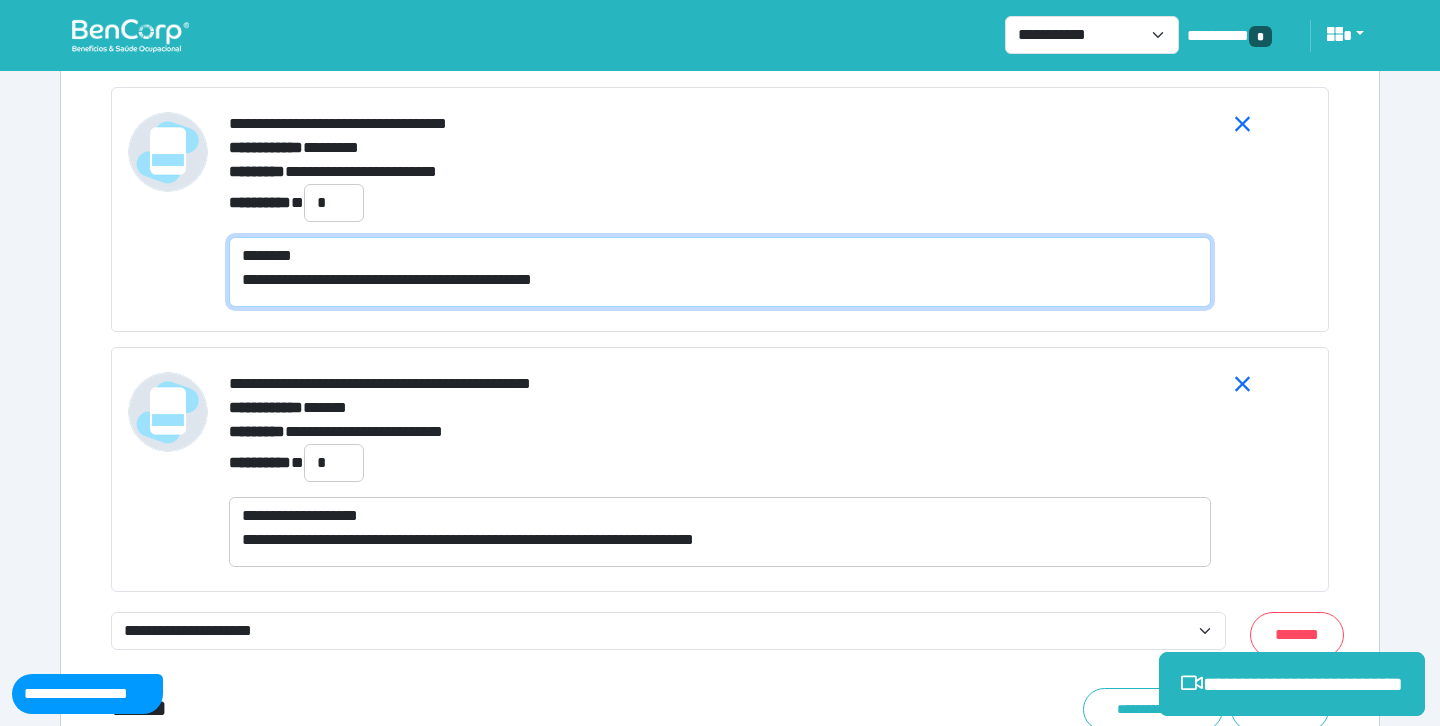 type on "**********" 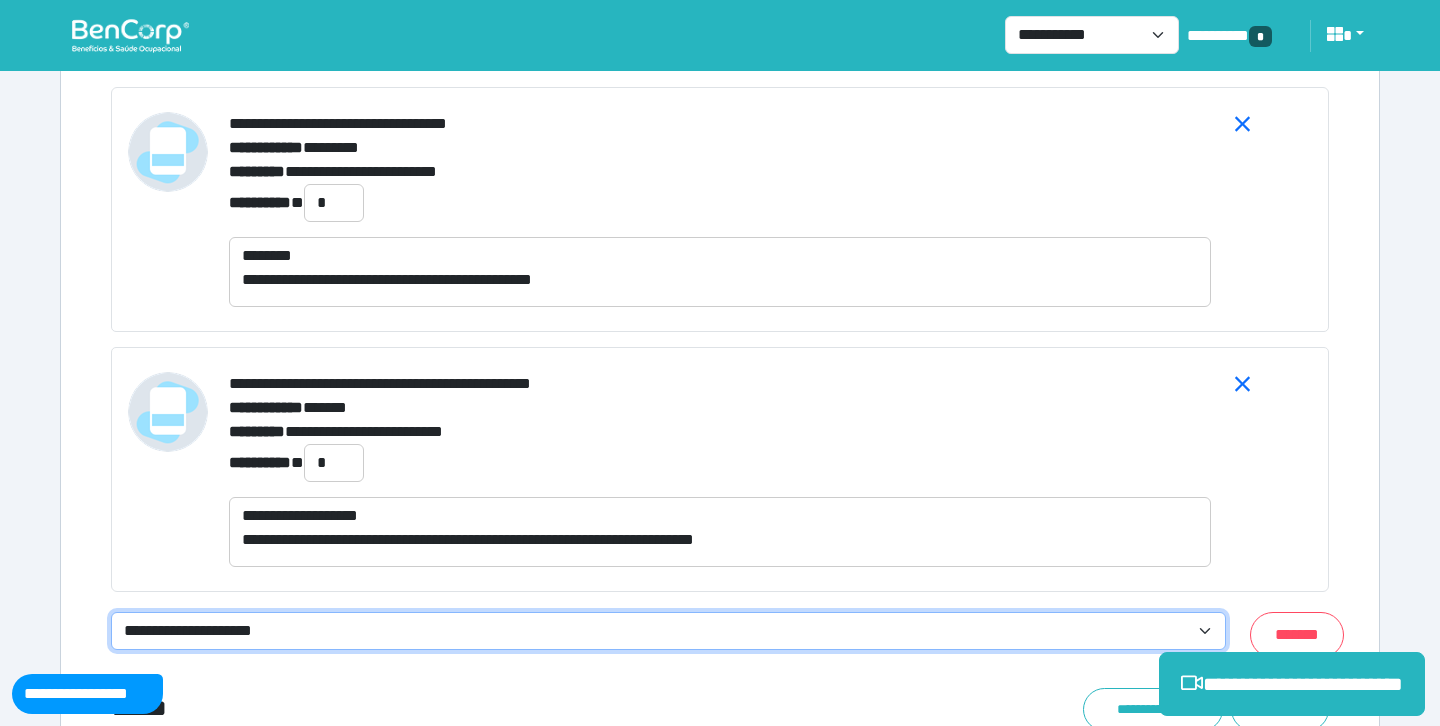 click on "**********" at bounding box center [668, 631] 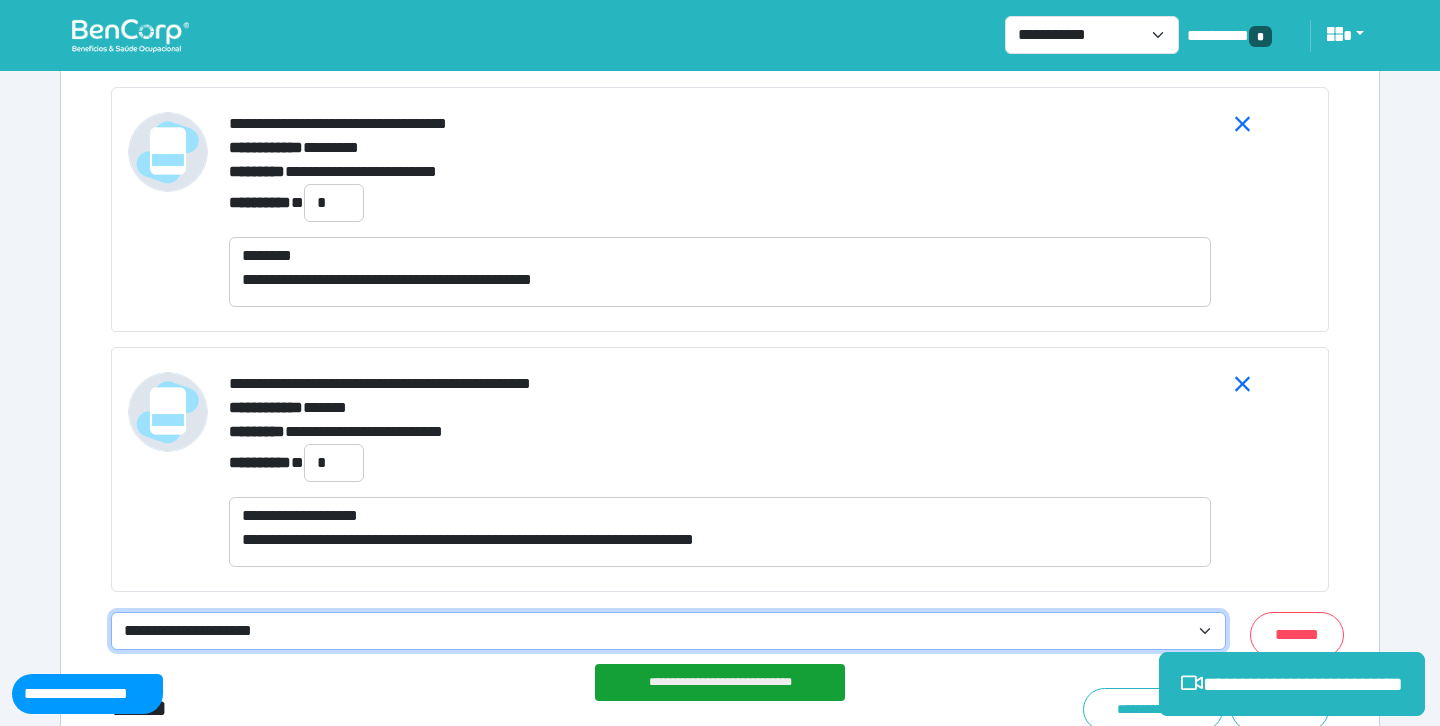 select on "**********" 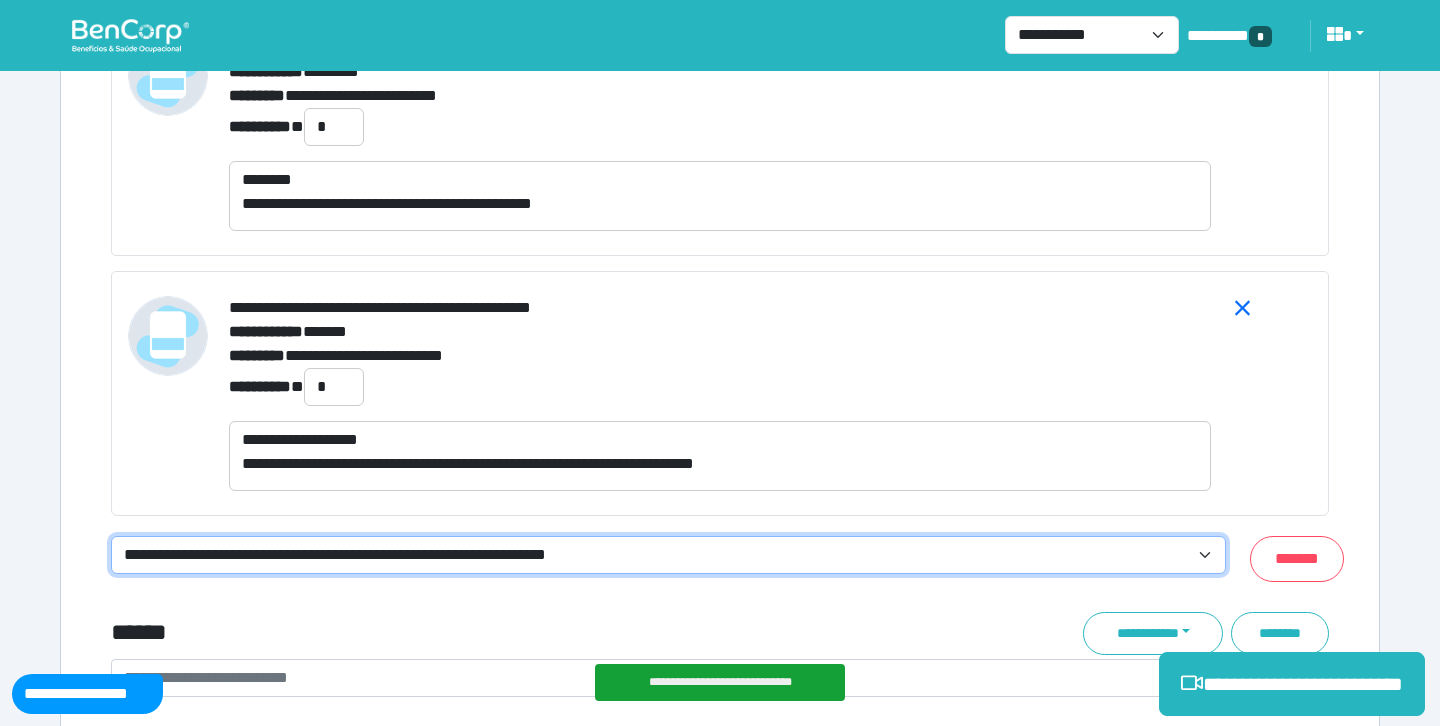 scroll, scrollTop: 8009, scrollLeft: 0, axis: vertical 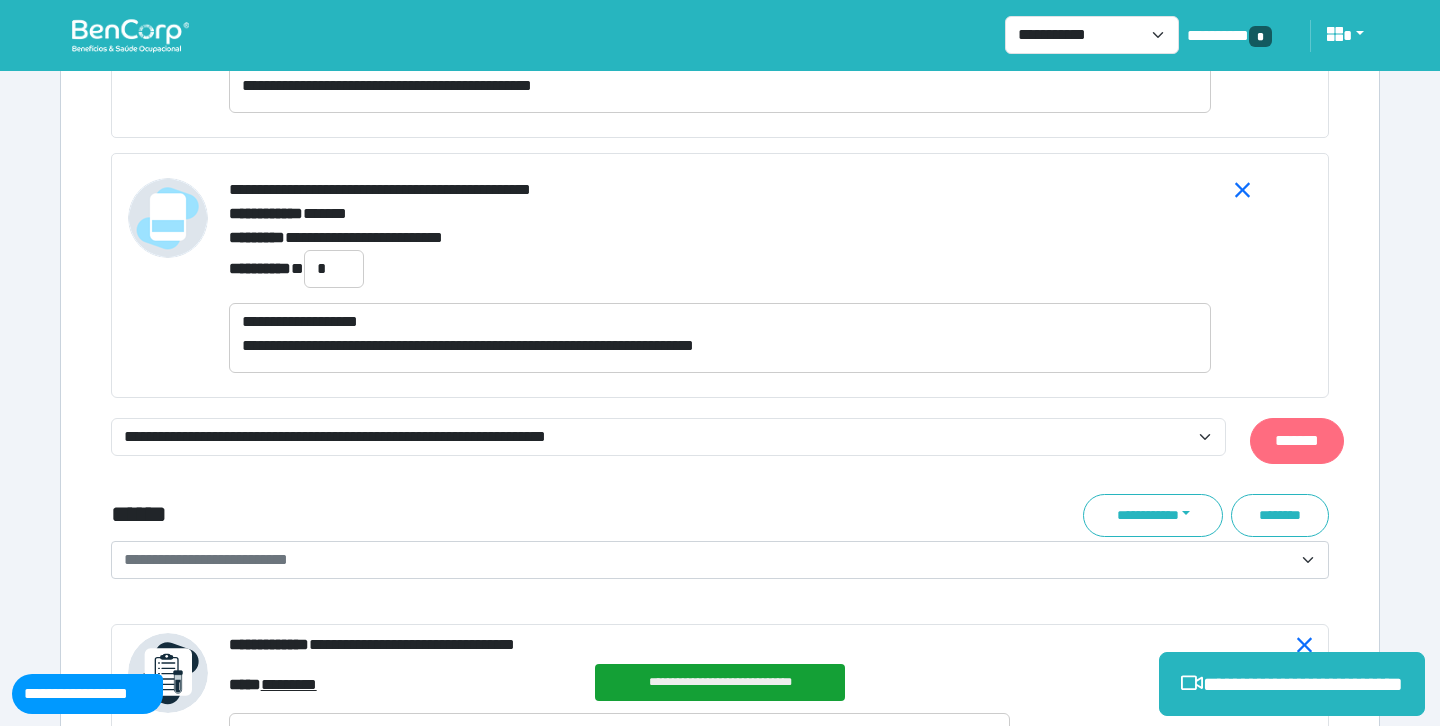 click on "*******" at bounding box center (1297, 441) 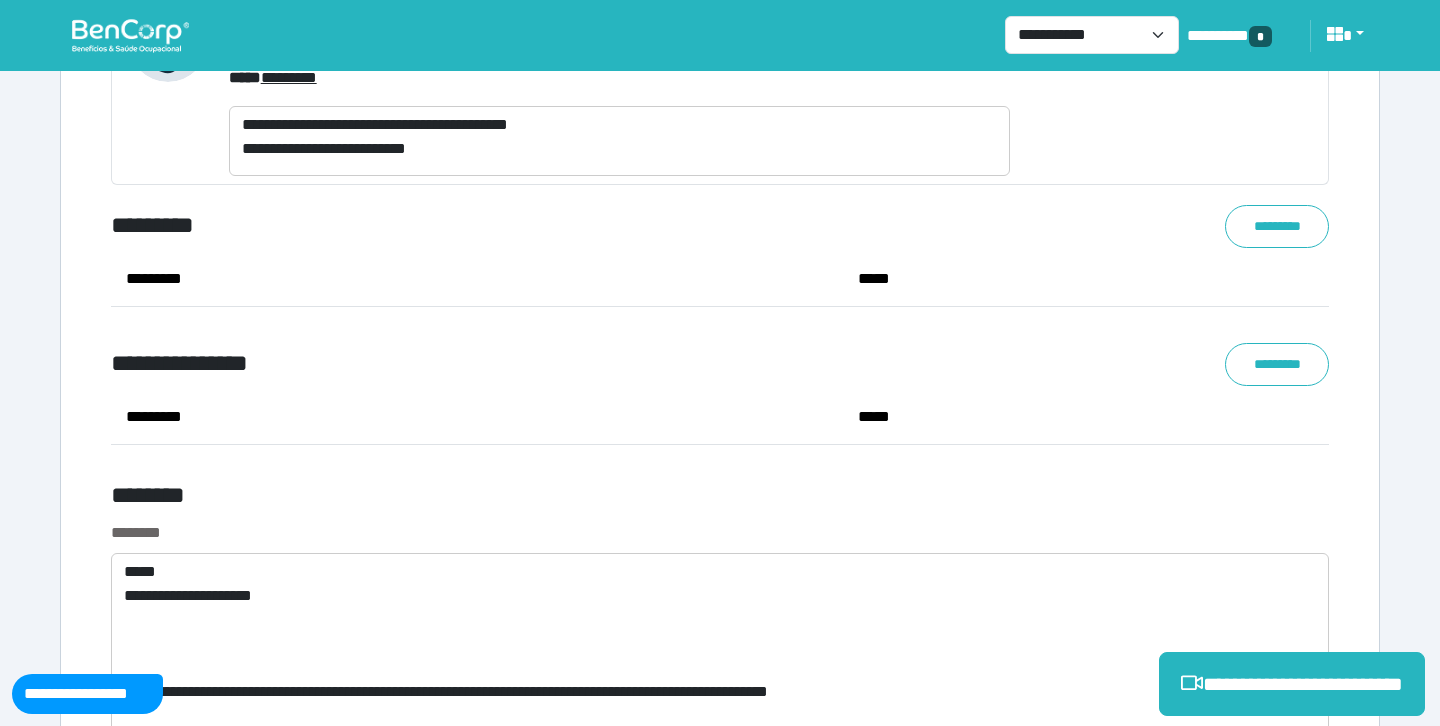 scroll, scrollTop: 10566, scrollLeft: 0, axis: vertical 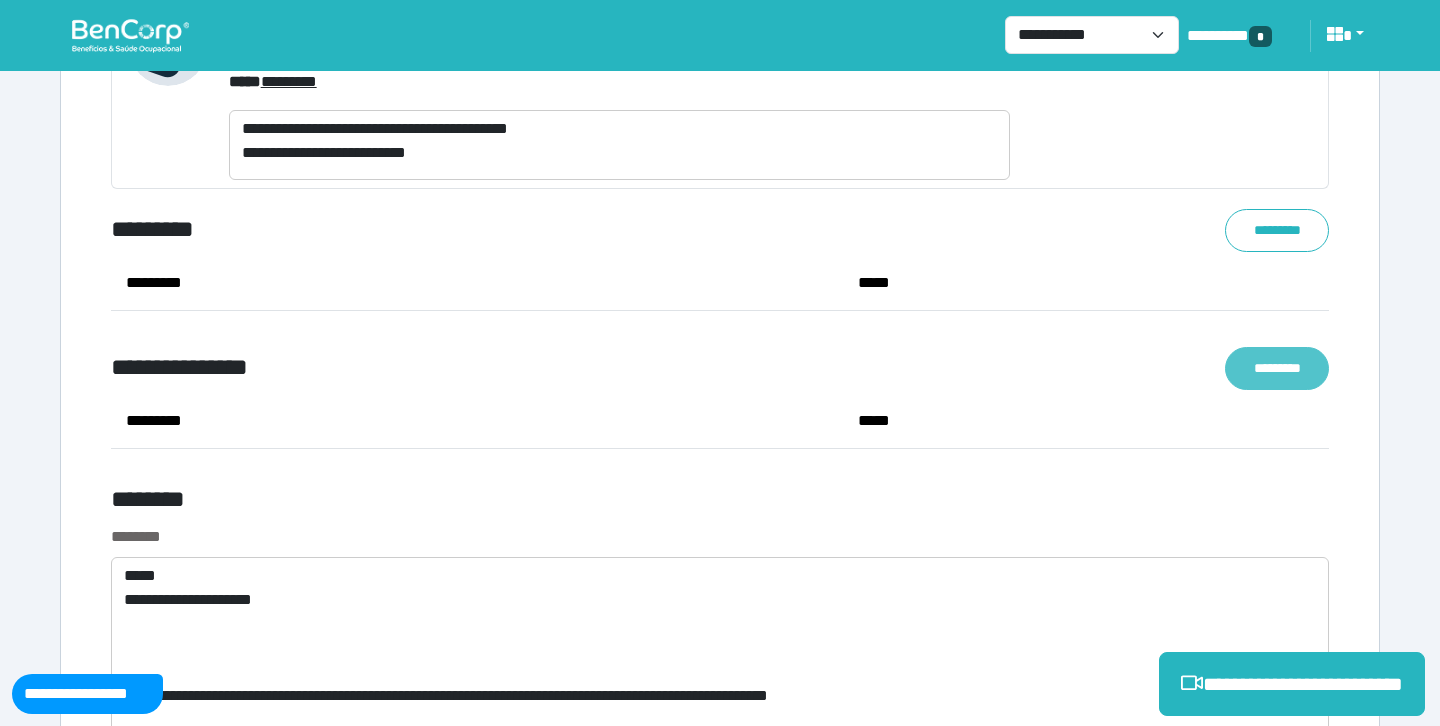 click on "*********" at bounding box center (1277, 368) 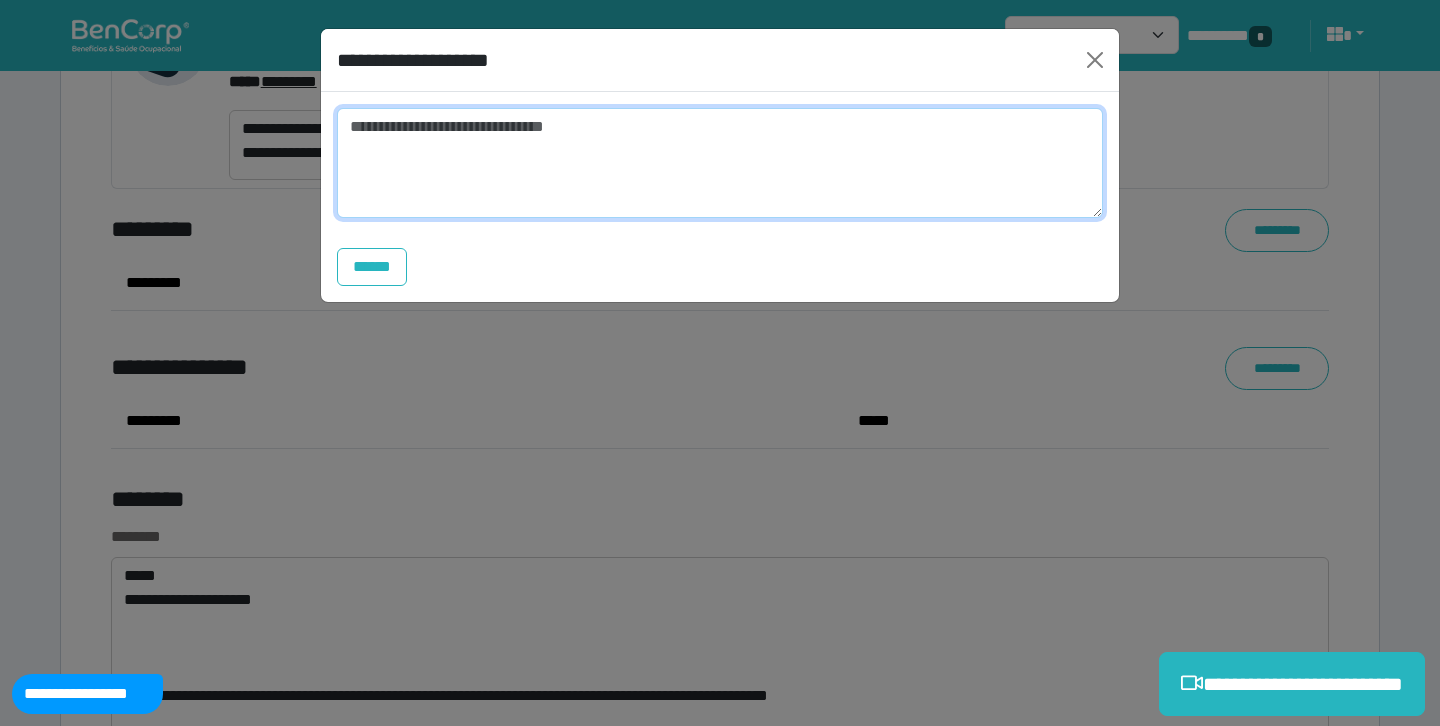 click at bounding box center (720, 163) 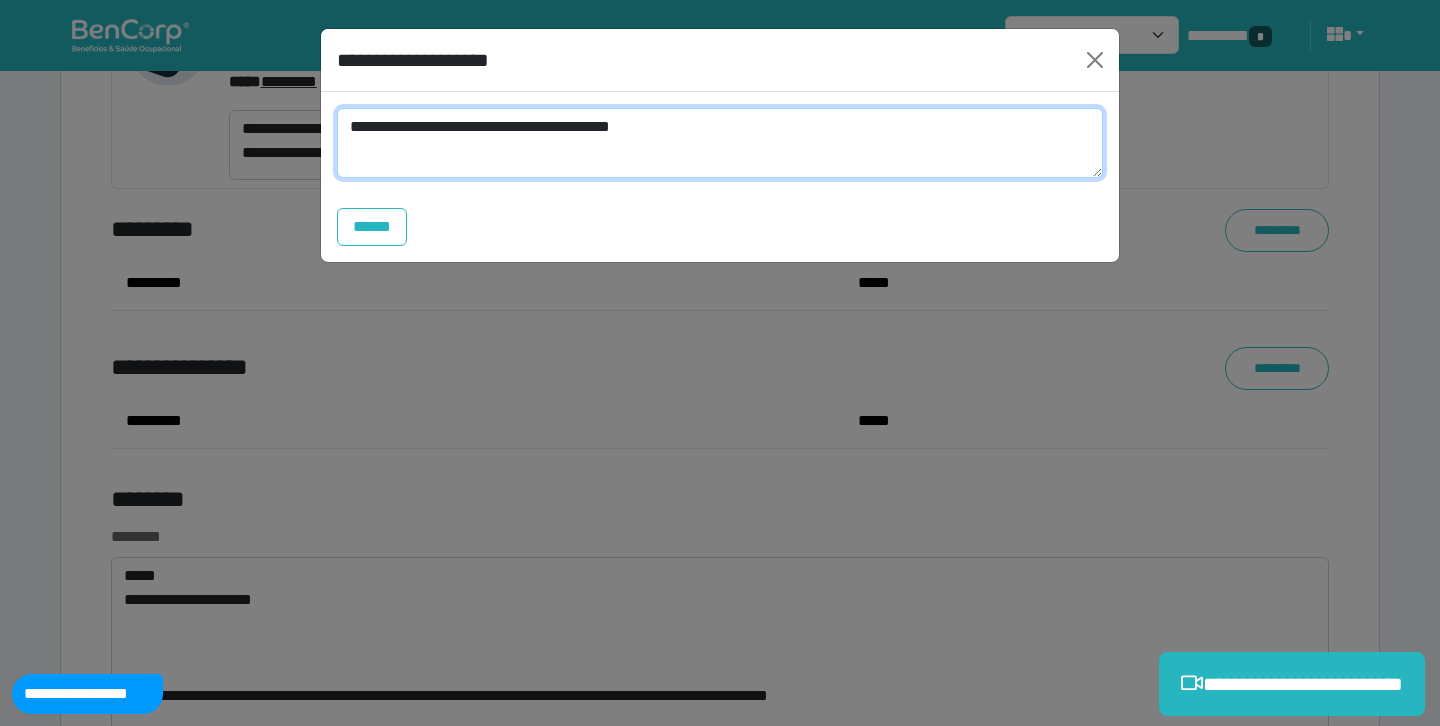 scroll, scrollTop: 0, scrollLeft: 0, axis: both 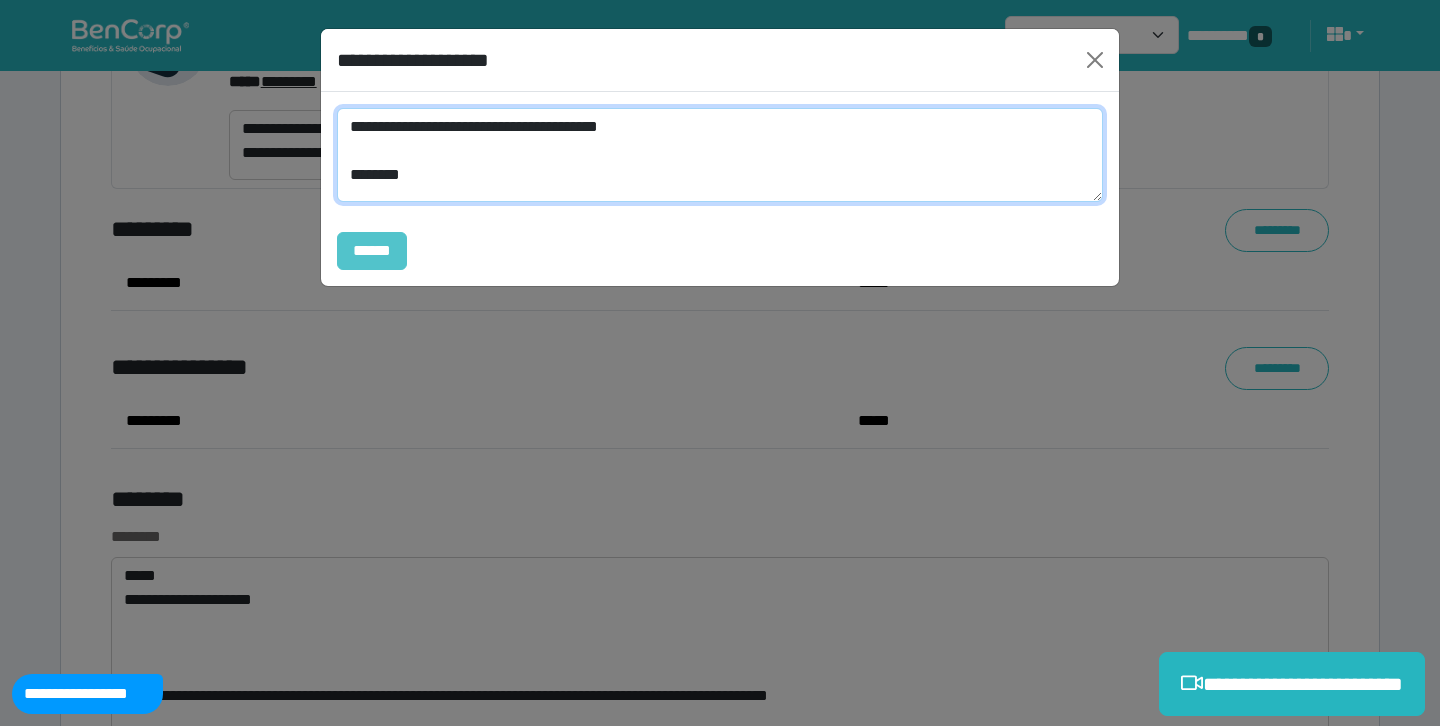 type on "**********" 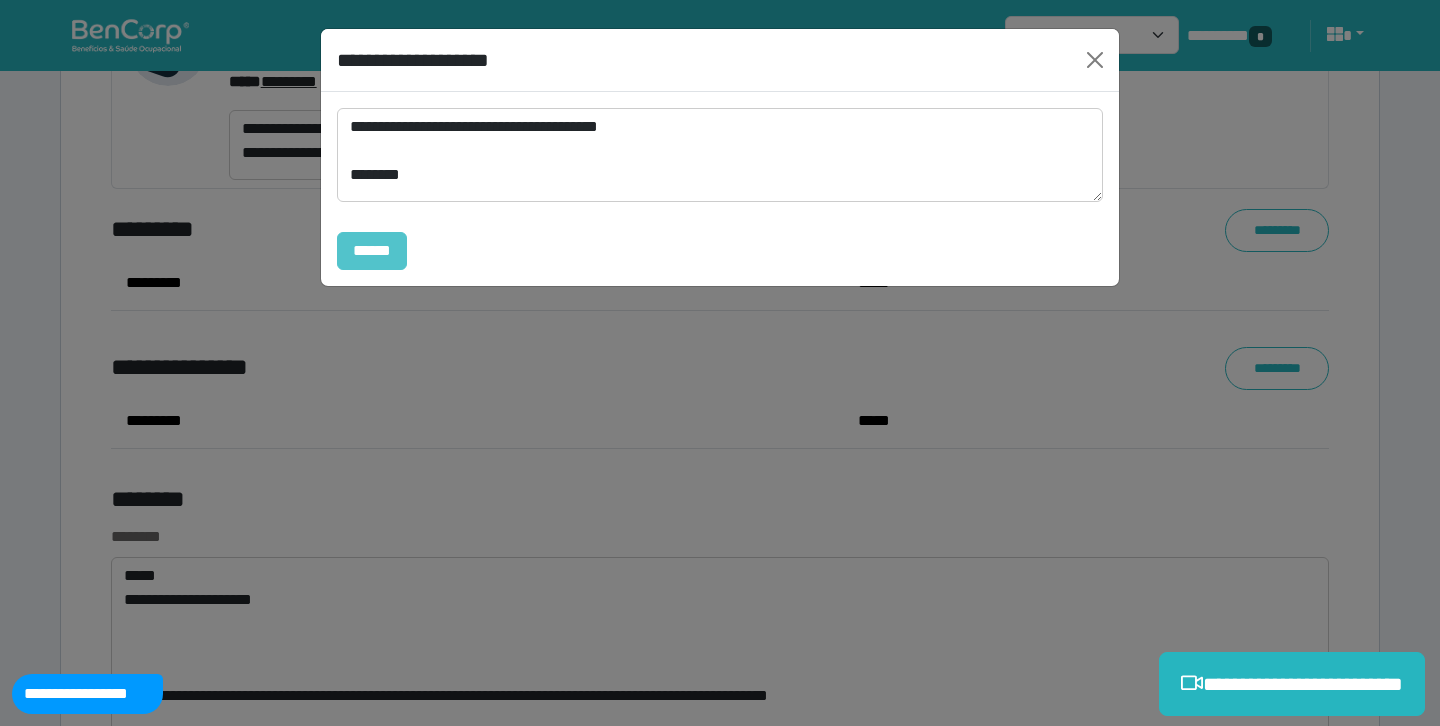 click on "******" at bounding box center [372, 251] 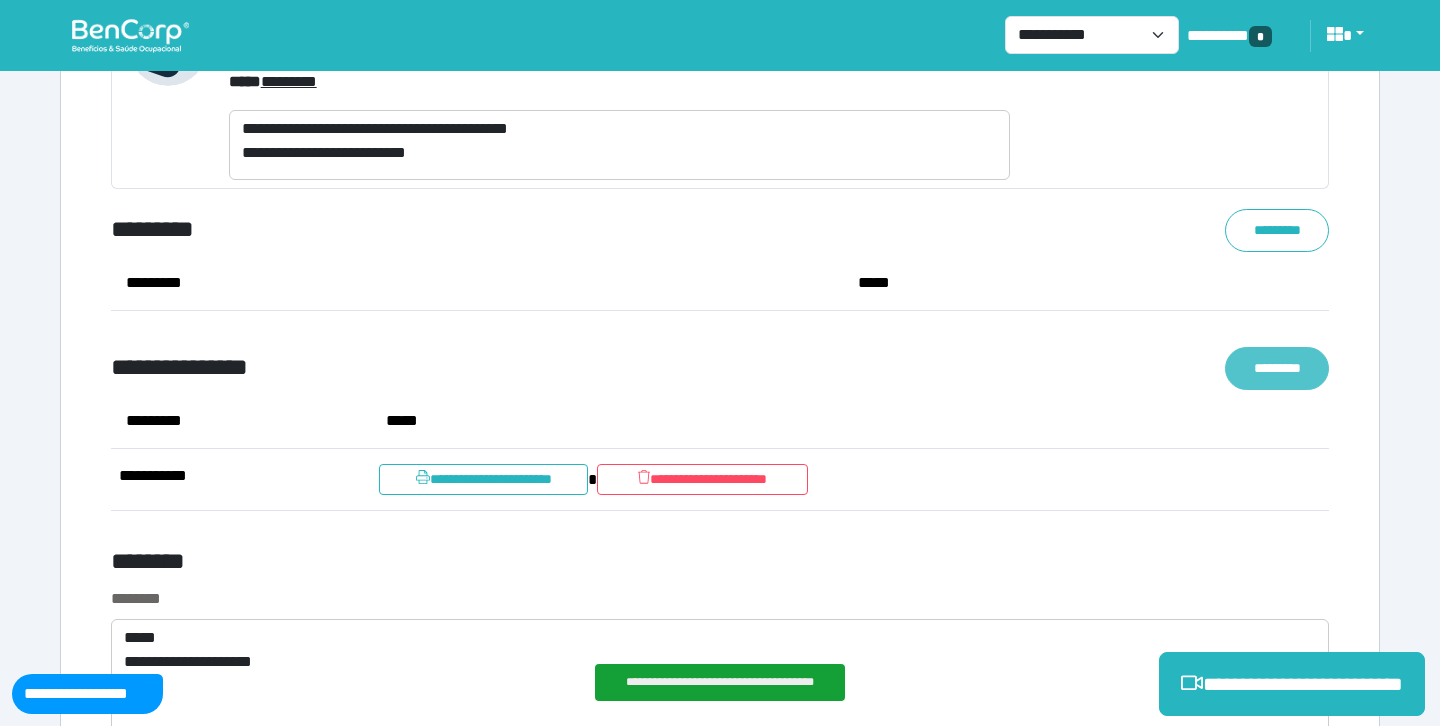 click on "*********" at bounding box center (1277, 368) 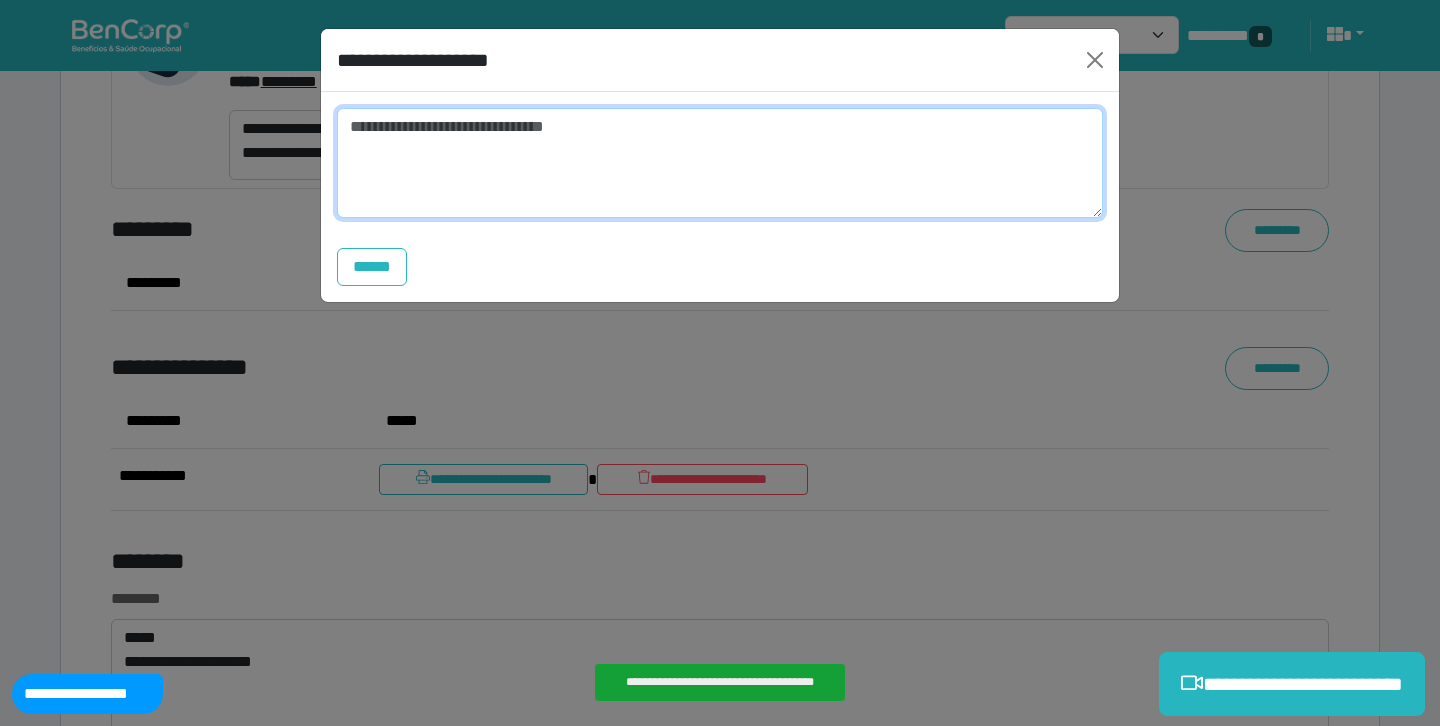 click at bounding box center [720, 163] 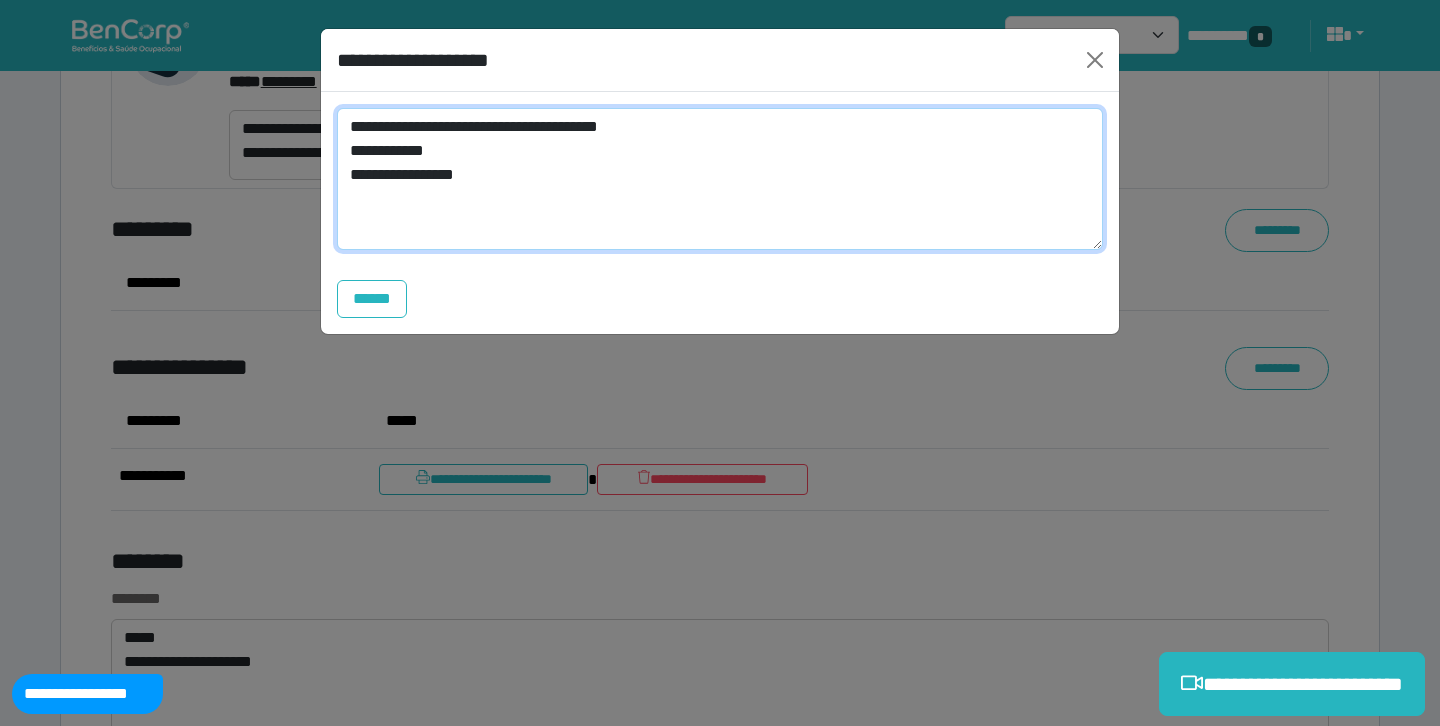 scroll, scrollTop: 0, scrollLeft: 0, axis: both 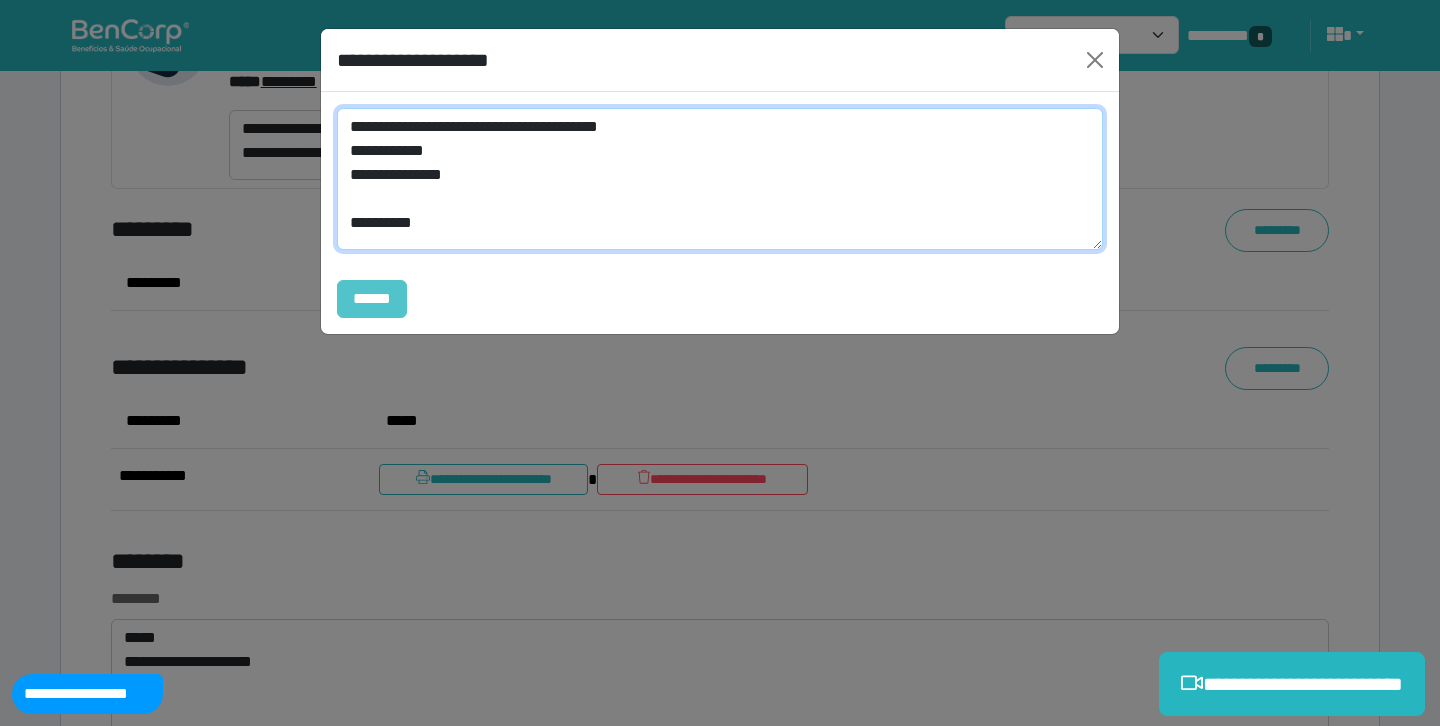 type on "**********" 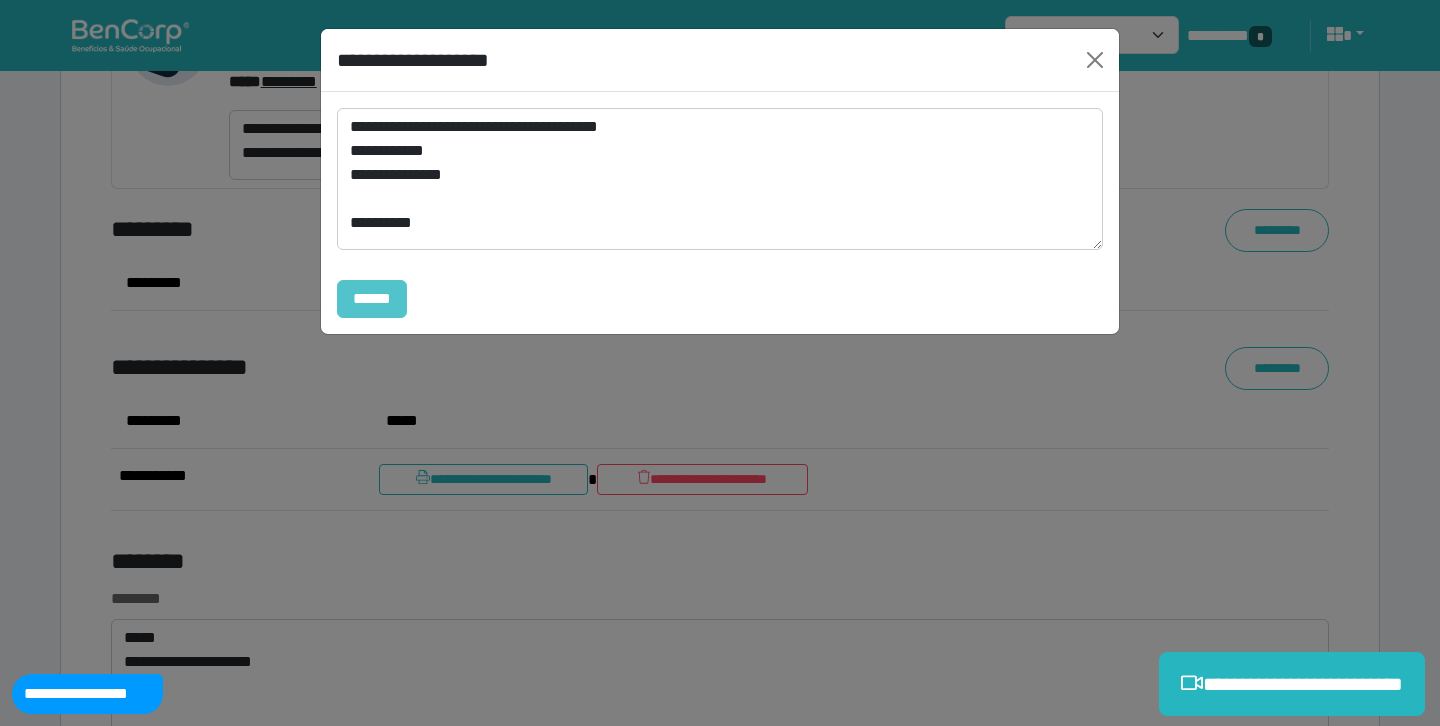 click on "******" at bounding box center [372, 299] 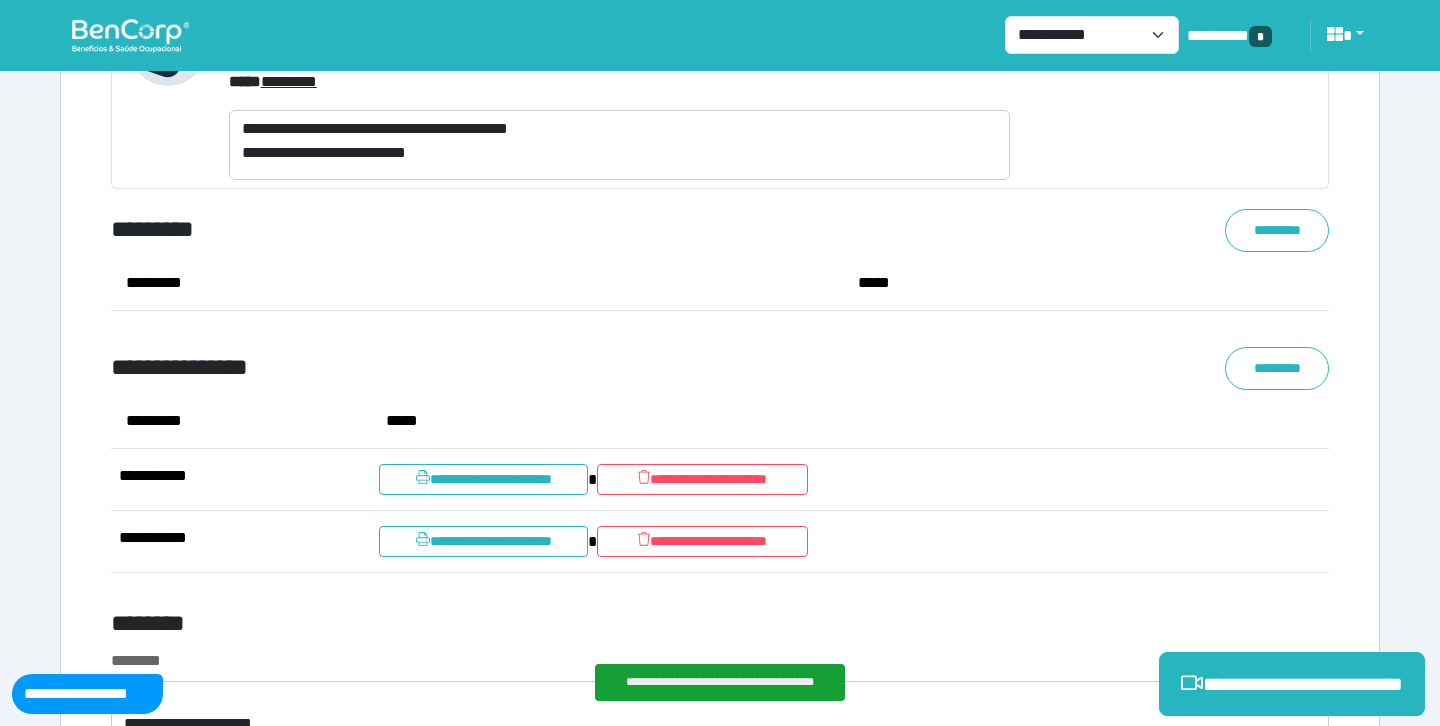 scroll, scrollTop: 11567, scrollLeft: 0, axis: vertical 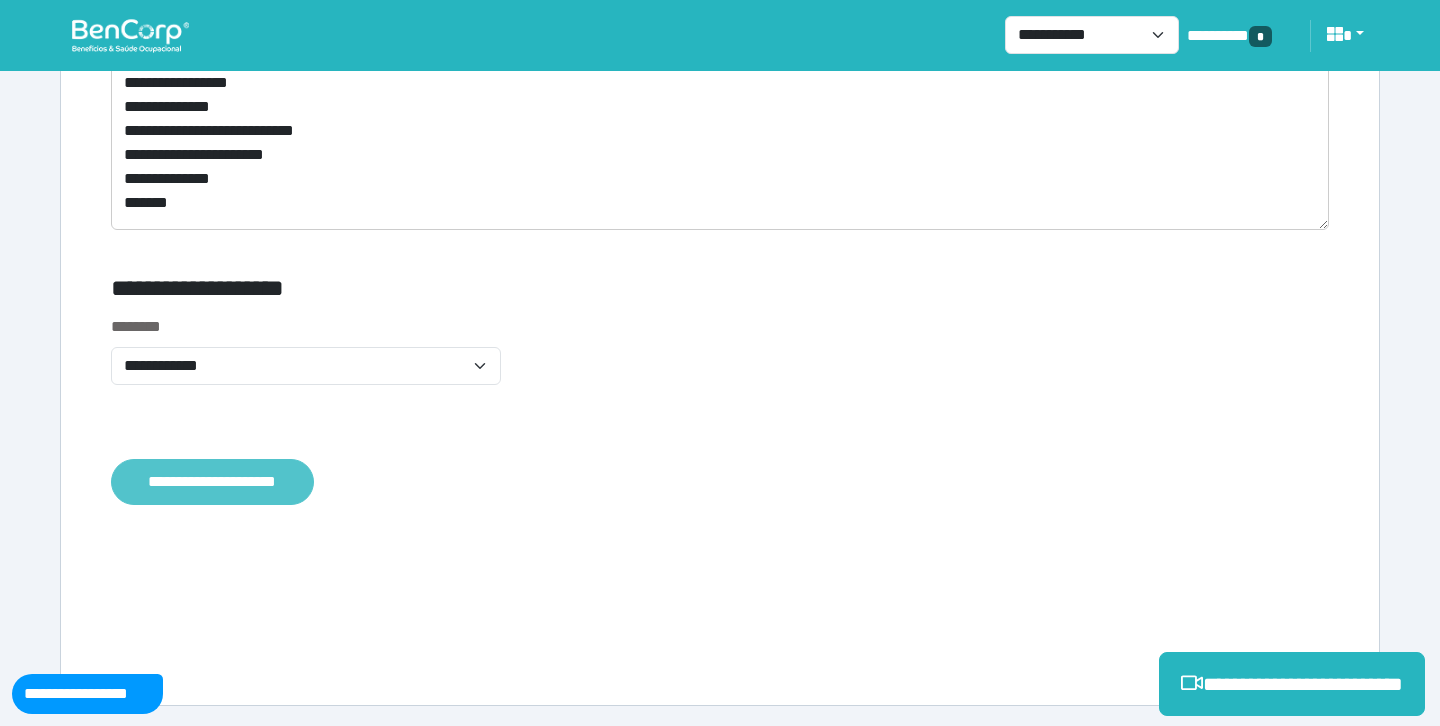click on "**********" at bounding box center (212, 482) 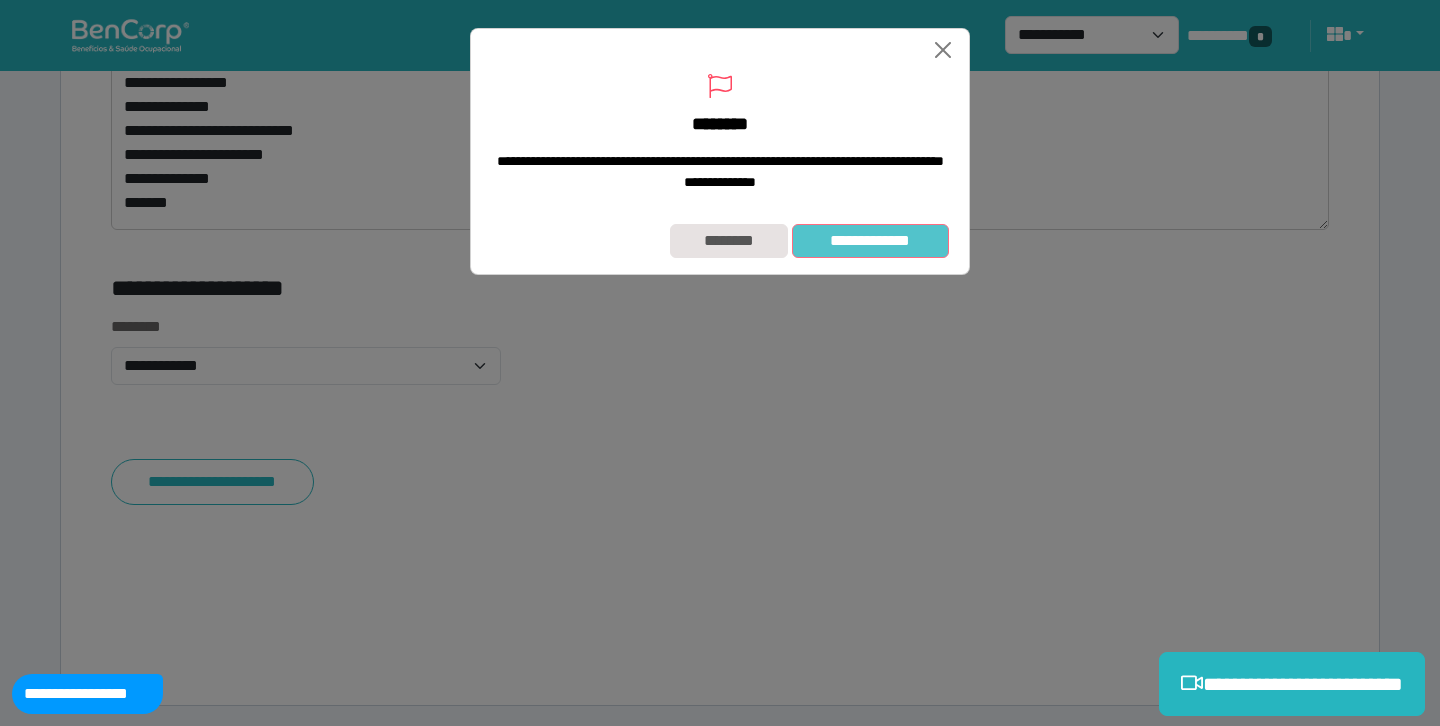 click on "**********" at bounding box center [870, 241] 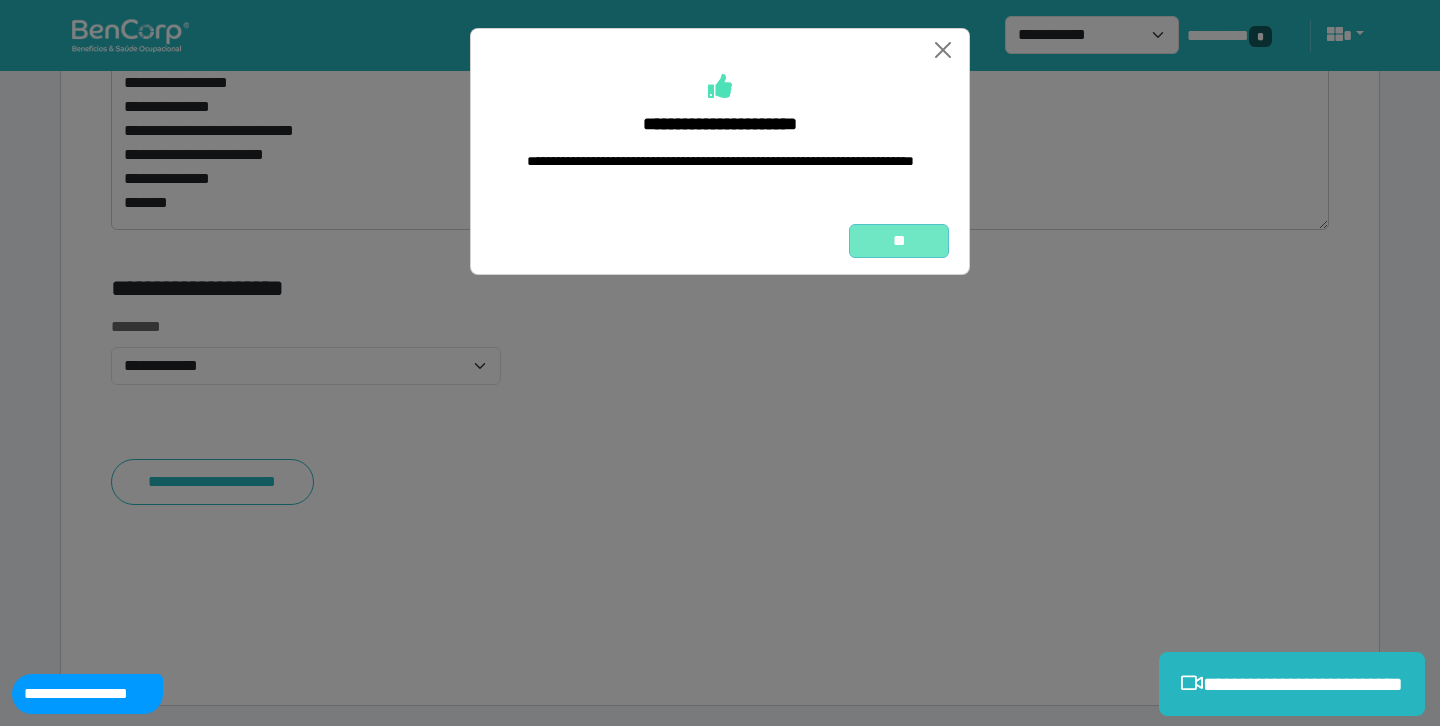 click on "**" at bounding box center (899, 241) 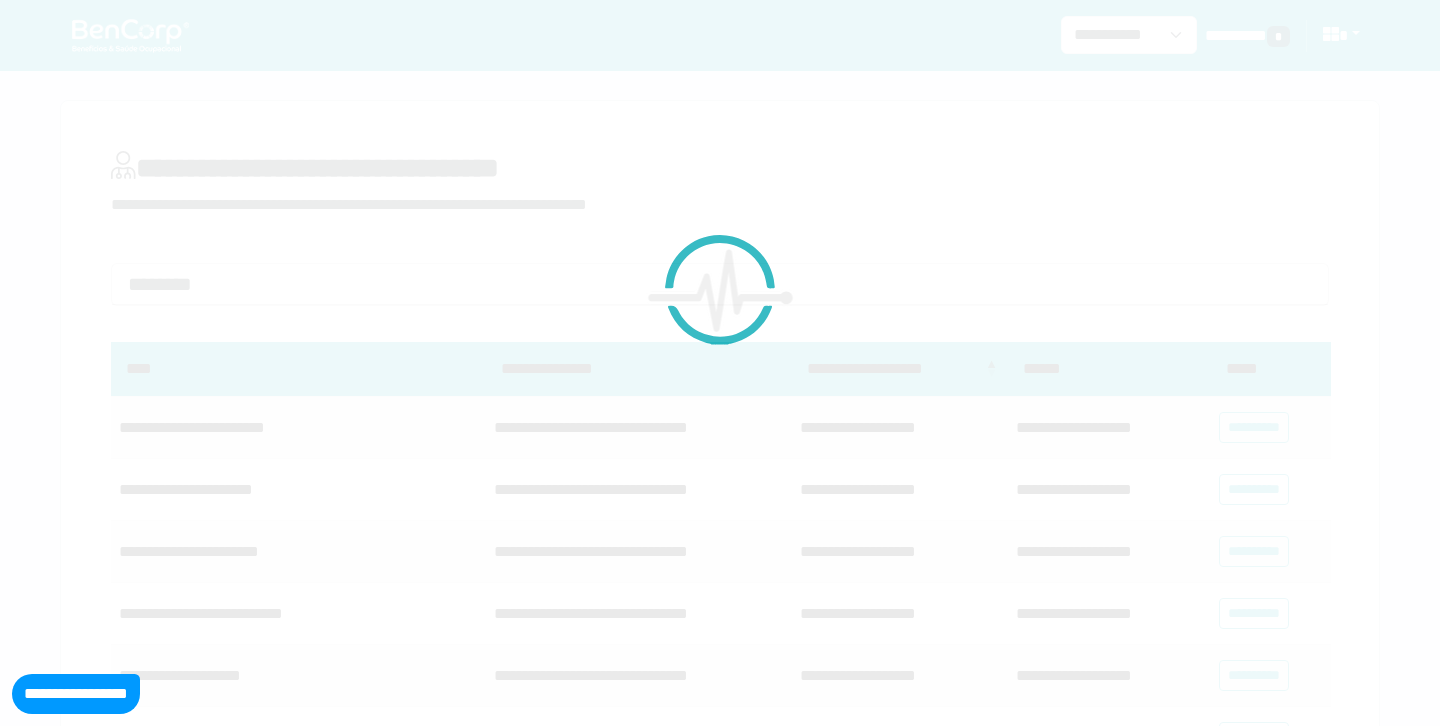 scroll, scrollTop: 0, scrollLeft: 0, axis: both 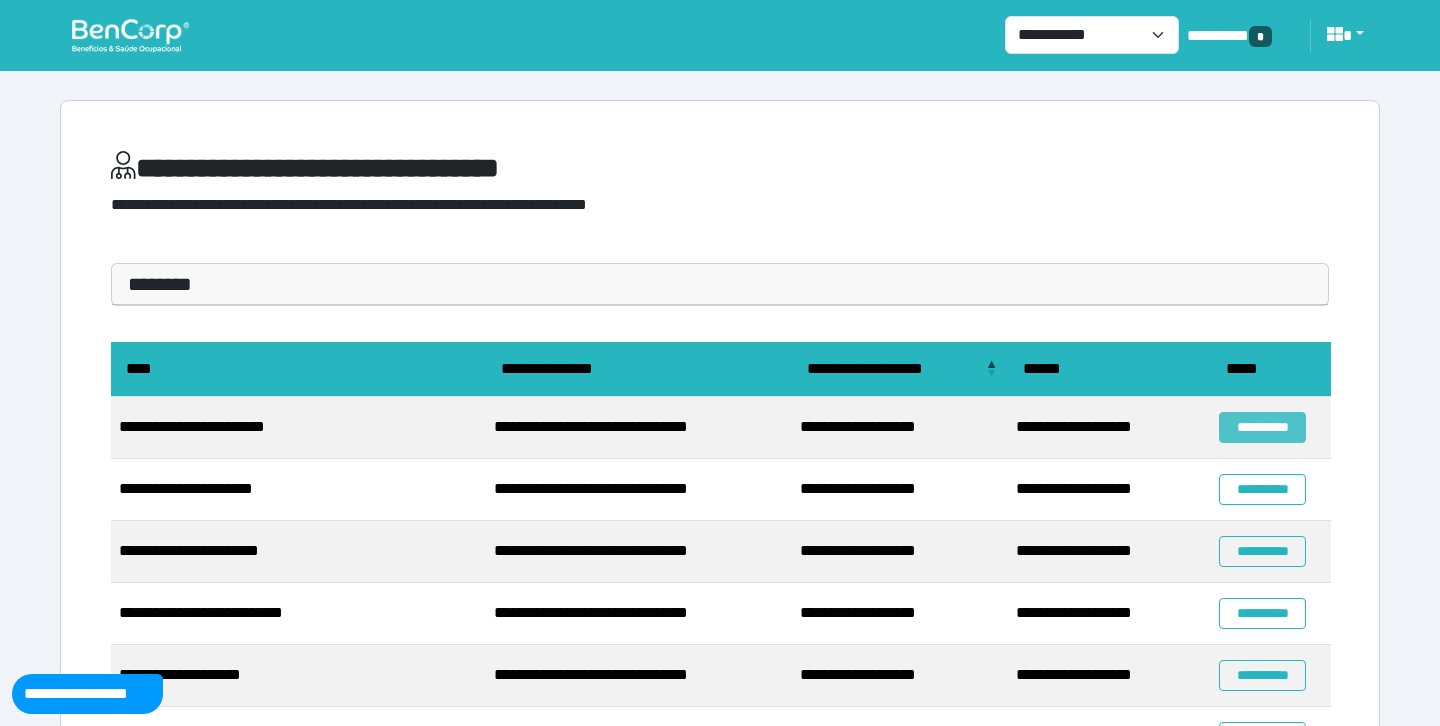 click on "**********" at bounding box center (1262, 427) 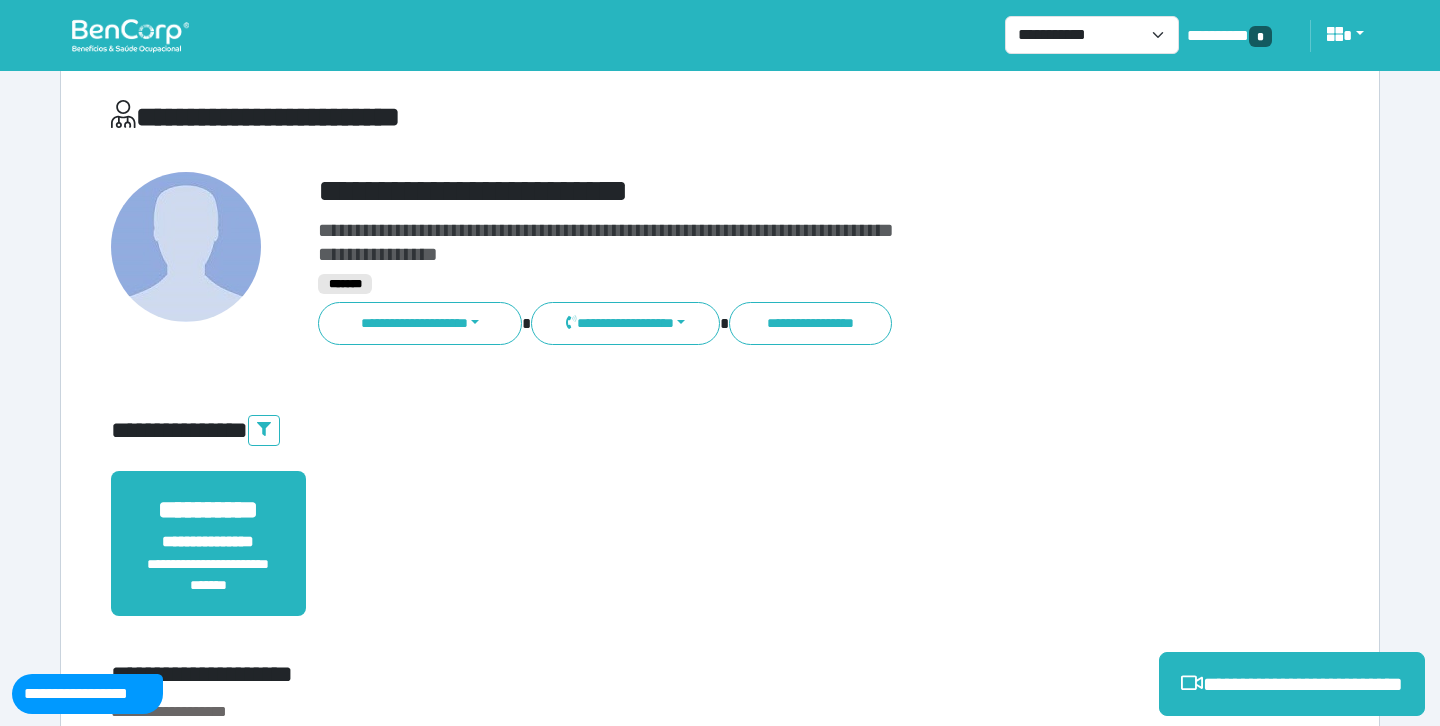 scroll, scrollTop: 0, scrollLeft: 0, axis: both 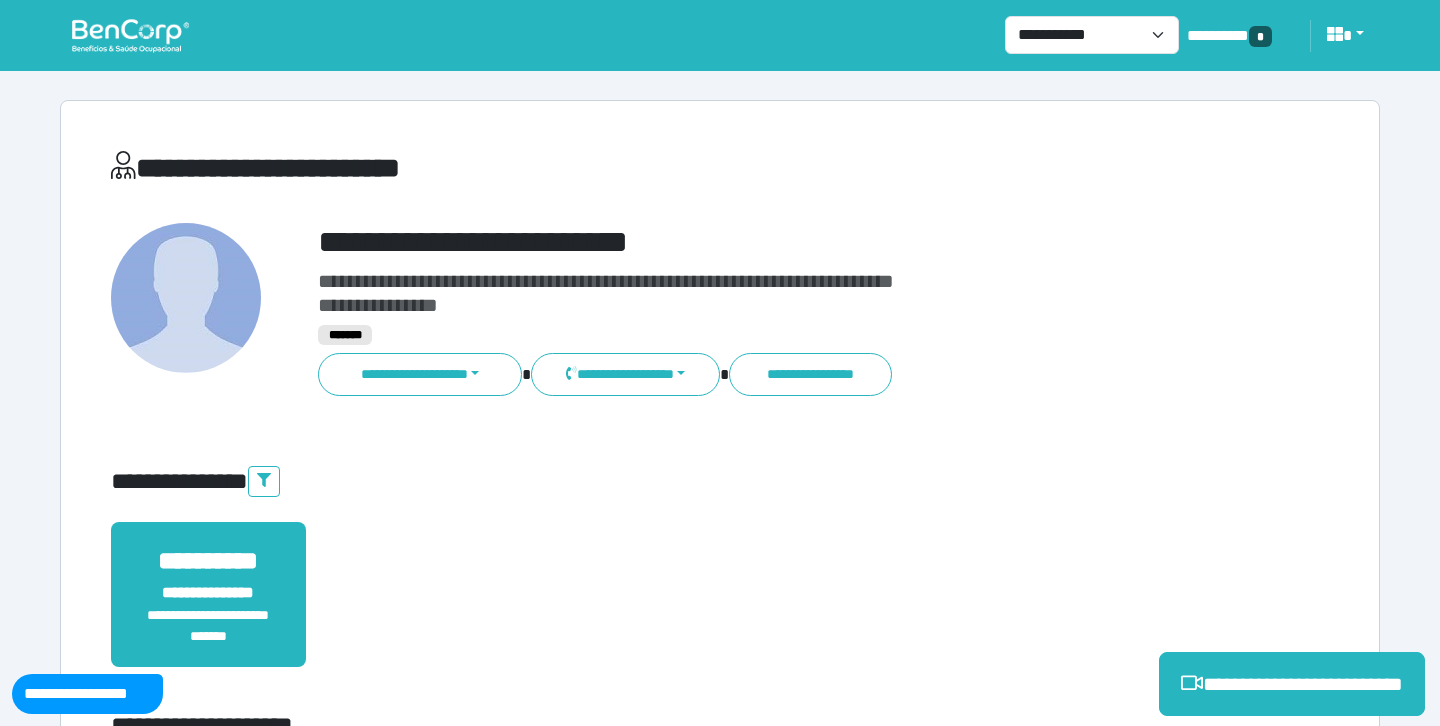 click at bounding box center [130, 35] 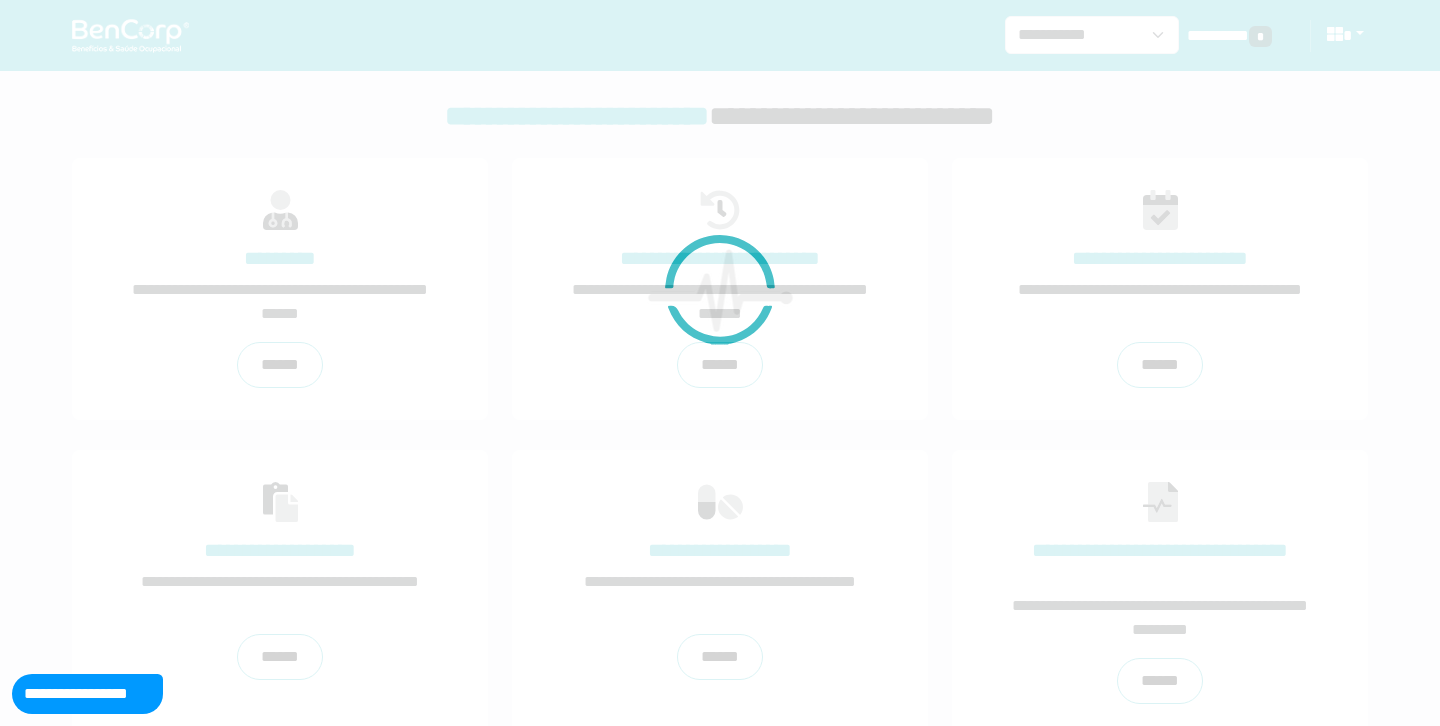scroll, scrollTop: 0, scrollLeft: 0, axis: both 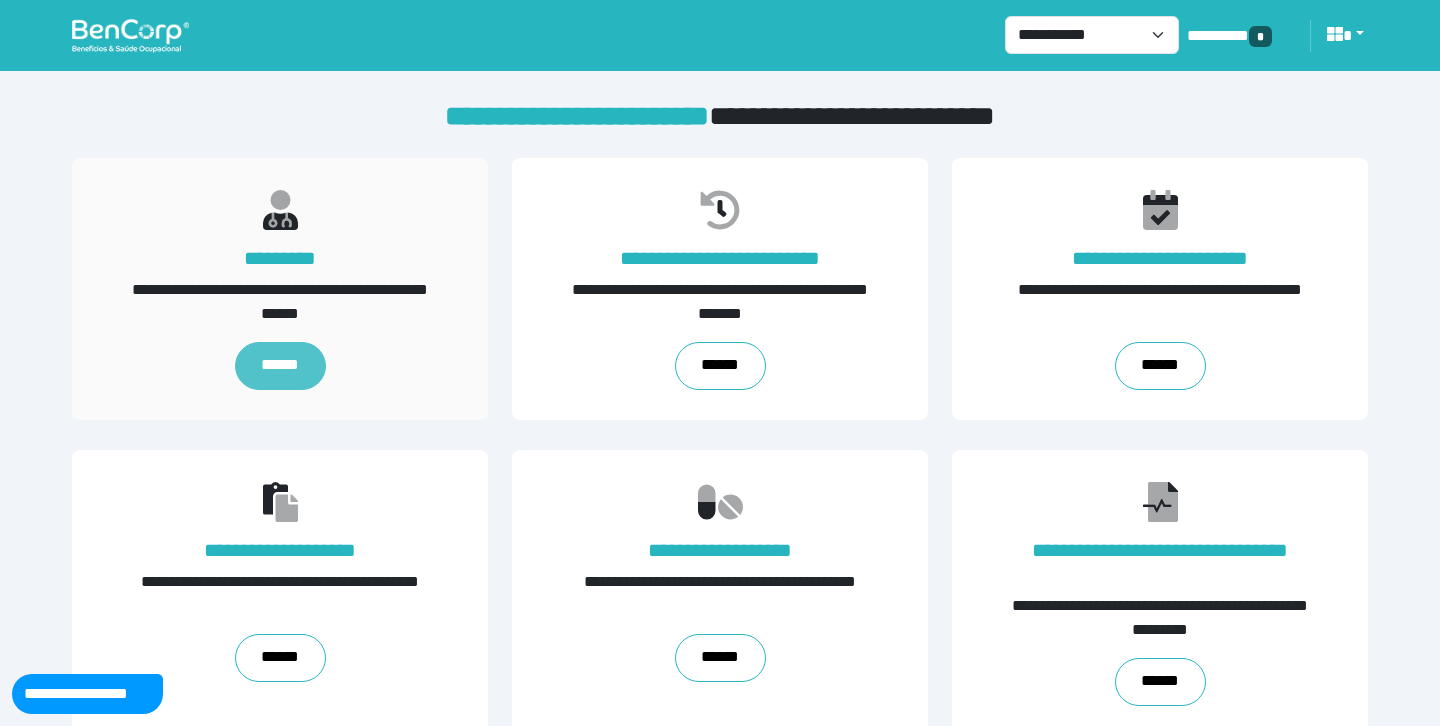 click on "******" at bounding box center [280, 366] 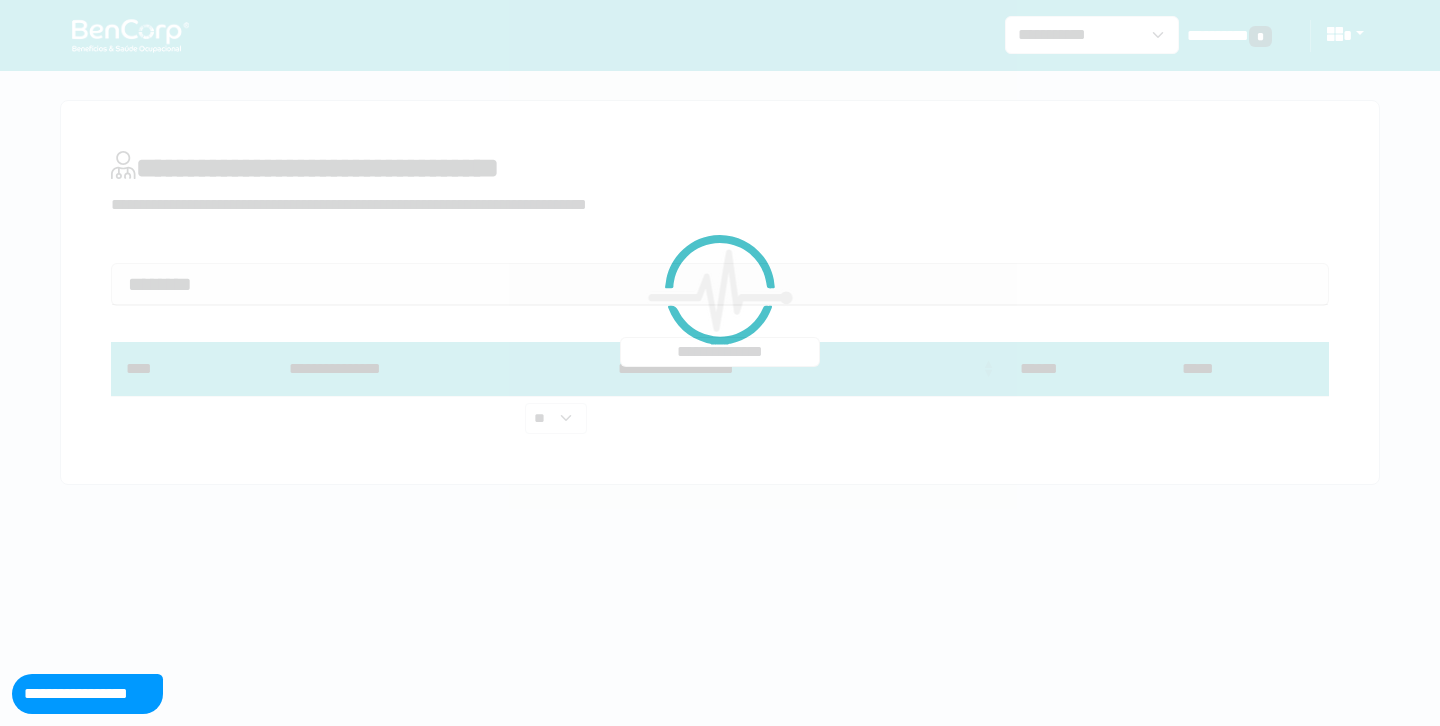 scroll, scrollTop: 0, scrollLeft: 0, axis: both 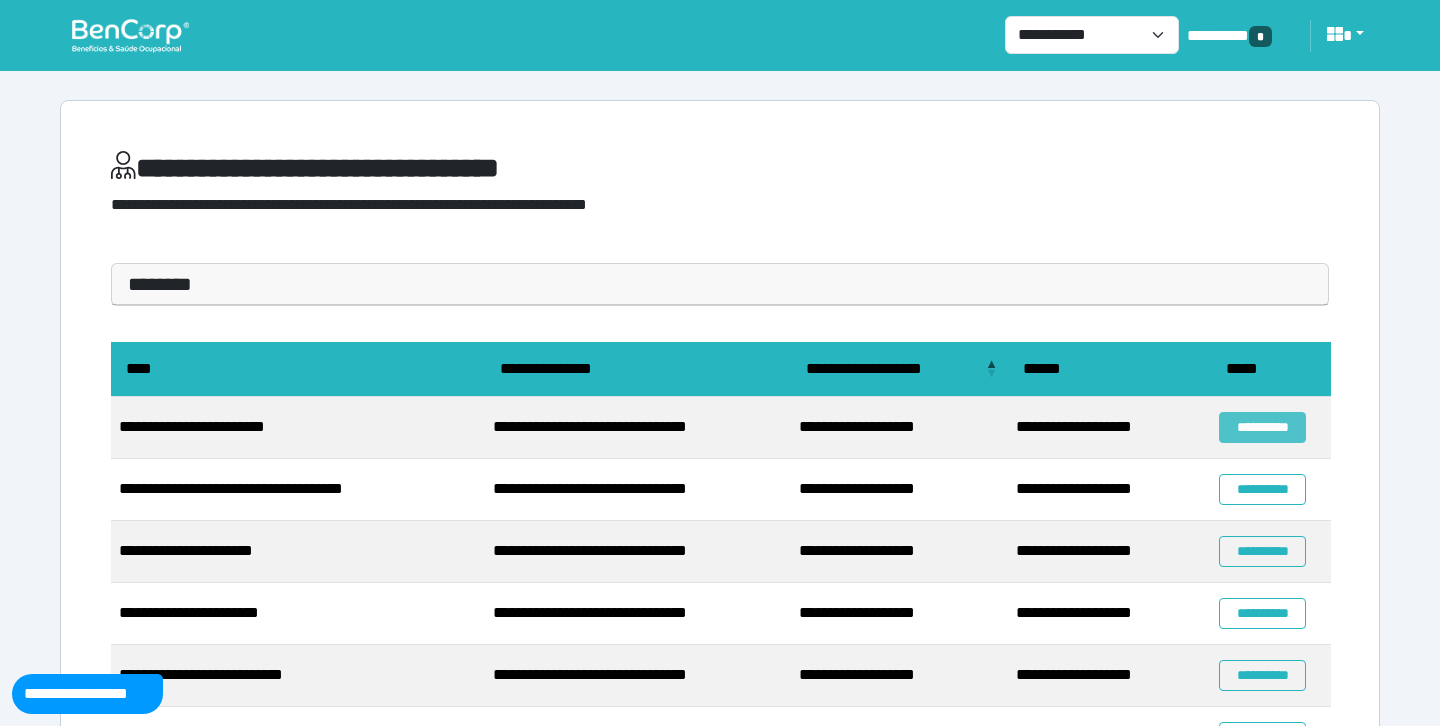 click on "**********" at bounding box center [1262, 427] 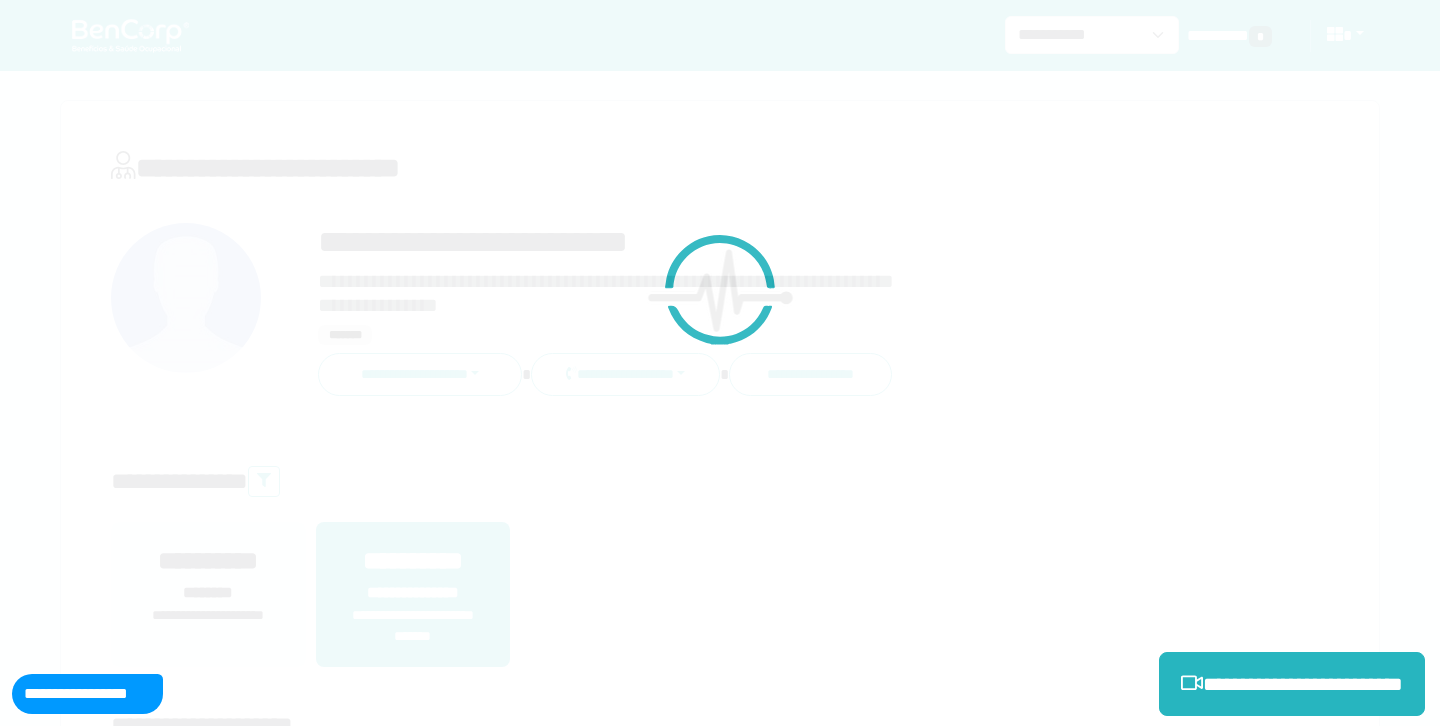 scroll, scrollTop: 0, scrollLeft: 0, axis: both 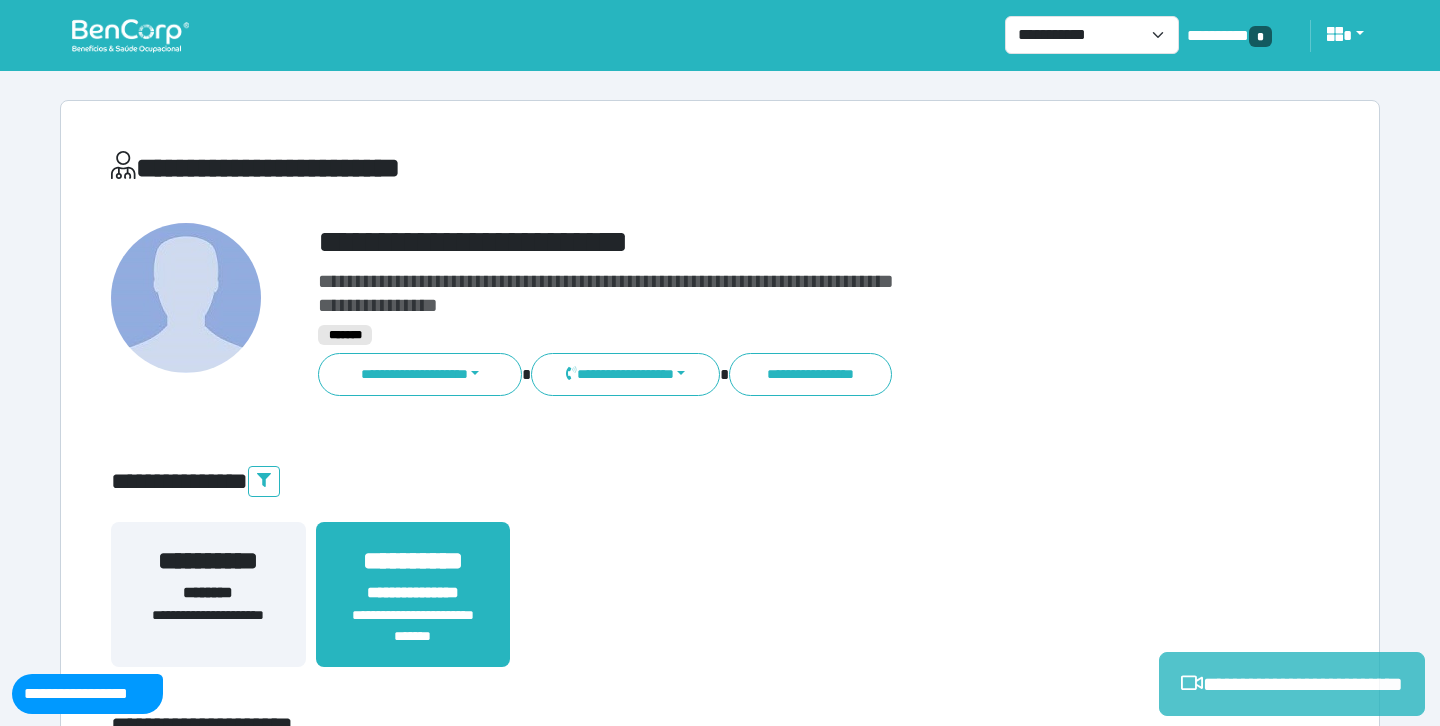 click on "**********" at bounding box center (1292, 684) 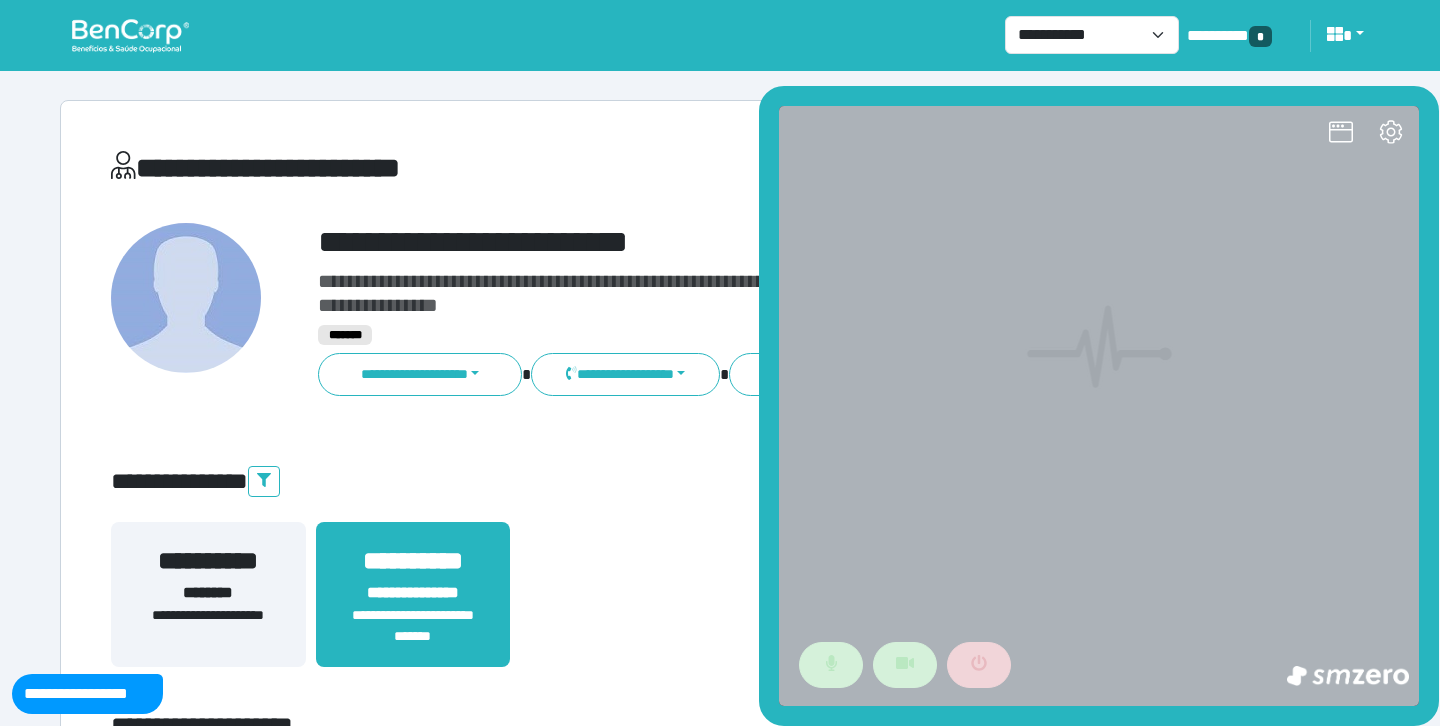 scroll, scrollTop: 0, scrollLeft: 0, axis: both 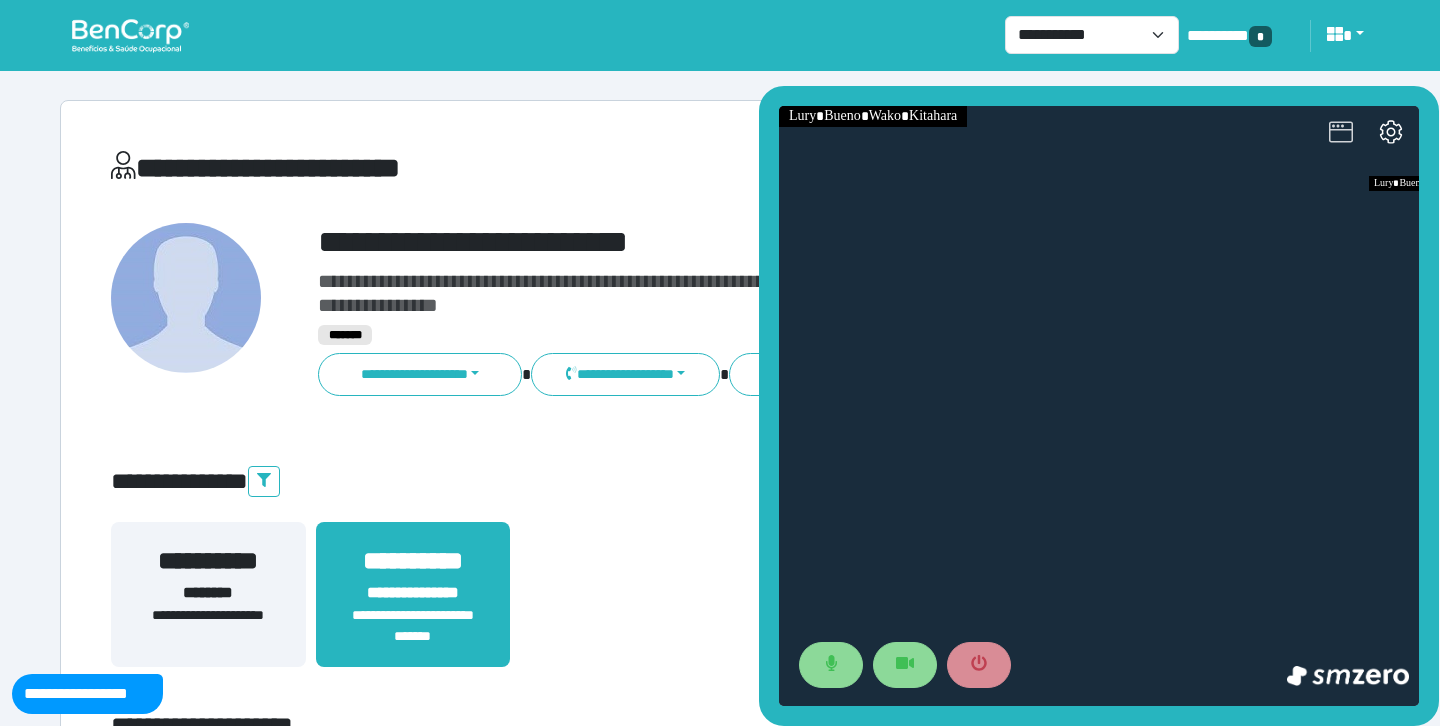 click 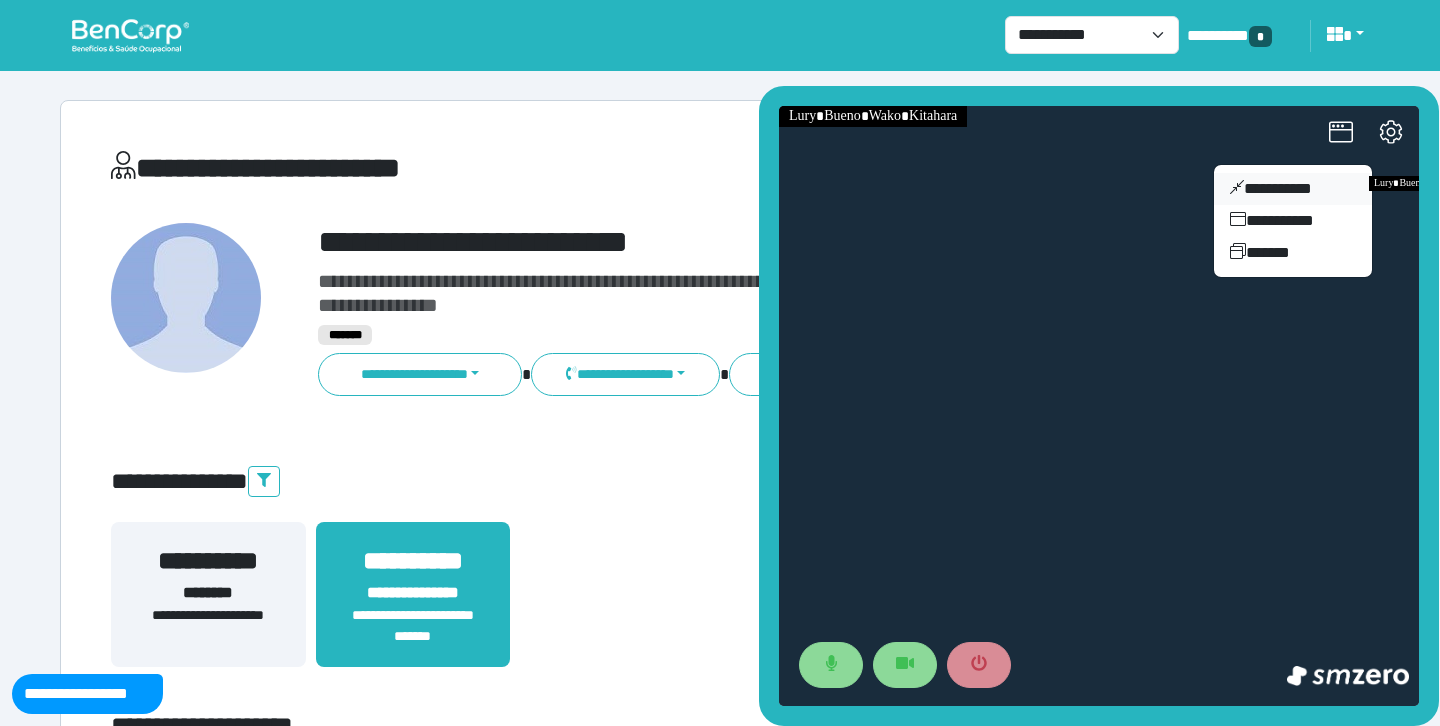 click on "**********" at bounding box center [1293, 189] 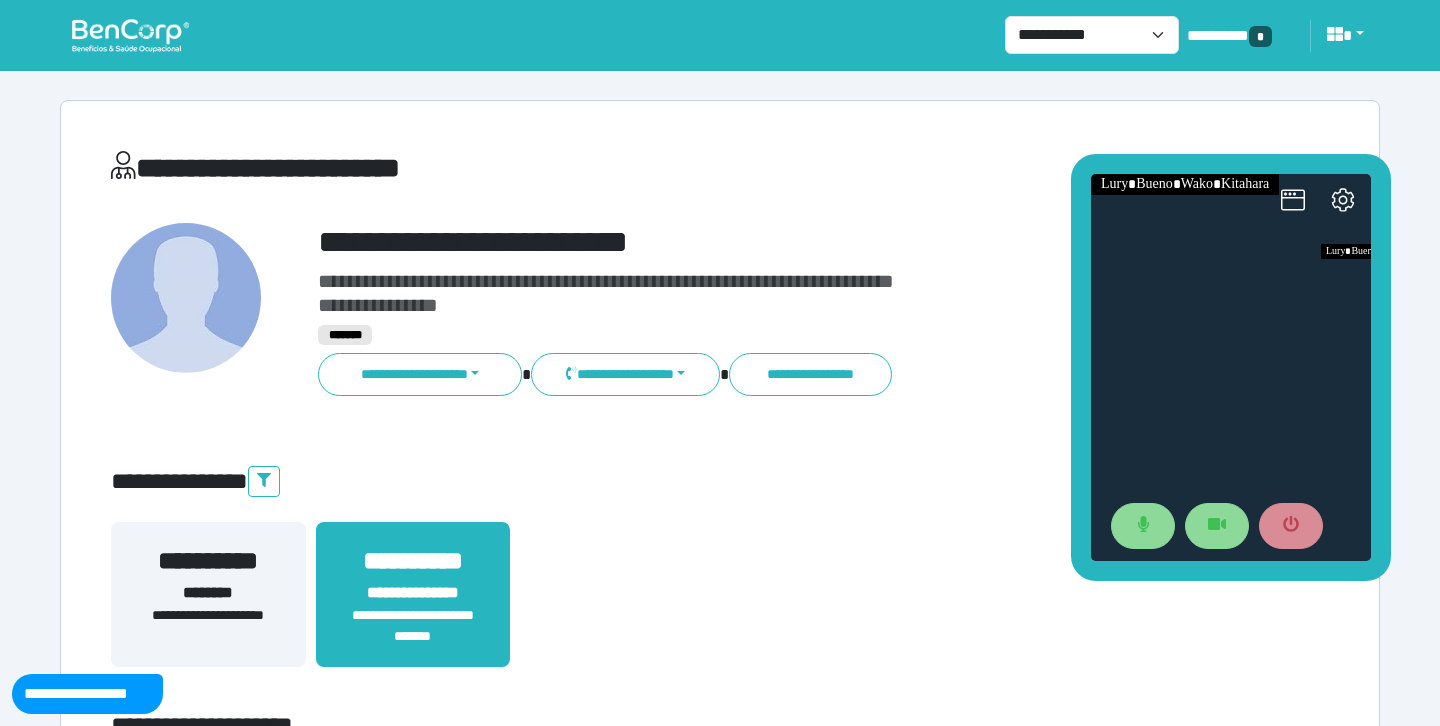 drag, startPoint x: 1301, startPoint y: 308, endPoint x: 1240, endPoint y: 127, distance: 191.00262 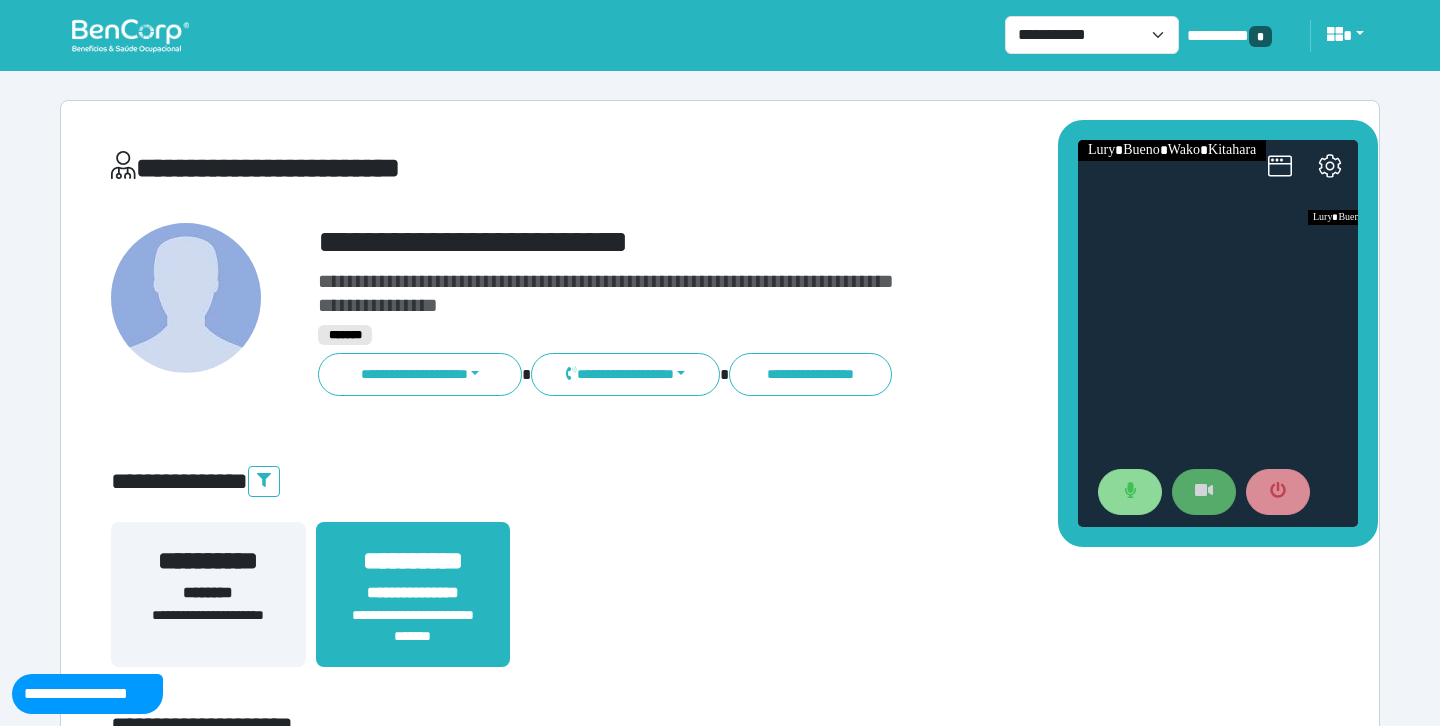 click 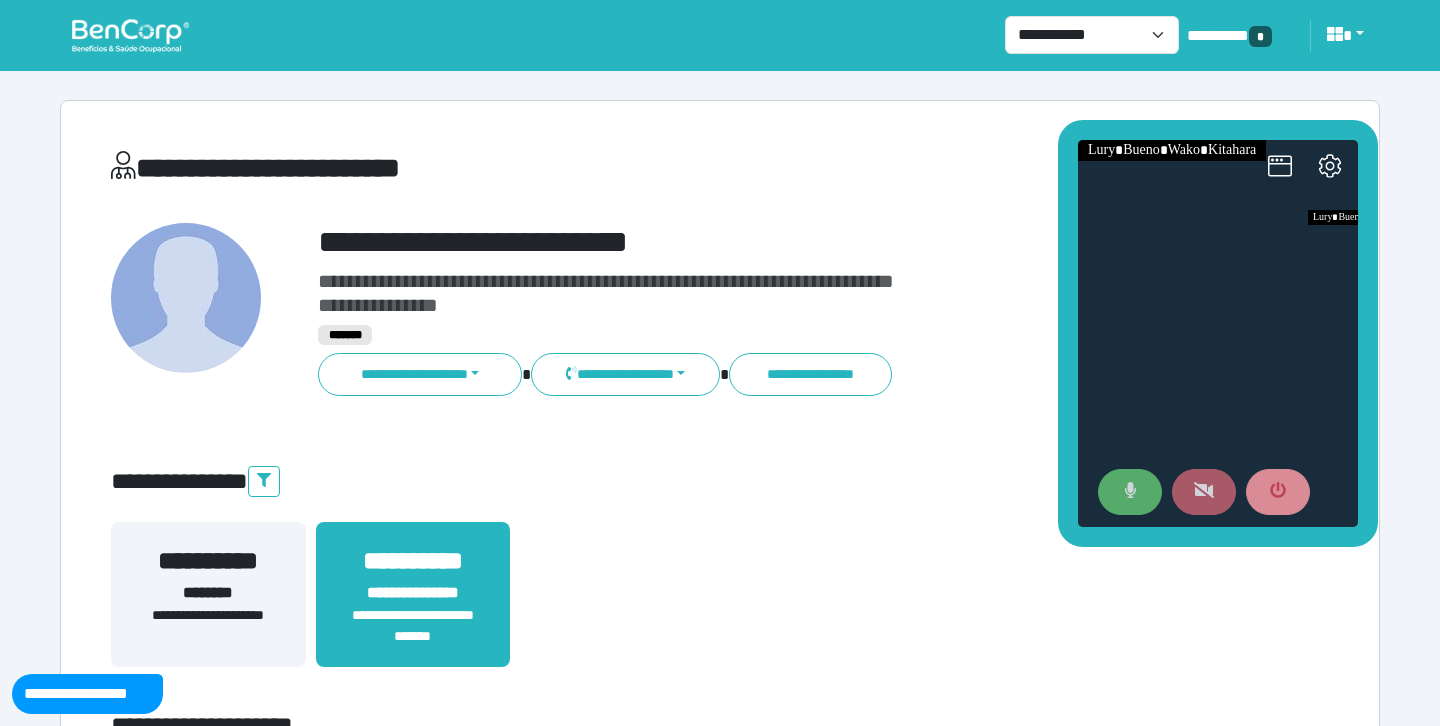 click at bounding box center [1130, 492] 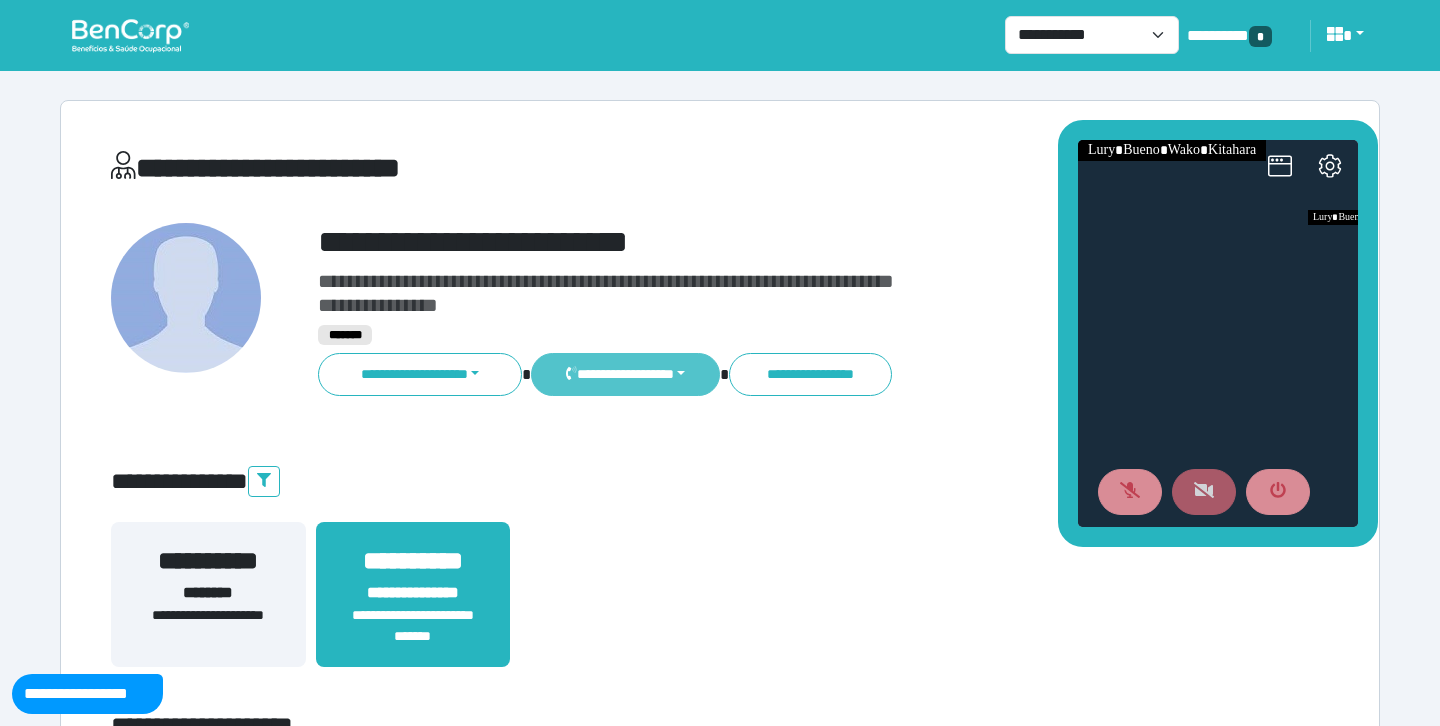 click on "**********" at bounding box center [625, 374] 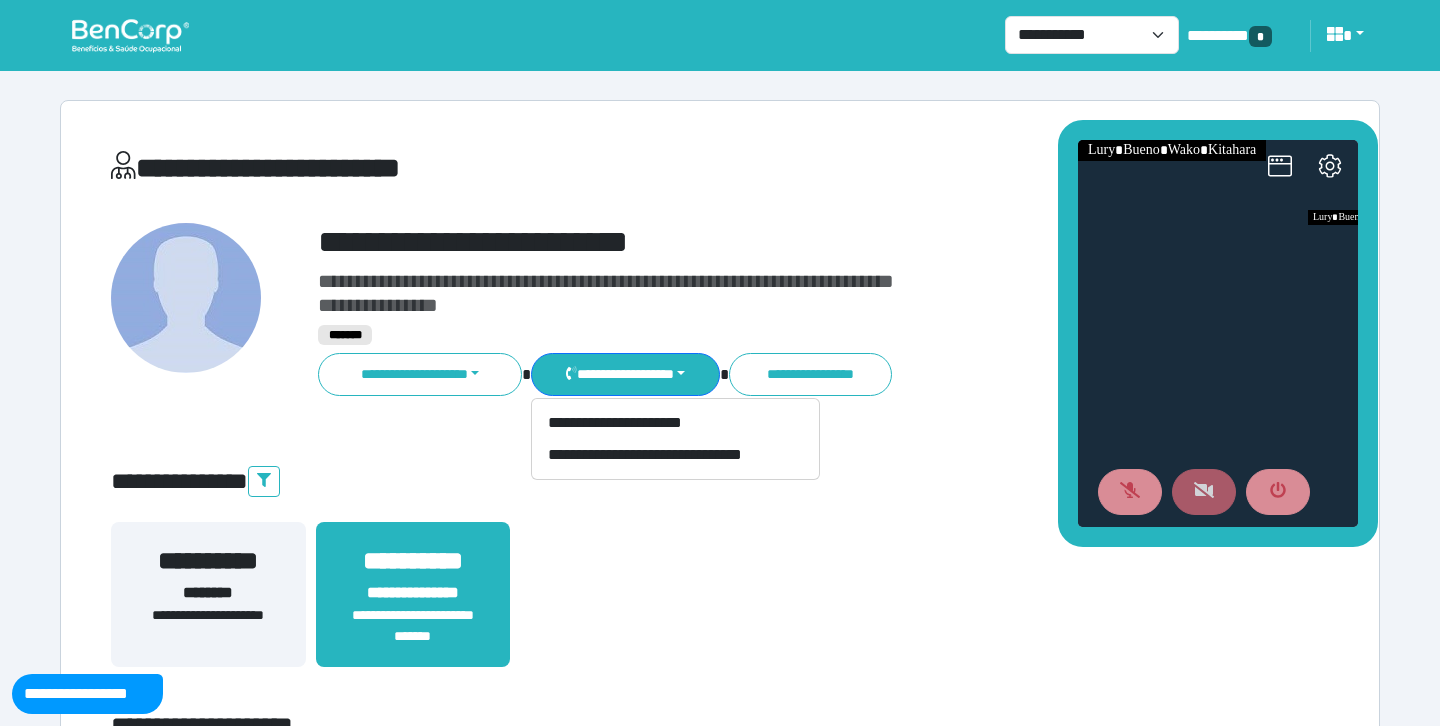 click on "*******" at bounding box center (772, 335) 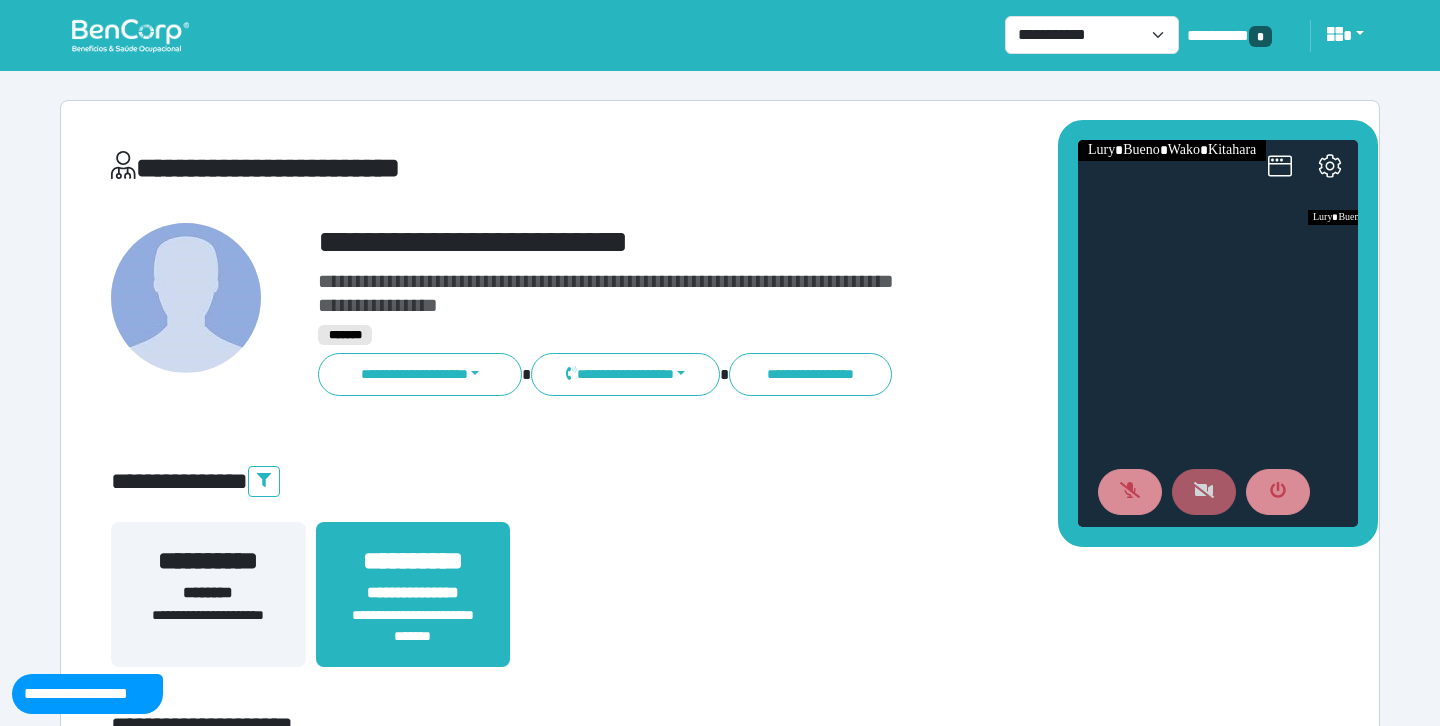 click at bounding box center [130, 35] 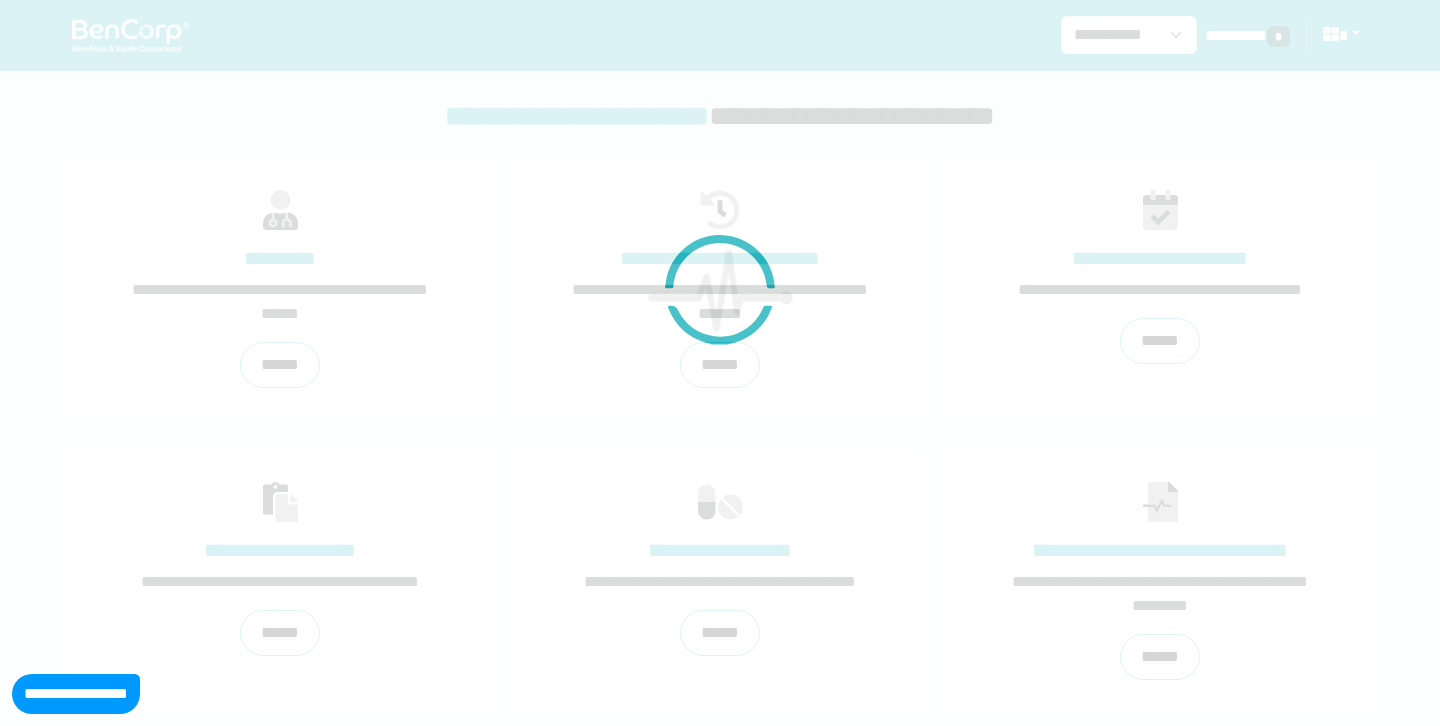 scroll, scrollTop: 0, scrollLeft: 0, axis: both 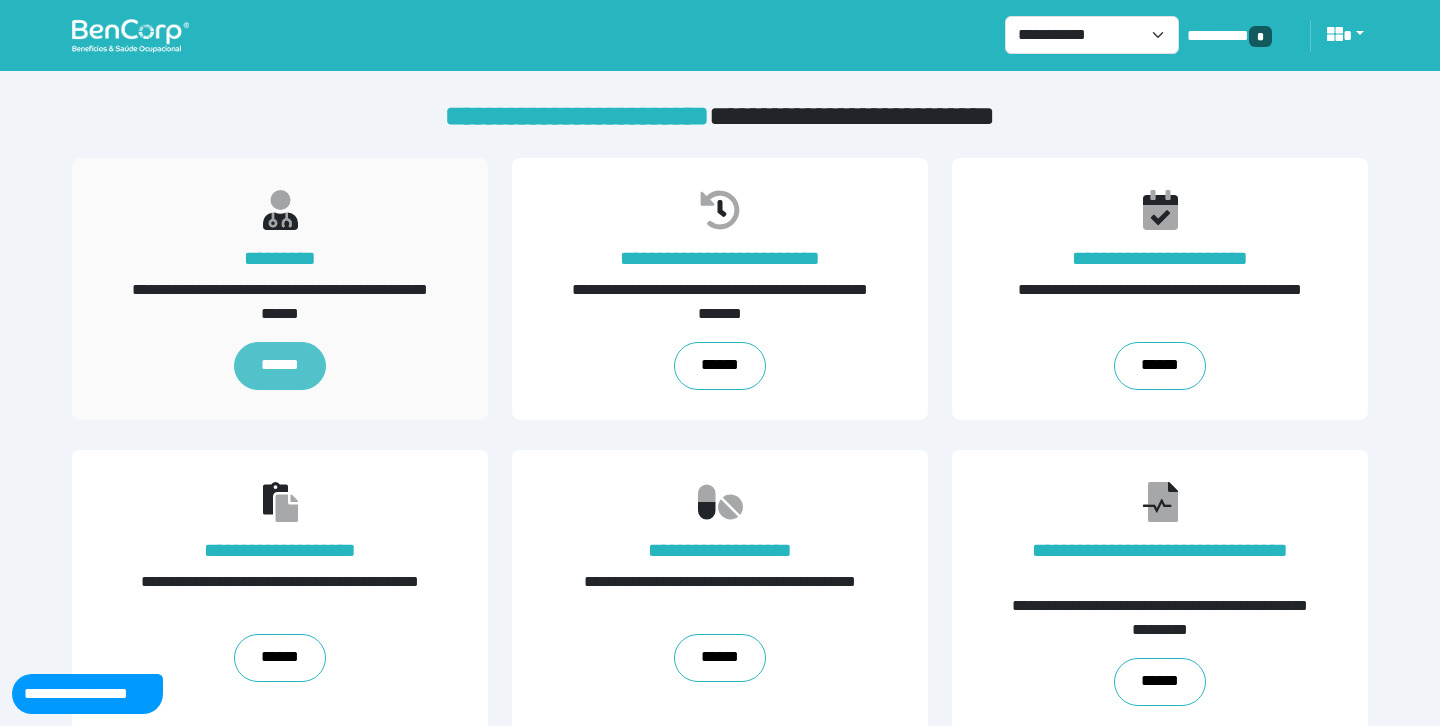 click on "******" at bounding box center [279, 366] 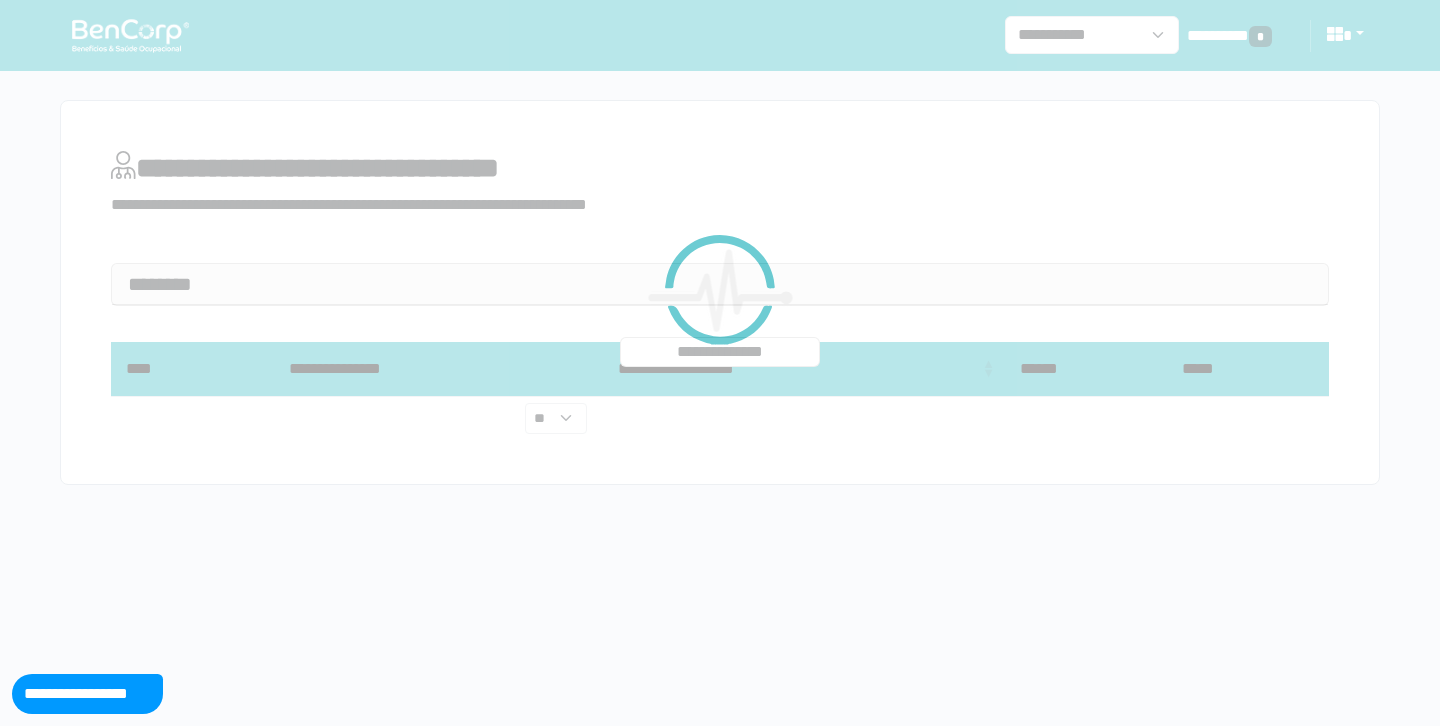 scroll, scrollTop: 0, scrollLeft: 0, axis: both 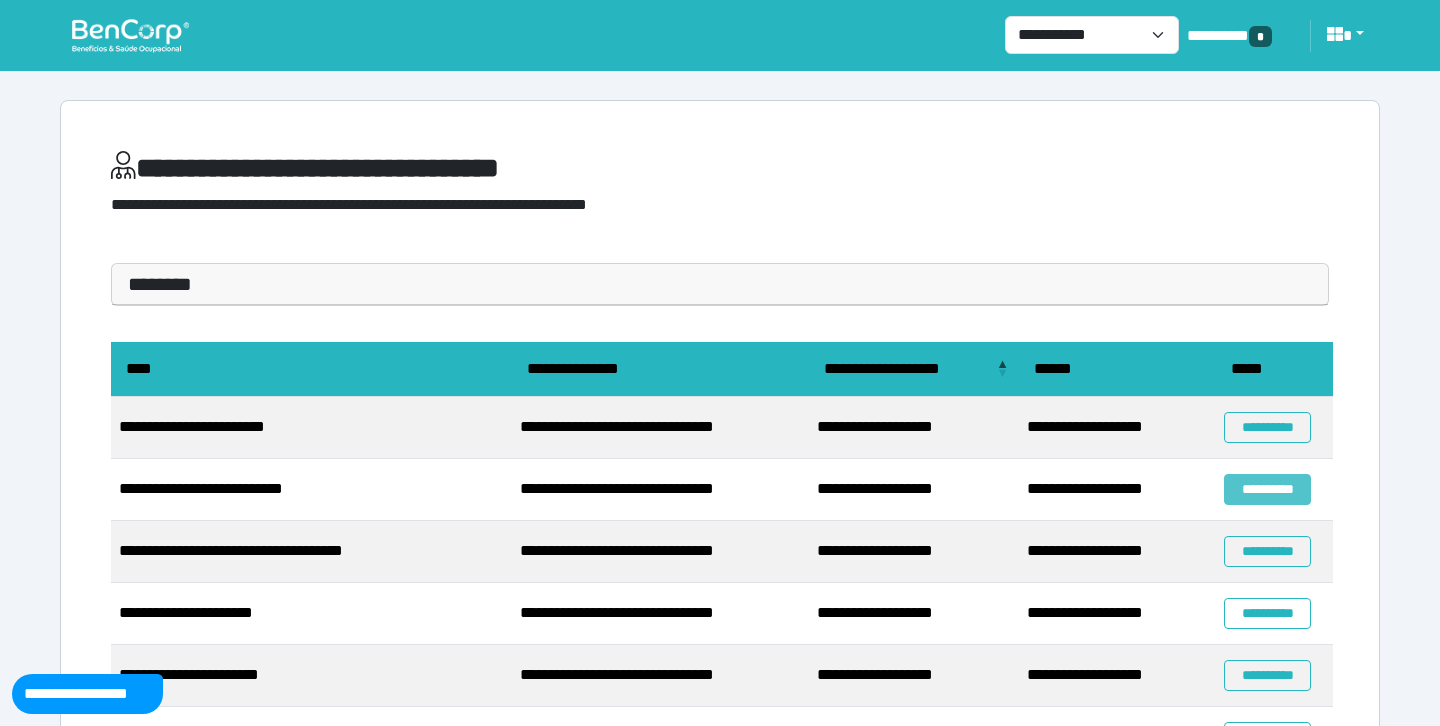 click on "**********" at bounding box center [1267, 489] 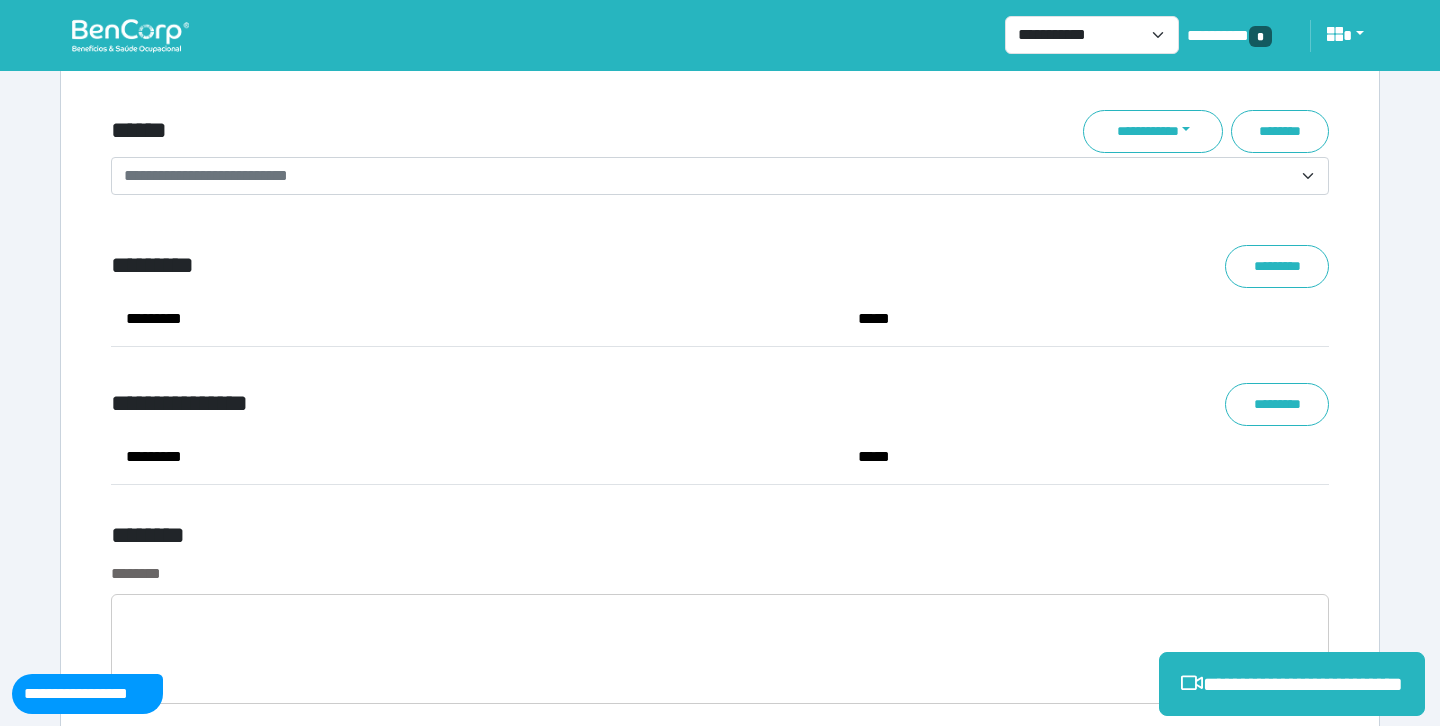scroll, scrollTop: 7363, scrollLeft: 0, axis: vertical 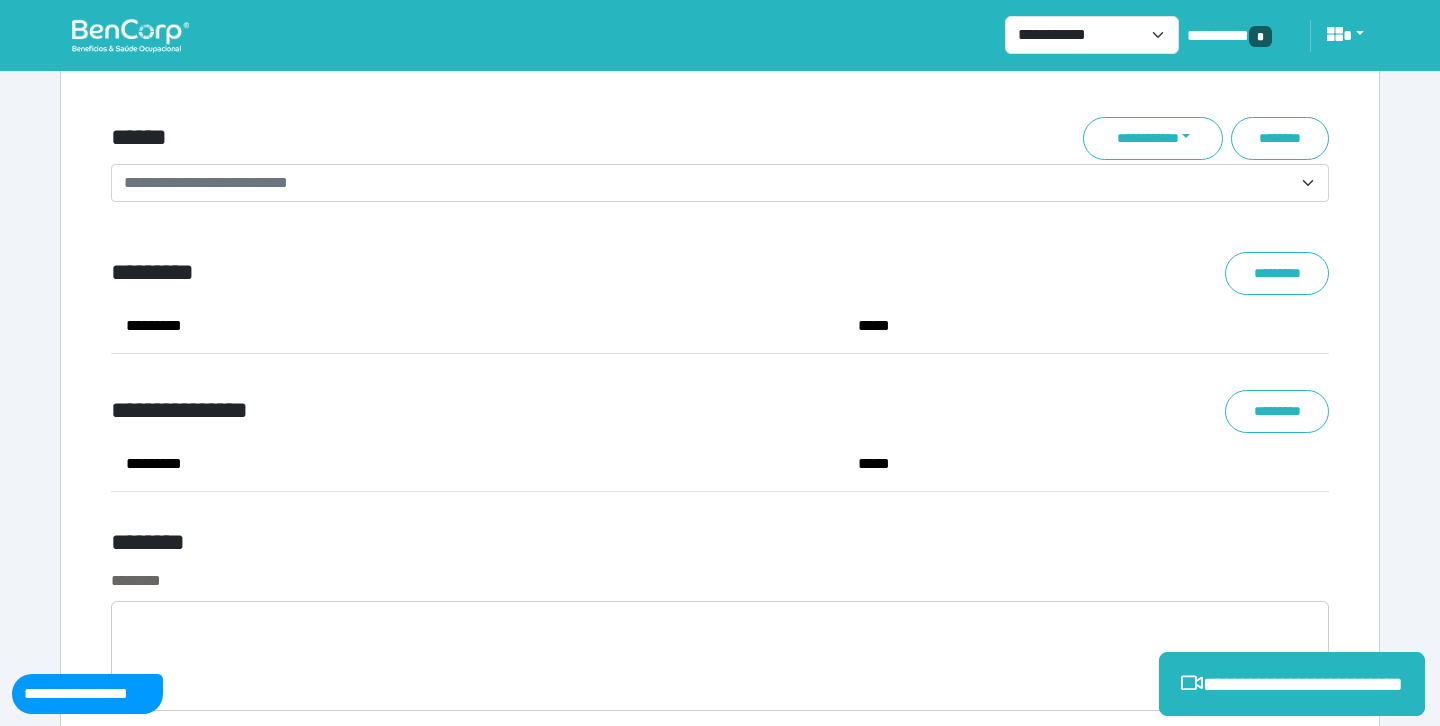click on "**********" at bounding box center (708, 183) 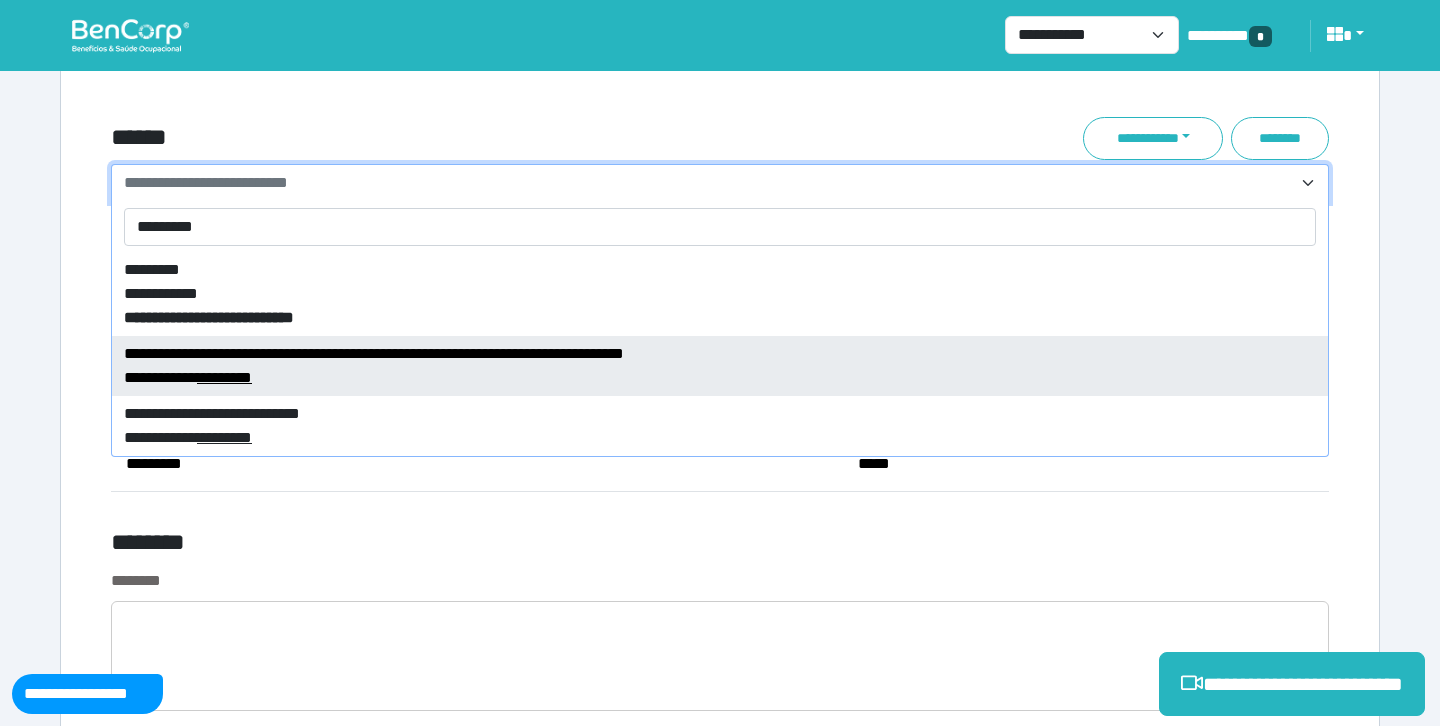 type on "*********" 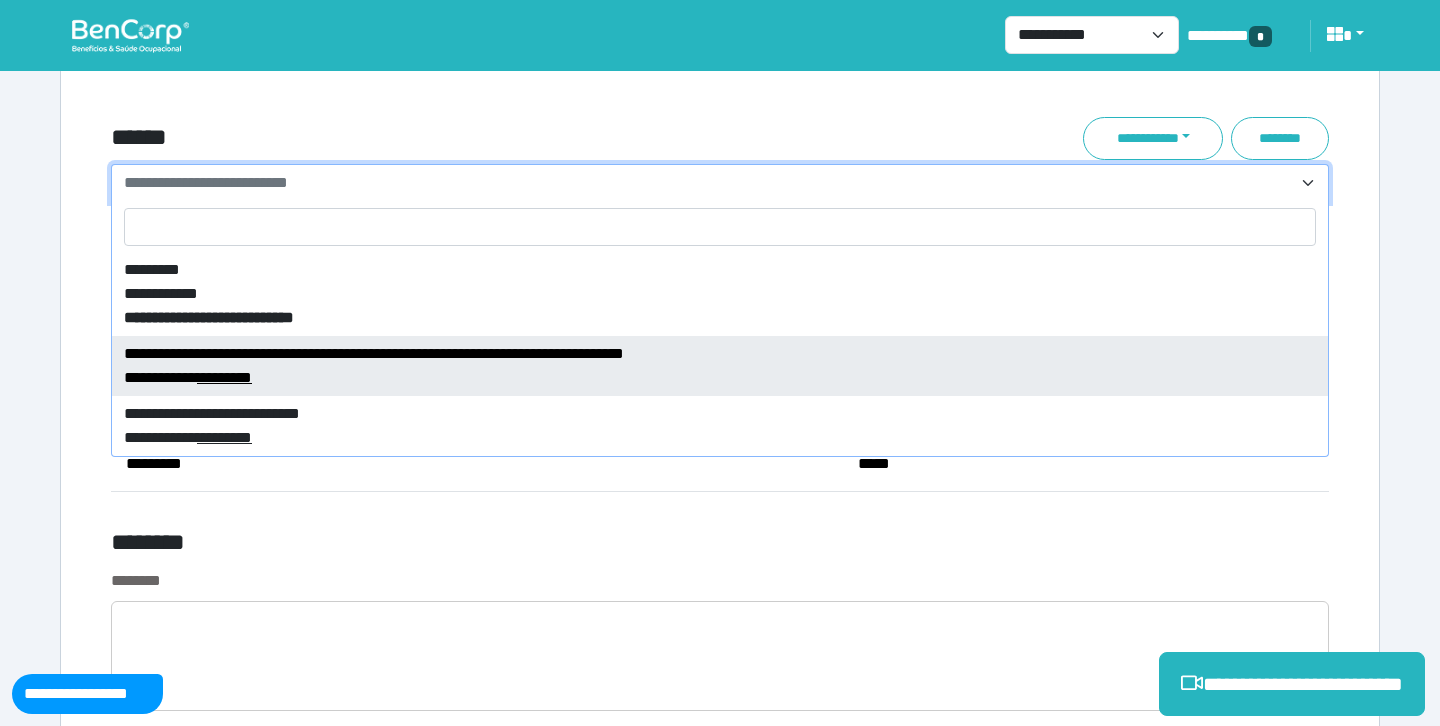 select on "****" 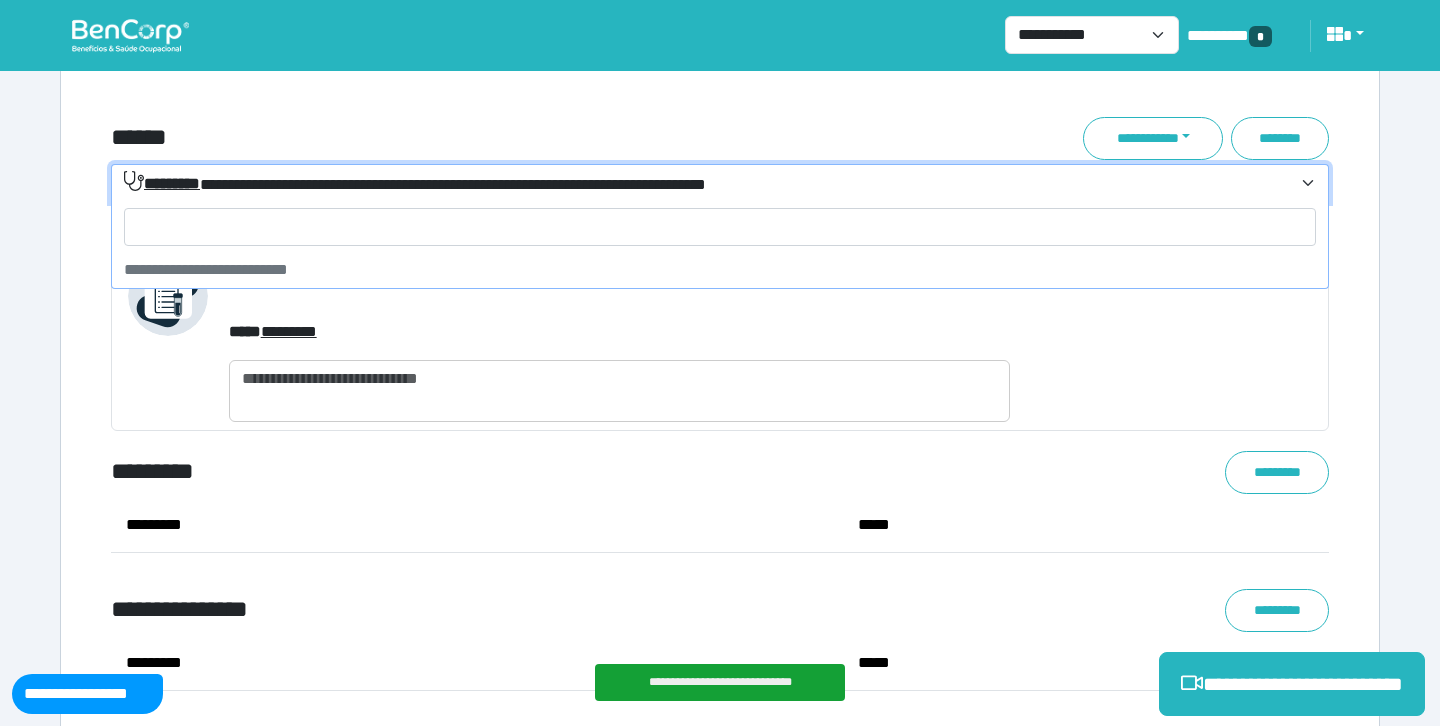 click on "**********" at bounding box center [415, 183] 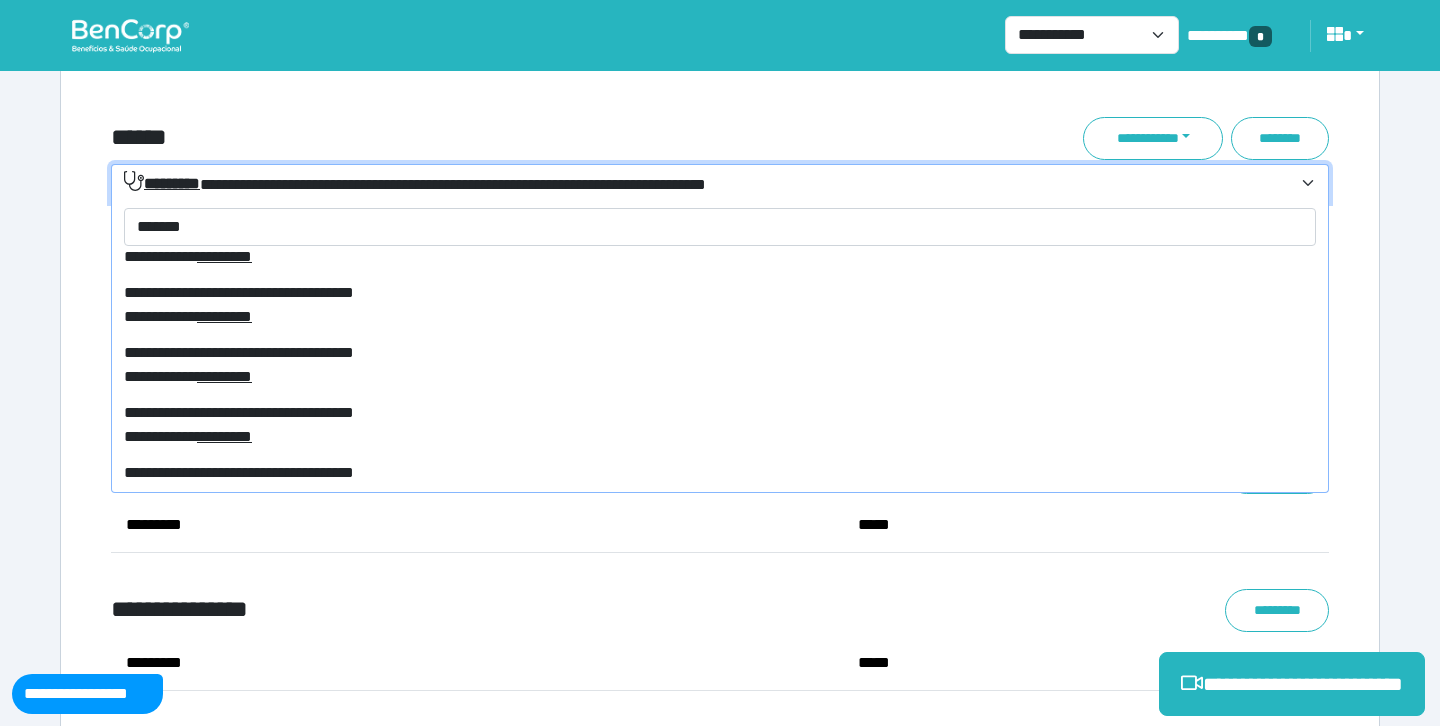 scroll, scrollTop: 125, scrollLeft: 0, axis: vertical 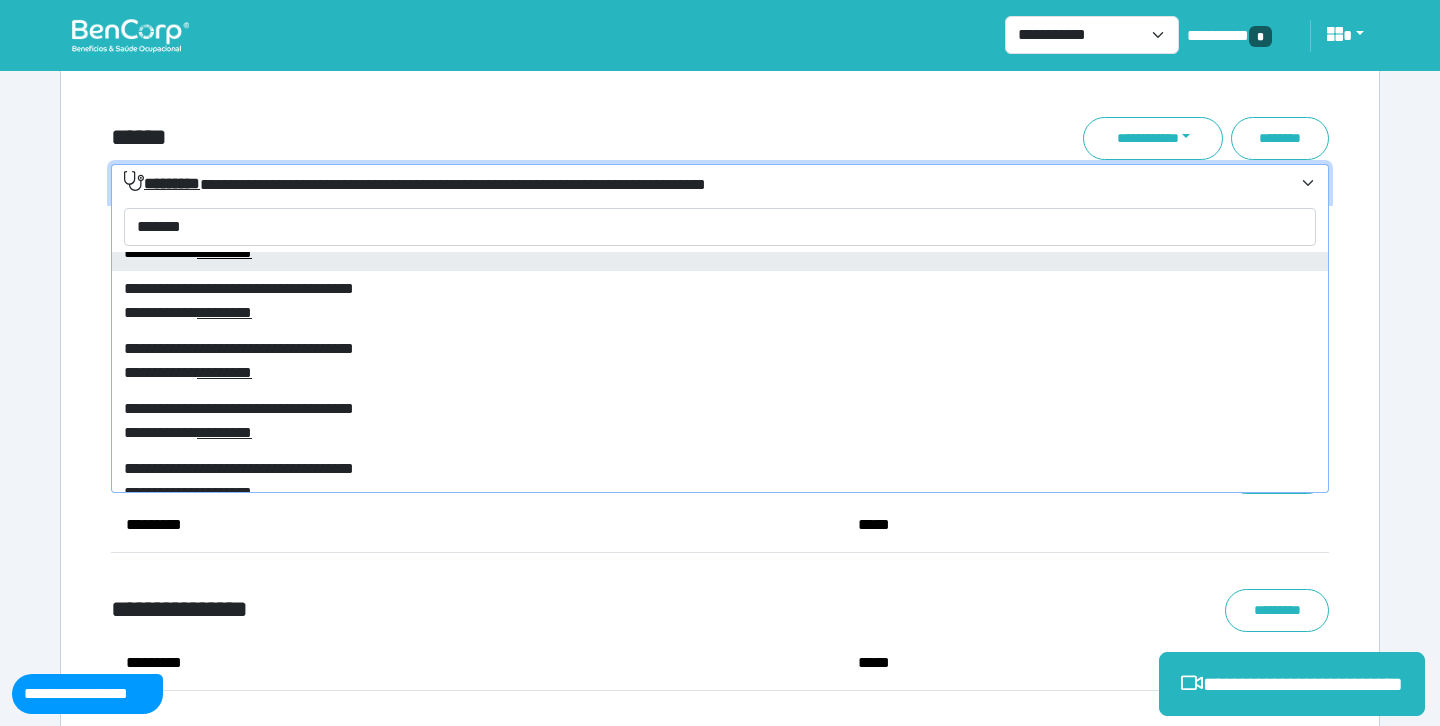 type on "*******" 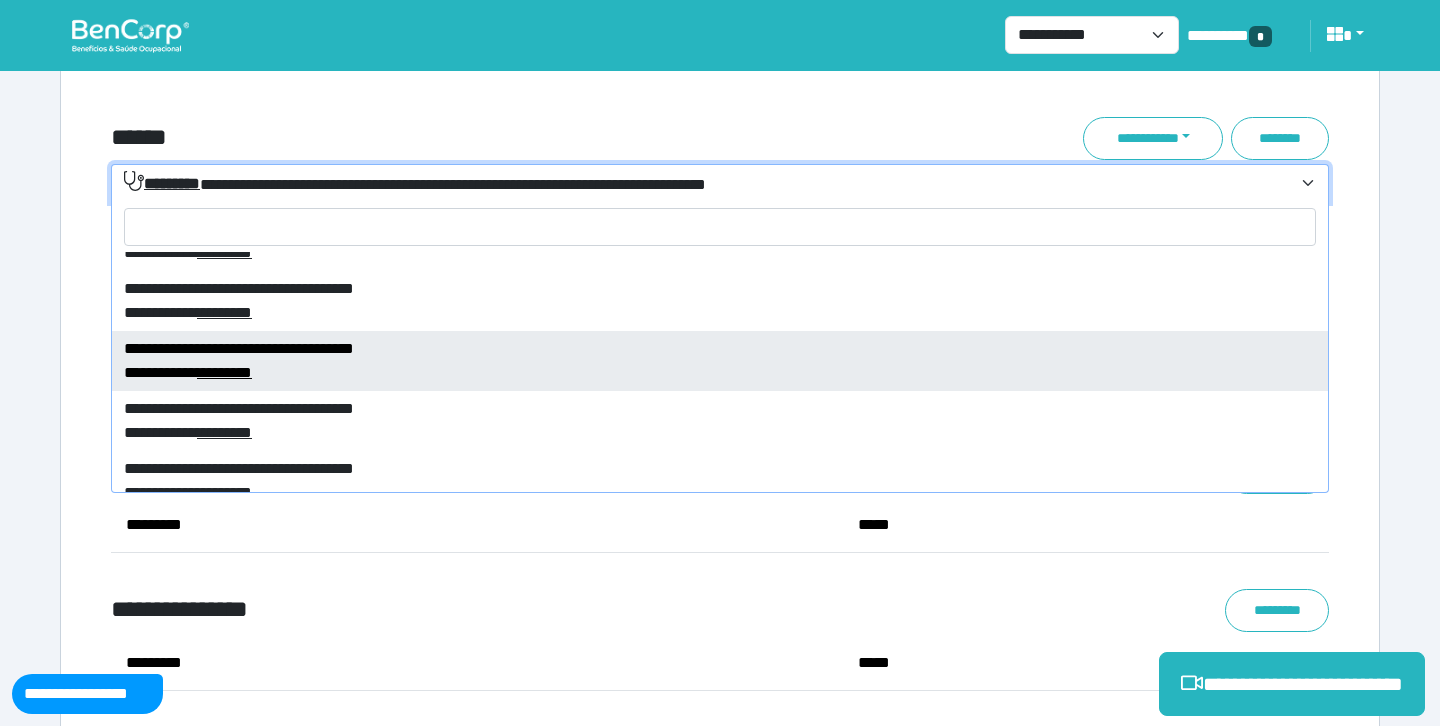 select on "****" 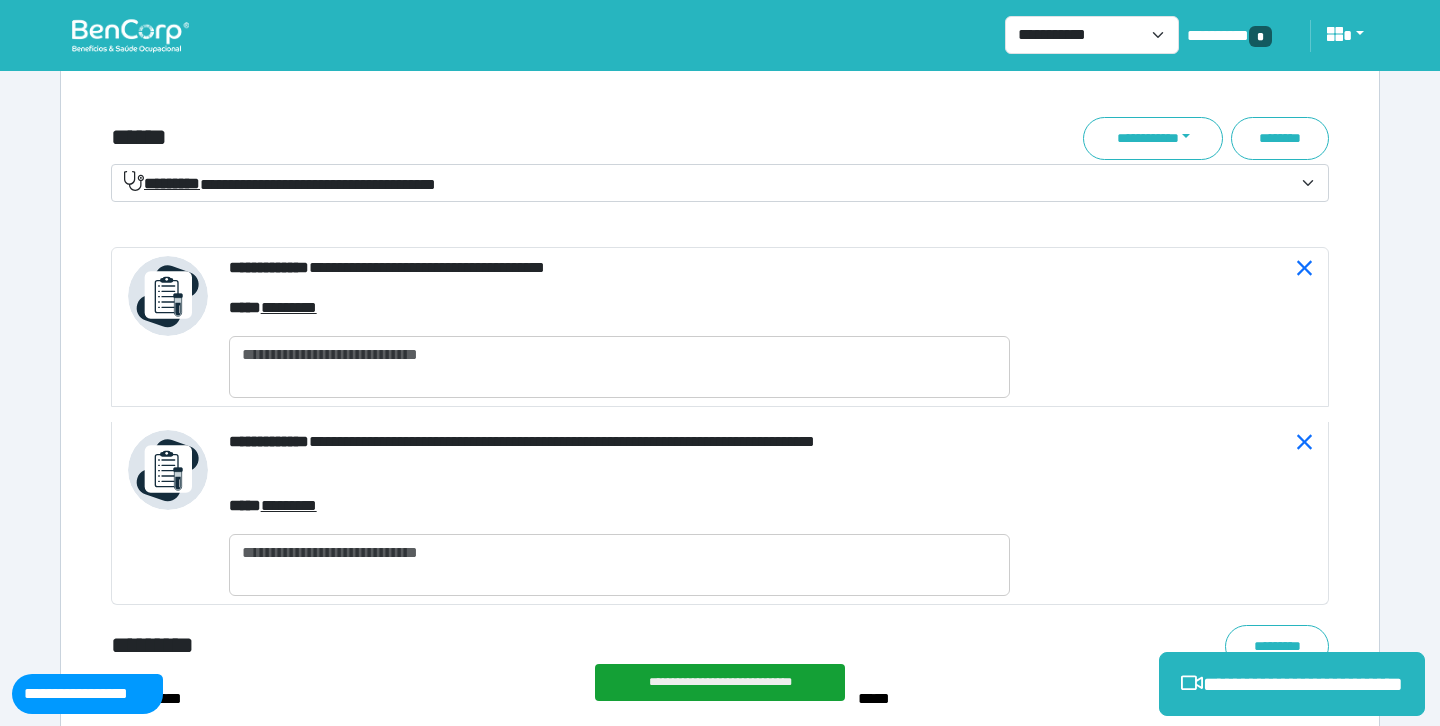 click on "**********" at bounding box center (280, 183) 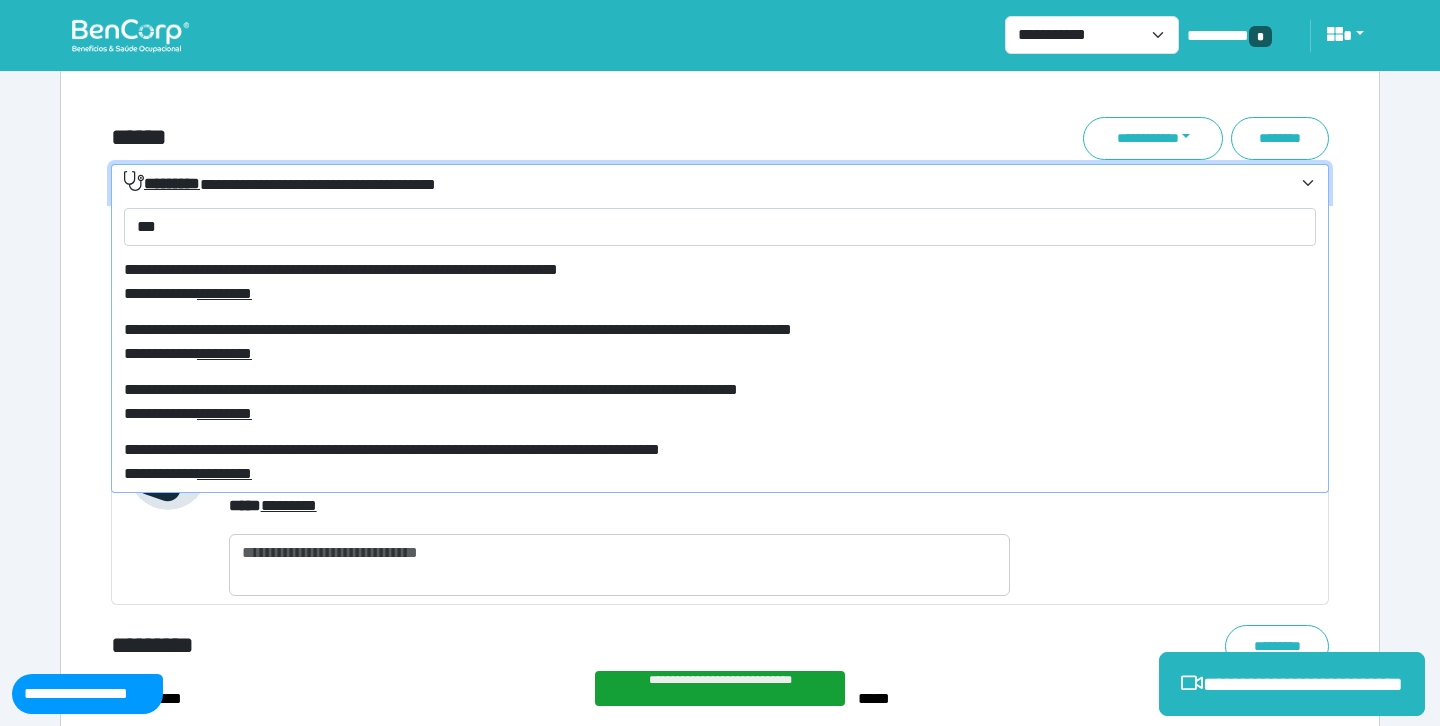 scroll, scrollTop: 30372, scrollLeft: 0, axis: vertical 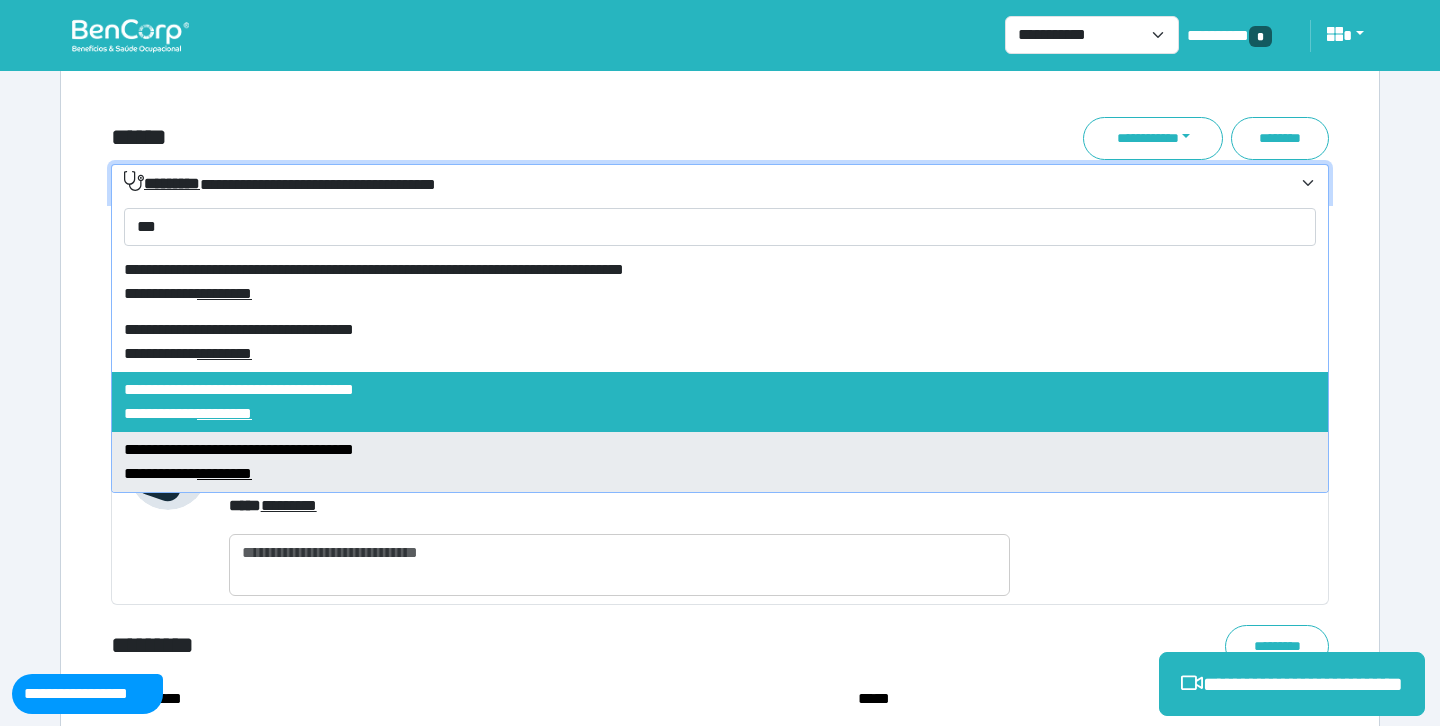 type on "***" 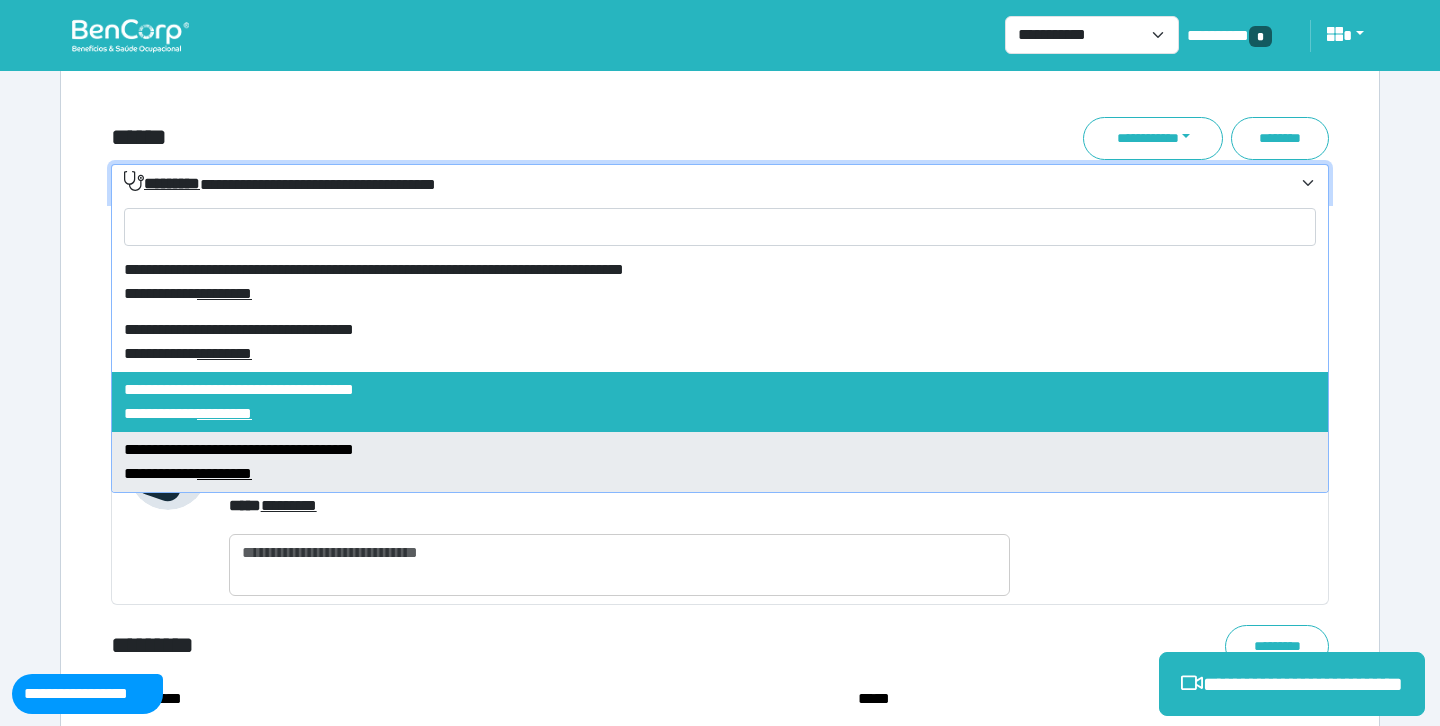 select on "****" 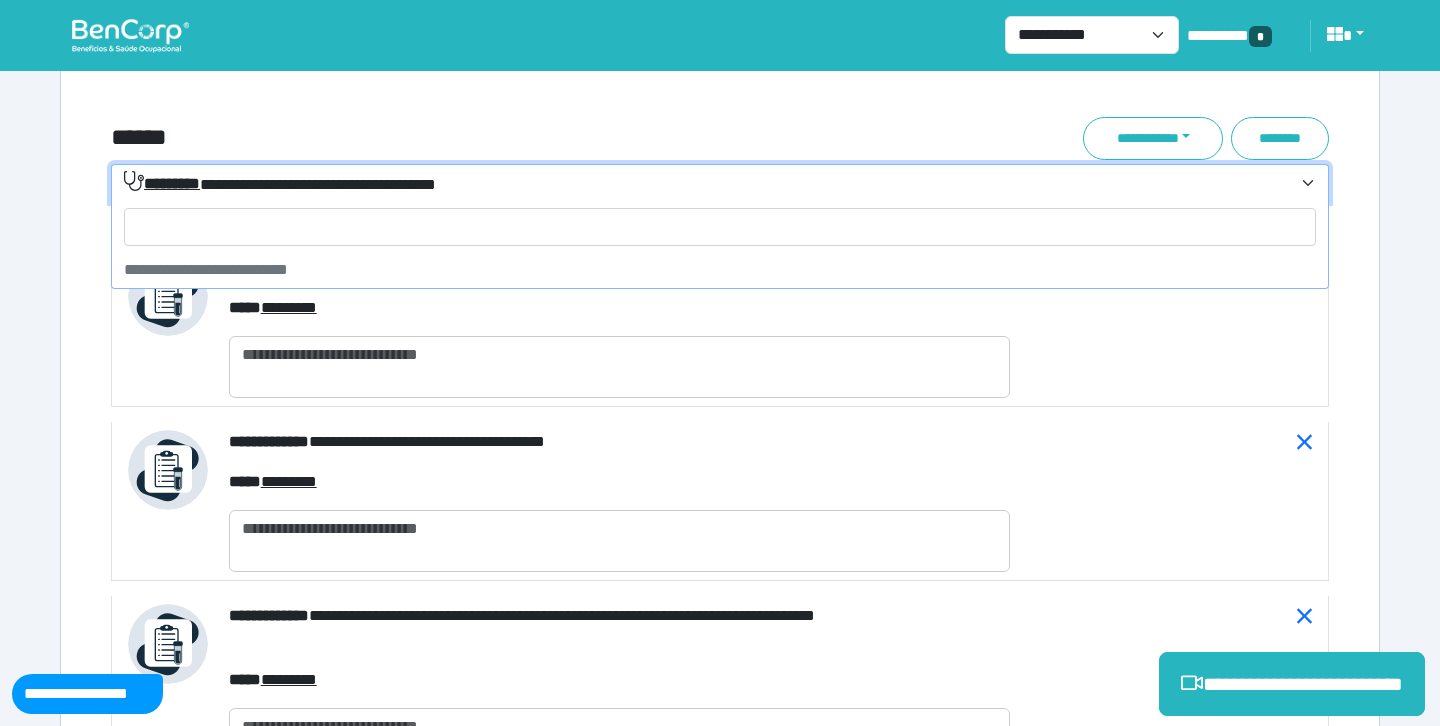 click on "**********" at bounding box center (280, 183) 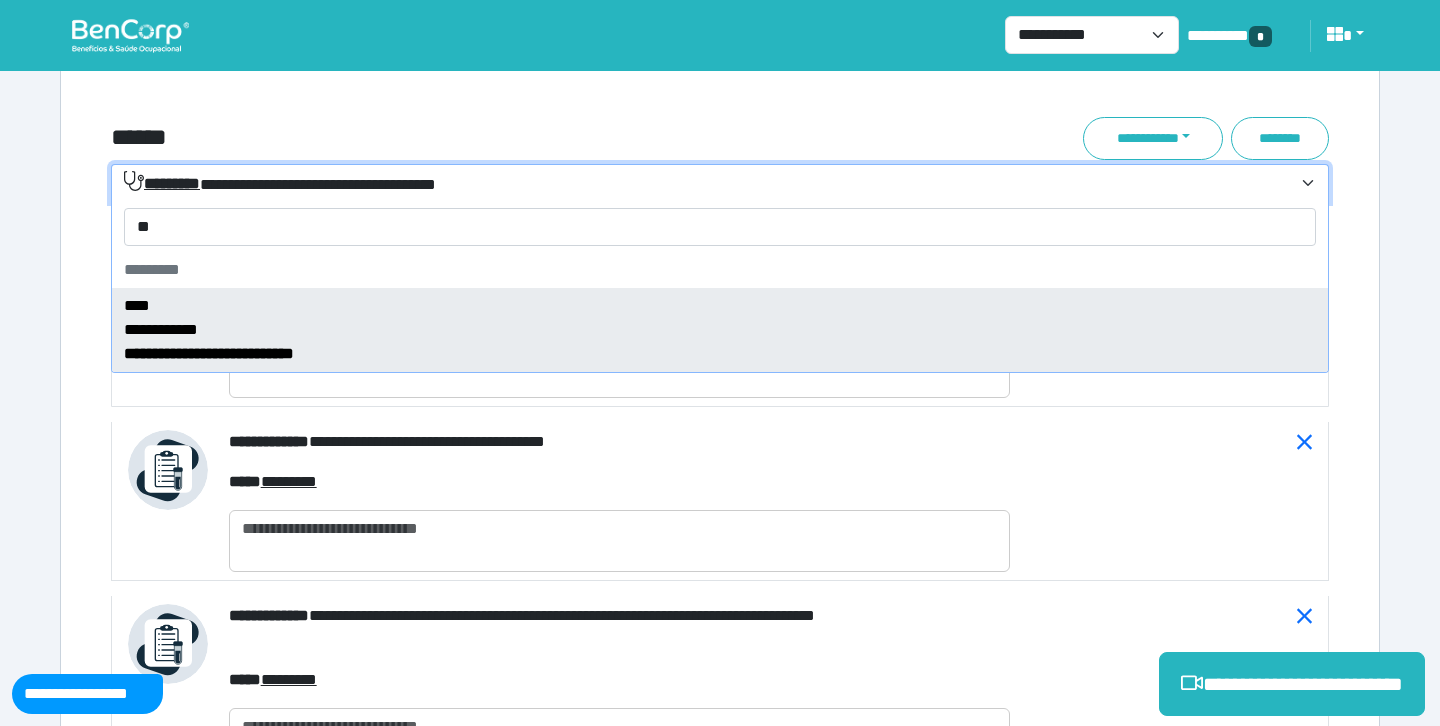 type on "*" 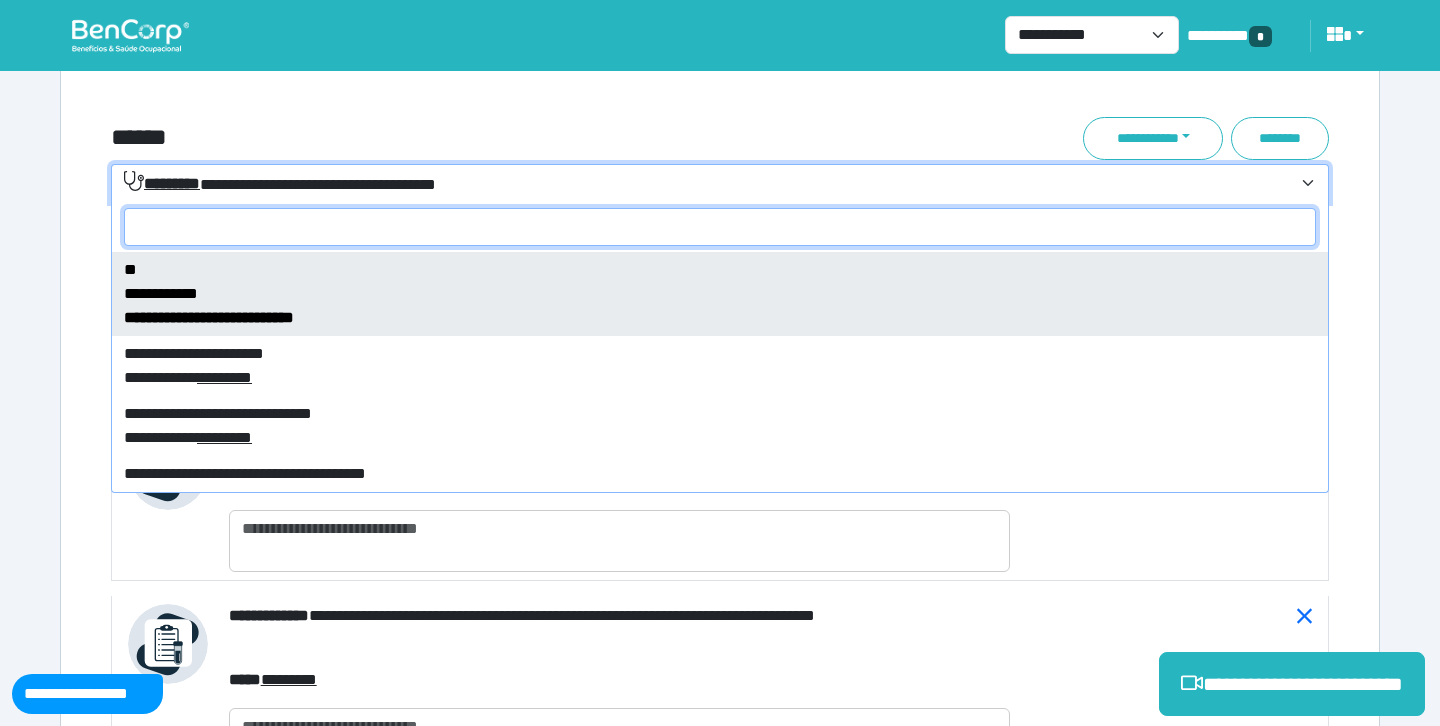 paste on "********" 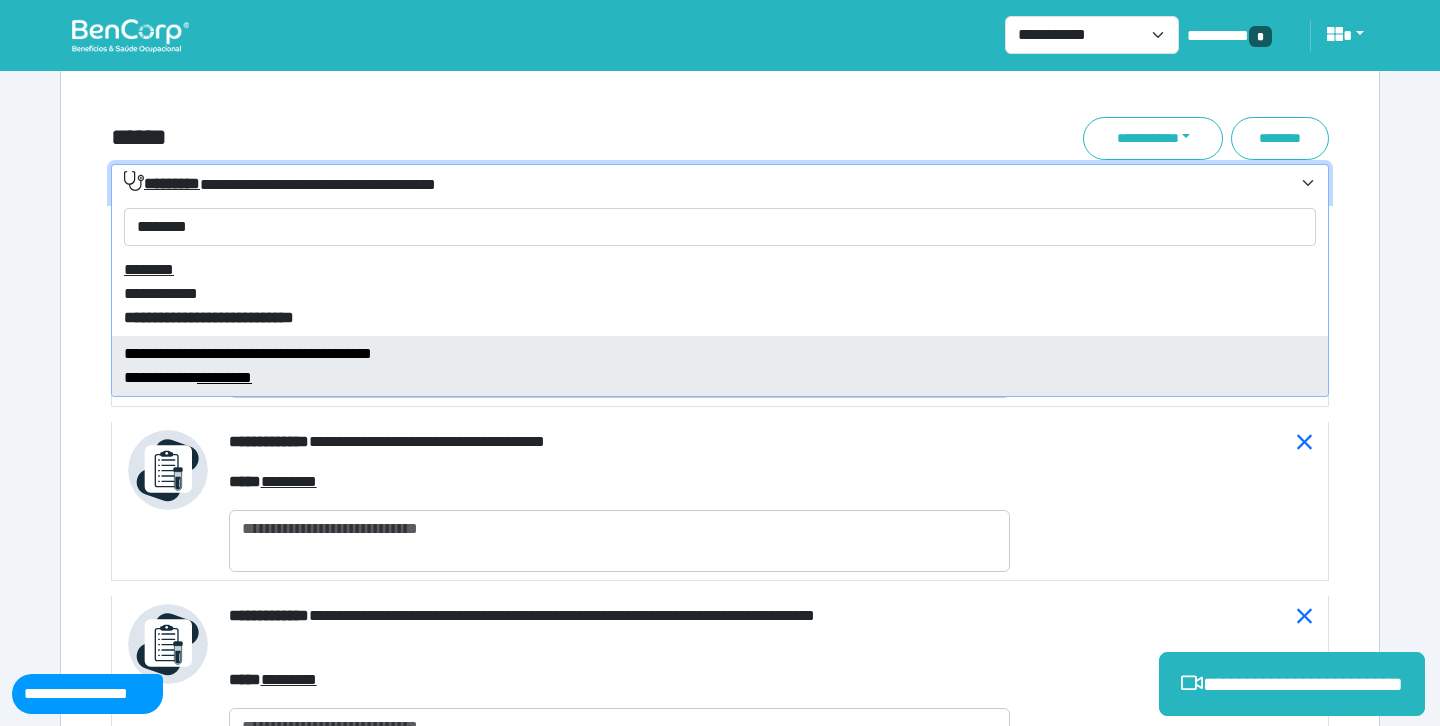 select on "****" 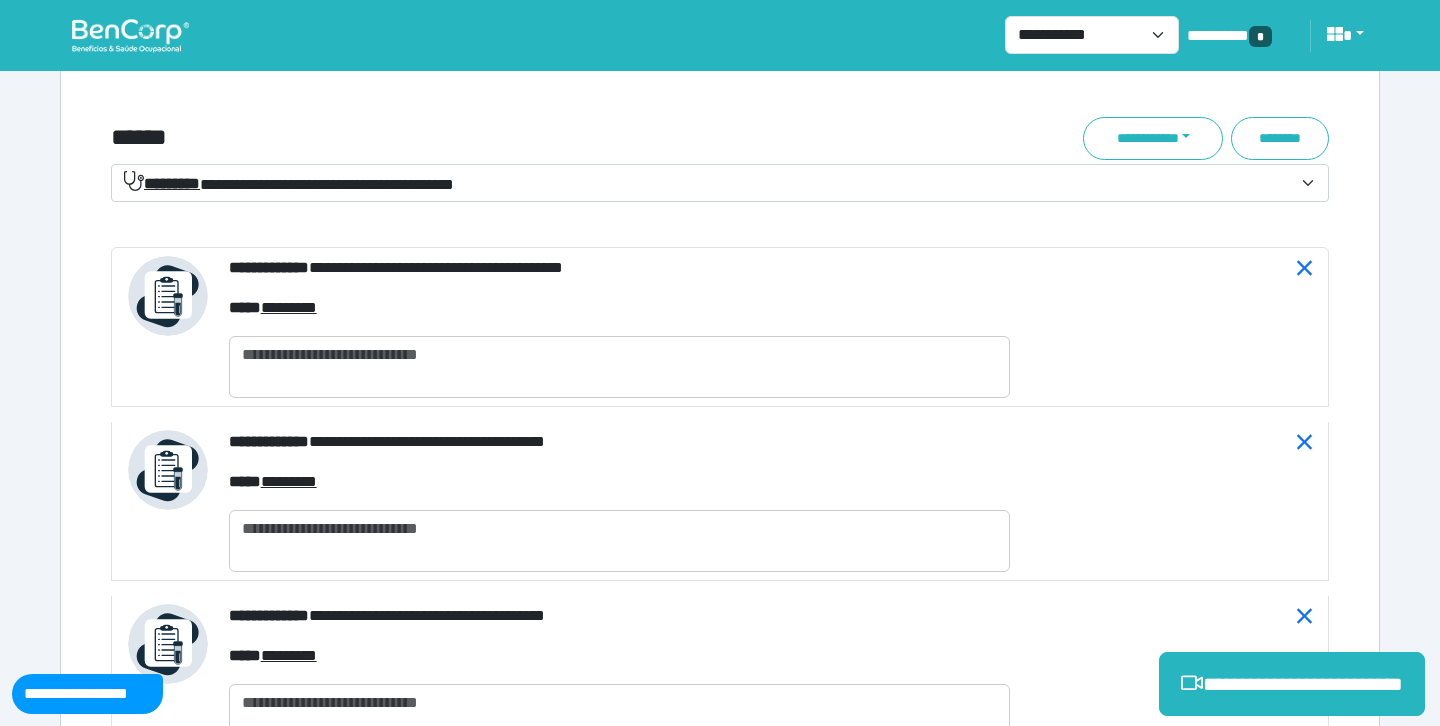 click on "**********" at bounding box center (289, 183) 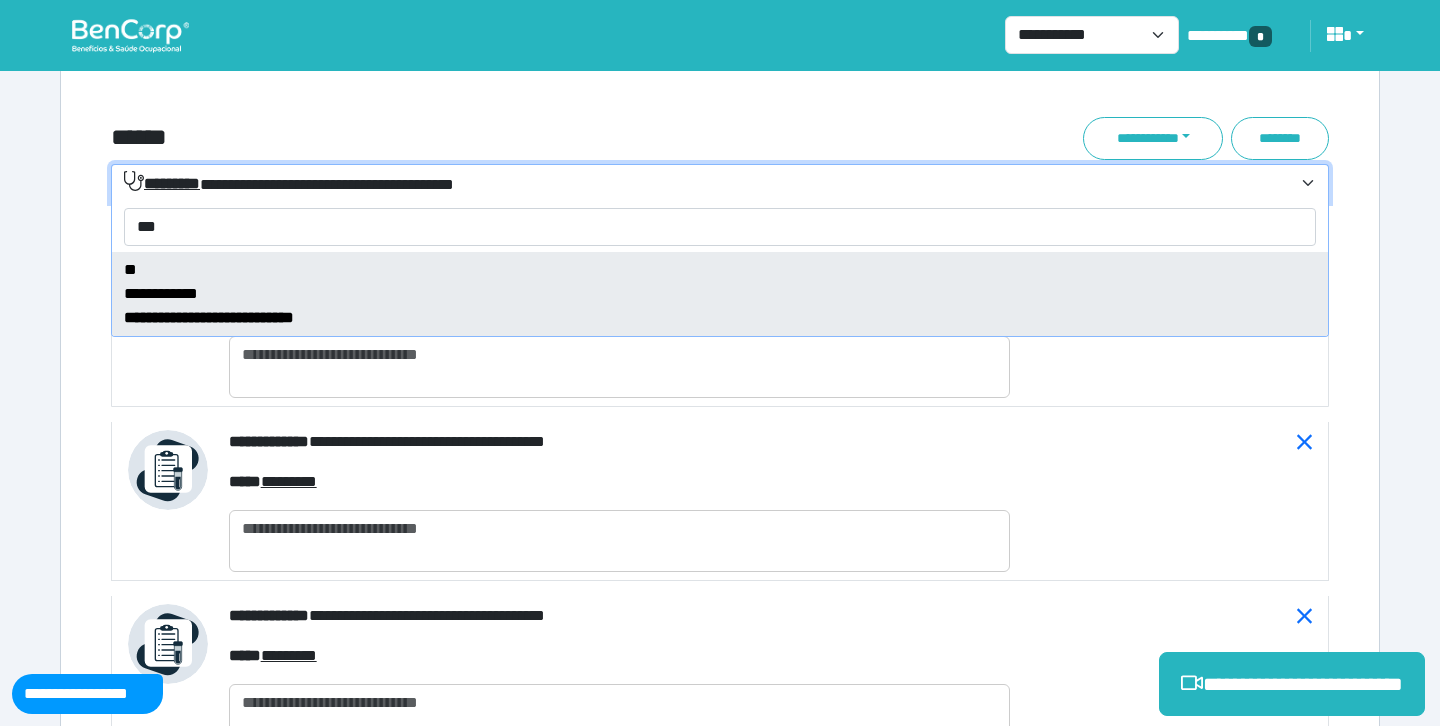 type on "*" 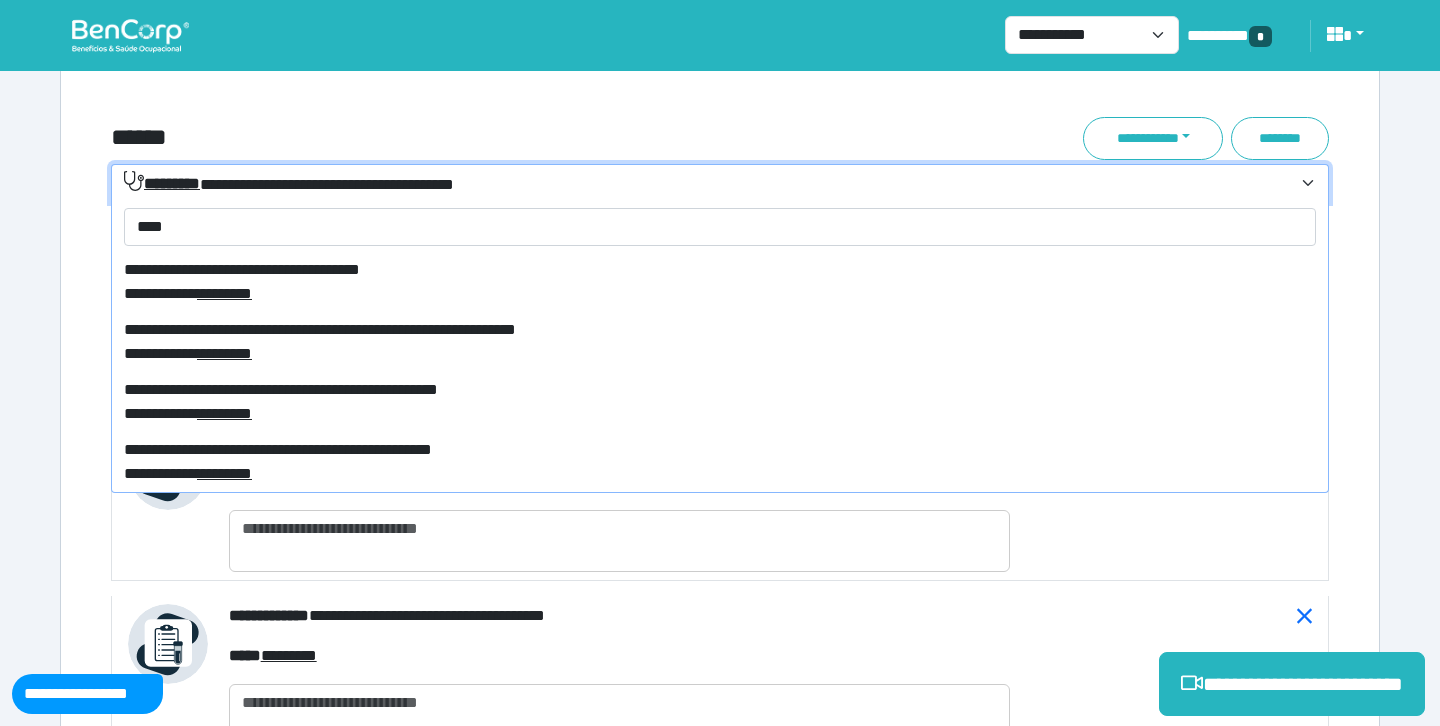 scroll, scrollTop: 27312, scrollLeft: 0, axis: vertical 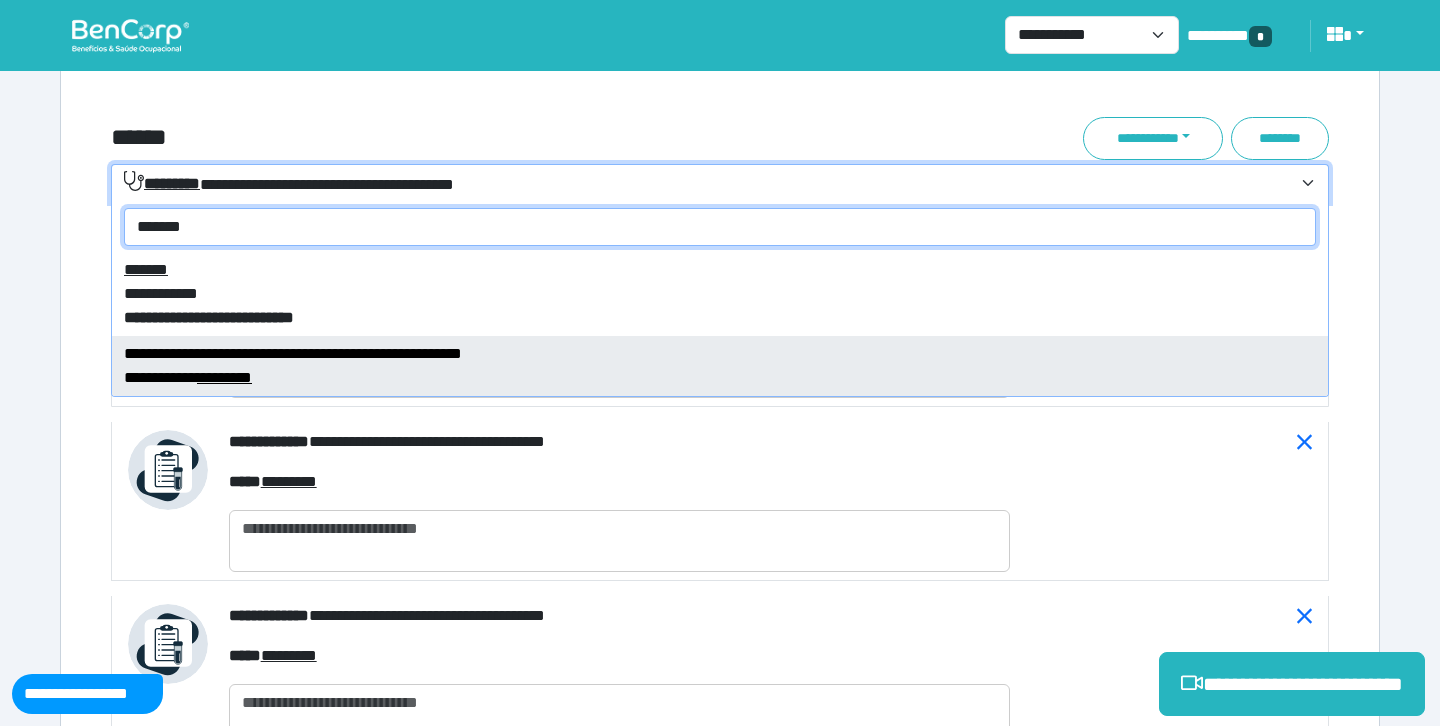 type on "*******" 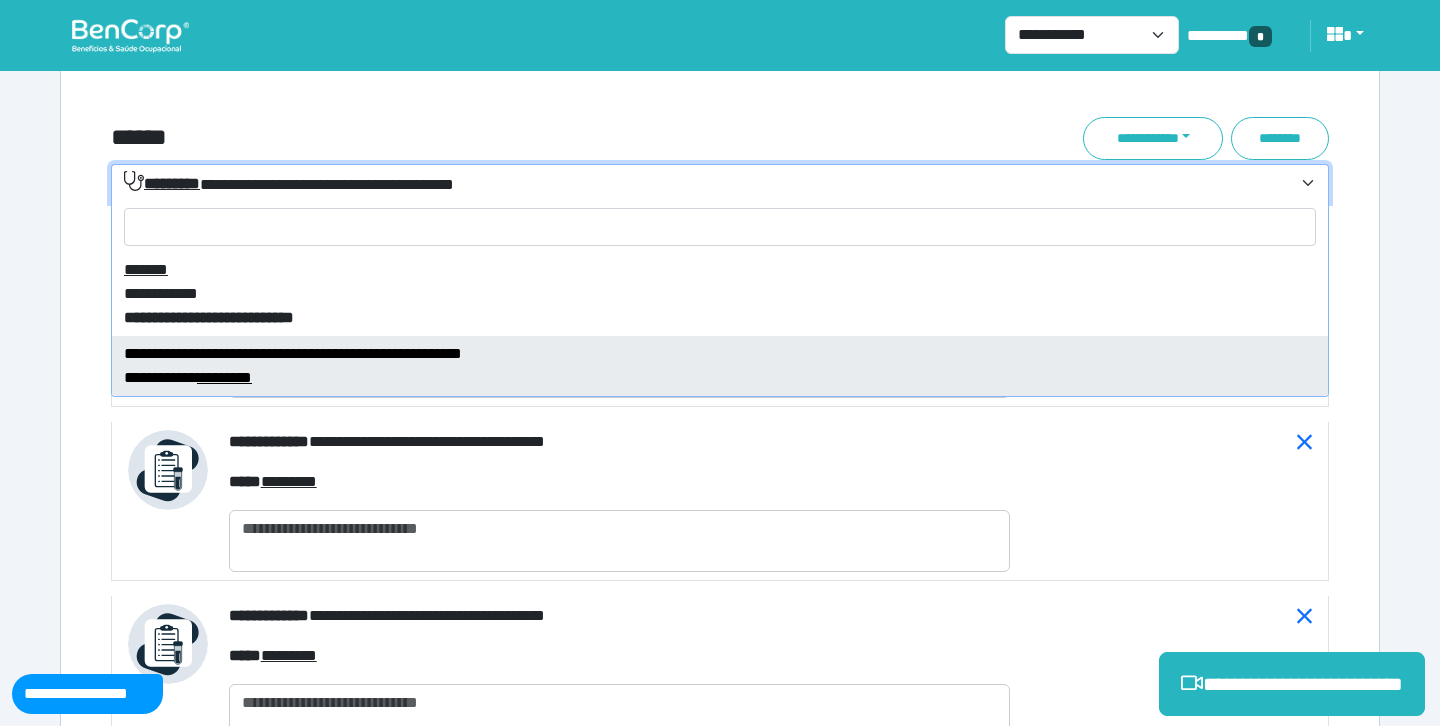 select on "****" 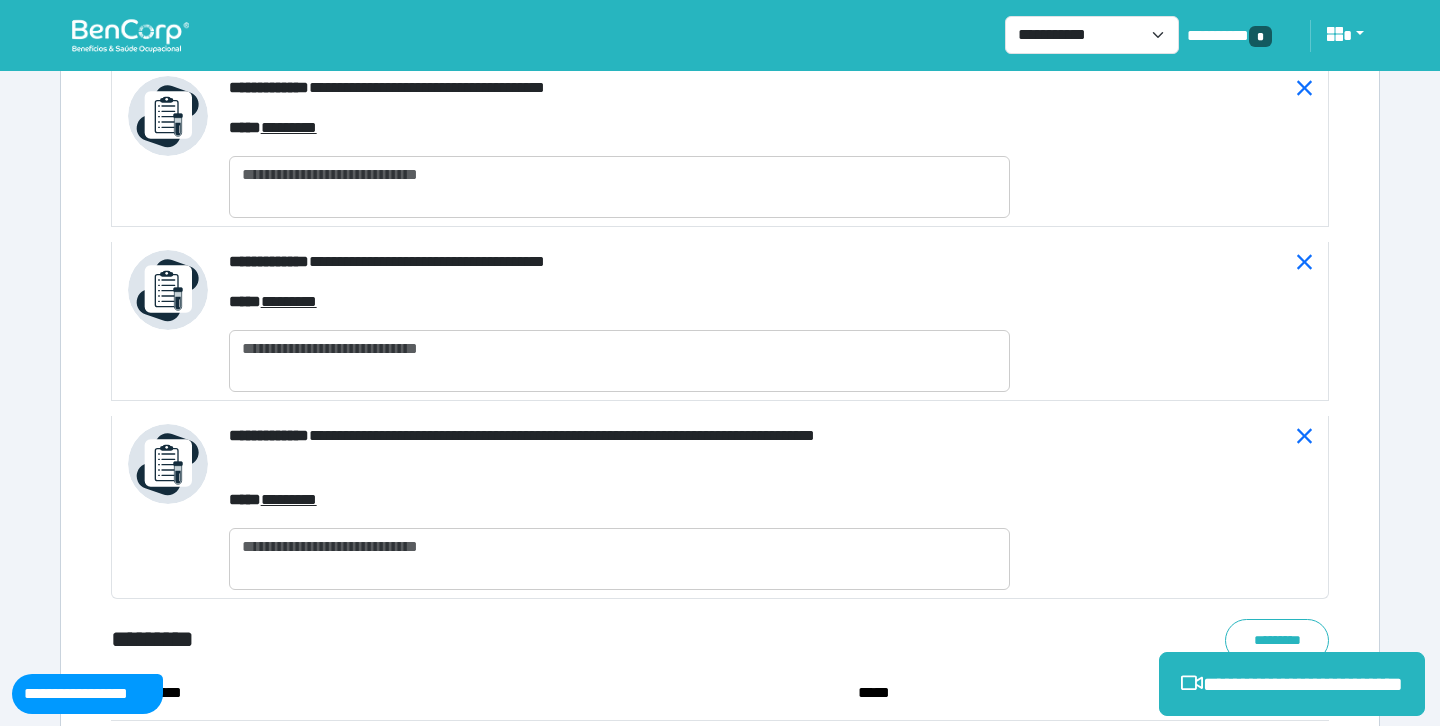 scroll, scrollTop: 7894, scrollLeft: 0, axis: vertical 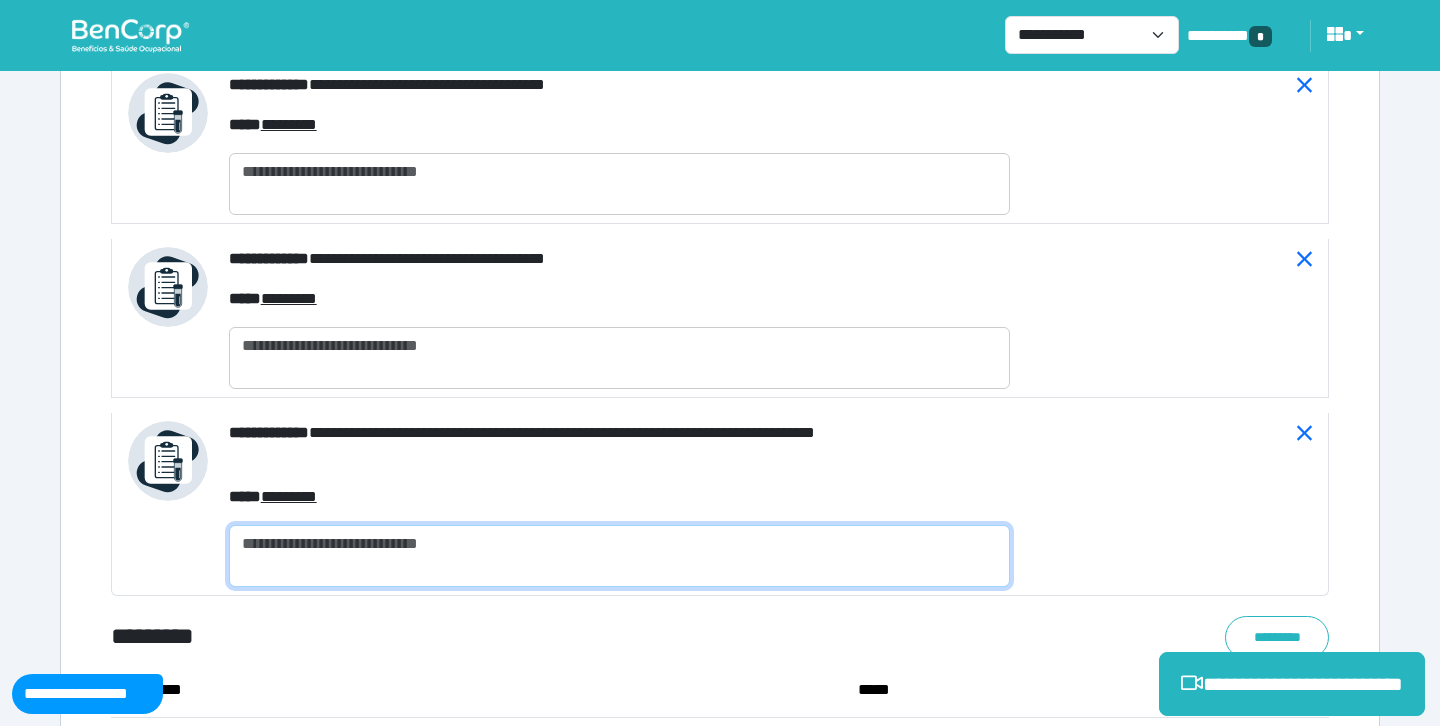 click at bounding box center (619, 556) 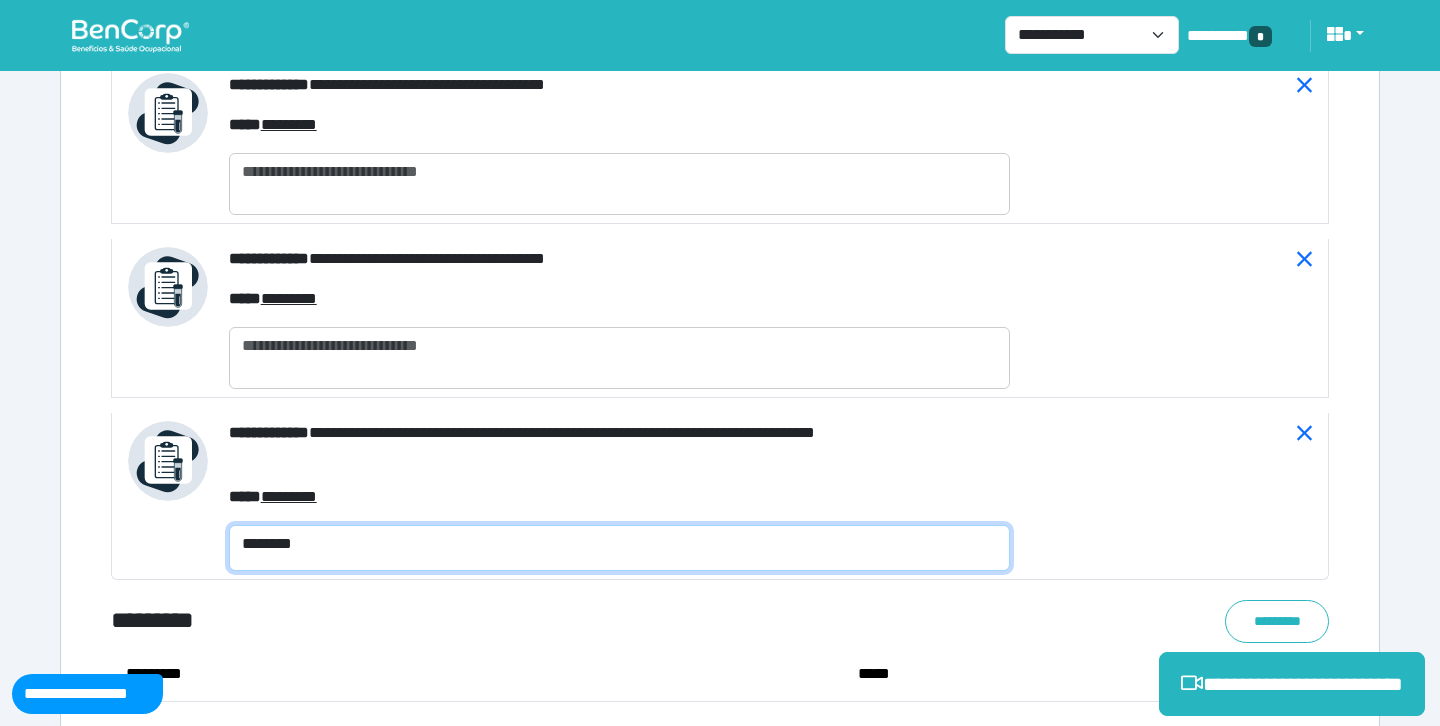 click on "********" at bounding box center (619, 548) 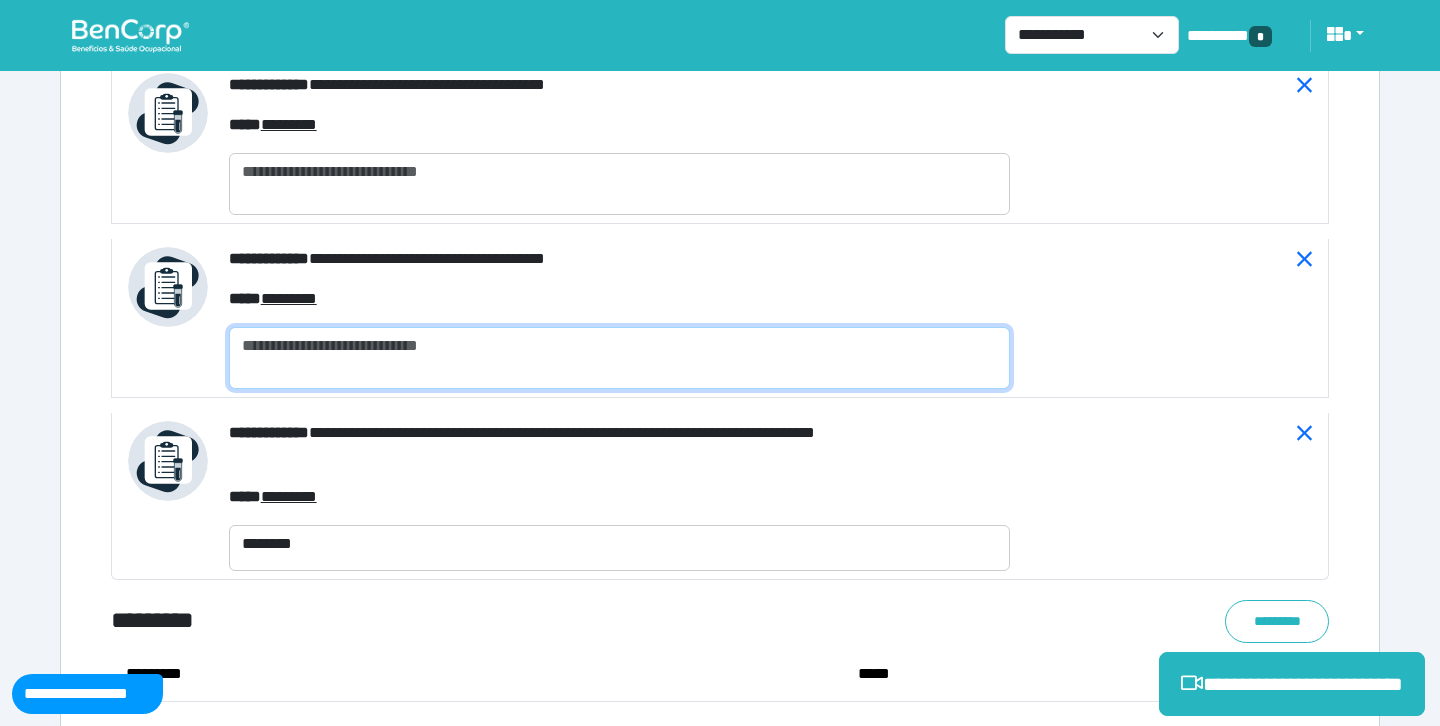 click at bounding box center (619, 358) 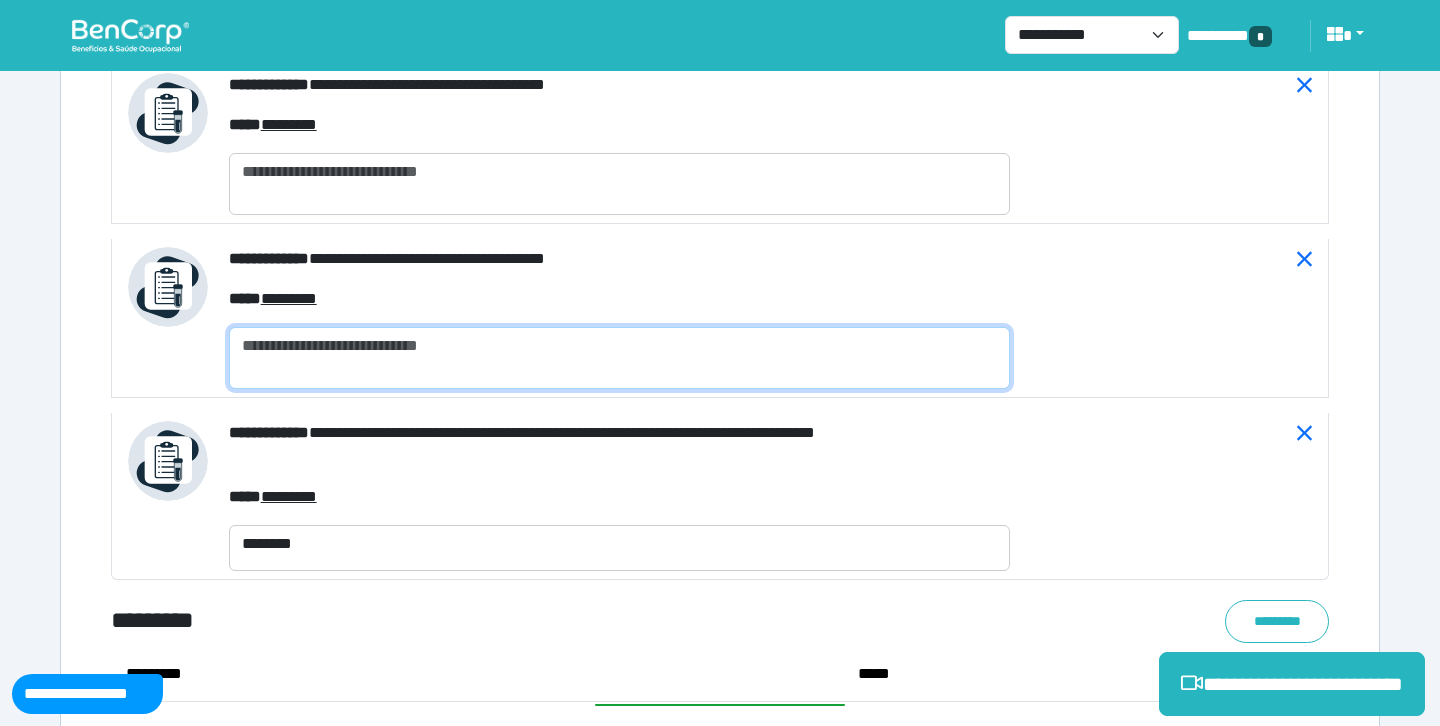 paste on "********" 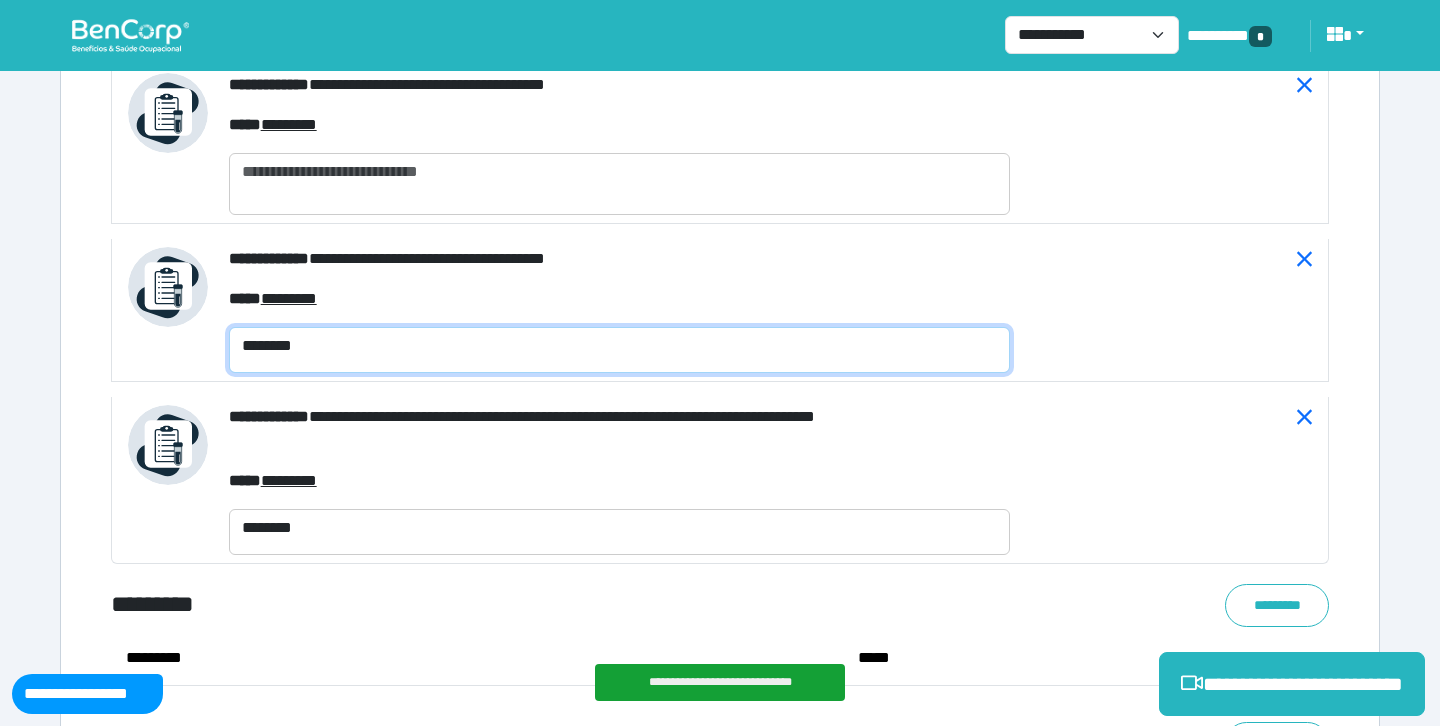 type on "********" 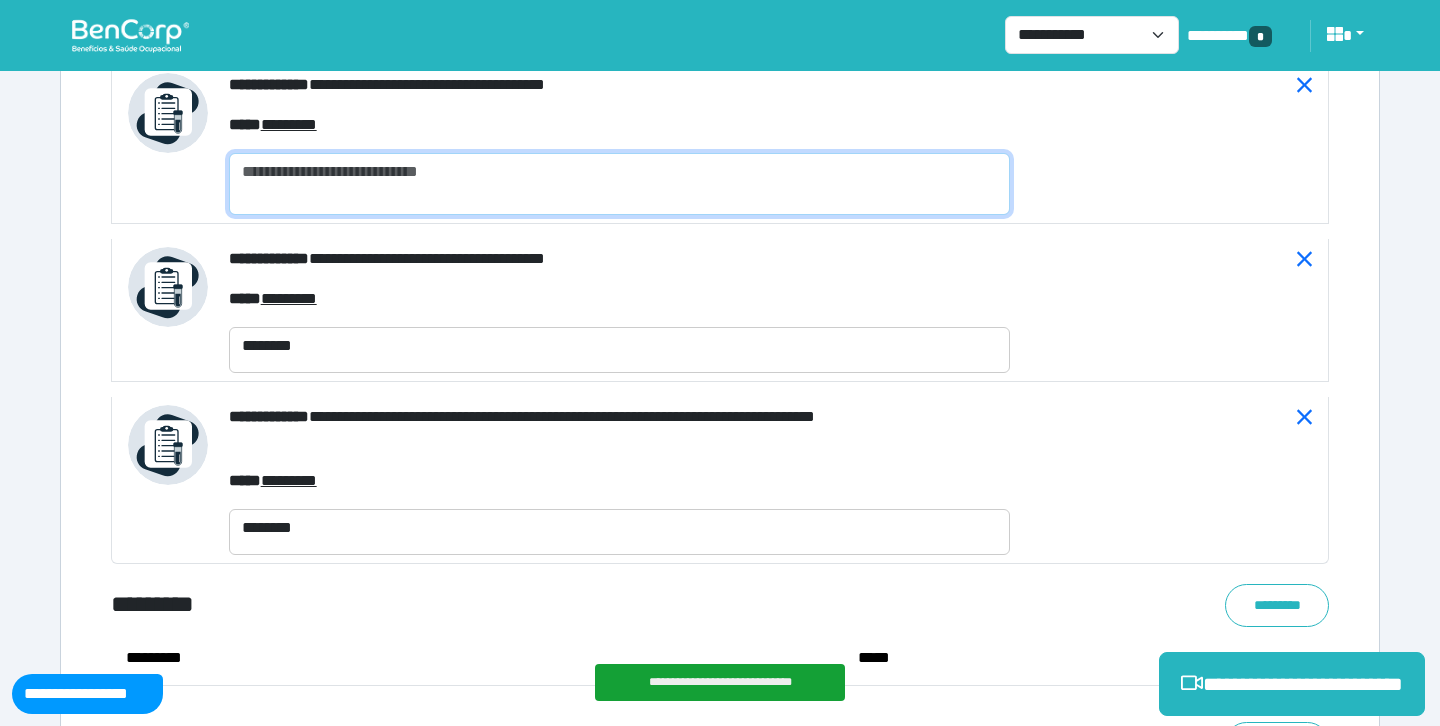 click at bounding box center (619, 184) 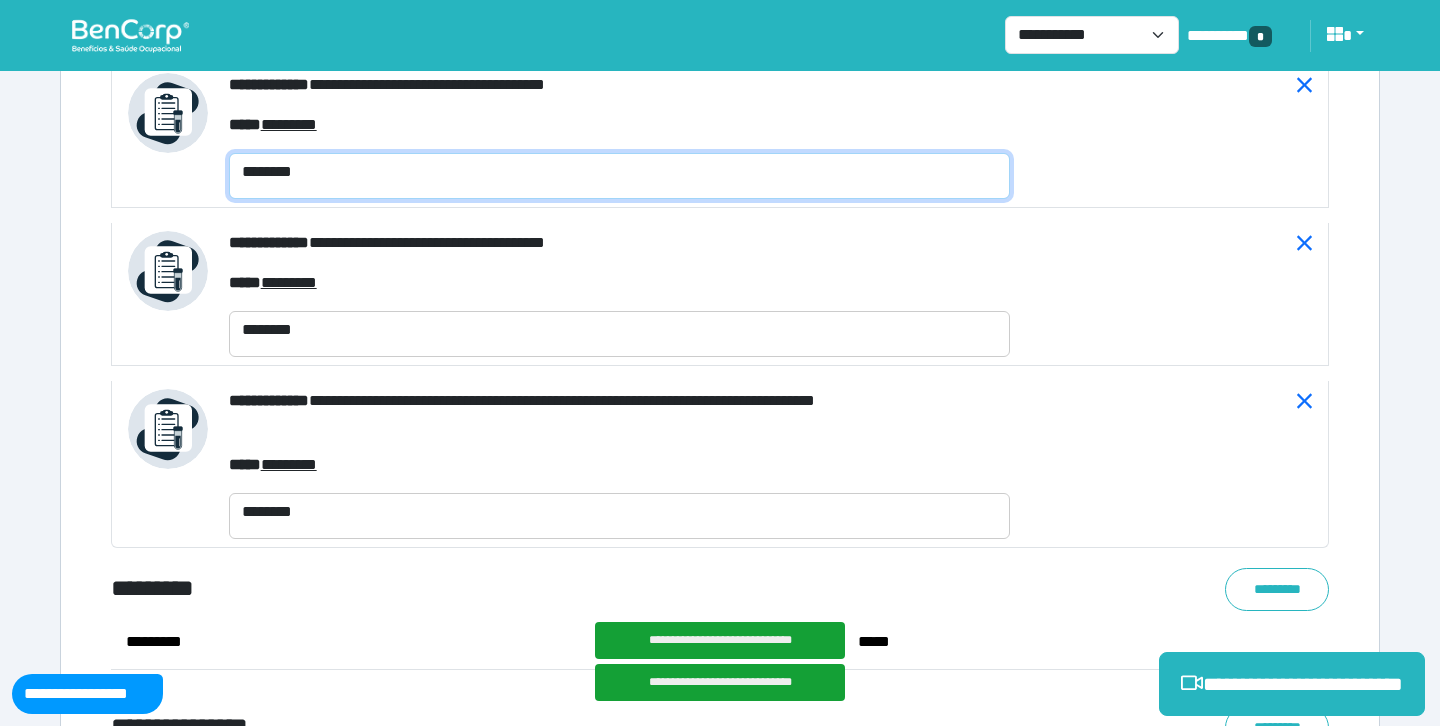 scroll, scrollTop: 7587, scrollLeft: 0, axis: vertical 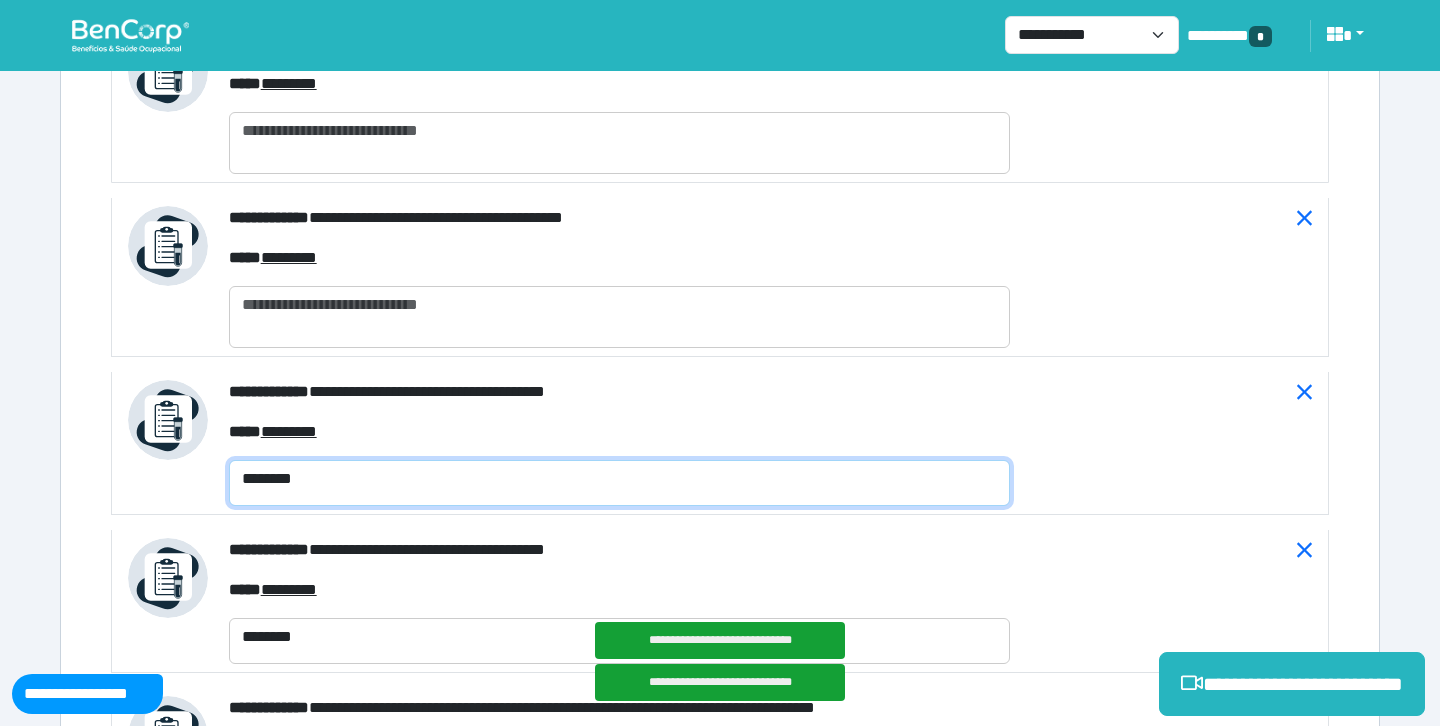 type on "********" 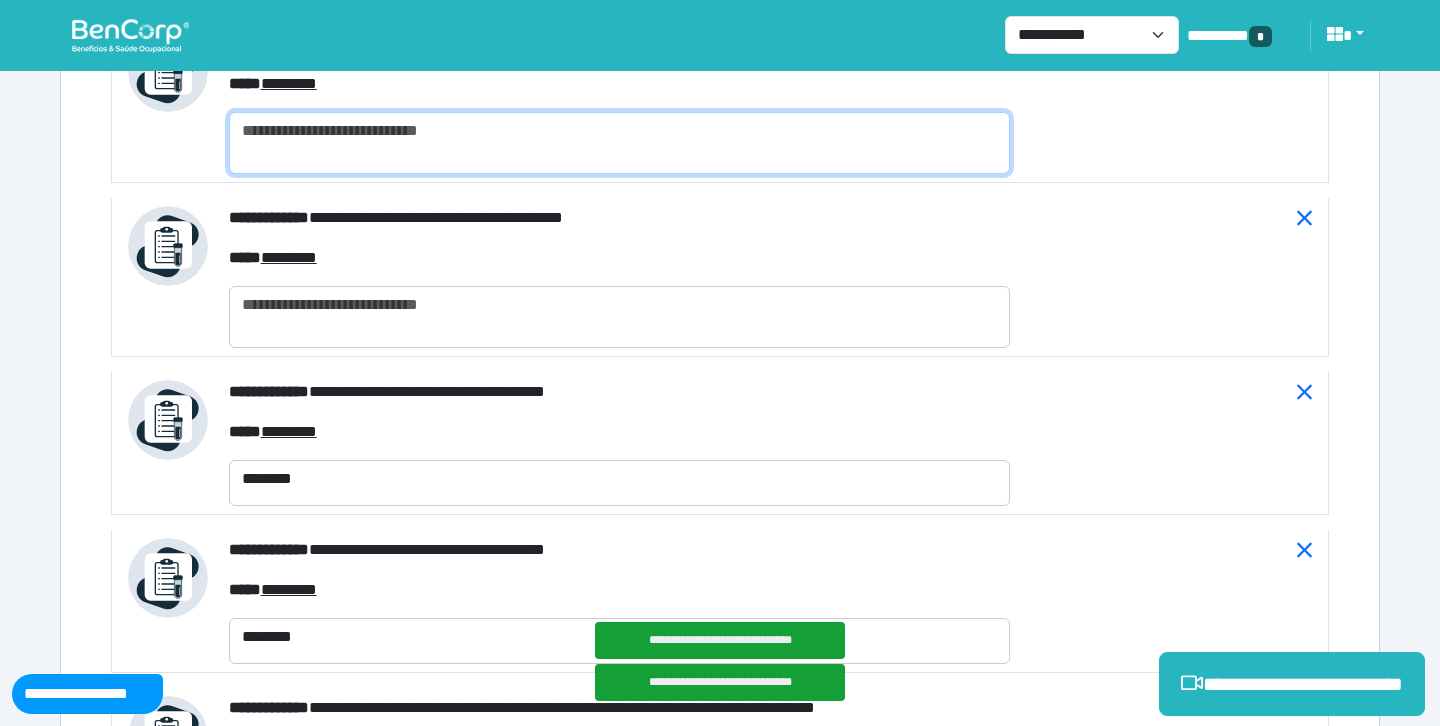 click at bounding box center (619, 143) 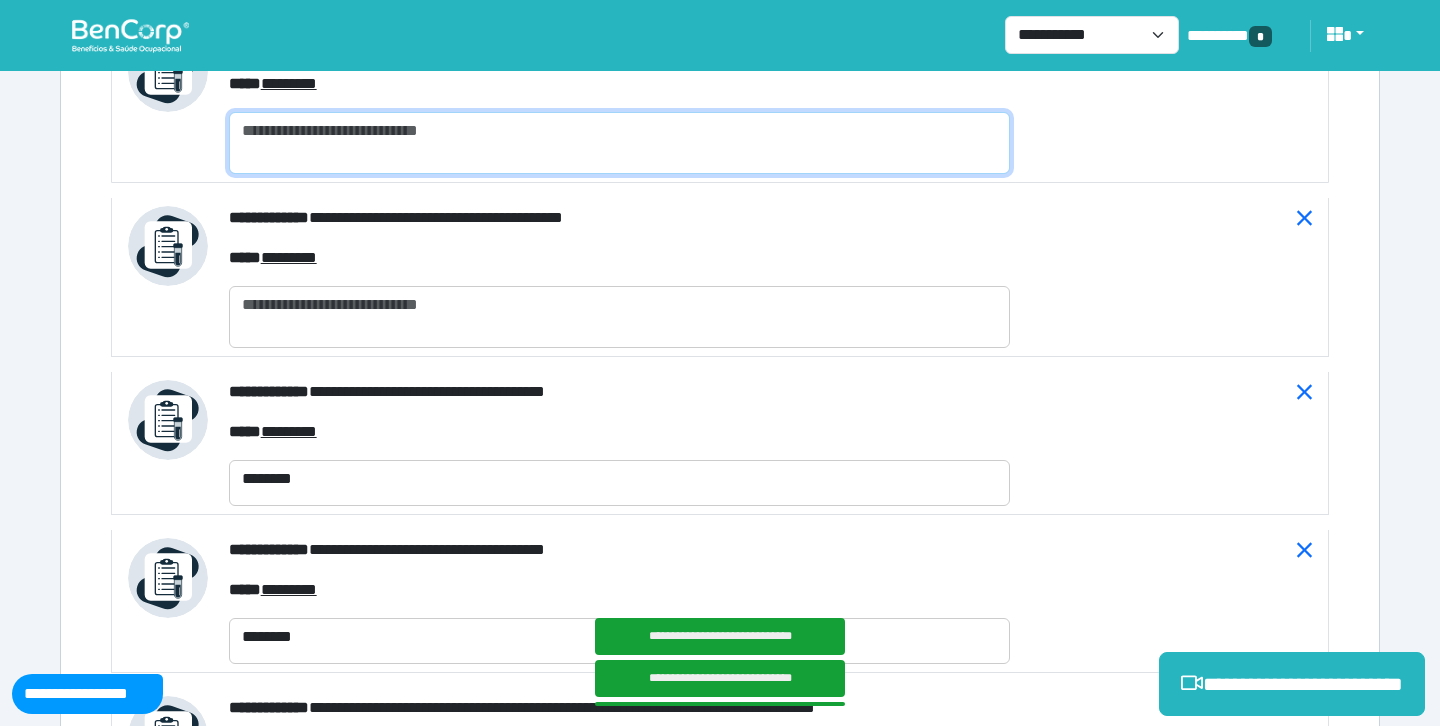 paste on "********" 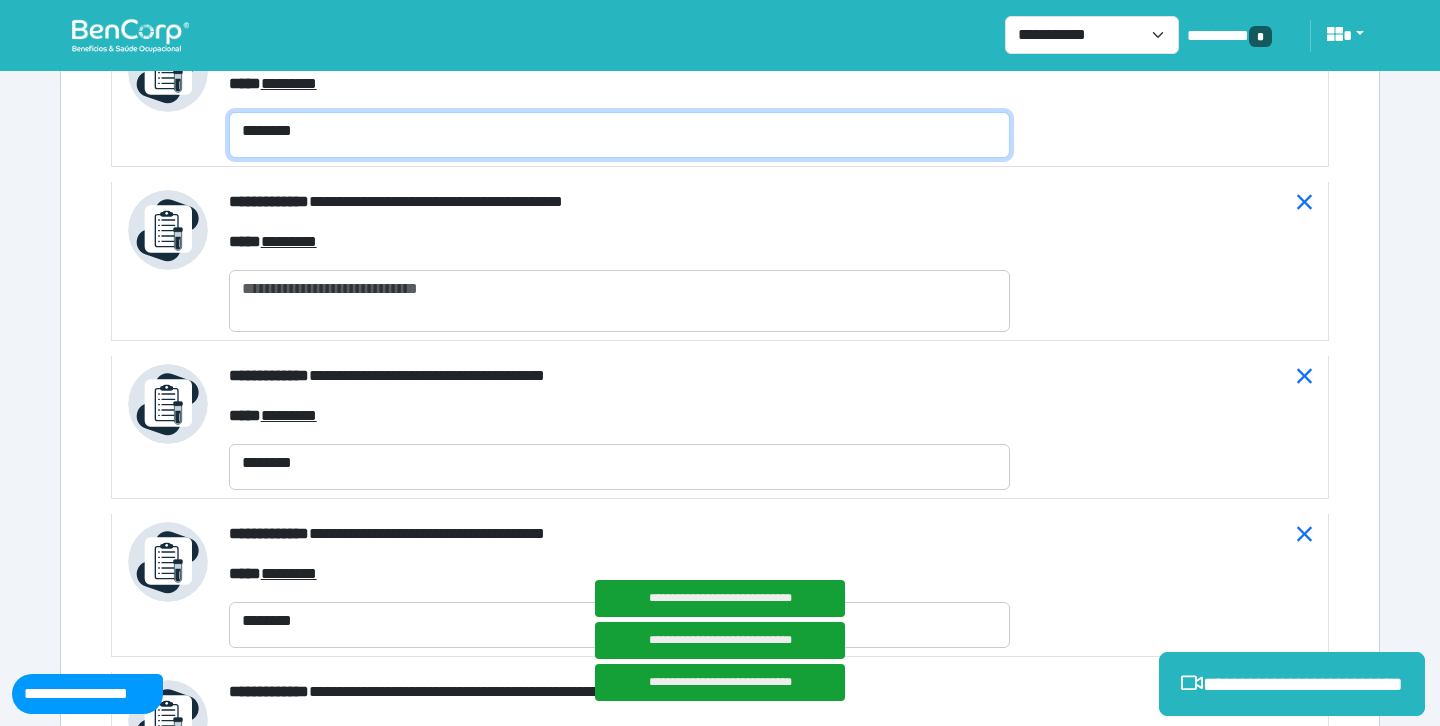 type on "********" 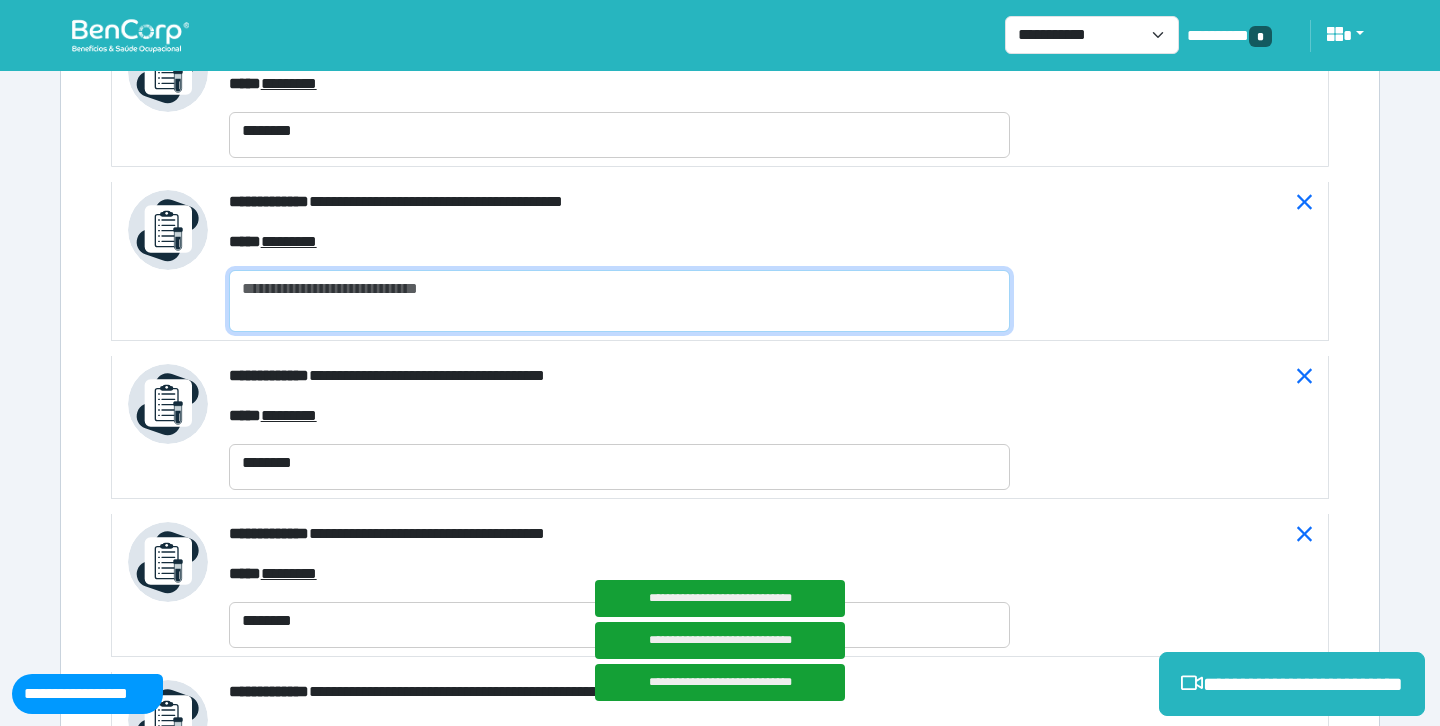 click at bounding box center (619, 301) 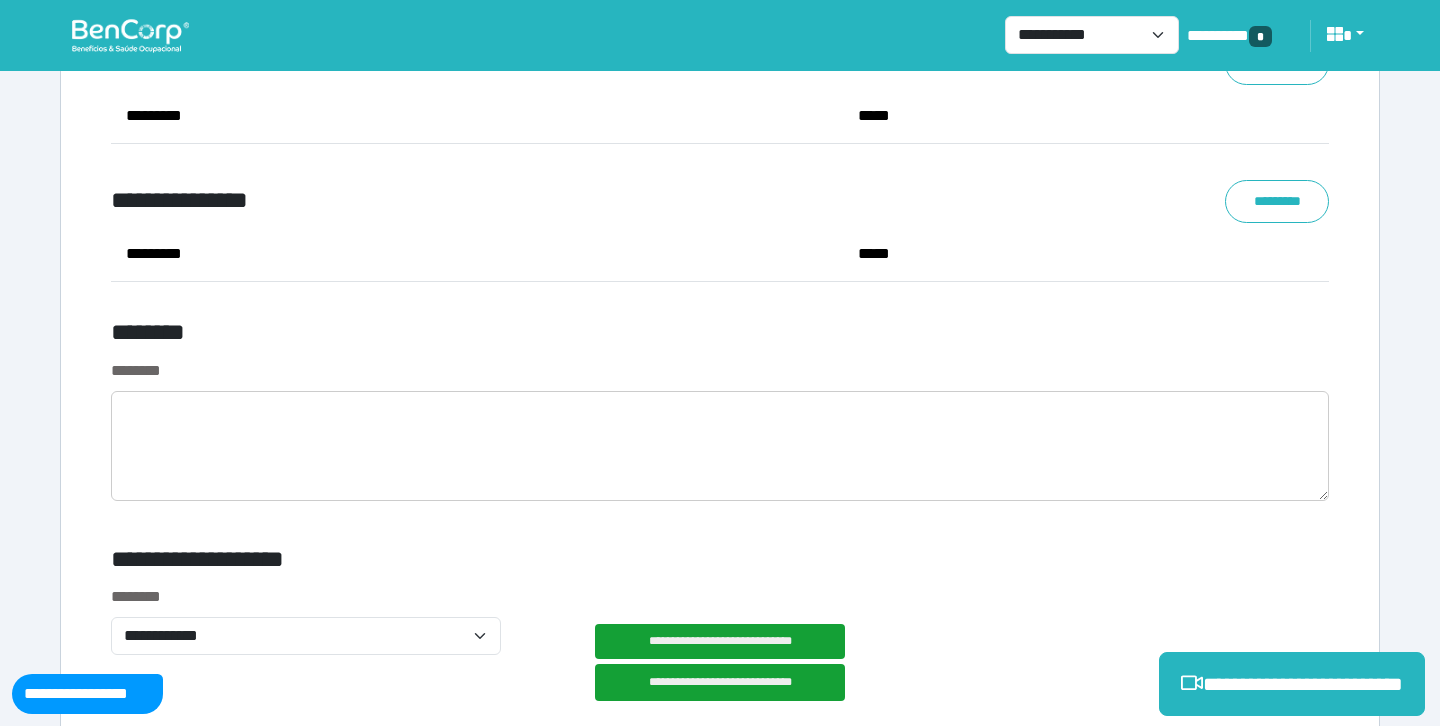 scroll, scrollTop: 8658, scrollLeft: 0, axis: vertical 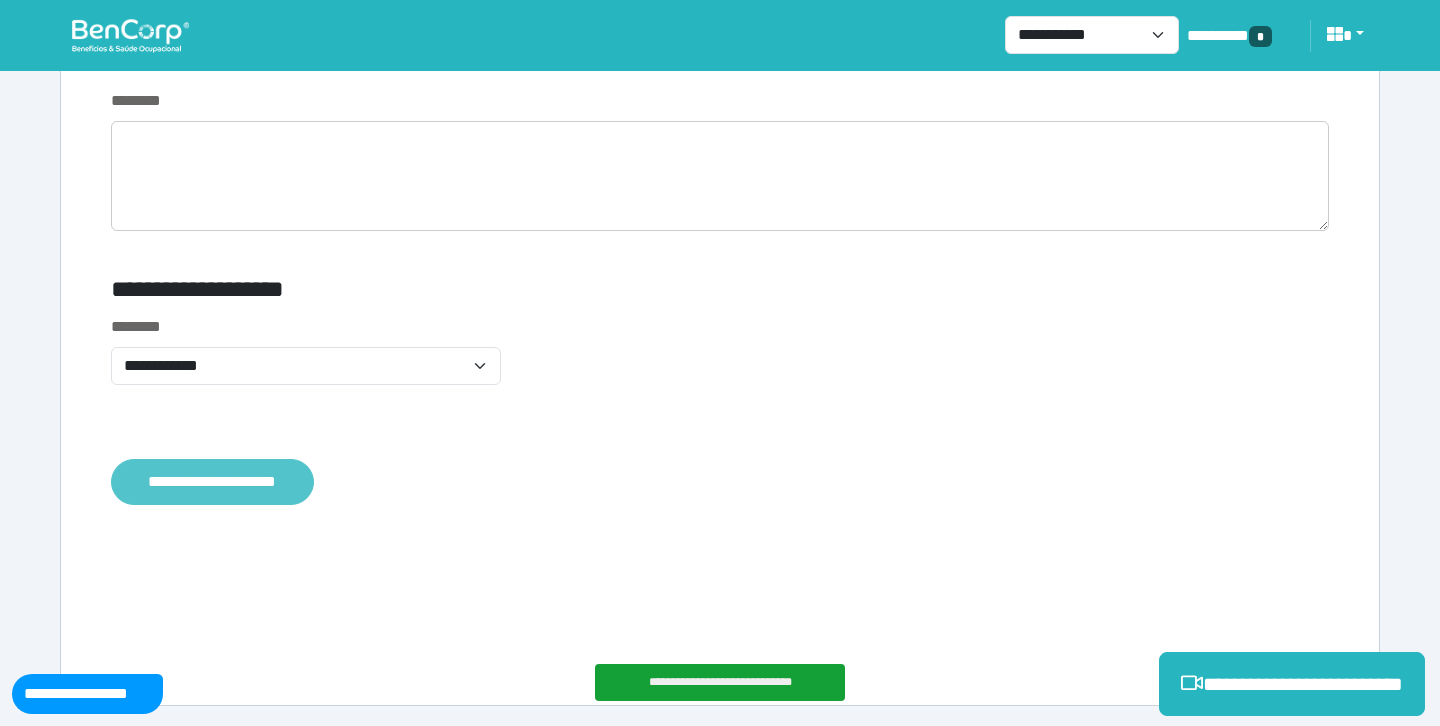 type on "********" 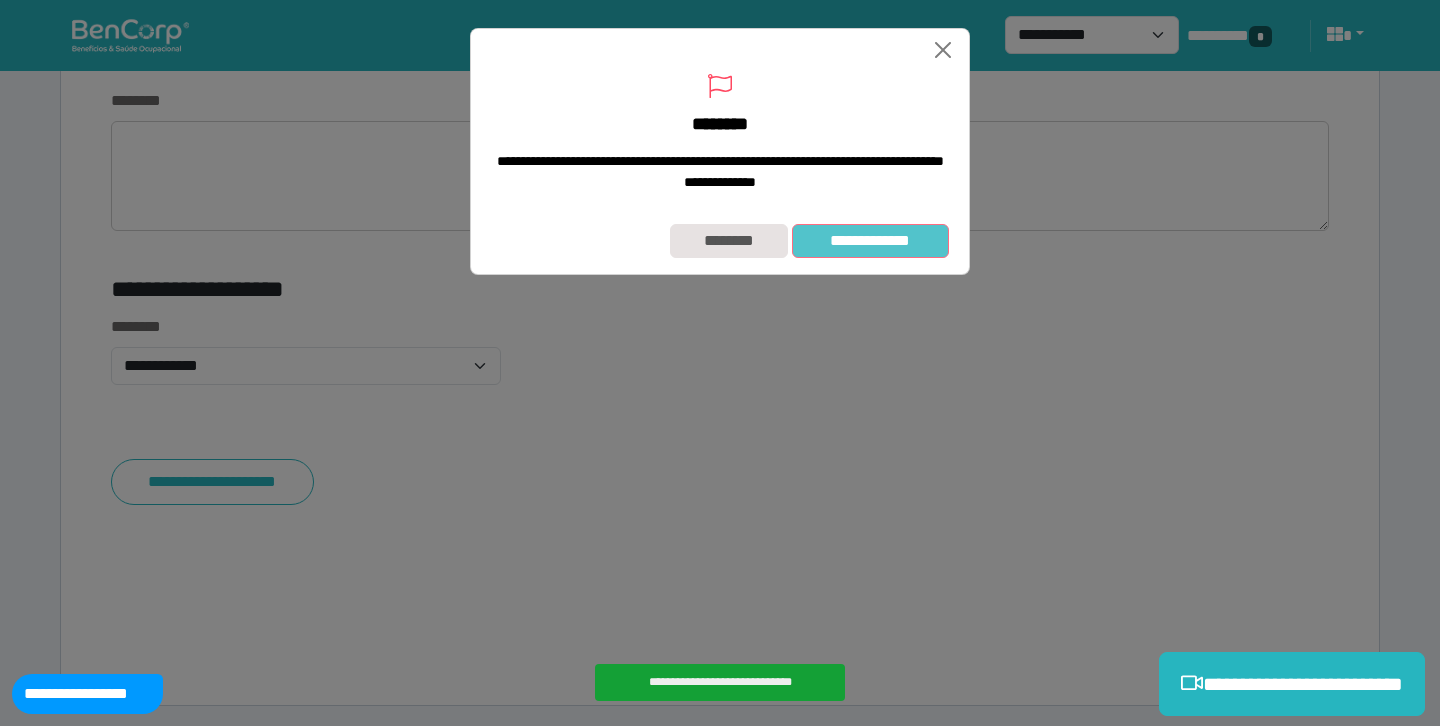 click on "**********" at bounding box center (870, 241) 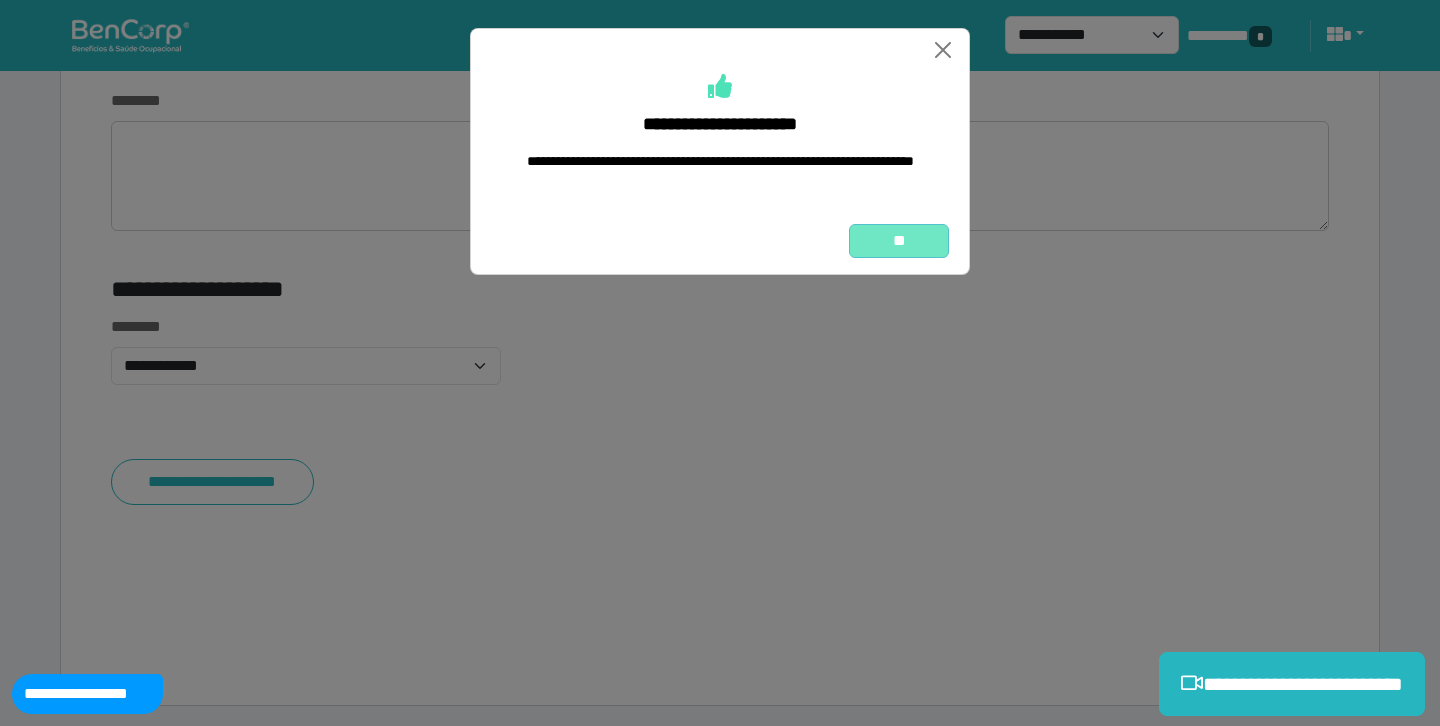 click on "**" at bounding box center [899, 241] 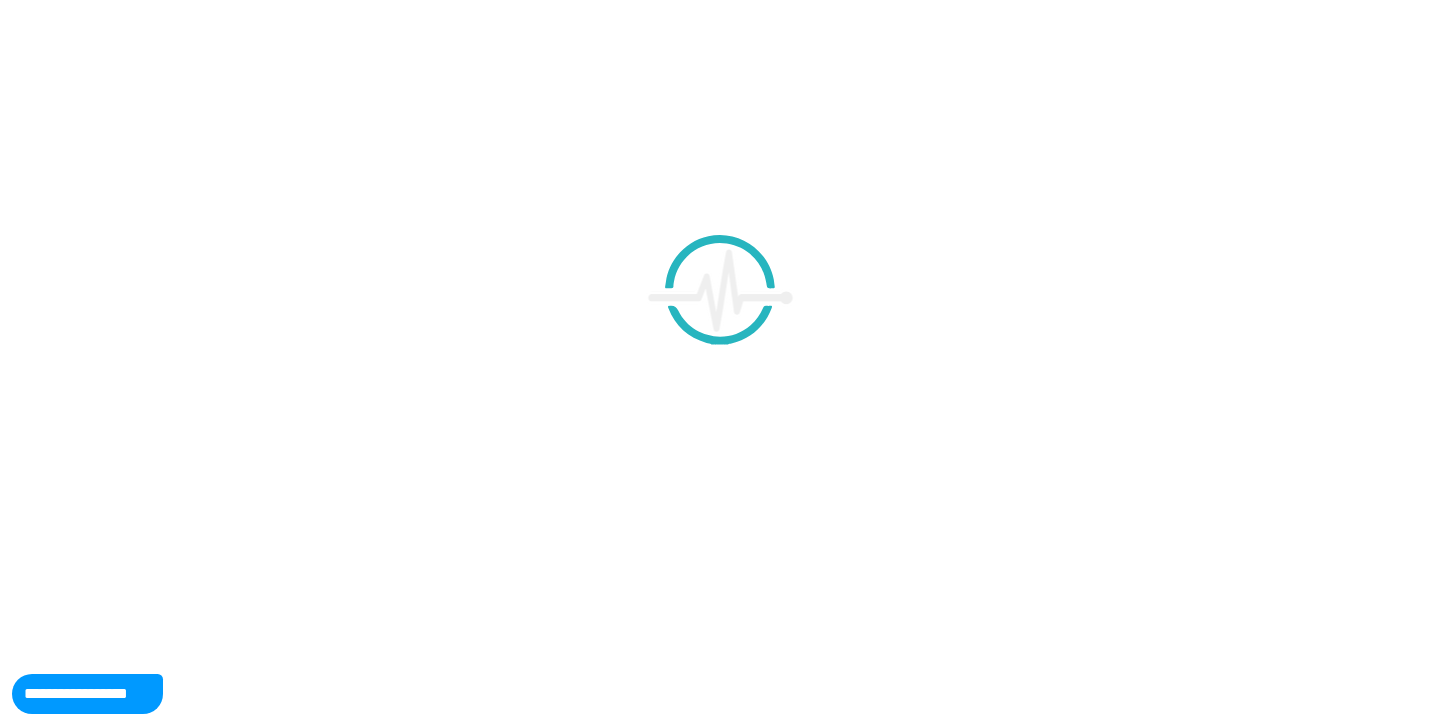 scroll, scrollTop: 0, scrollLeft: 0, axis: both 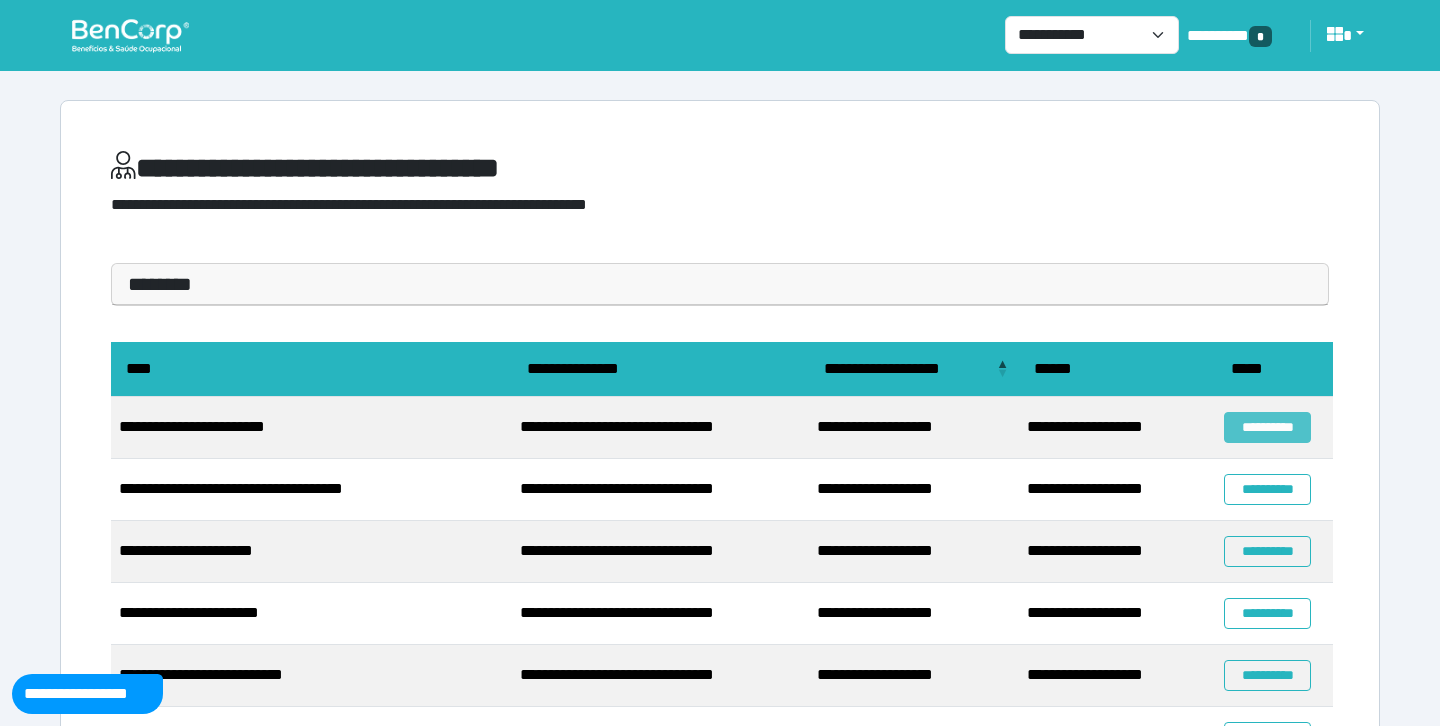 click on "**********" at bounding box center (1267, 427) 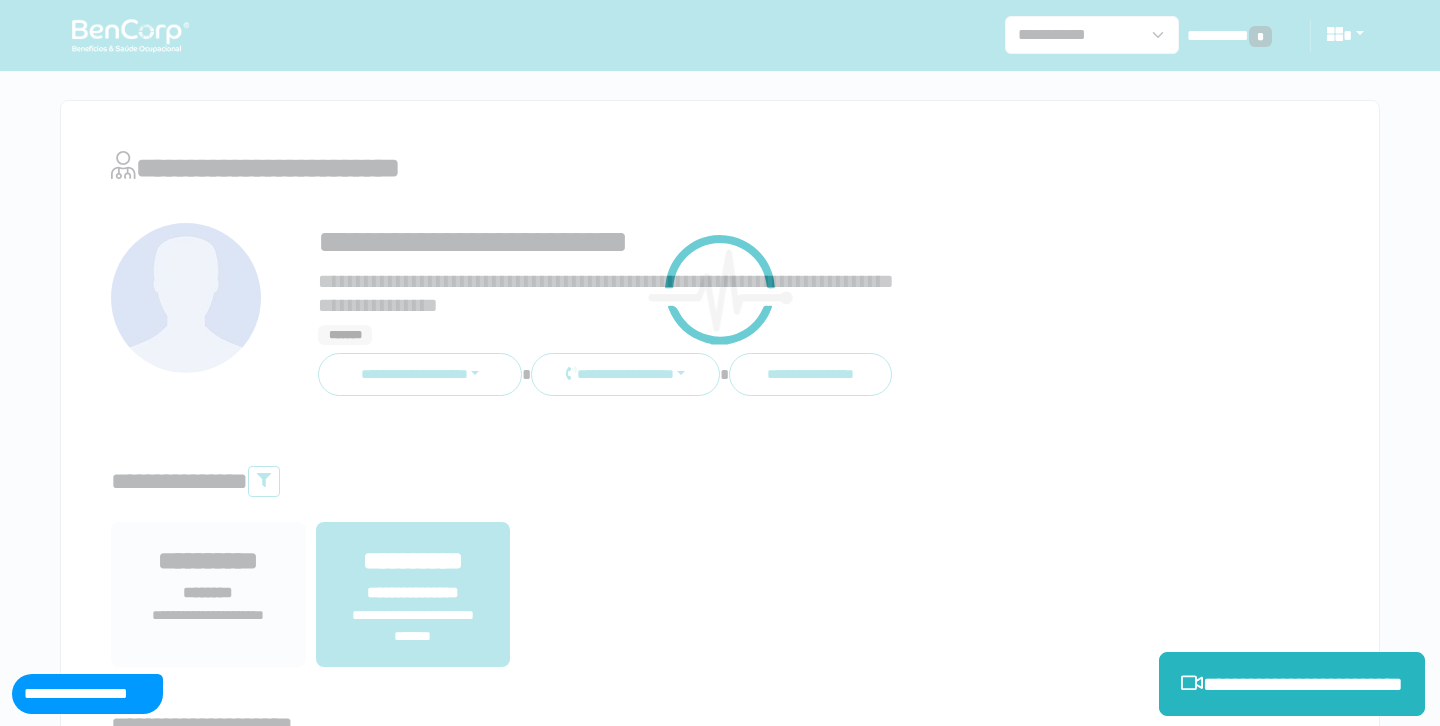 scroll, scrollTop: 0, scrollLeft: 0, axis: both 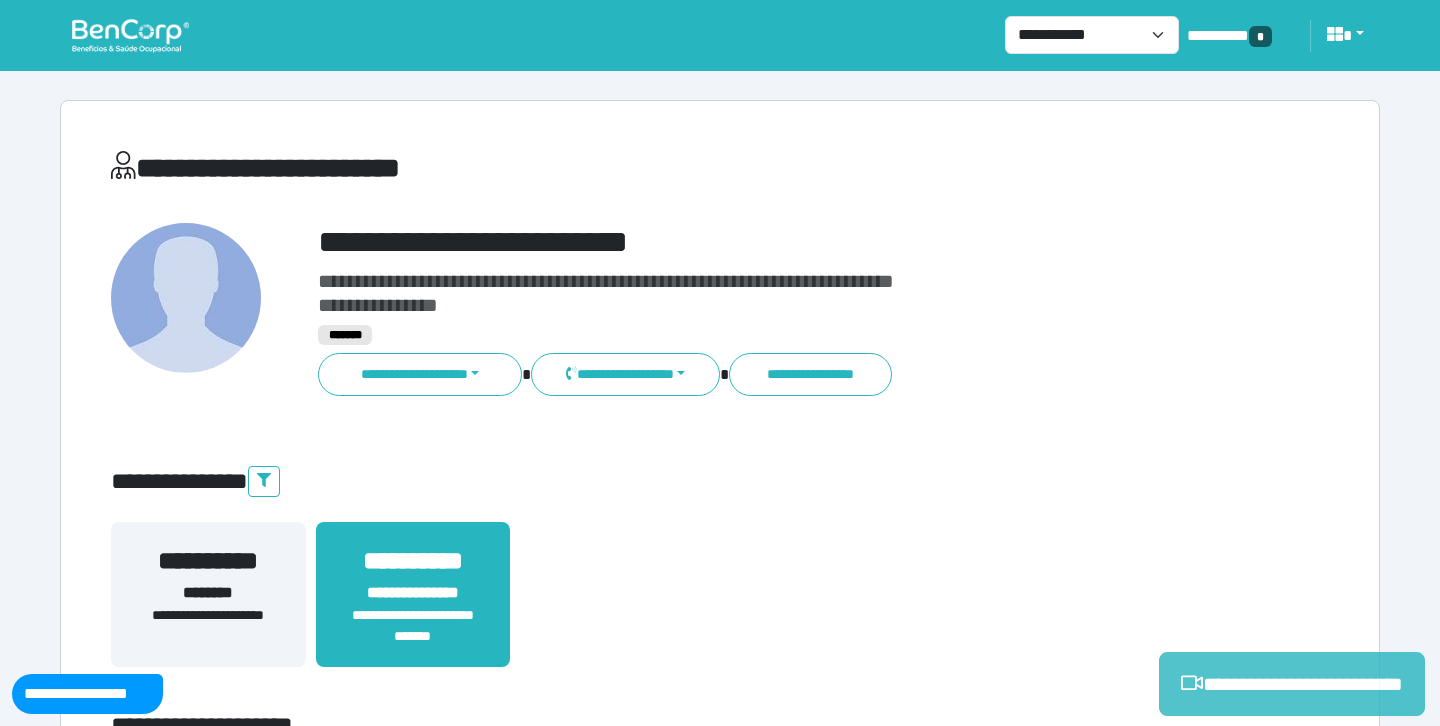 click on "**********" at bounding box center [1292, 684] 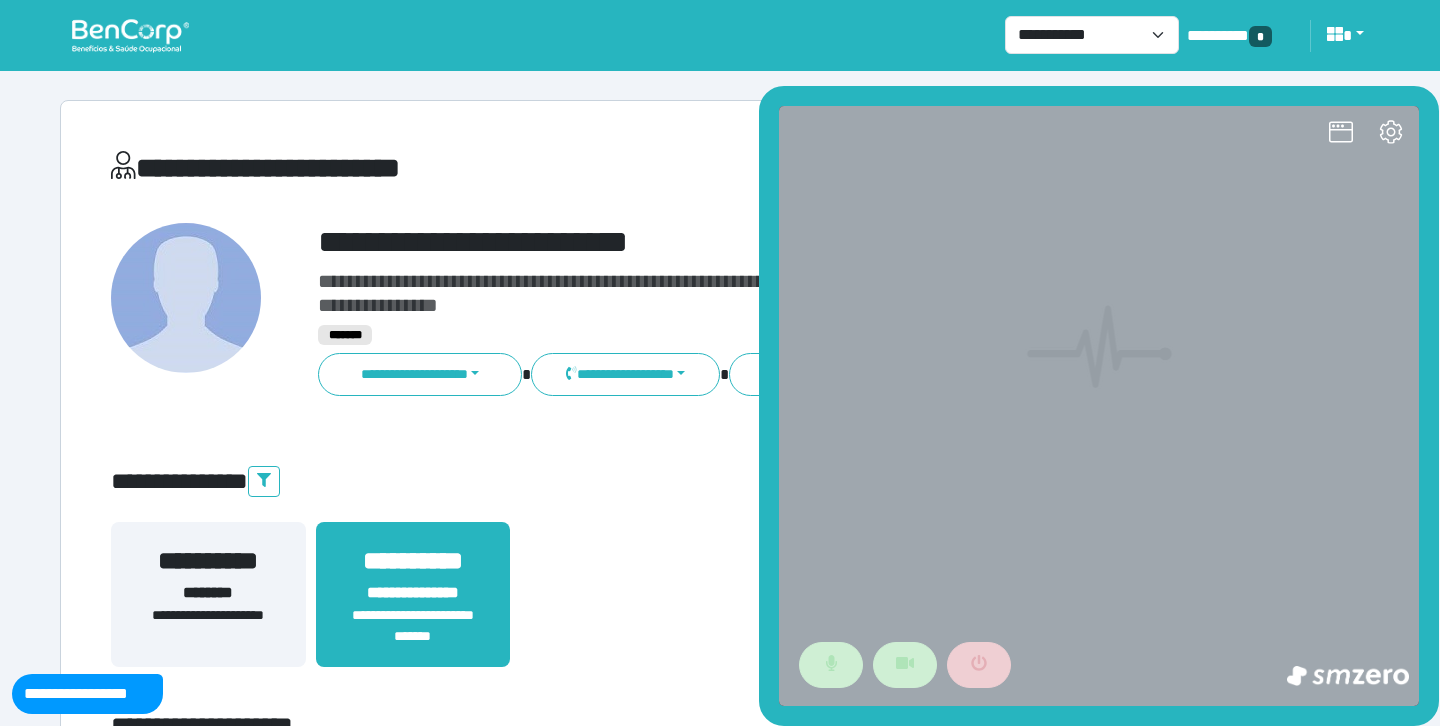 scroll, scrollTop: 0, scrollLeft: 0, axis: both 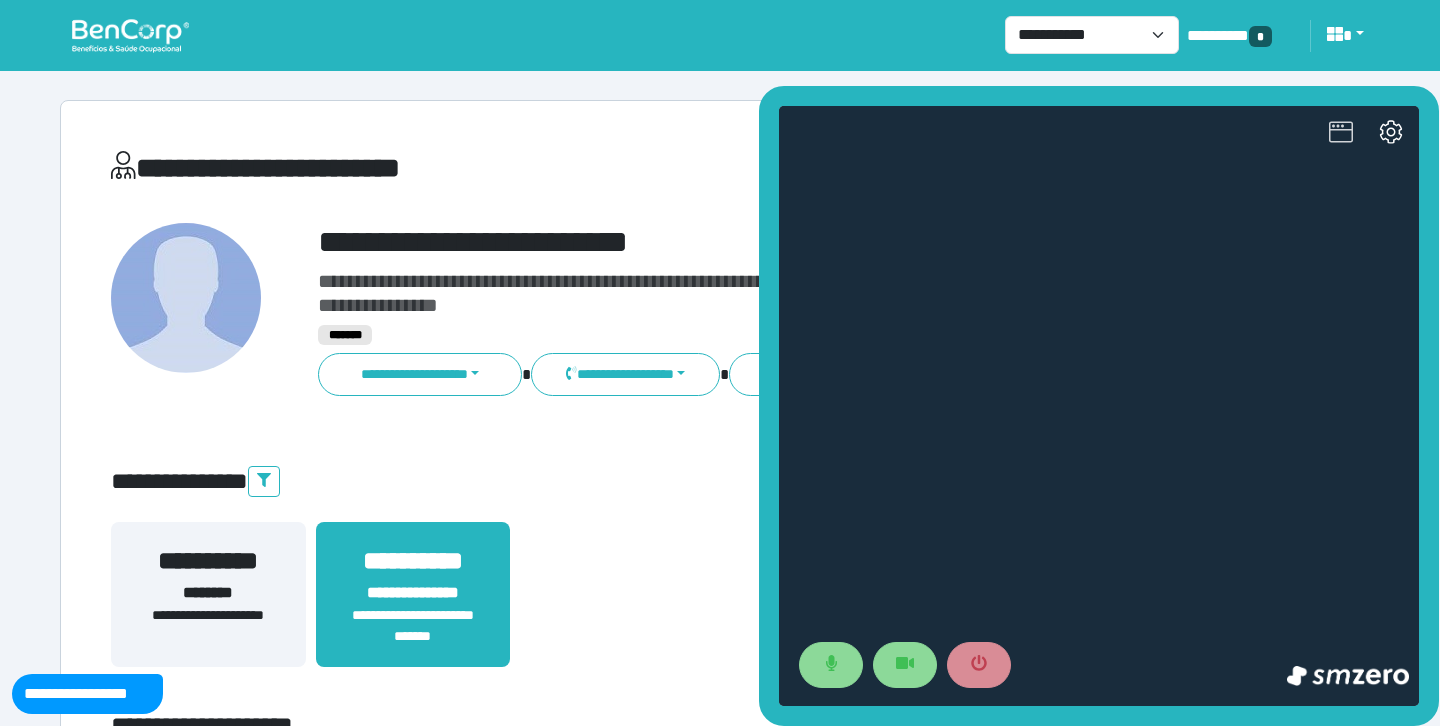 click 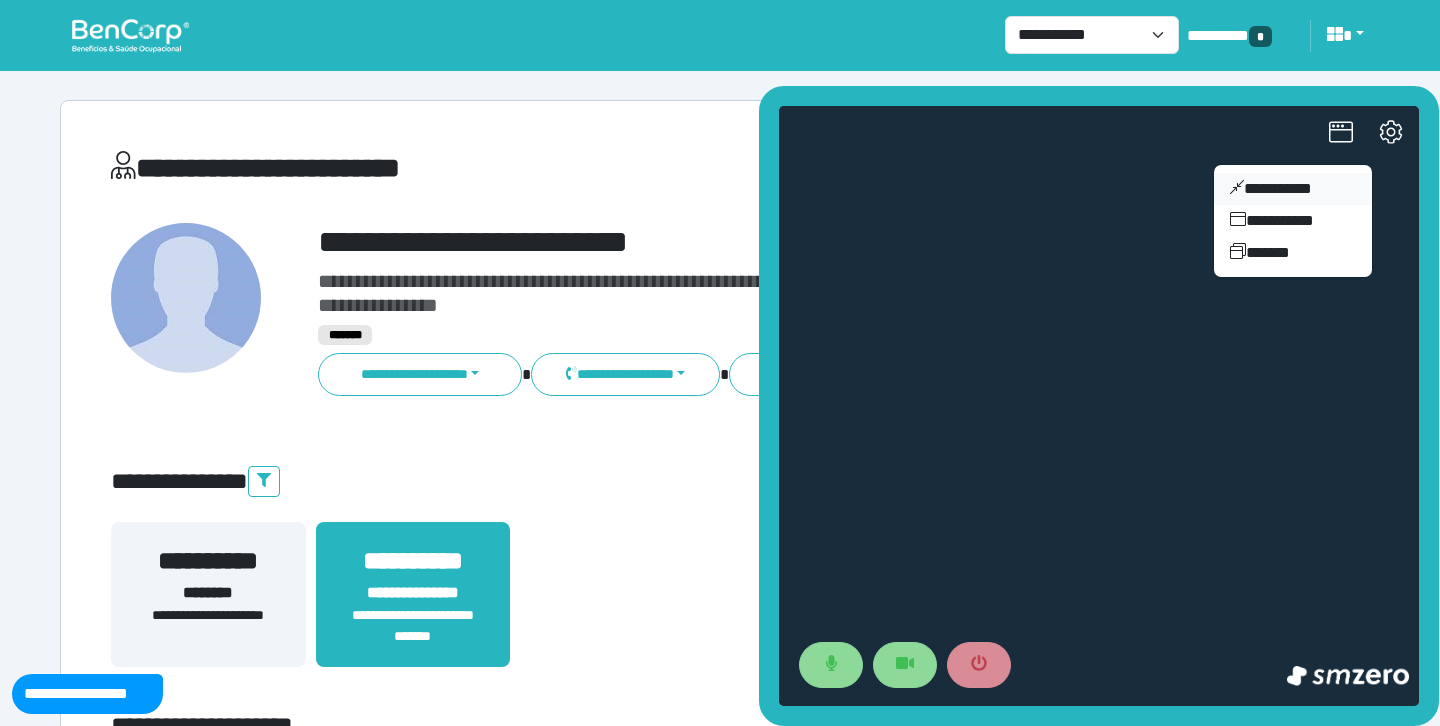 click on "**********" at bounding box center (1293, 189) 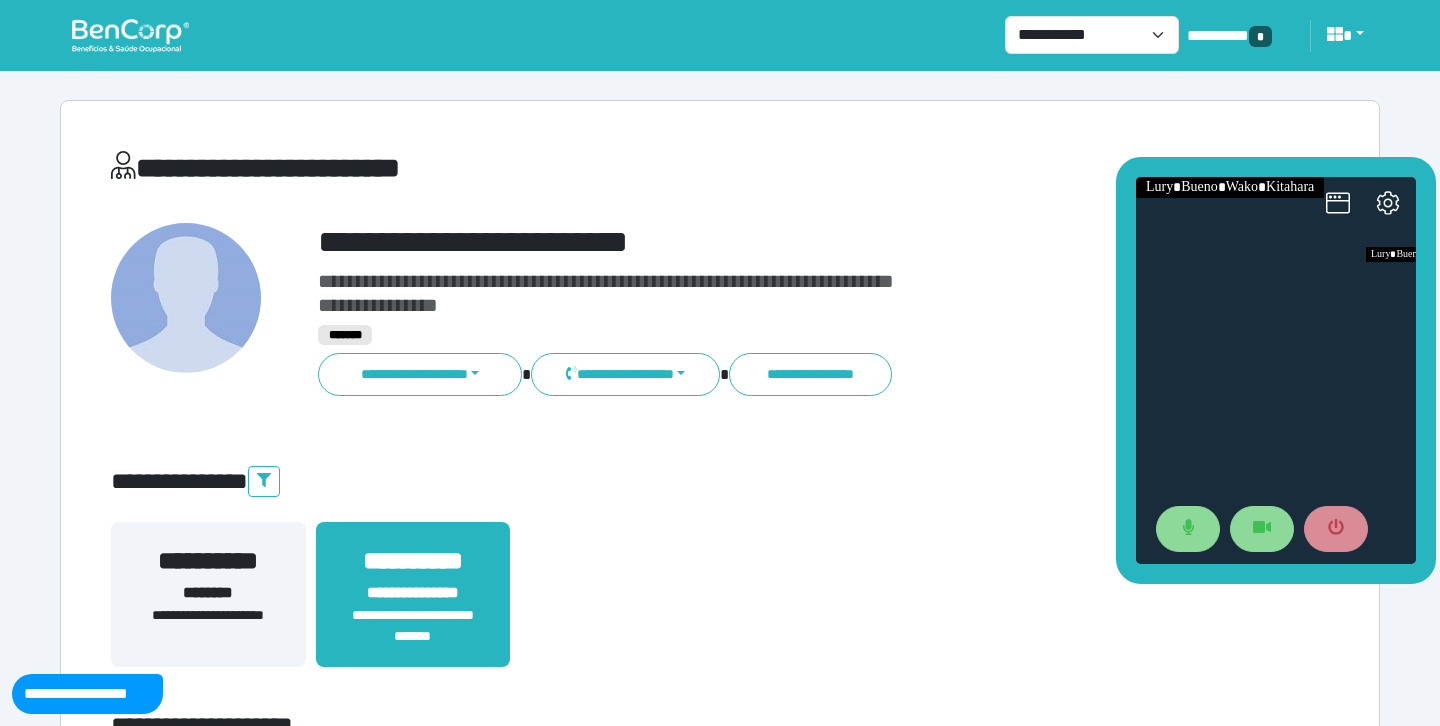 drag, startPoint x: 1265, startPoint y: 311, endPoint x: 1255, endPoint y: 132, distance: 179.27911 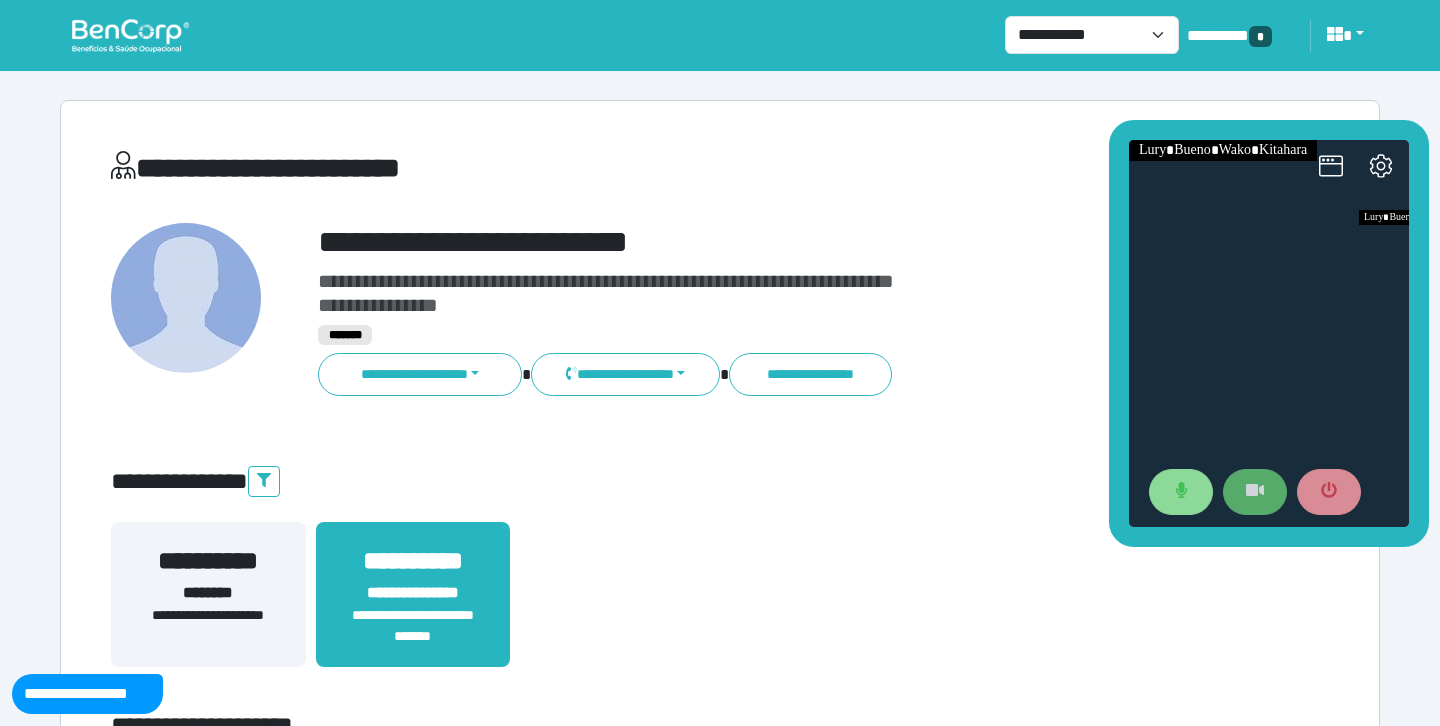 click 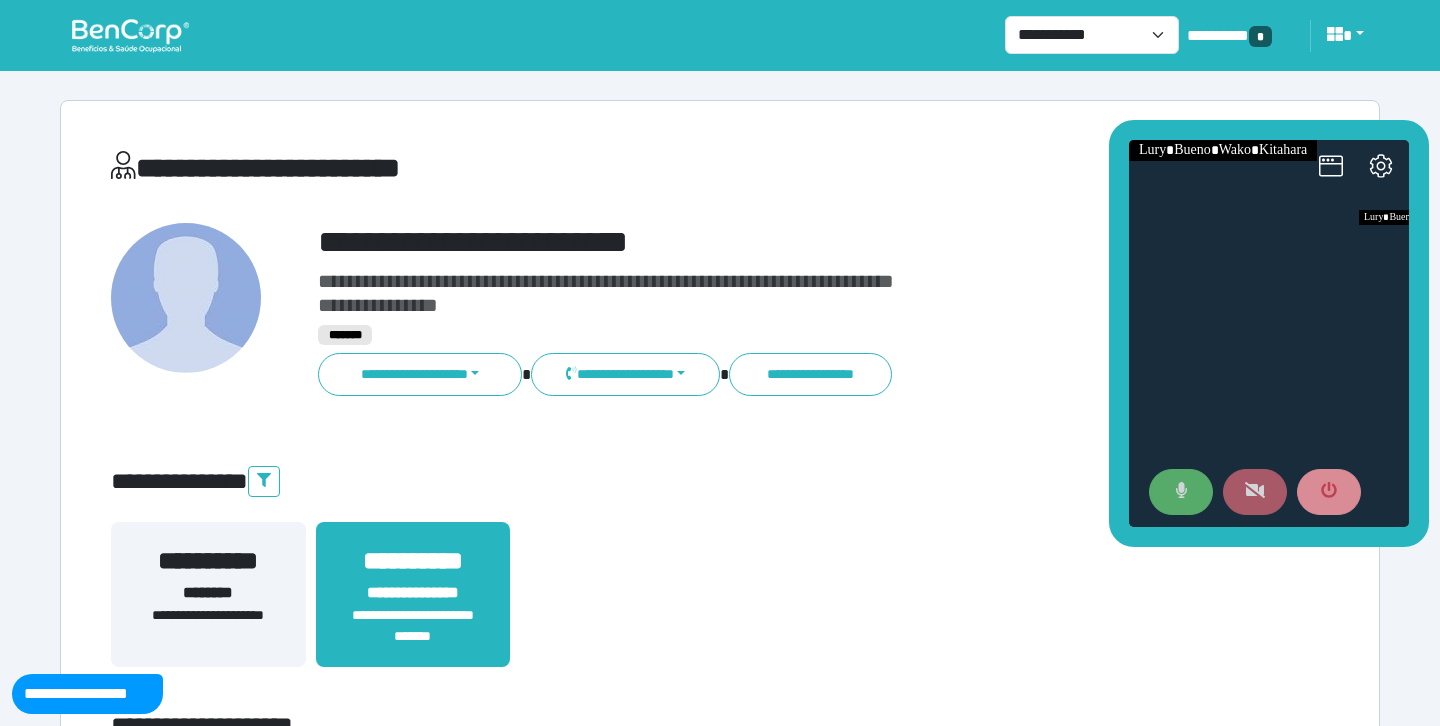 click 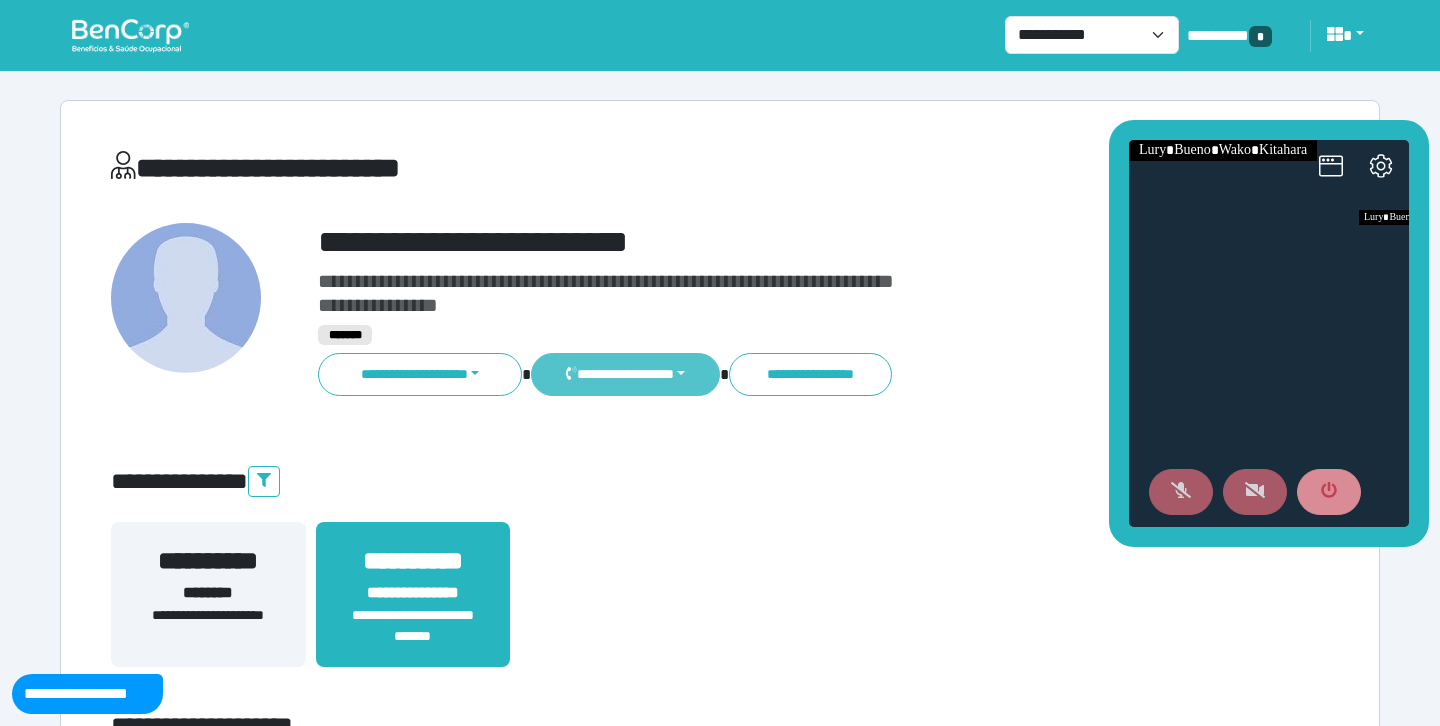 click on "**********" at bounding box center [625, 374] 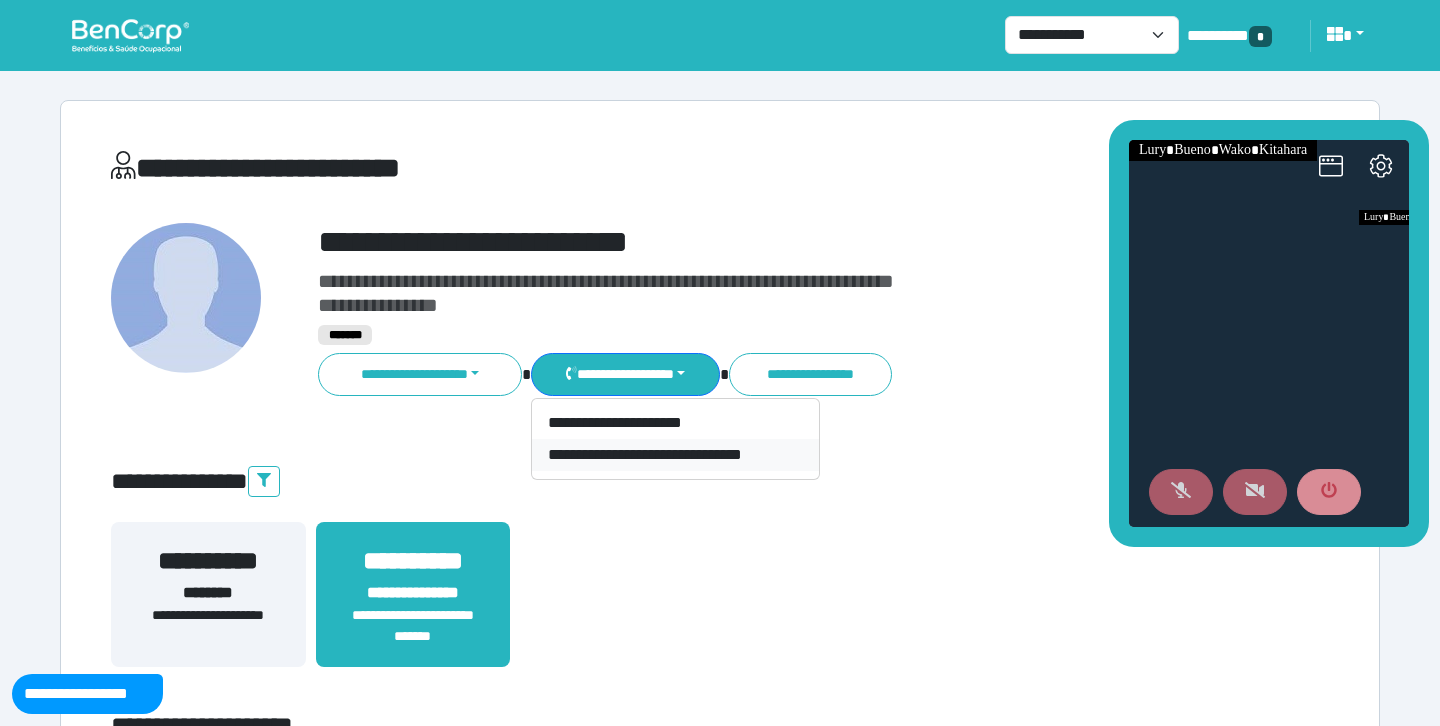 click on "**********" at bounding box center [675, 455] 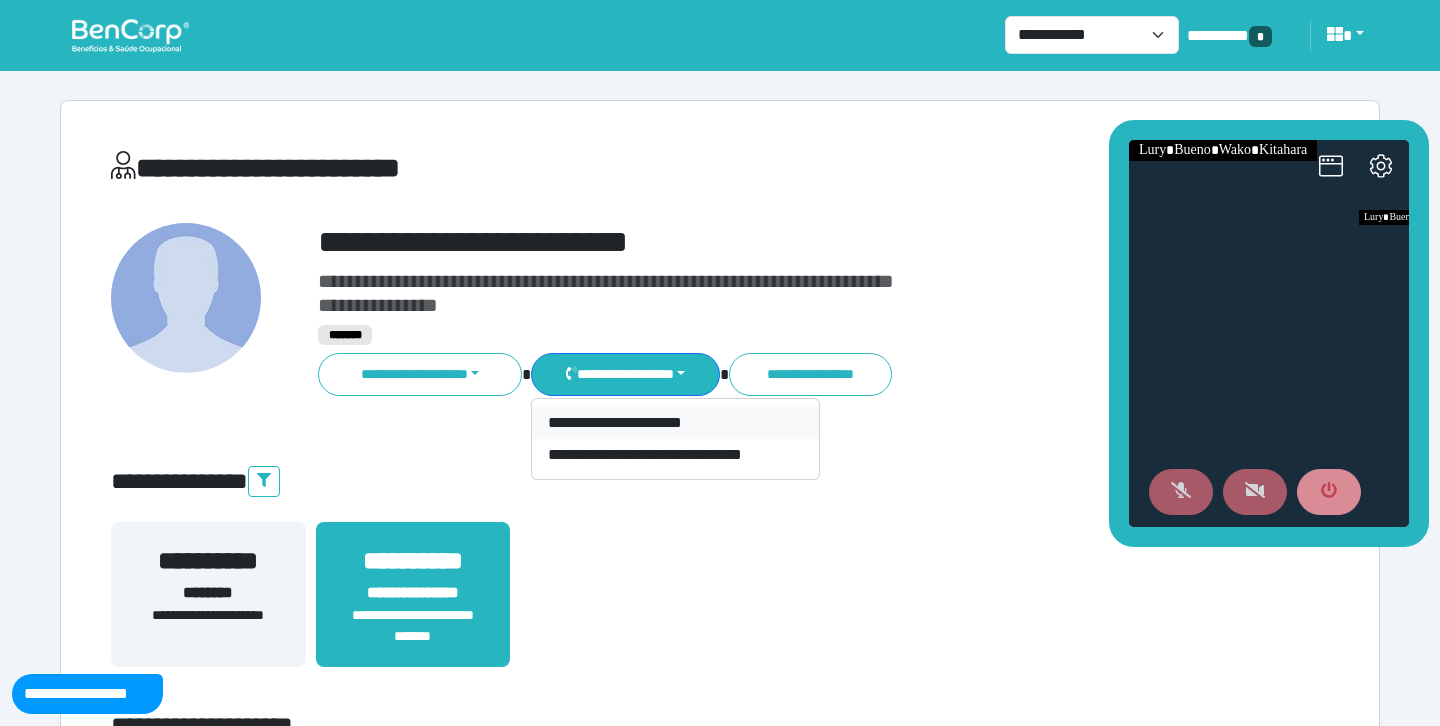 click on "**********" at bounding box center [675, 423] 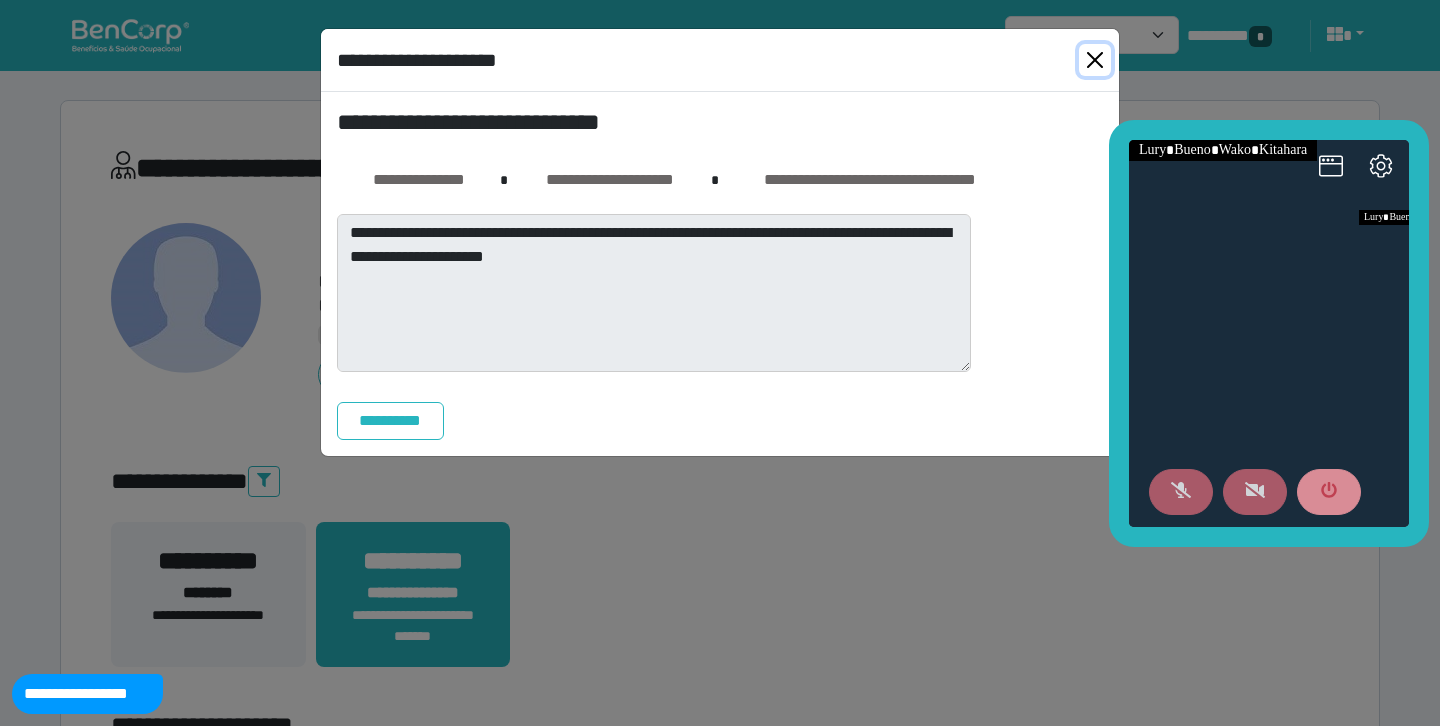 click at bounding box center [1095, 60] 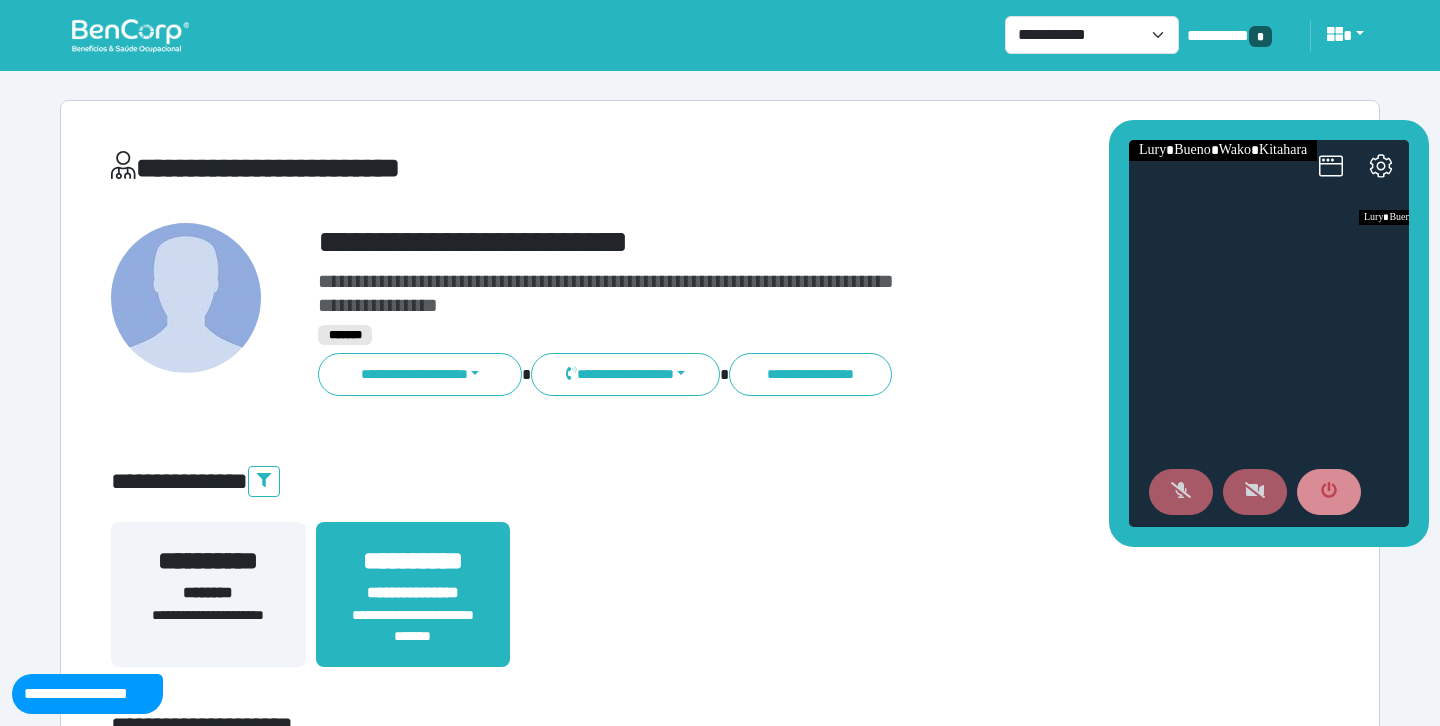 click on "**********" at bounding box center [720, 172] 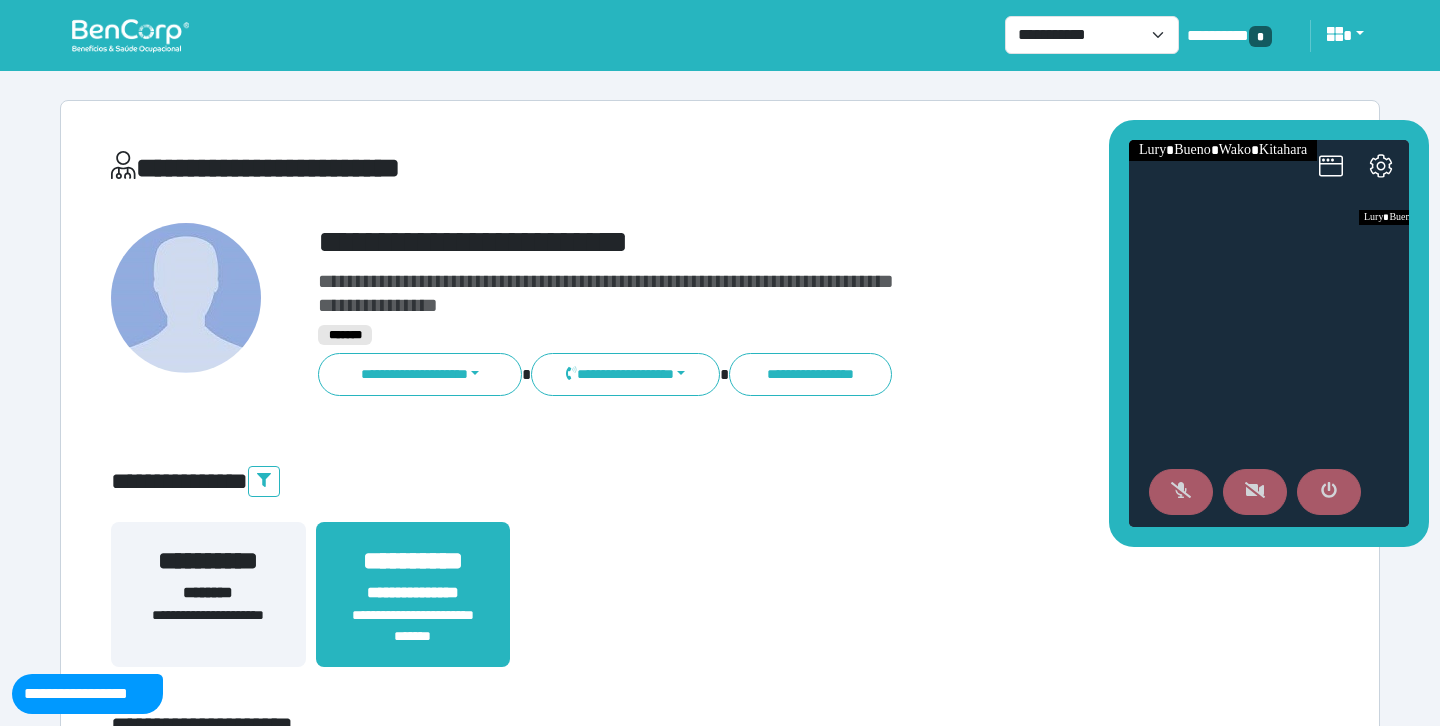 click at bounding box center [1329, 492] 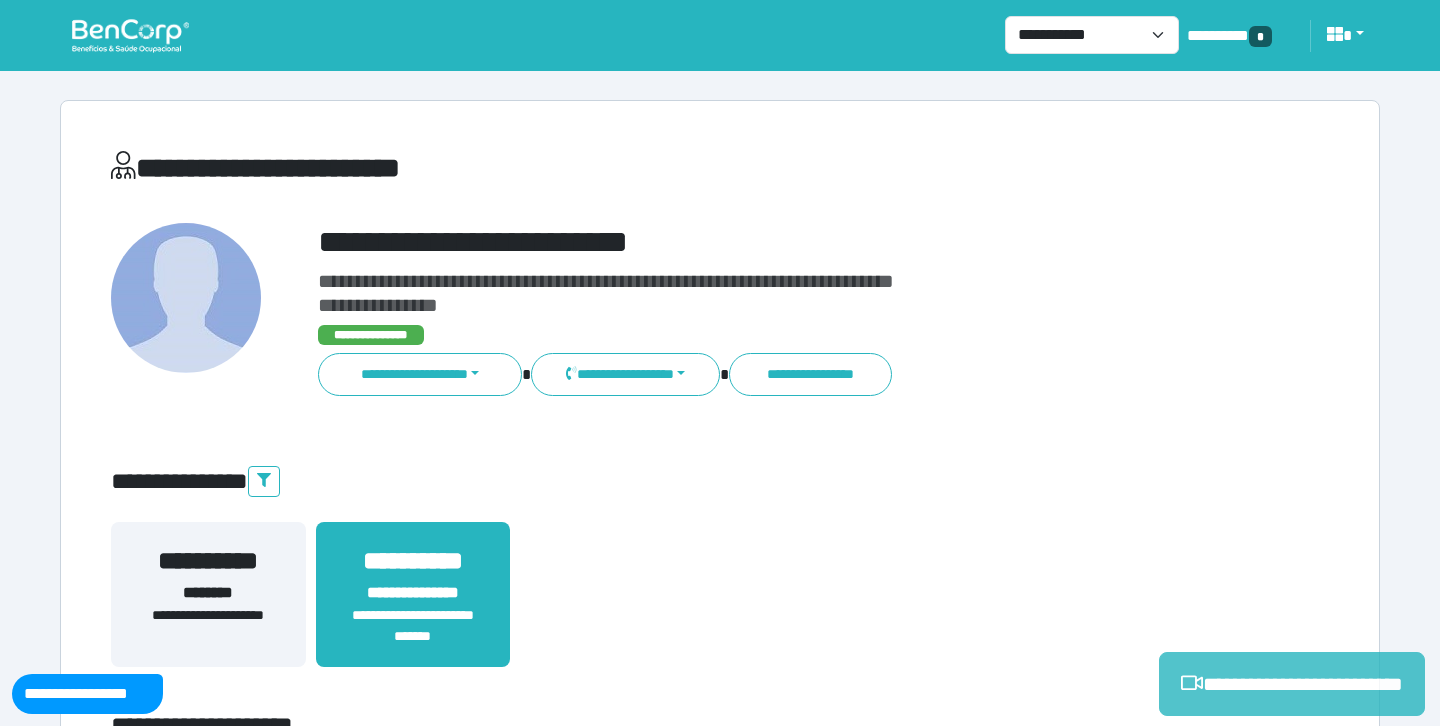 click on "**********" at bounding box center (1292, 684) 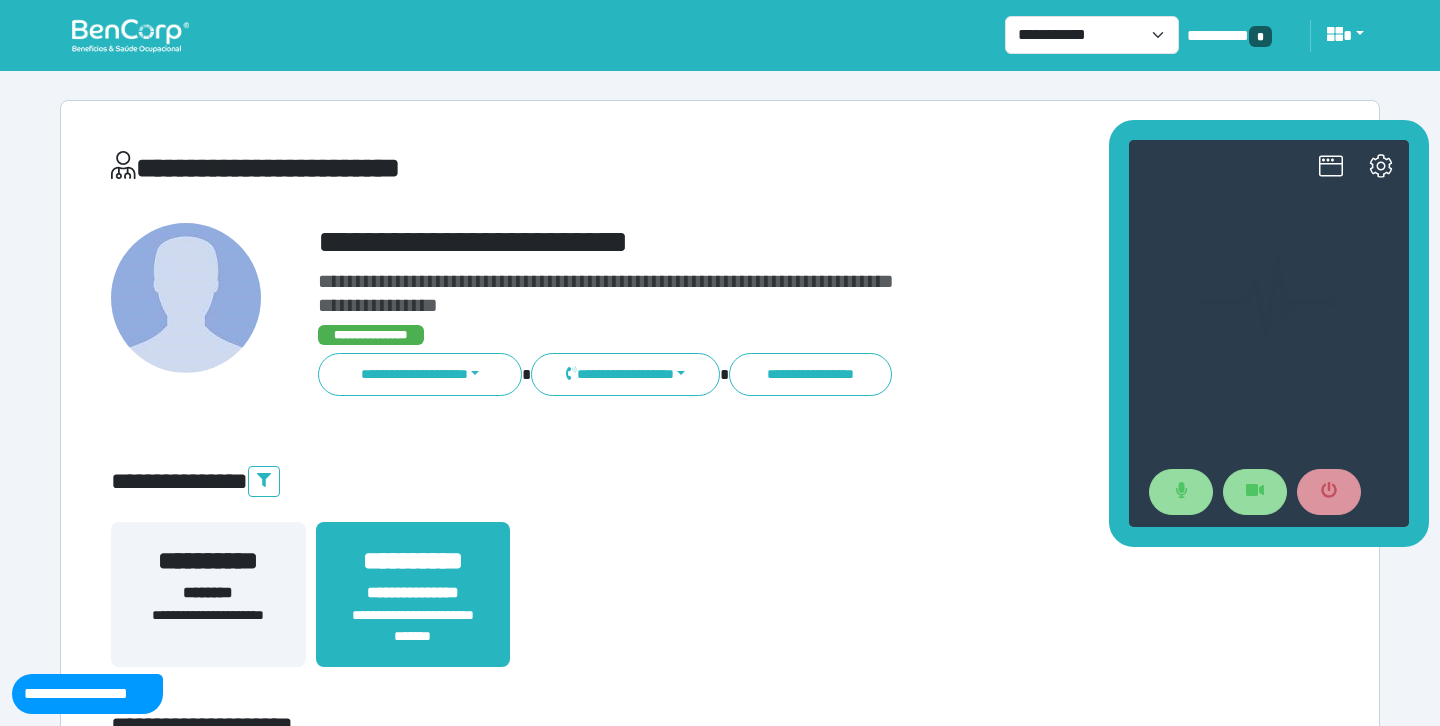 scroll, scrollTop: 0, scrollLeft: 0, axis: both 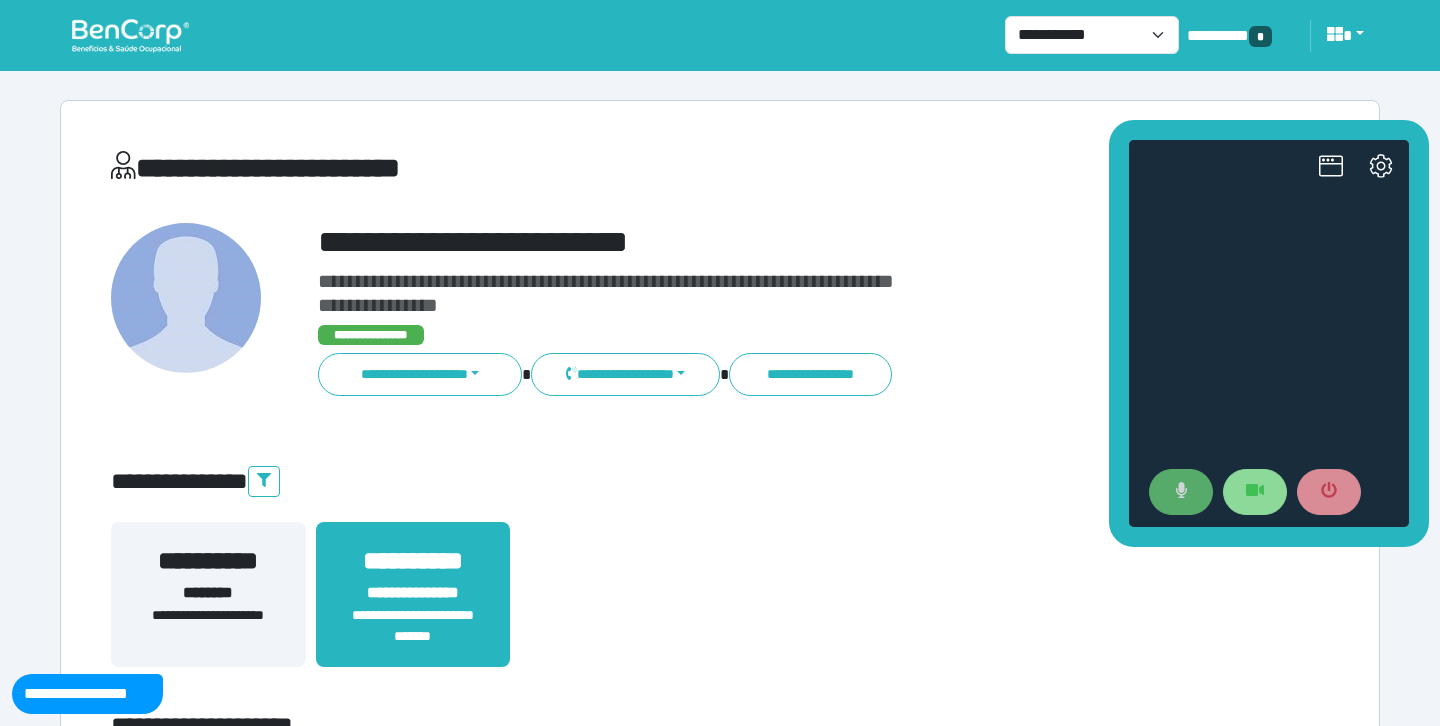 click 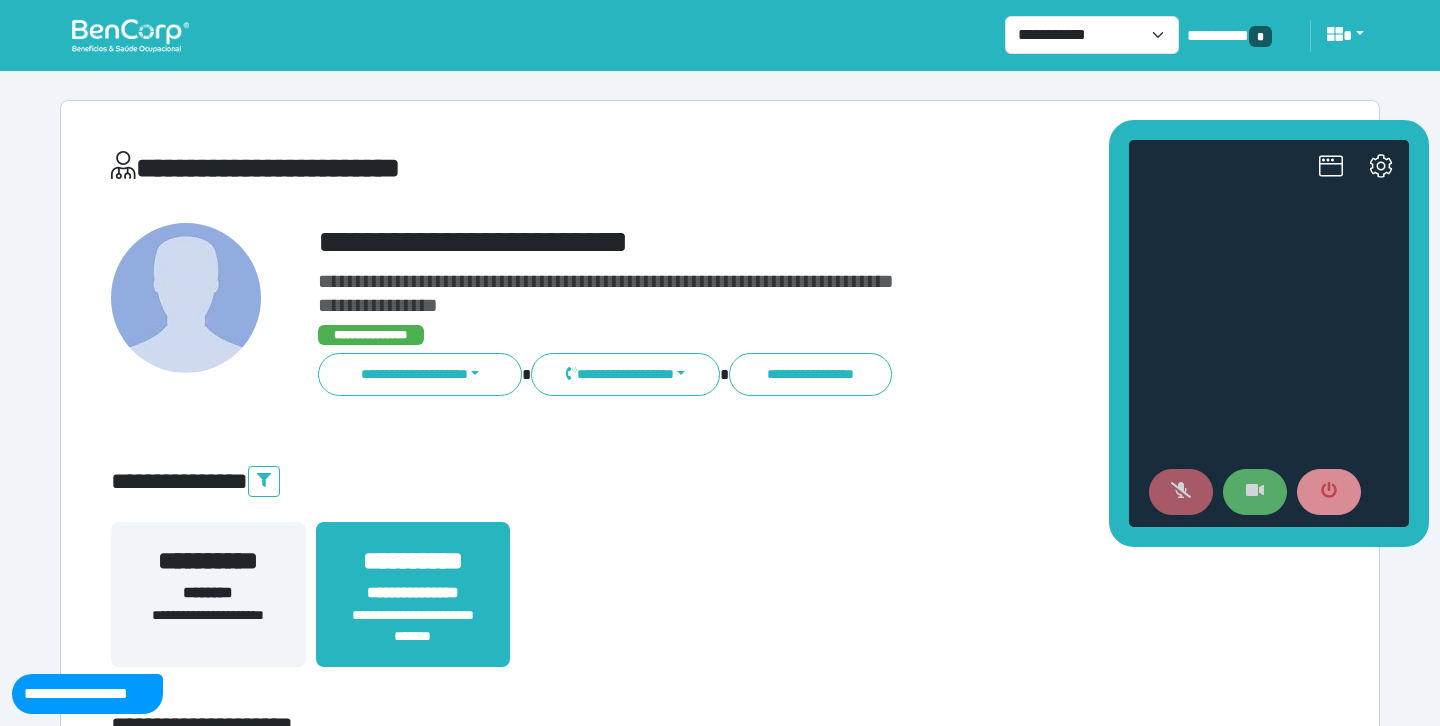 click 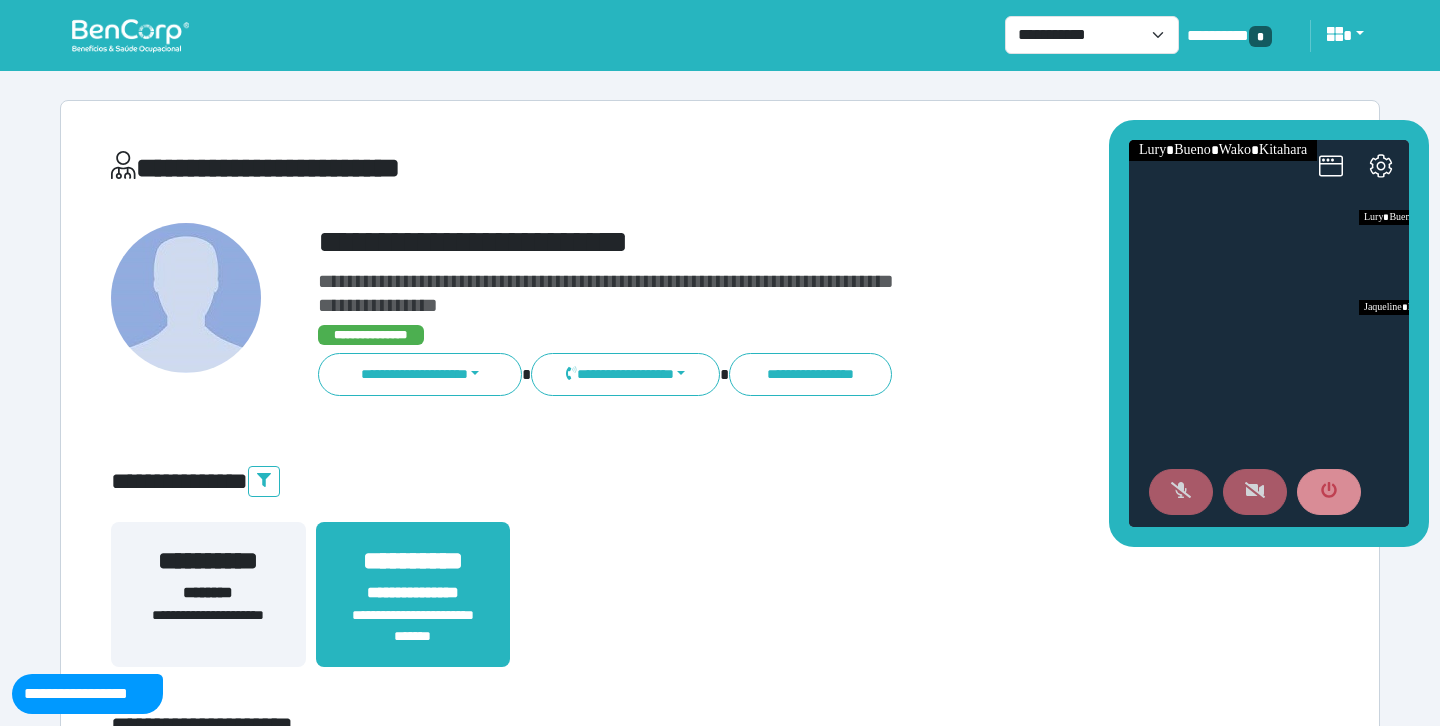 click at bounding box center (1181, 492) 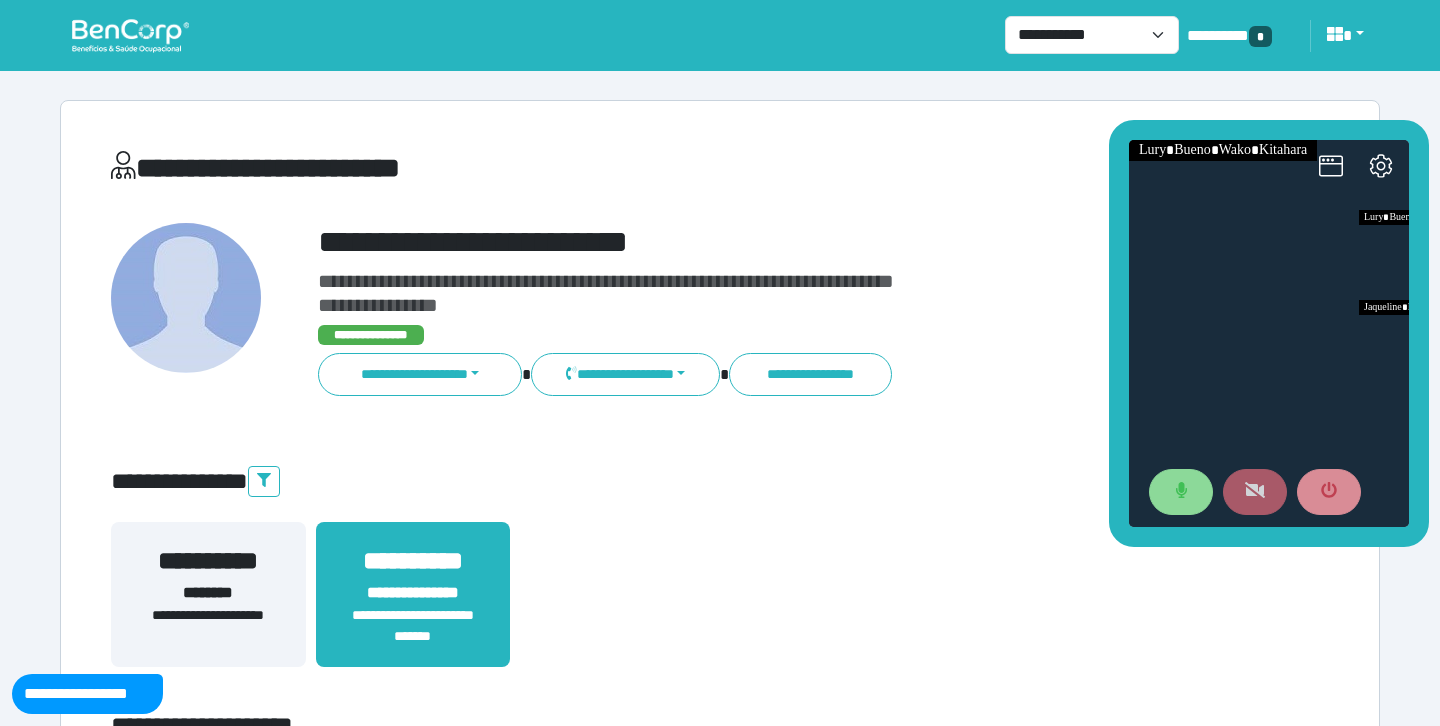 click 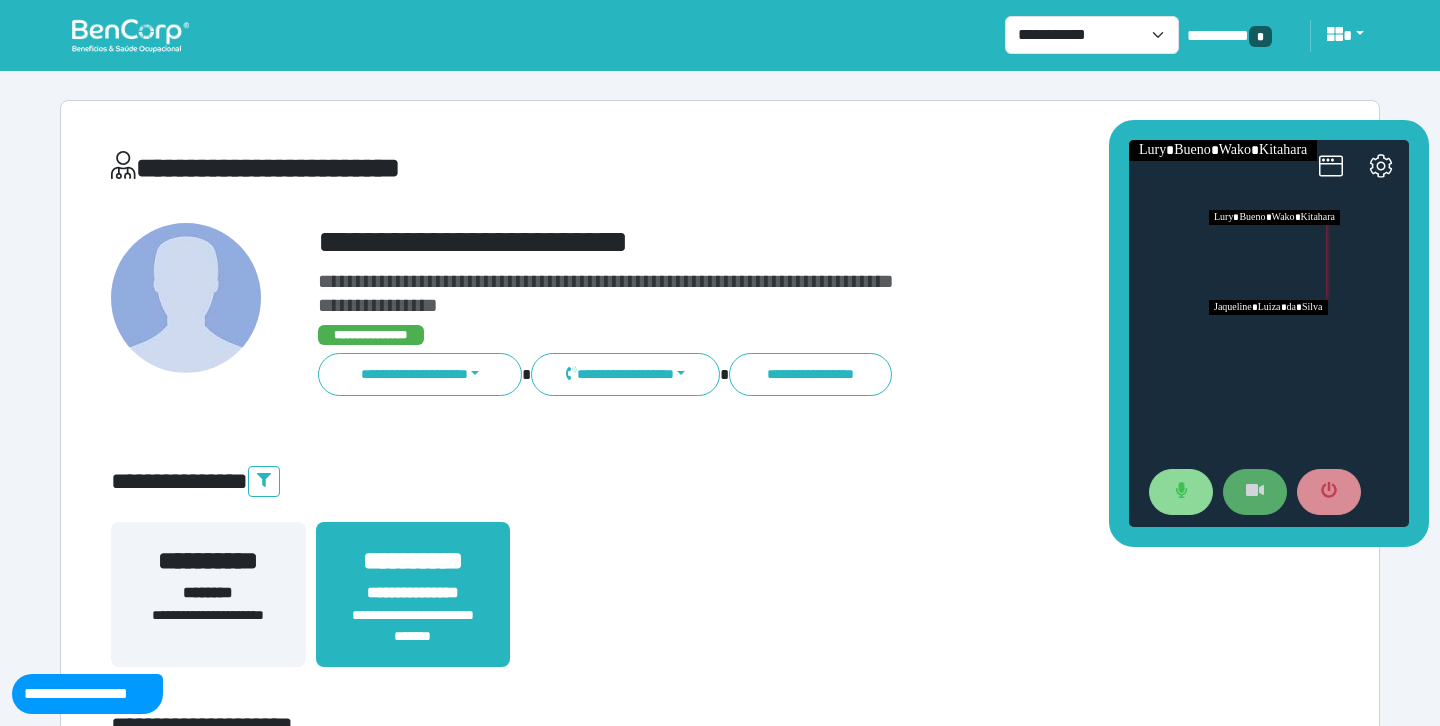 click at bounding box center [1309, 345] 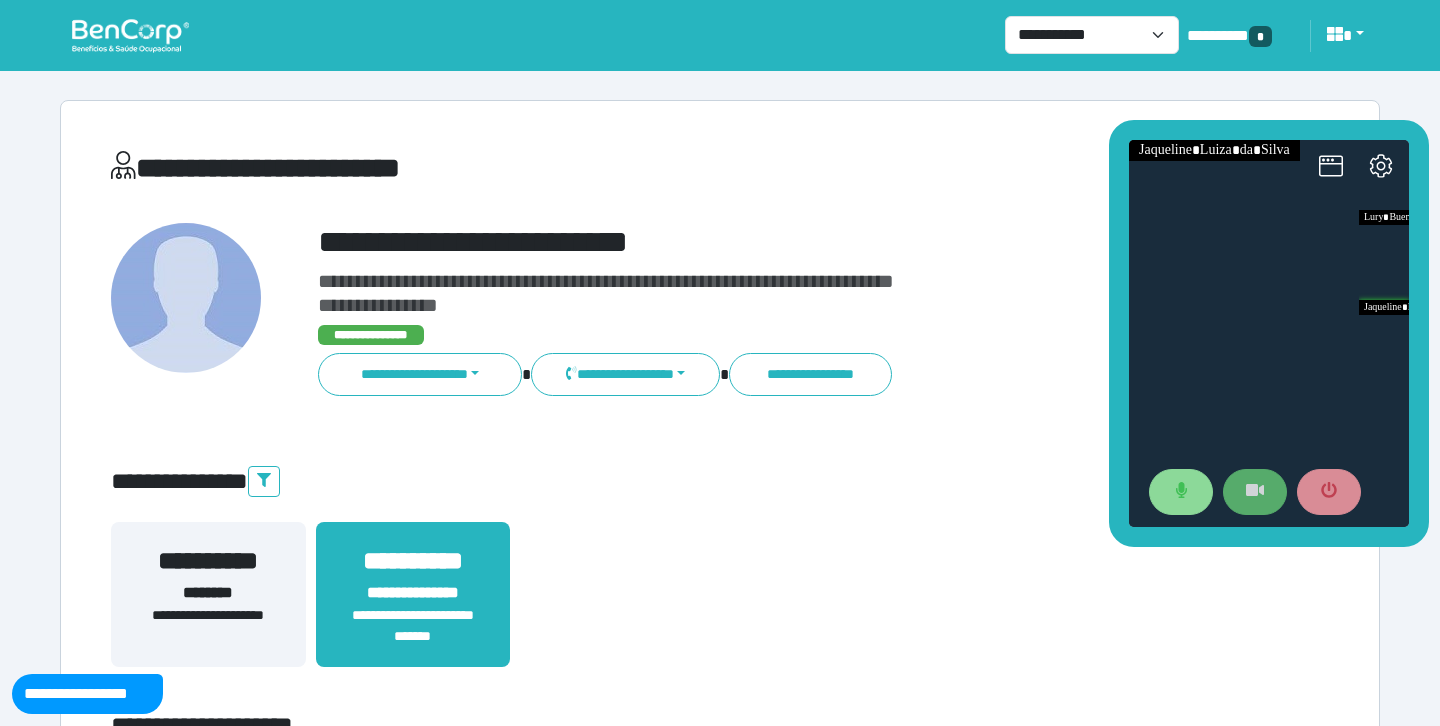 click on "**********" at bounding box center (772, 293) 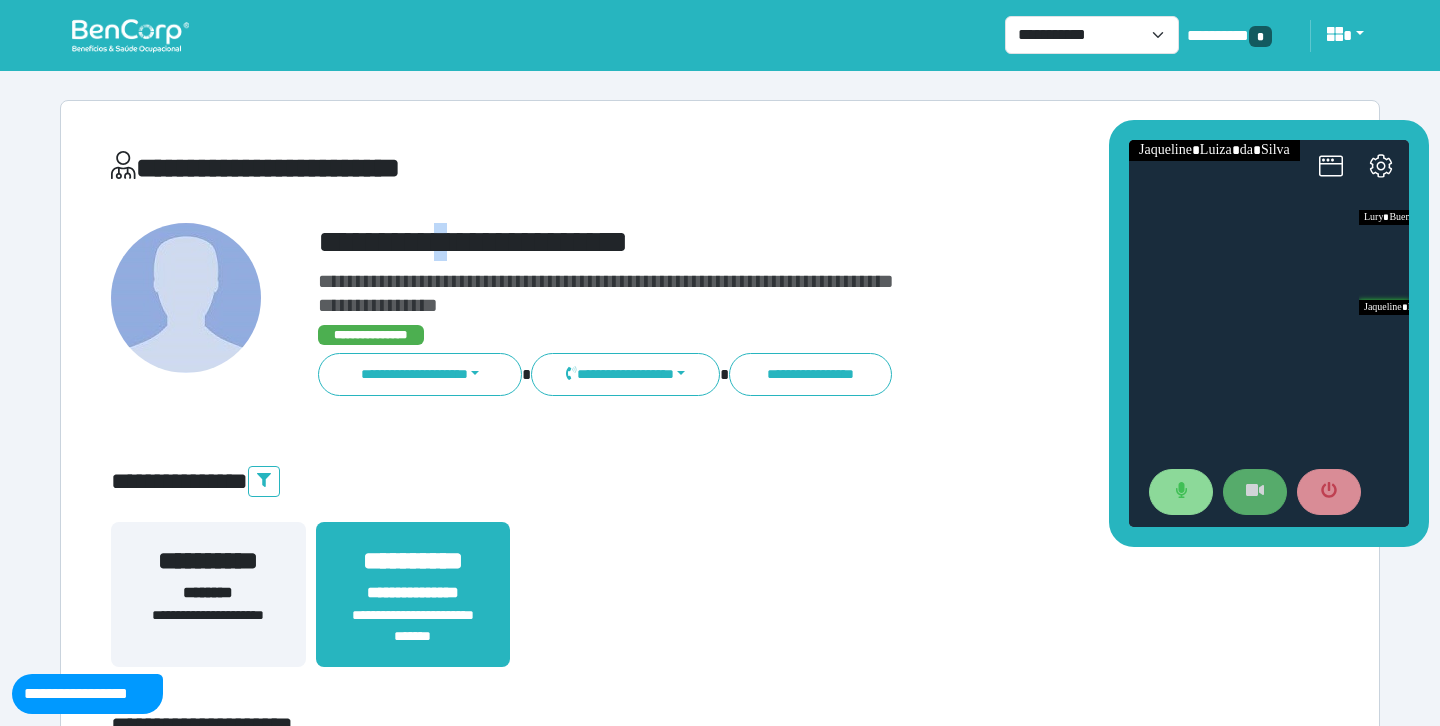 click on "**********" at bounding box center (772, 242) 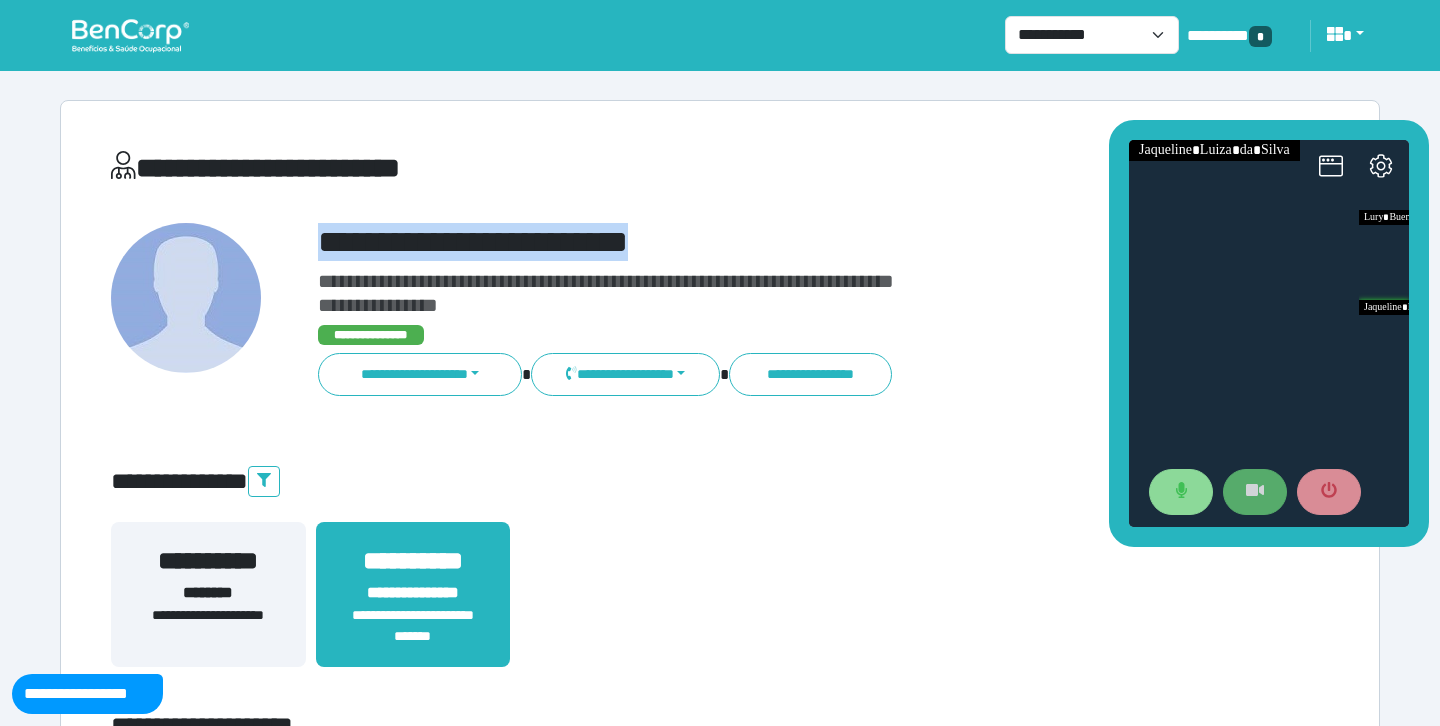 click on "**********" at bounding box center (772, 242) 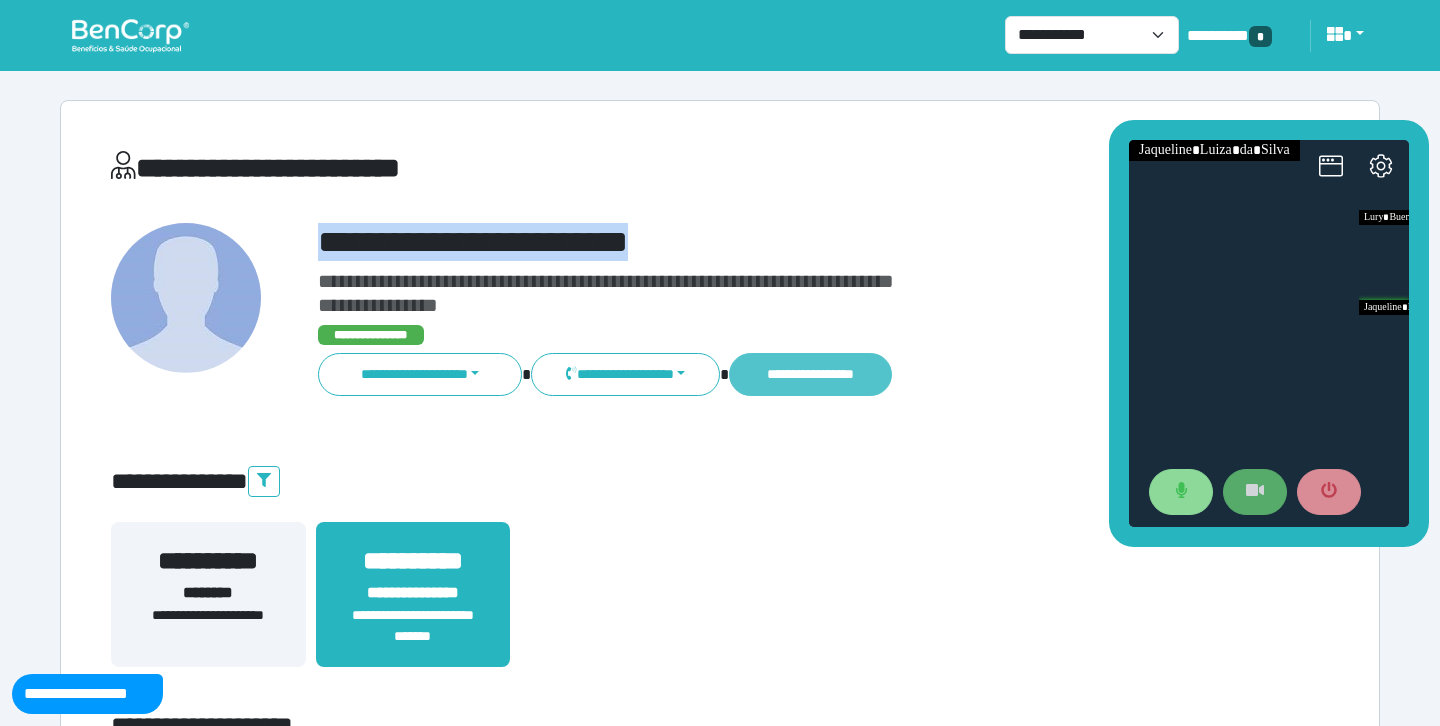 click on "**********" at bounding box center (810, 374) 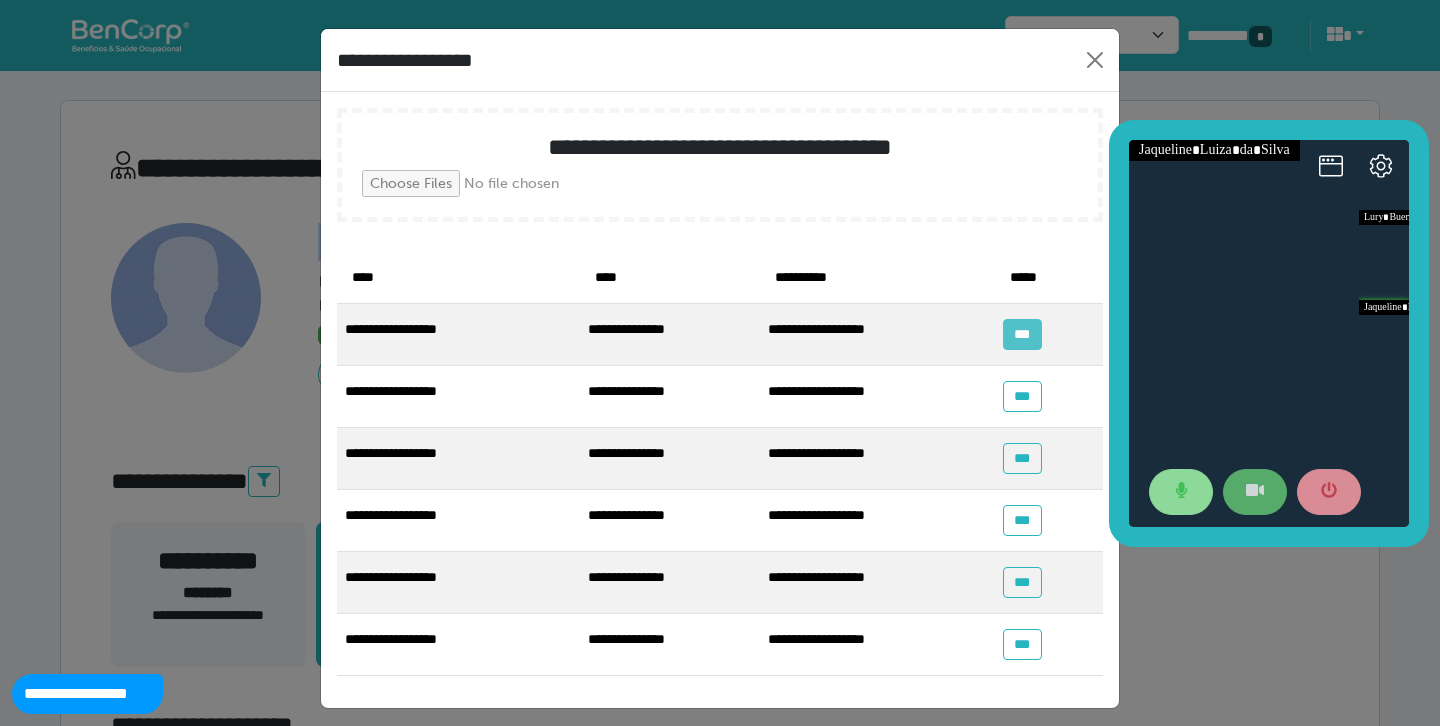 click on "***" at bounding box center (1022, 334) 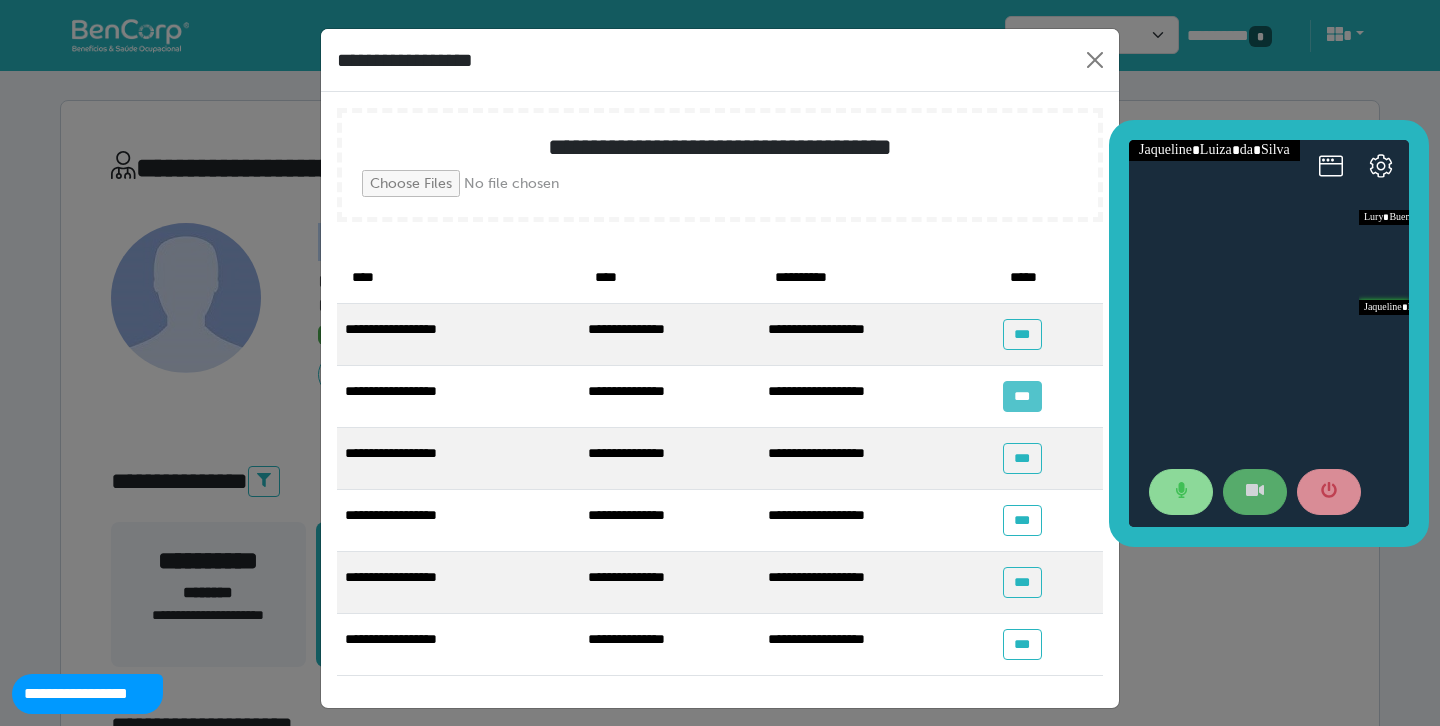 click on "***" at bounding box center [1022, 396] 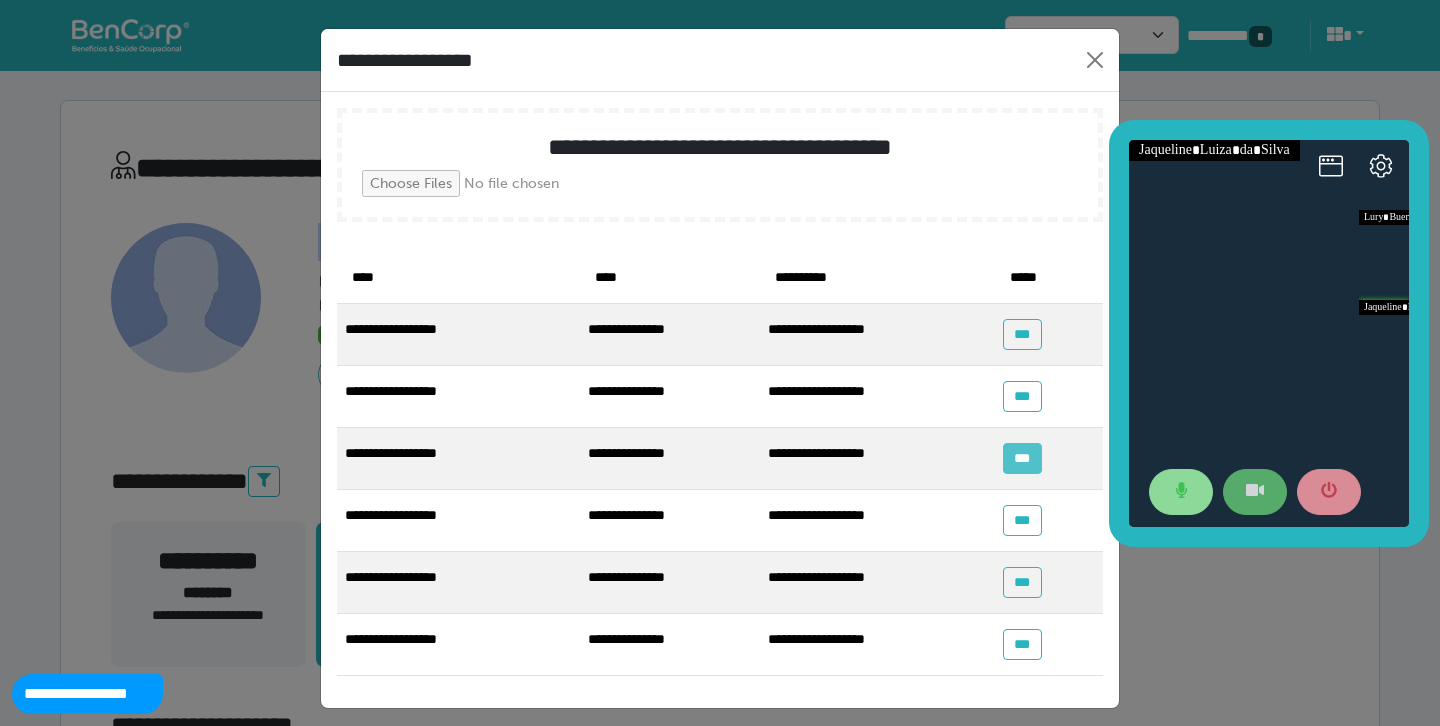 click on "***" at bounding box center (1022, 458) 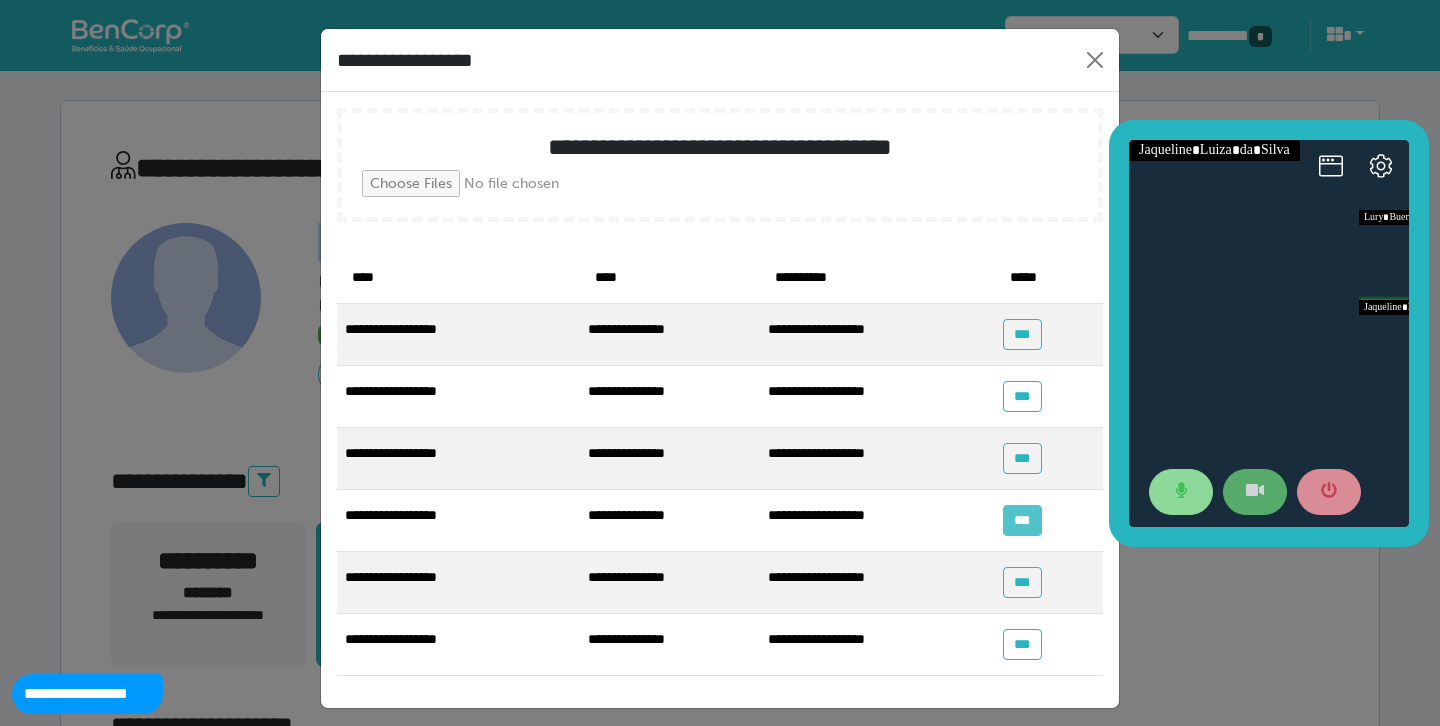 click on "***" at bounding box center [1022, 520] 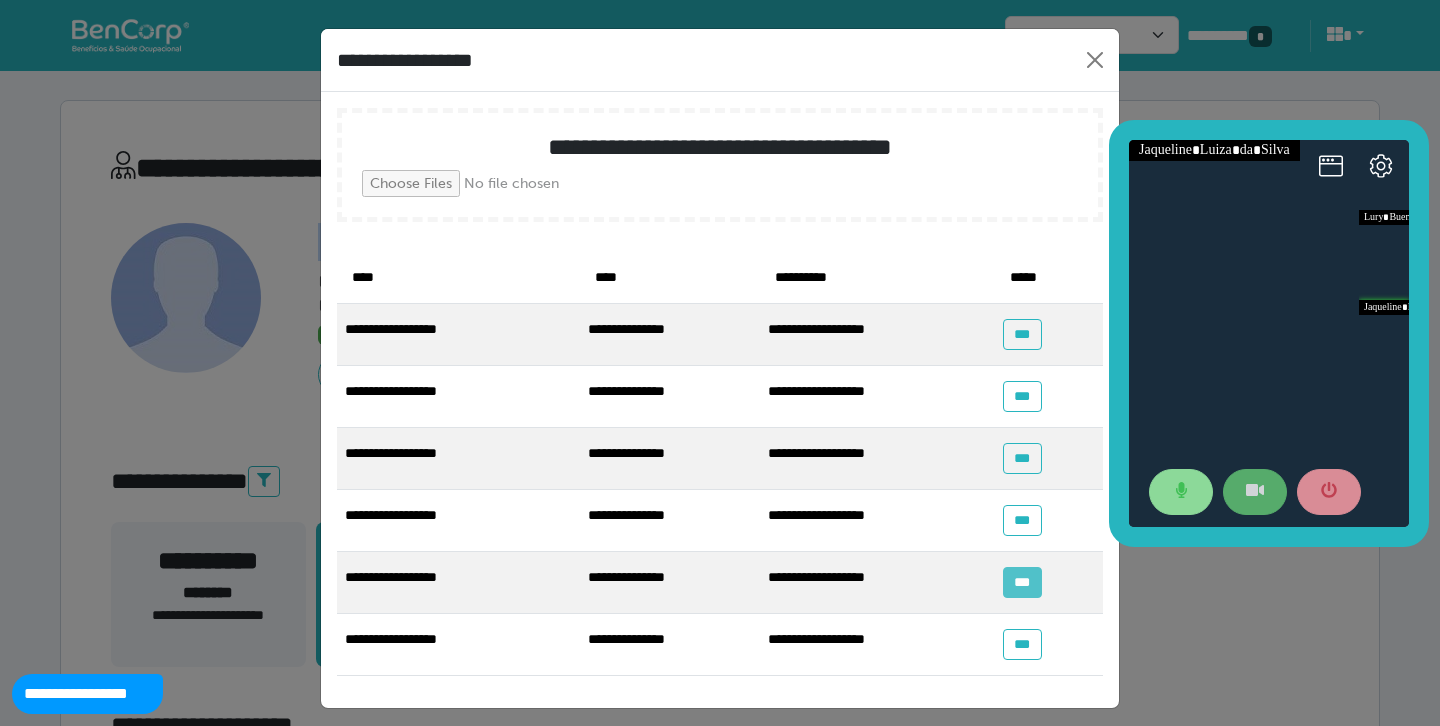 click on "***" at bounding box center (1022, 582) 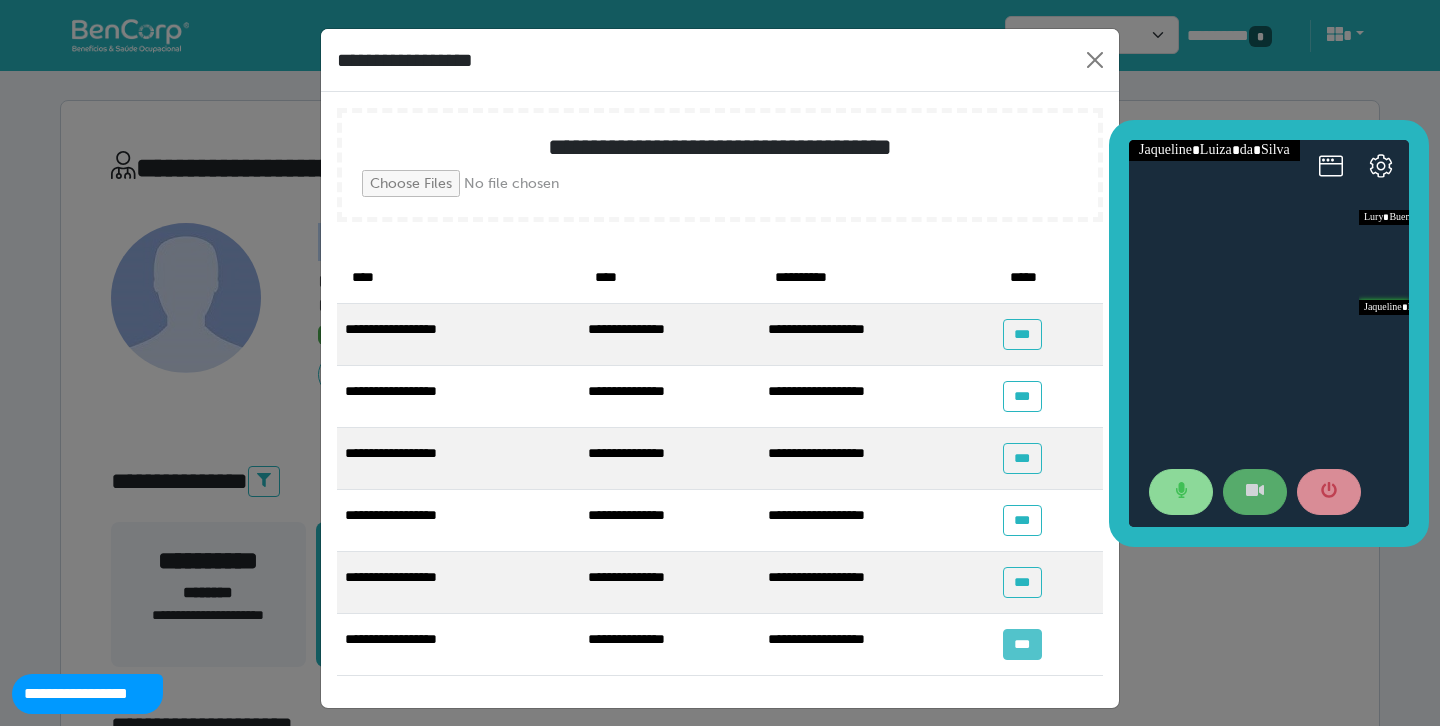 click on "***" at bounding box center [1022, 644] 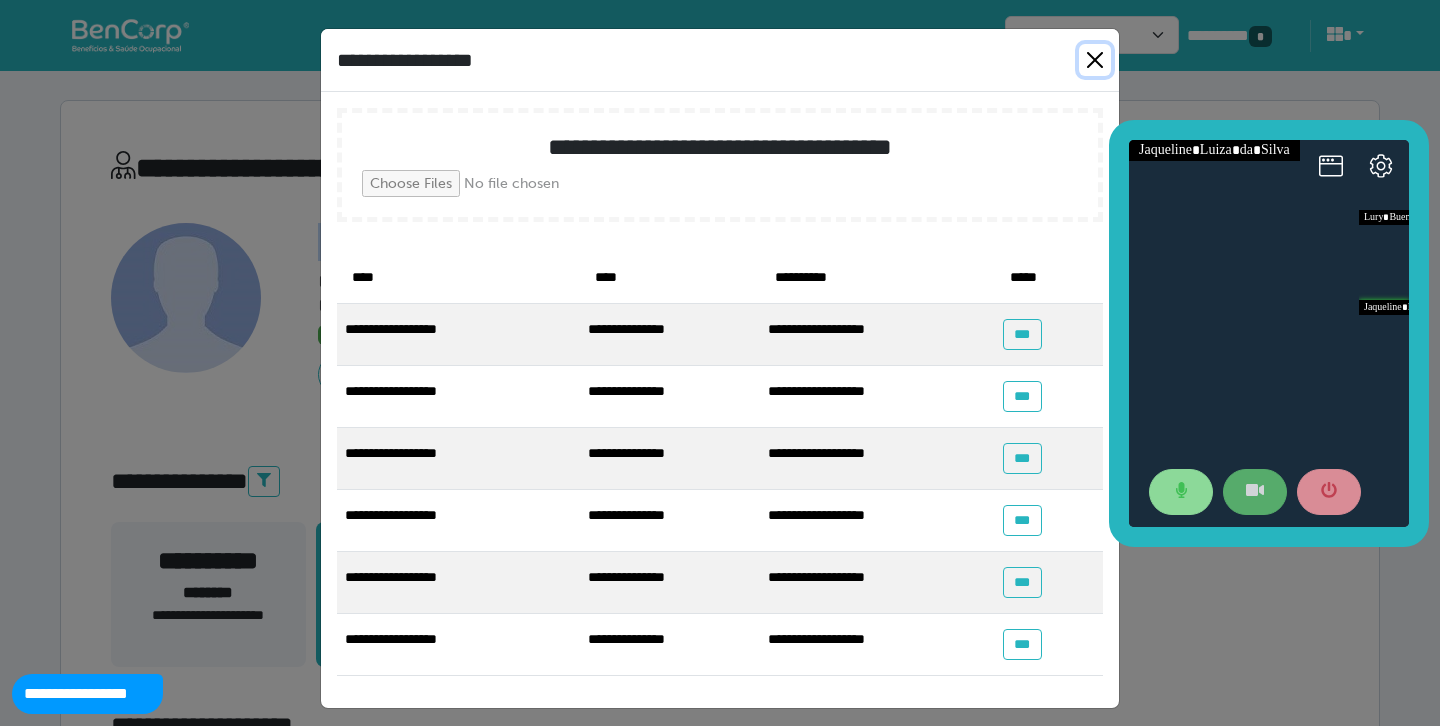 click at bounding box center [1095, 60] 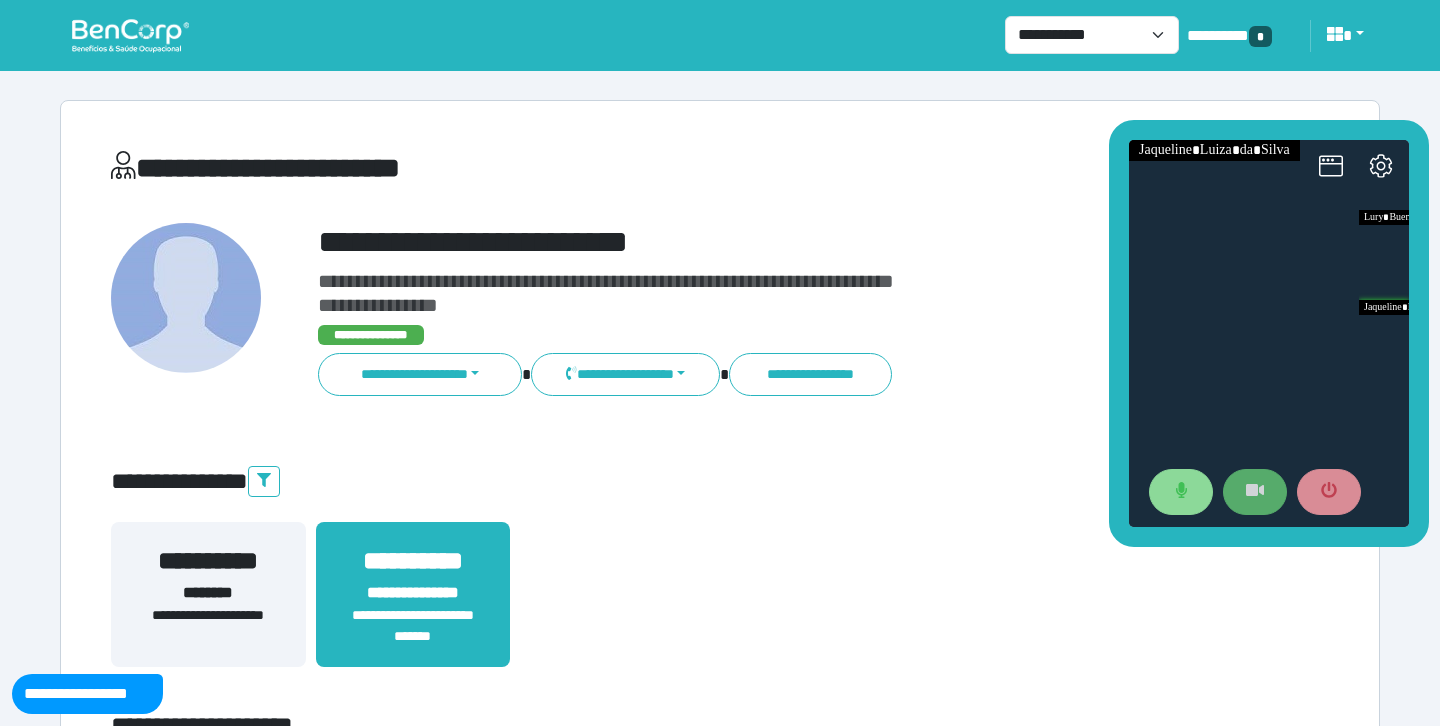 click on "**********" at bounding box center (720, 4297) 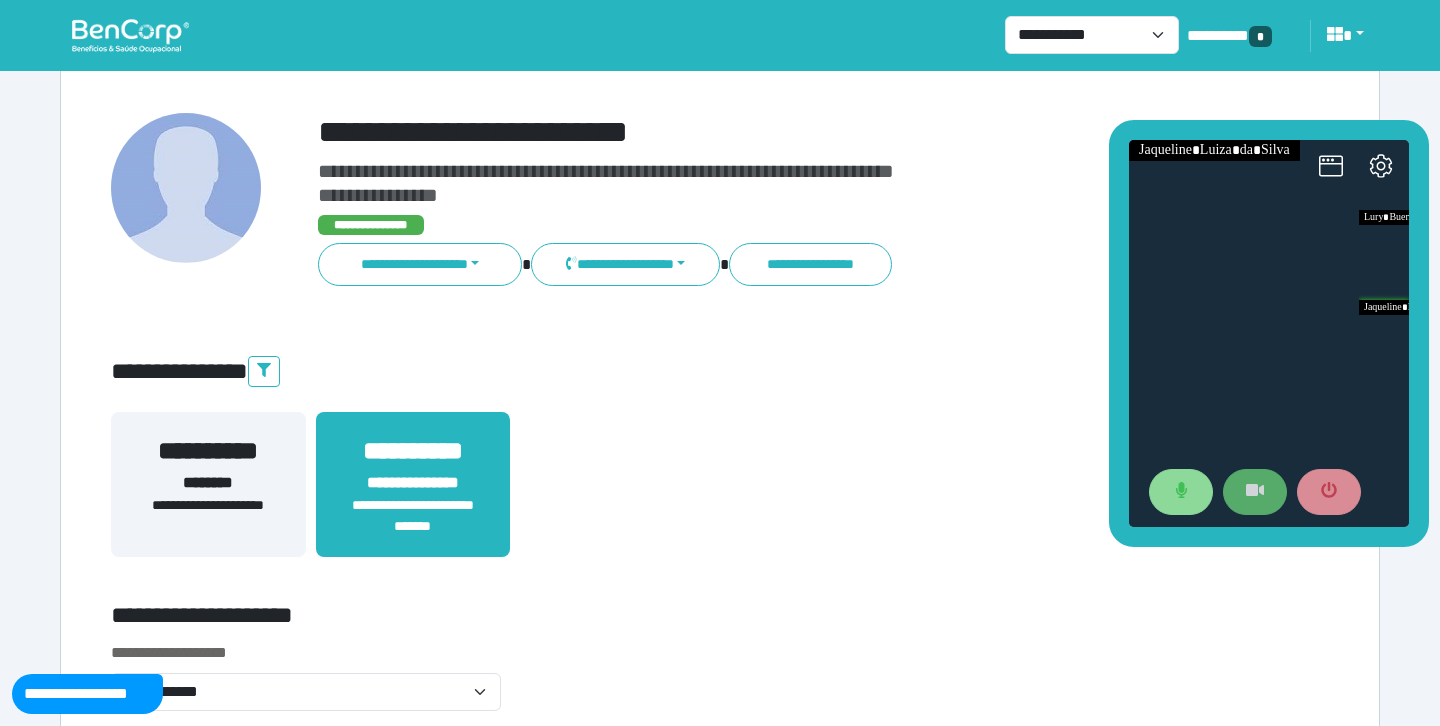 scroll, scrollTop: 299, scrollLeft: 0, axis: vertical 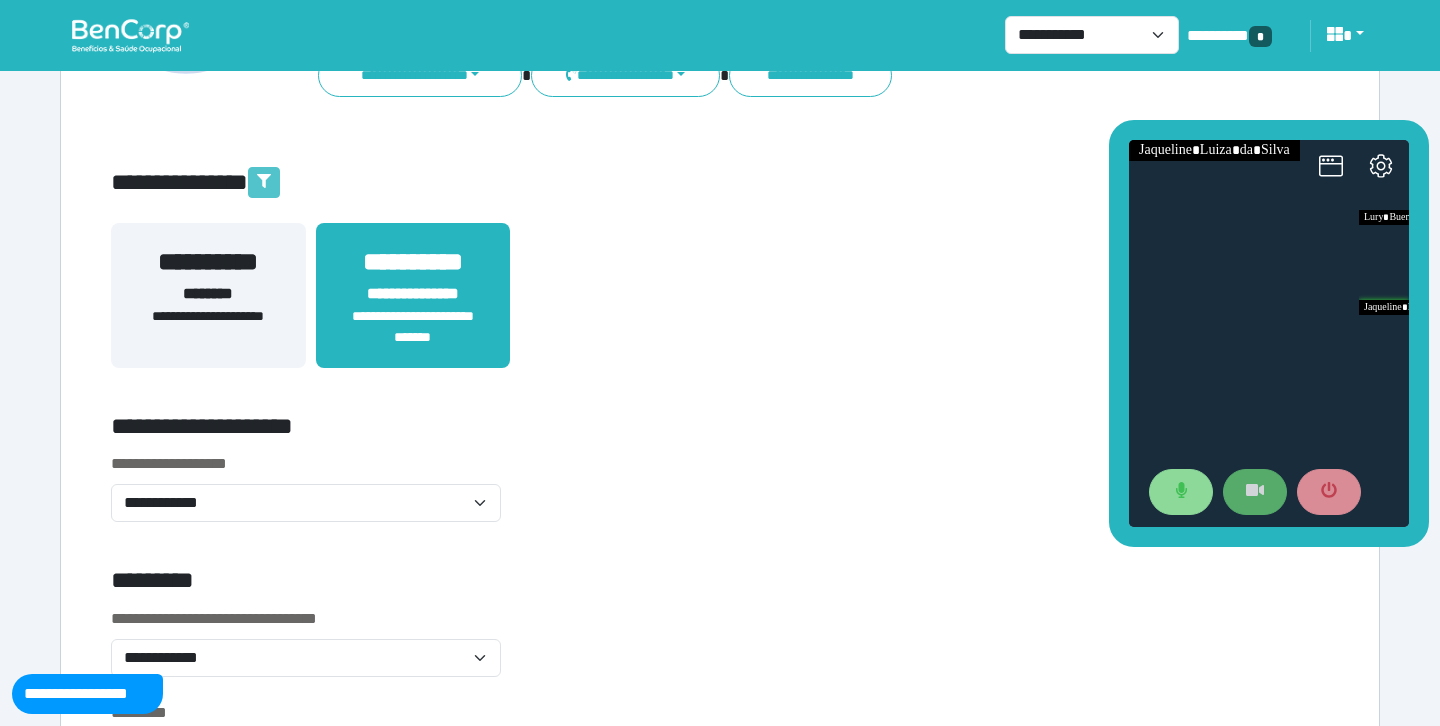 click 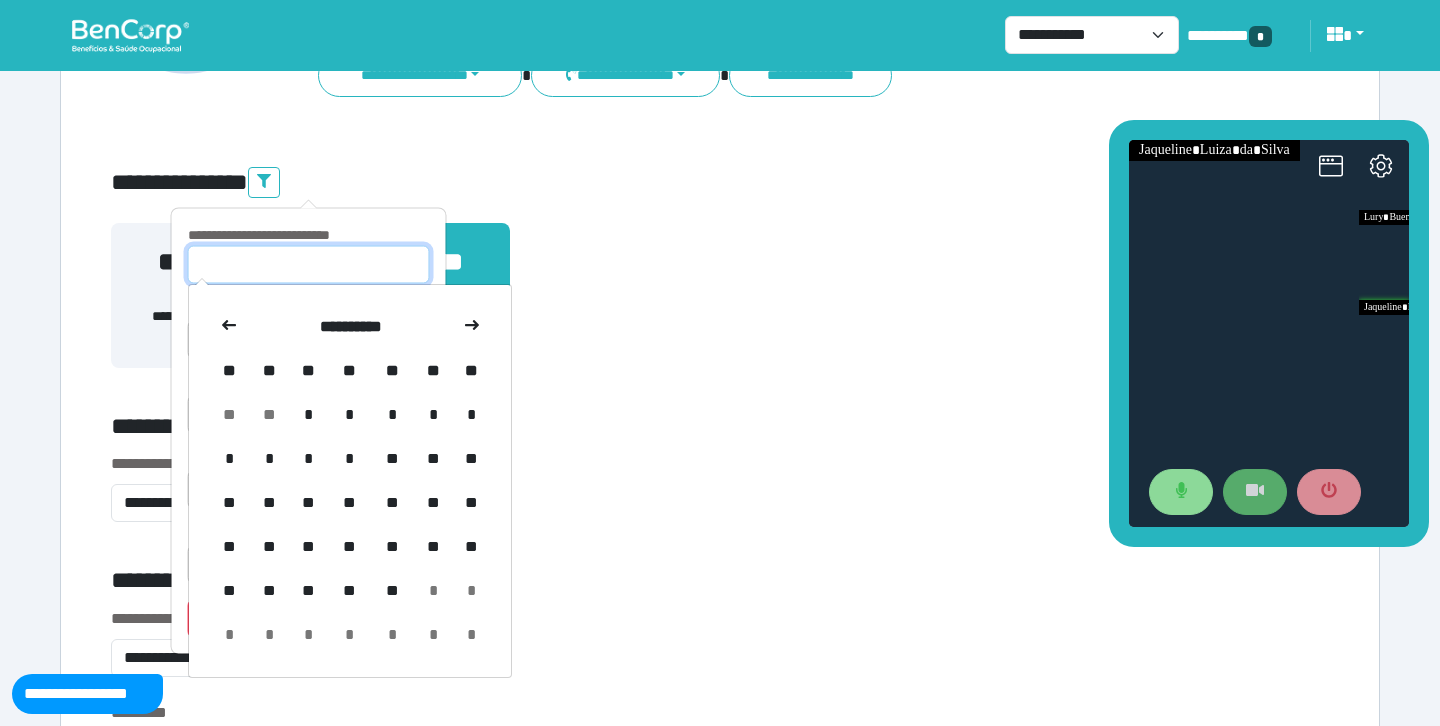 click at bounding box center [309, 265] 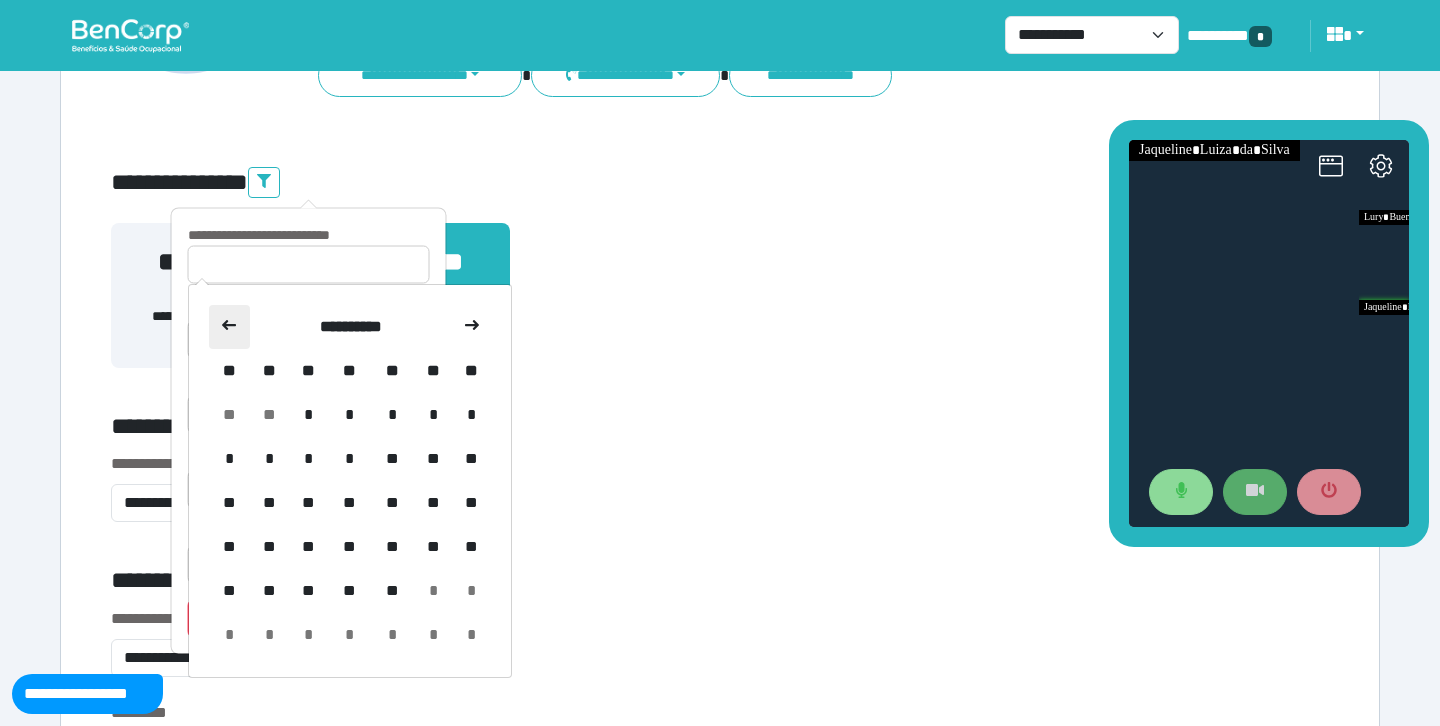 click 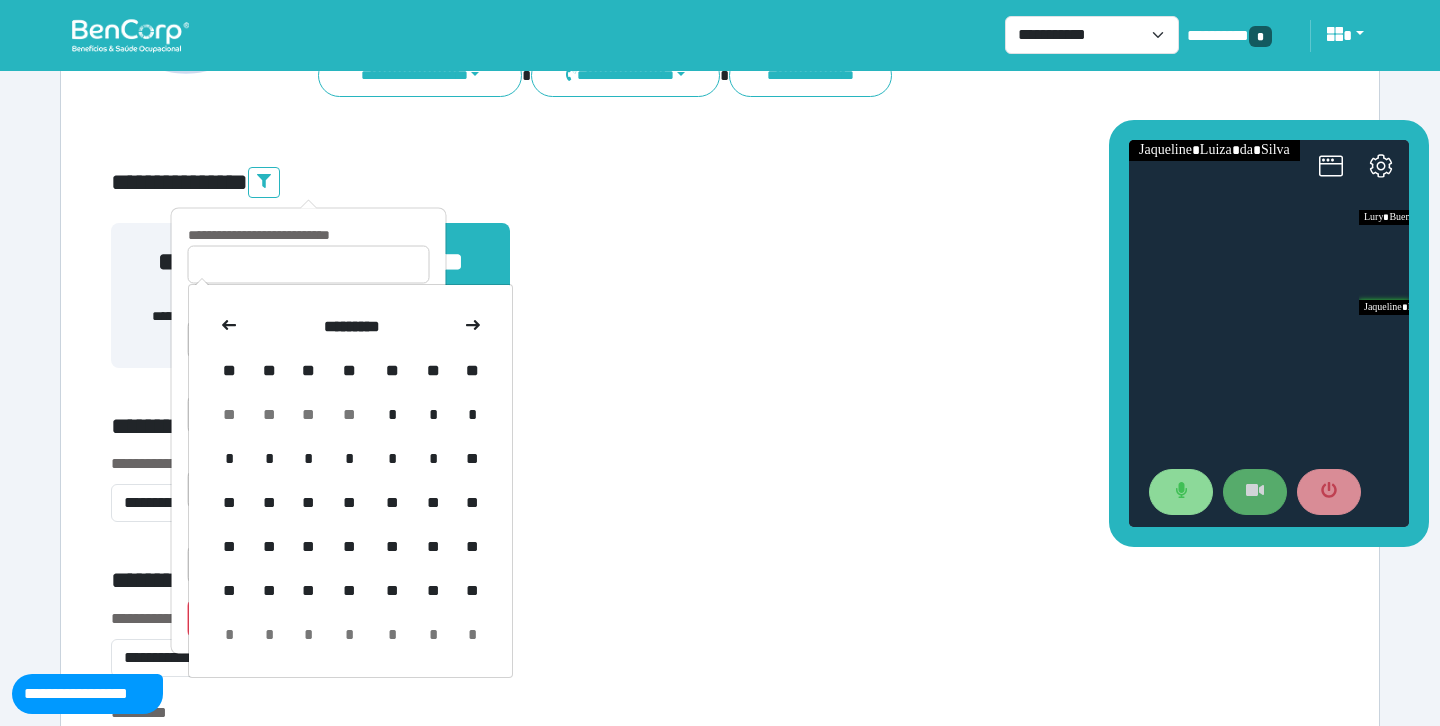 click 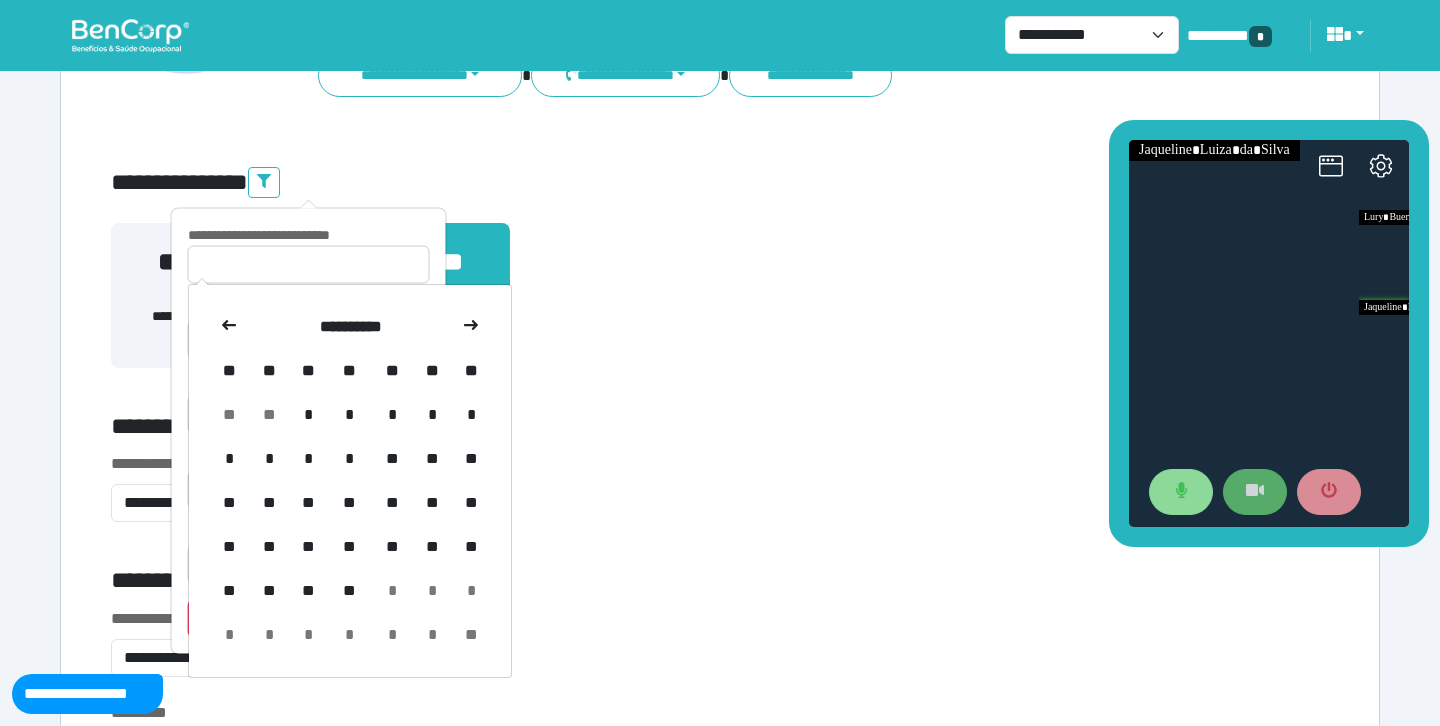 click 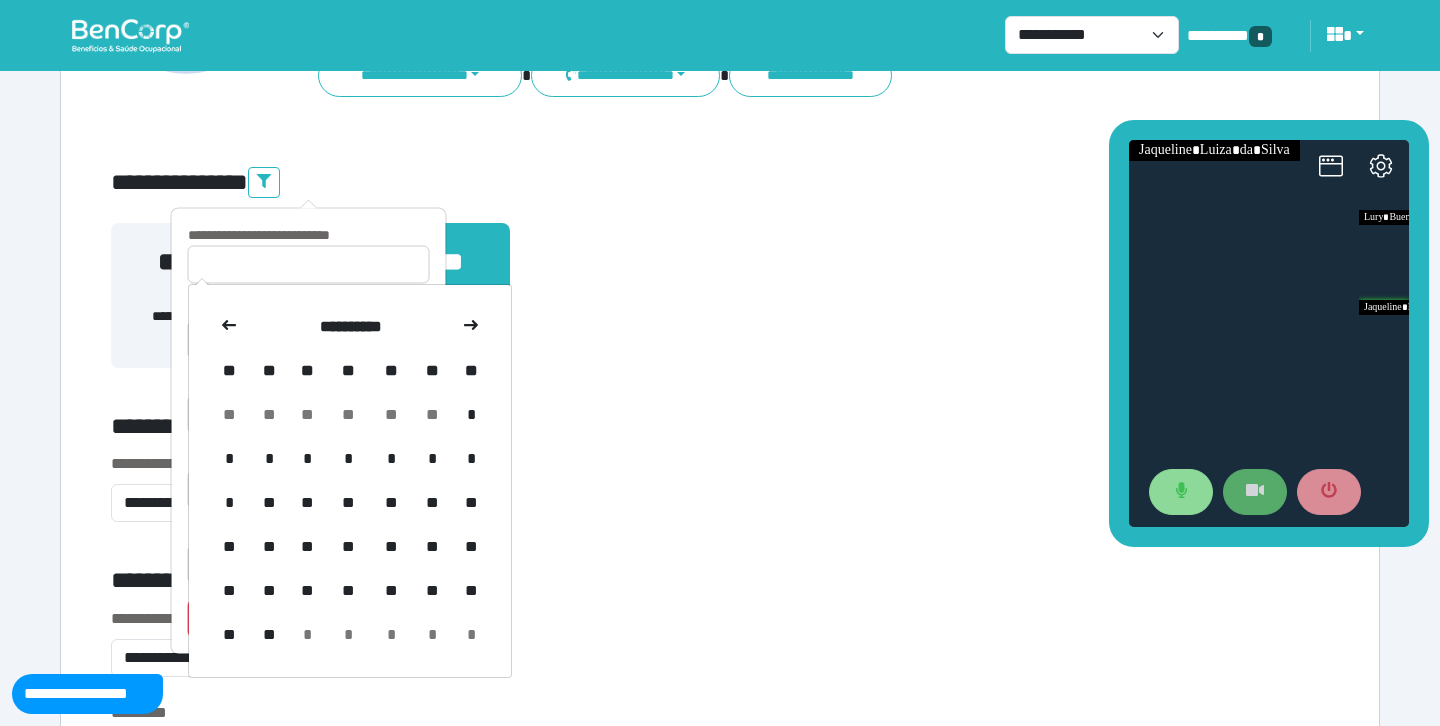 click 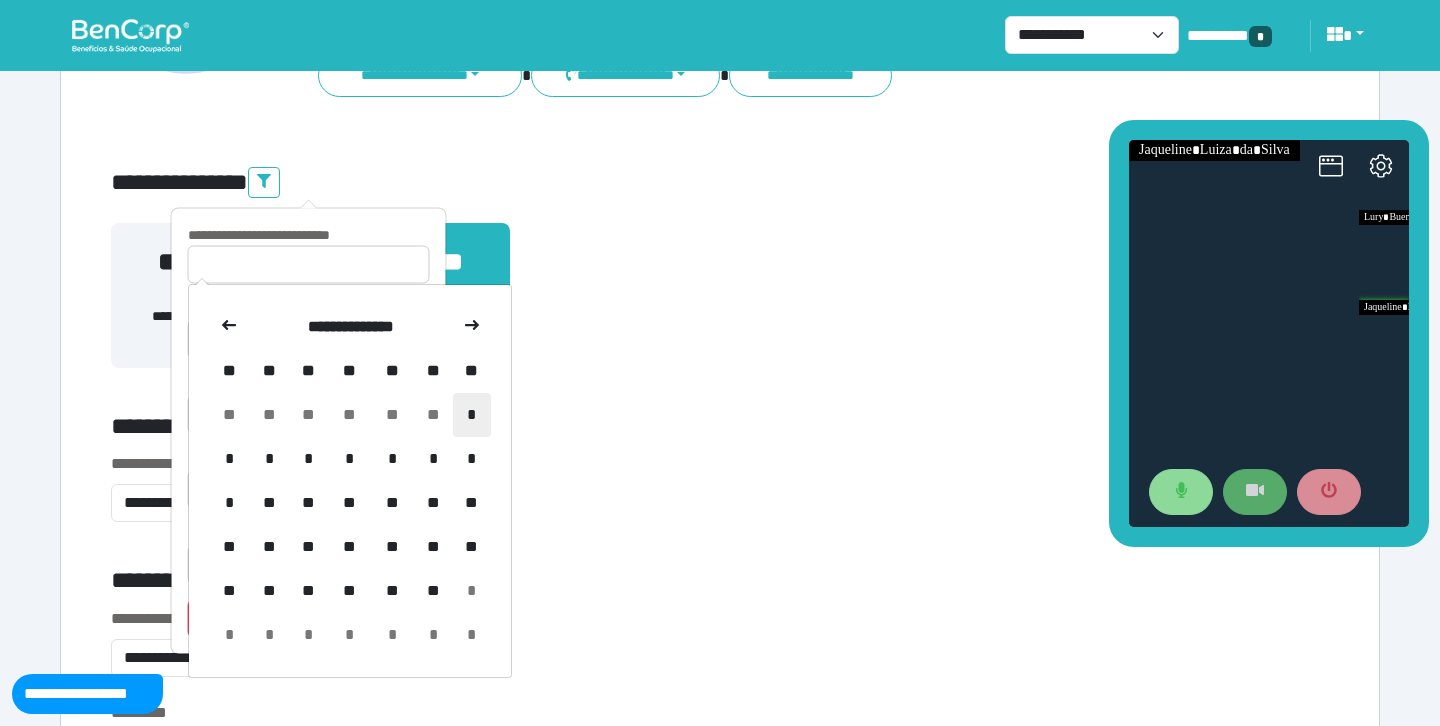 click on "*" at bounding box center (472, 415) 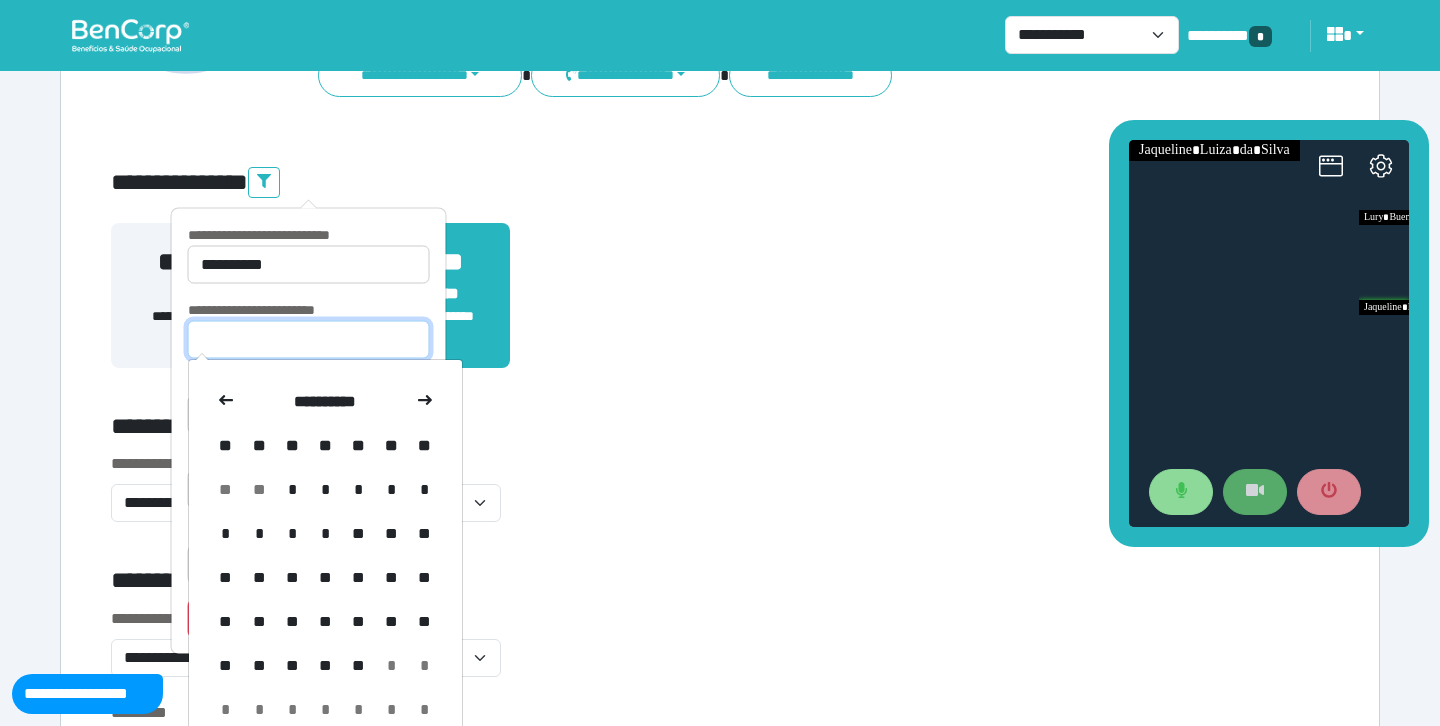 click at bounding box center [309, 340] 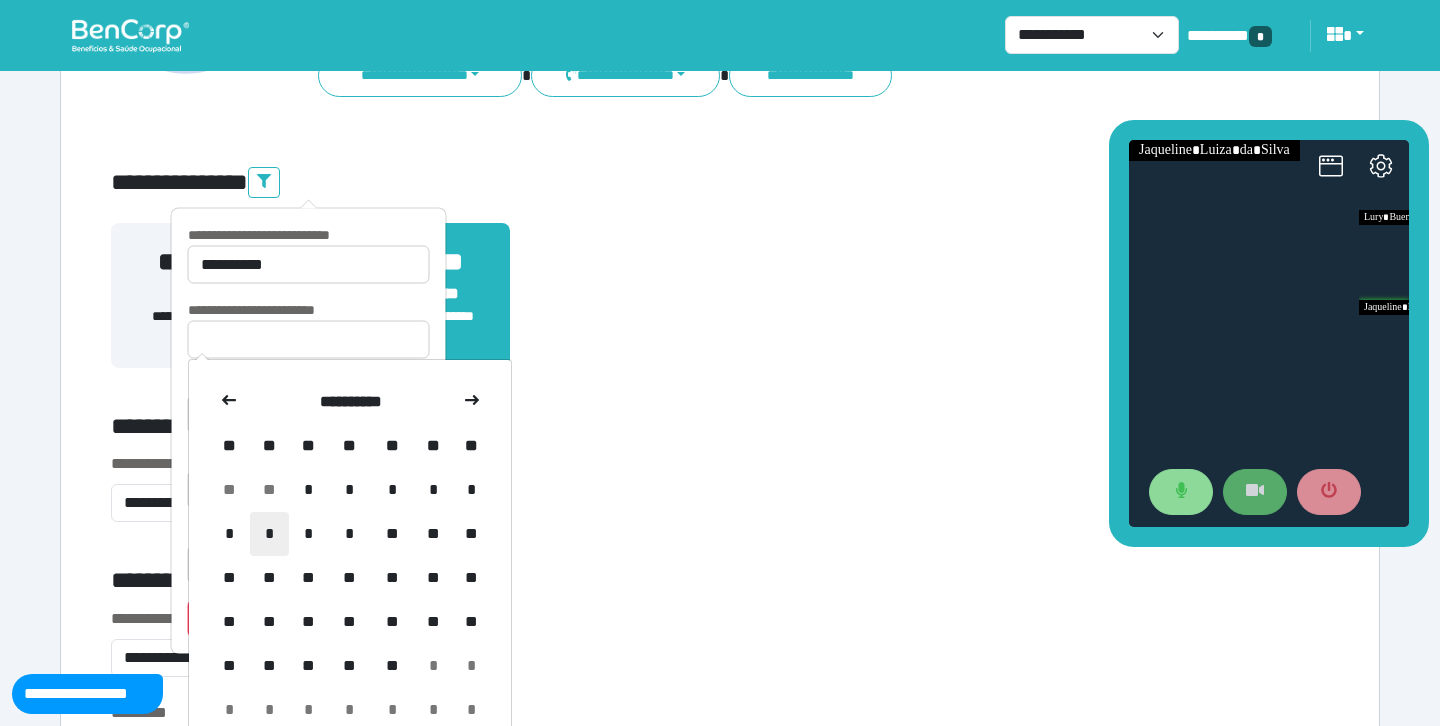 click on "*" at bounding box center (269, 534) 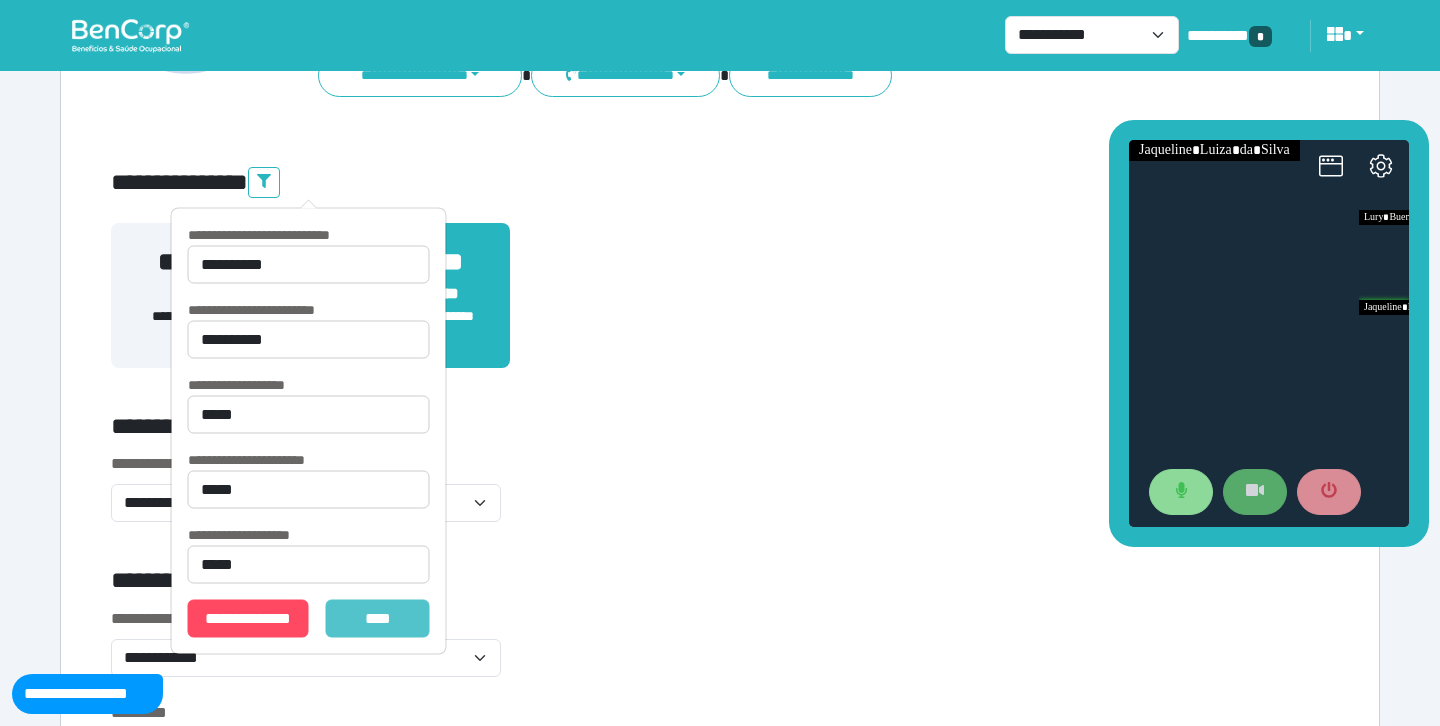 click on "*******" at bounding box center (378, 619) 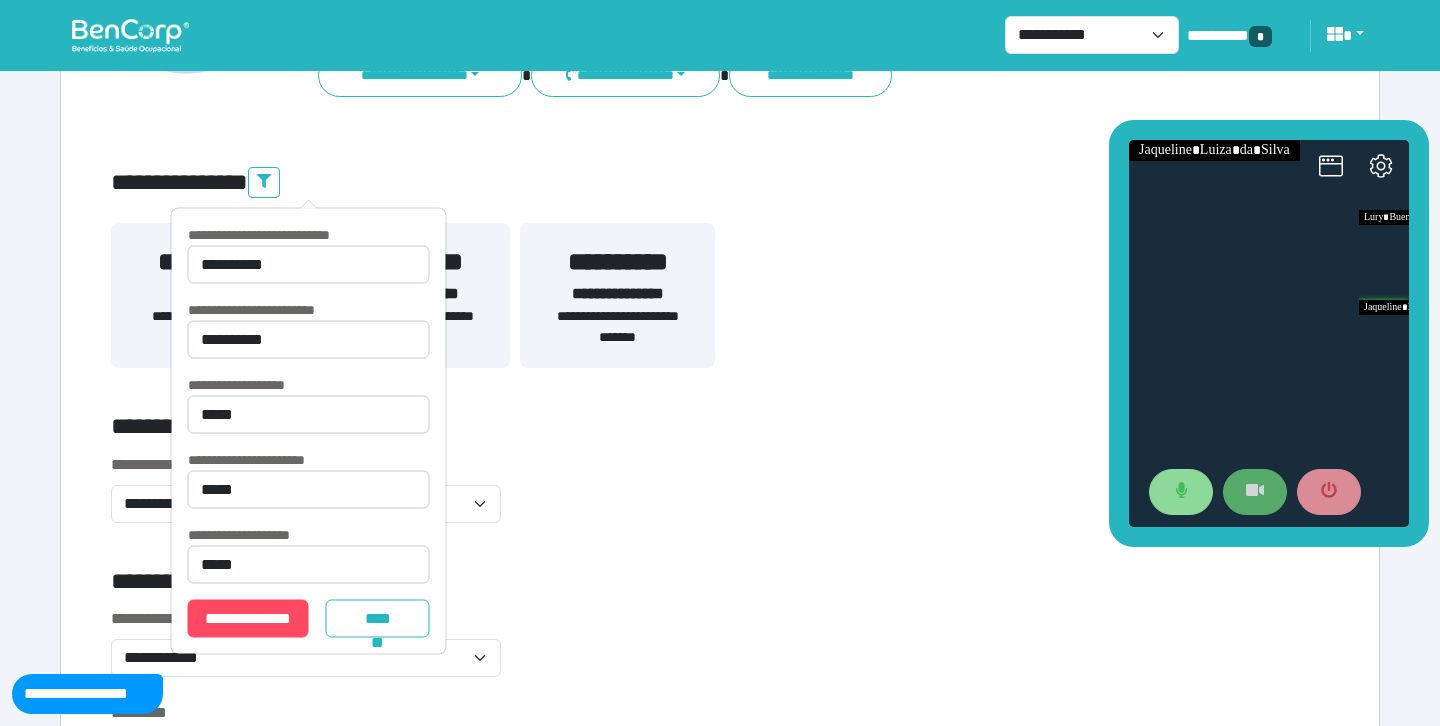 click on "**********" at bounding box center (720, 3998) 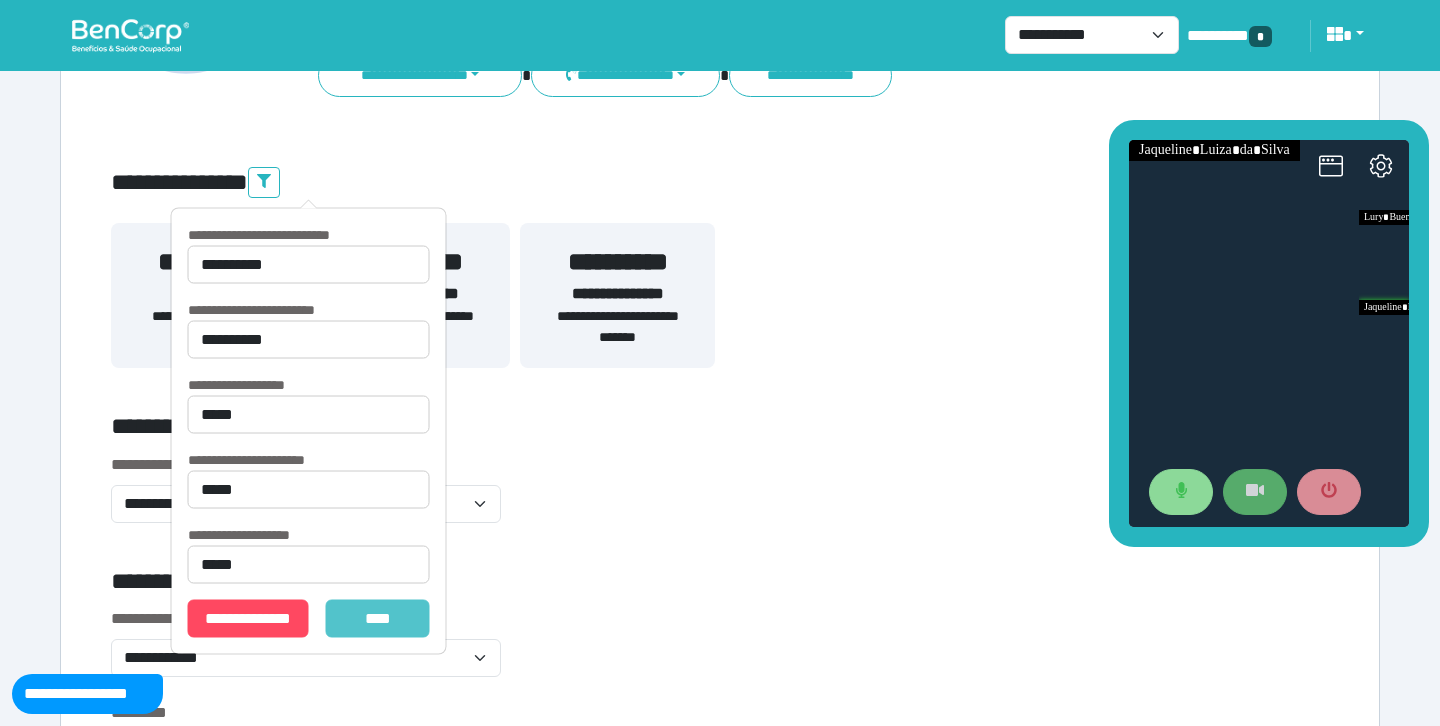 click on "*******" at bounding box center (378, 619) 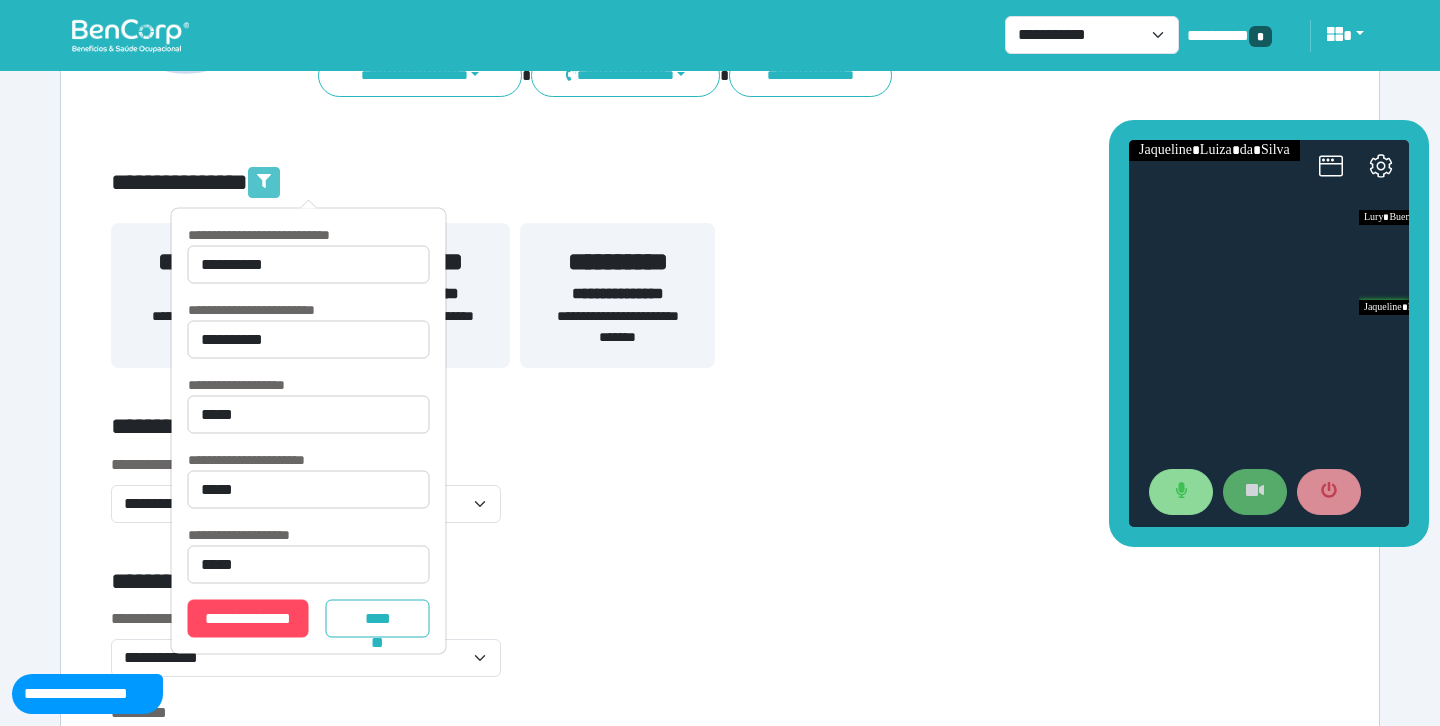 click 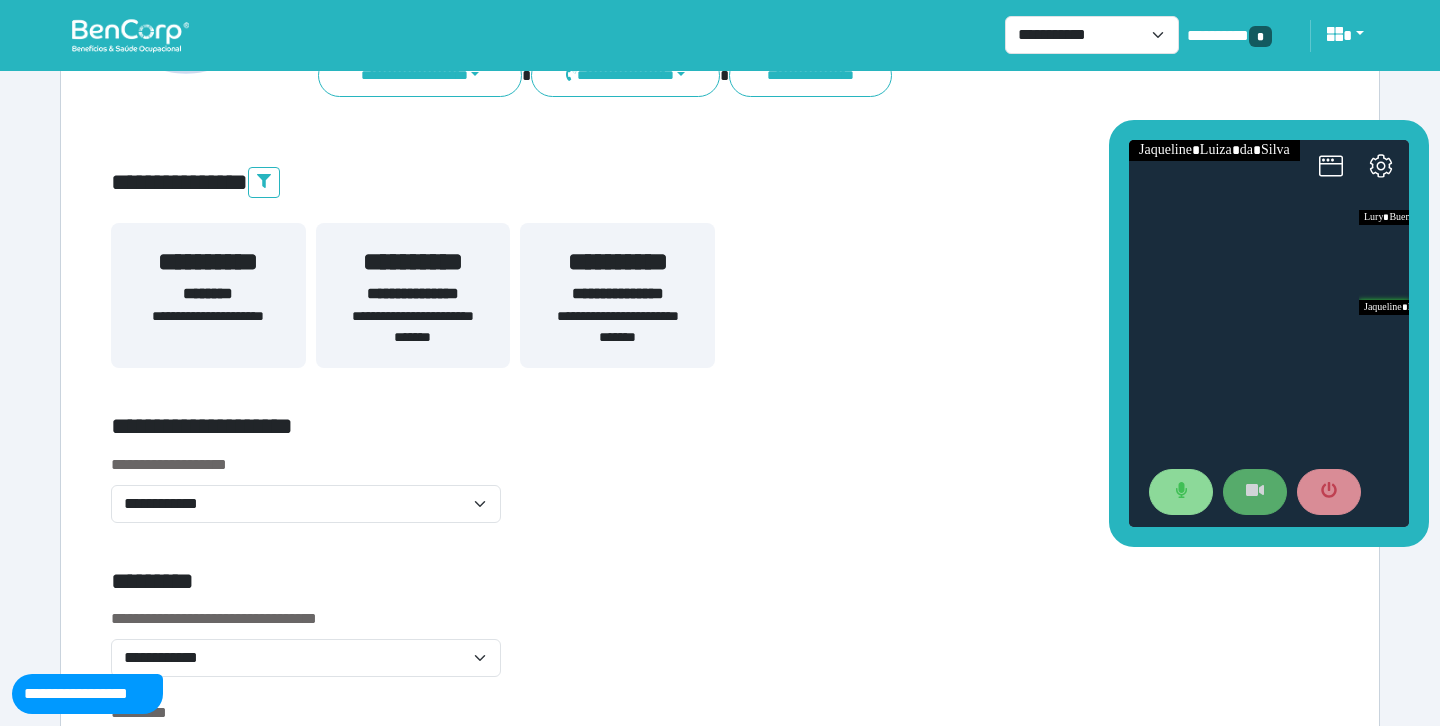 click on "**********" at bounding box center [413, 327] 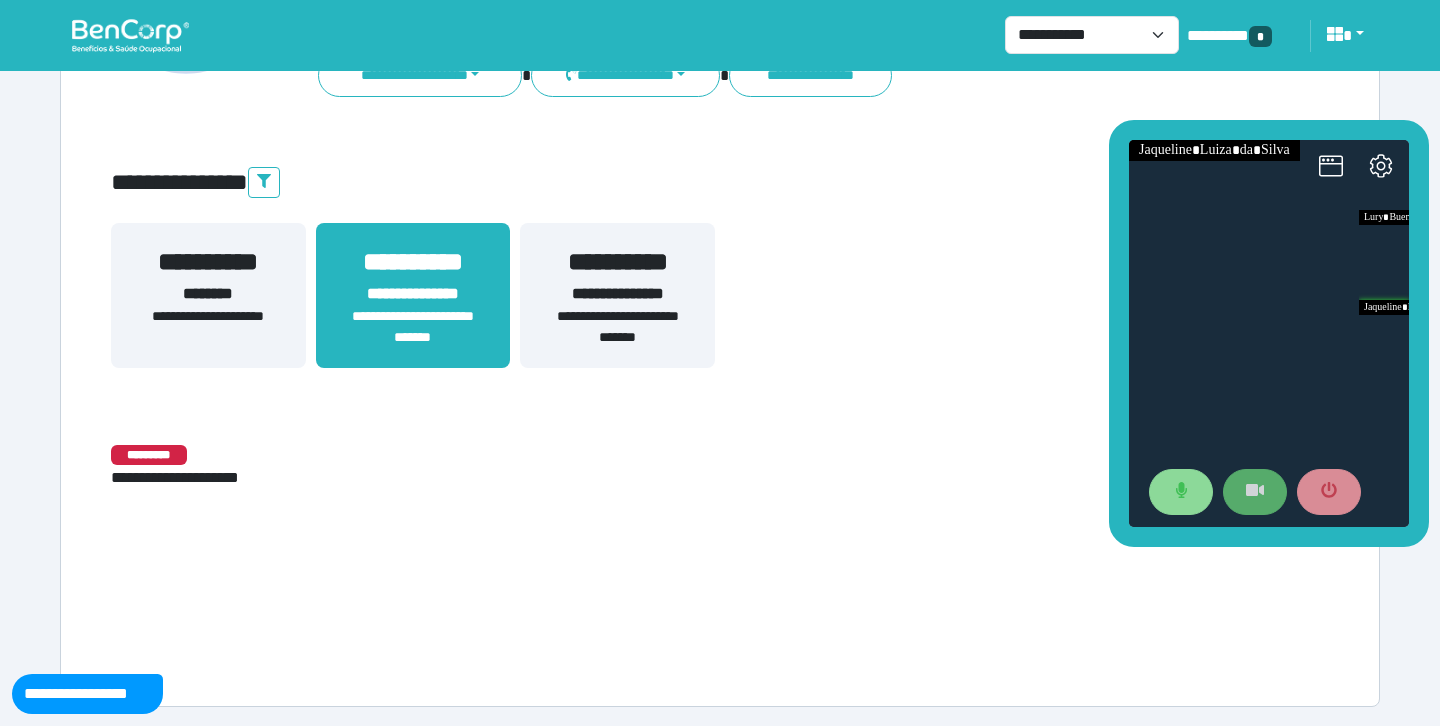 scroll, scrollTop: 299, scrollLeft: 0, axis: vertical 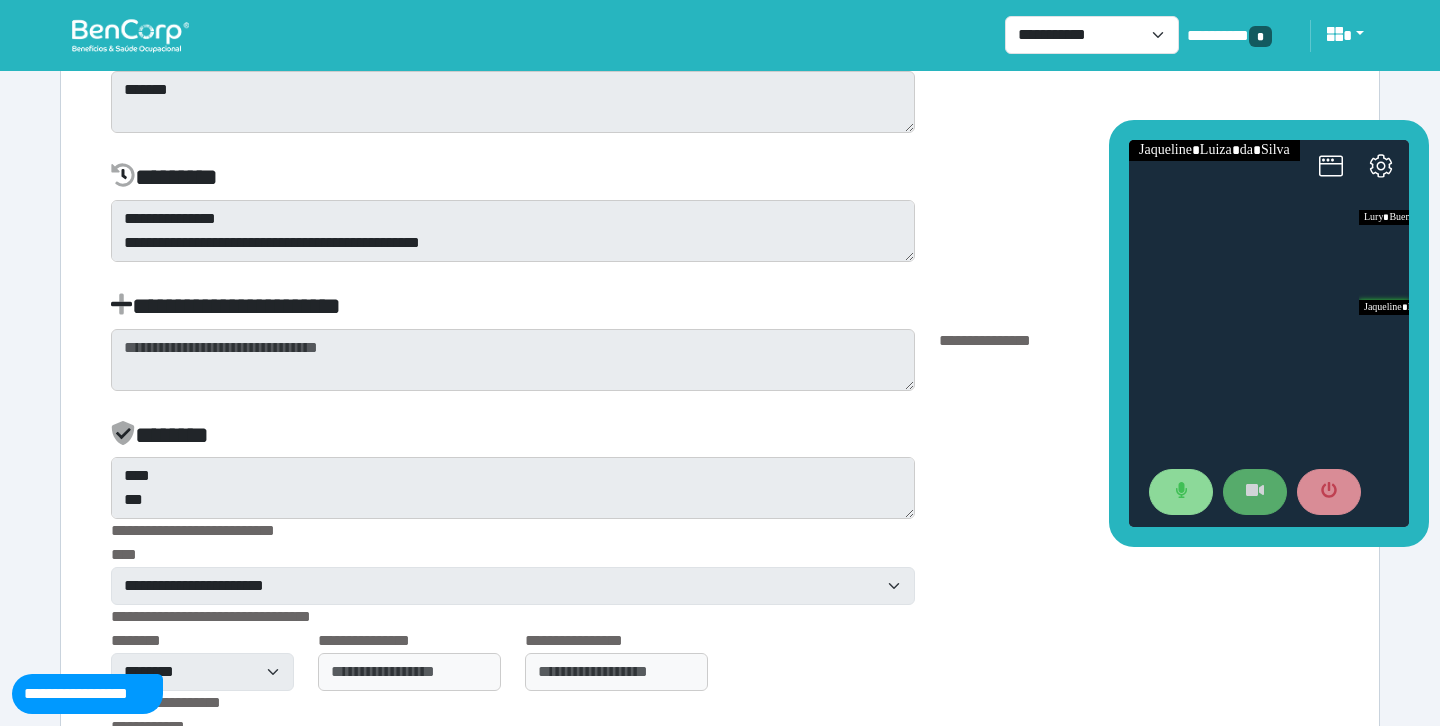 click on "**********" at bounding box center [720, -752] 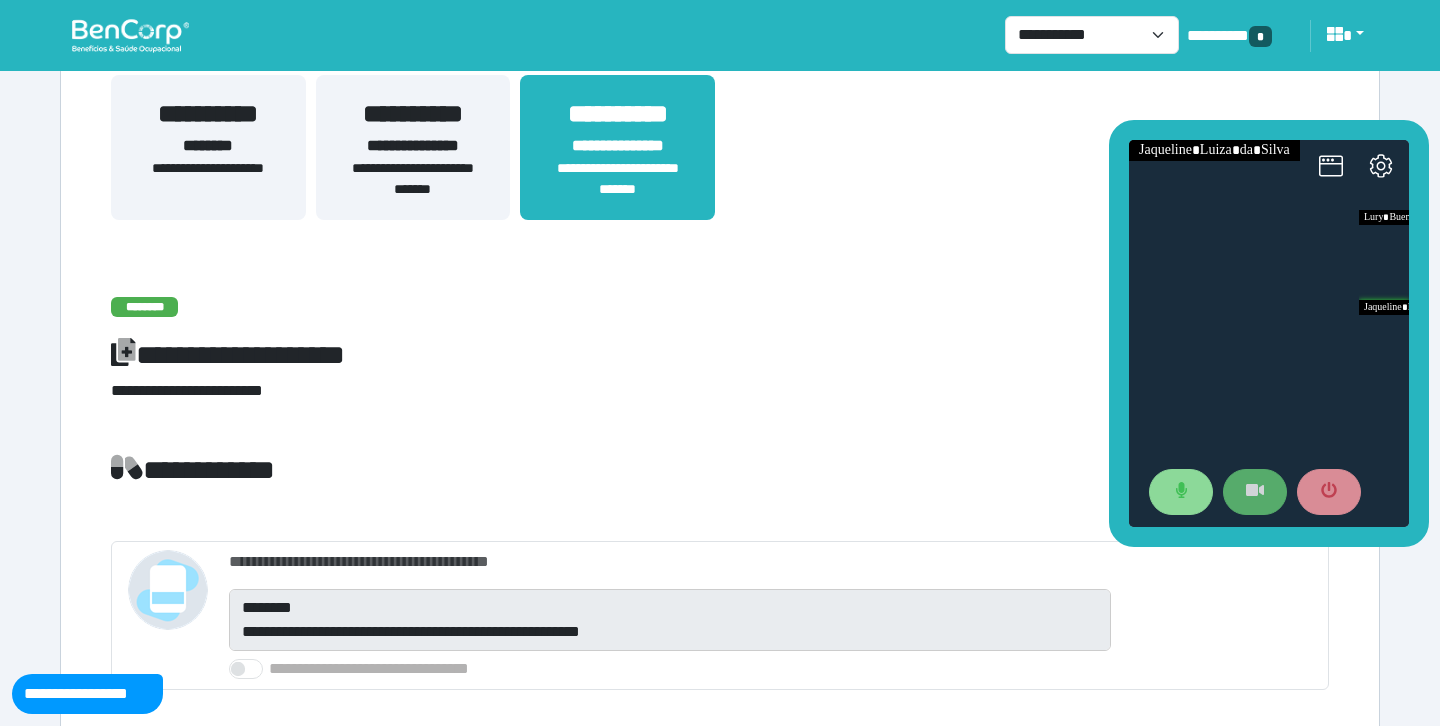 scroll, scrollTop: 0, scrollLeft: 0, axis: both 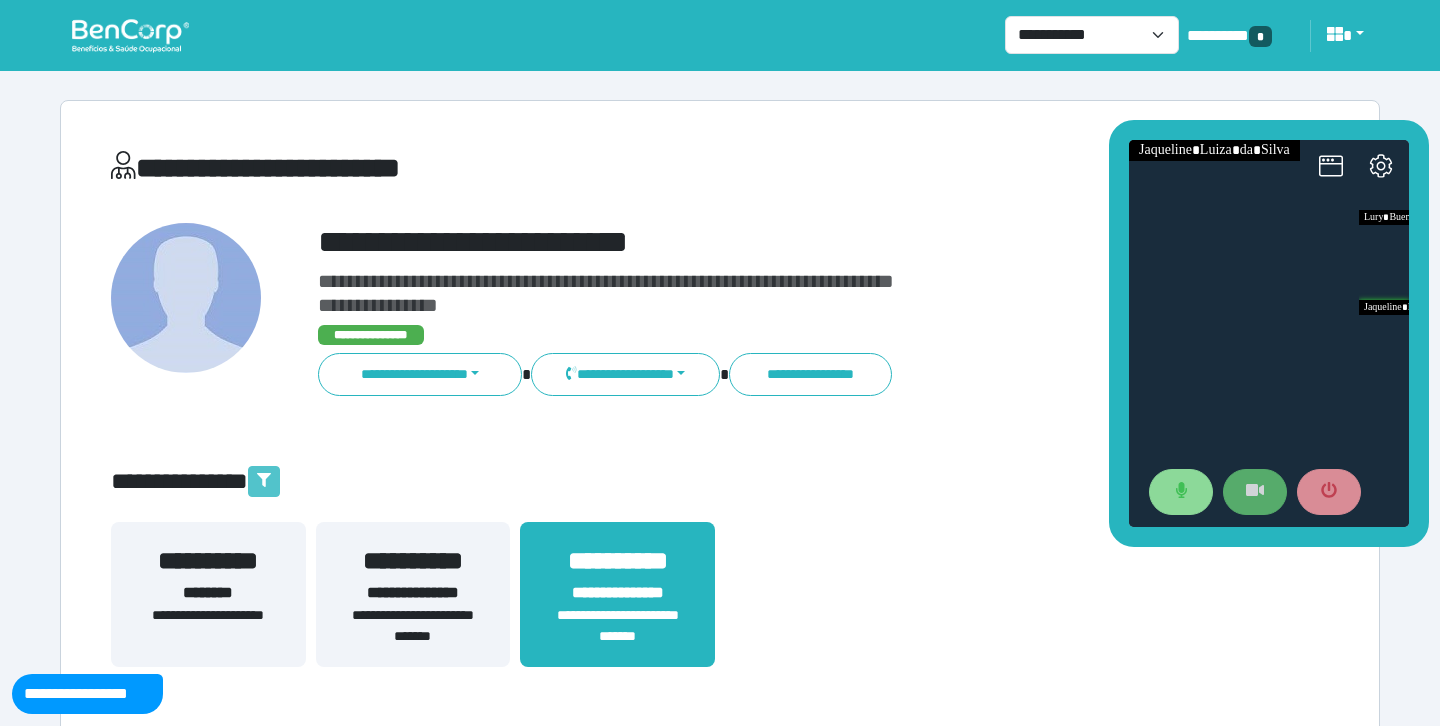click 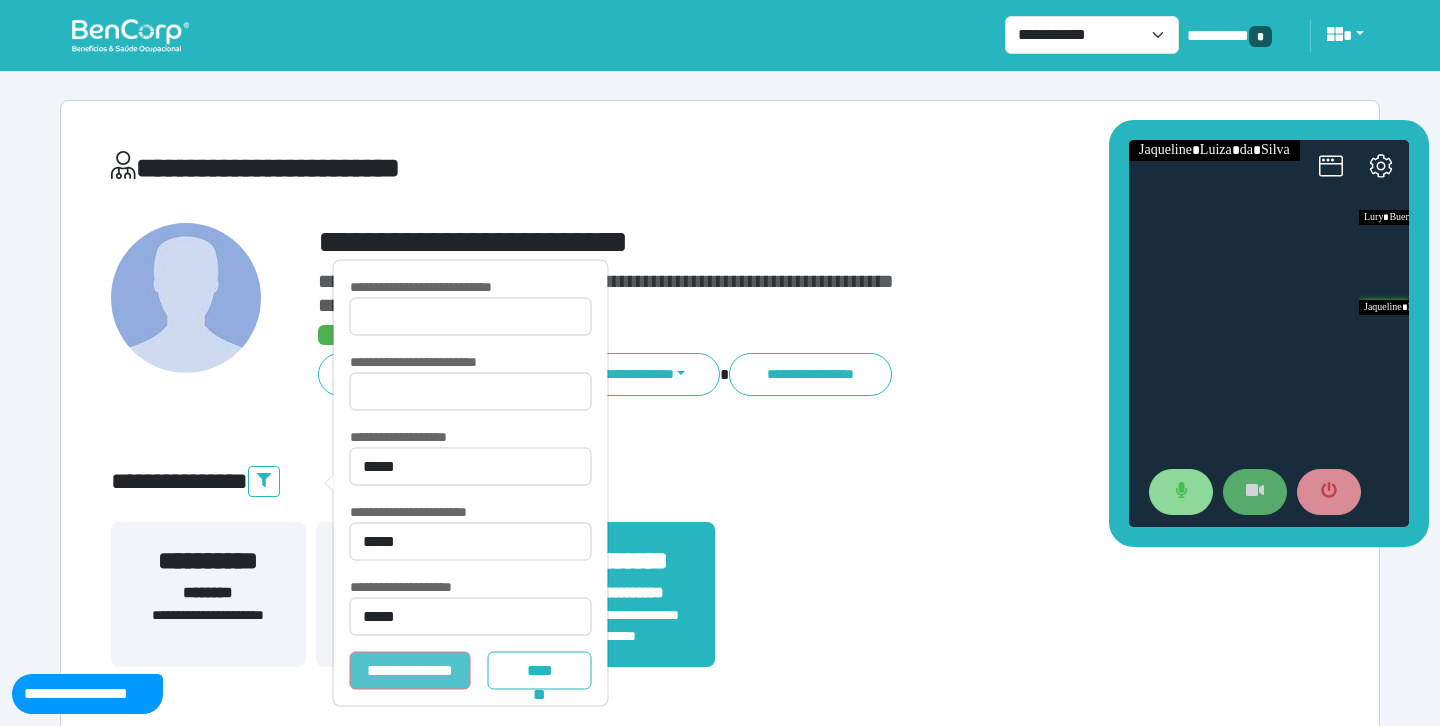 click on "**********" at bounding box center [410, 671] 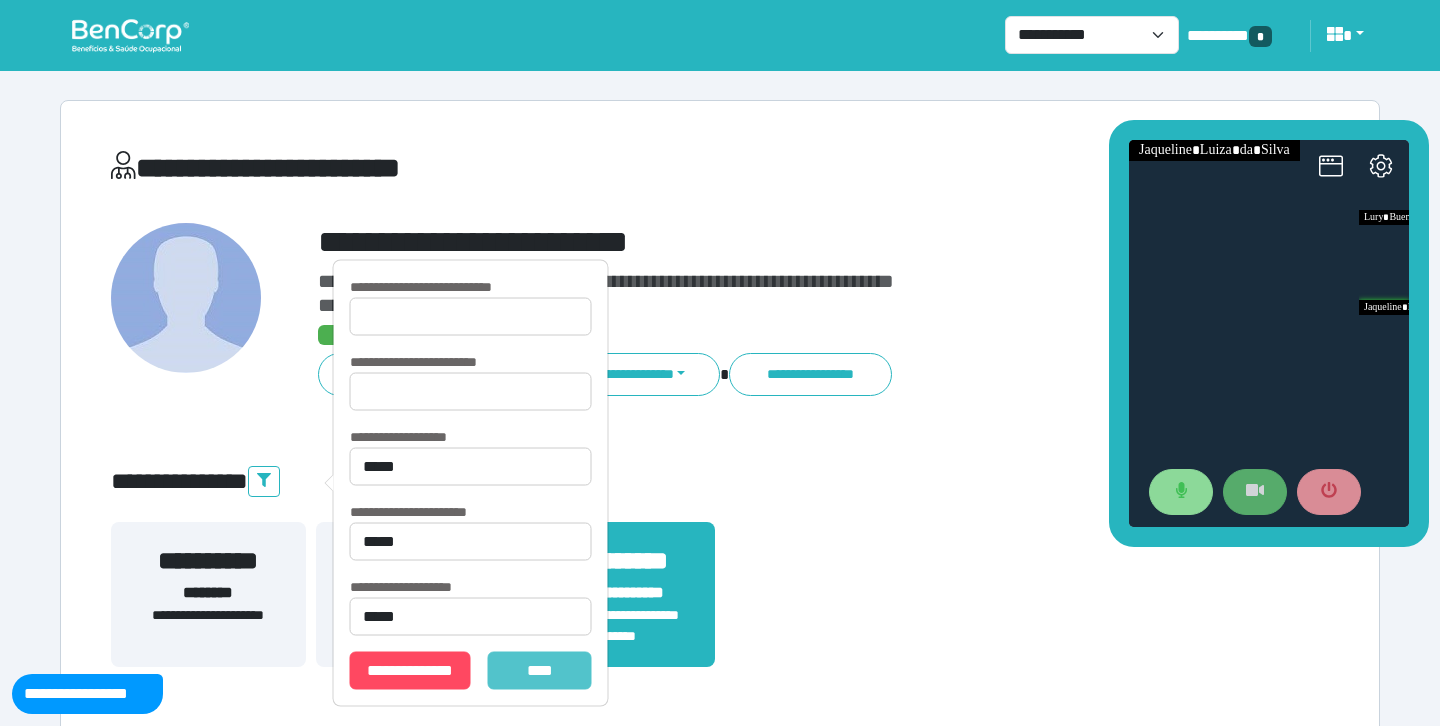 click on "*******" at bounding box center (540, 671) 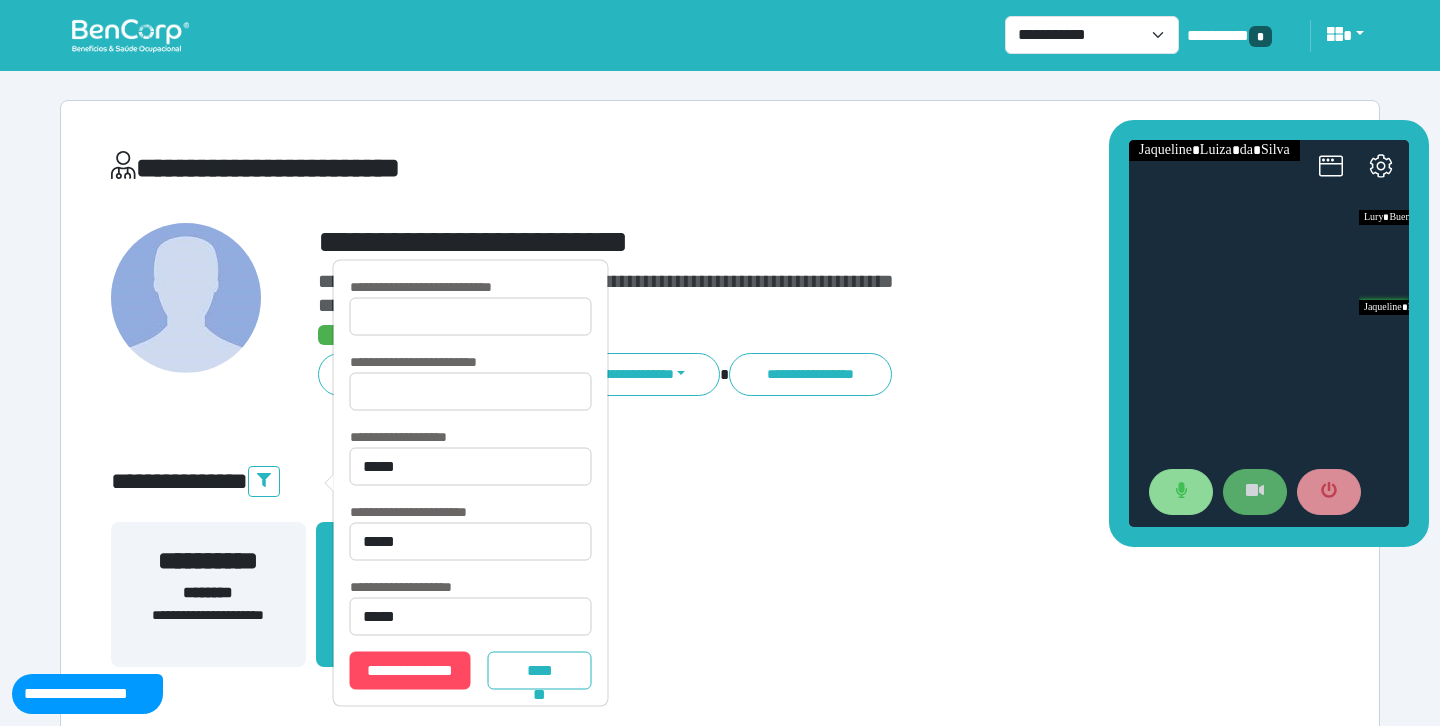 click on "**********" at bounding box center [720, 4318] 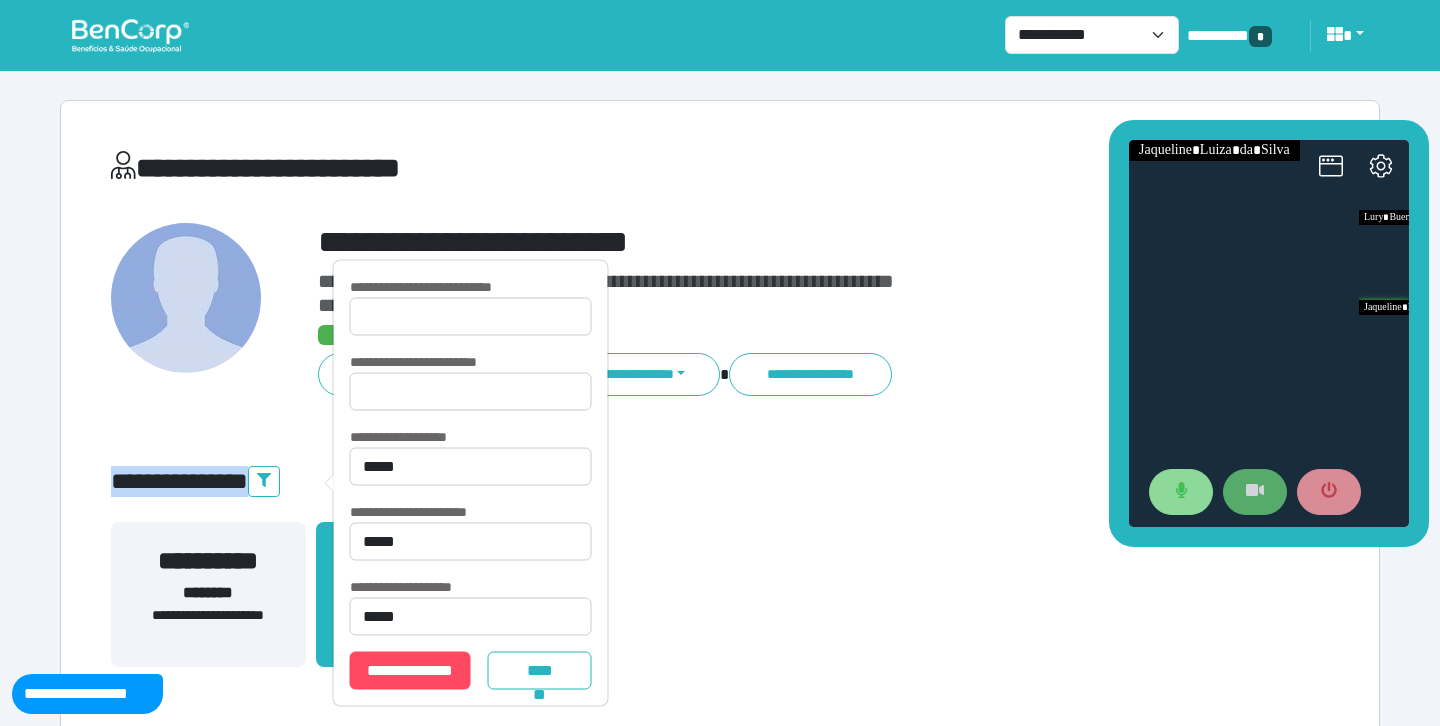 click on "**********" at bounding box center (720, 4318) 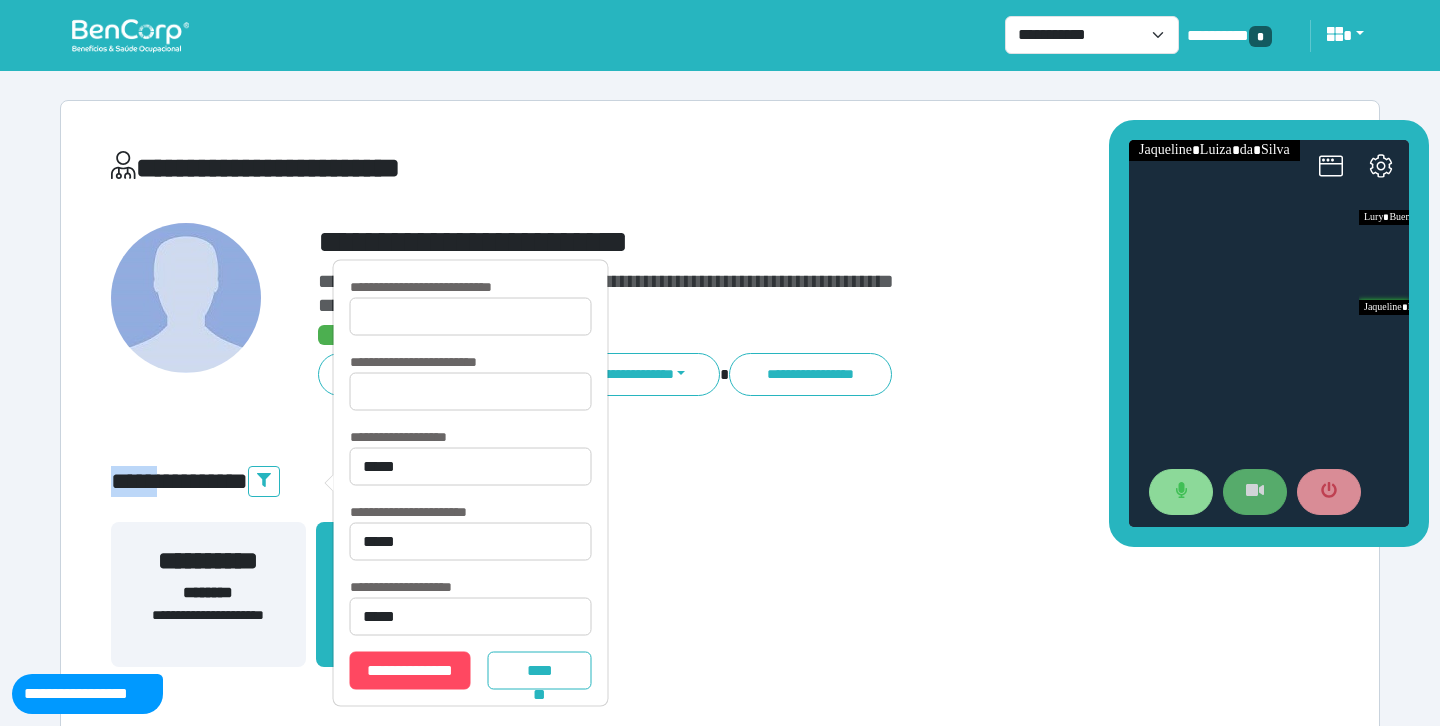 click on "**********" at bounding box center (720, 4318) 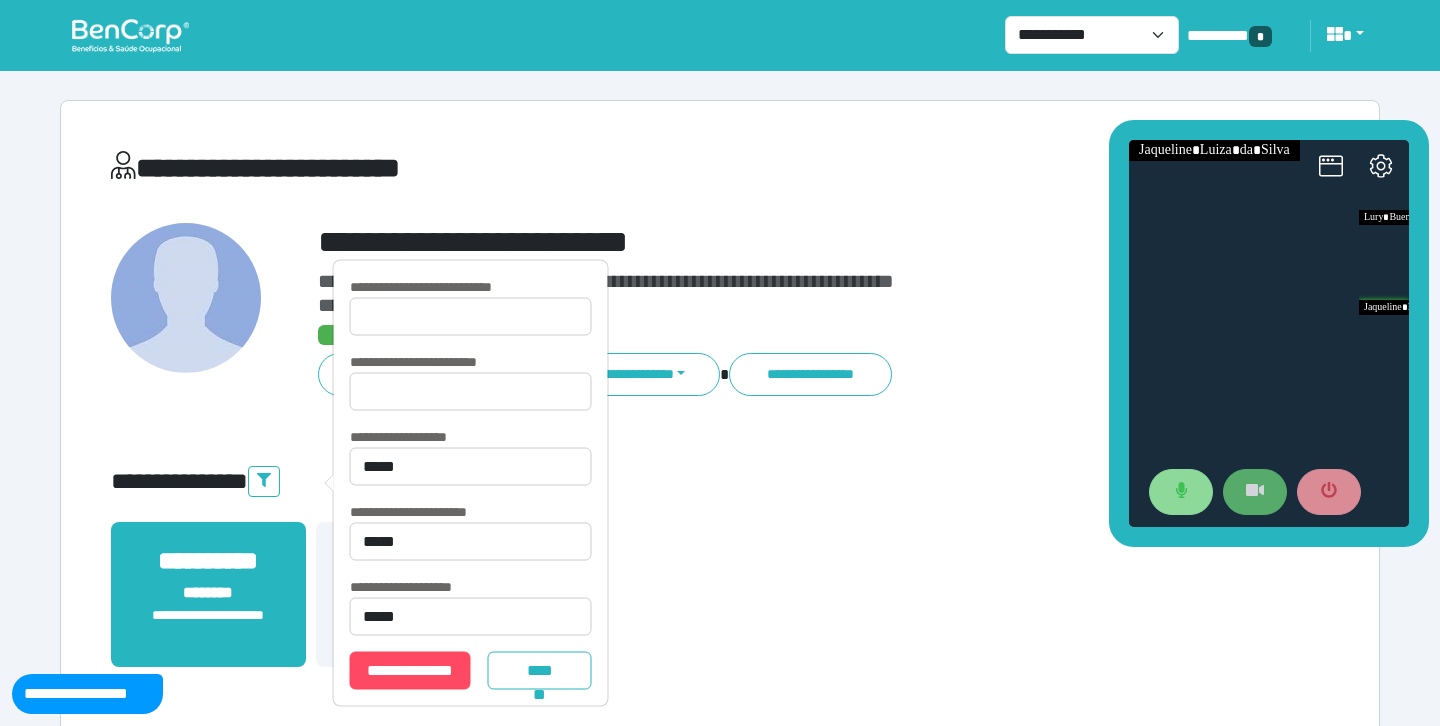 click on "**********" at bounding box center (720, 4318) 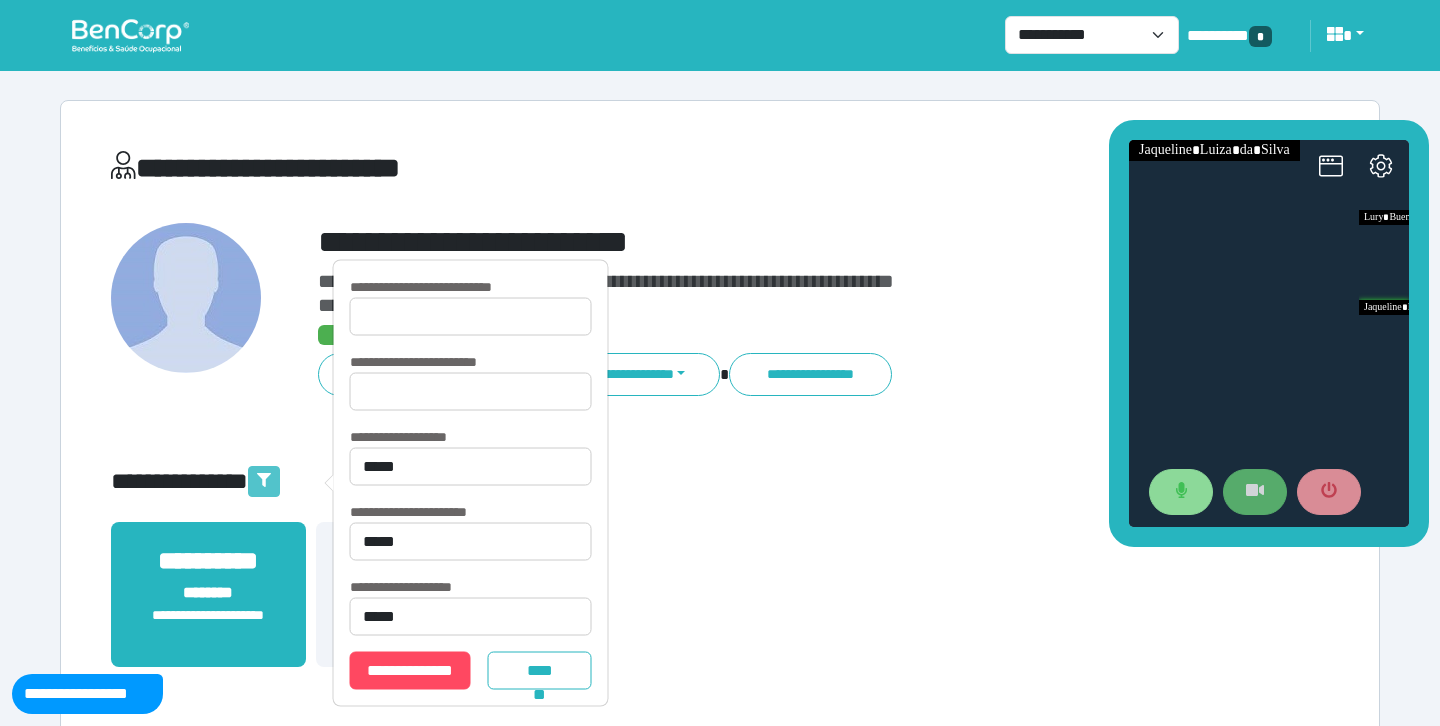 click at bounding box center [264, 481] 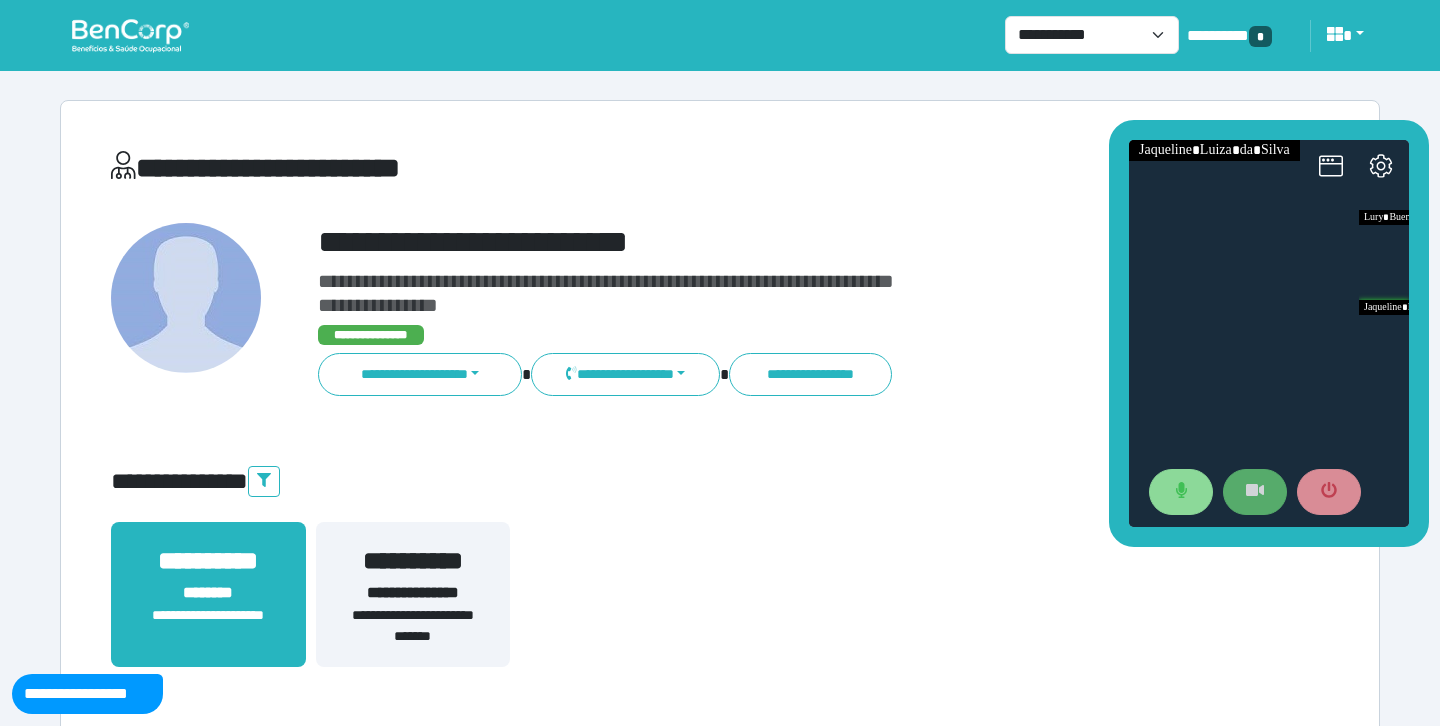 click on "**********" at bounding box center (720, 482) 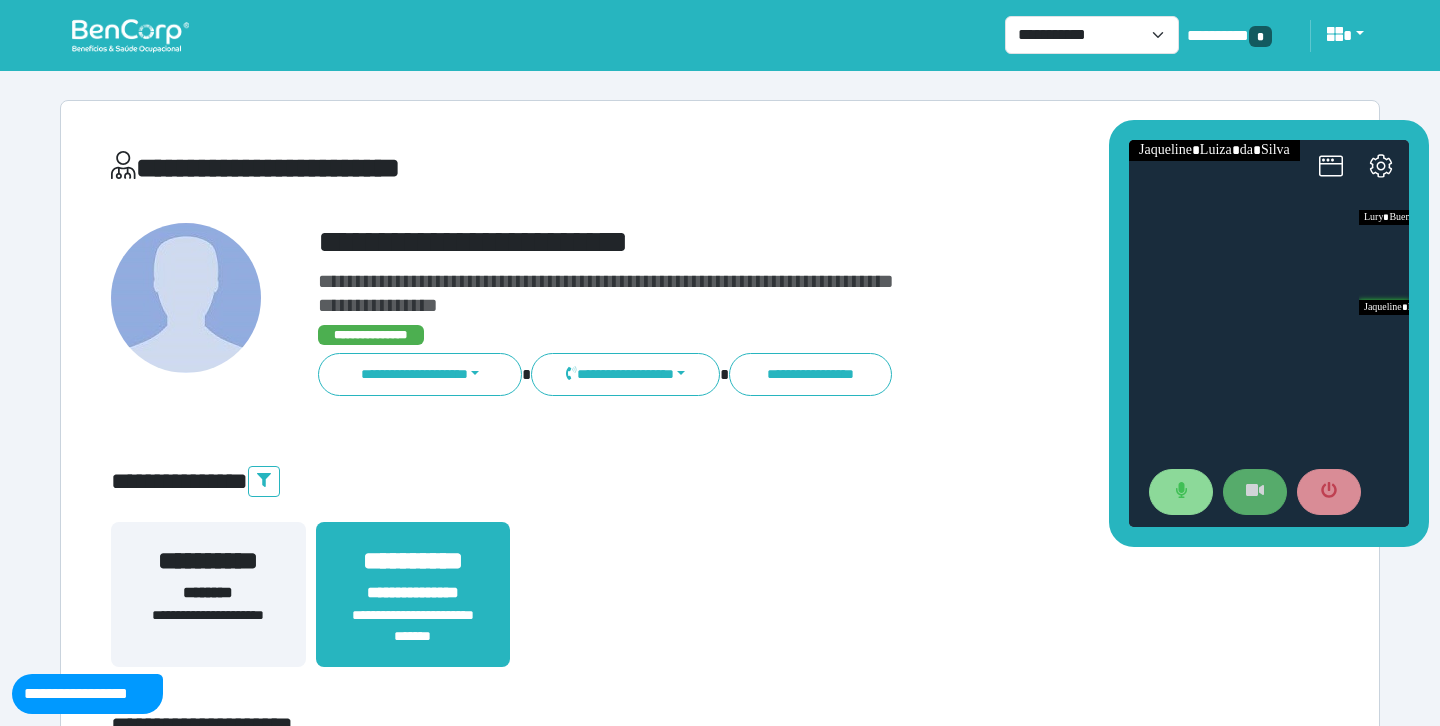 click on "**********" at bounding box center [720, 606] 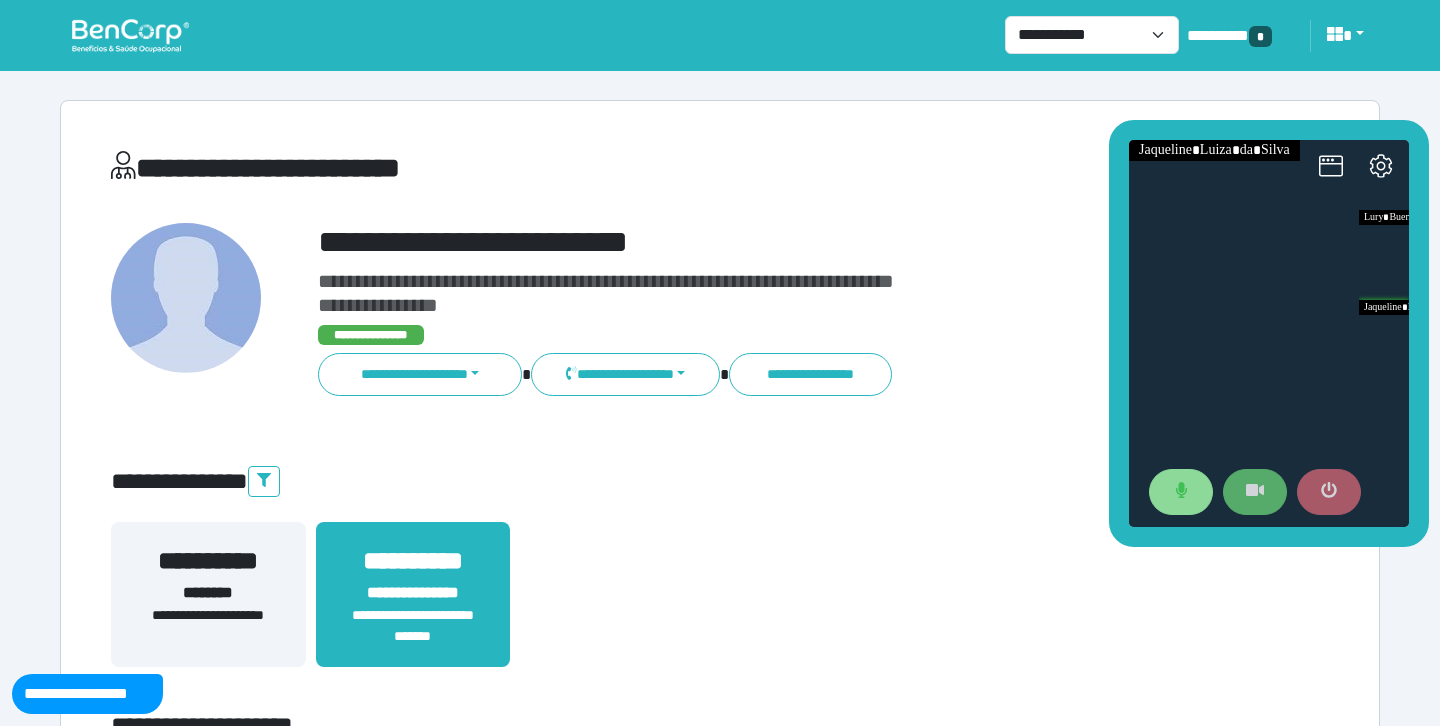 click 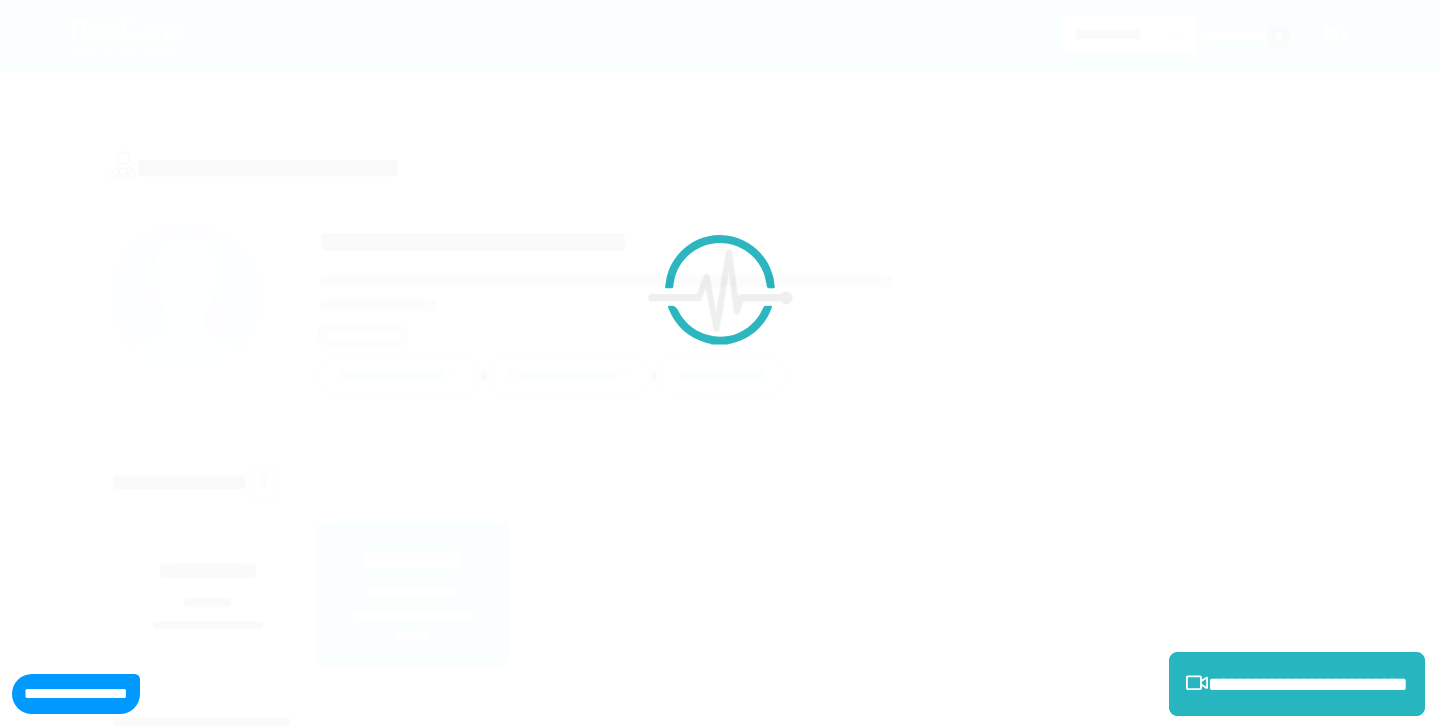 scroll, scrollTop: 0, scrollLeft: 0, axis: both 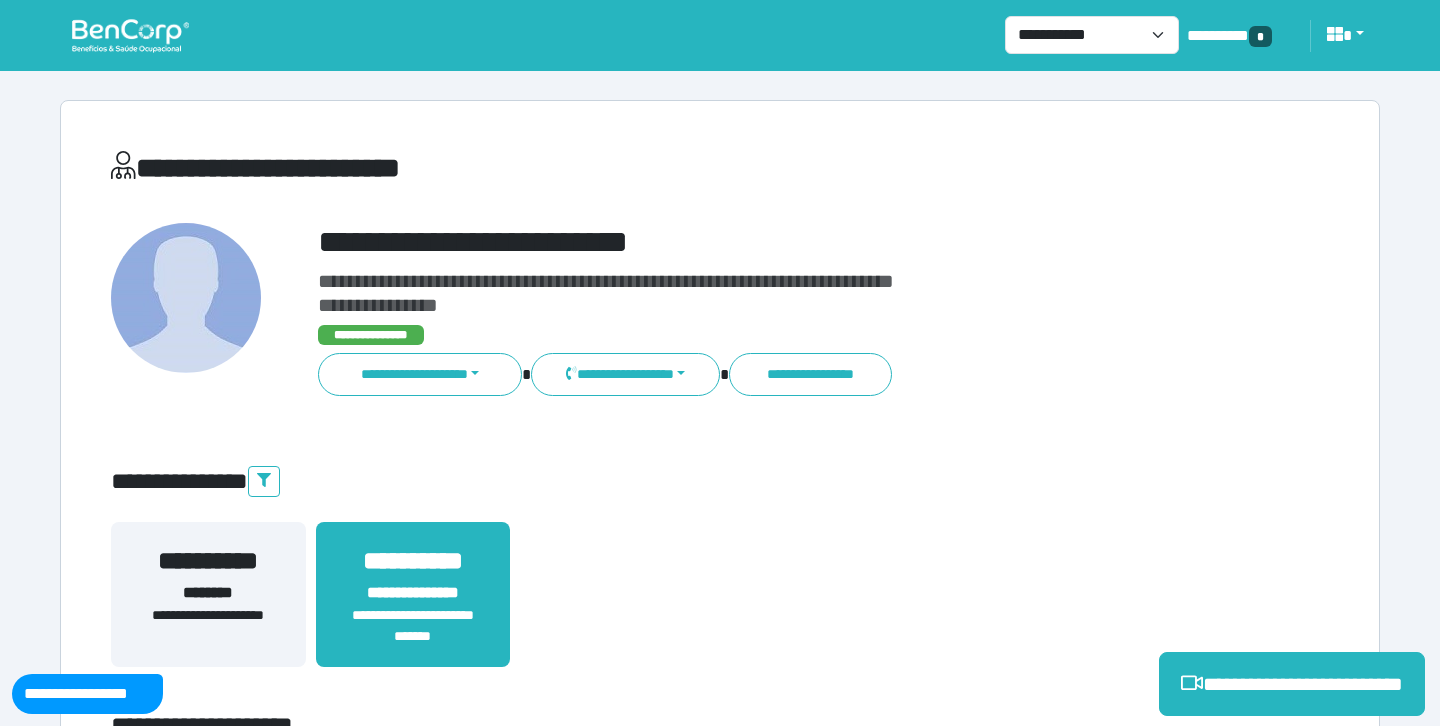 click on "**********" at bounding box center (720, 606) 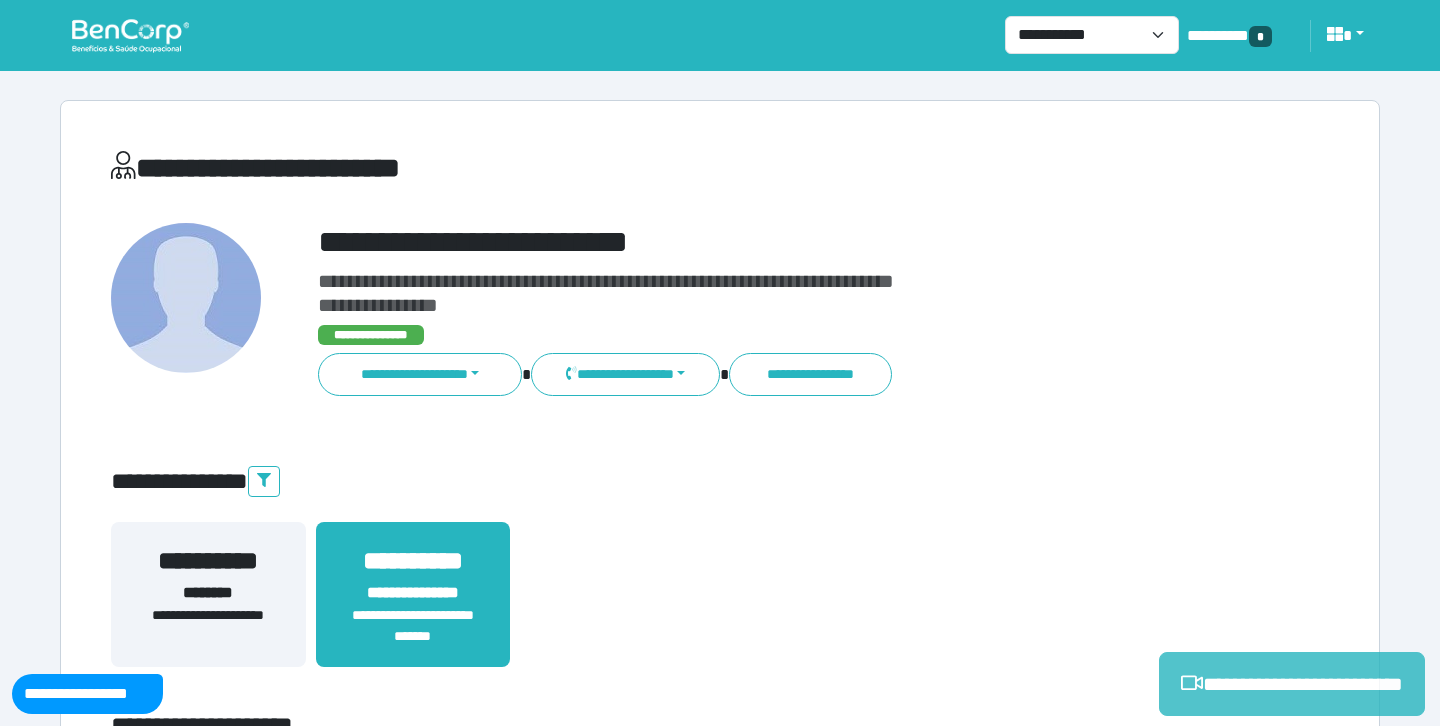 click on "**********" at bounding box center [1292, 684] 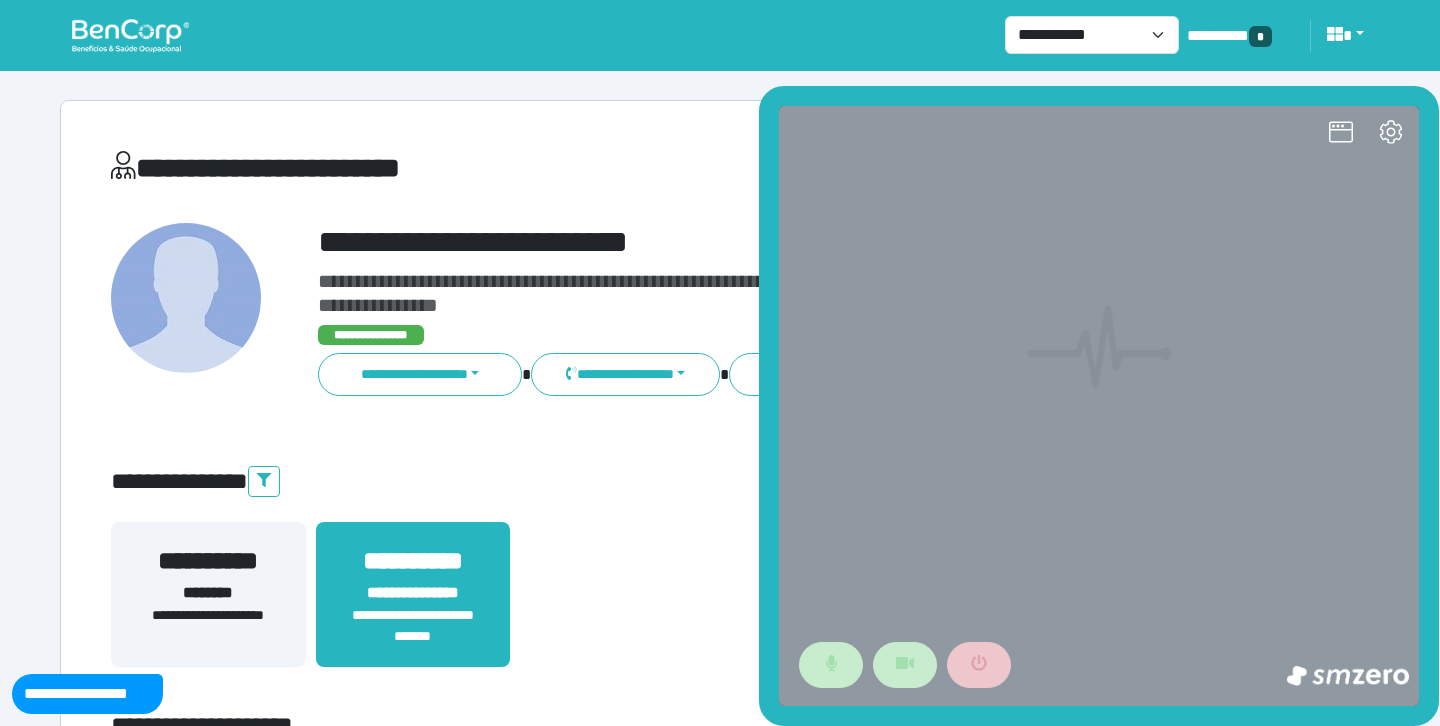 scroll, scrollTop: 0, scrollLeft: 0, axis: both 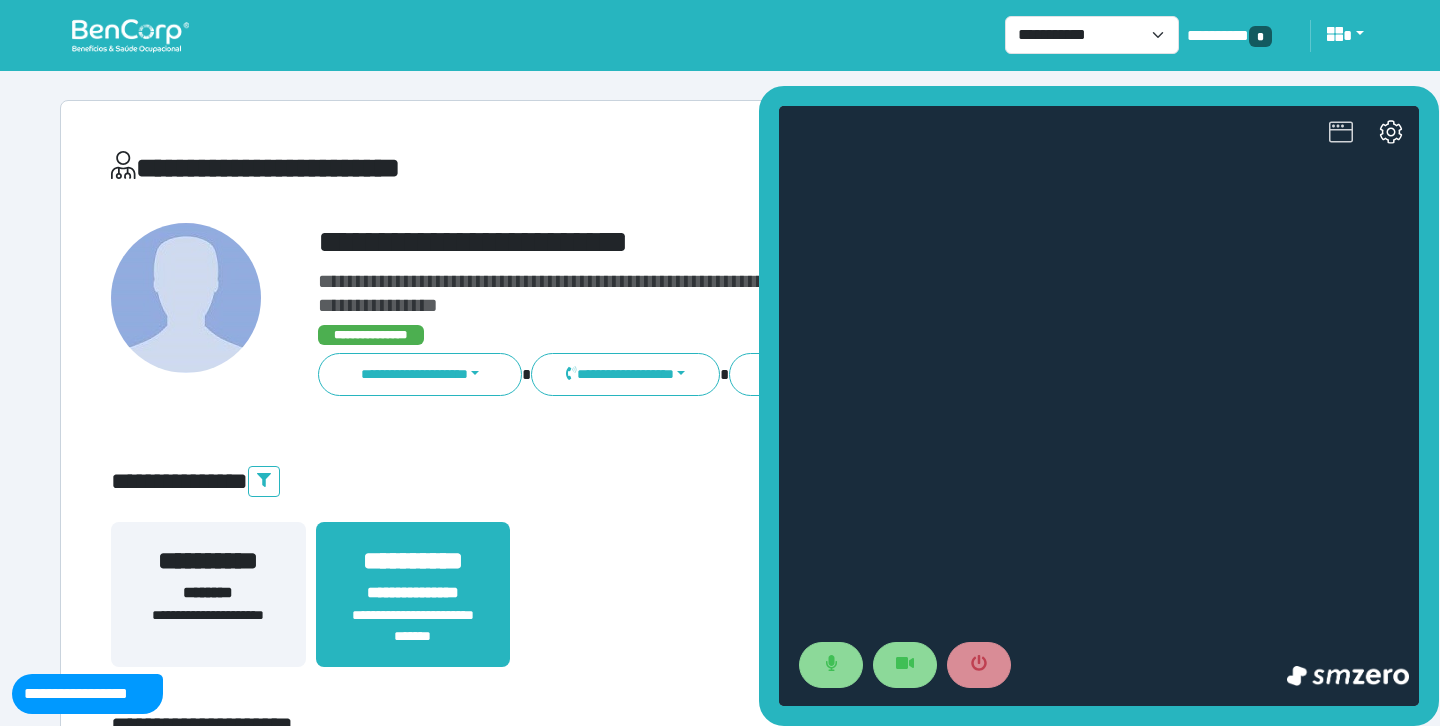 click at bounding box center (1341, 134) 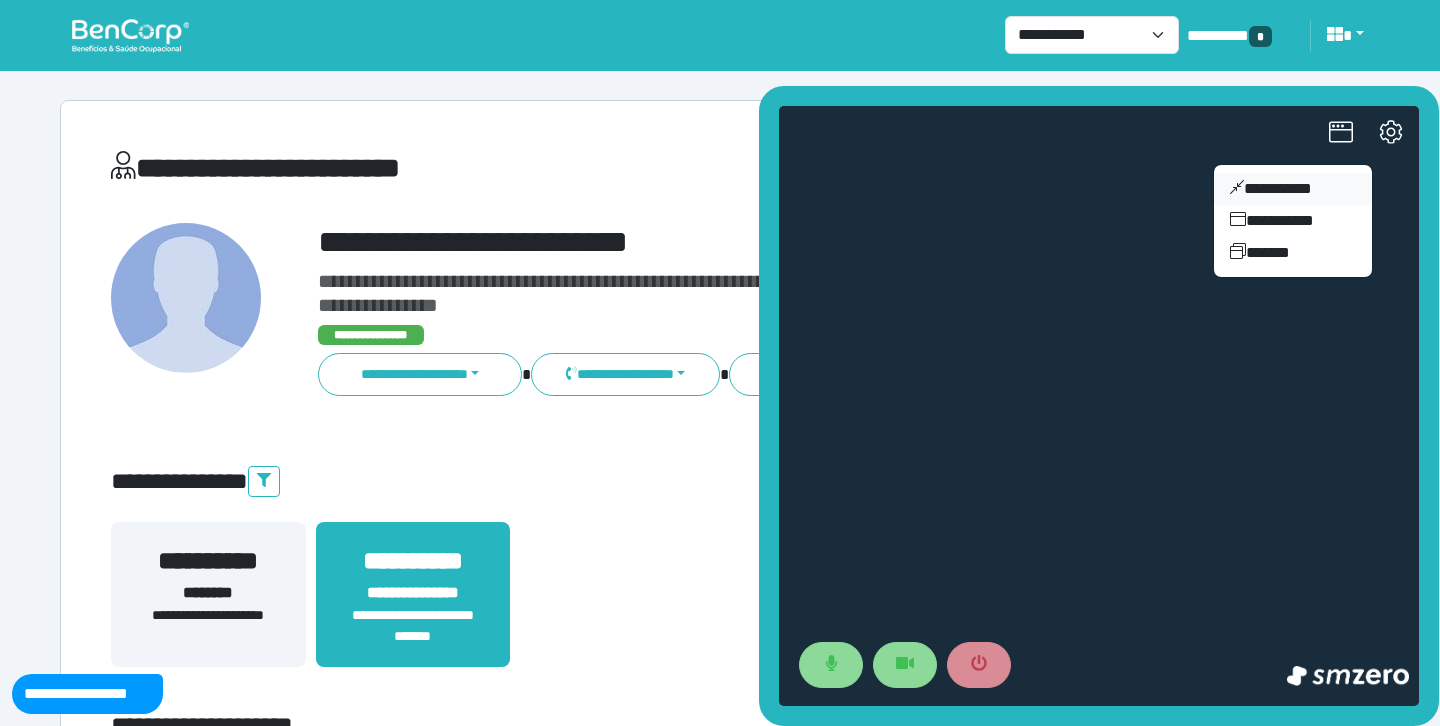 click on "**********" at bounding box center [1293, 189] 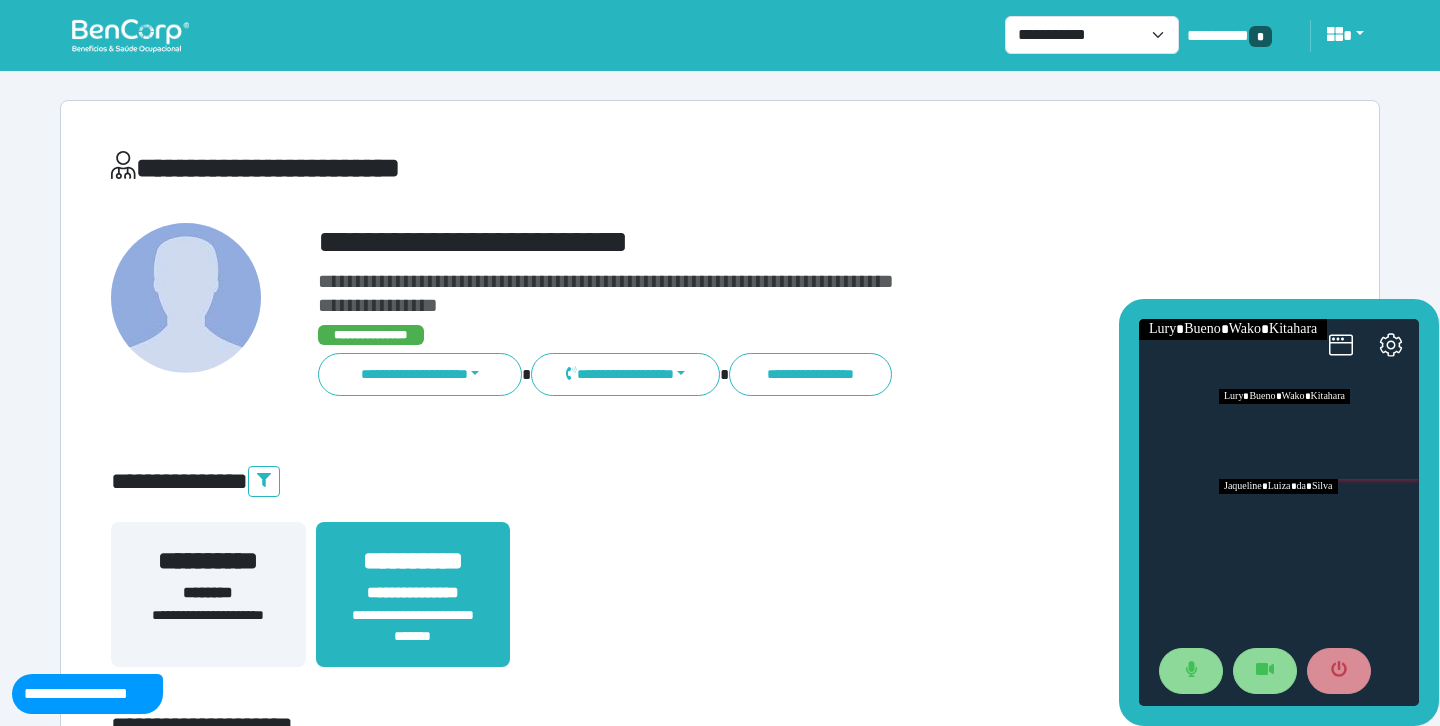 click at bounding box center [1319, 524] 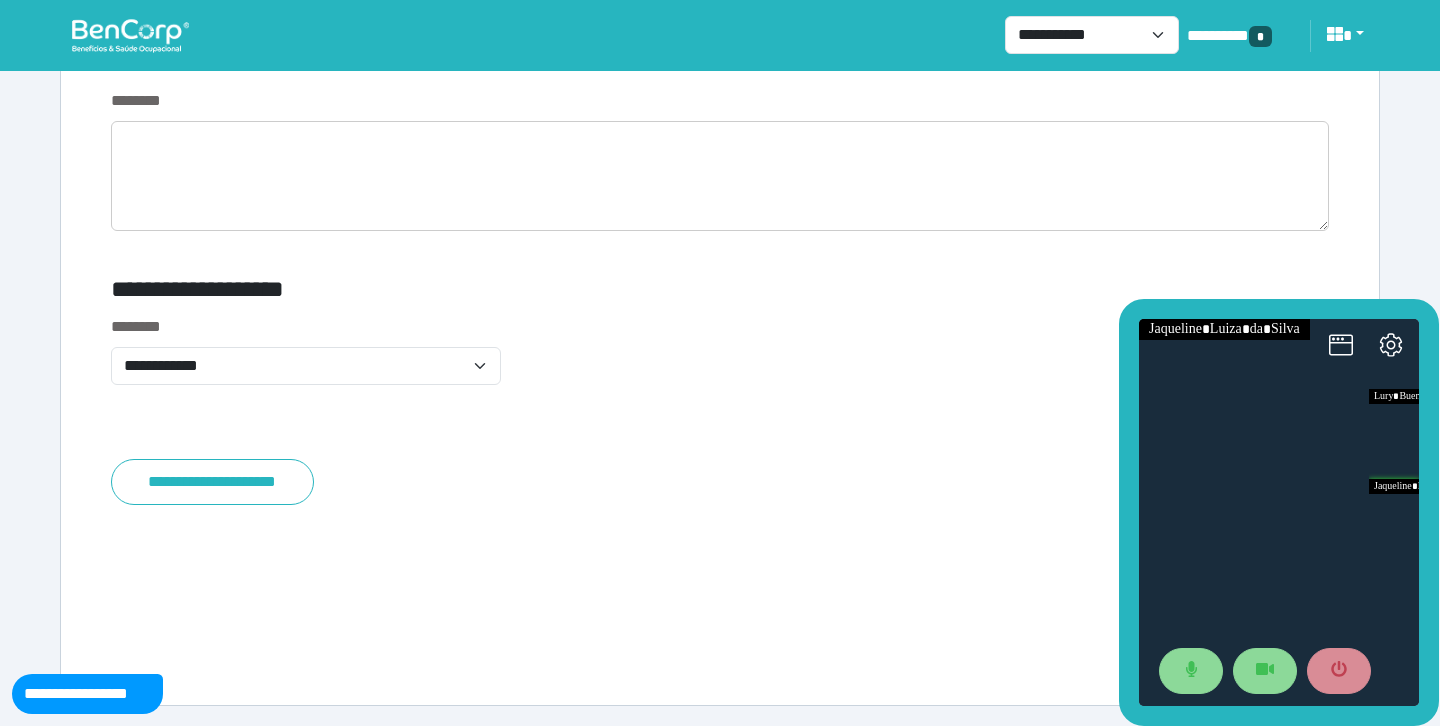 scroll, scrollTop: 7705, scrollLeft: 0, axis: vertical 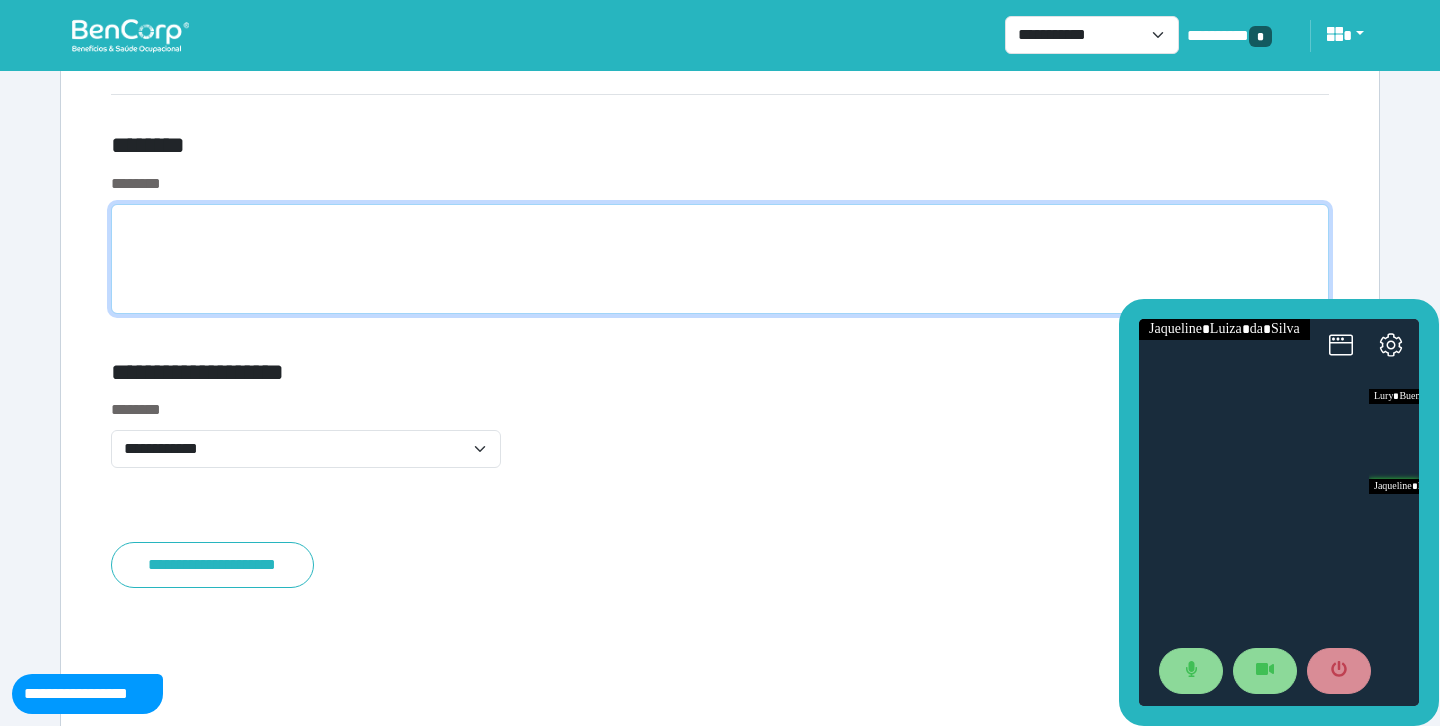 click at bounding box center (720, 259) 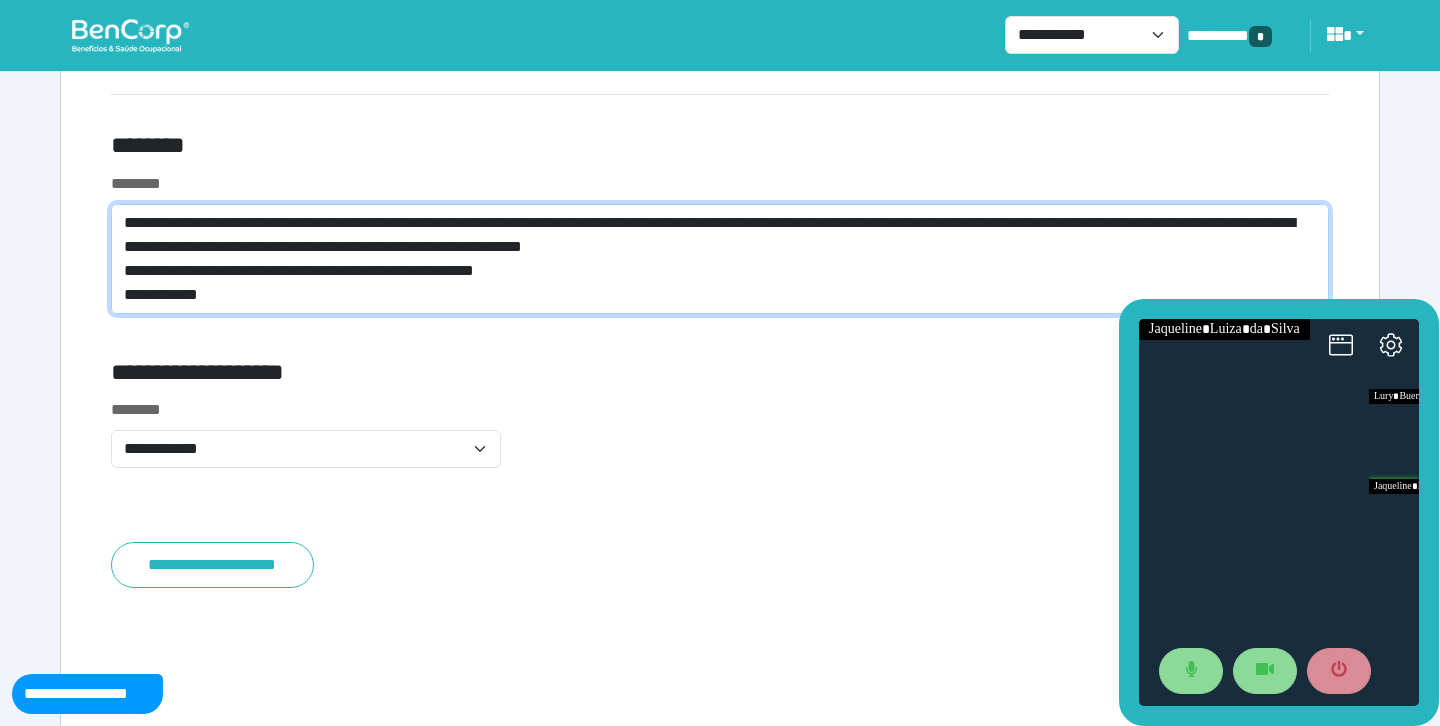 scroll, scrollTop: 0, scrollLeft: 0, axis: both 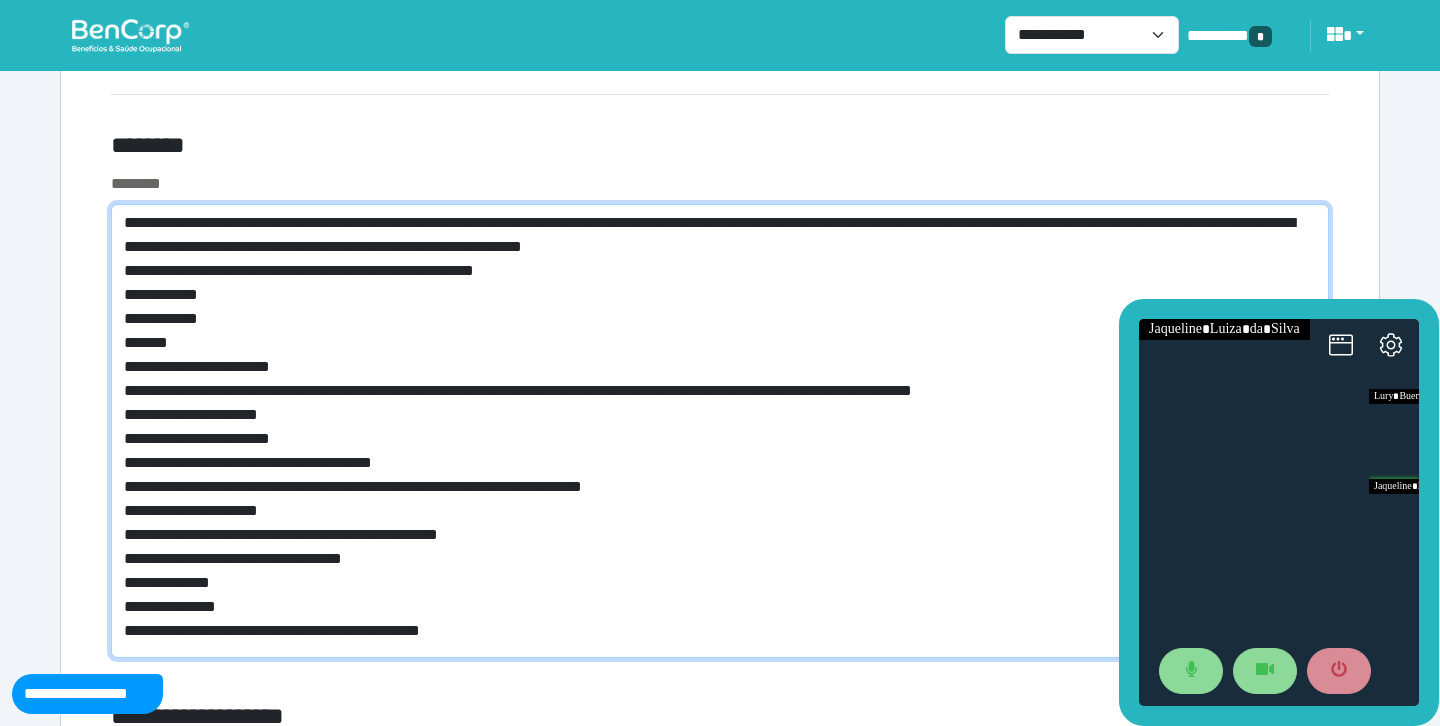 click on "**********" at bounding box center (720, 431) 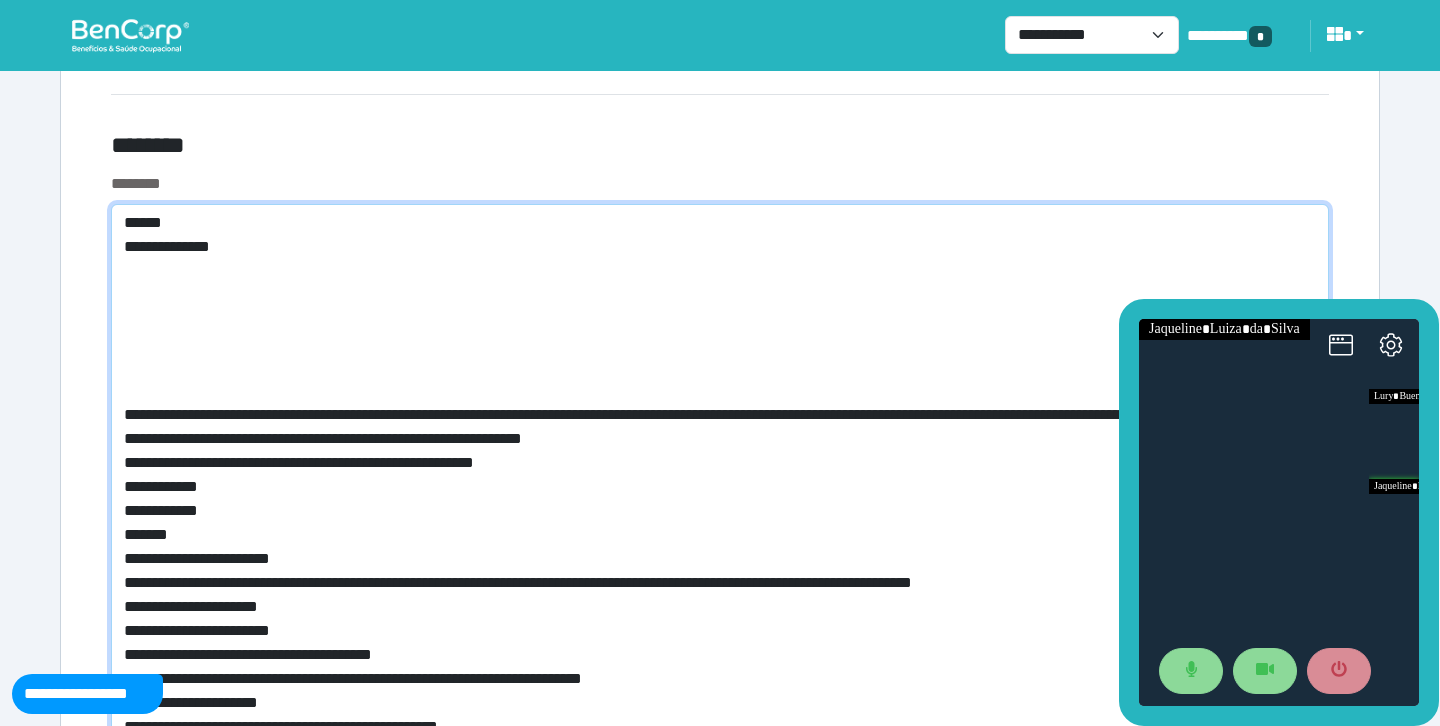 type on "**********" 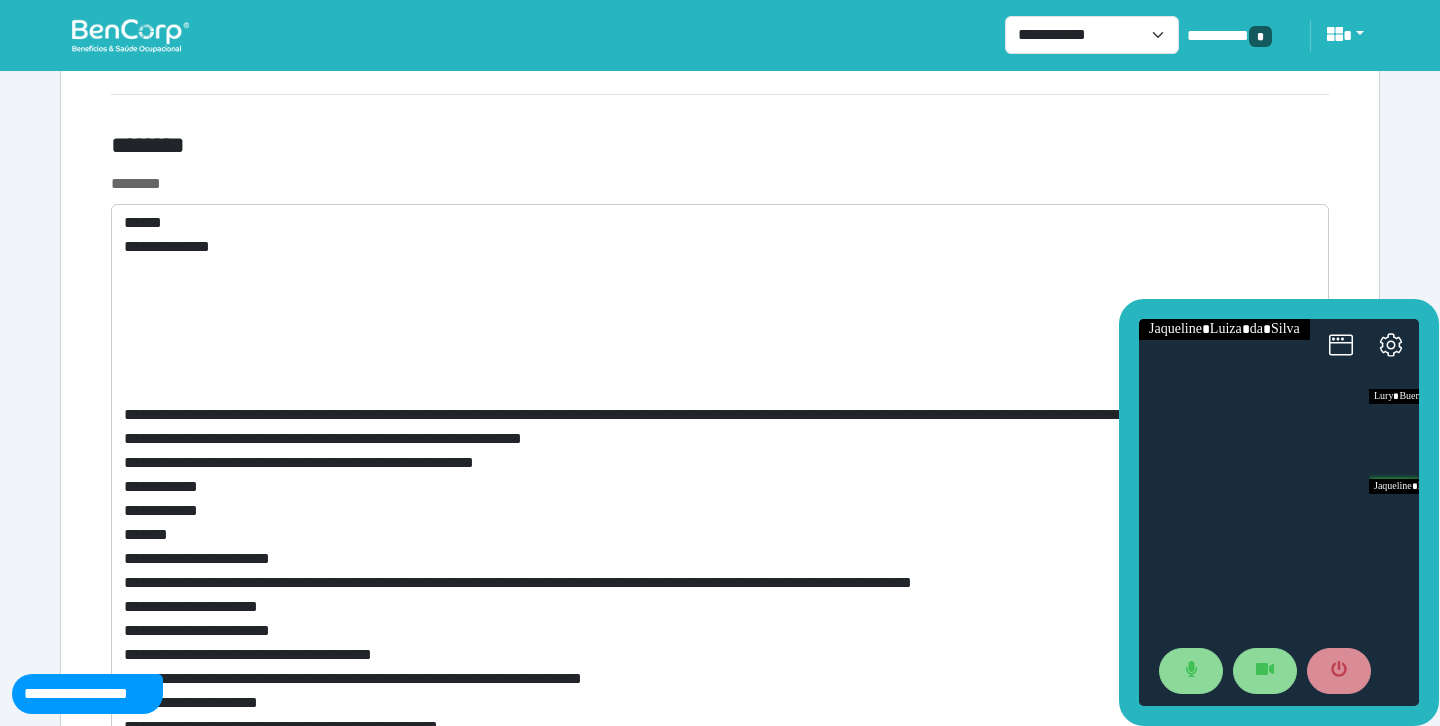 click on "********" at bounding box center [513, 149] 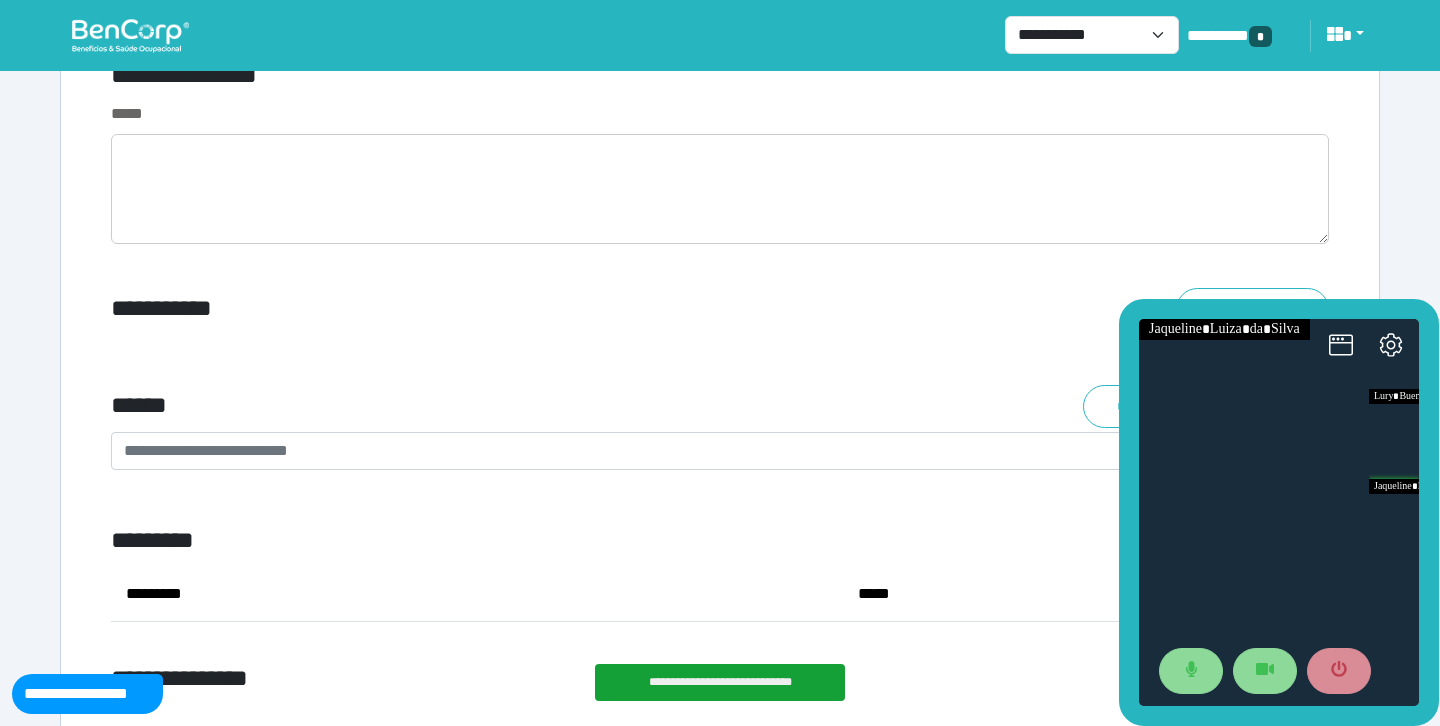 scroll, scrollTop: 6935, scrollLeft: 0, axis: vertical 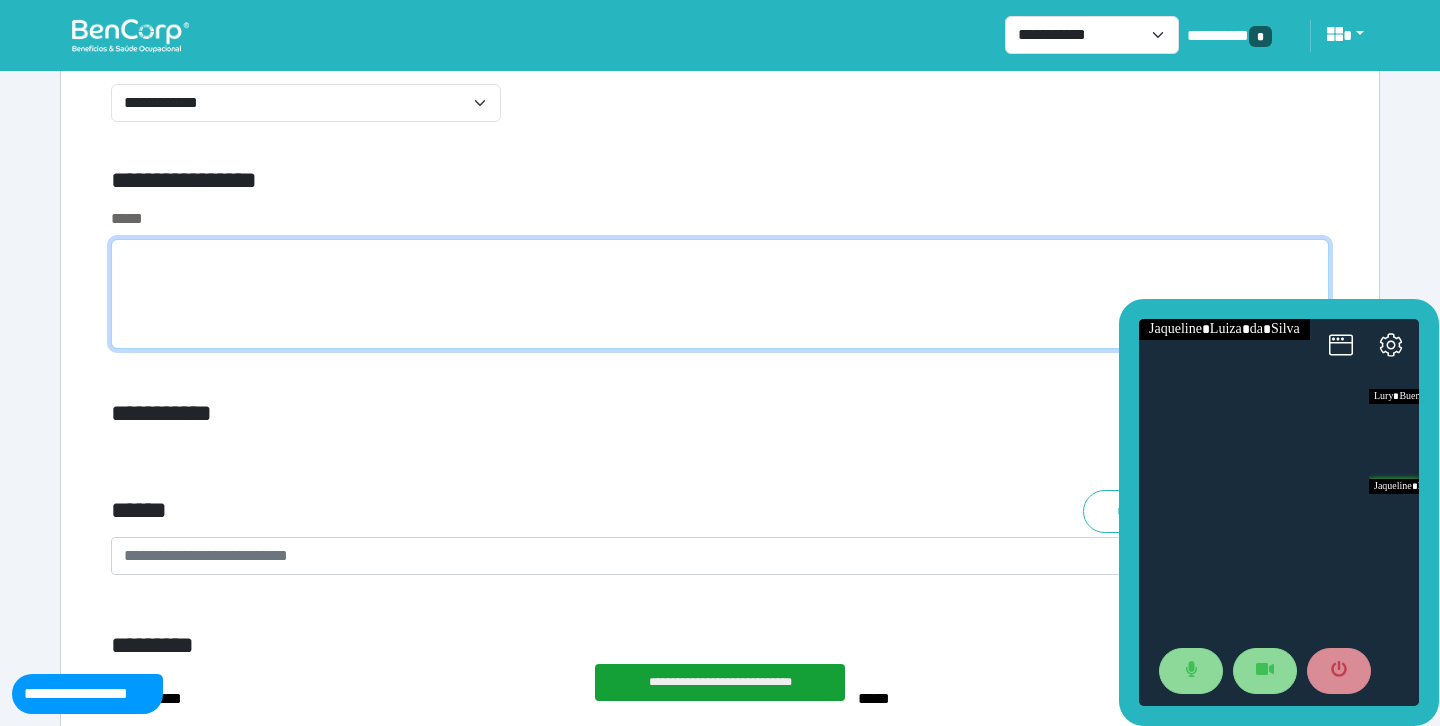 click at bounding box center [720, 294] 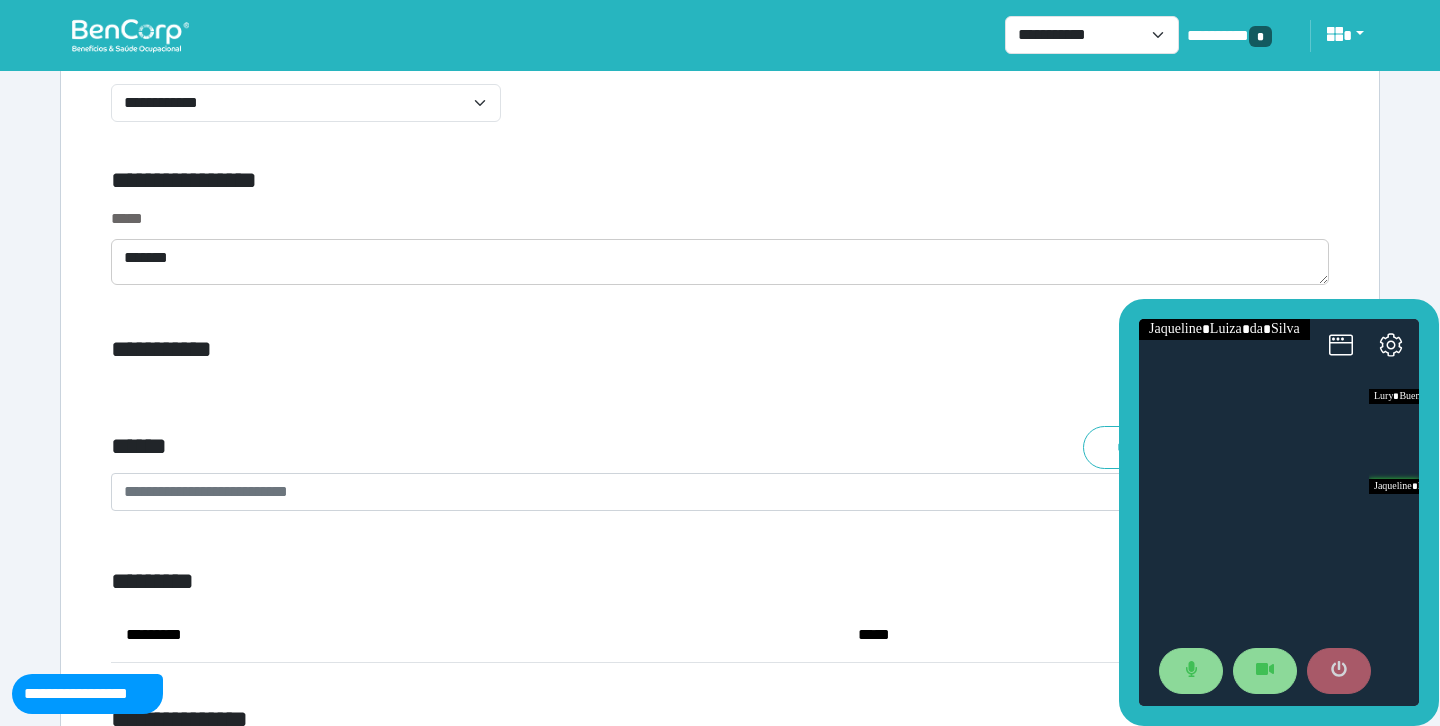 click 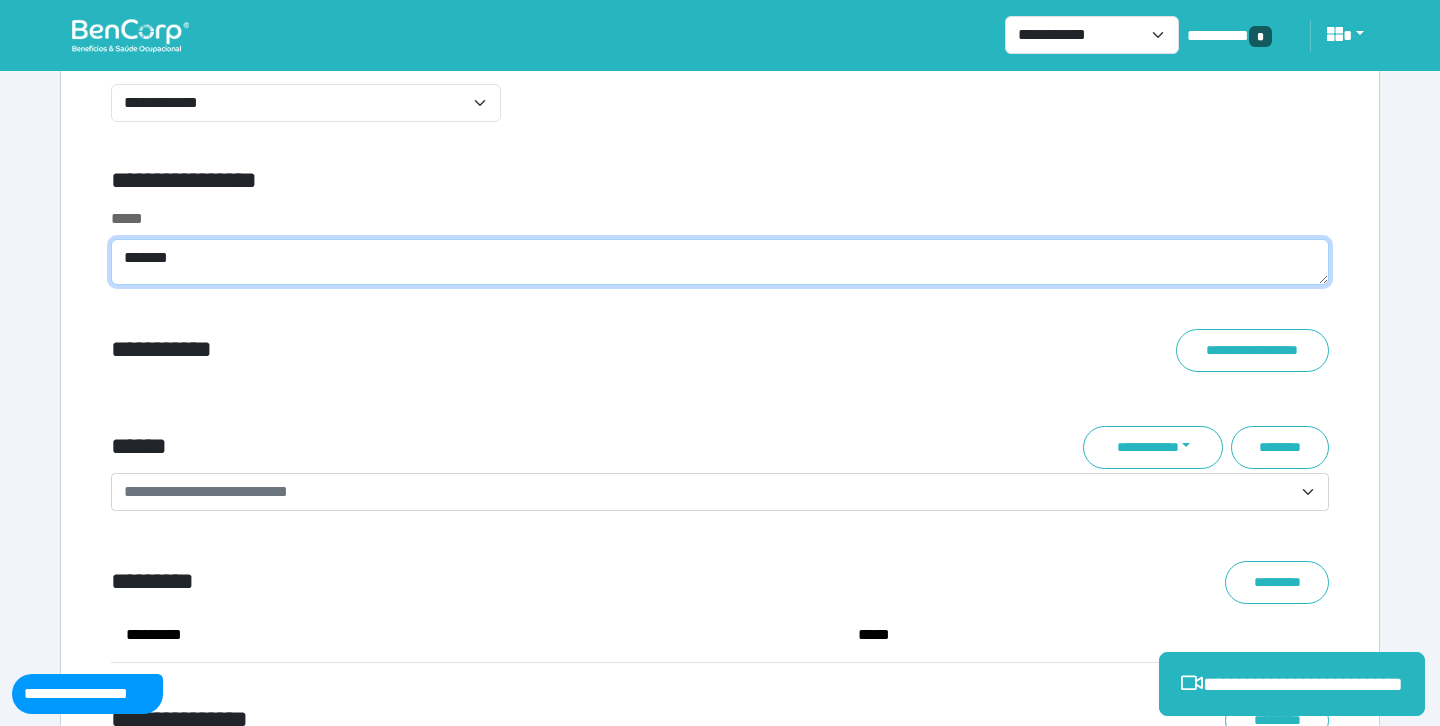 click on "*******" at bounding box center (720, 262) 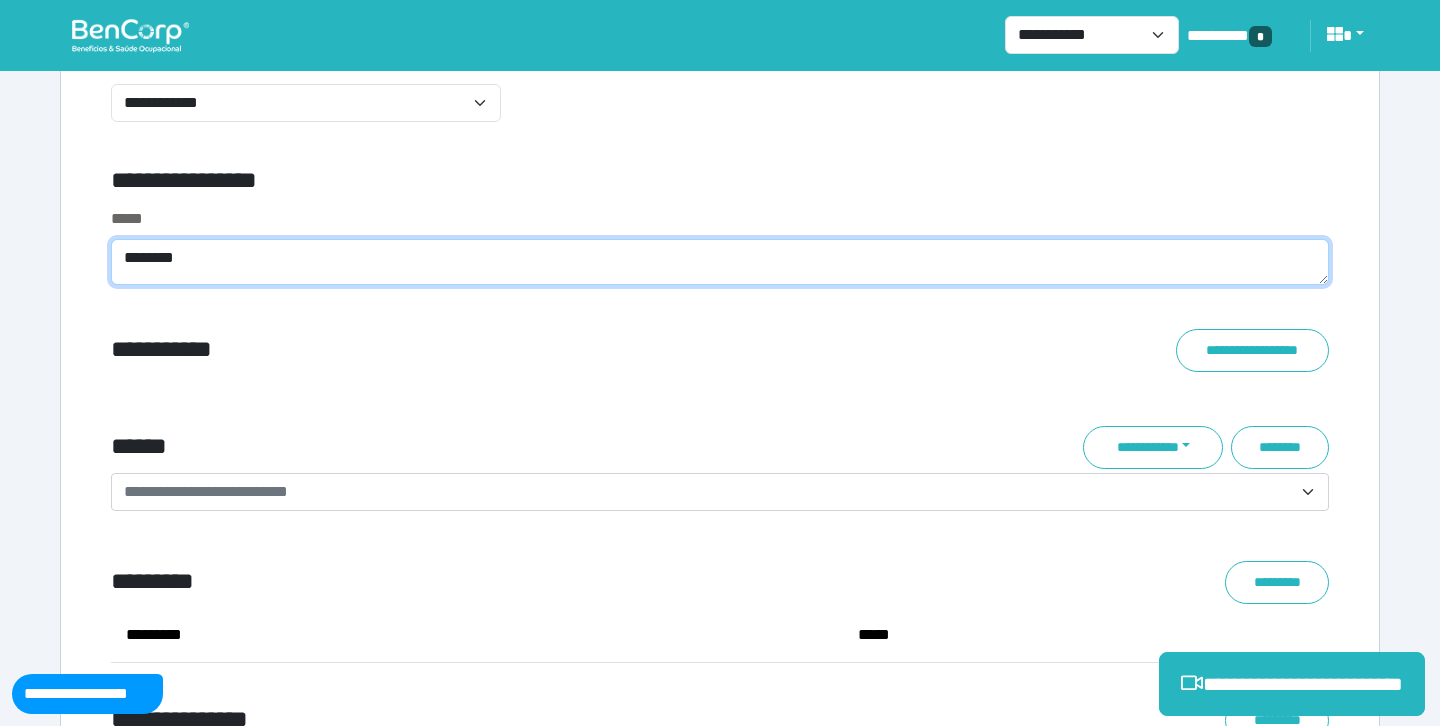 scroll, scrollTop: 0, scrollLeft: 0, axis: both 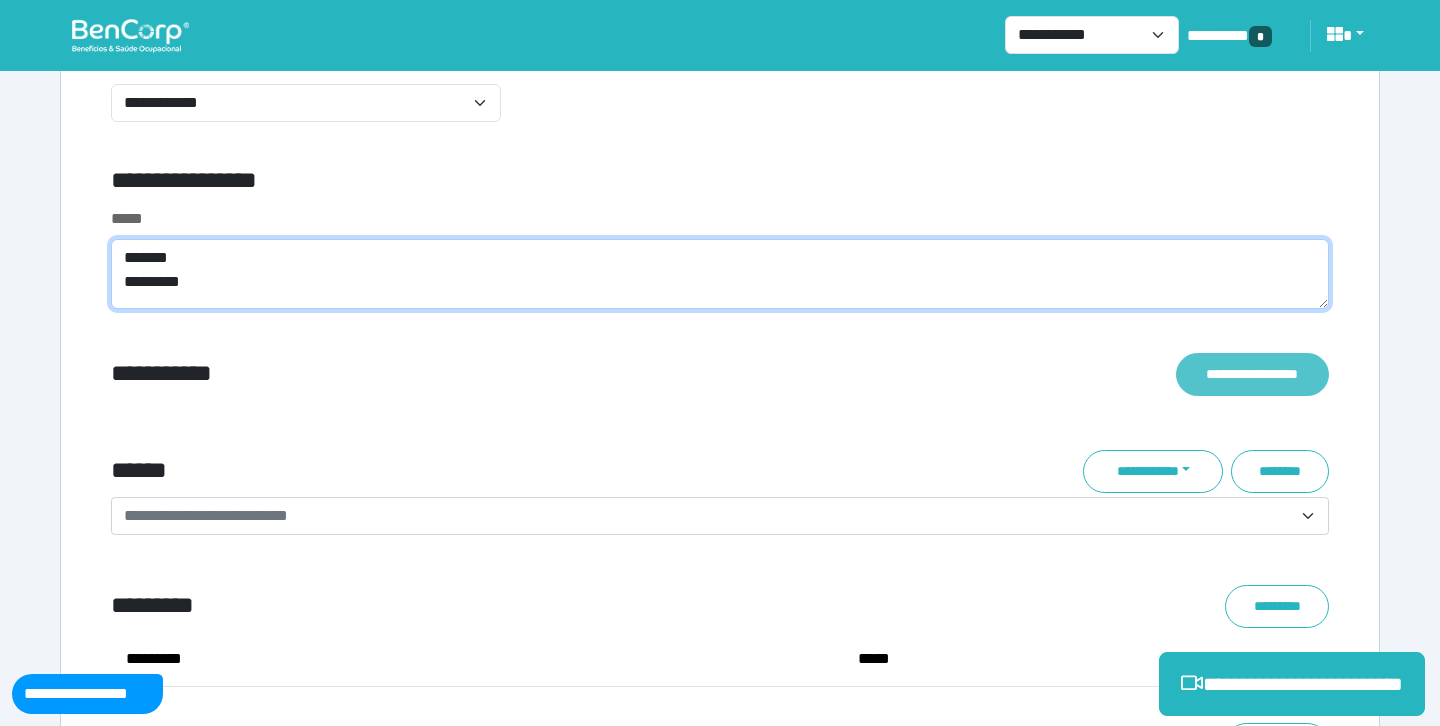 type on "*******
*********" 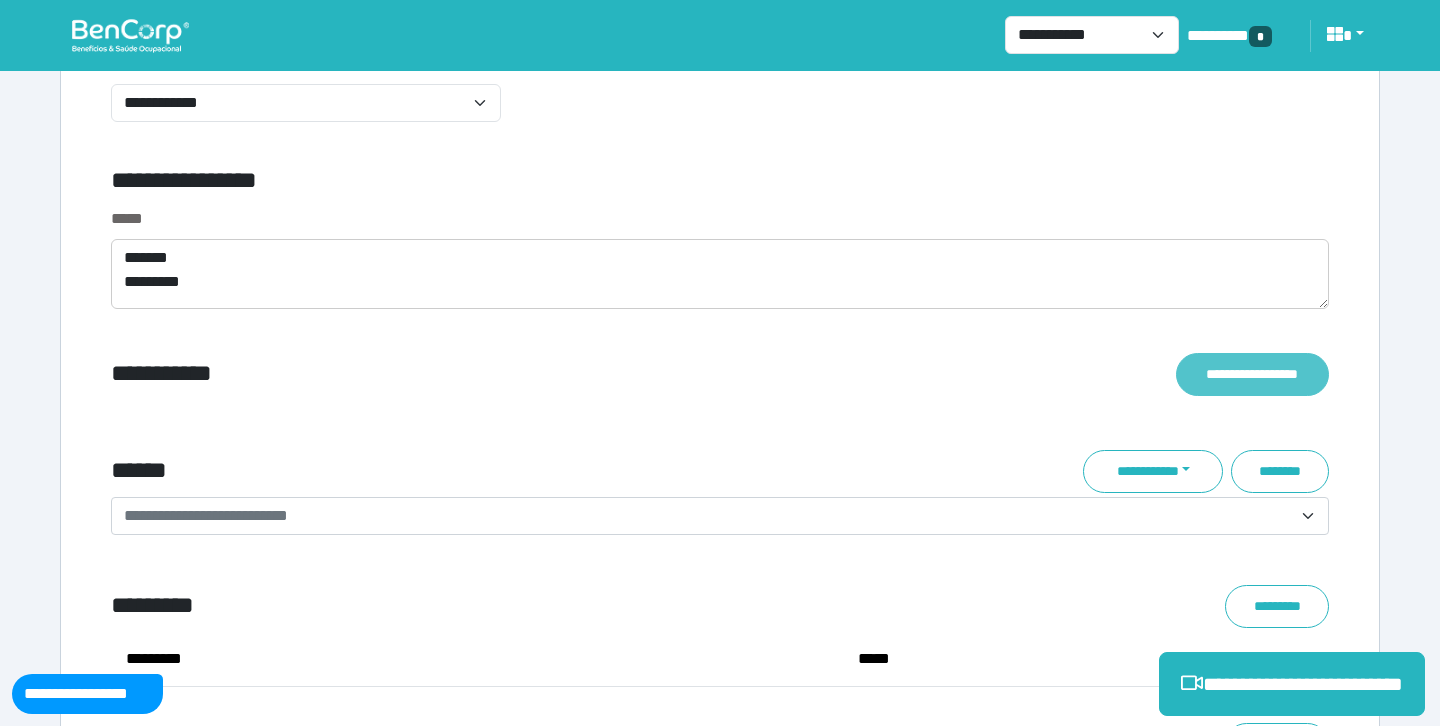 click on "**********" at bounding box center [1252, 374] 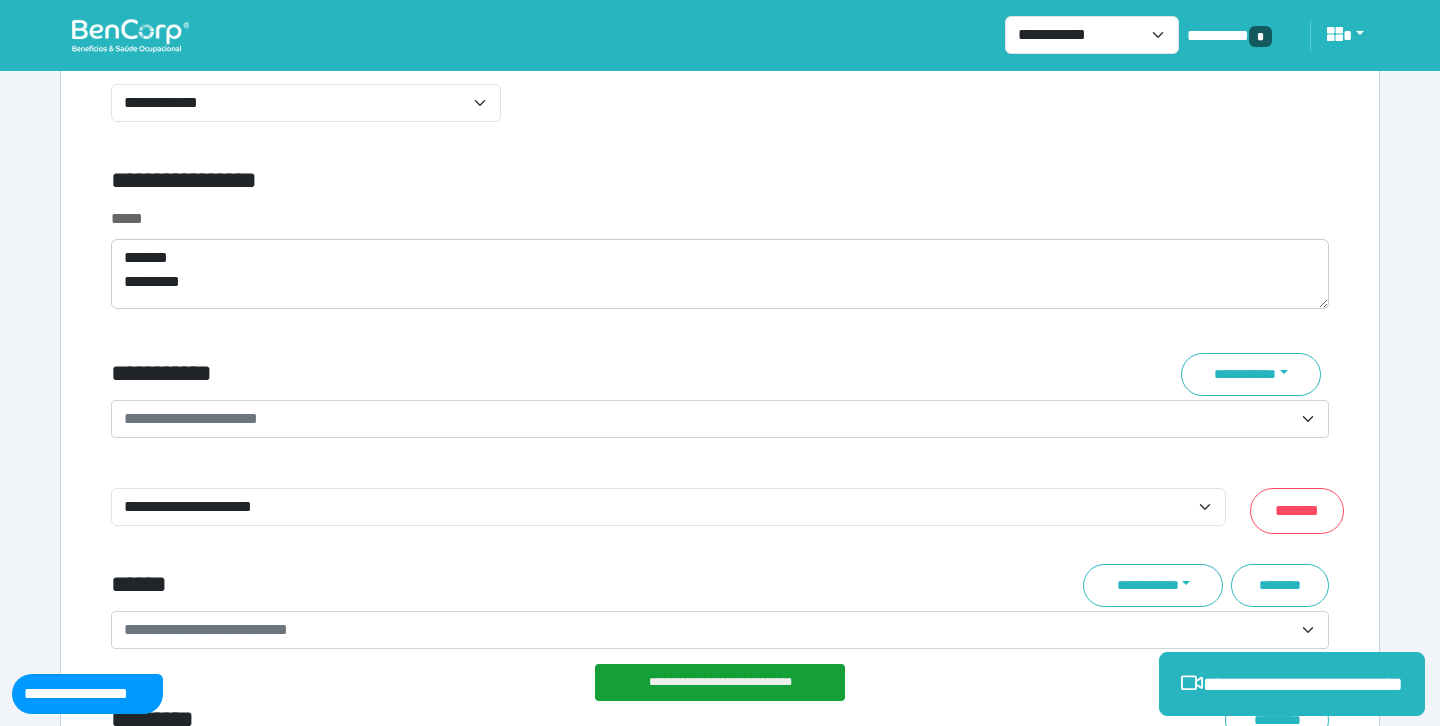 click on "**********" at bounding box center (708, 419) 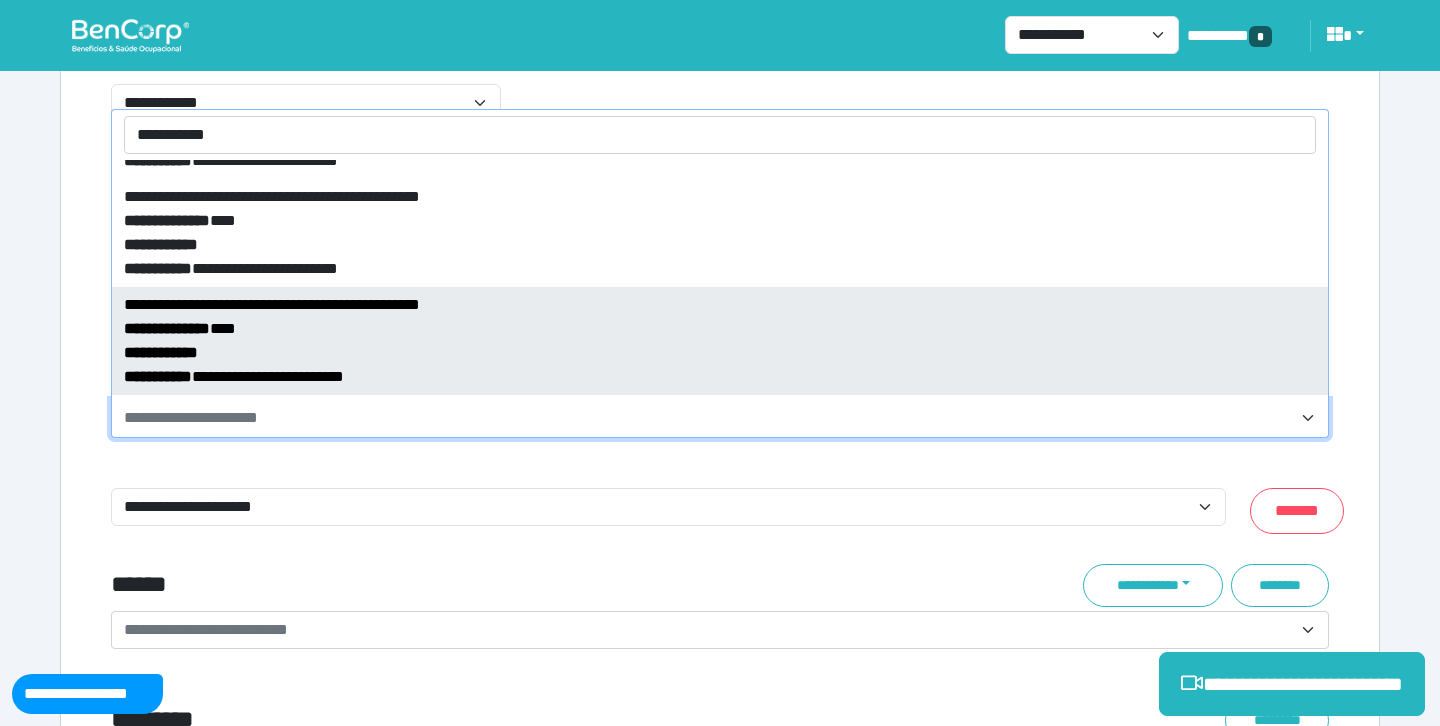 scroll, scrollTop: 0, scrollLeft: 0, axis: both 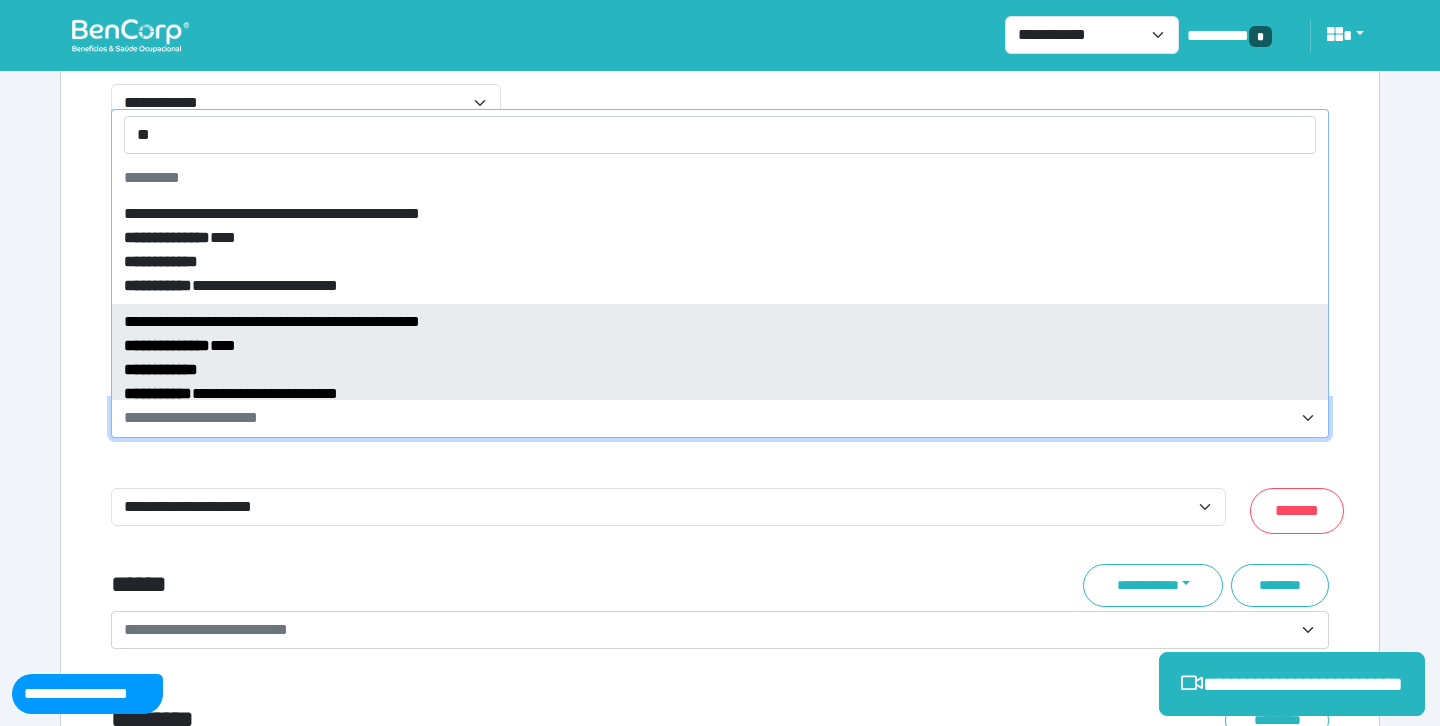type on "*" 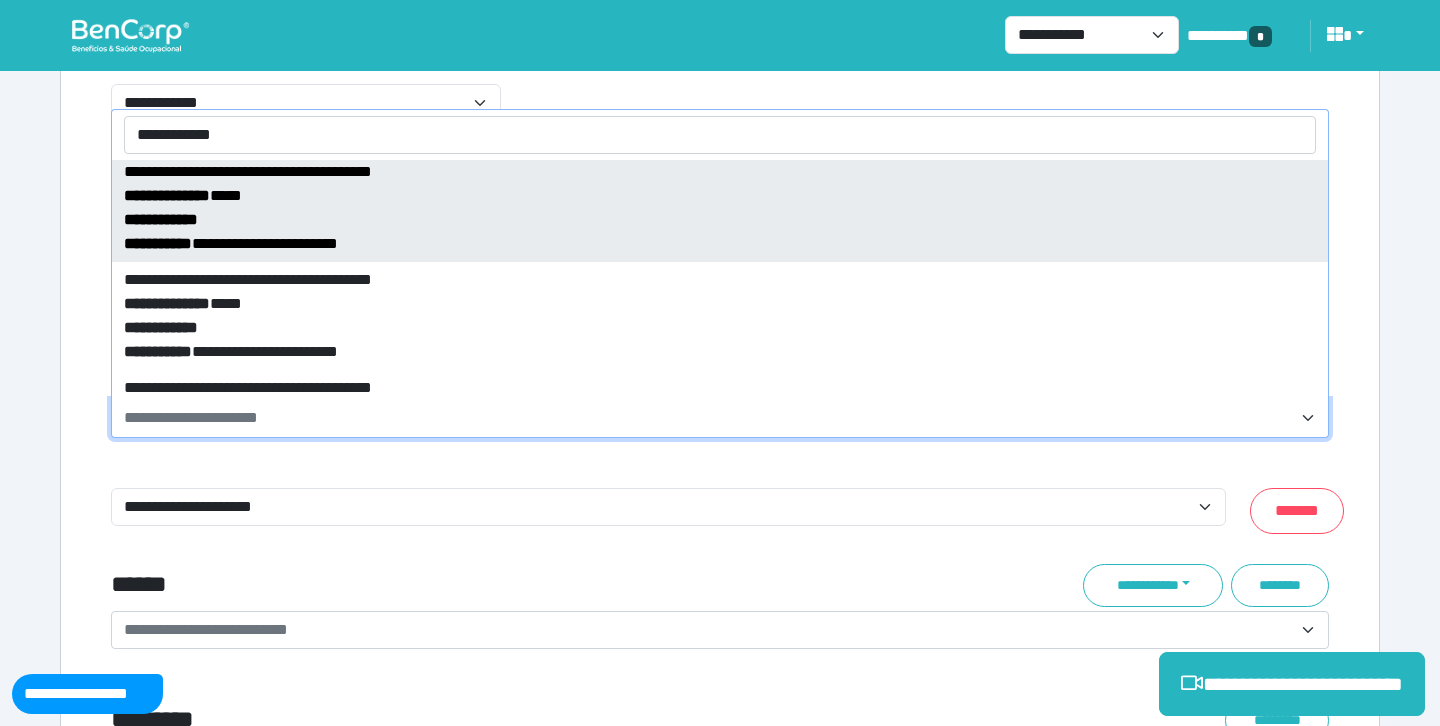 scroll, scrollTop: 331, scrollLeft: 0, axis: vertical 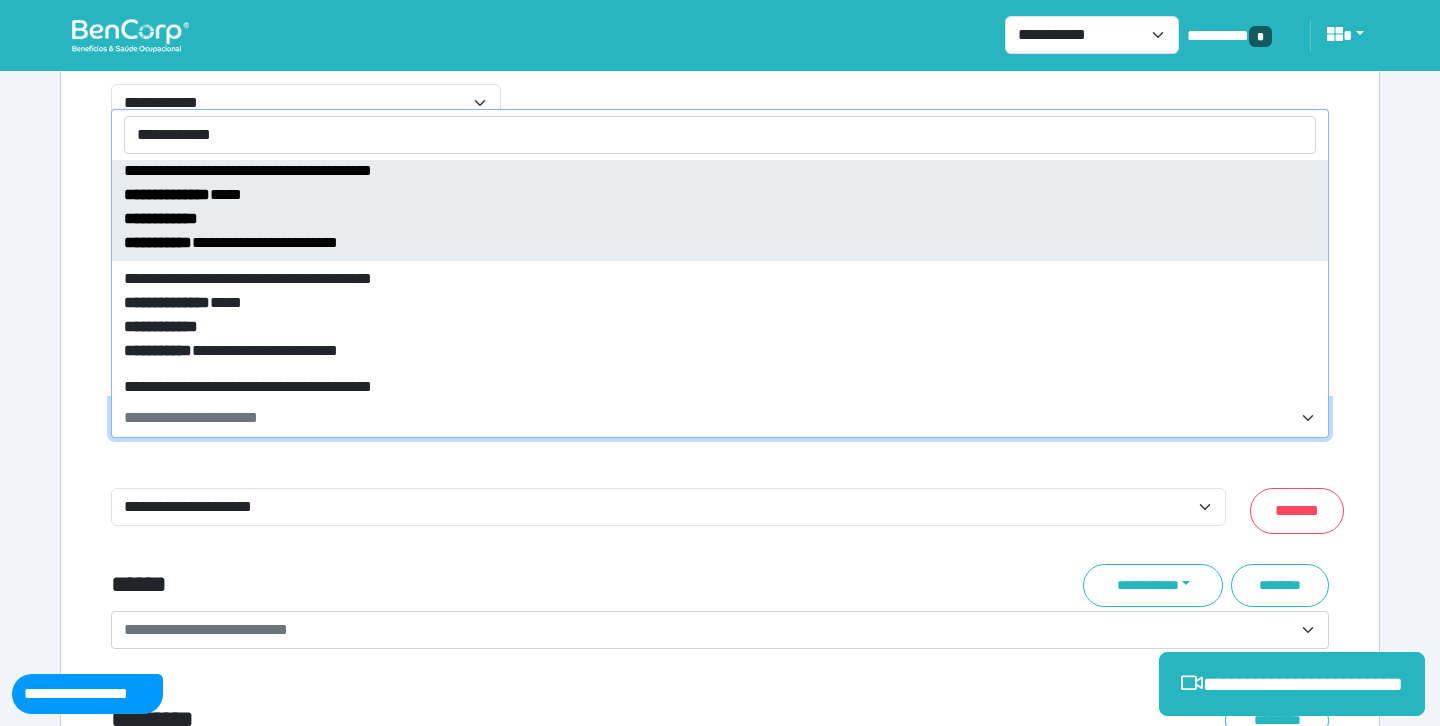 type on "**********" 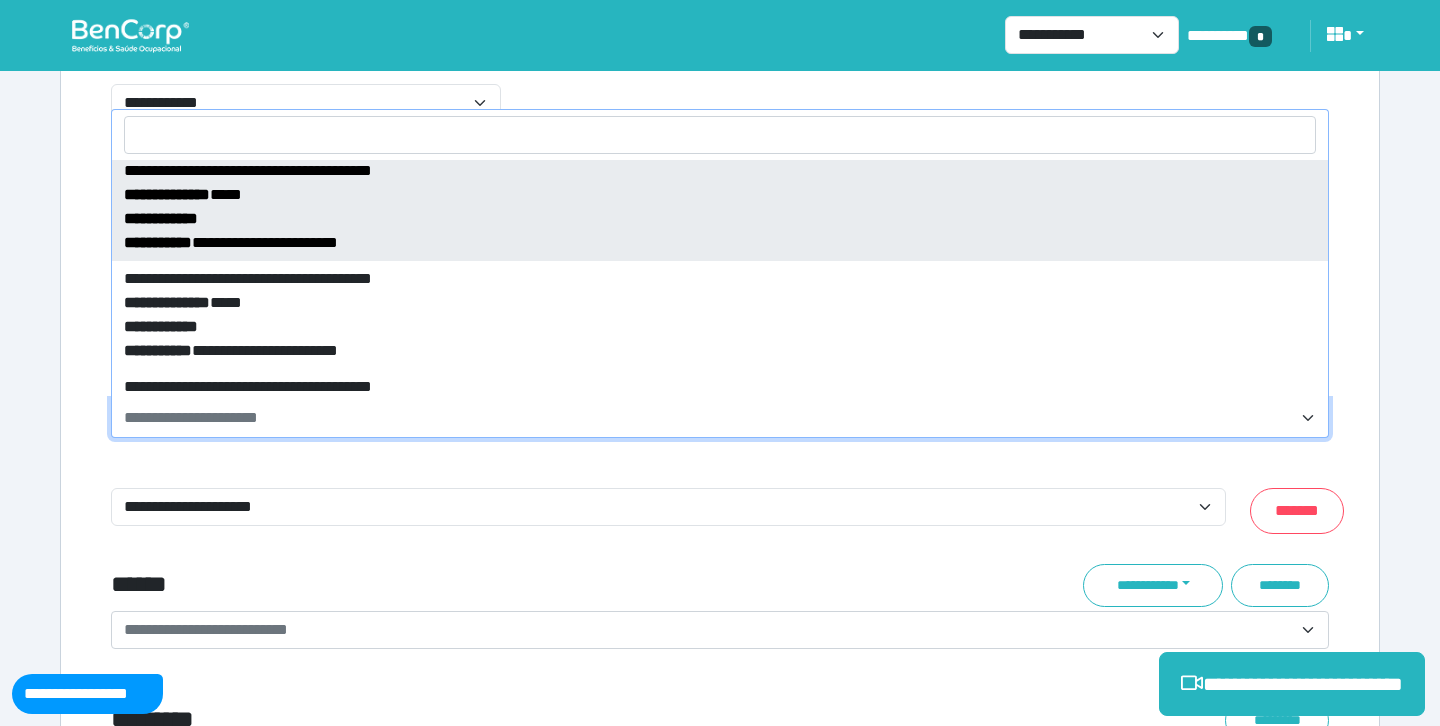 select on "*****" 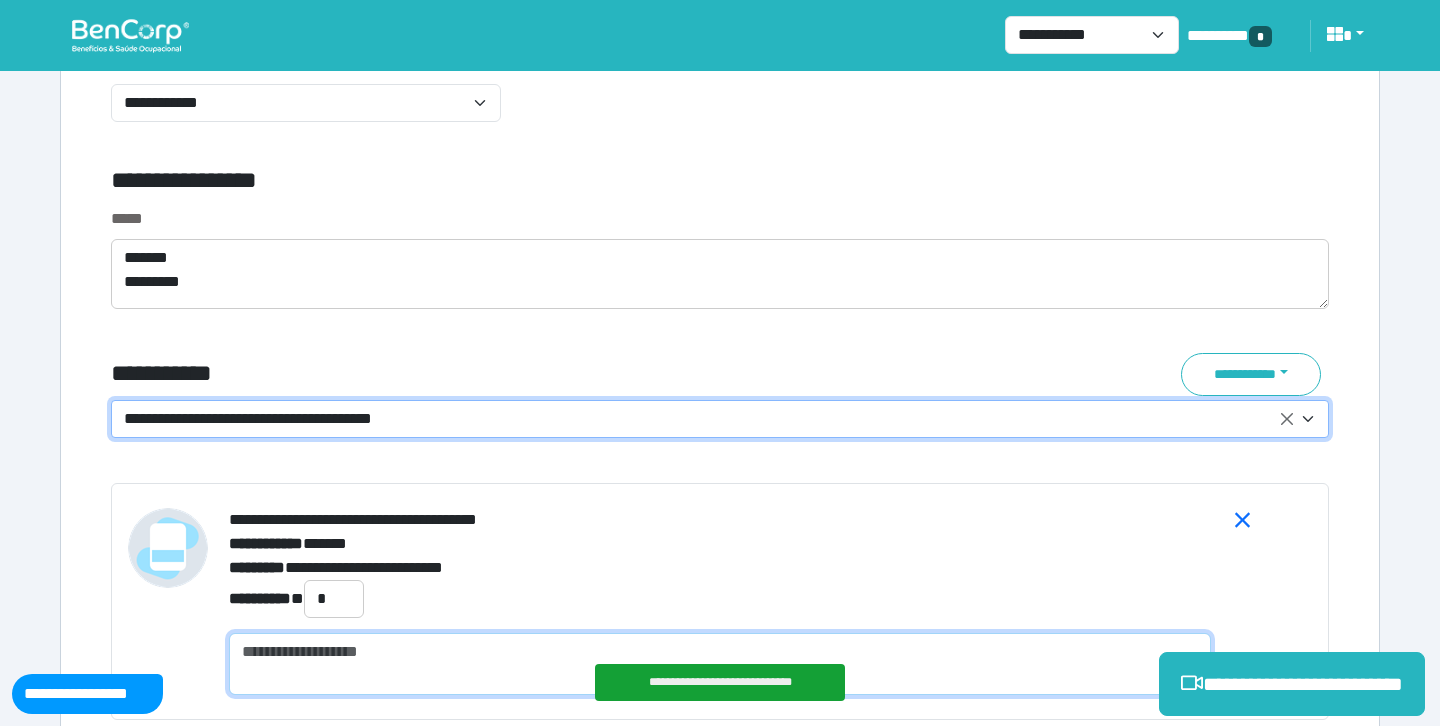 click at bounding box center [720, 664] 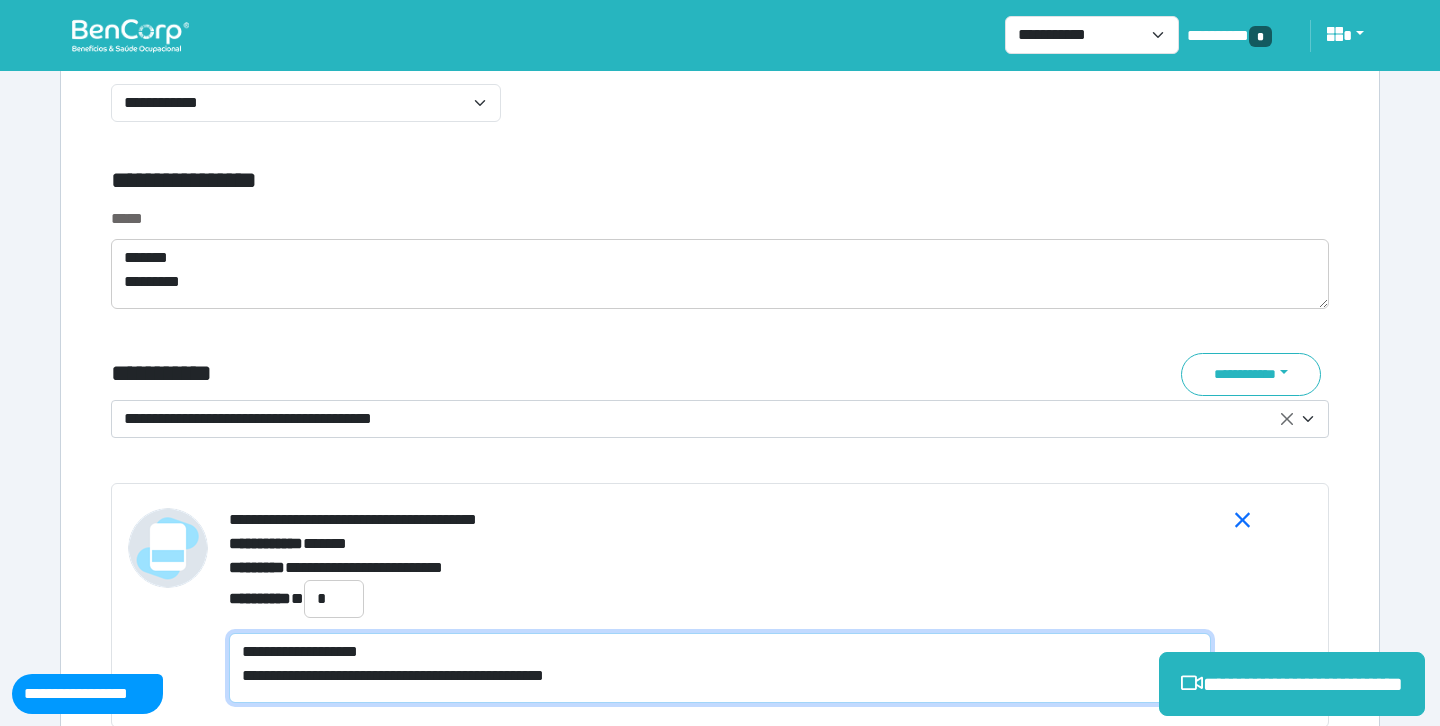 scroll, scrollTop: 0, scrollLeft: 0, axis: both 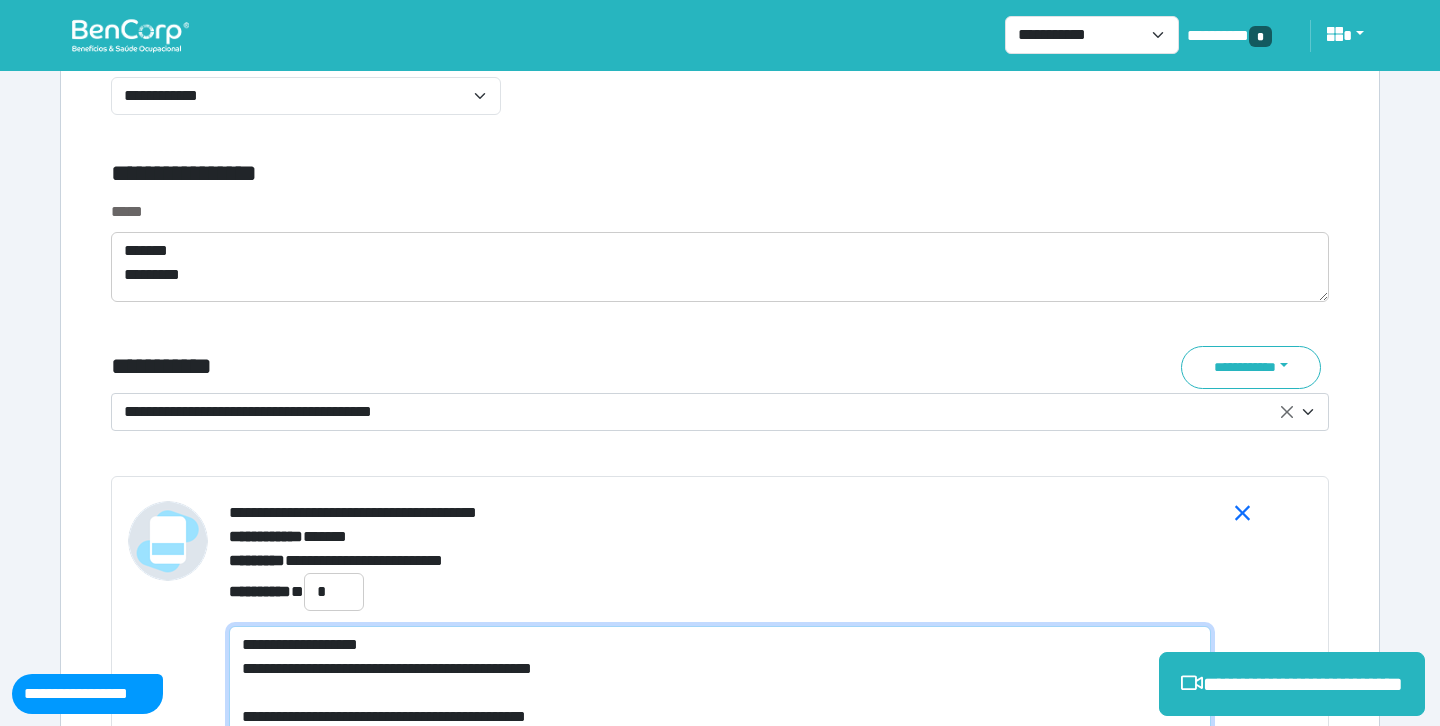 click on "**********" at bounding box center [720, 685] 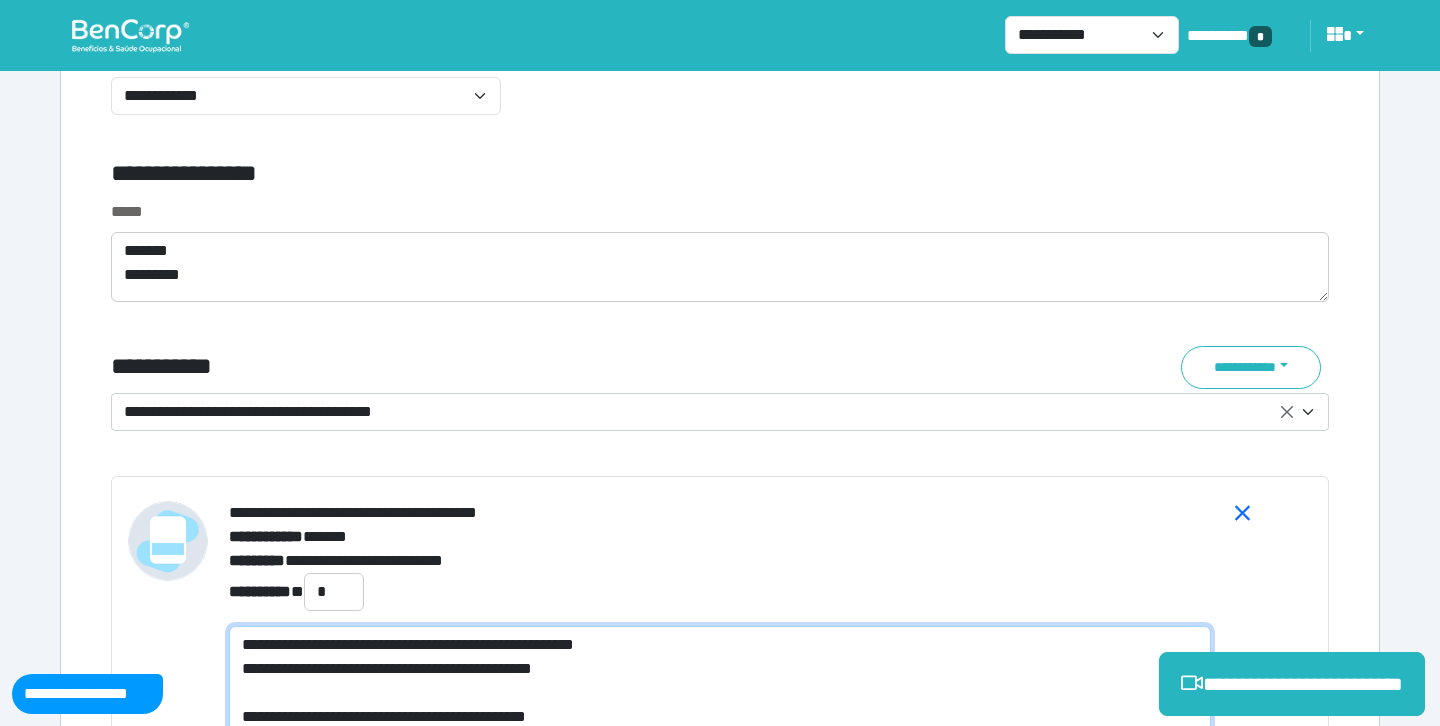 type on "**********" 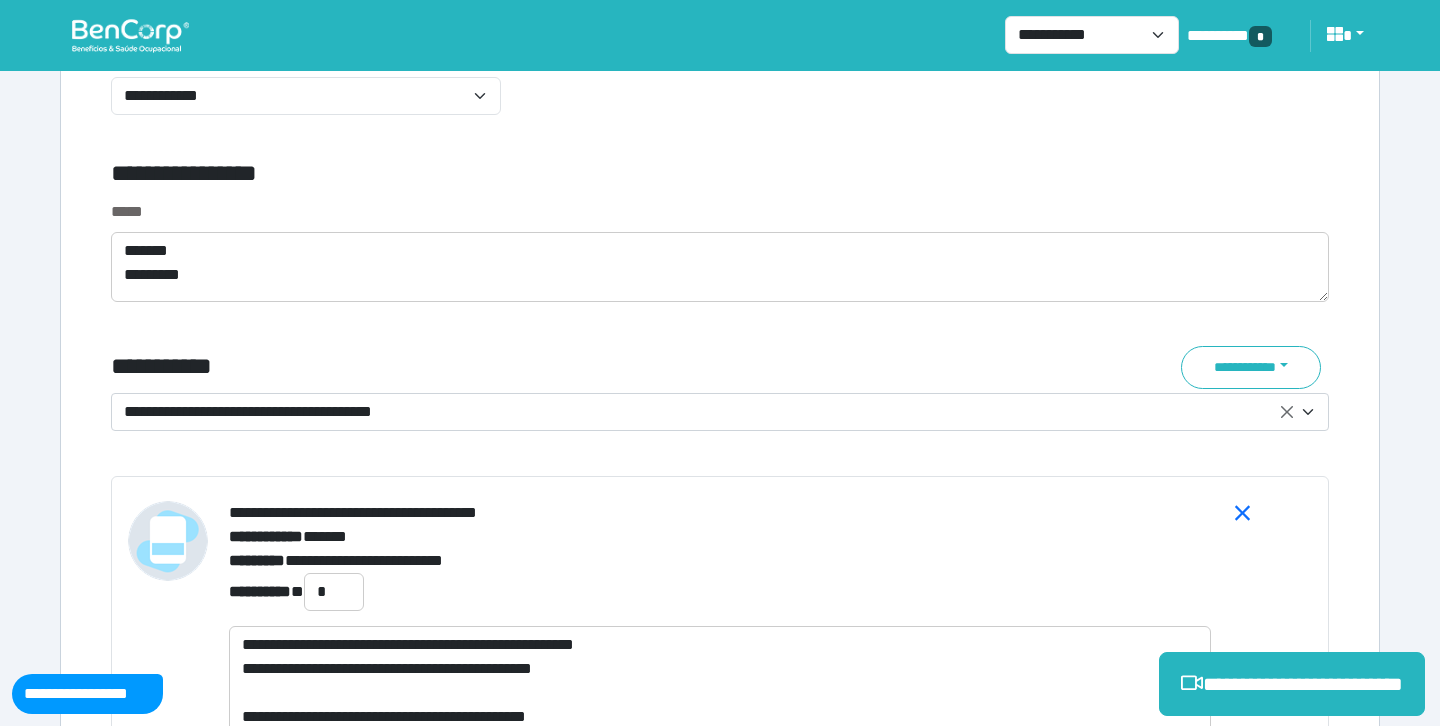 click on "**********" at bounding box center (708, 412) 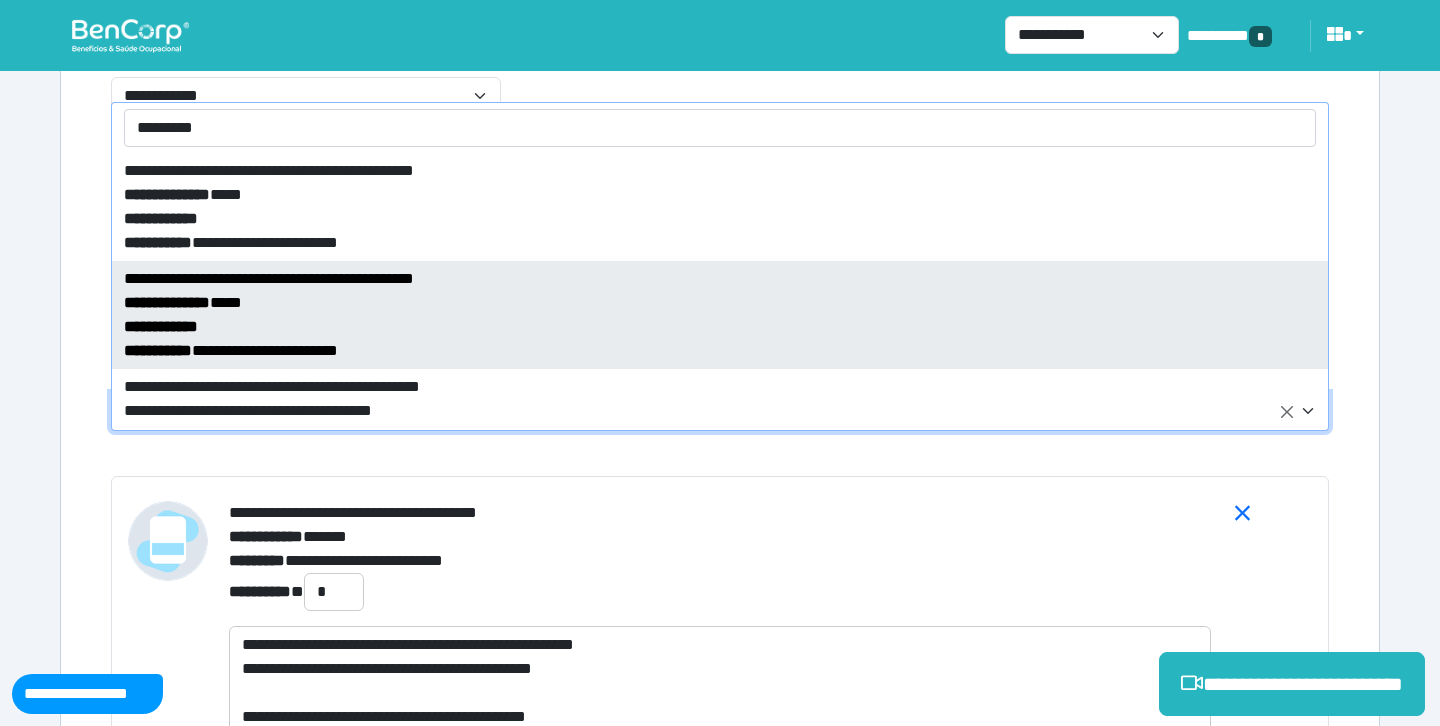 type on "*********" 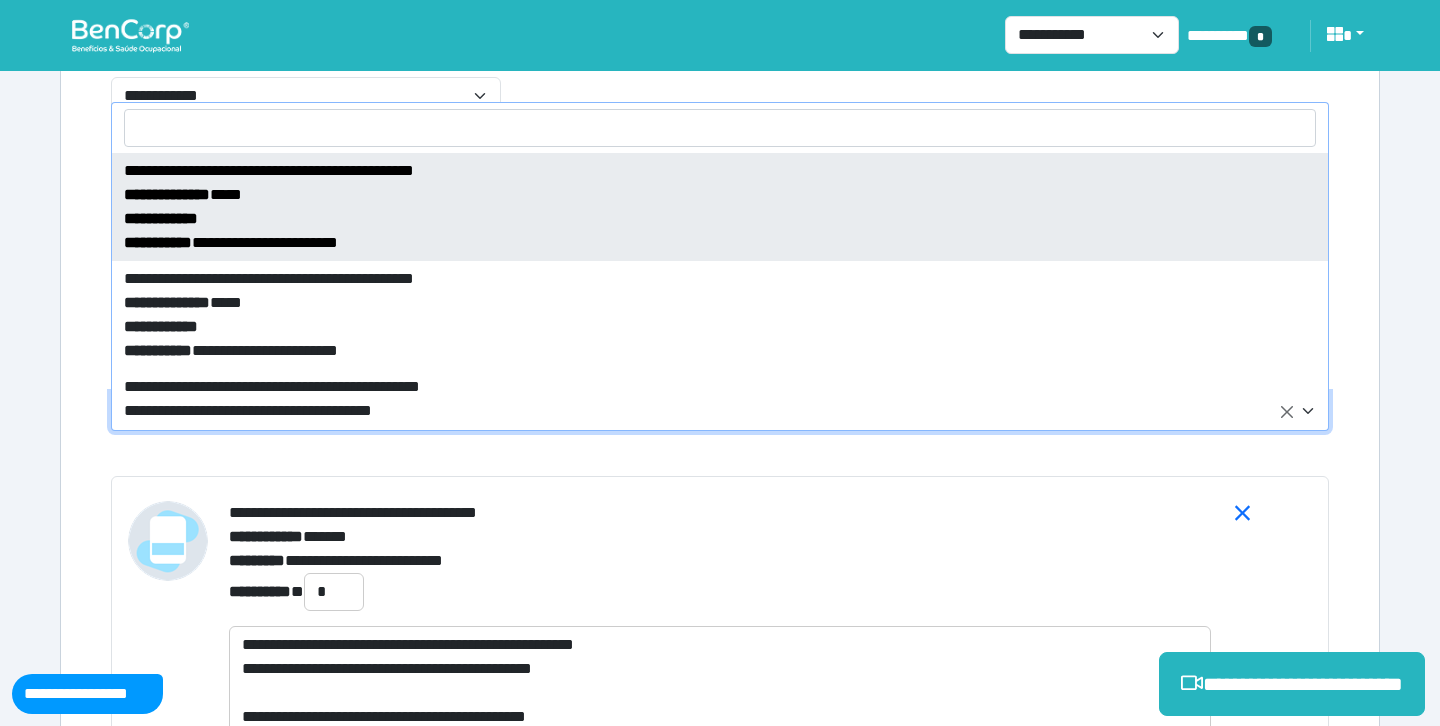 select on "*****" 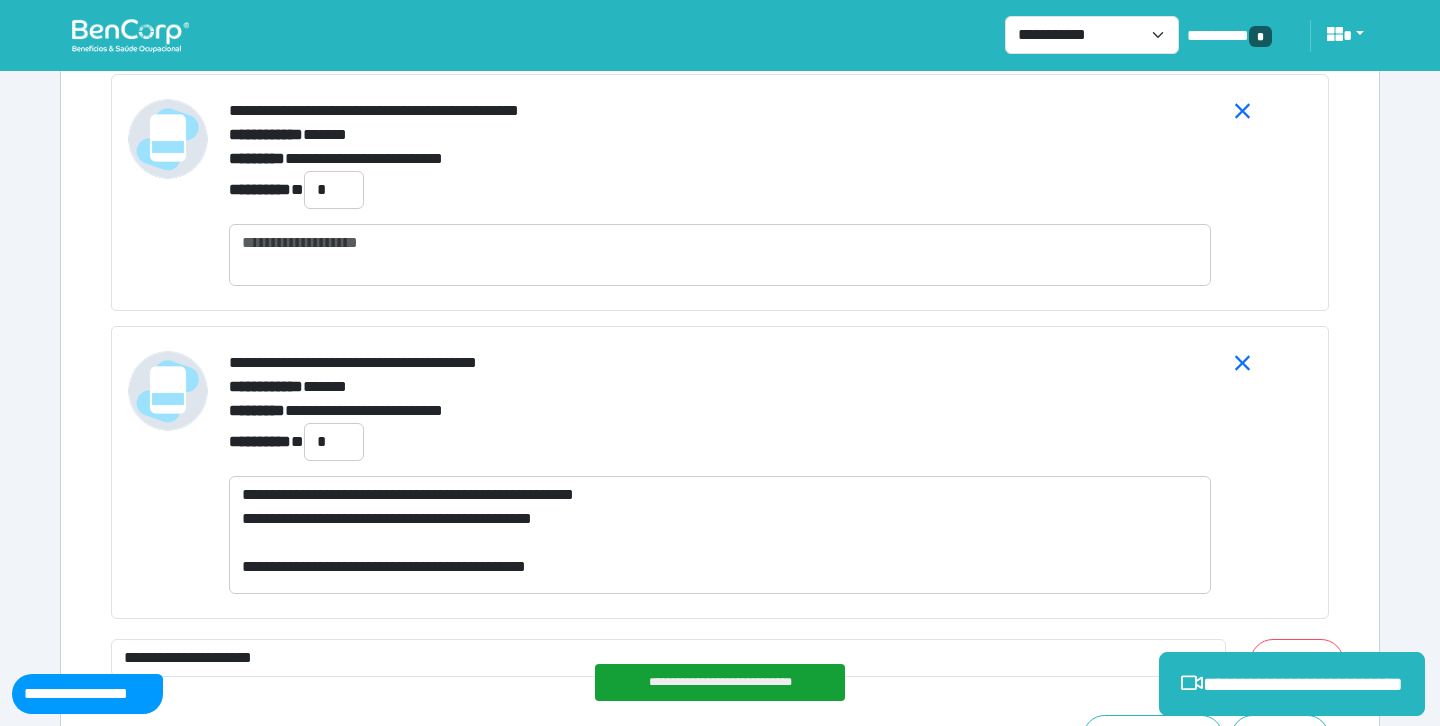 scroll, scrollTop: 7345, scrollLeft: 0, axis: vertical 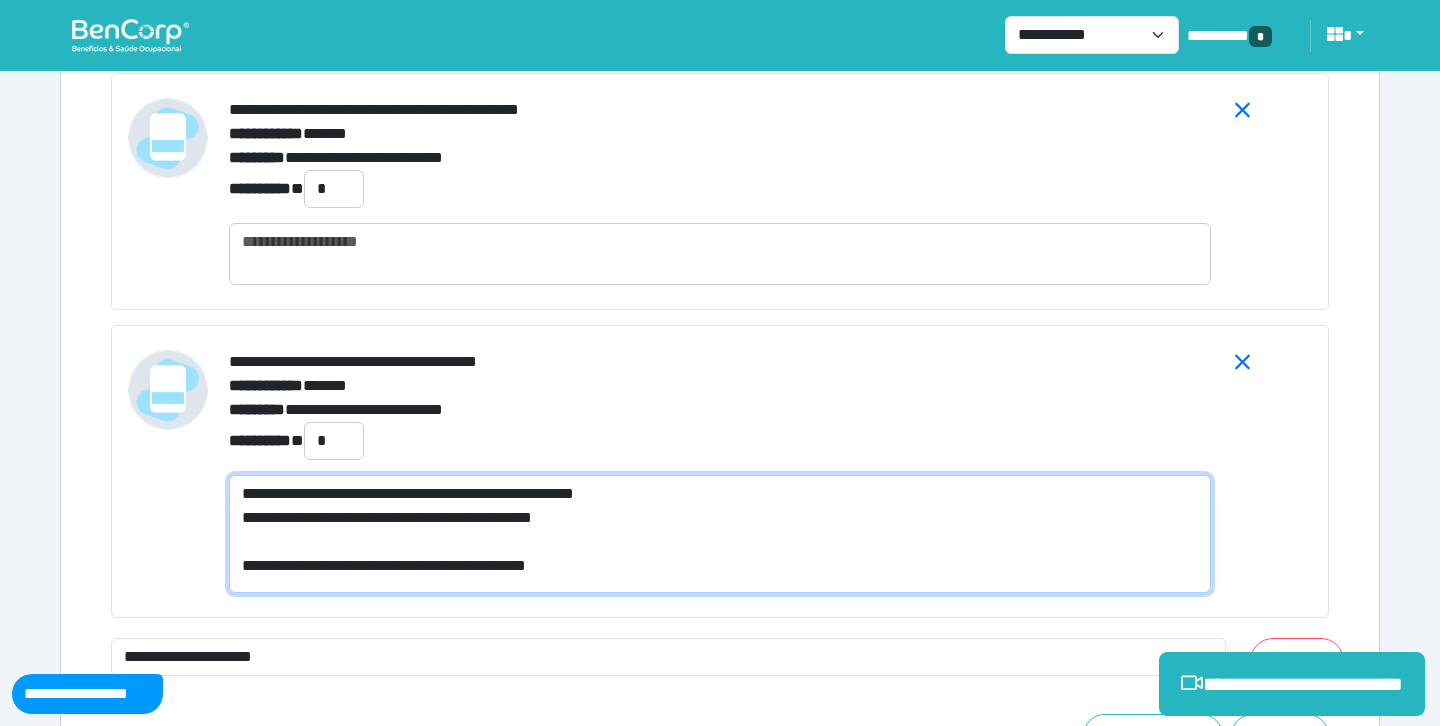 drag, startPoint x: 607, startPoint y: 561, endPoint x: 229, endPoint y: 491, distance: 384.42685 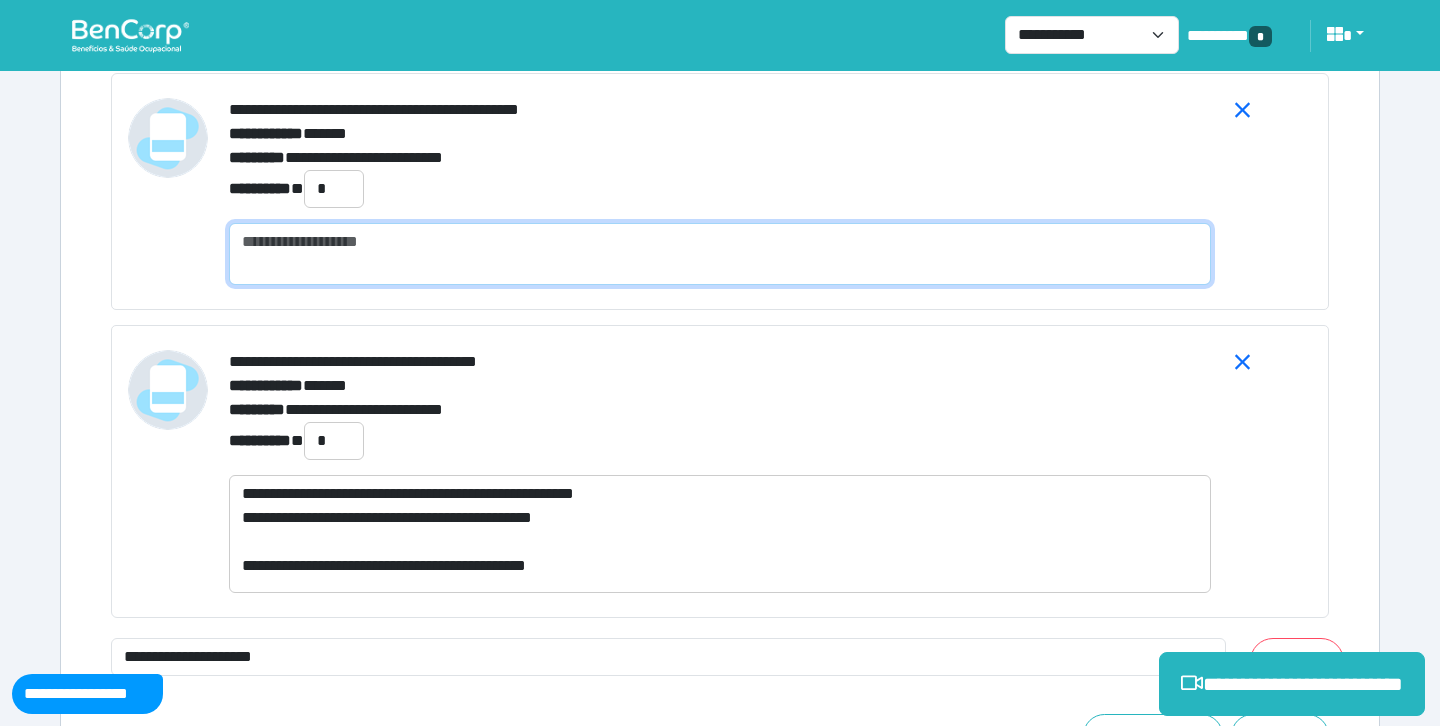 click at bounding box center (720, 254) 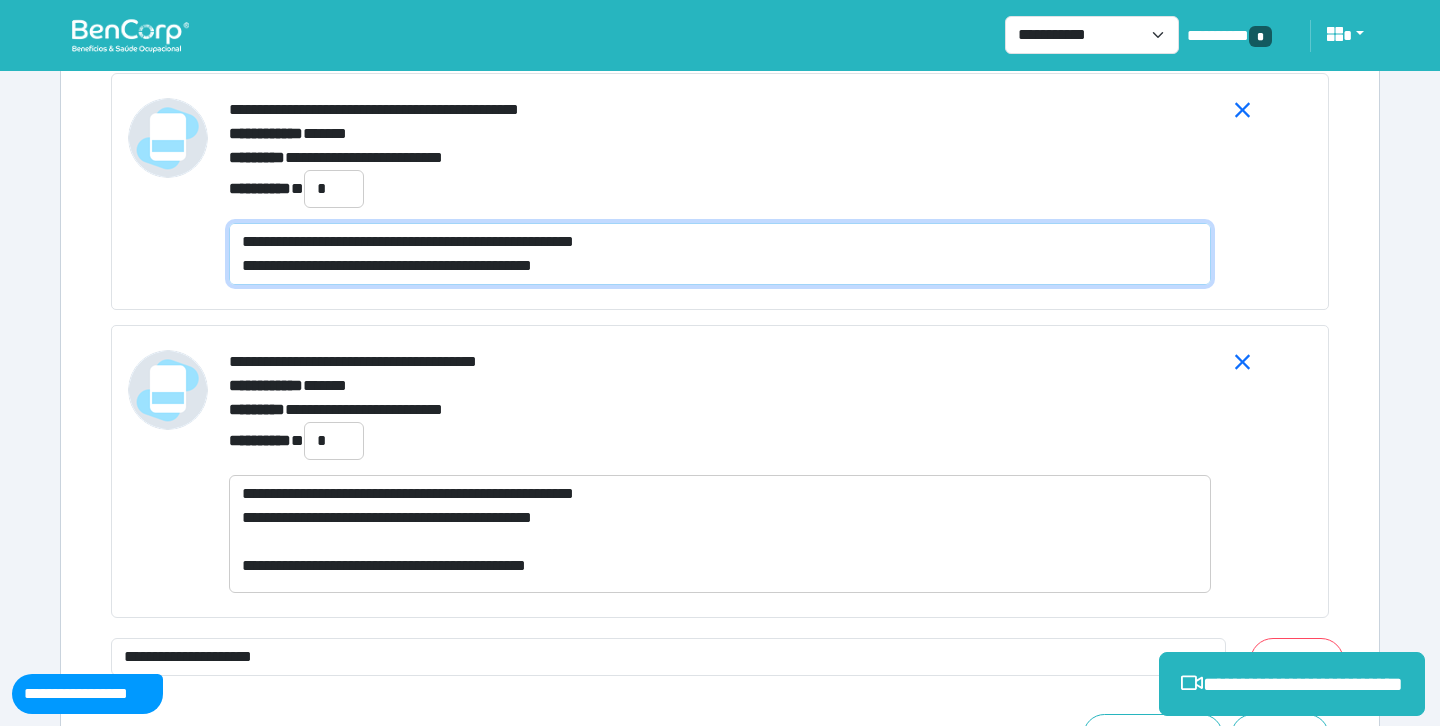 scroll, scrollTop: 0, scrollLeft: 0, axis: both 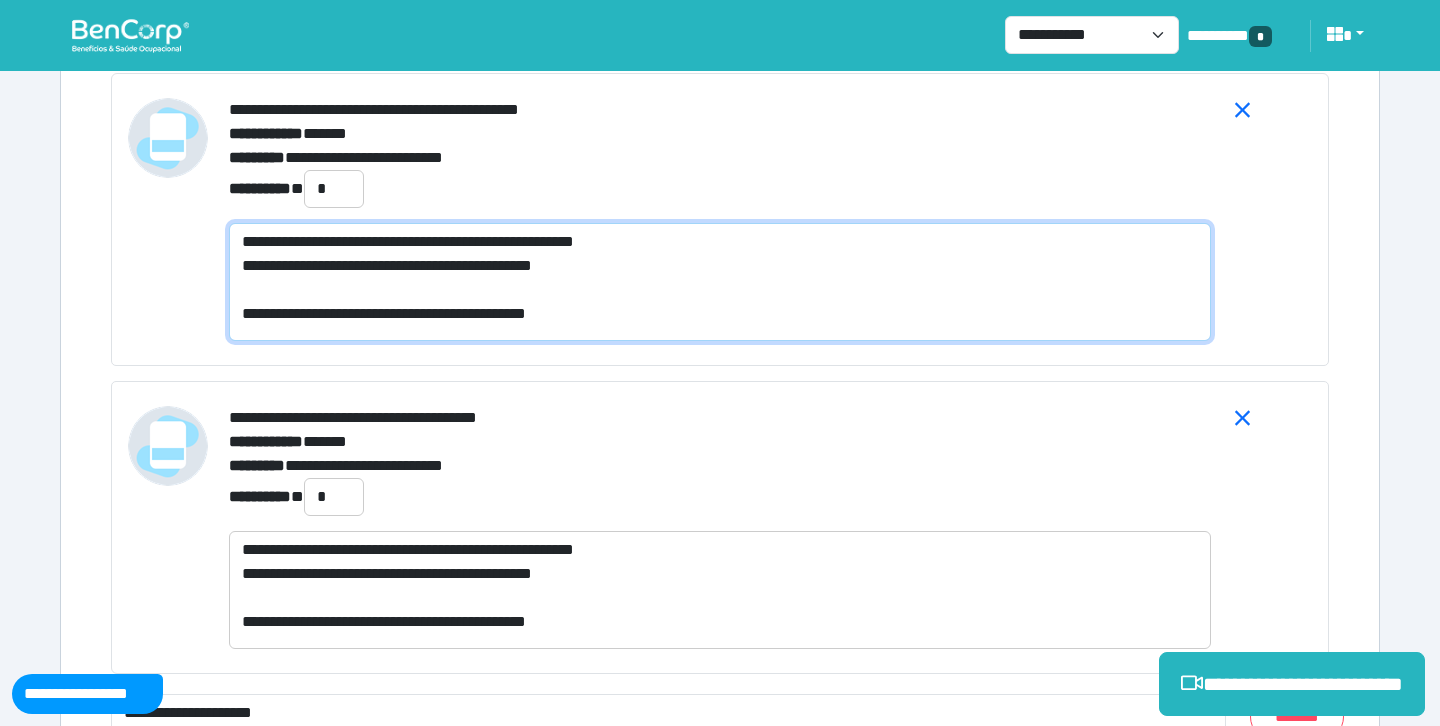 type on "**********" 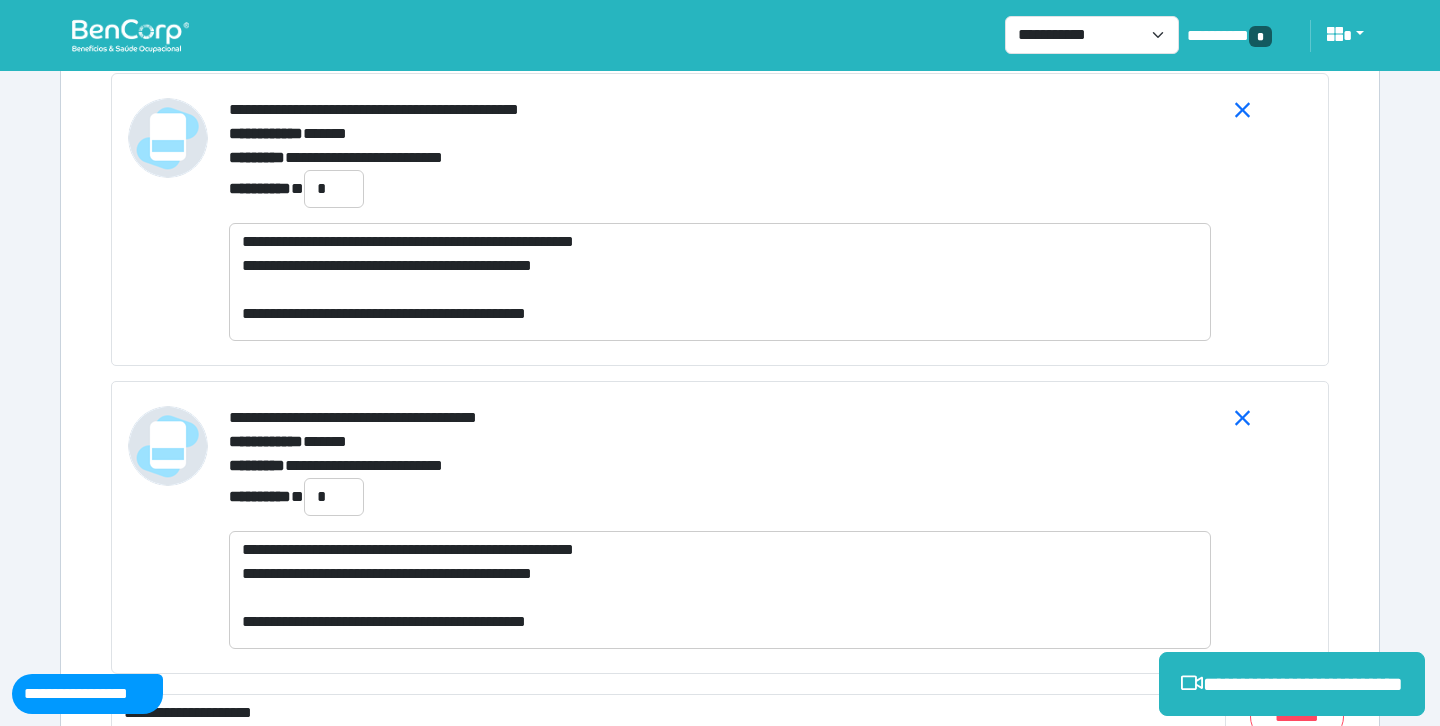 click on "**********" at bounding box center [720, 527] 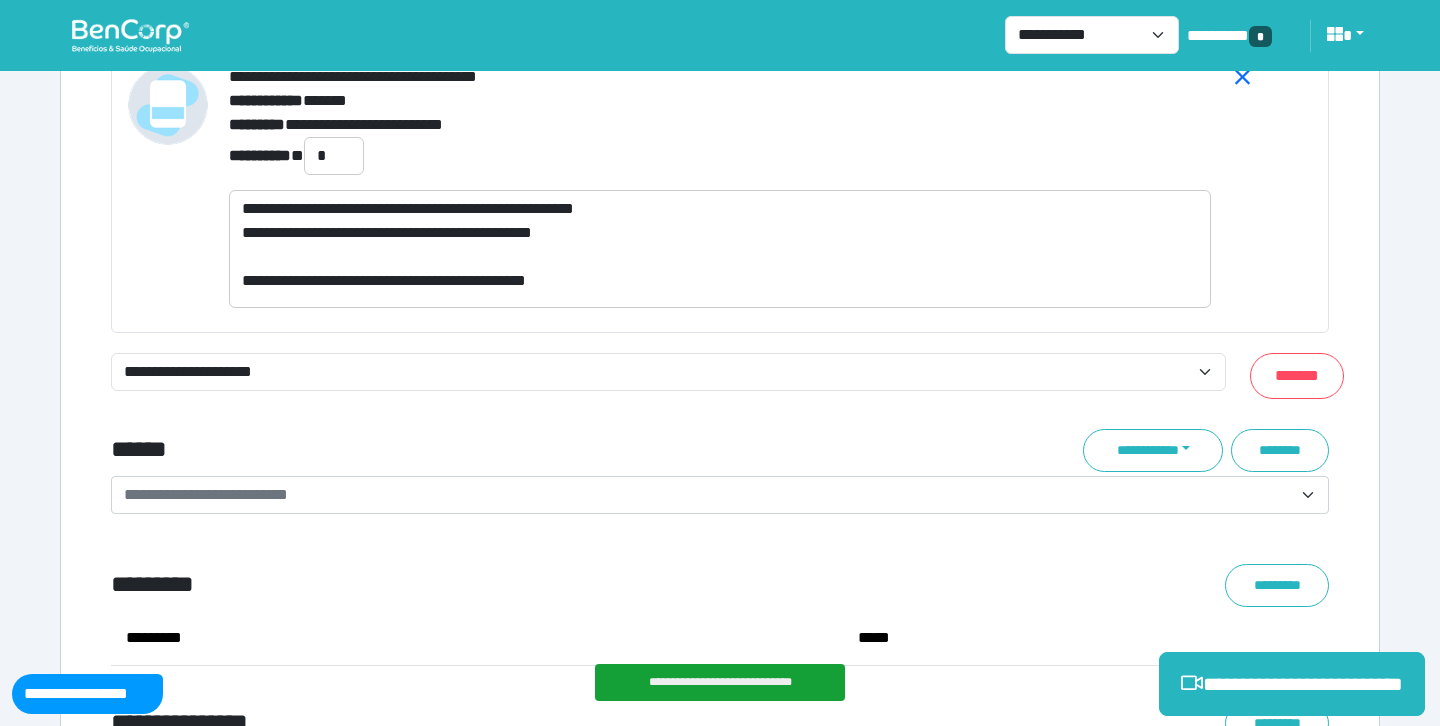 scroll, scrollTop: 7752, scrollLeft: 0, axis: vertical 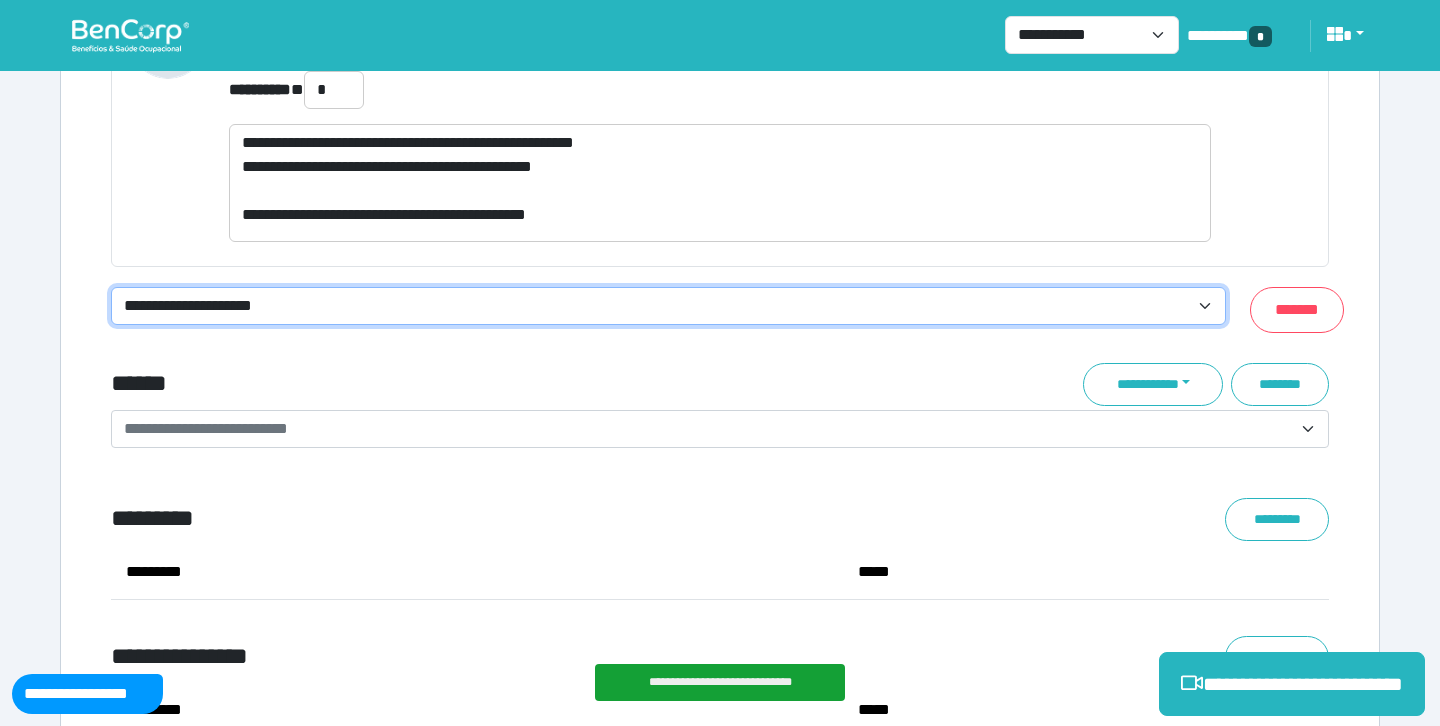 click on "**********" at bounding box center (668, 306) 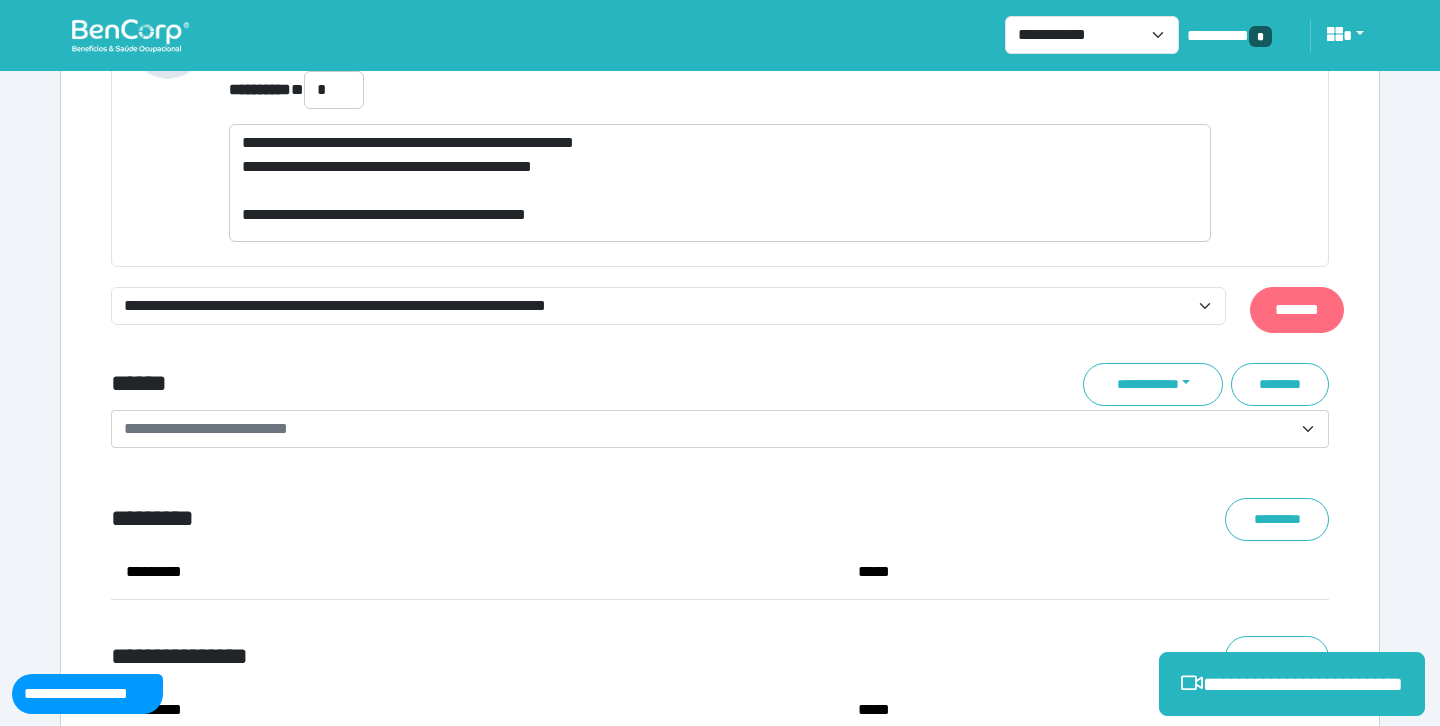 click on "*******" at bounding box center (1297, 310) 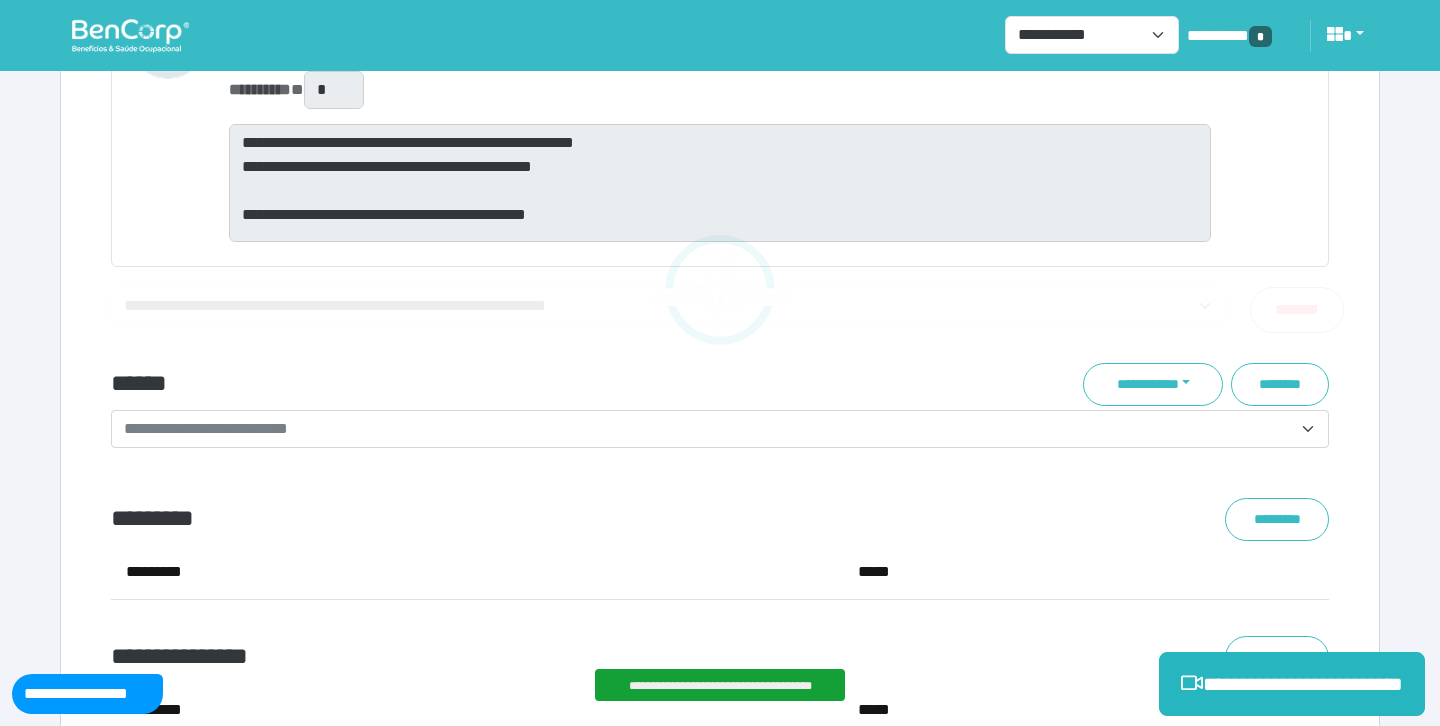 scroll, scrollTop: 7708, scrollLeft: 0, axis: vertical 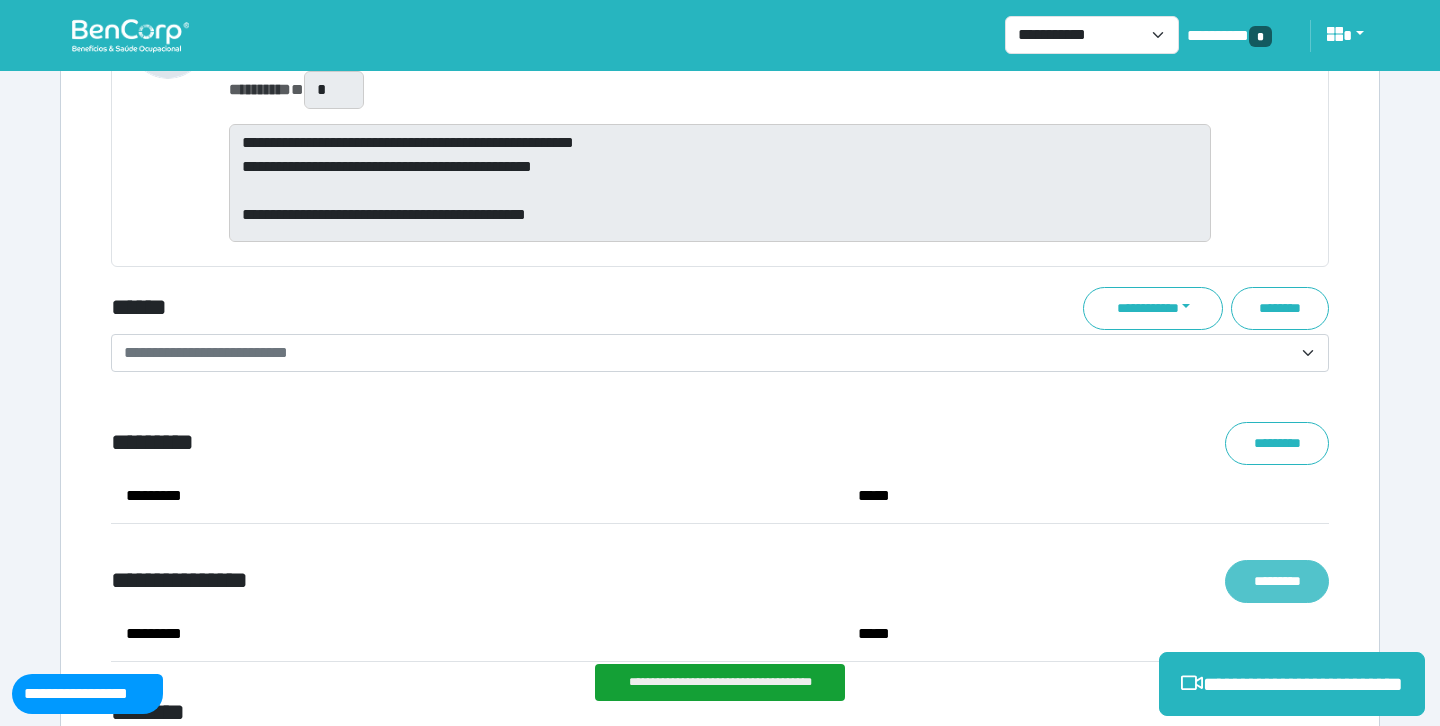 click on "*********" at bounding box center (1277, 581) 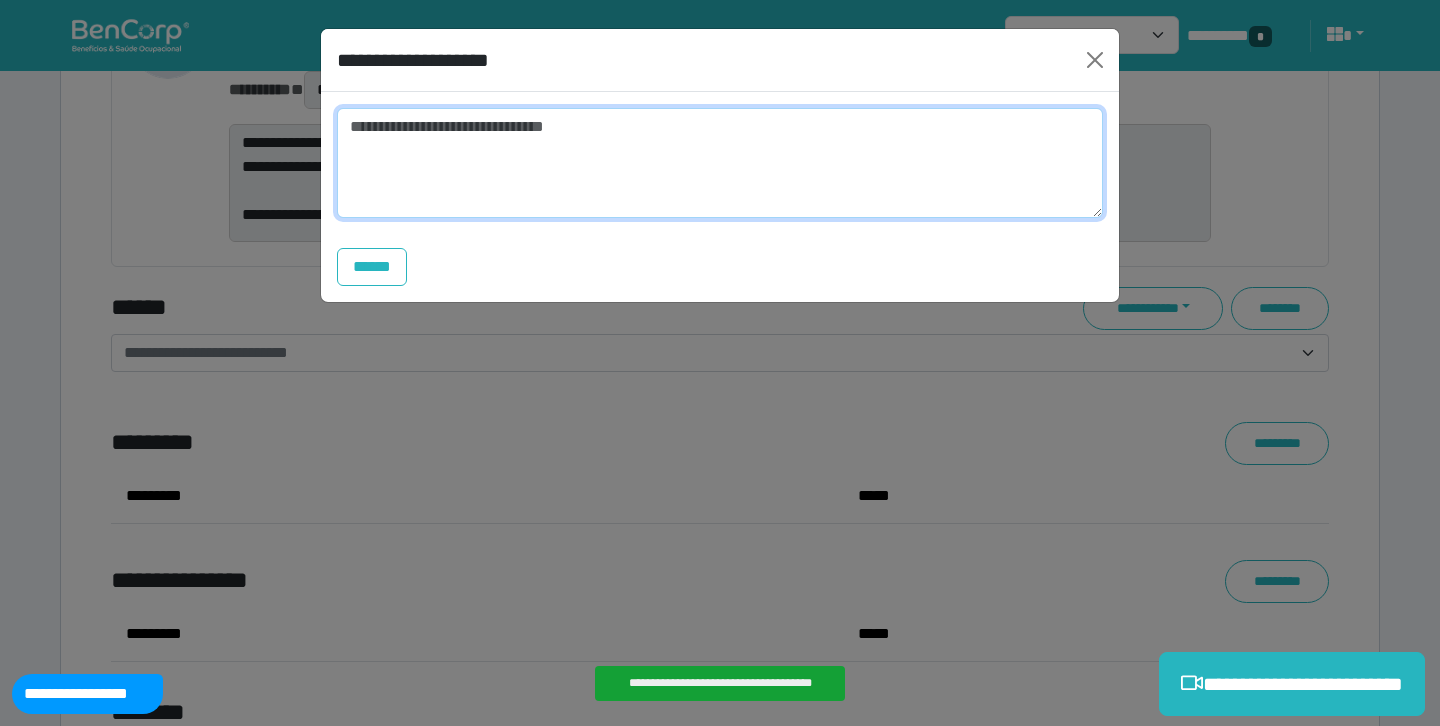 click at bounding box center (720, 163) 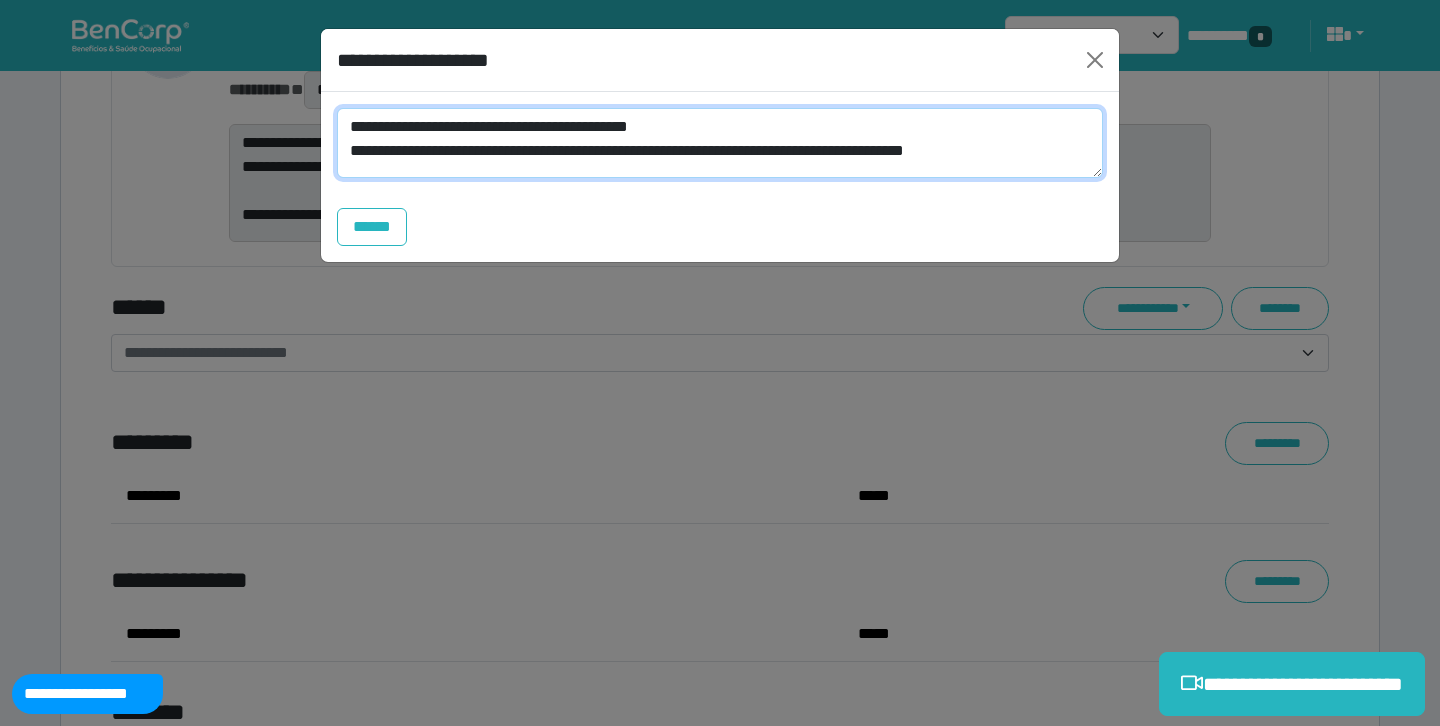 scroll, scrollTop: 0, scrollLeft: 0, axis: both 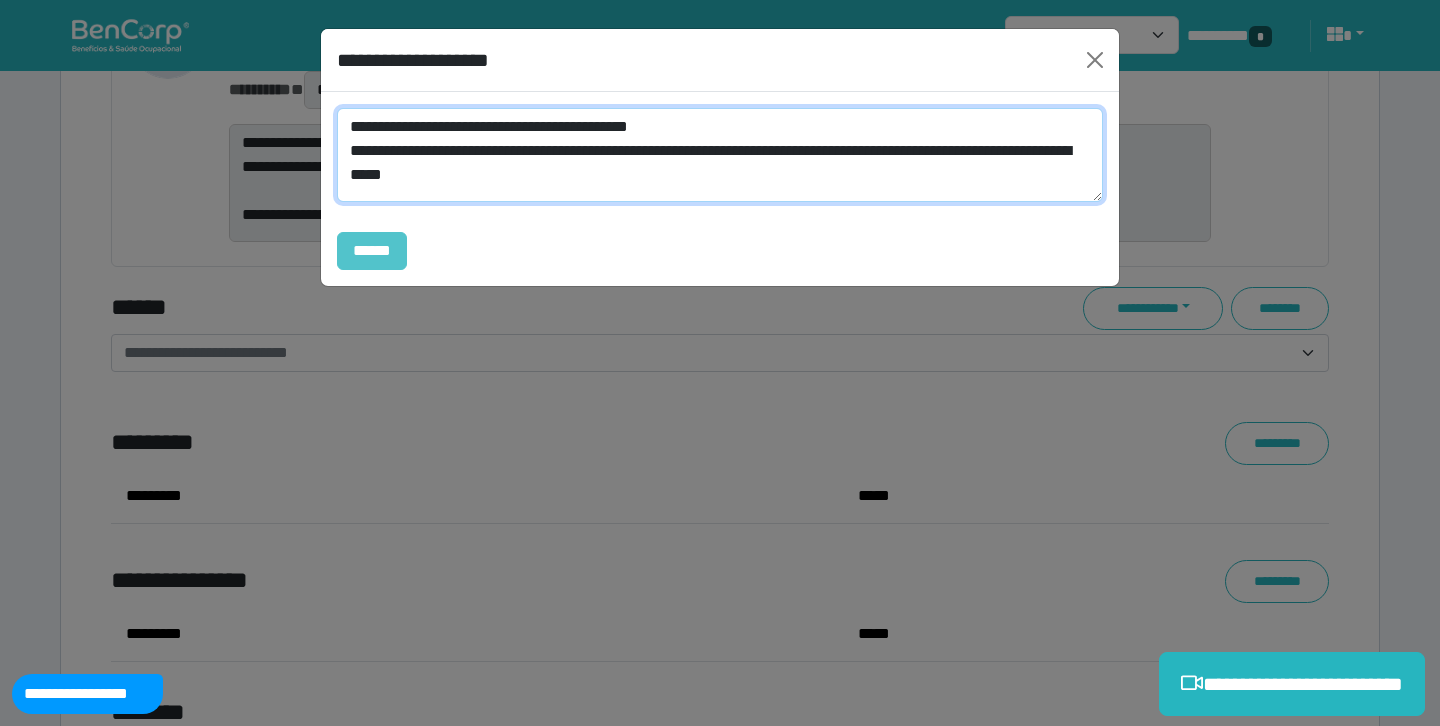 type on "**********" 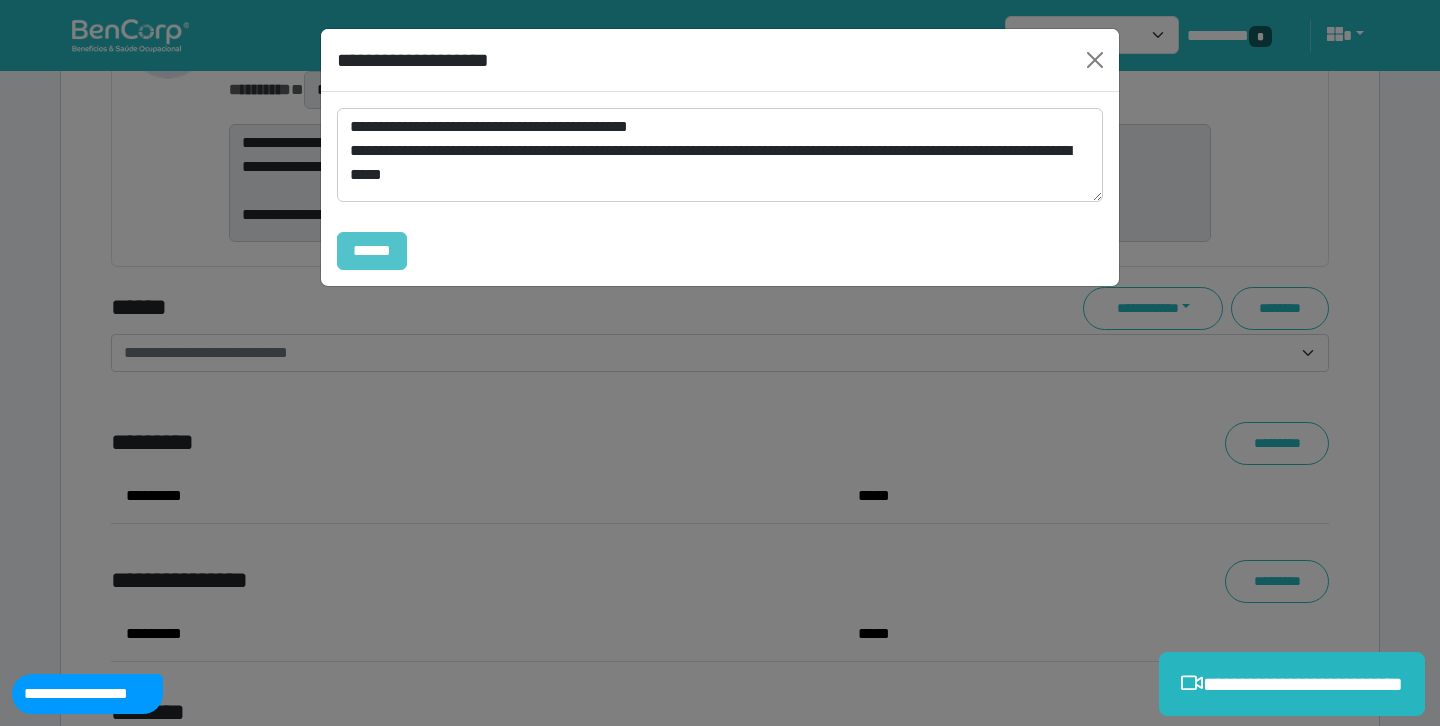 click on "******" at bounding box center [372, 251] 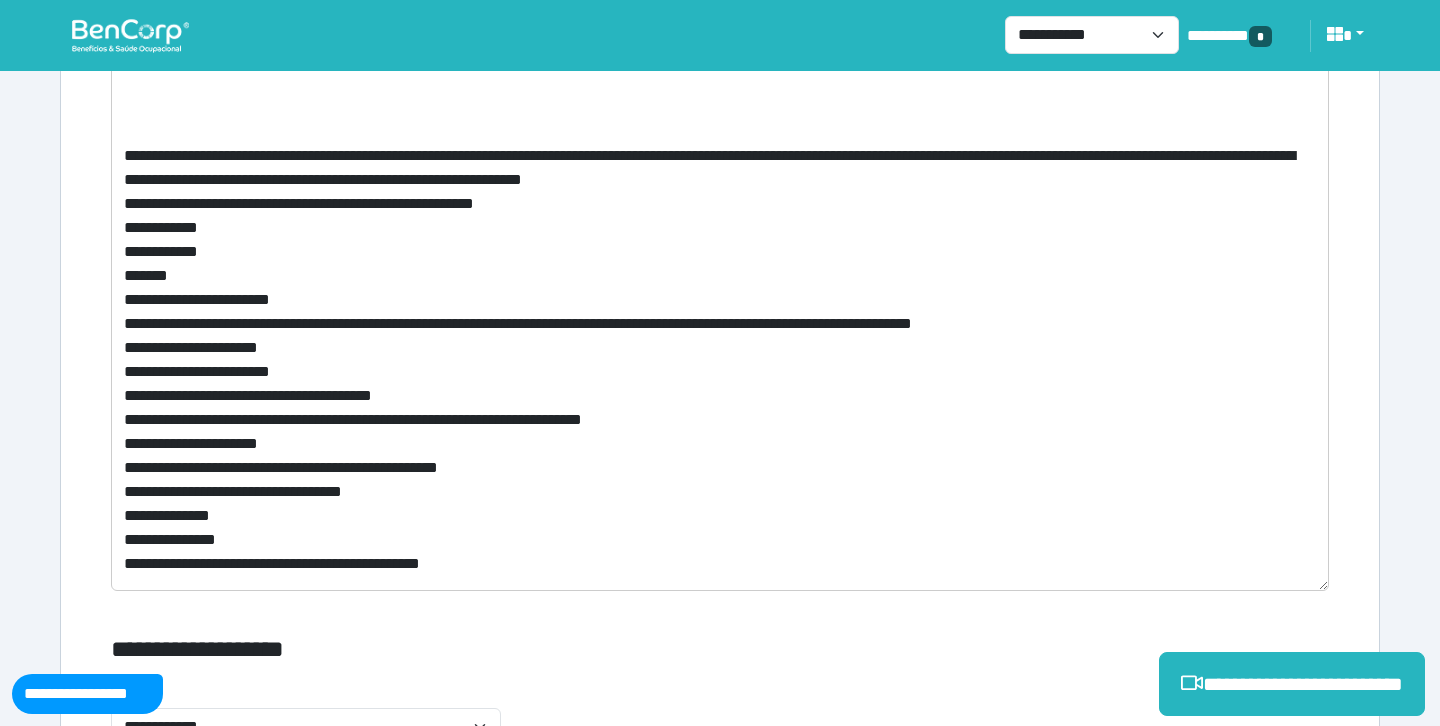 scroll, scrollTop: 8956, scrollLeft: 0, axis: vertical 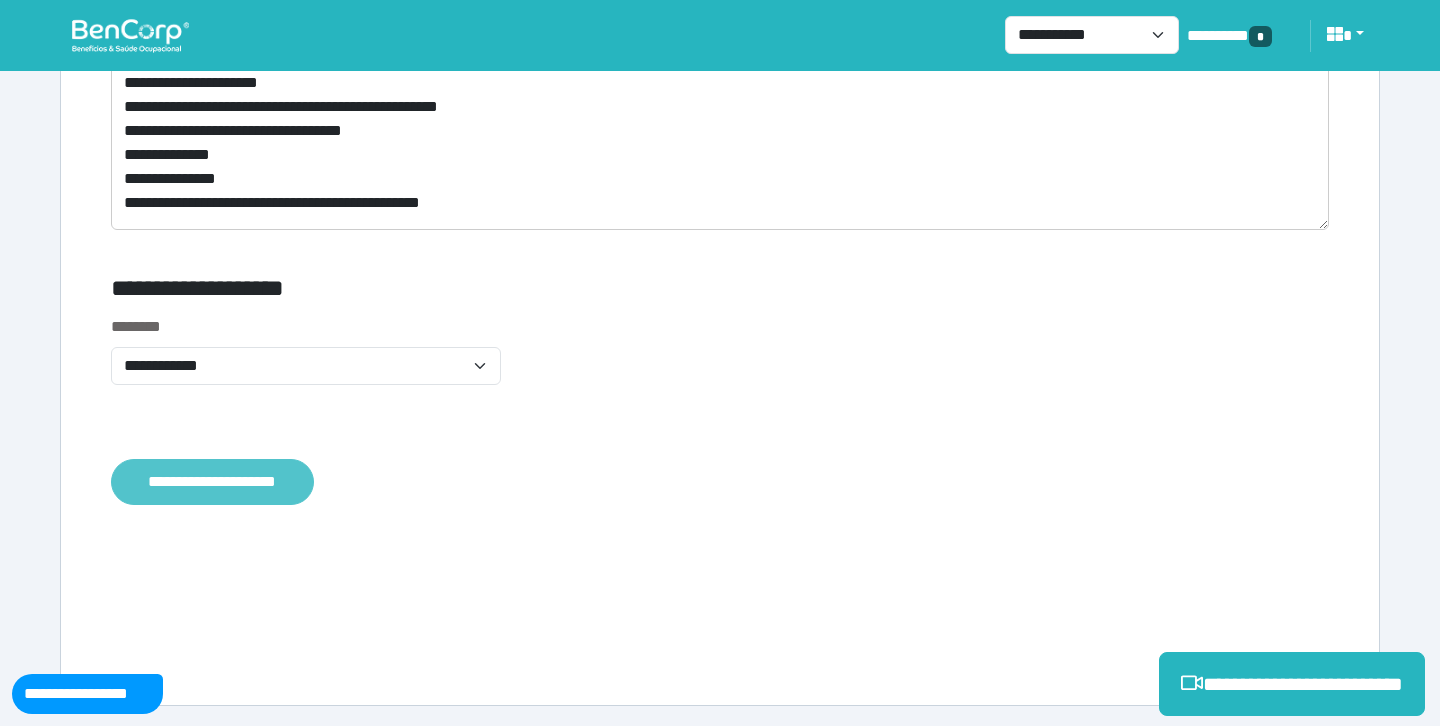 click on "**********" at bounding box center (212, 482) 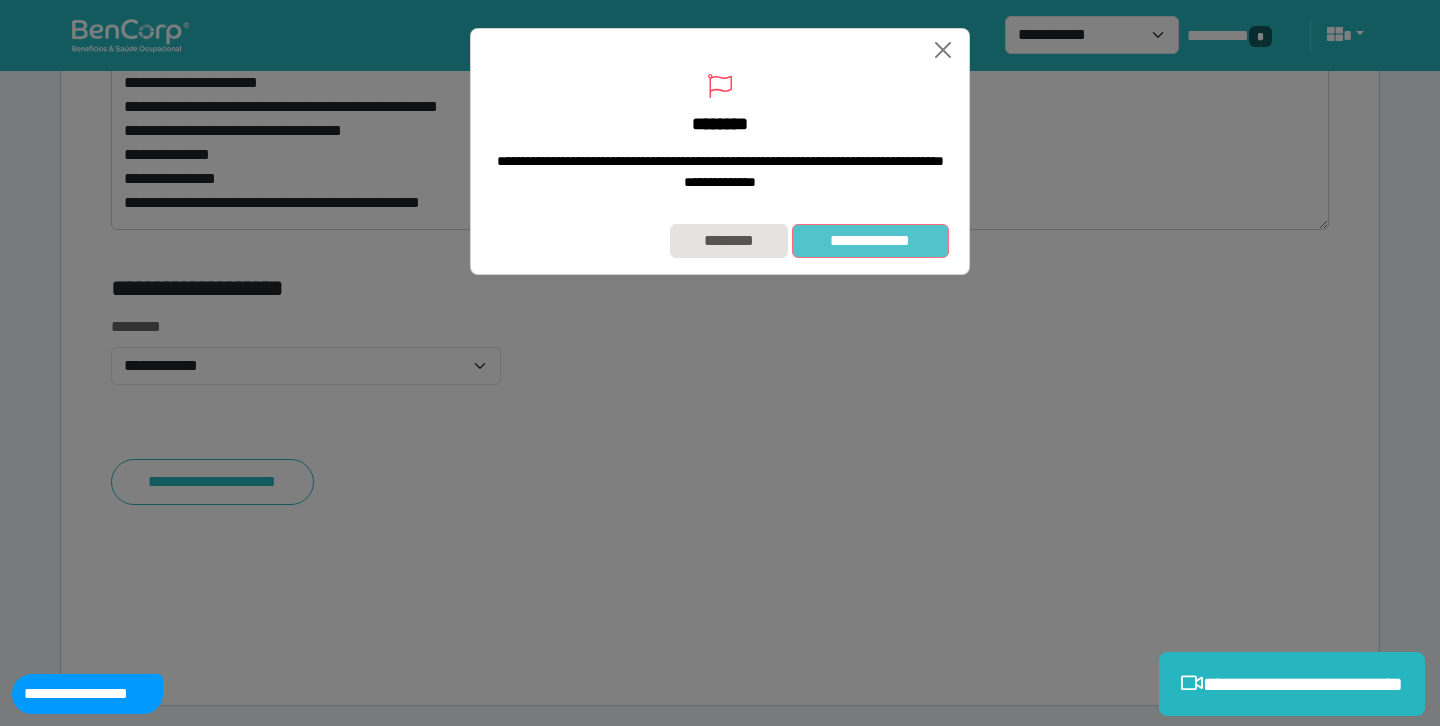 click on "**********" at bounding box center (870, 241) 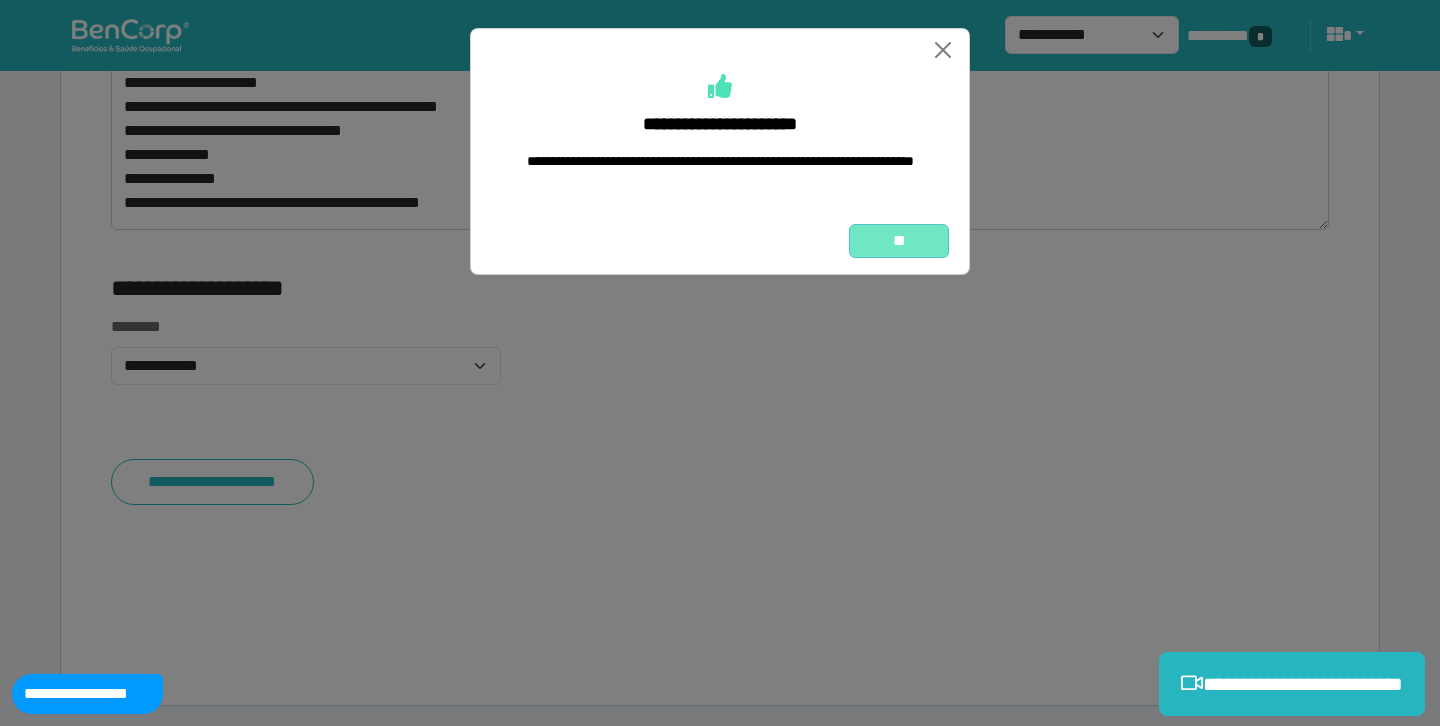 click on "**" at bounding box center (899, 241) 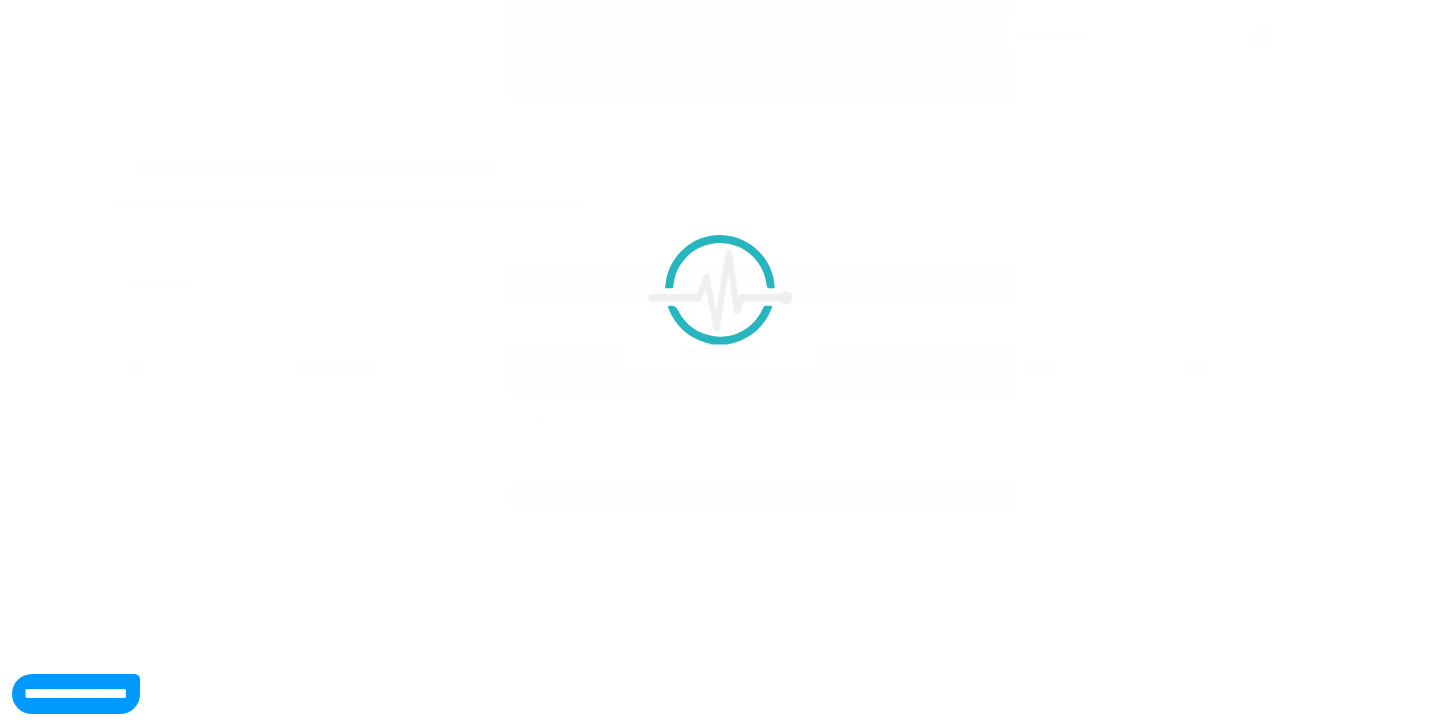 scroll, scrollTop: 0, scrollLeft: 0, axis: both 